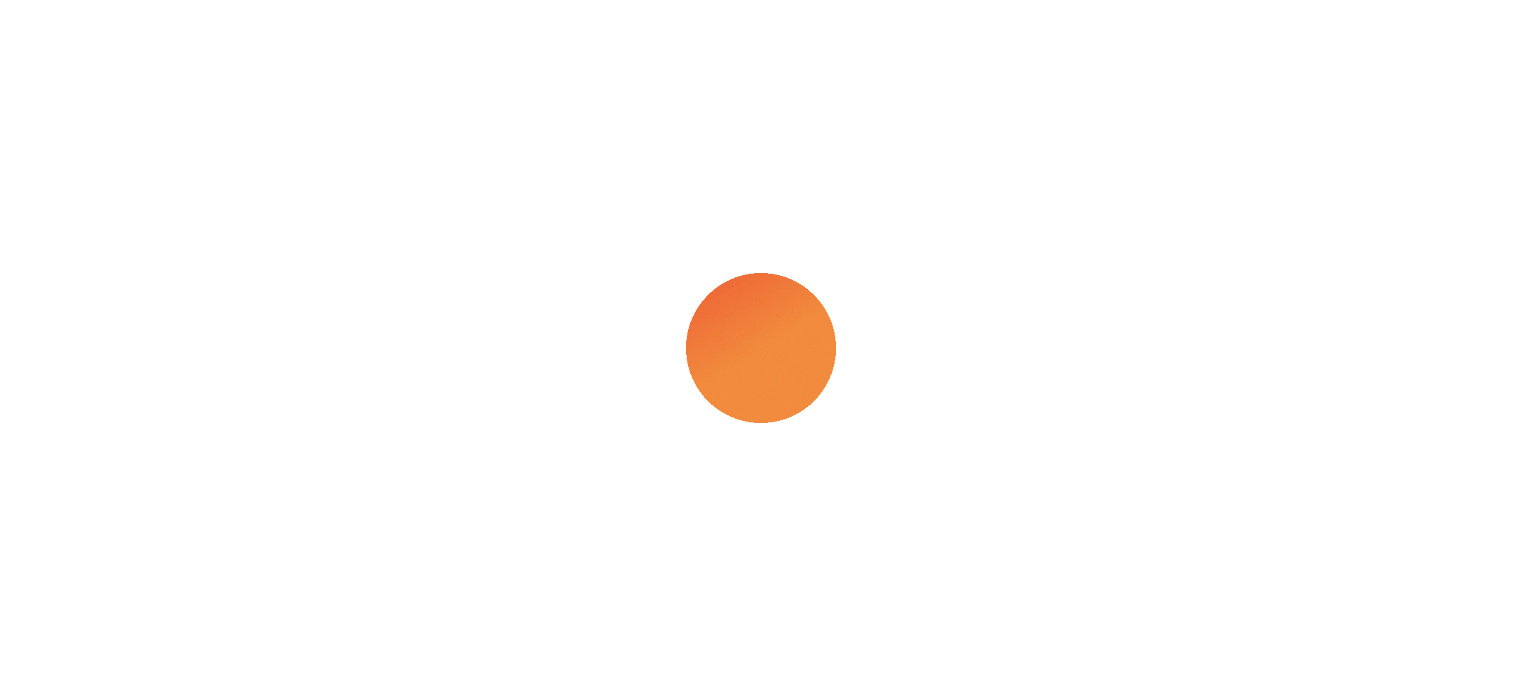 scroll, scrollTop: 0, scrollLeft: 0, axis: both 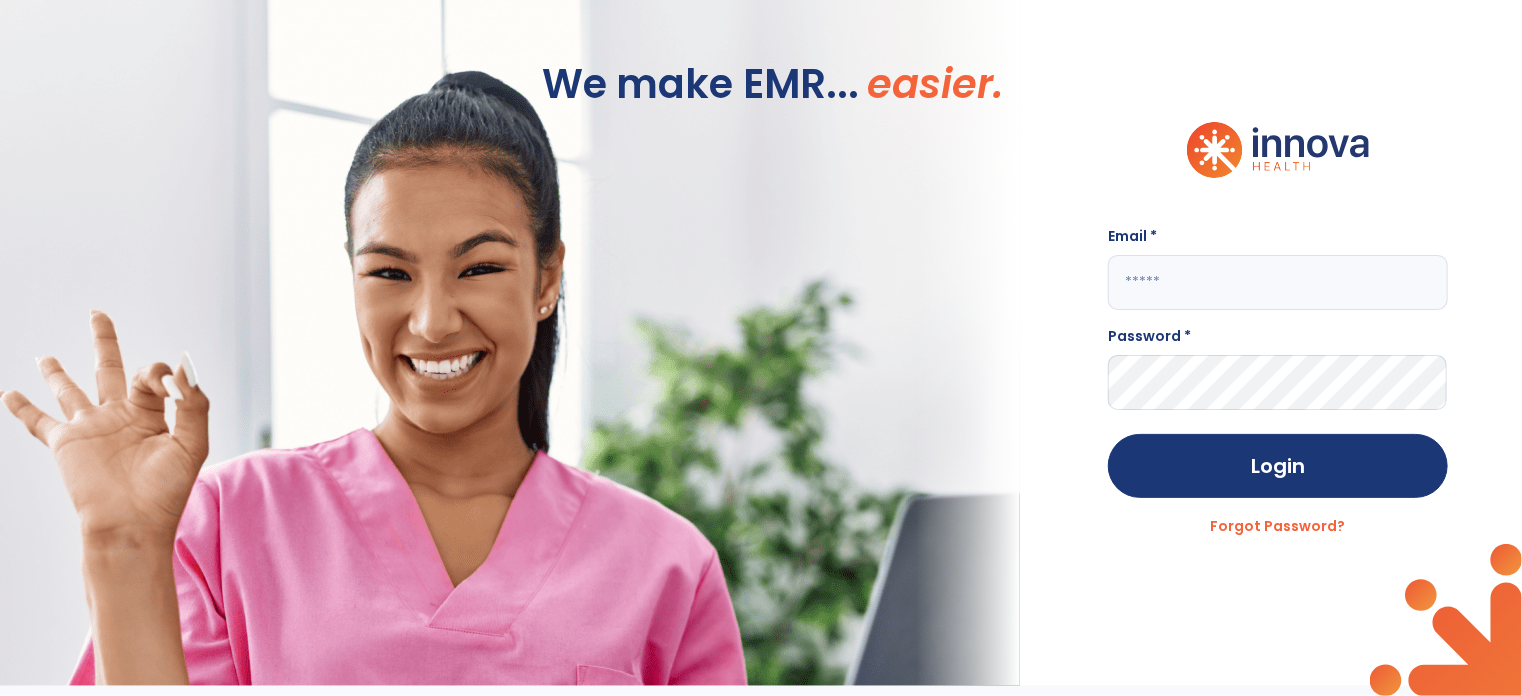 type on "**********" 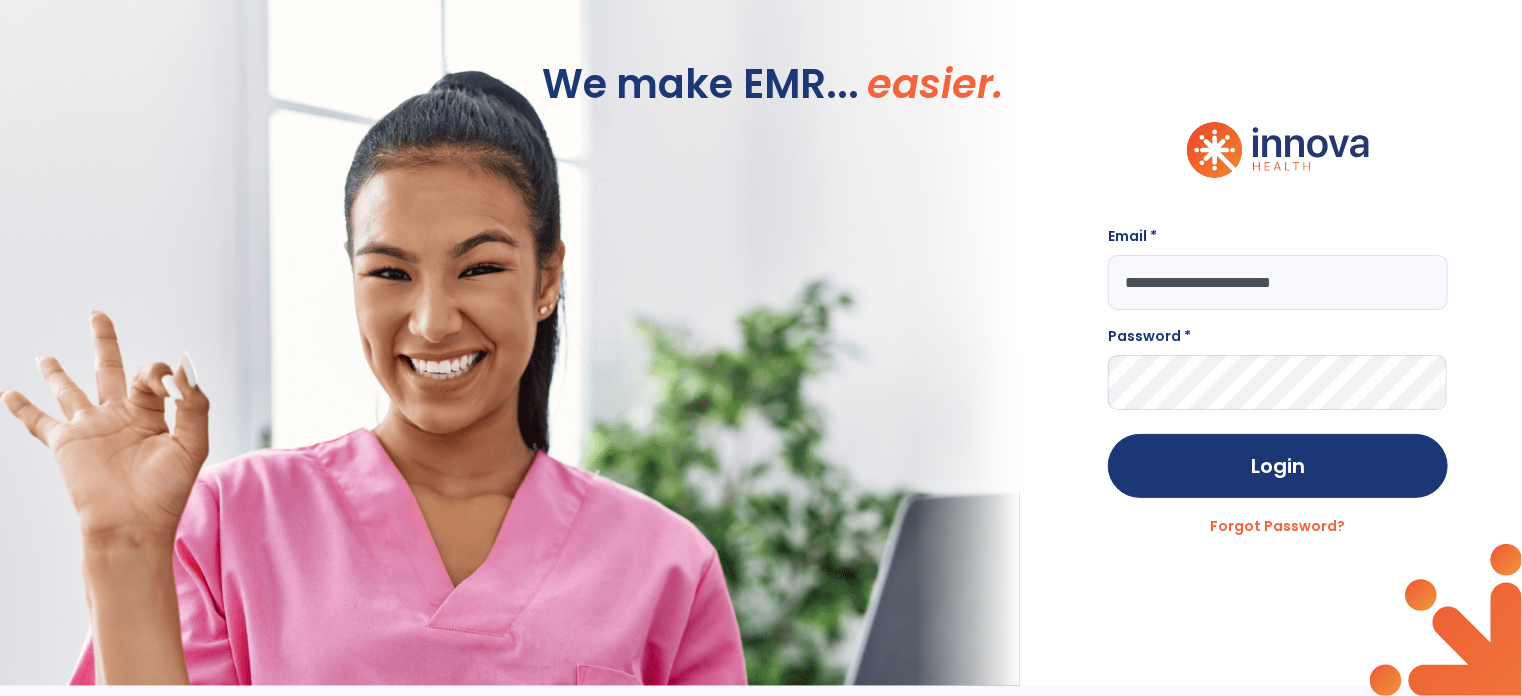 click on "We make EMR... easier." 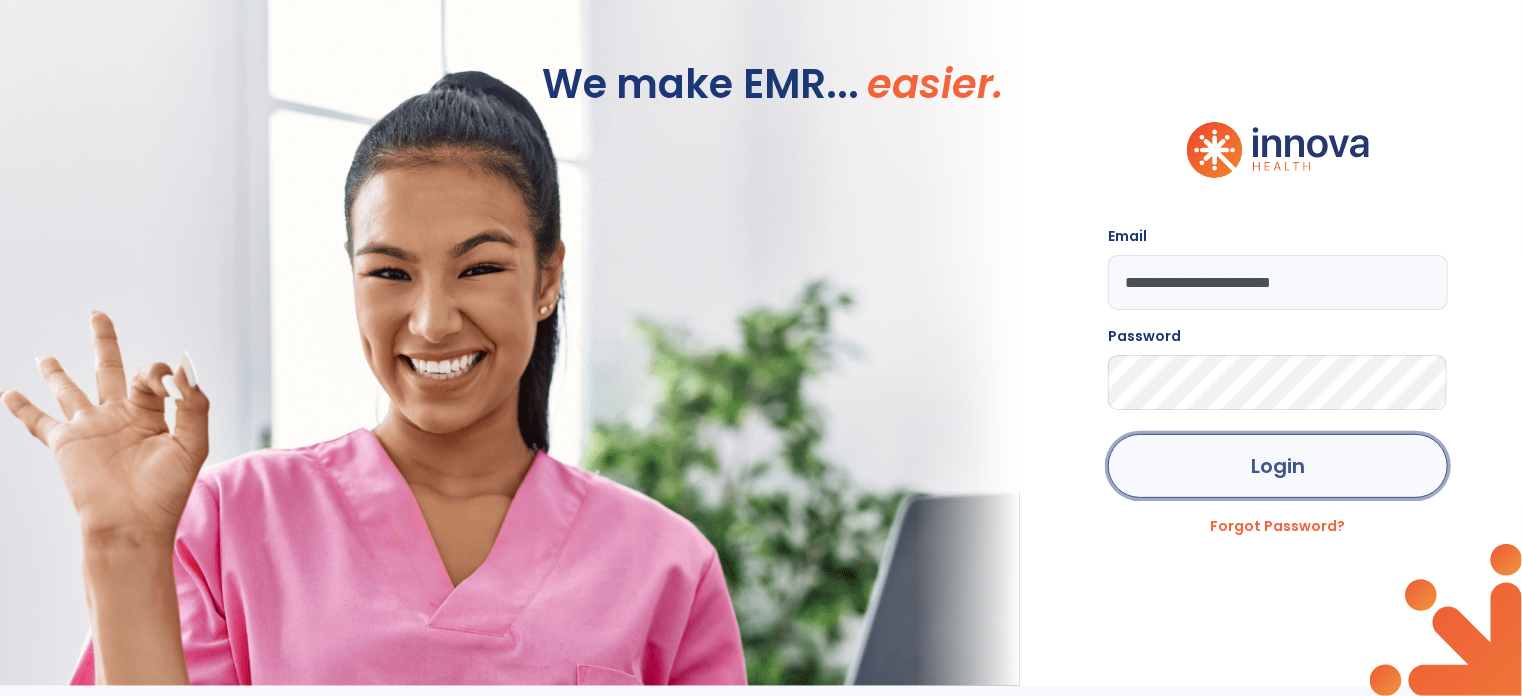 click on "Login" 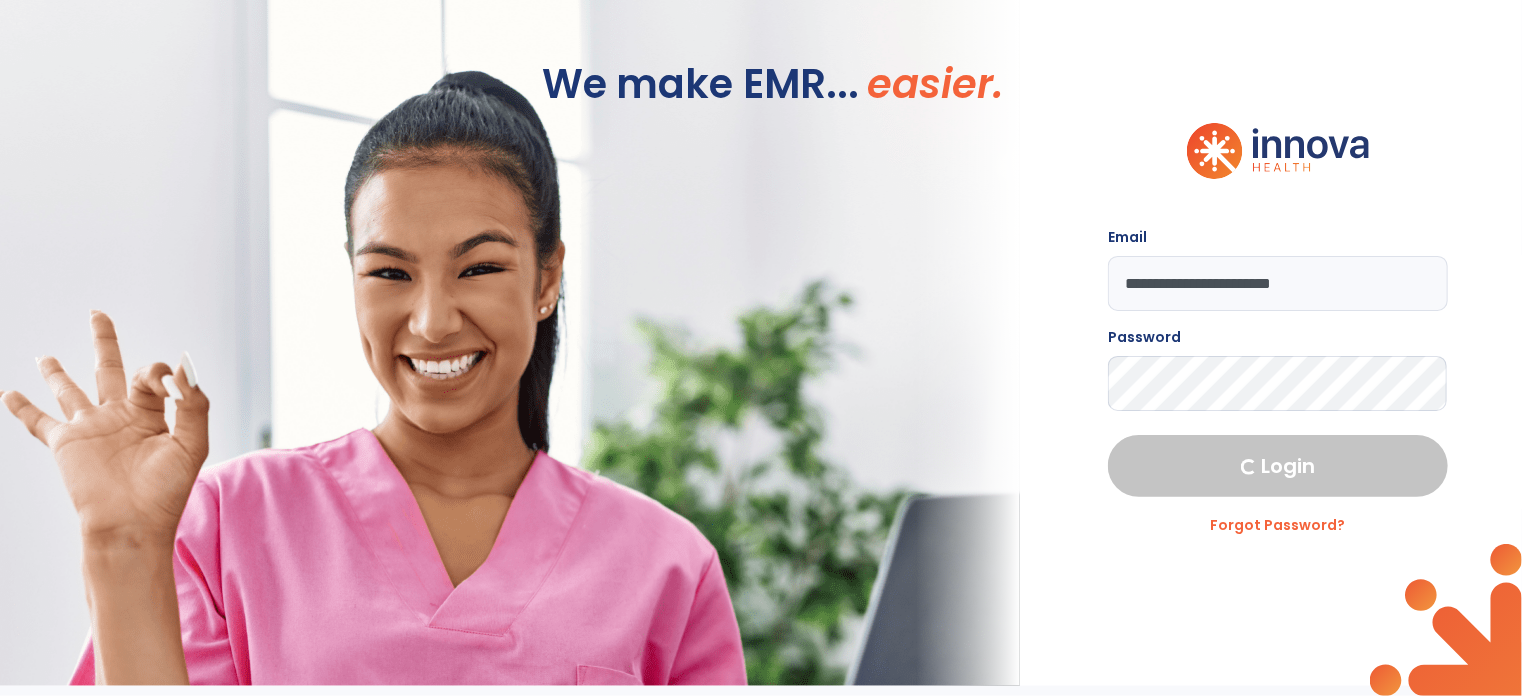 select on "***" 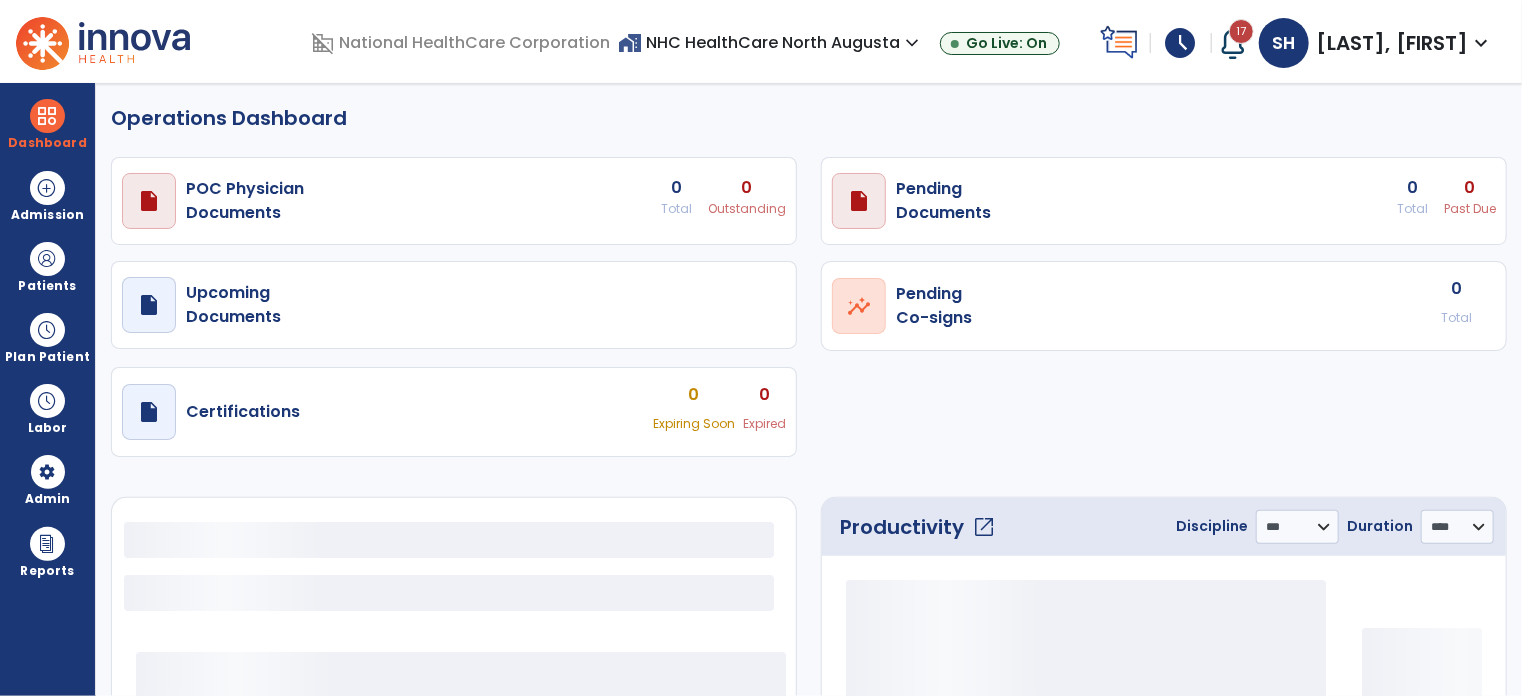 select on "***" 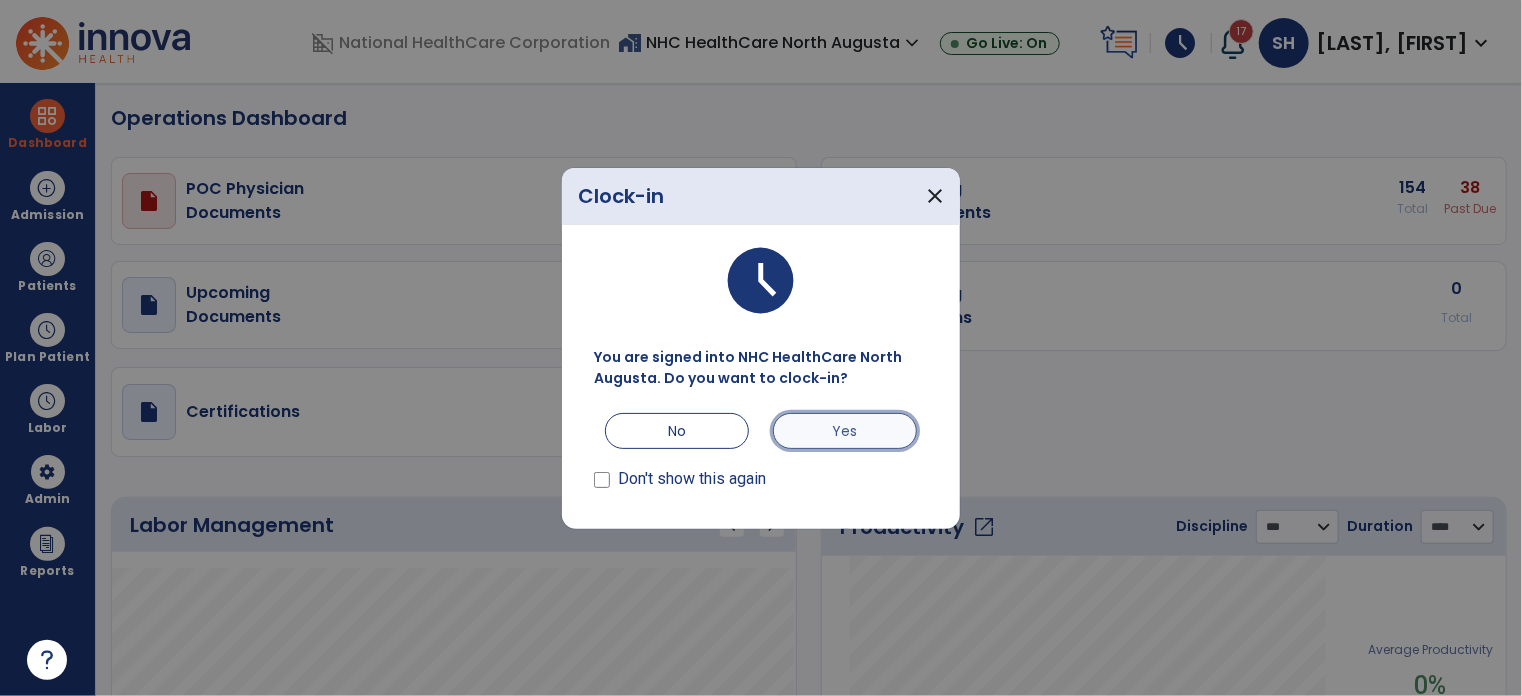 click on "Yes" at bounding box center [845, 431] 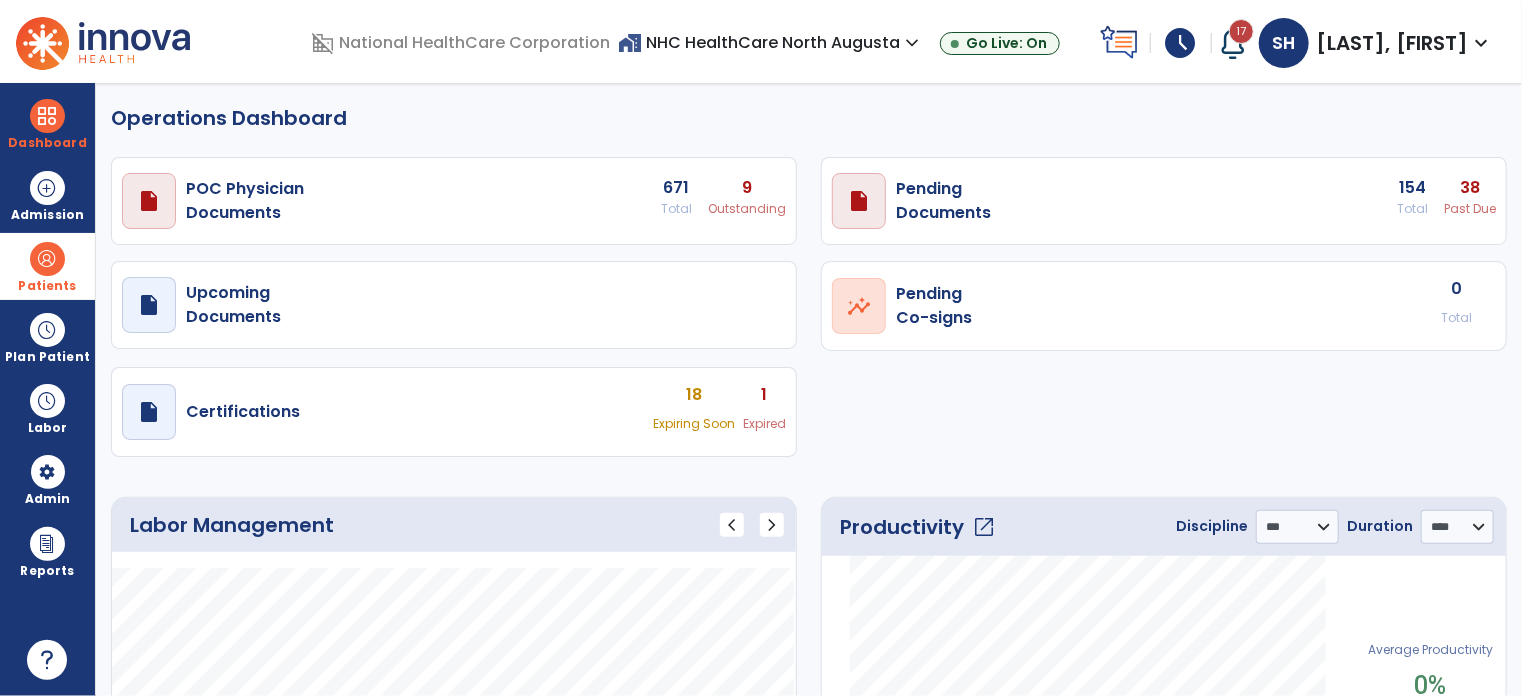click on "Patients" at bounding box center (47, 286) 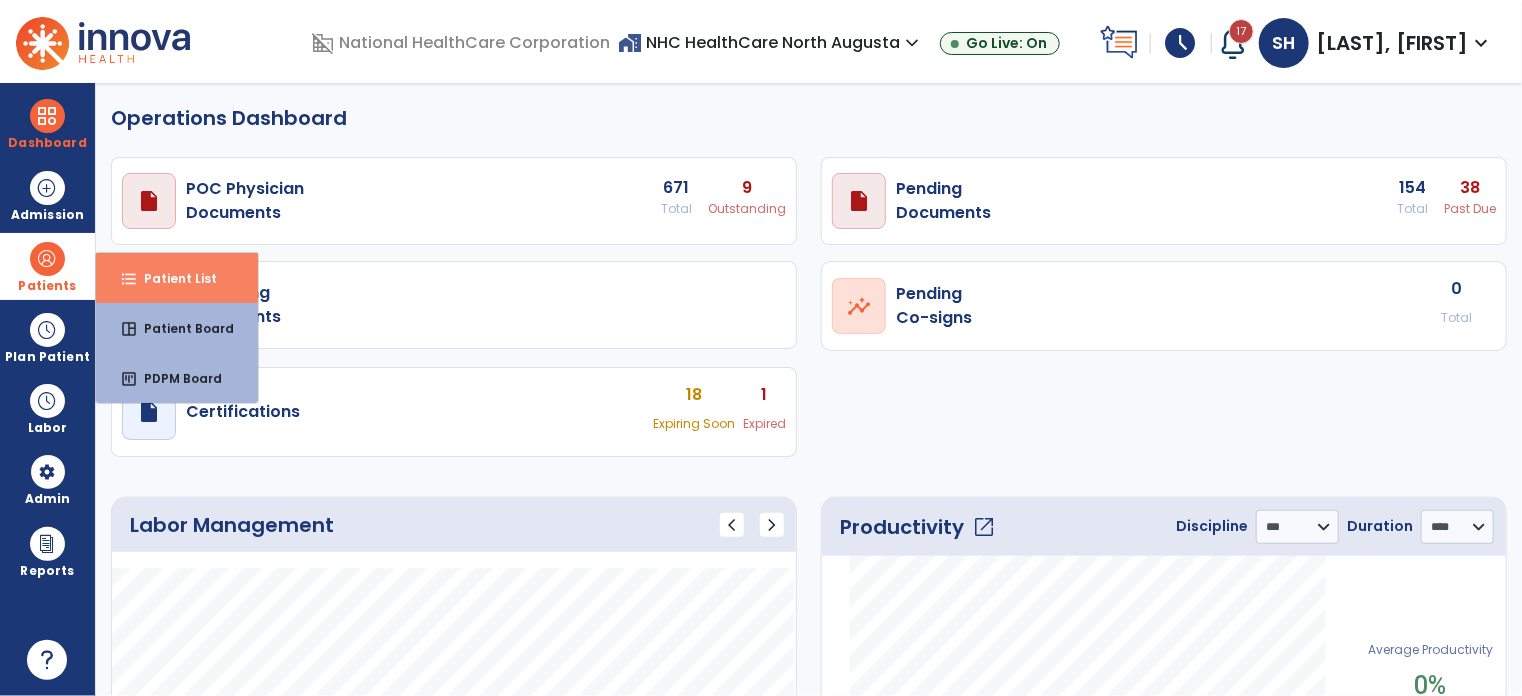click on "Patient List" at bounding box center (172, 278) 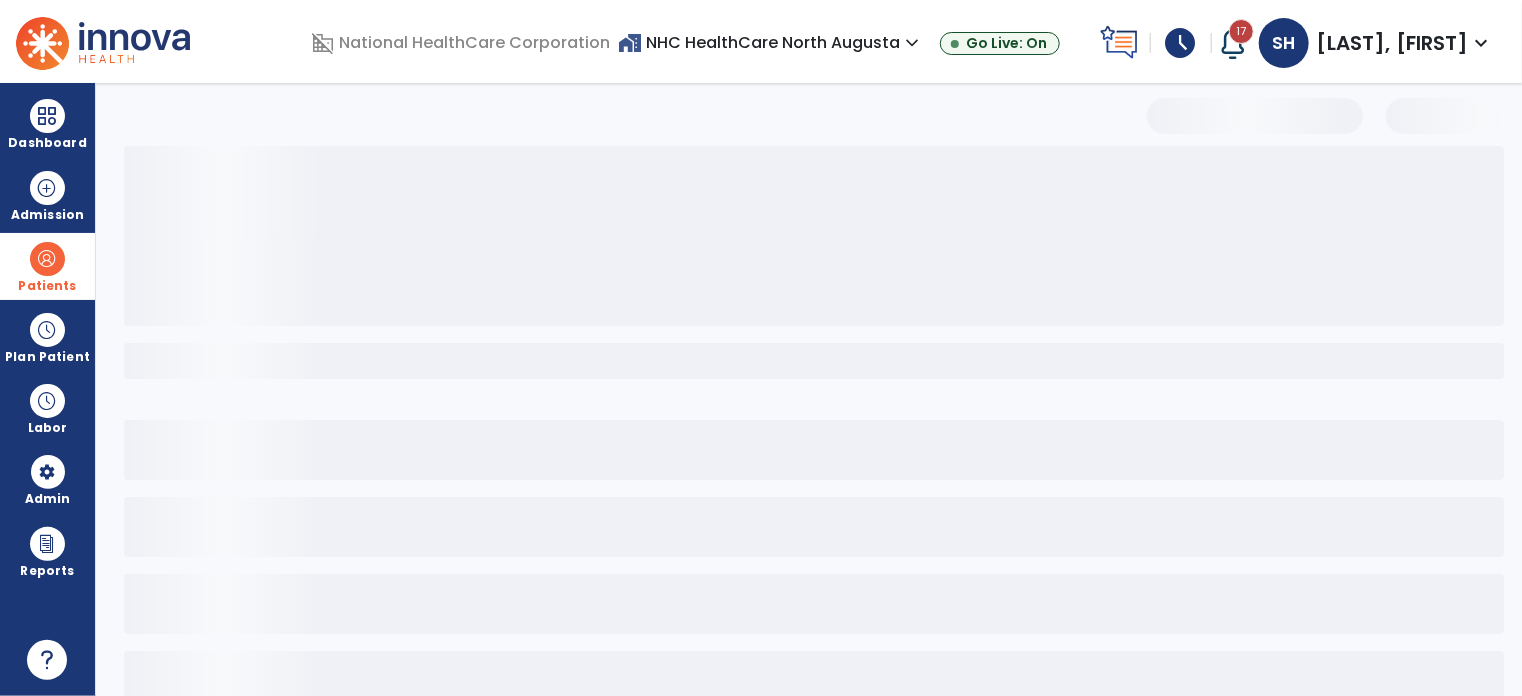select on "***" 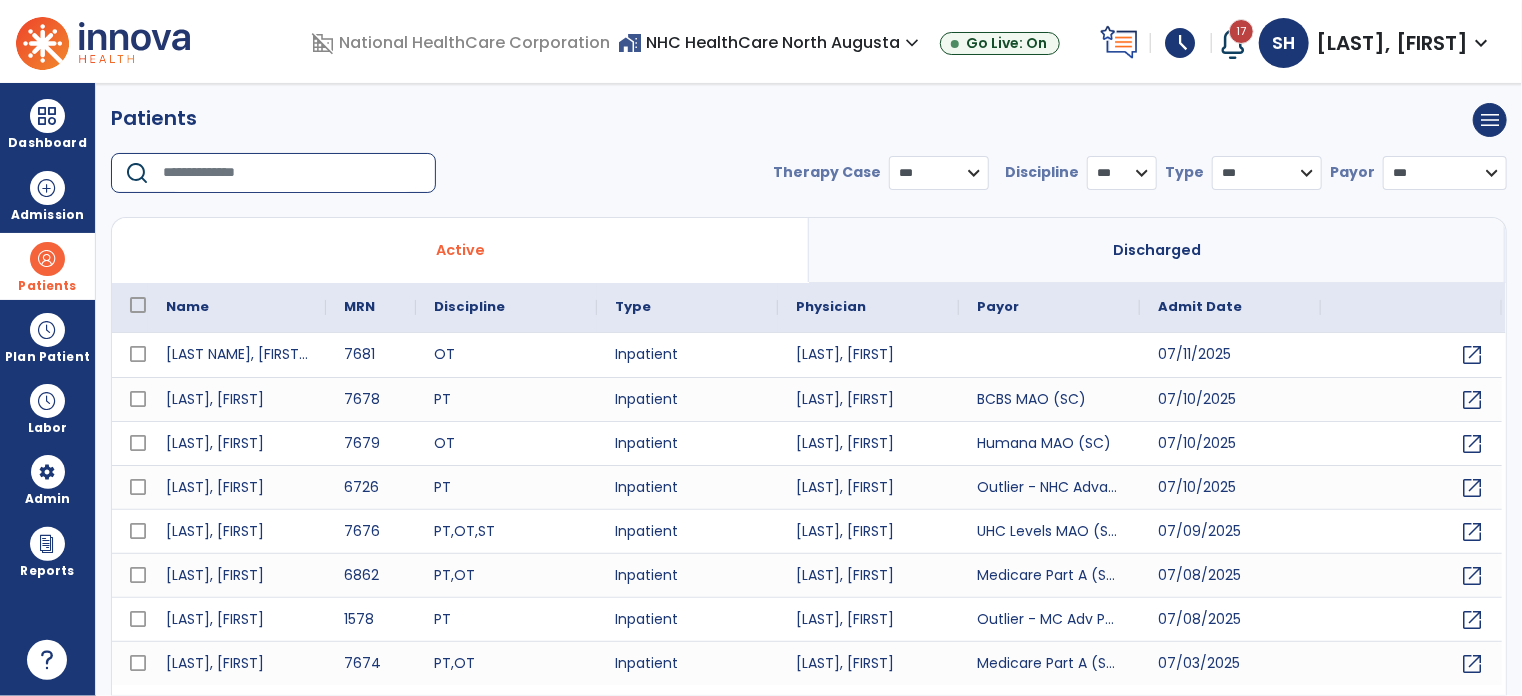 click at bounding box center [292, 173] 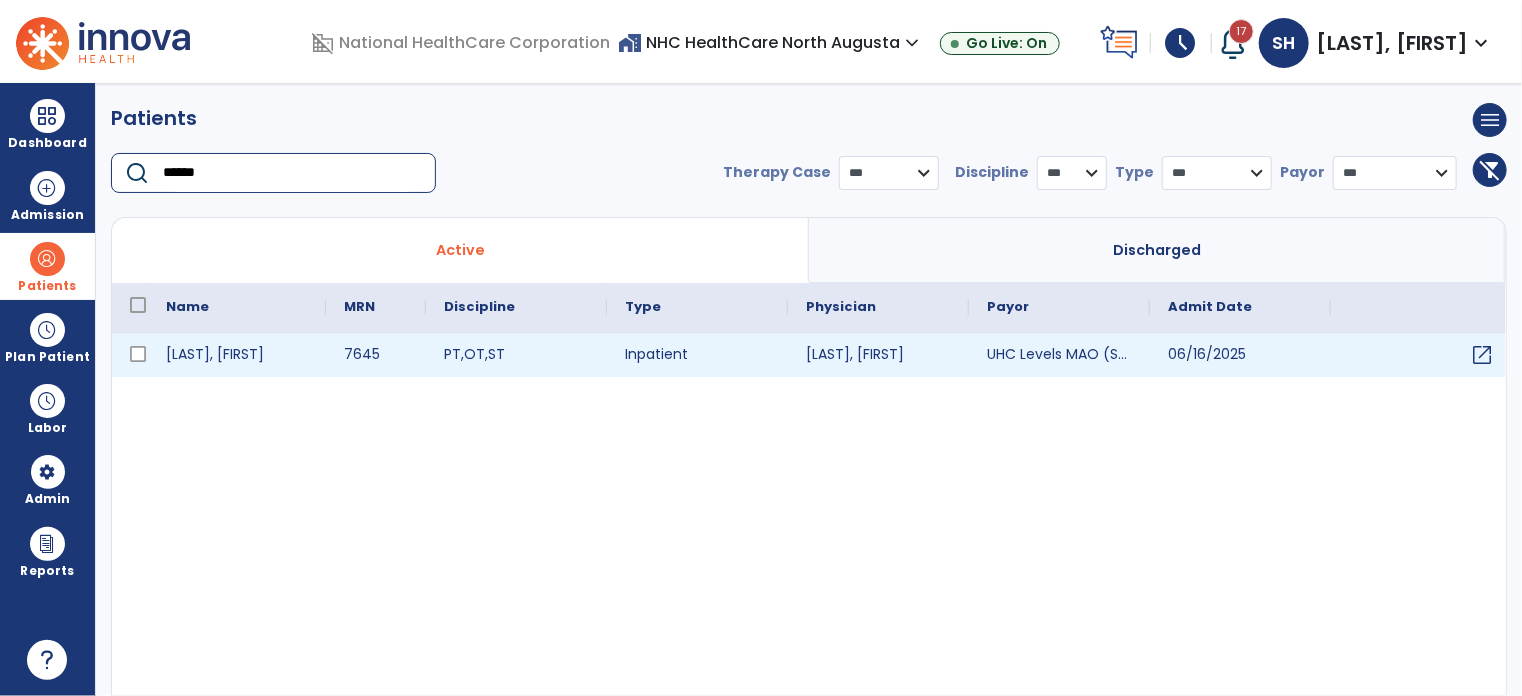 type on "******" 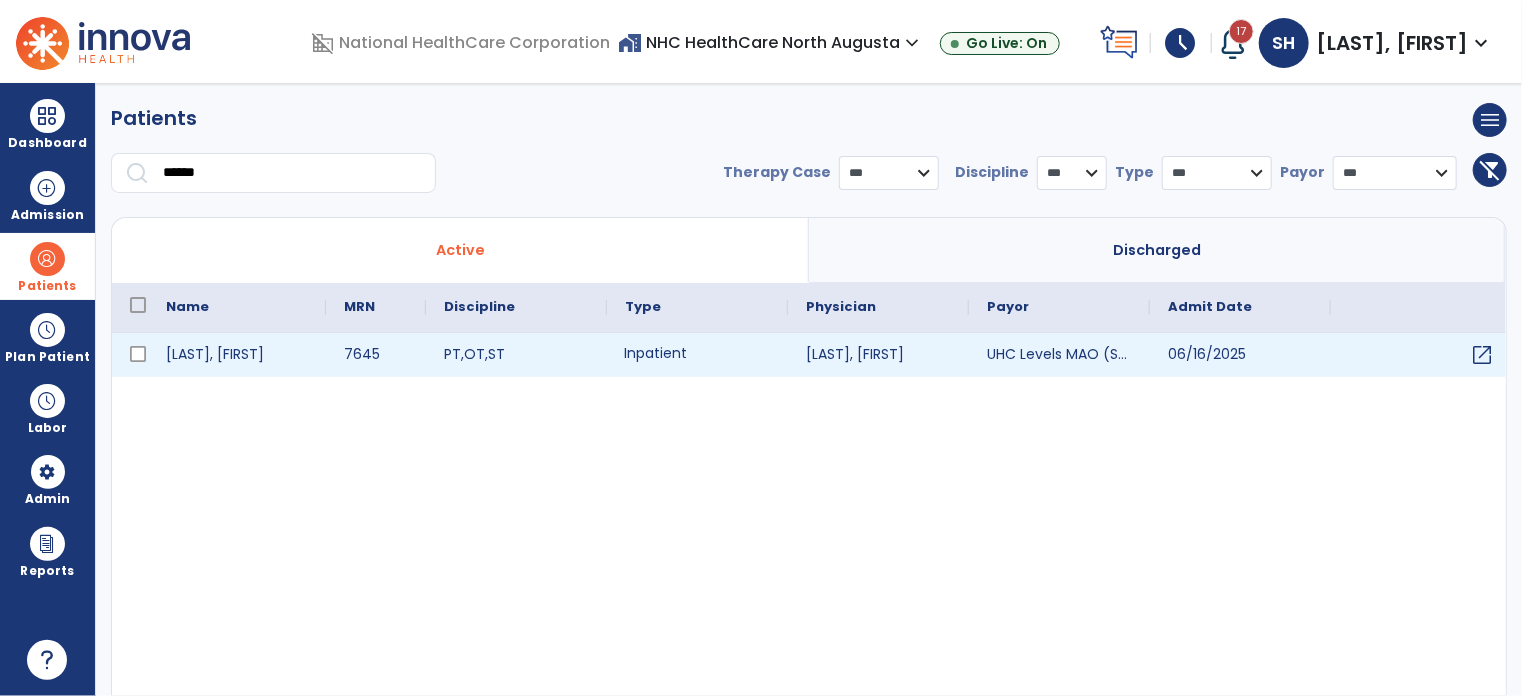 click on "Inpatient" at bounding box center [697, 355] 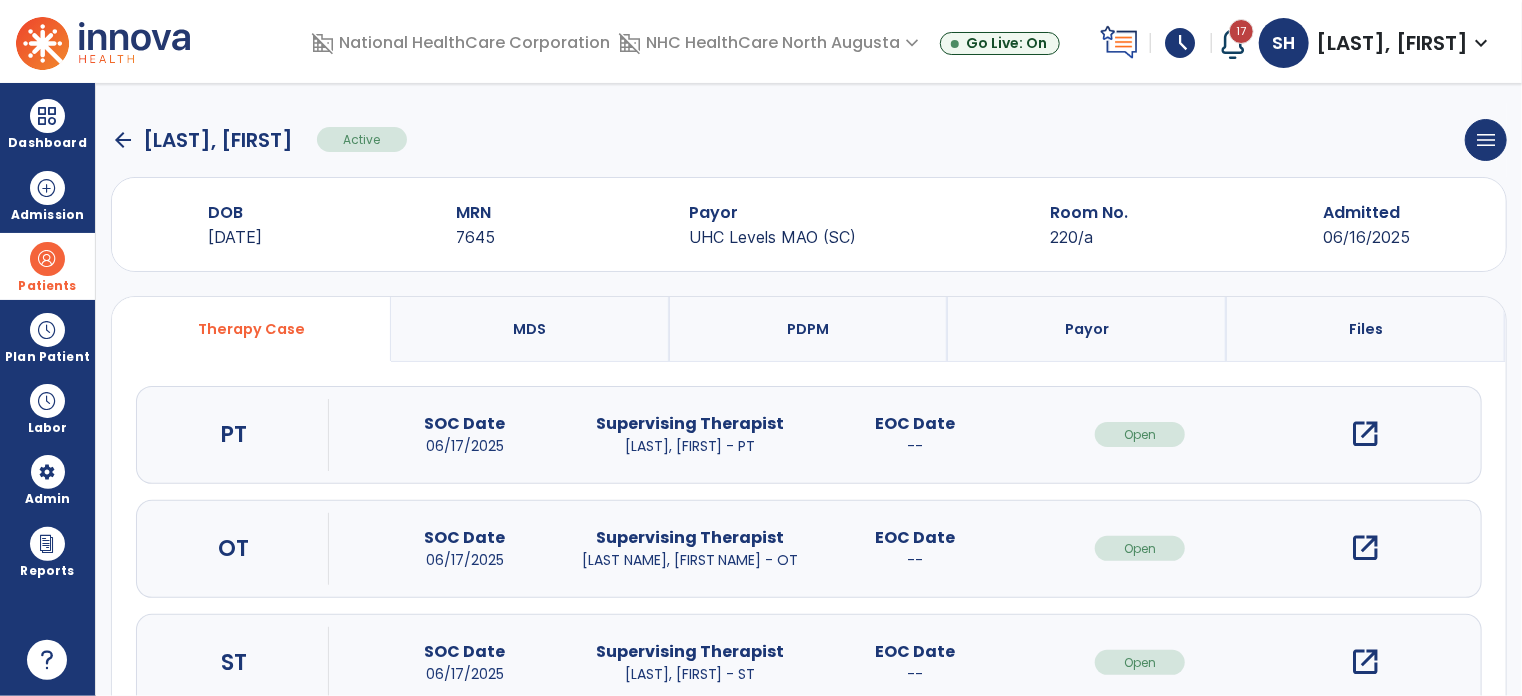 scroll, scrollTop: 61, scrollLeft: 0, axis: vertical 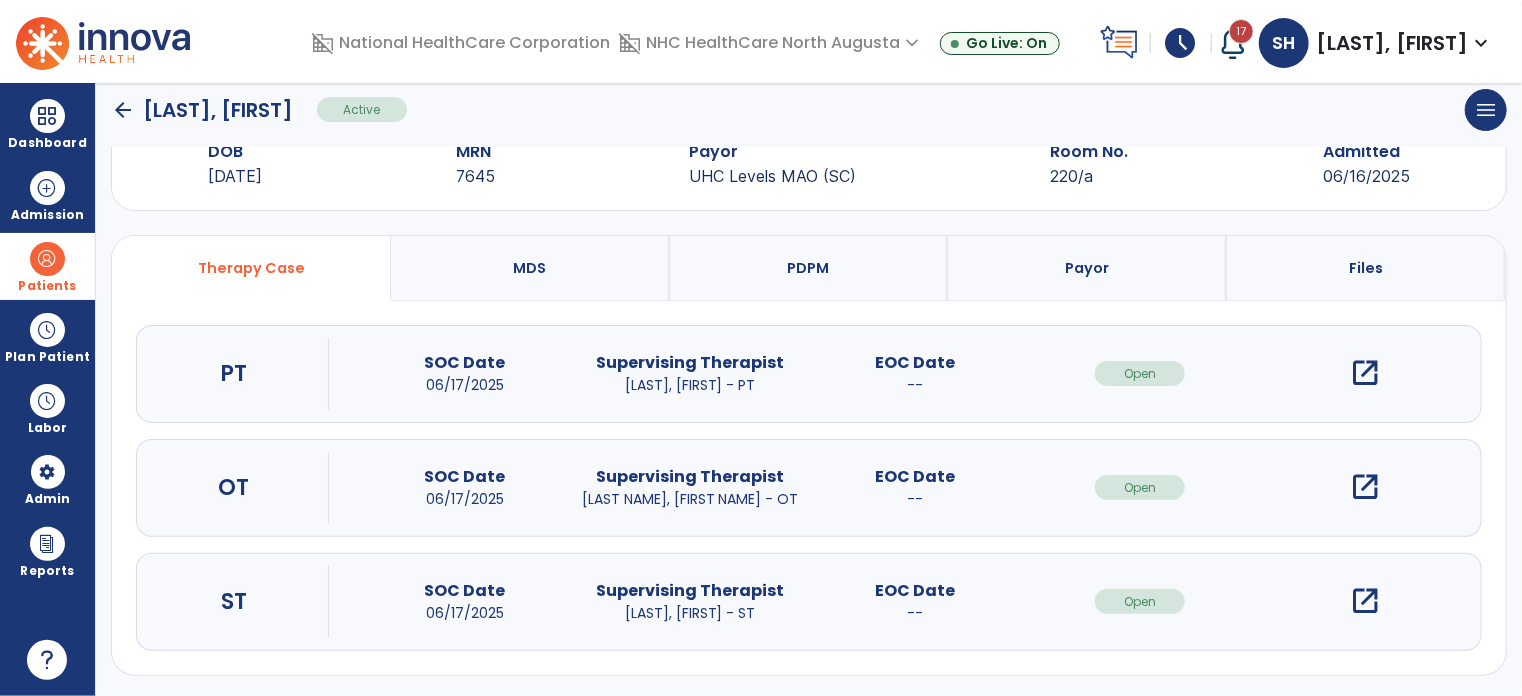 click on "open_in_new" at bounding box center (1365, 601) 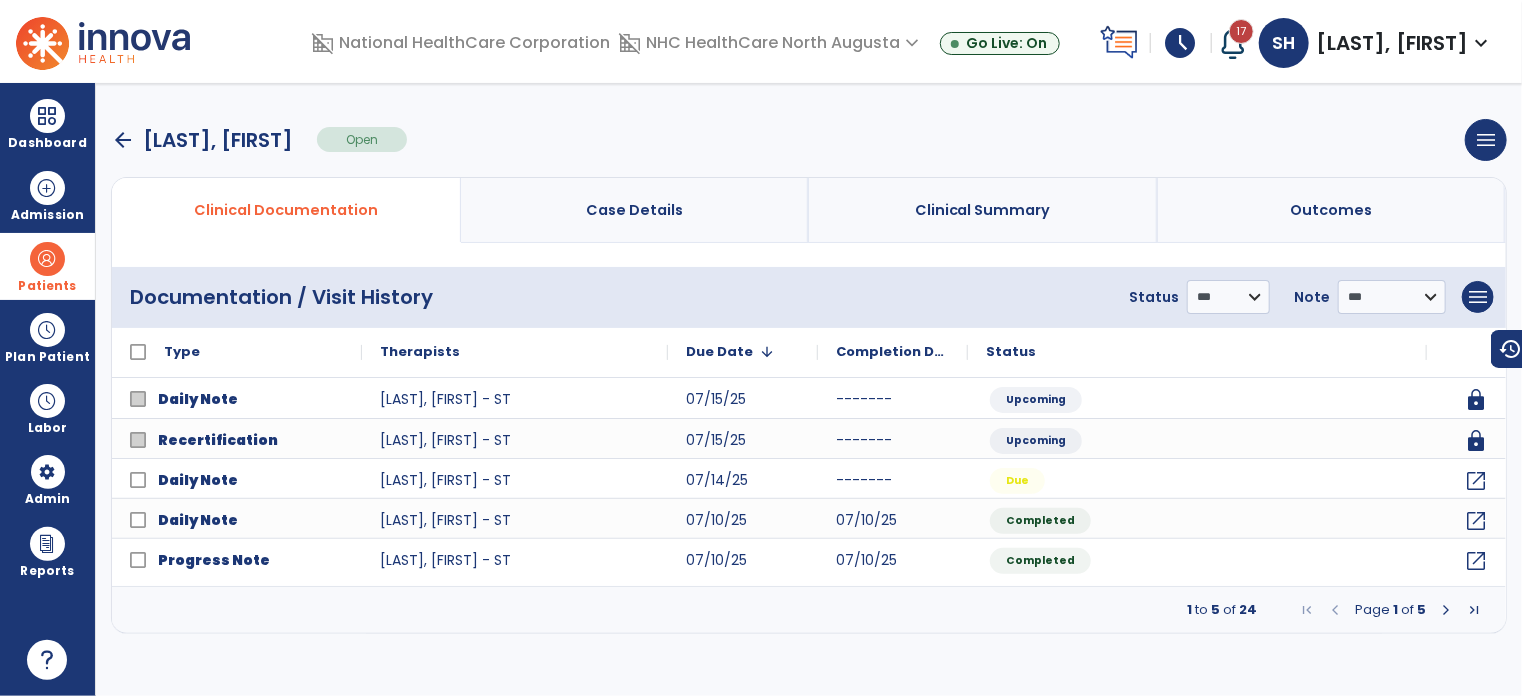 scroll, scrollTop: 0, scrollLeft: 0, axis: both 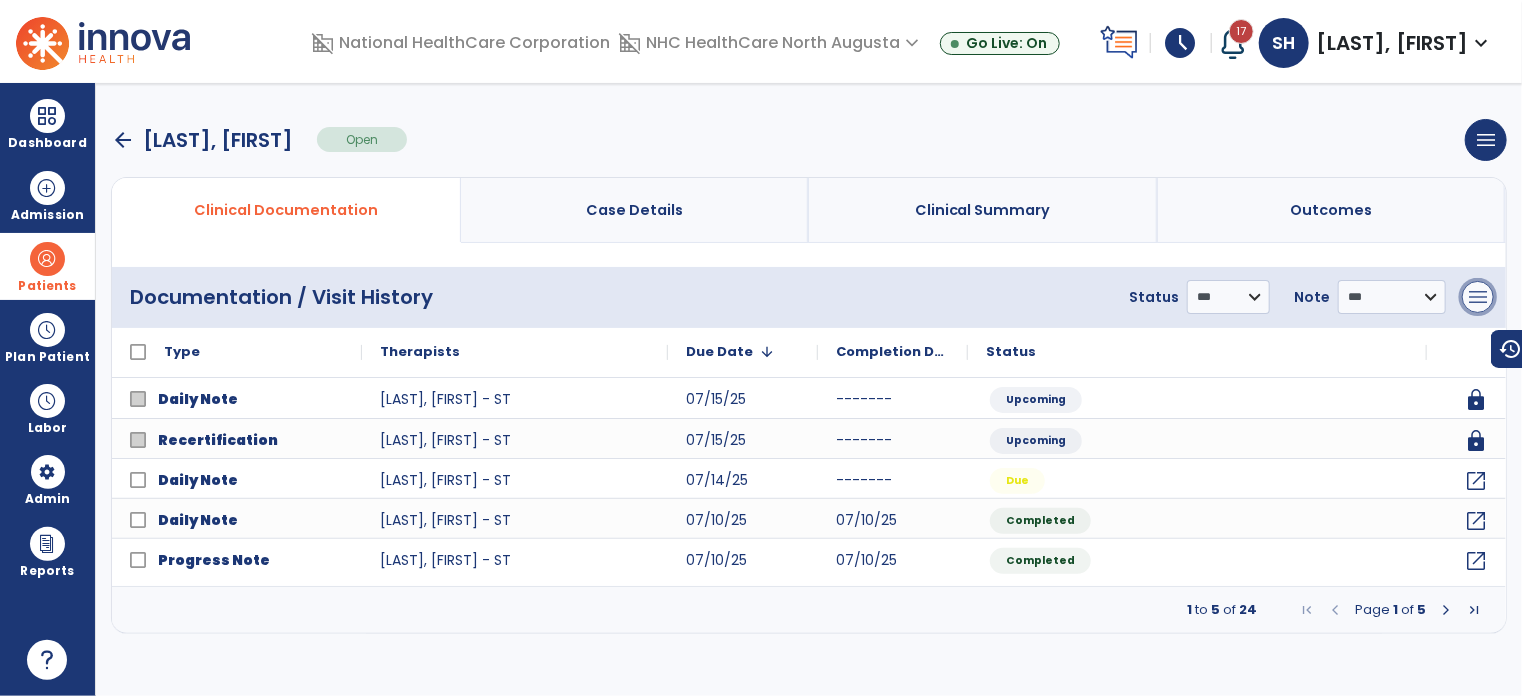 click on "menu" at bounding box center (1478, 297) 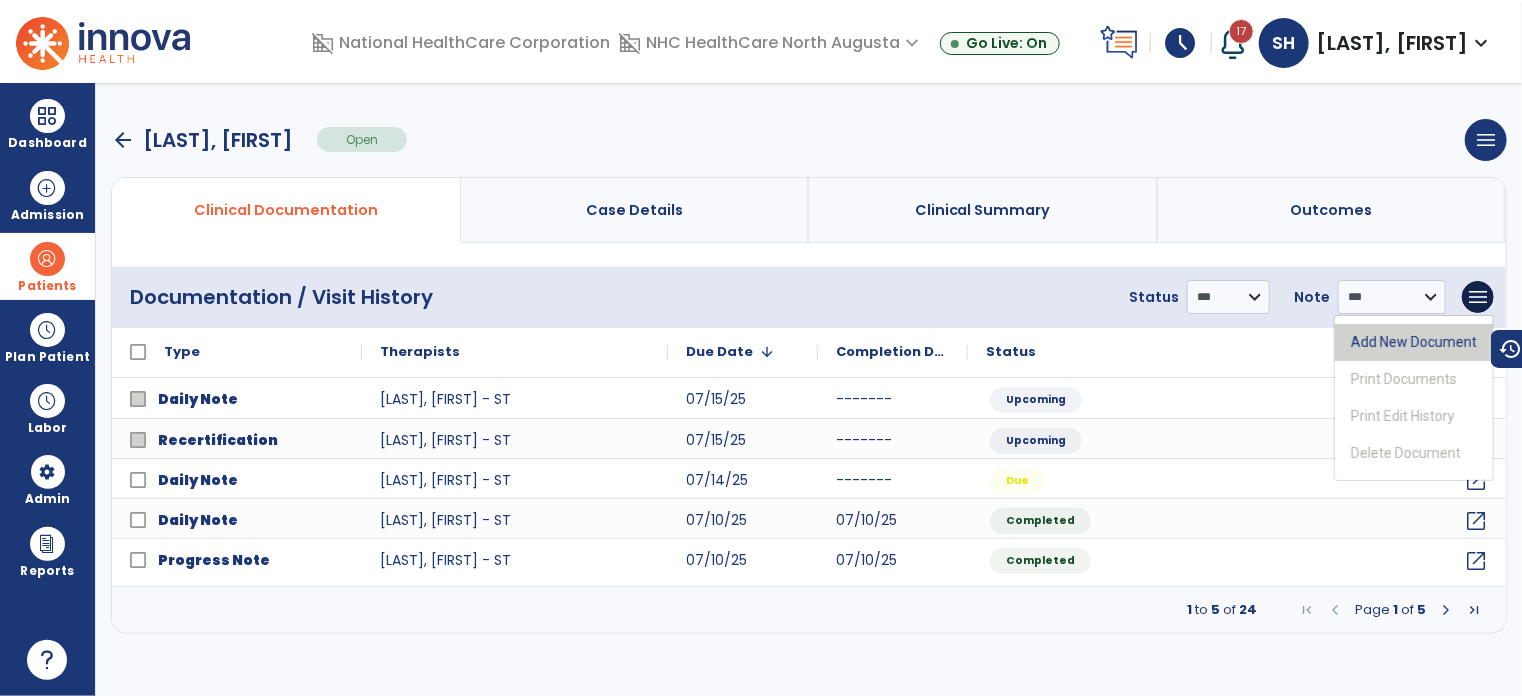 click on "Add New Document" at bounding box center (1414, 342) 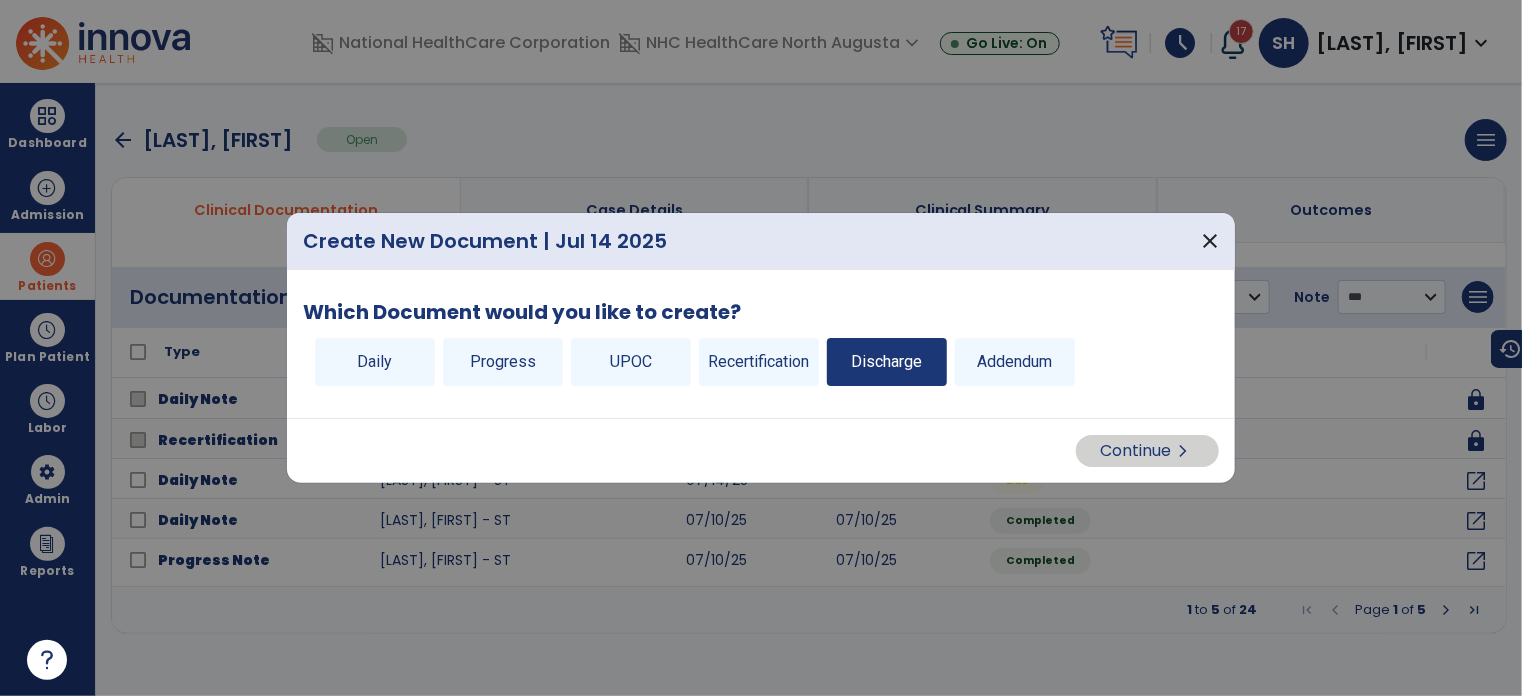 click on "Discharge" at bounding box center [887, 362] 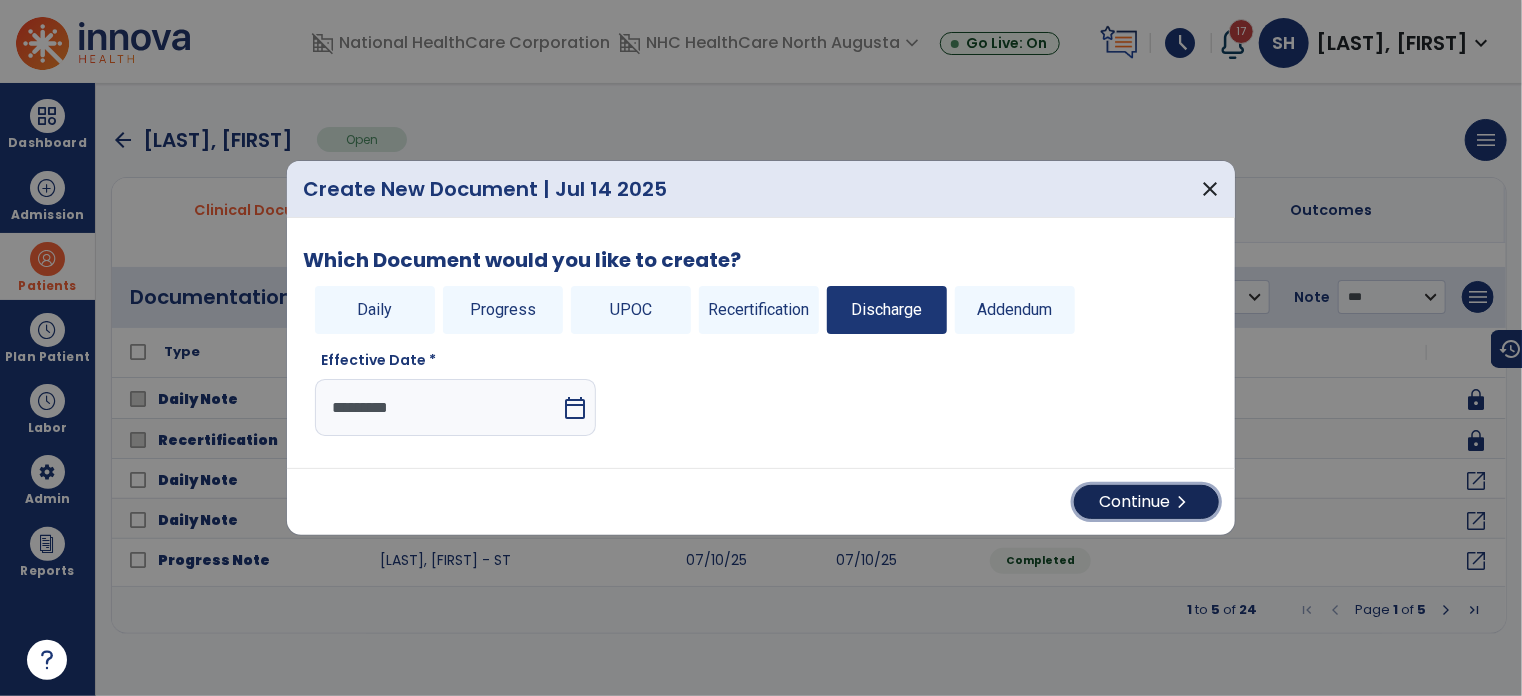 click on "Continue   chevron_right" at bounding box center (1146, 502) 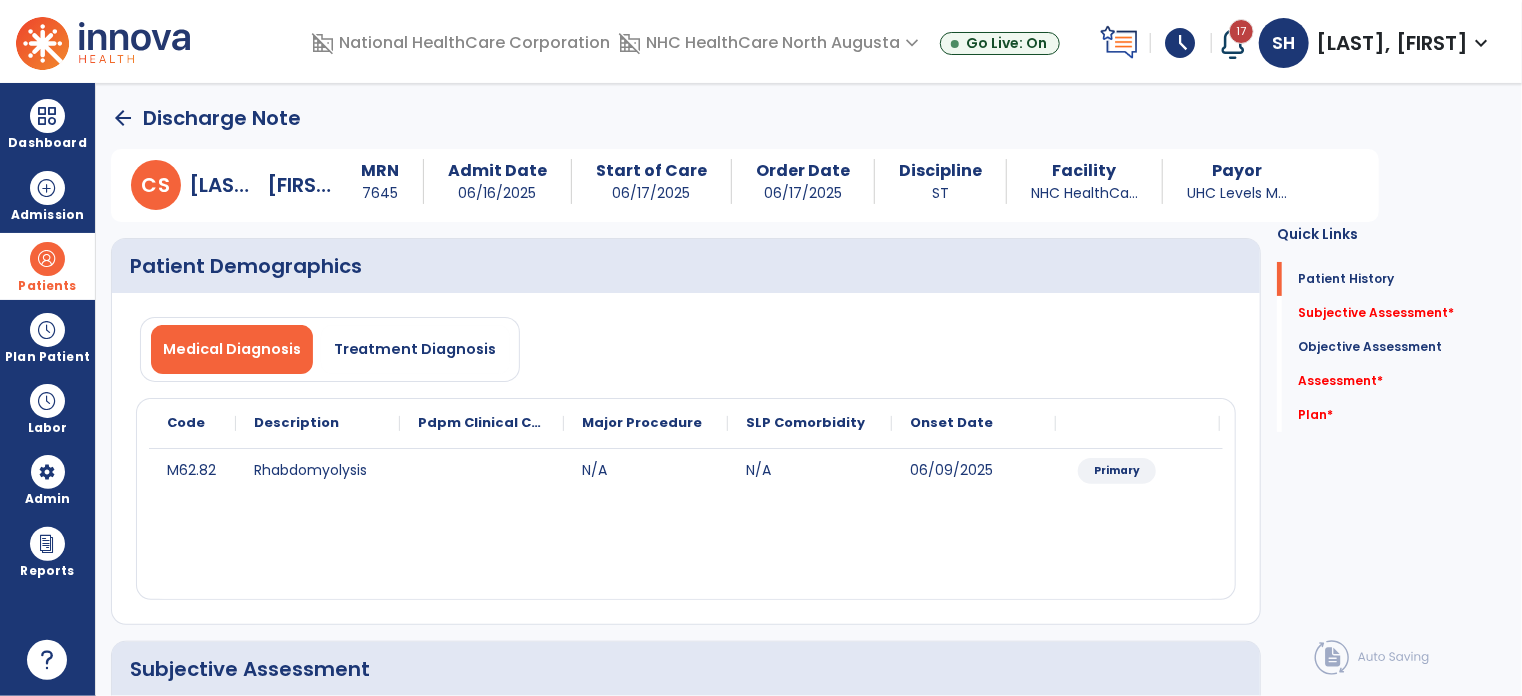 click on "arrow_back" 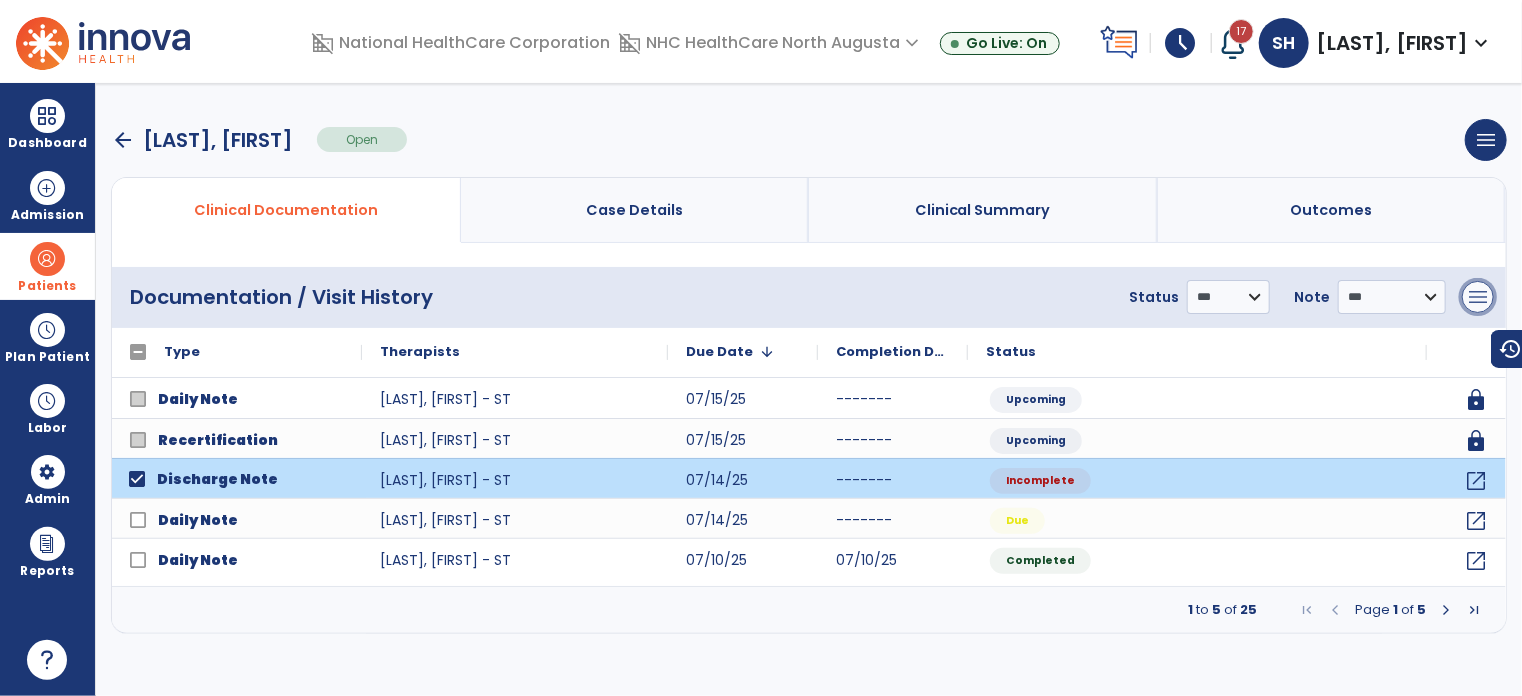 click on "menu" at bounding box center [1478, 297] 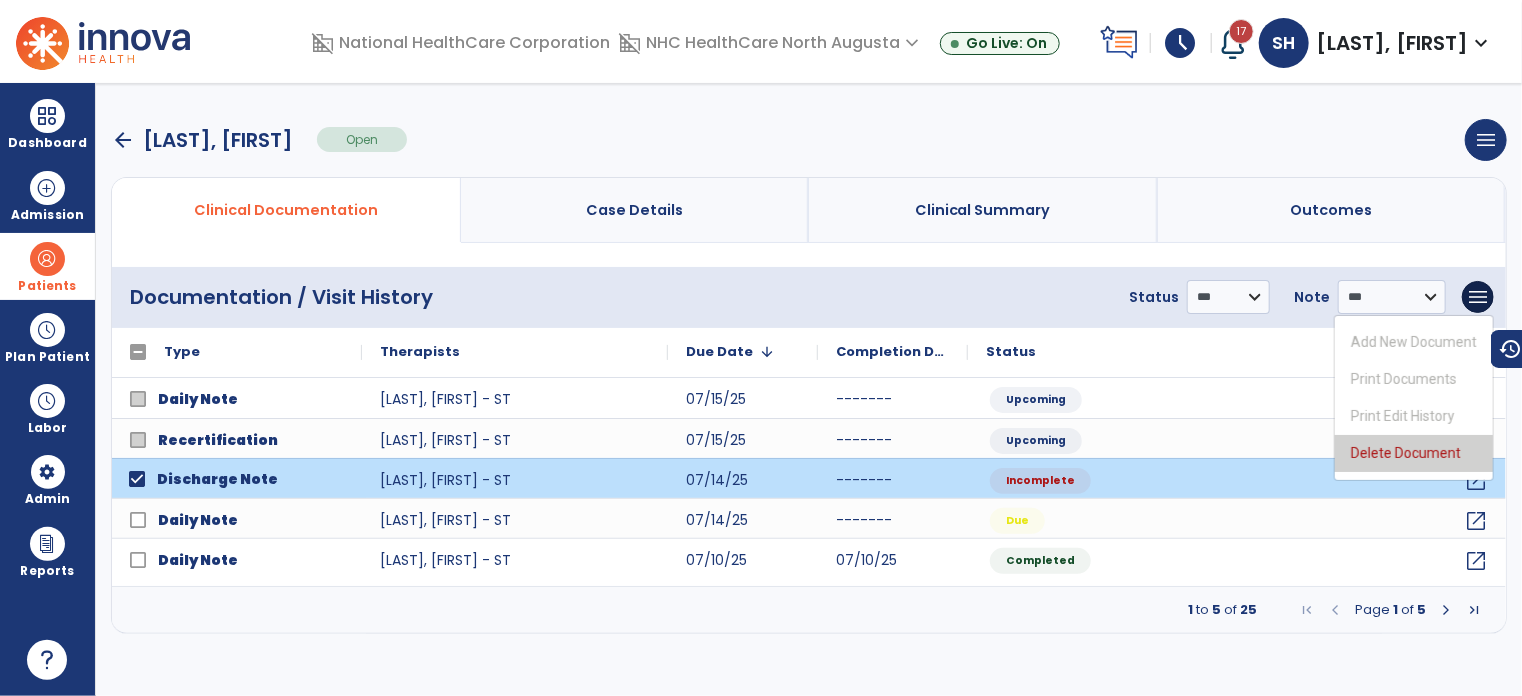 click on "Delete Document" at bounding box center [1414, 453] 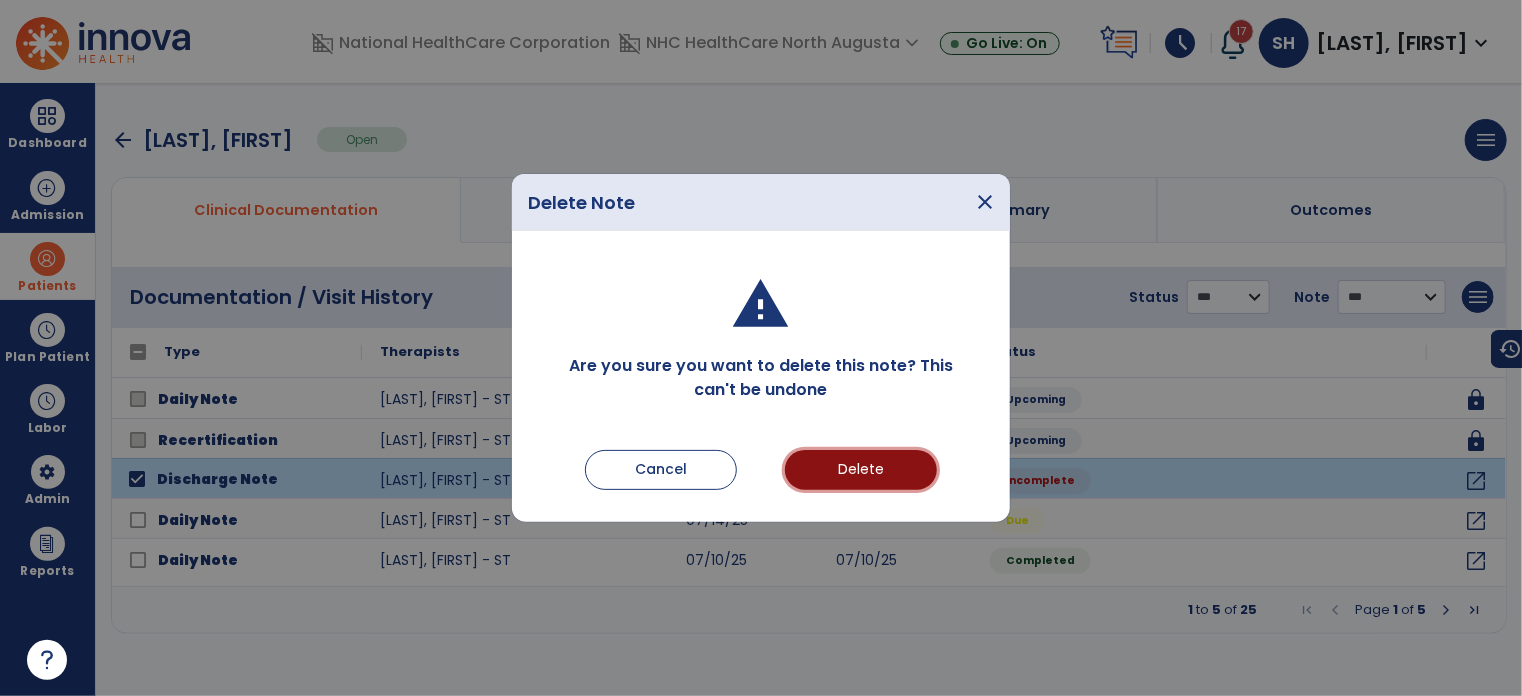 click on "Delete" at bounding box center [861, 470] 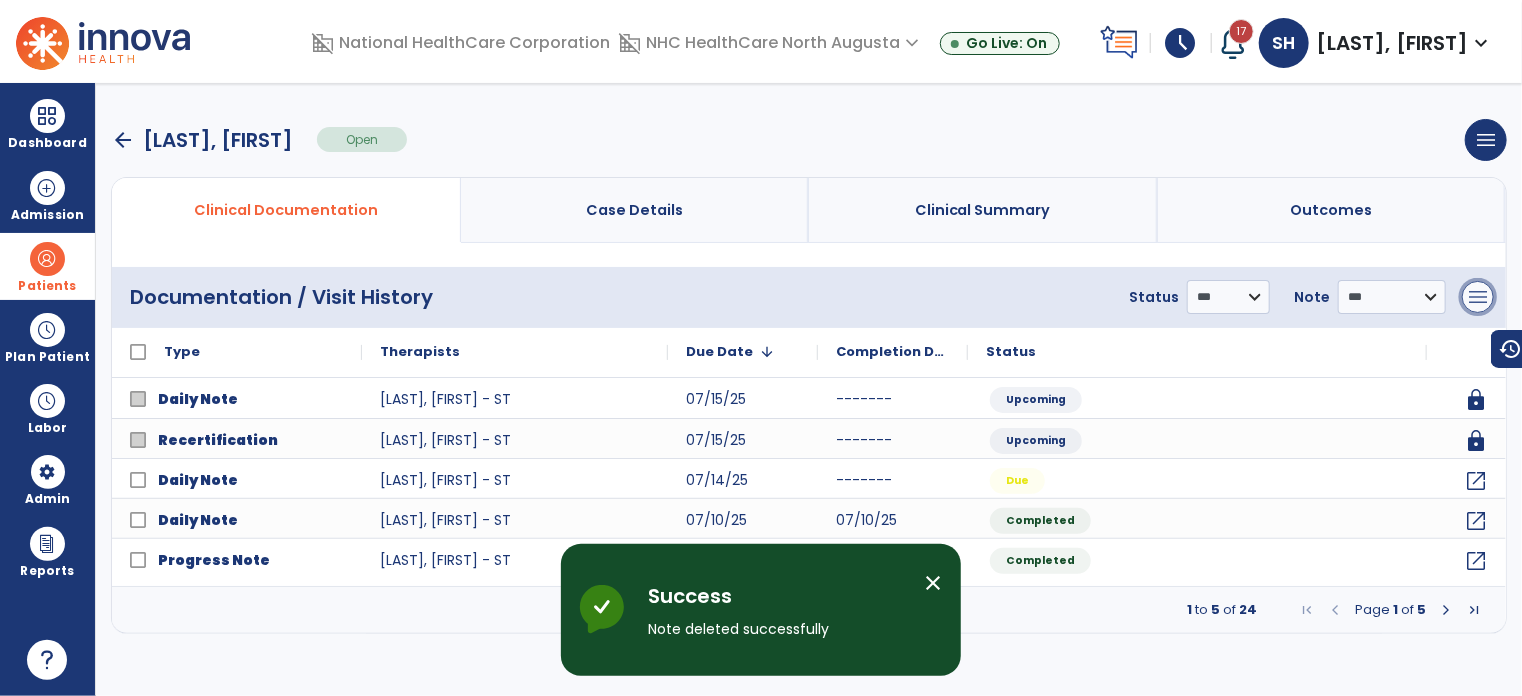 click on "menu" at bounding box center (1478, 297) 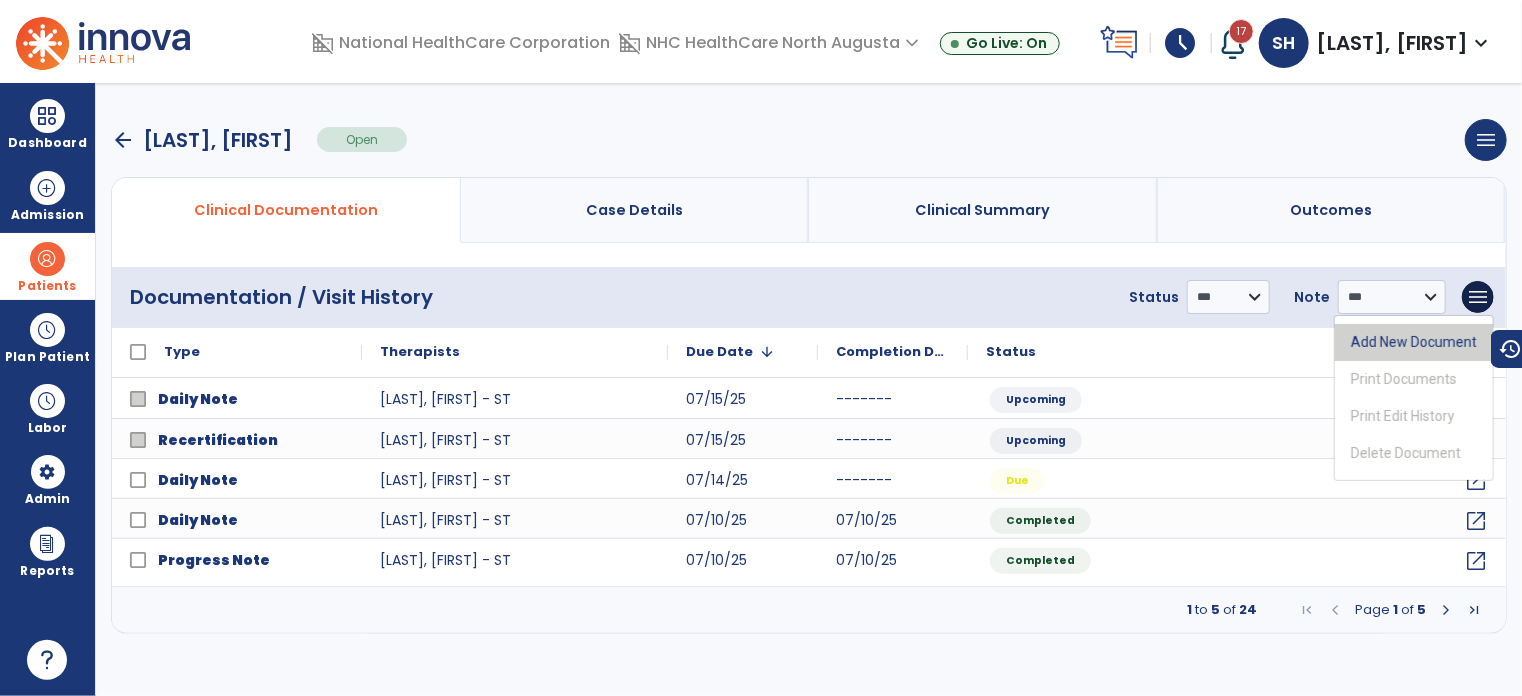 click on "Add New Document" at bounding box center [1414, 342] 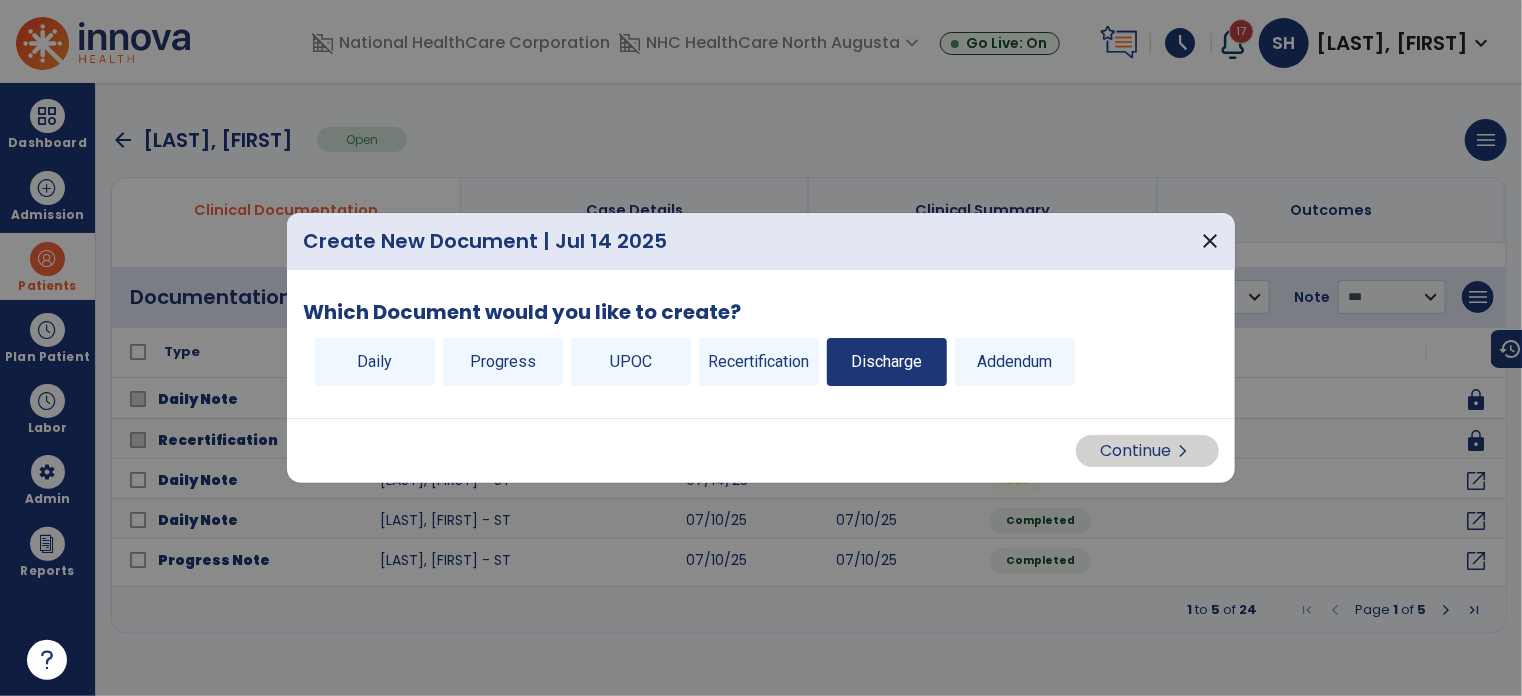 click on "Discharge" at bounding box center (887, 362) 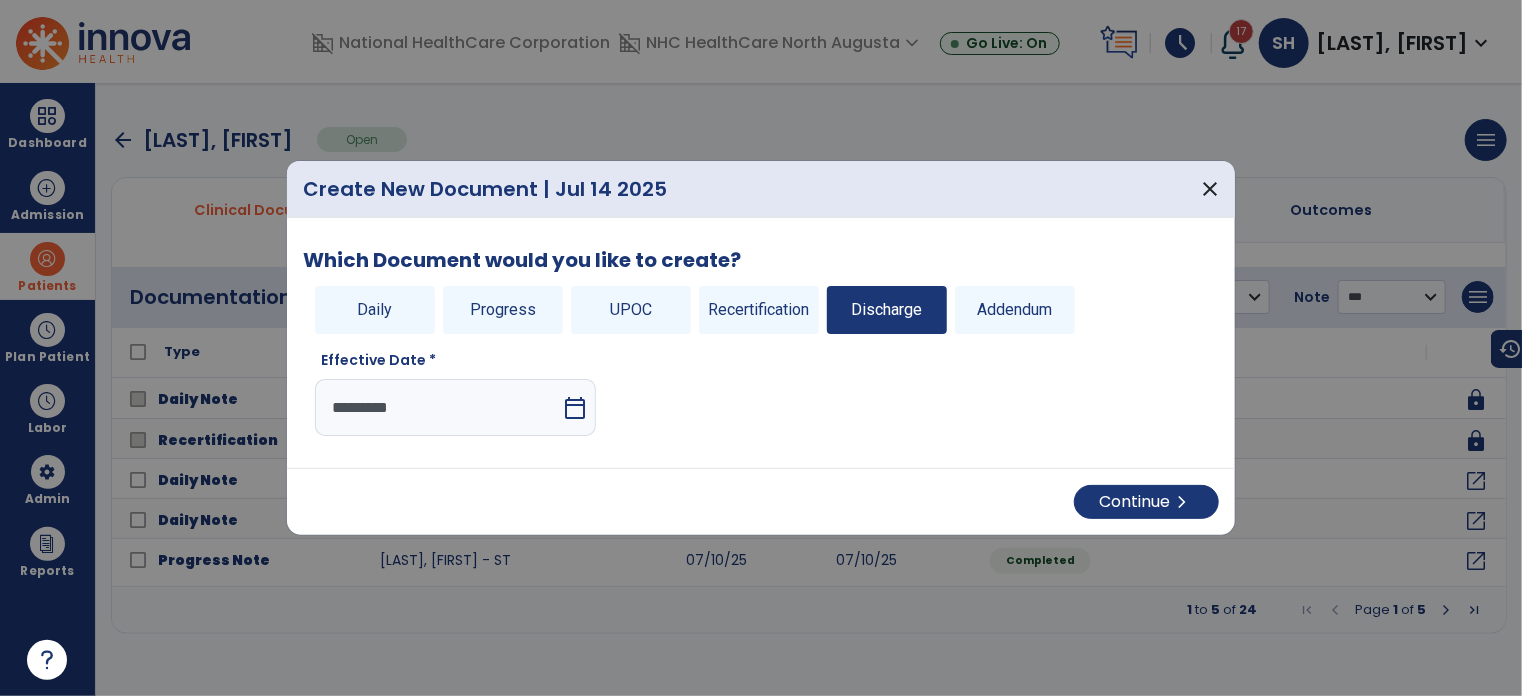 drag, startPoint x: 576, startPoint y: 411, endPoint x: 552, endPoint y: 404, distance: 25 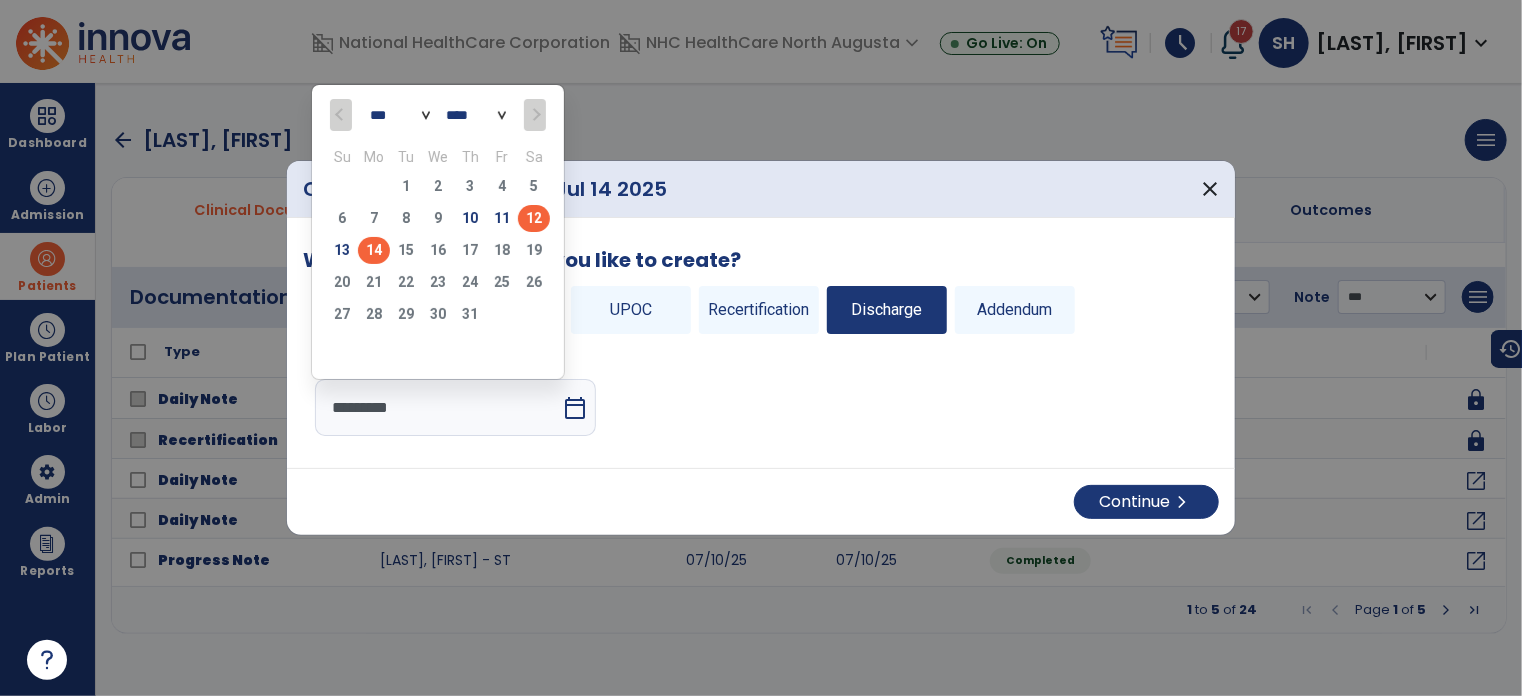 click on "12" 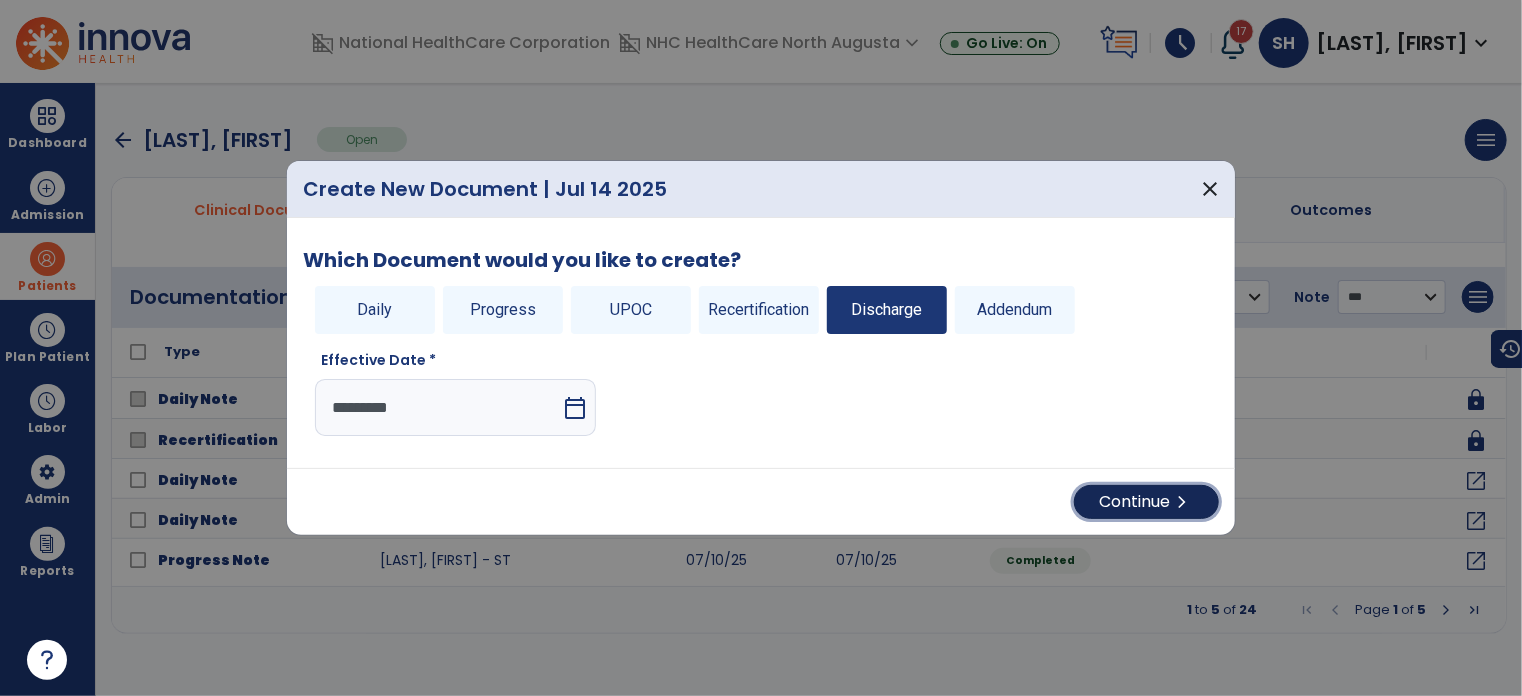 click on "Continue   chevron_right" at bounding box center [1146, 502] 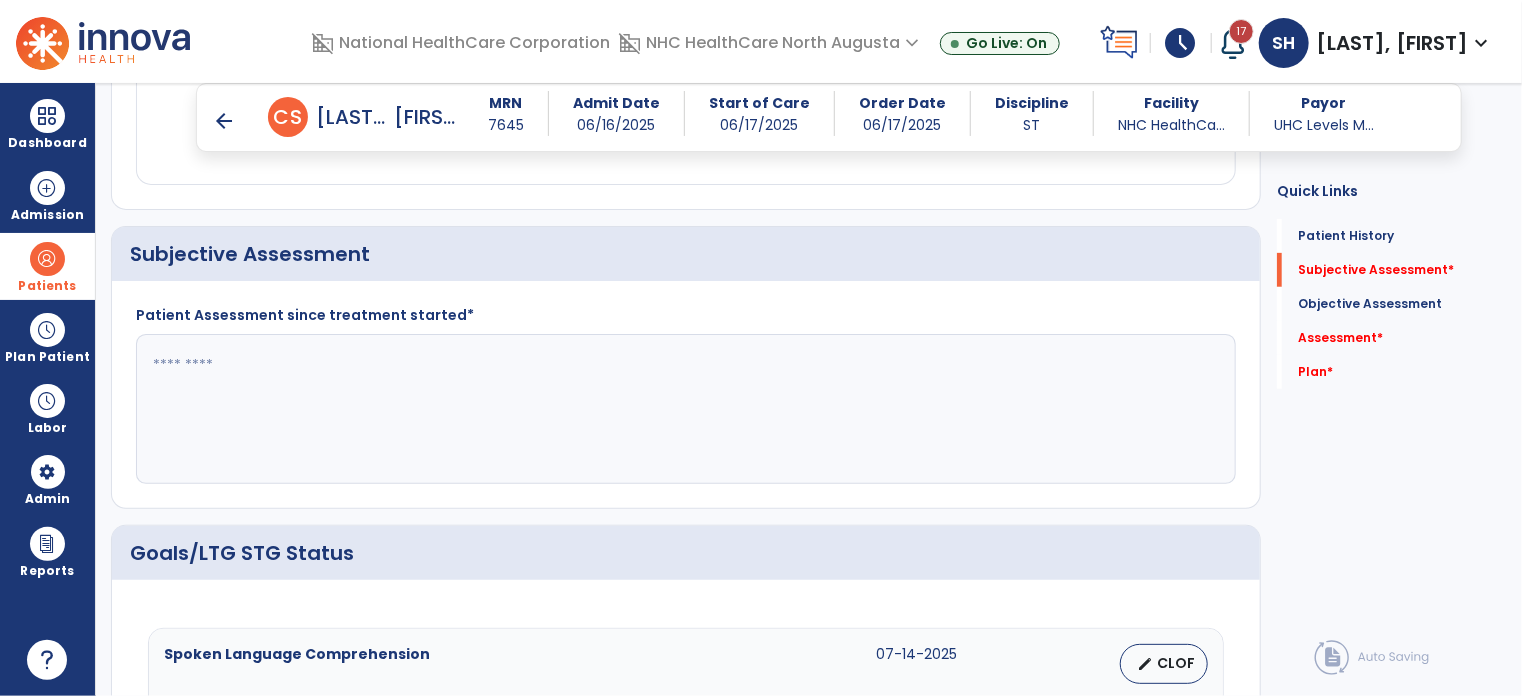 scroll, scrollTop: 400, scrollLeft: 0, axis: vertical 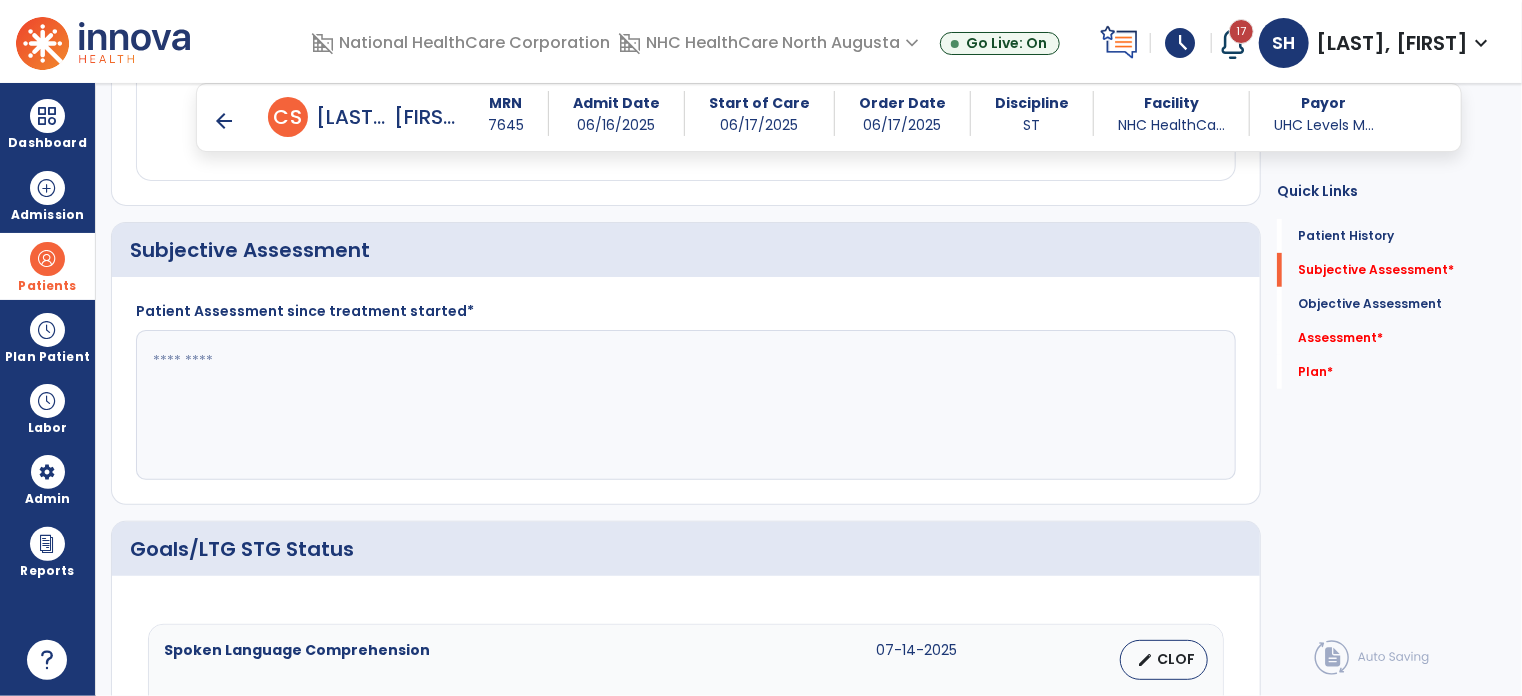 click 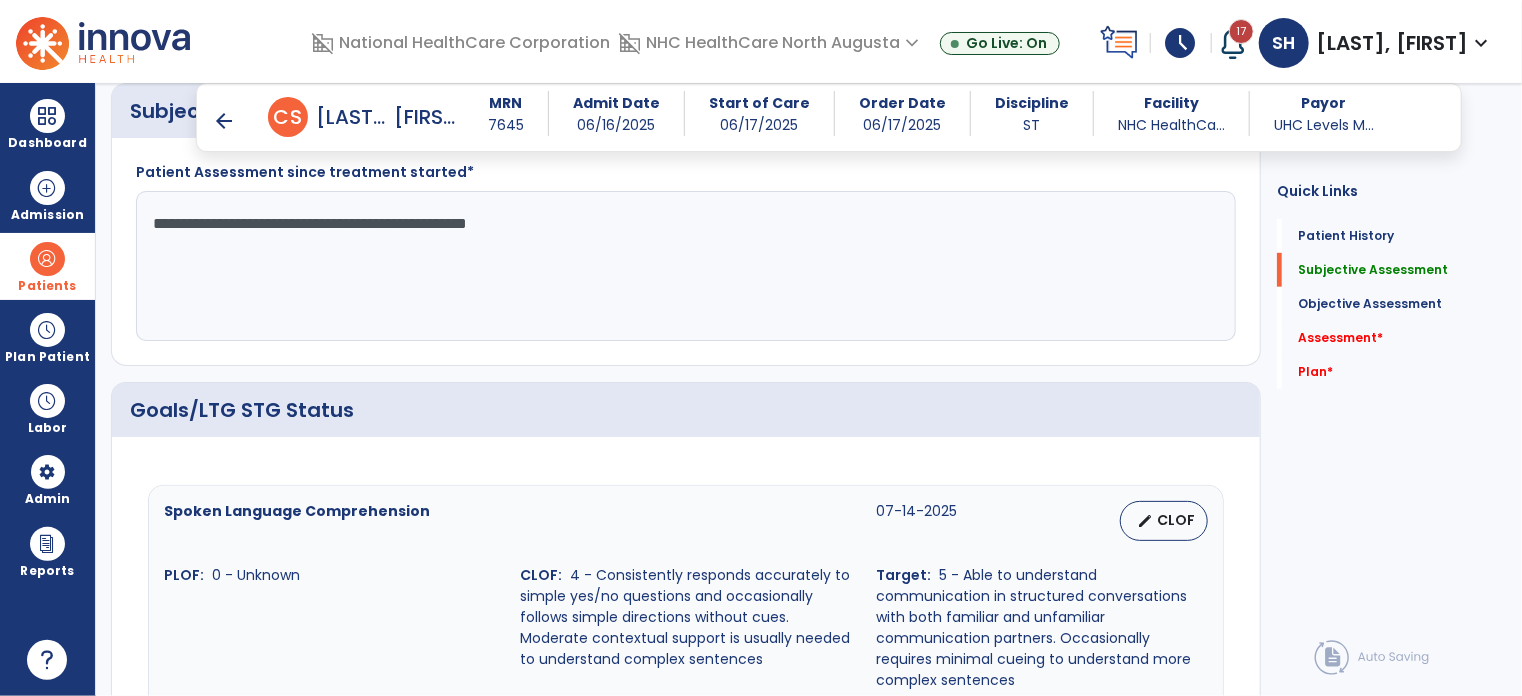 scroll, scrollTop: 600, scrollLeft: 0, axis: vertical 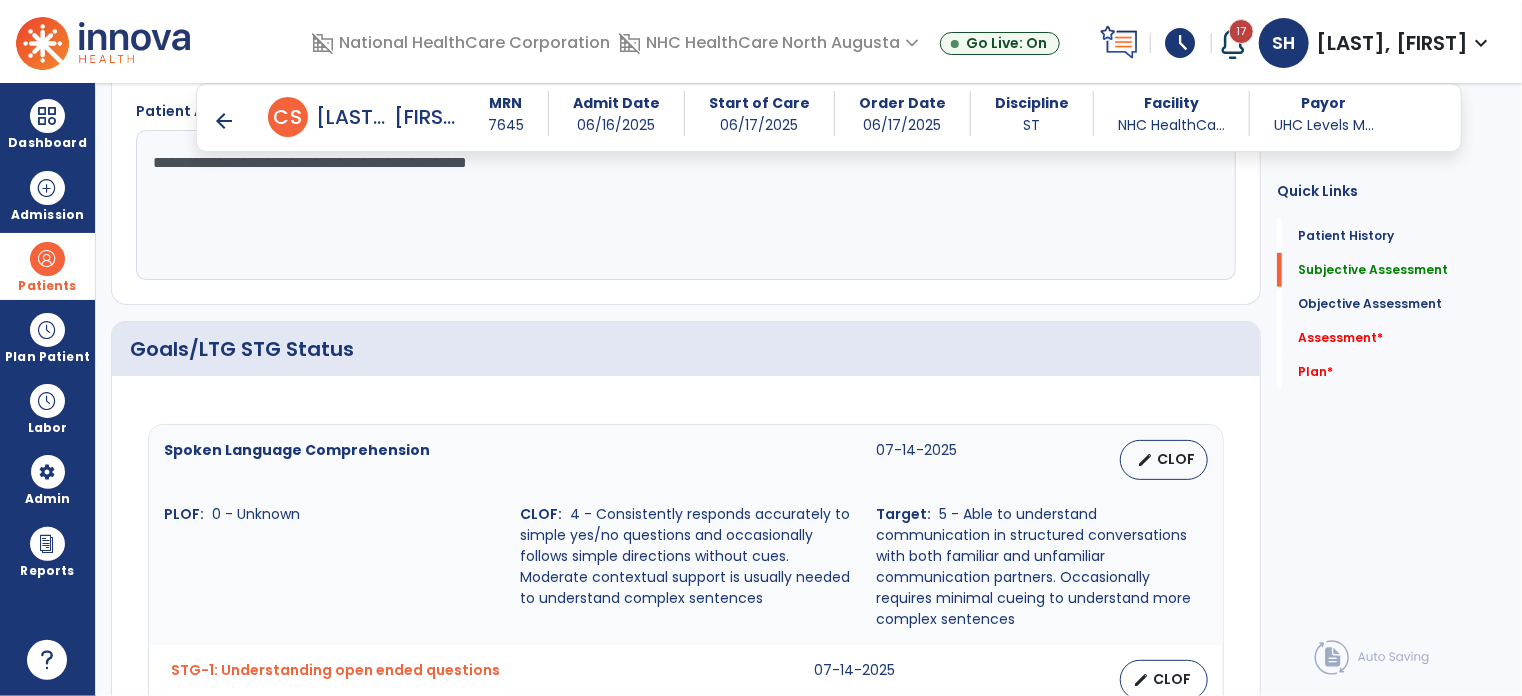 type on "**********" 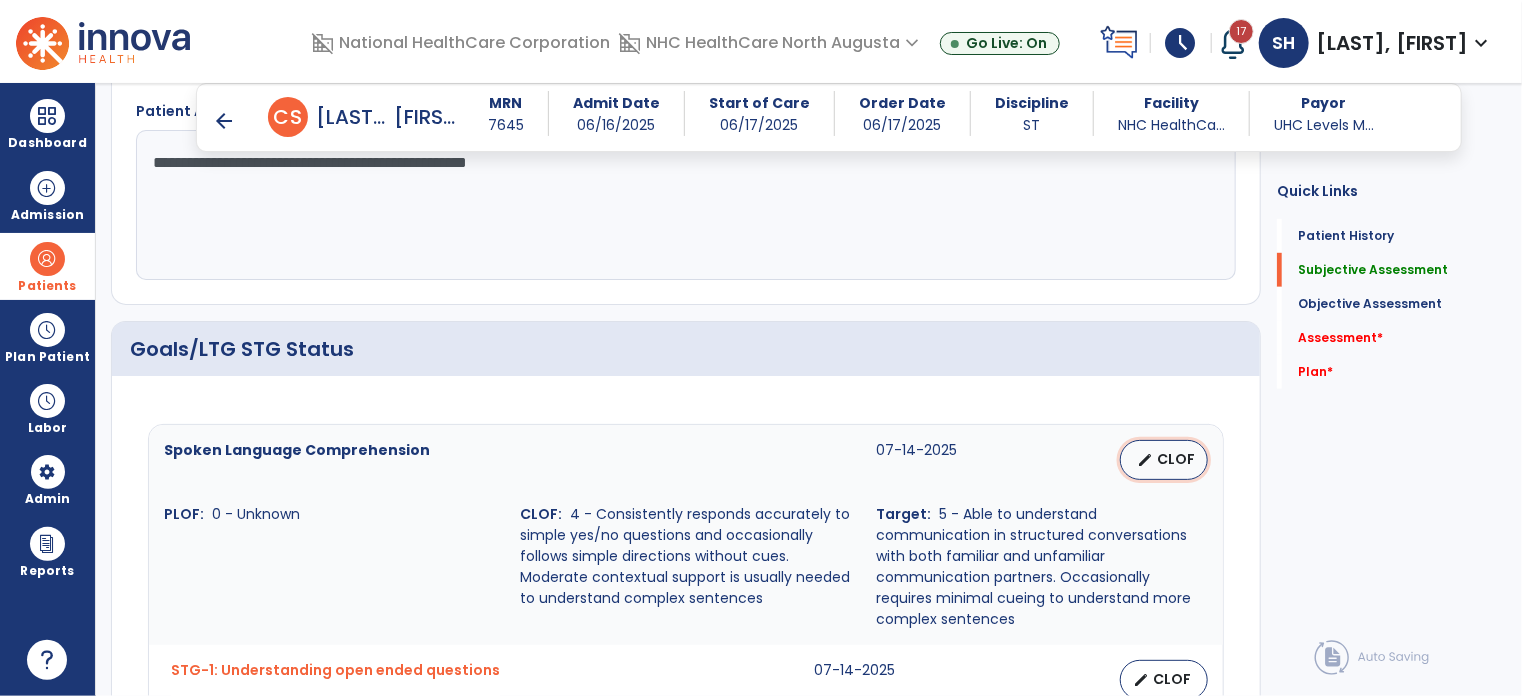 click on "edit   CLOF" at bounding box center [1164, 460] 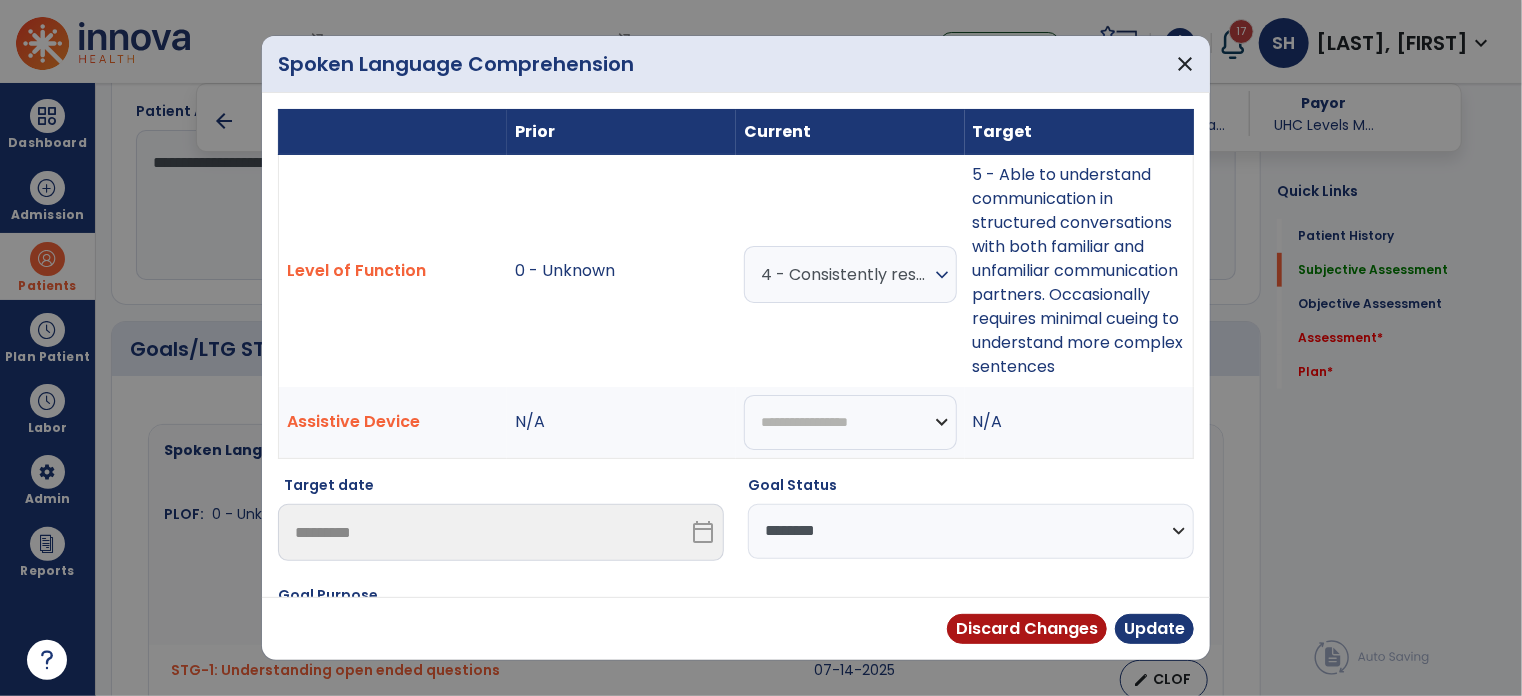 click on "expand_more" at bounding box center [942, 275] 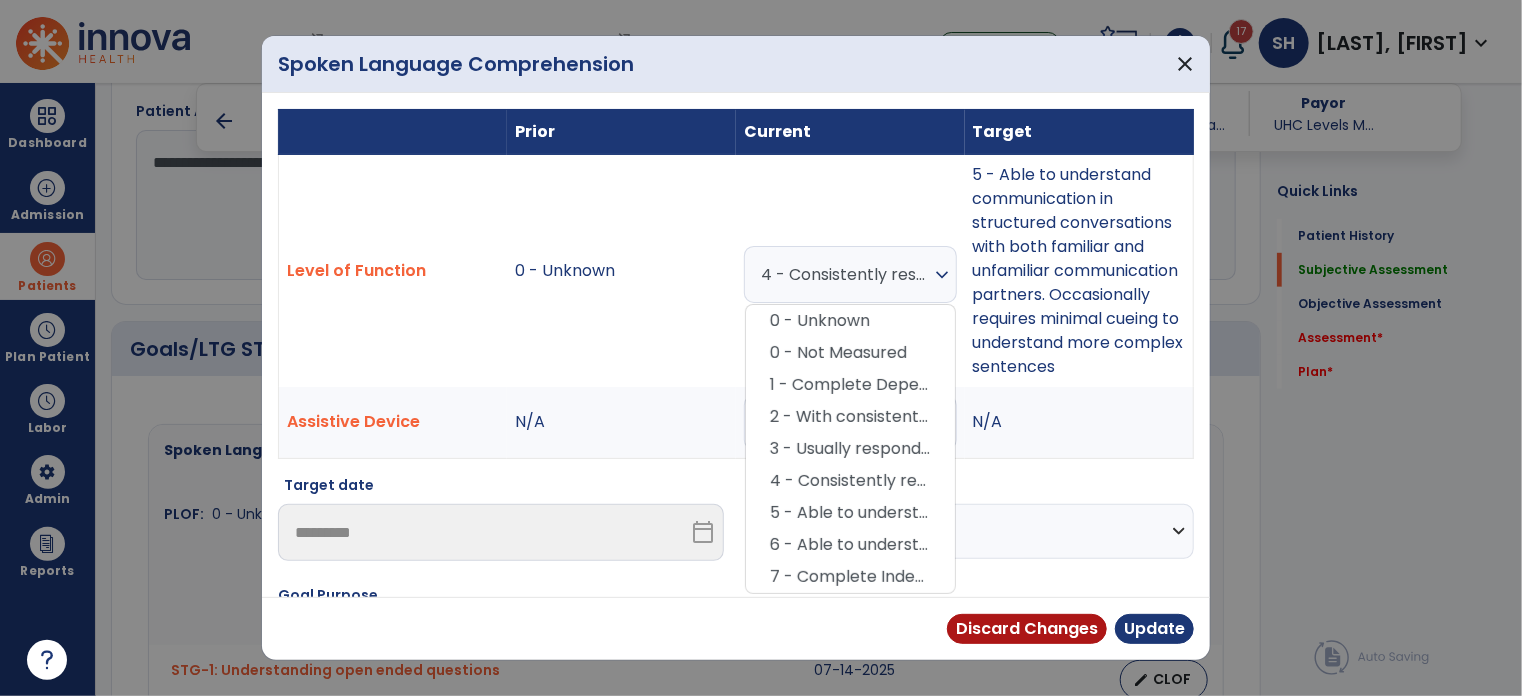 click on "5 - Able to understand communication in structured conversations with both familiar and unfamiliar communication partners. Occasionally requires minimal cueing to understand more complex sentences" at bounding box center (850, 513) 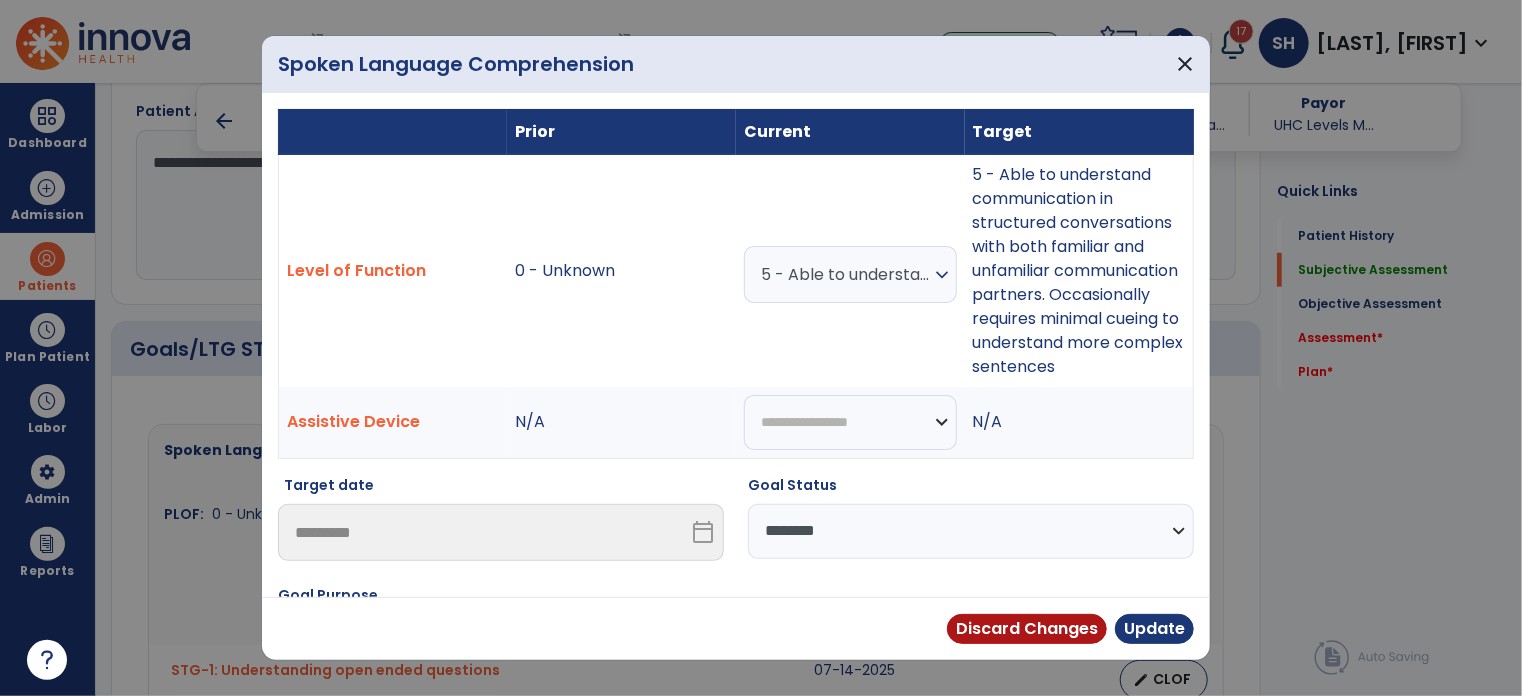 click on "**********" at bounding box center (971, 531) 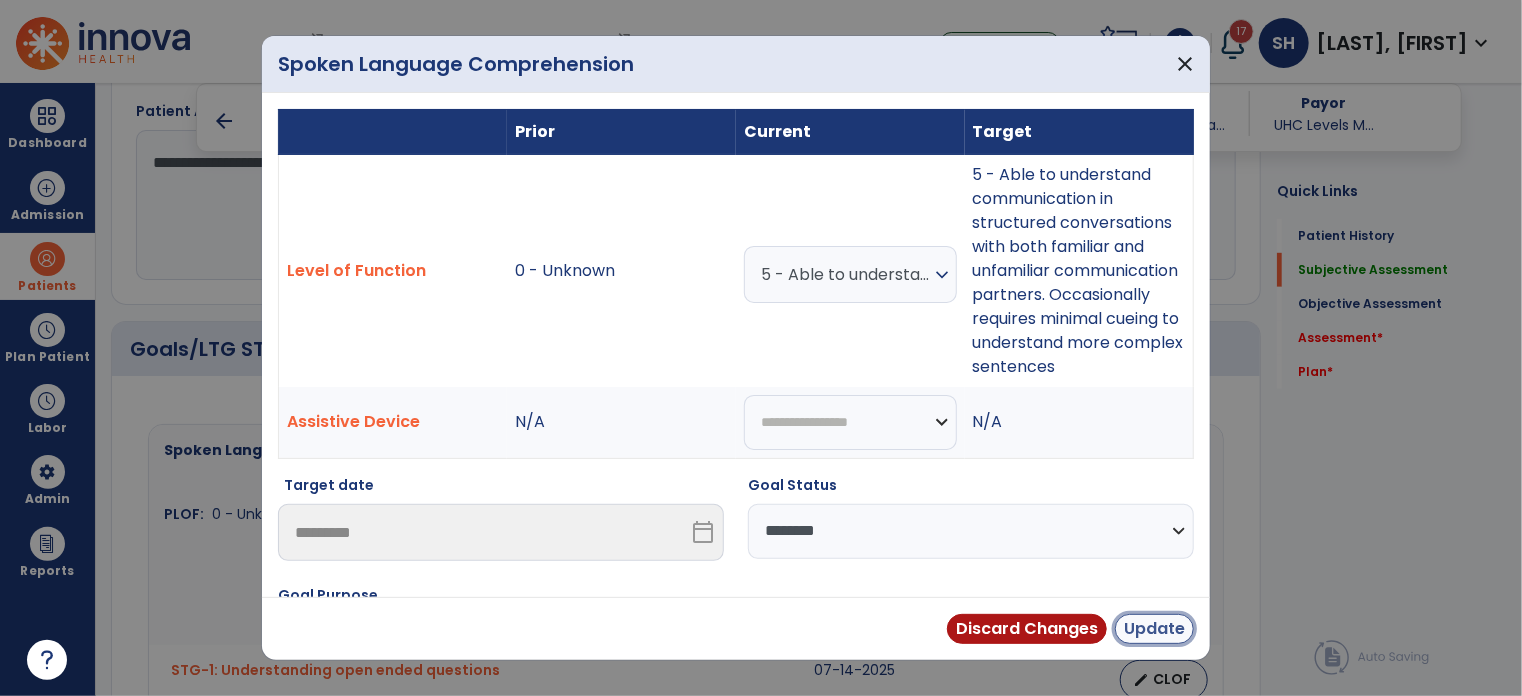 click on "Update" at bounding box center (1154, 629) 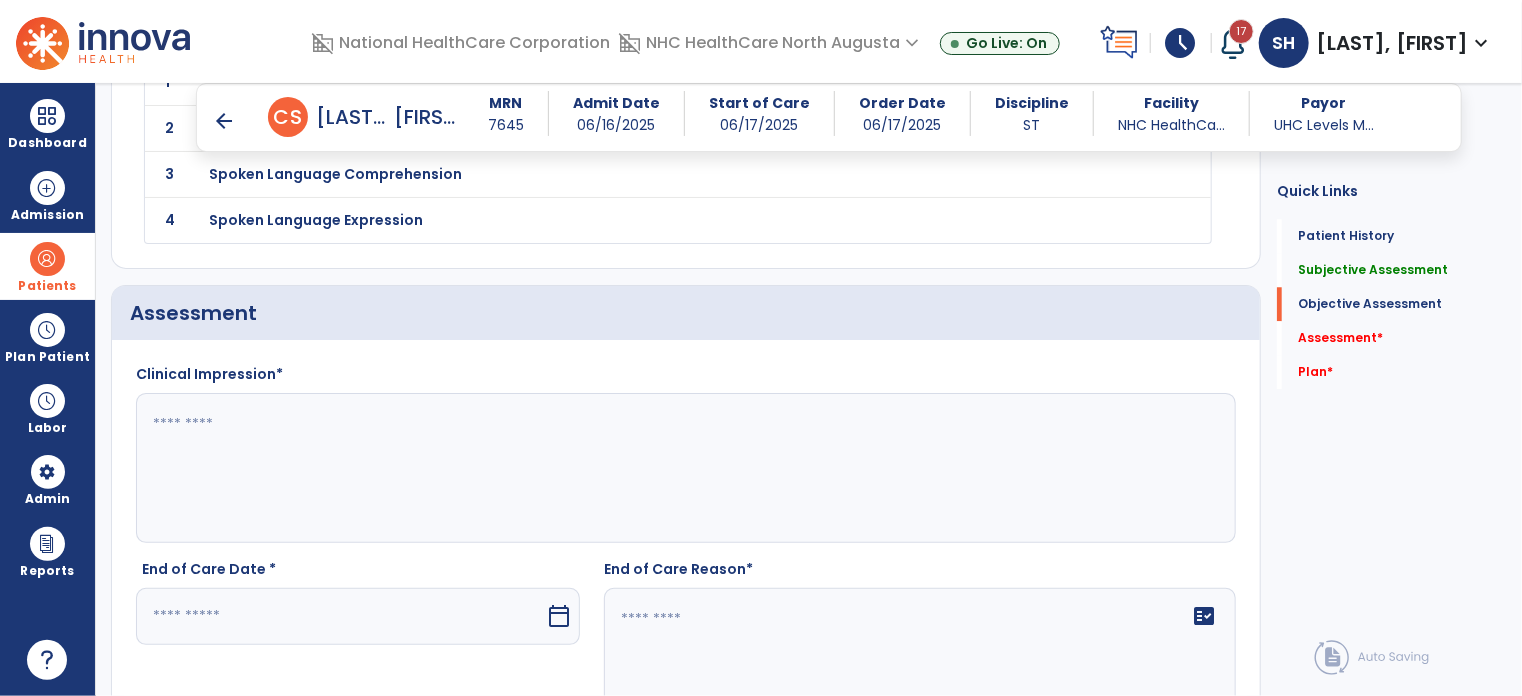 scroll, scrollTop: 2600, scrollLeft: 0, axis: vertical 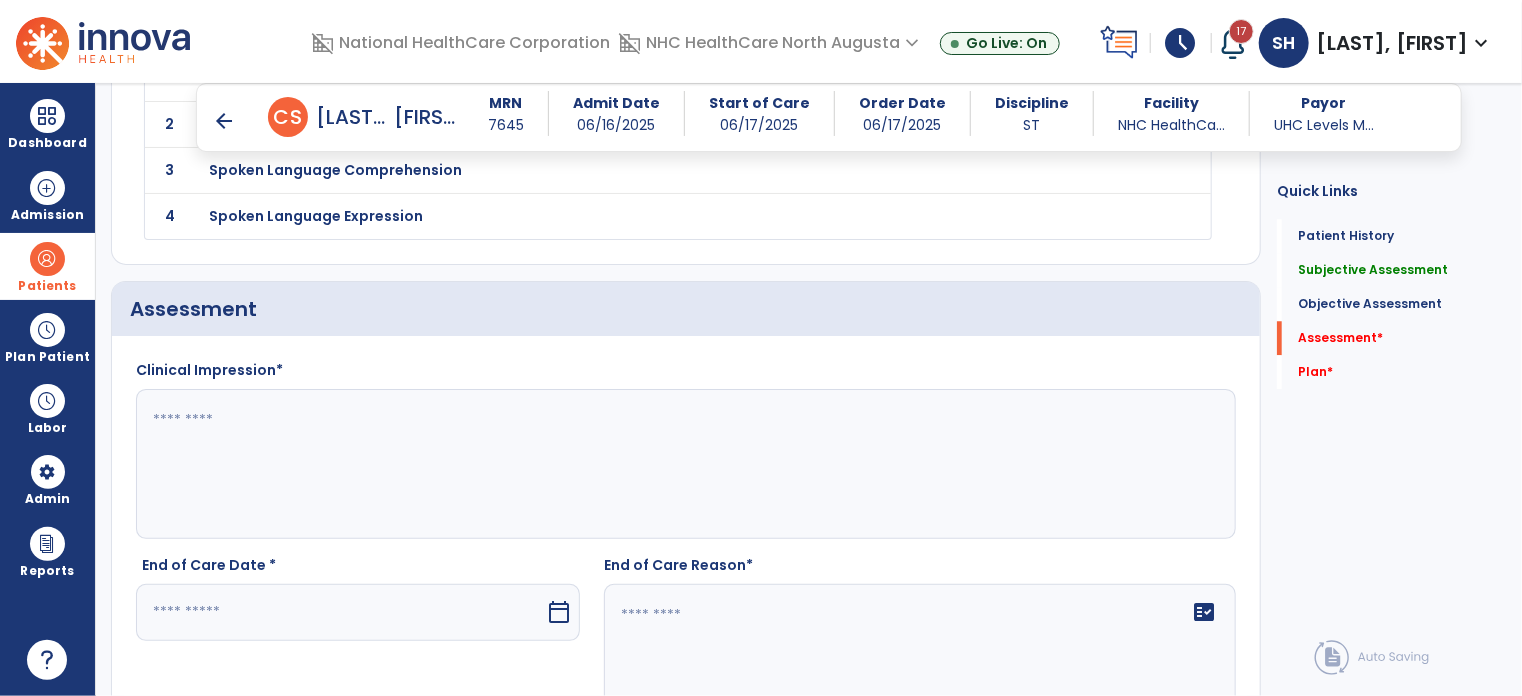 click on "Spoken Language Comprehension" at bounding box center (246, 78) 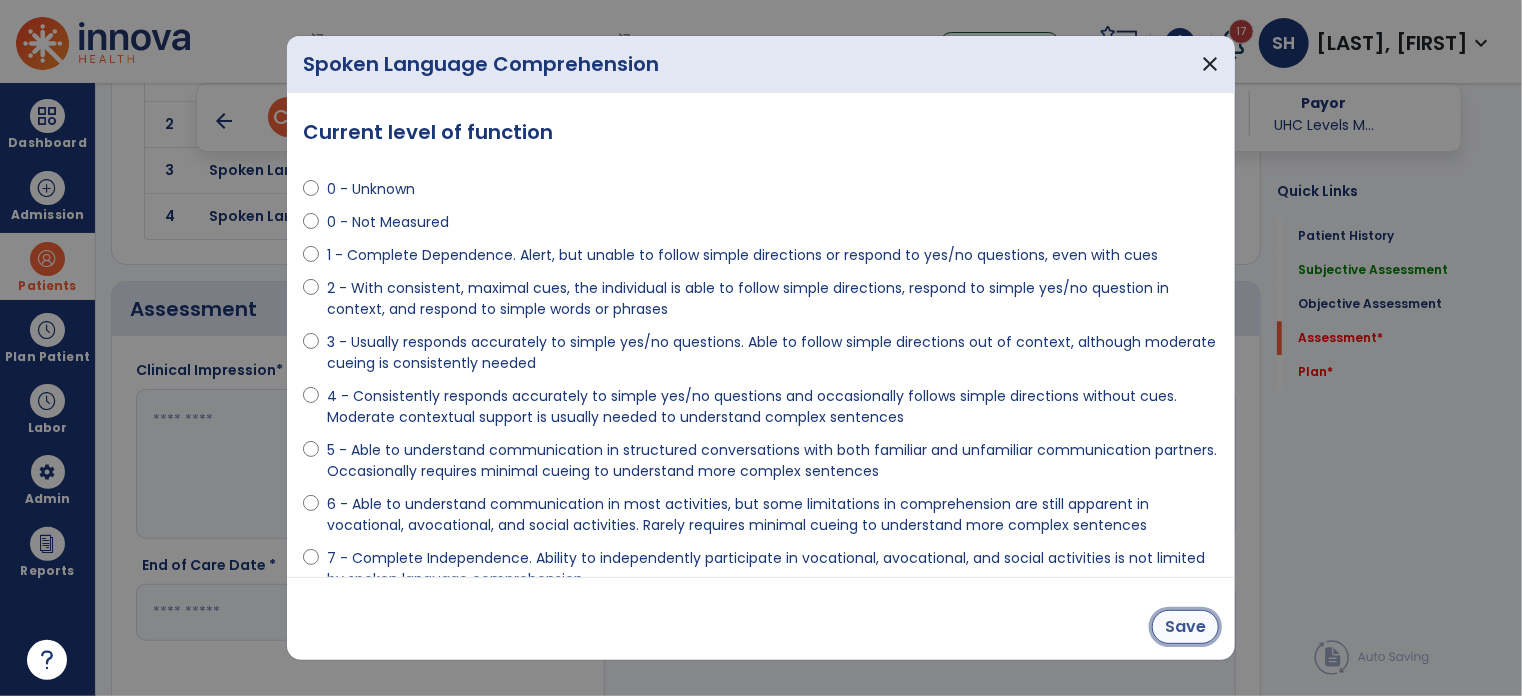 click on "Save" at bounding box center [1185, 627] 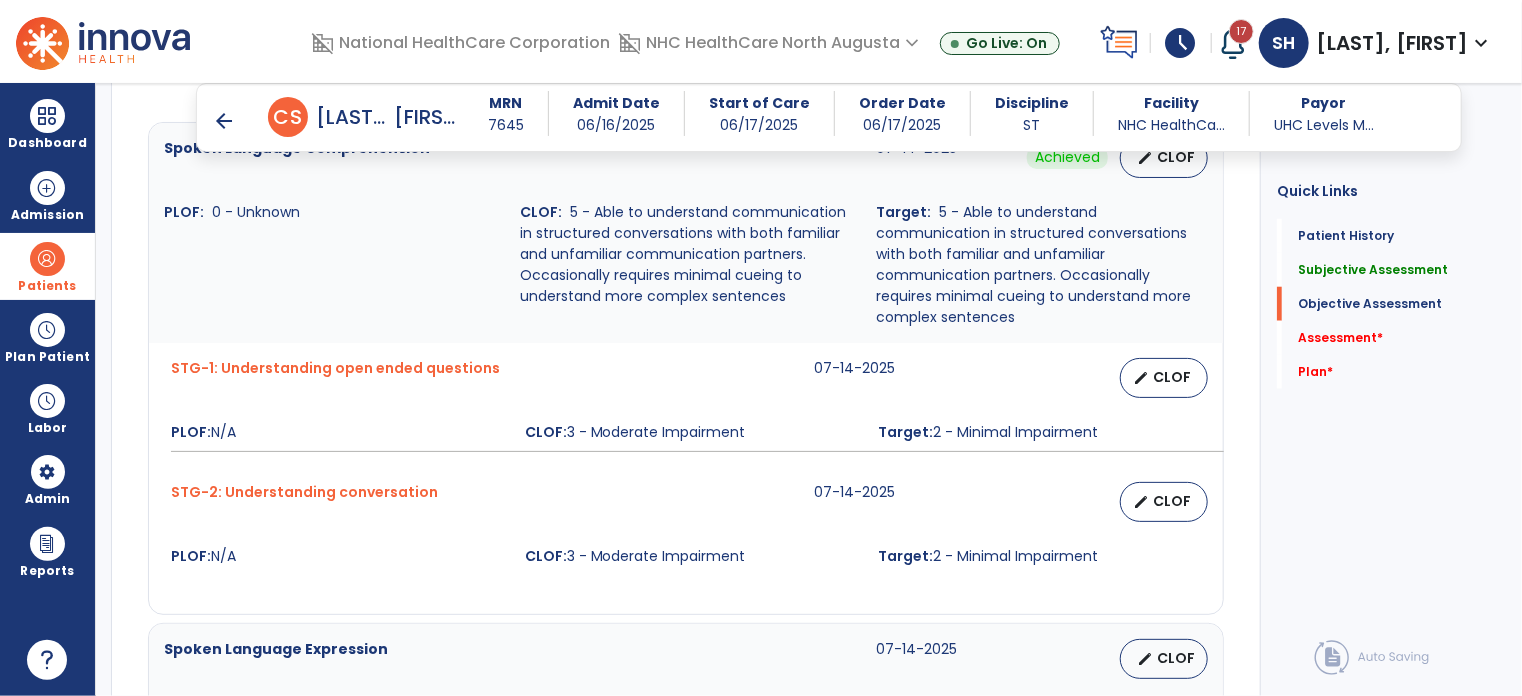 scroll, scrollTop: 900, scrollLeft: 0, axis: vertical 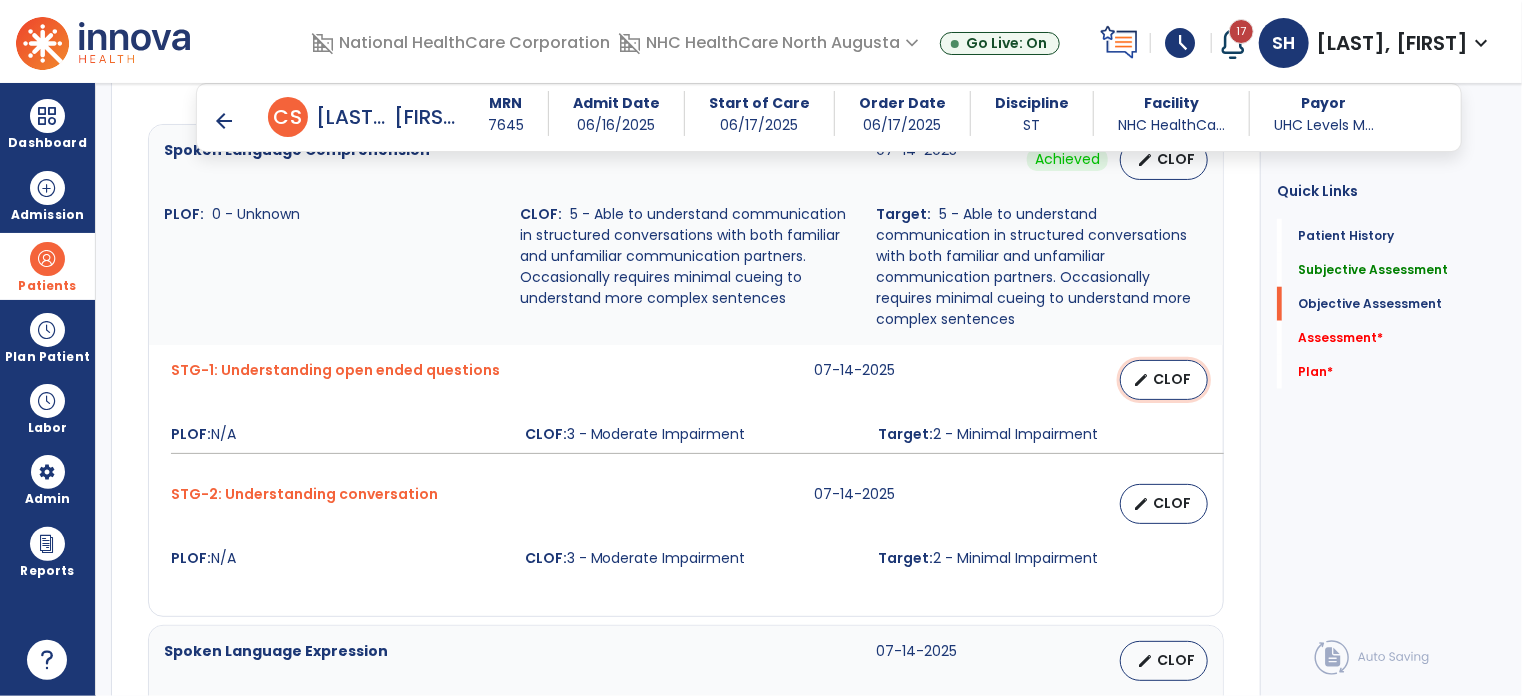 click on "edit   CLOF" at bounding box center (1164, 380) 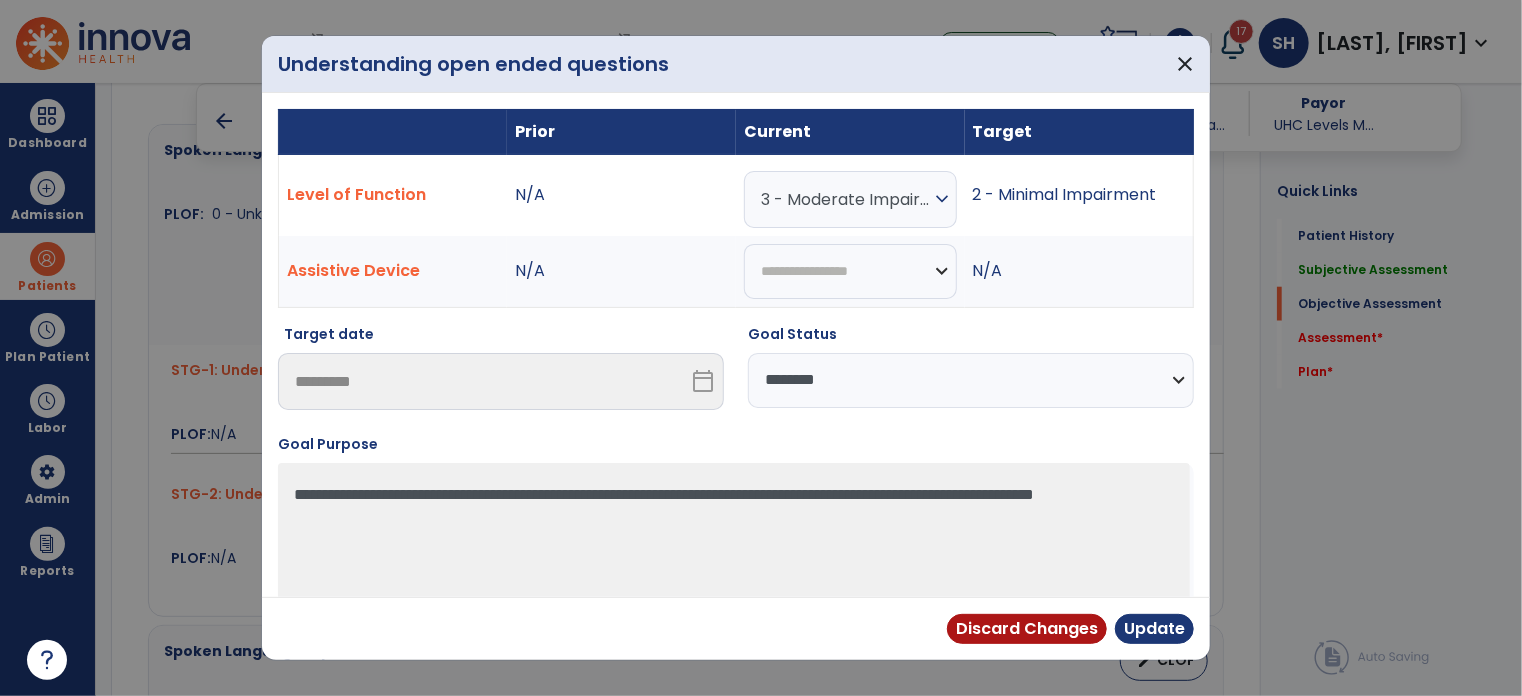 click on "**********" at bounding box center (971, 380) 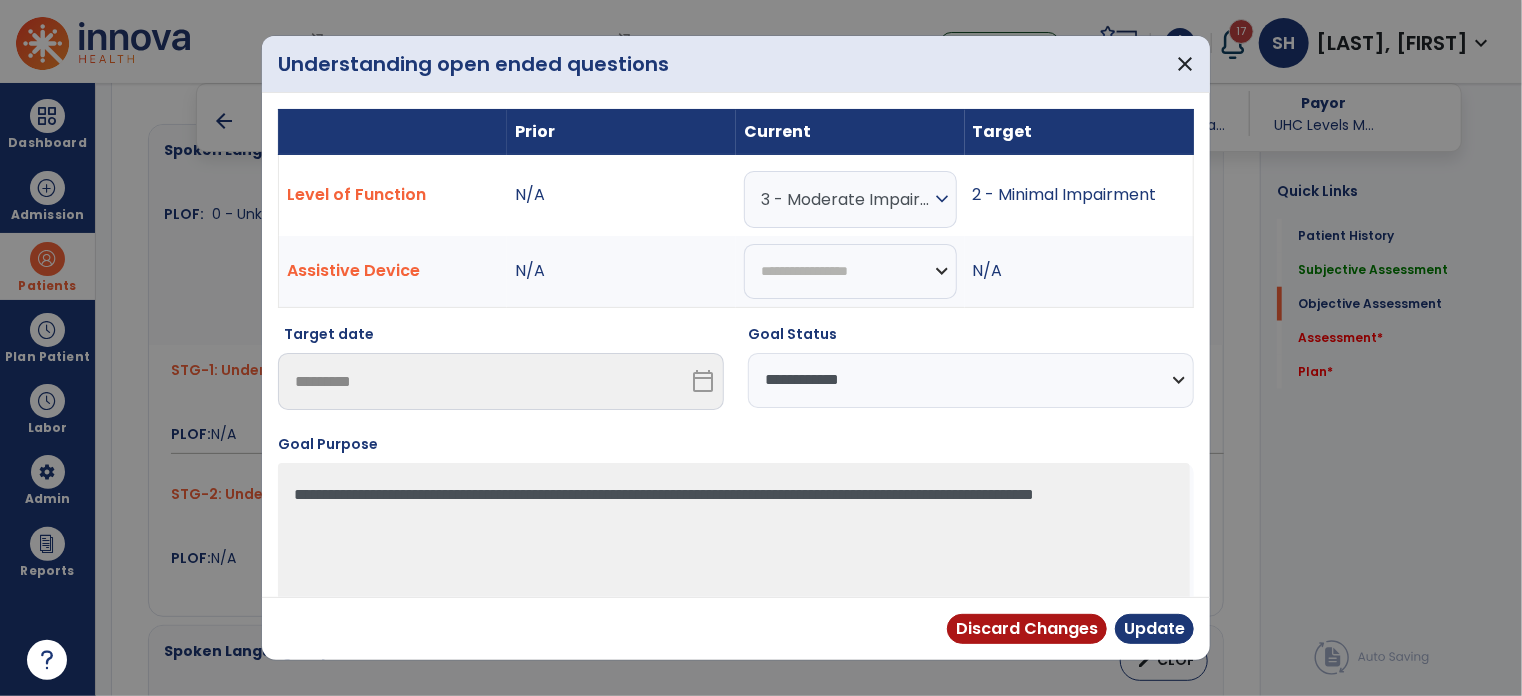 click on "**********" at bounding box center [971, 380] 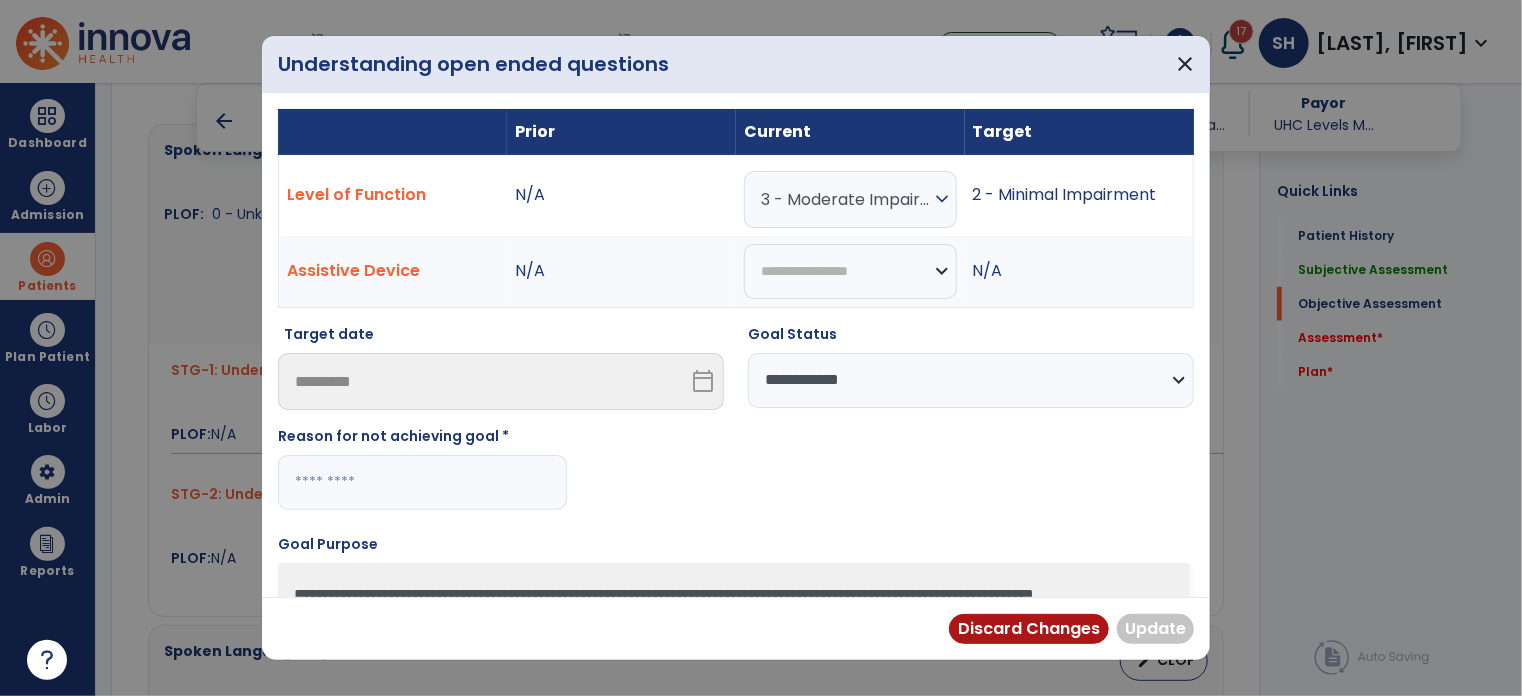 click at bounding box center (422, 482) 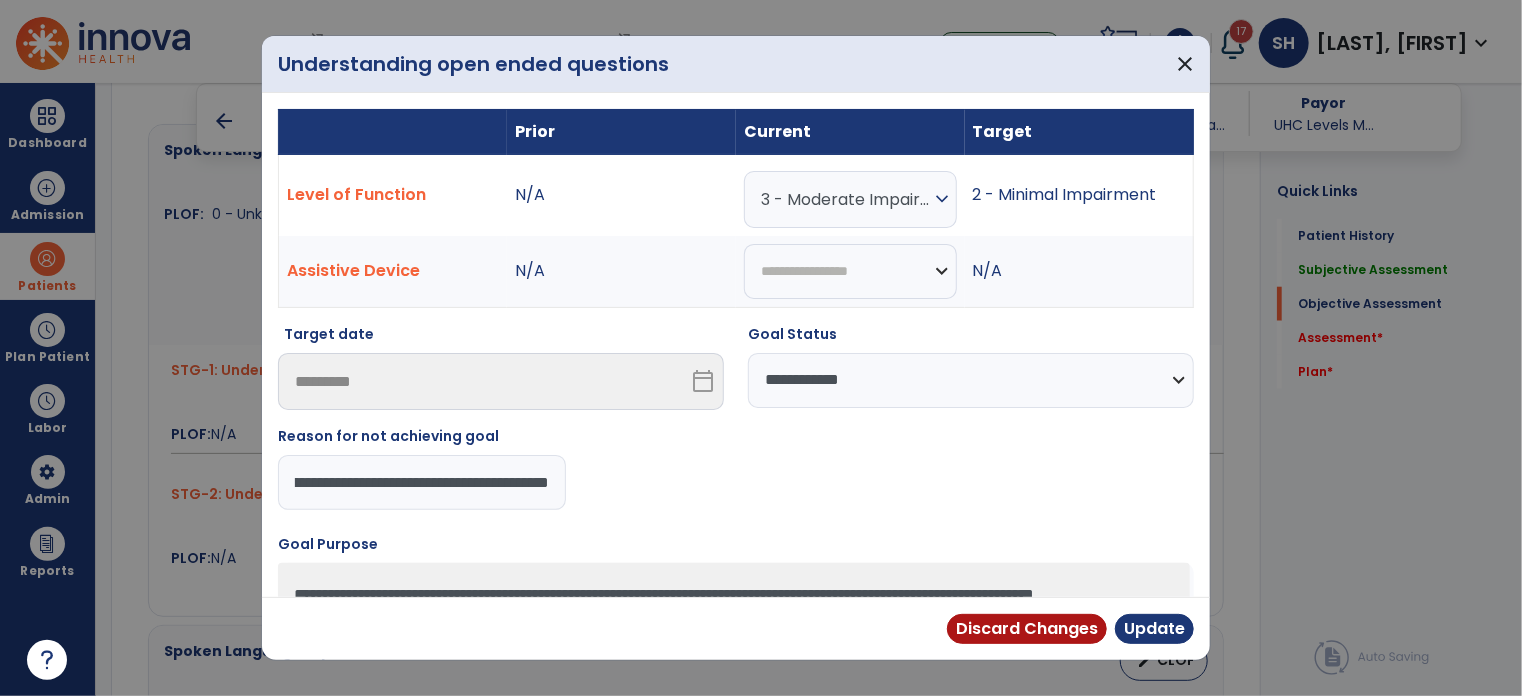 scroll, scrollTop: 0, scrollLeft: 187, axis: horizontal 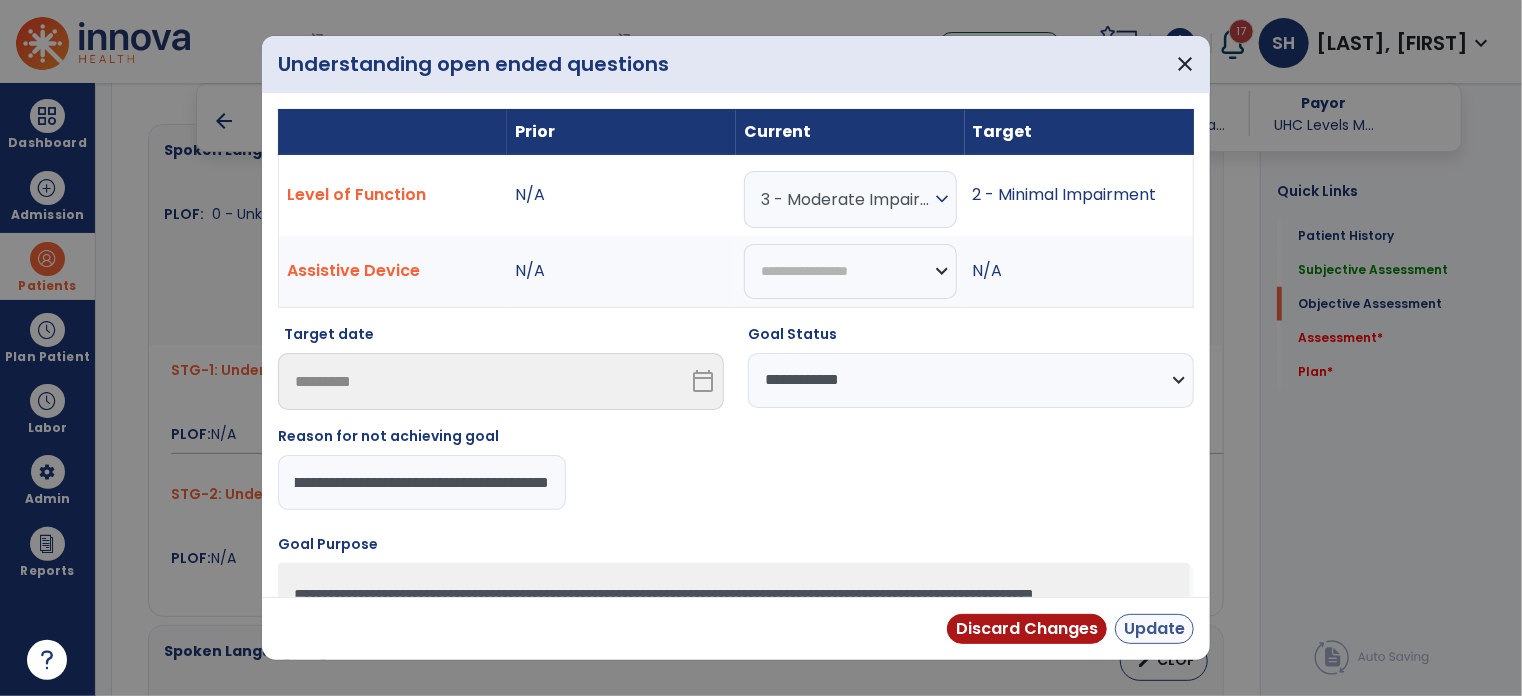 type on "**********" 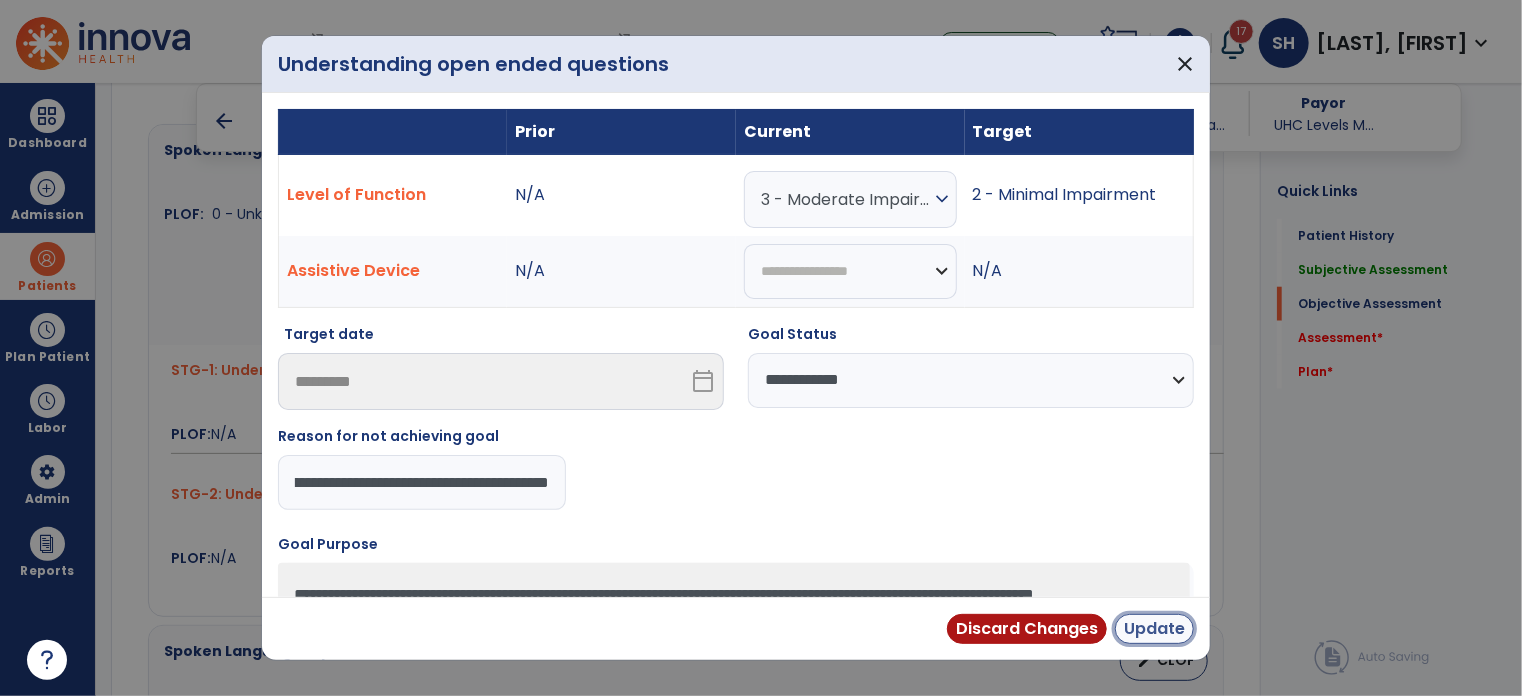 scroll, scrollTop: 0, scrollLeft: 0, axis: both 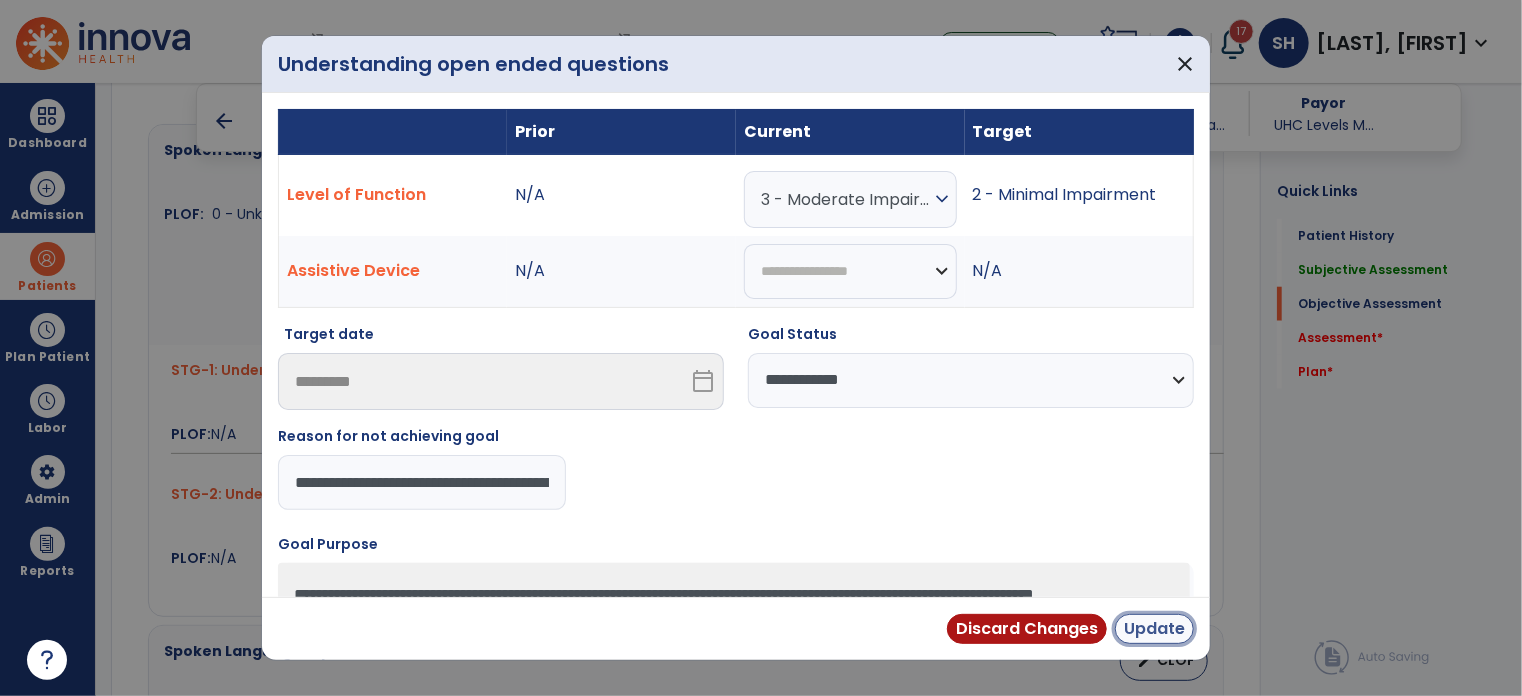 click on "Update" at bounding box center (1154, 629) 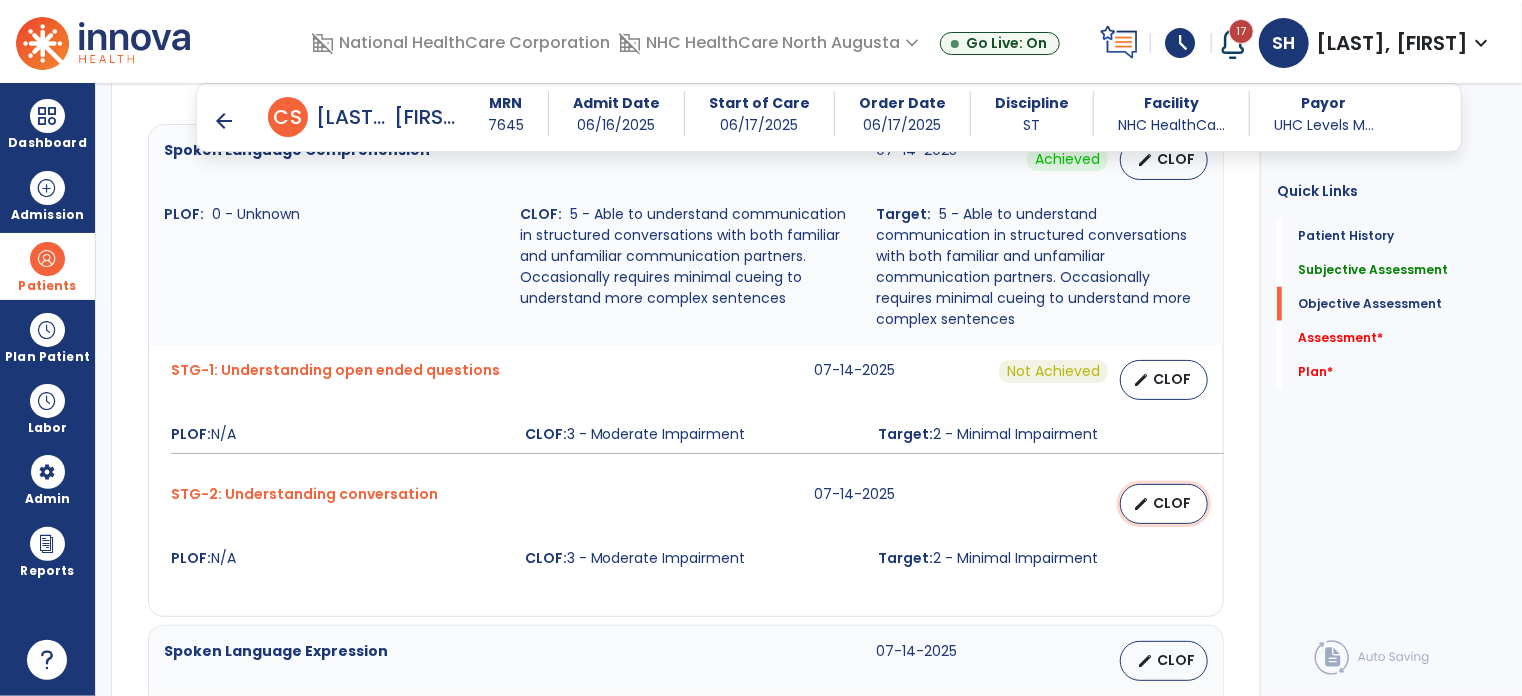 click on "CLOF" at bounding box center (1172, 503) 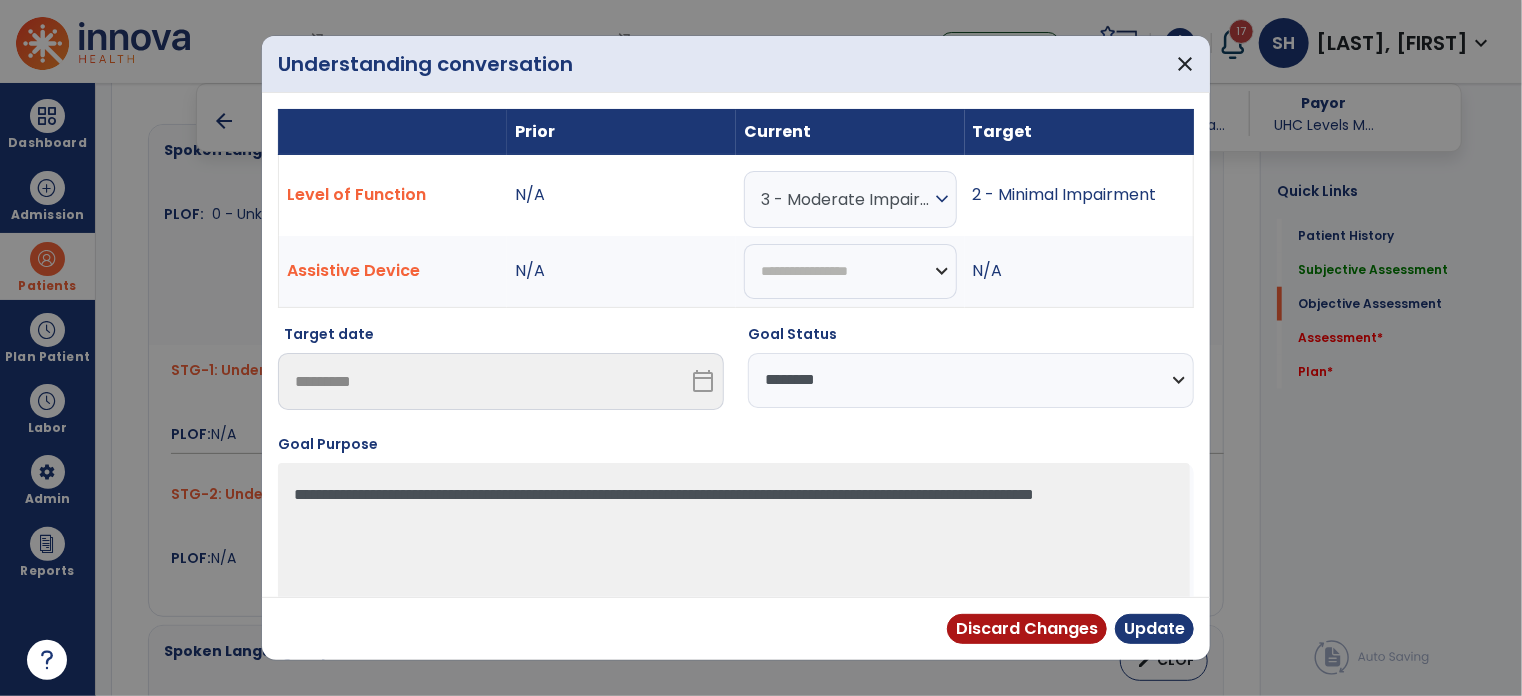 click on "**********" at bounding box center [971, 380] 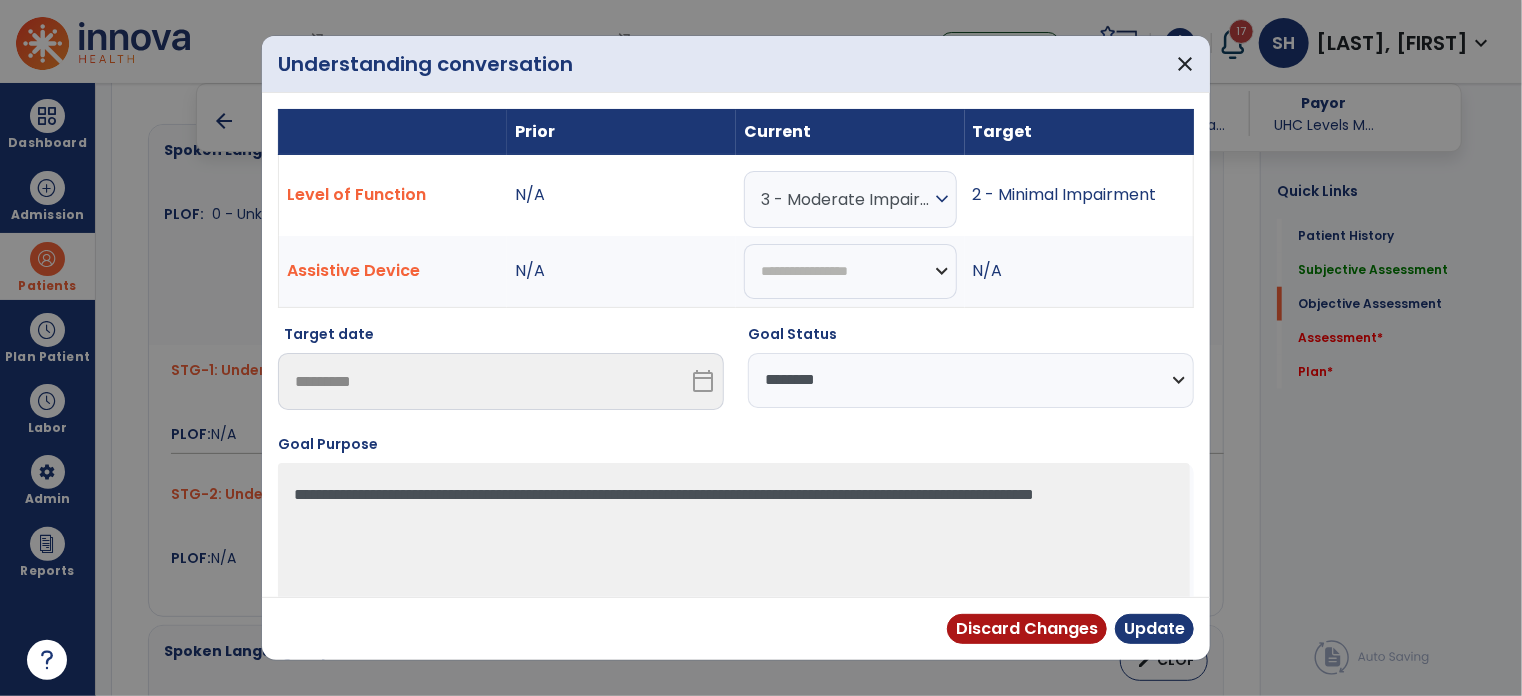 click on "**********" at bounding box center [971, 380] 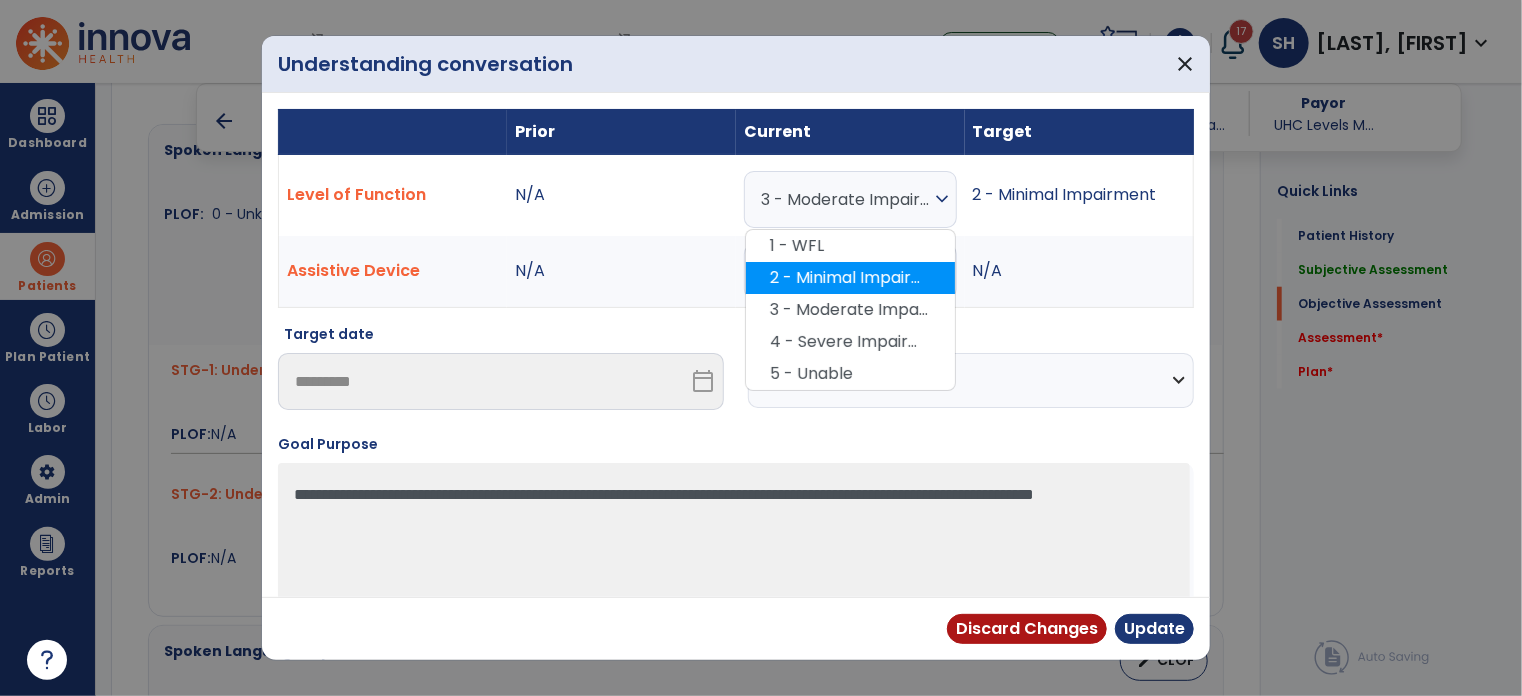 click on "2 - Minimal Impairment" at bounding box center [850, 278] 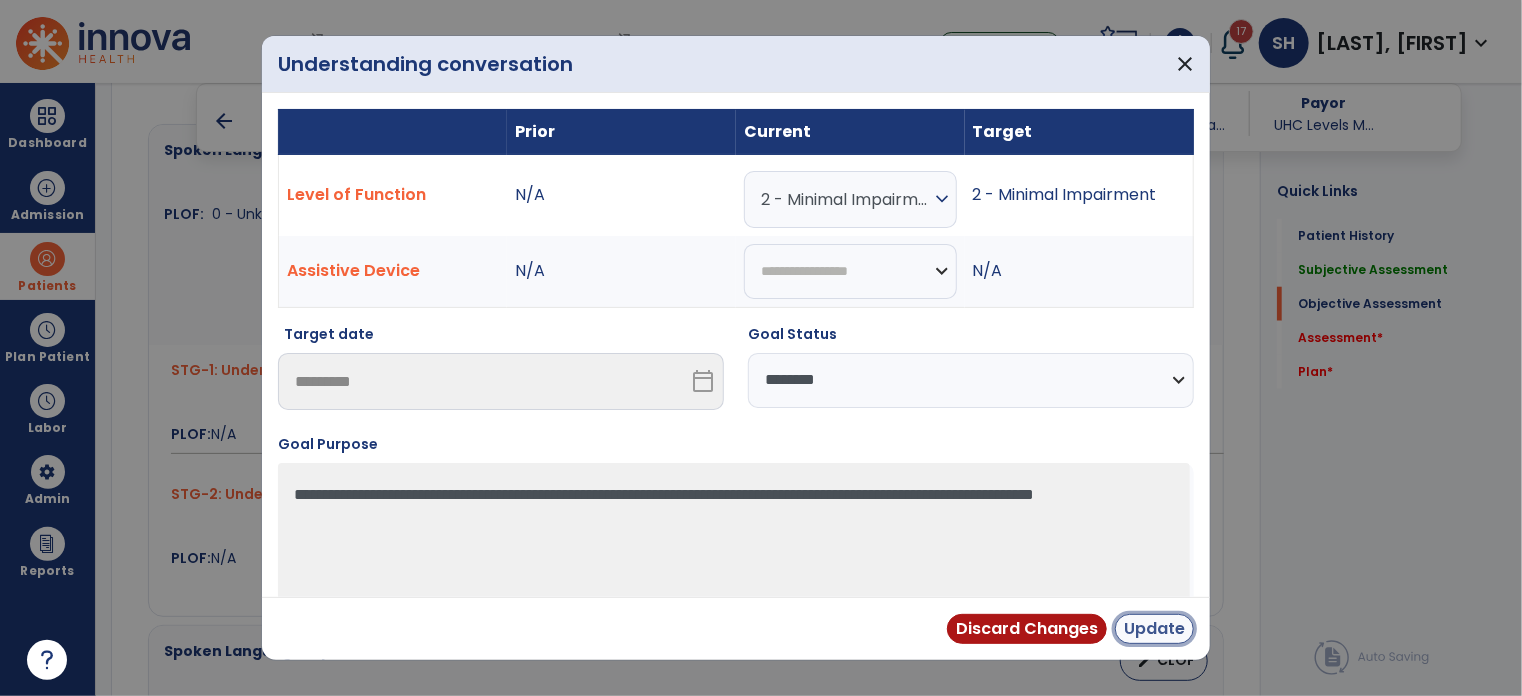 click on "Update" at bounding box center [1154, 629] 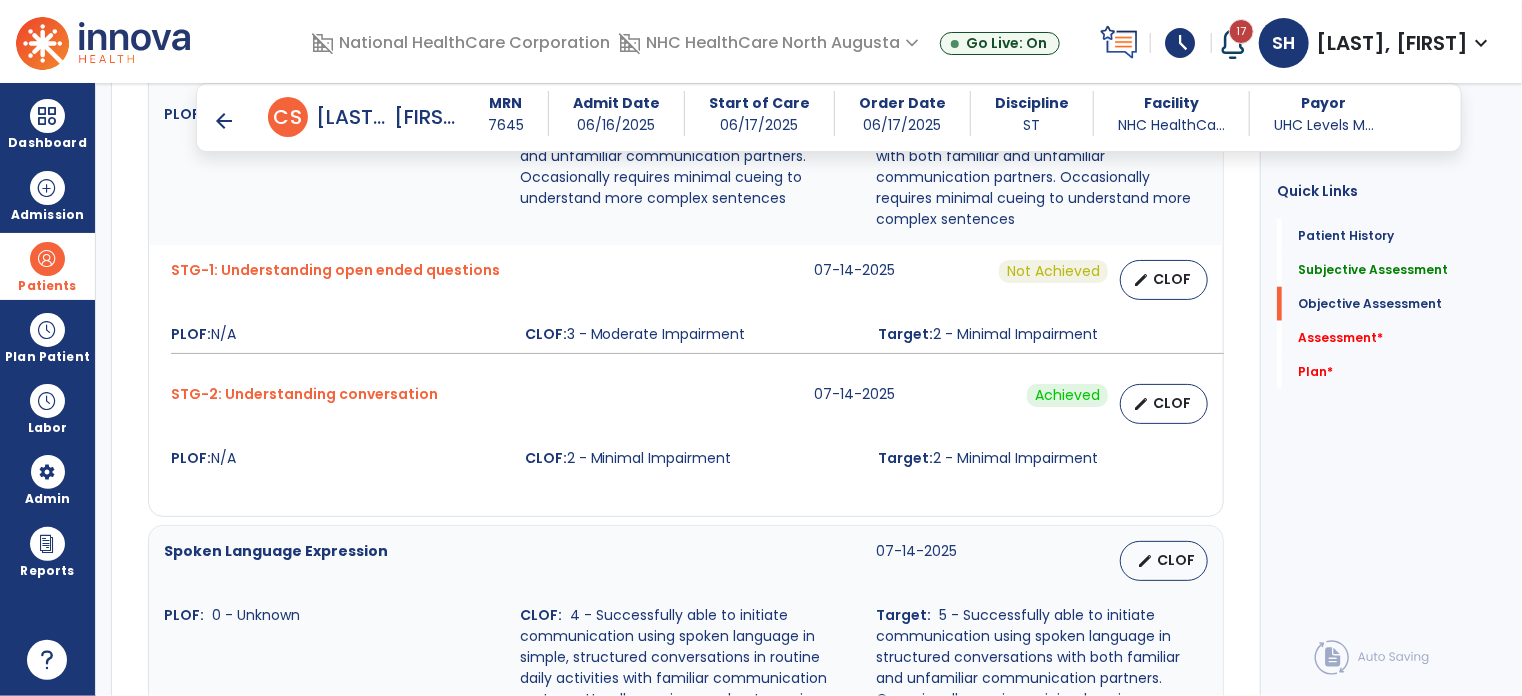 scroll, scrollTop: 1300, scrollLeft: 0, axis: vertical 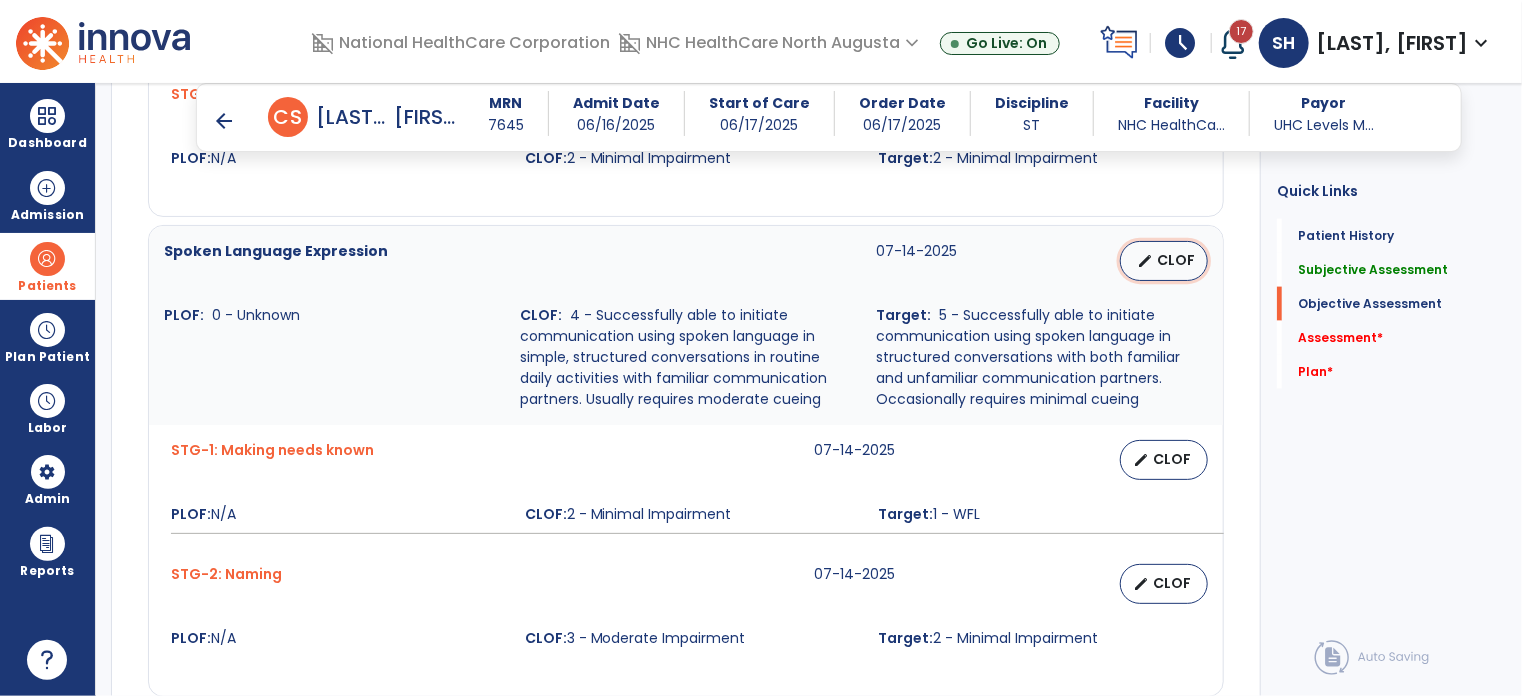 click on "CLOF" at bounding box center [1176, 260] 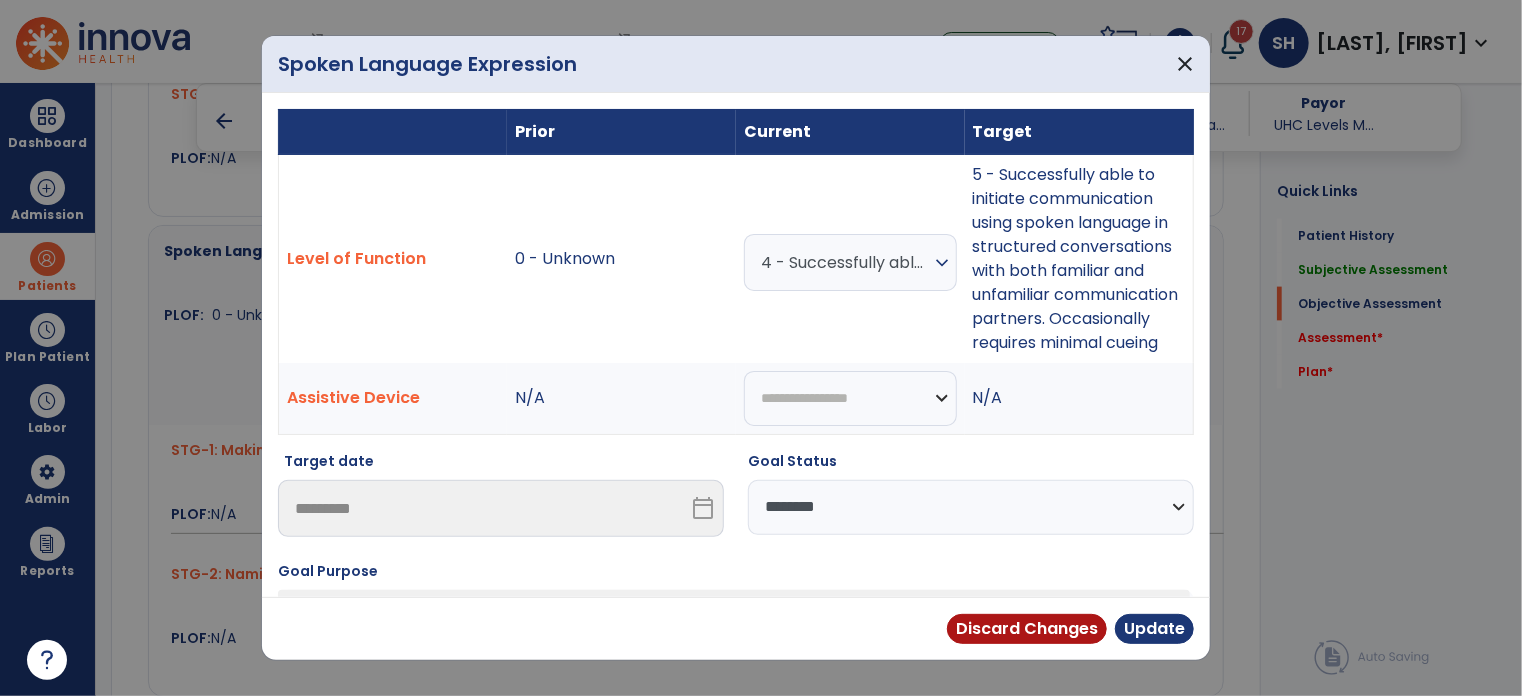 click on "4 - Successfully able to initiate communication using spoken language in simple, structured conversations in routine daily activities with familiar communication partners. Usually requires moderate cueing" at bounding box center (845, 262) 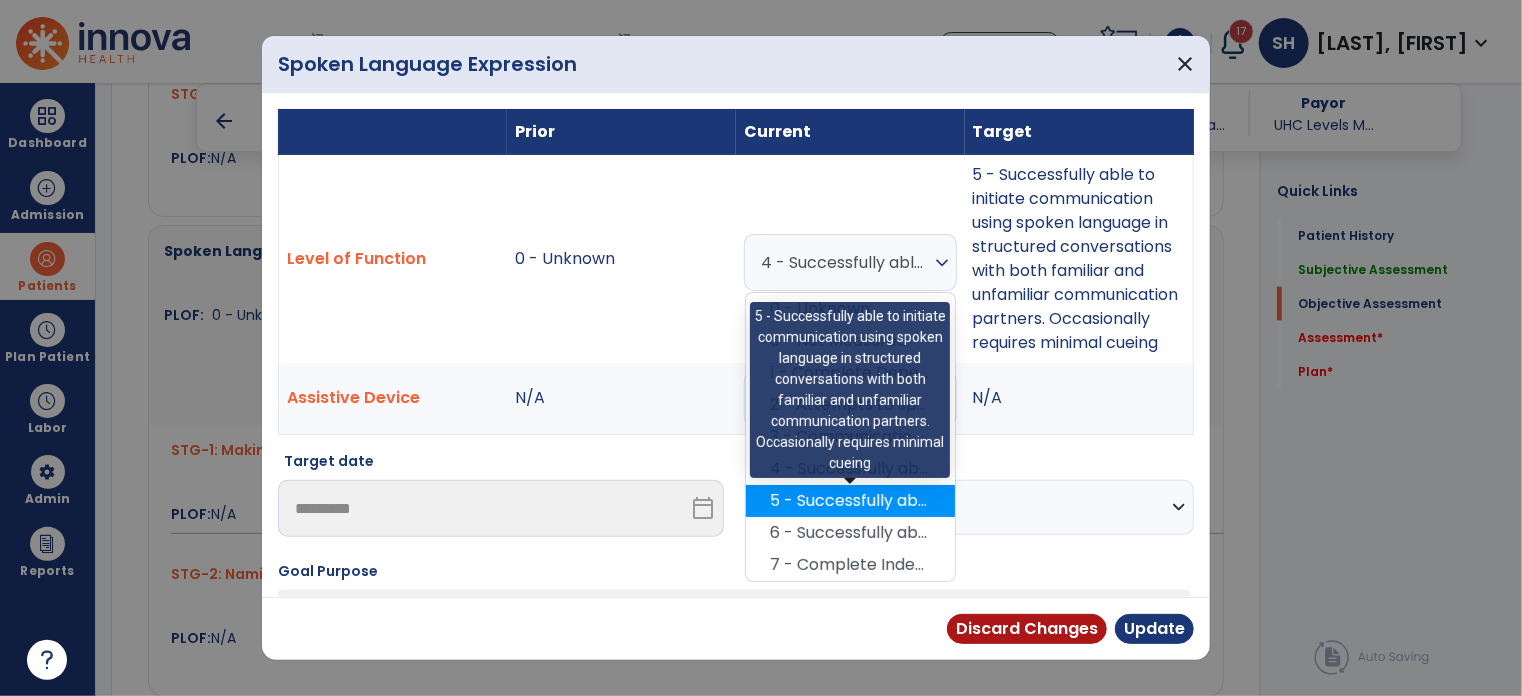 click on "5 - Successfully able to initiate communication using spoken language in structured conversations with both familiar and unfamiliar communication partners. Occasionally requires minimal cueing" at bounding box center (850, 501) 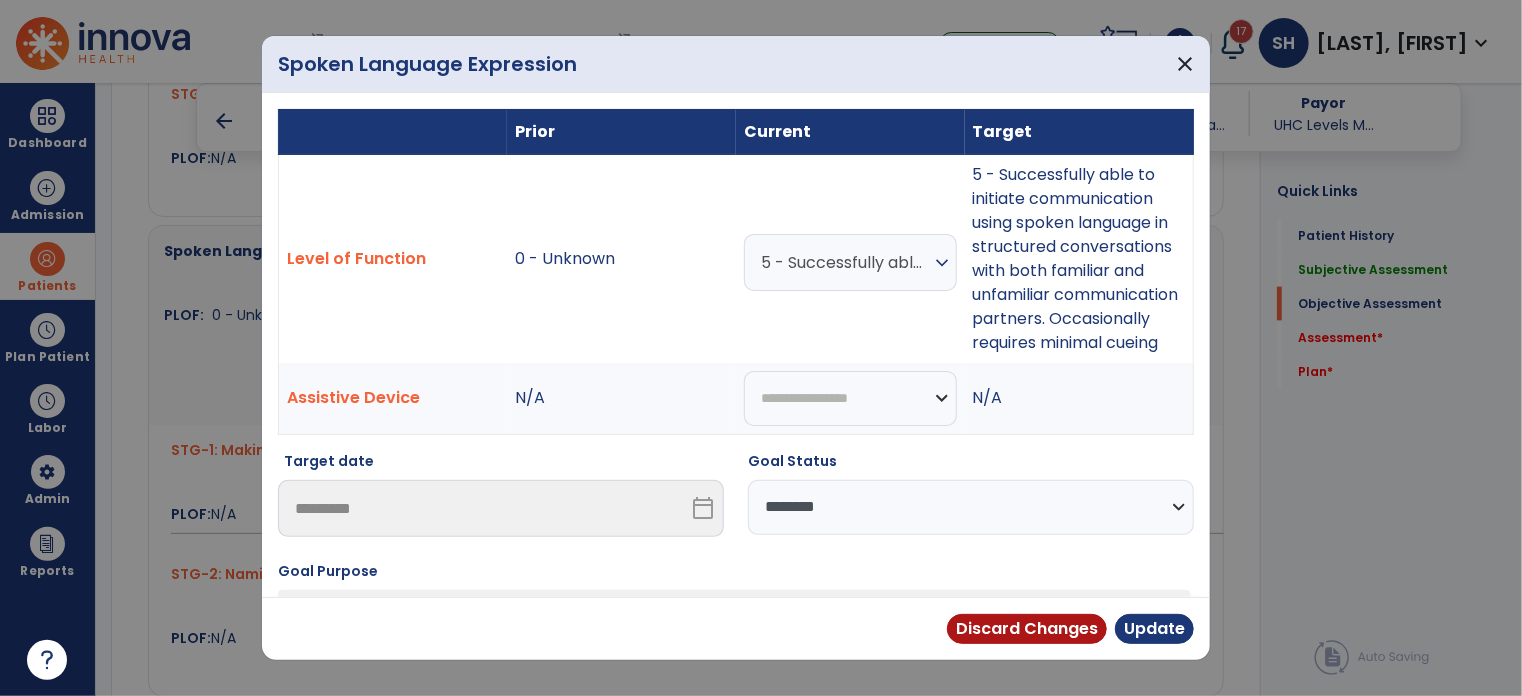 click on "**********" at bounding box center [971, 507] 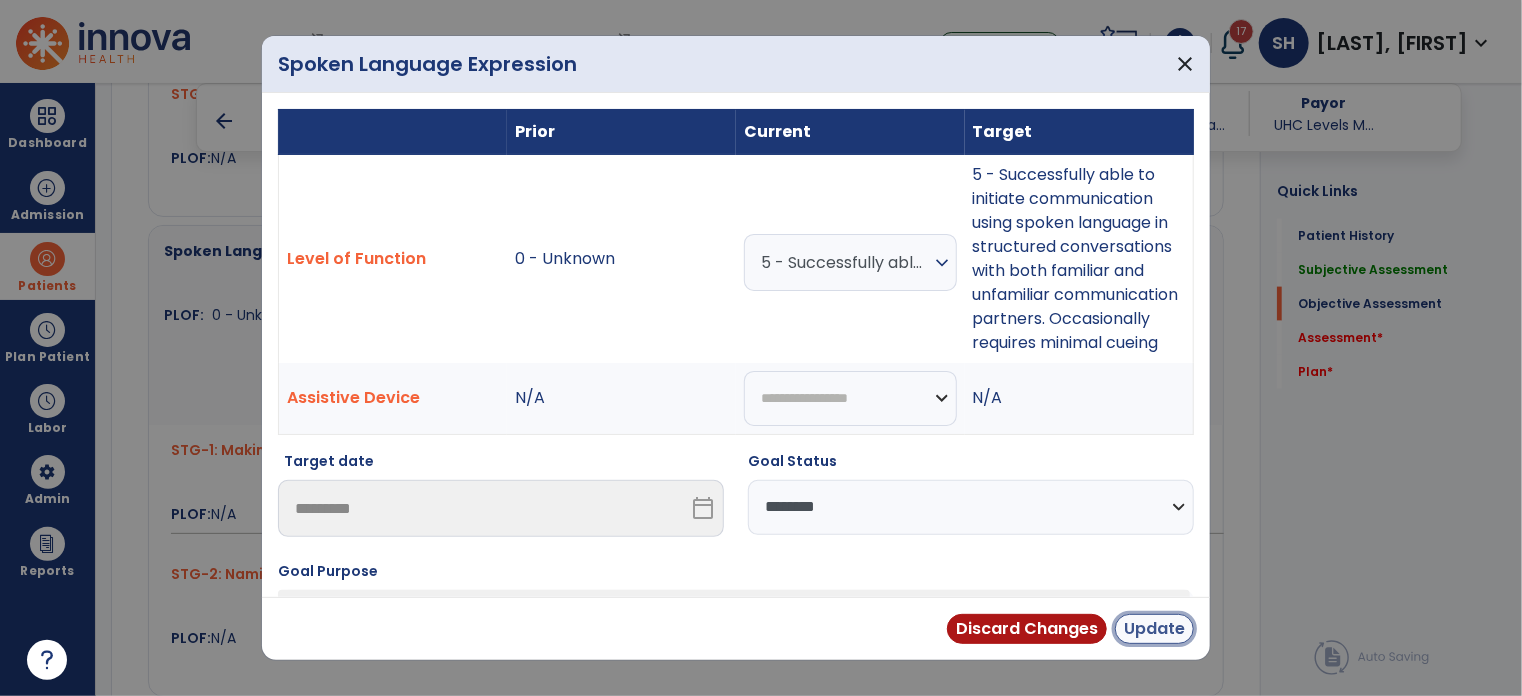 click on "Update" at bounding box center (1154, 629) 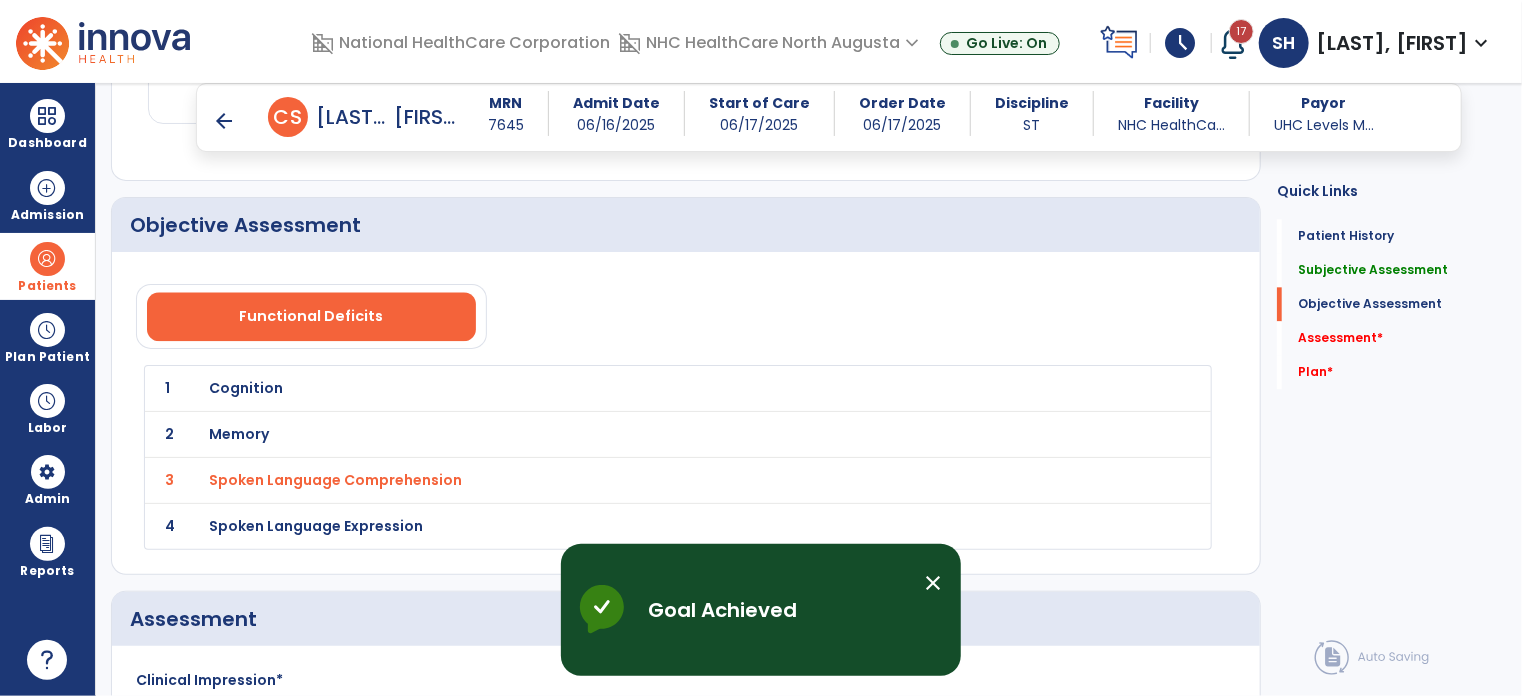 scroll, scrollTop: 2400, scrollLeft: 0, axis: vertical 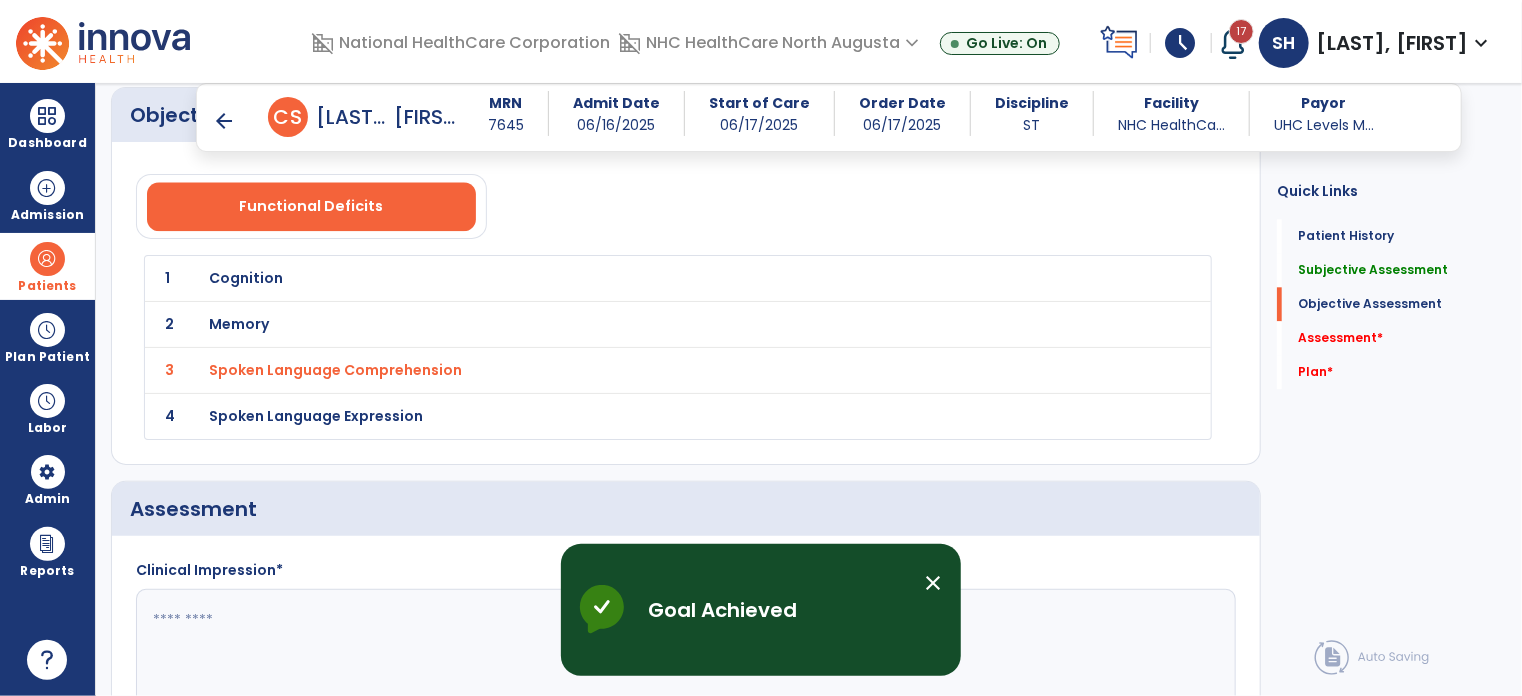 click on "Spoken Language Expression" at bounding box center (246, 278) 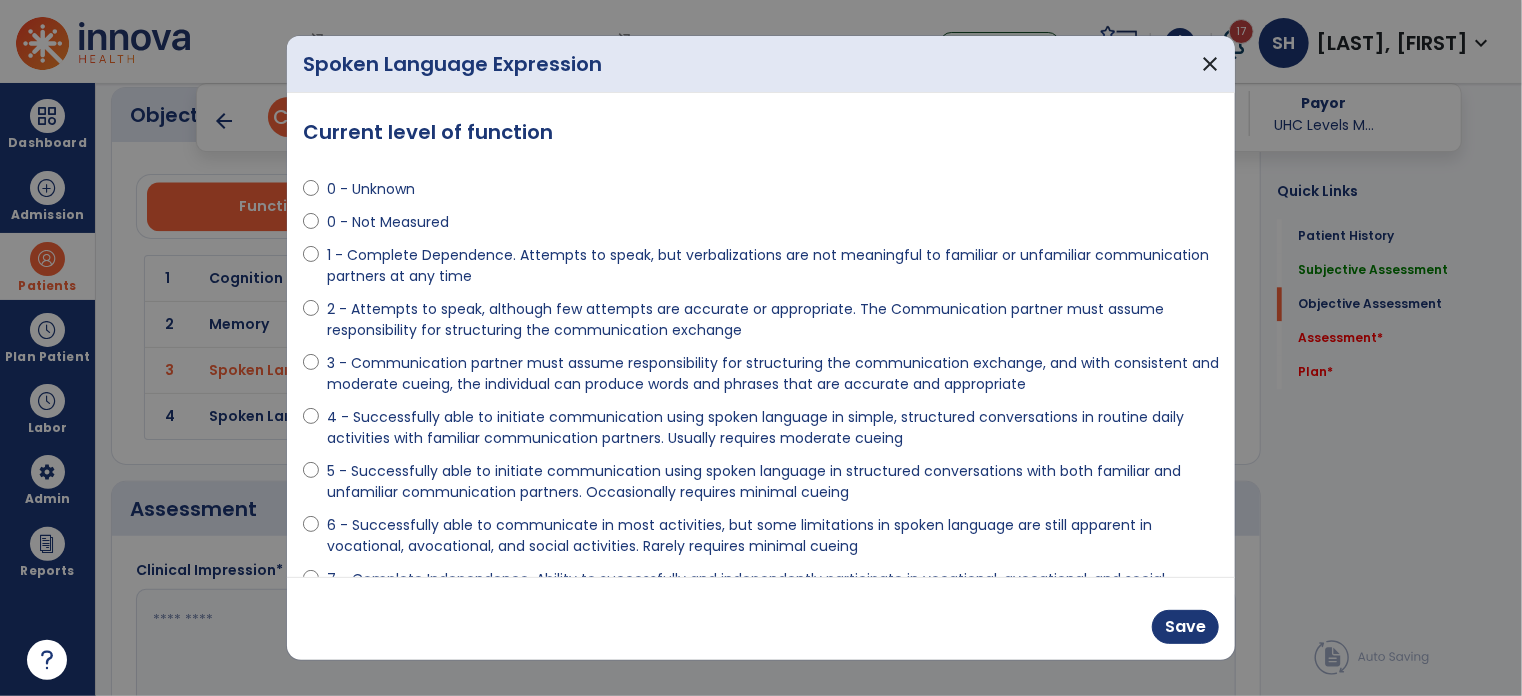 click at bounding box center [311, 486] 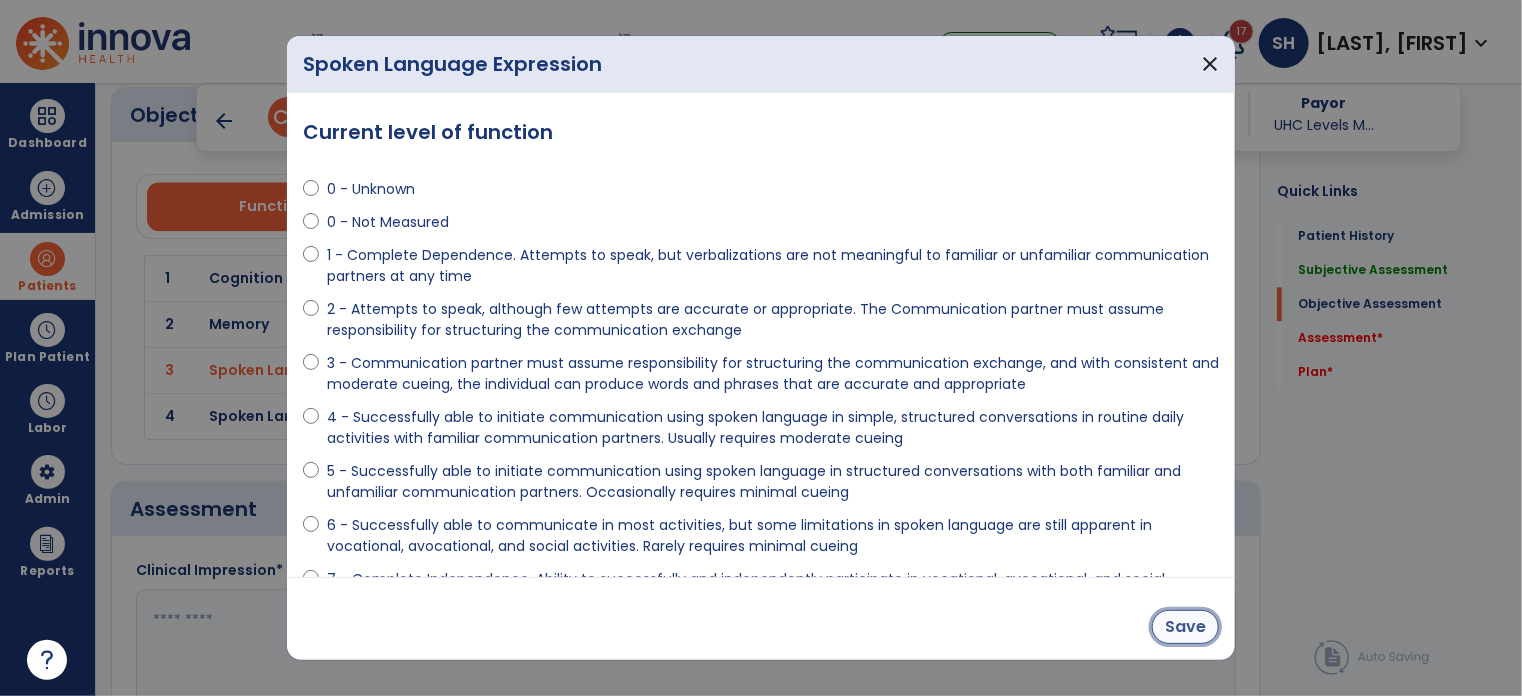 click on "Save" at bounding box center [1185, 627] 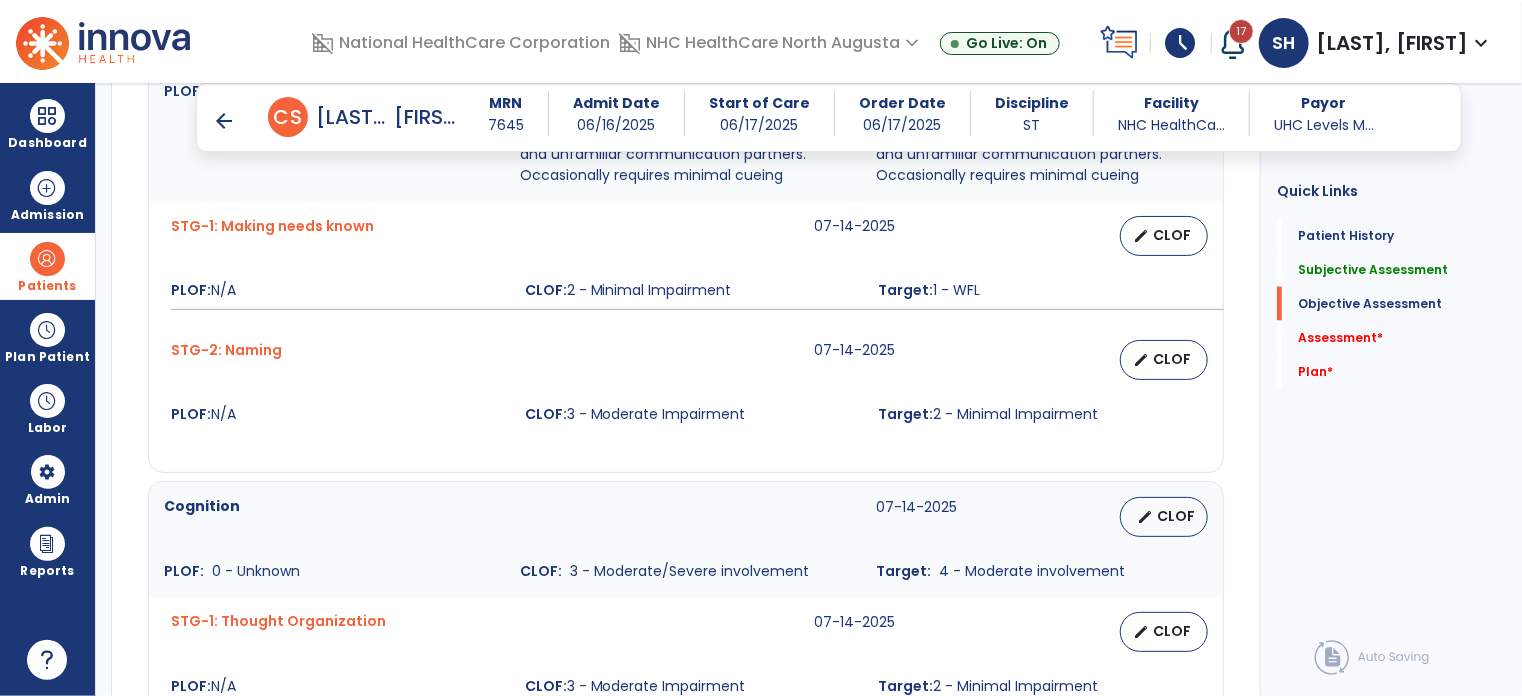 scroll, scrollTop: 1300, scrollLeft: 0, axis: vertical 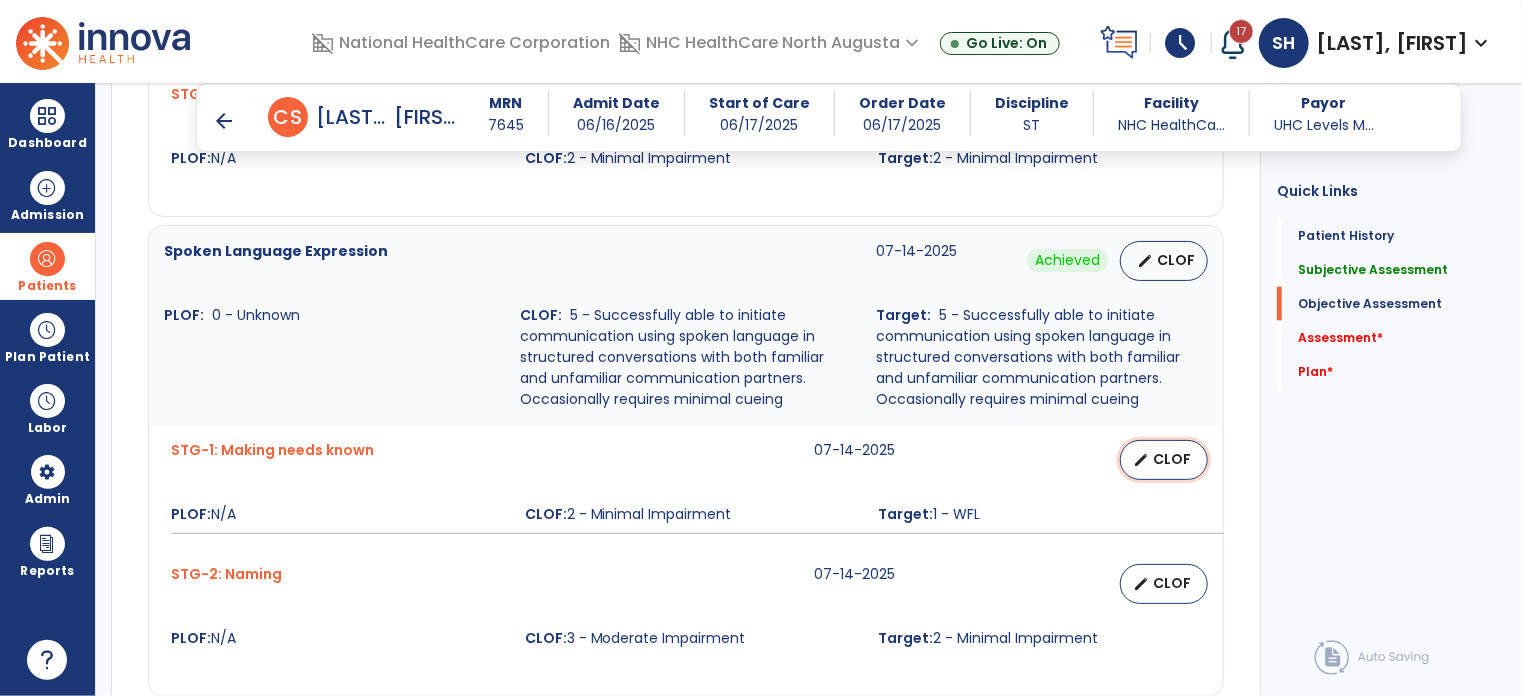 click on "CLOF" at bounding box center (1172, 459) 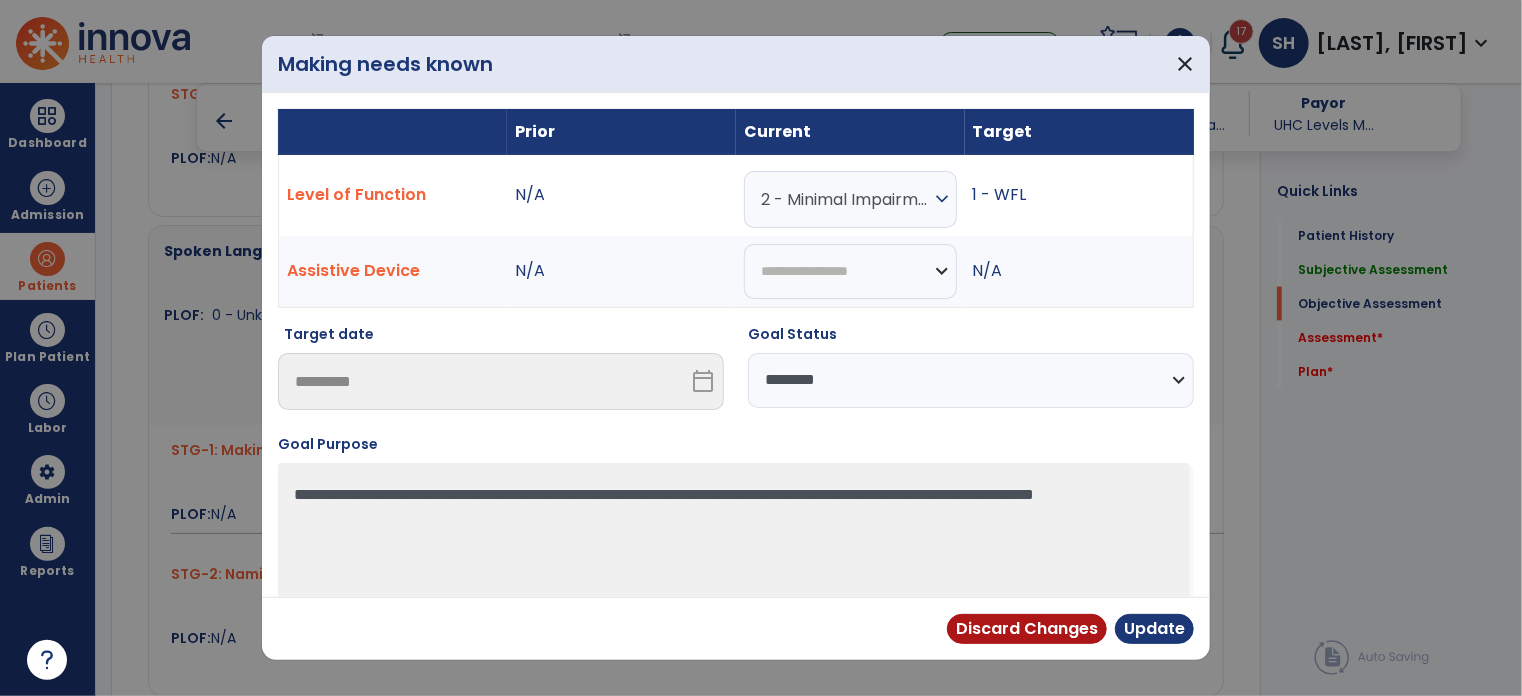 click on "2 - Minimal Impairment" at bounding box center [845, 199] 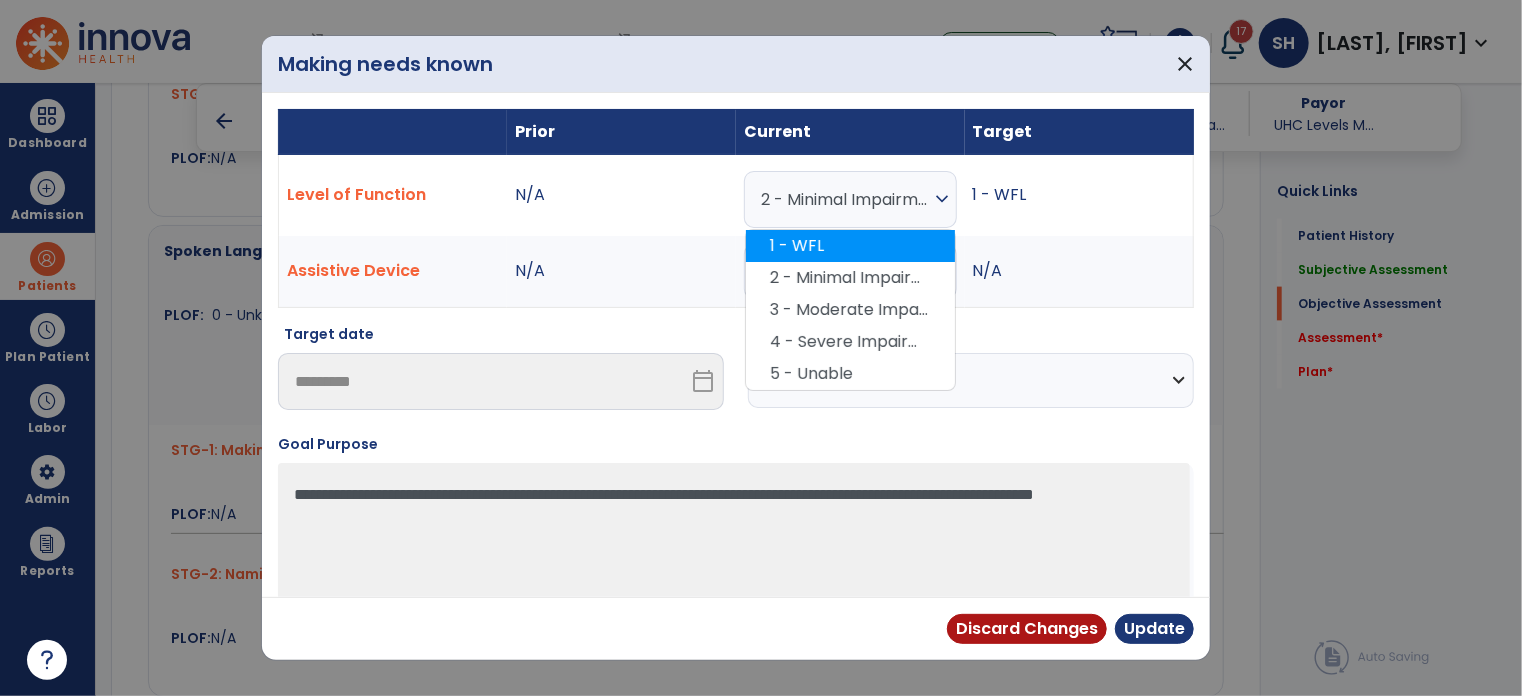 click on "1 - WFL" at bounding box center (850, 246) 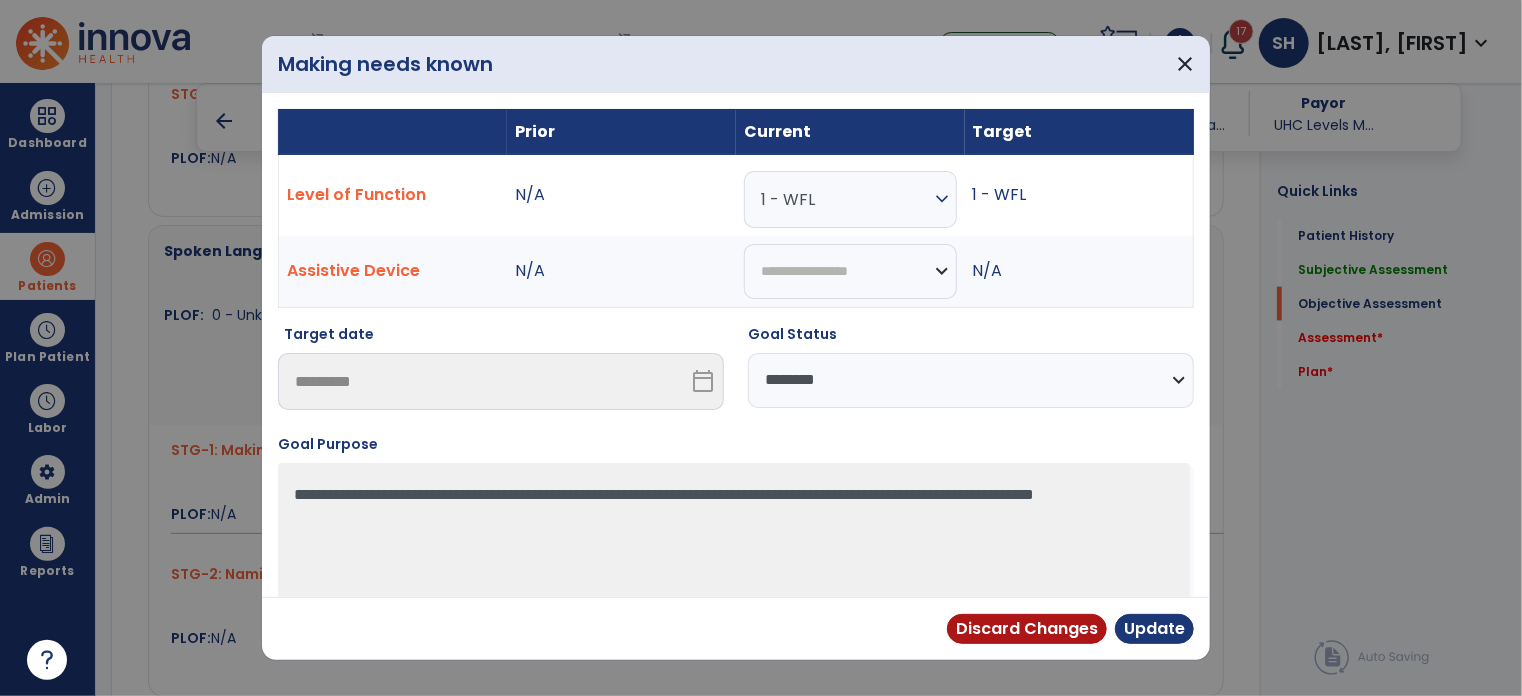 click on "**********" at bounding box center [971, 380] 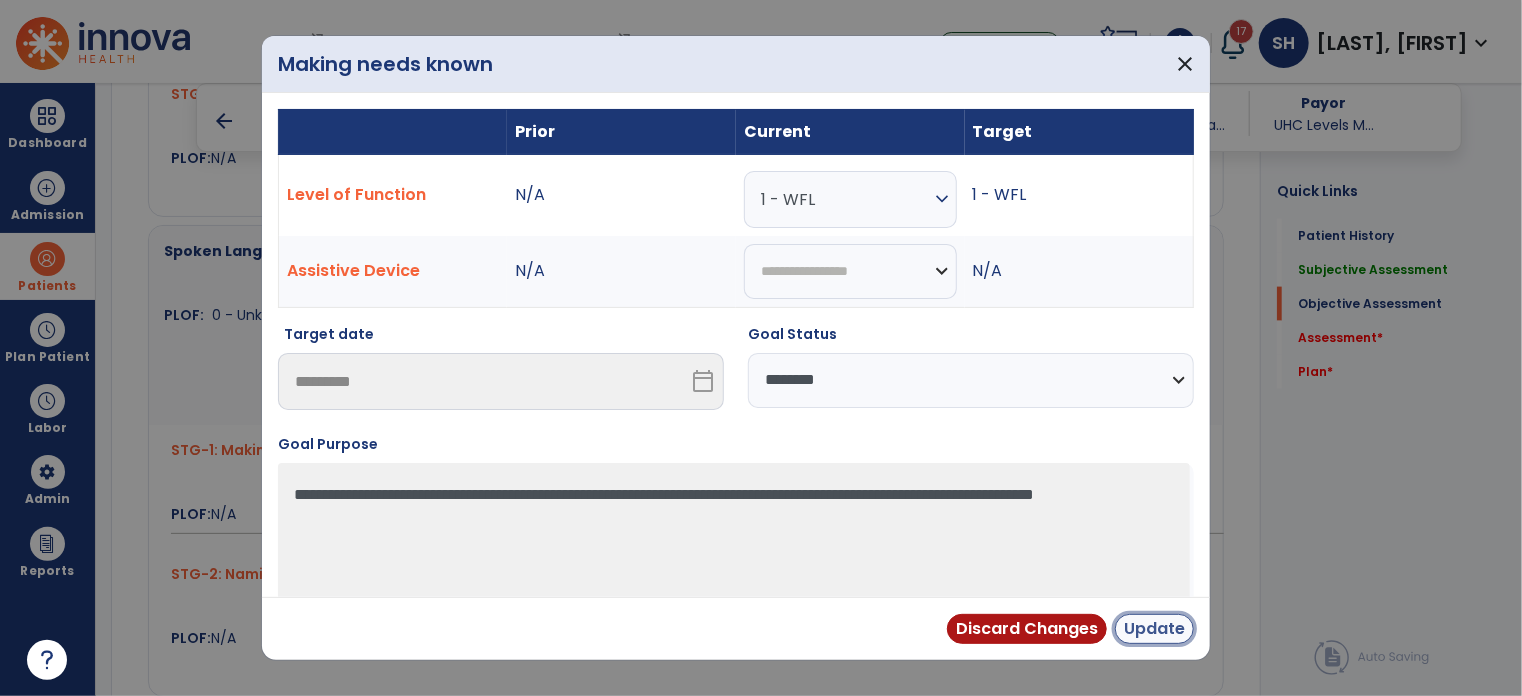 click on "Update" at bounding box center (1154, 629) 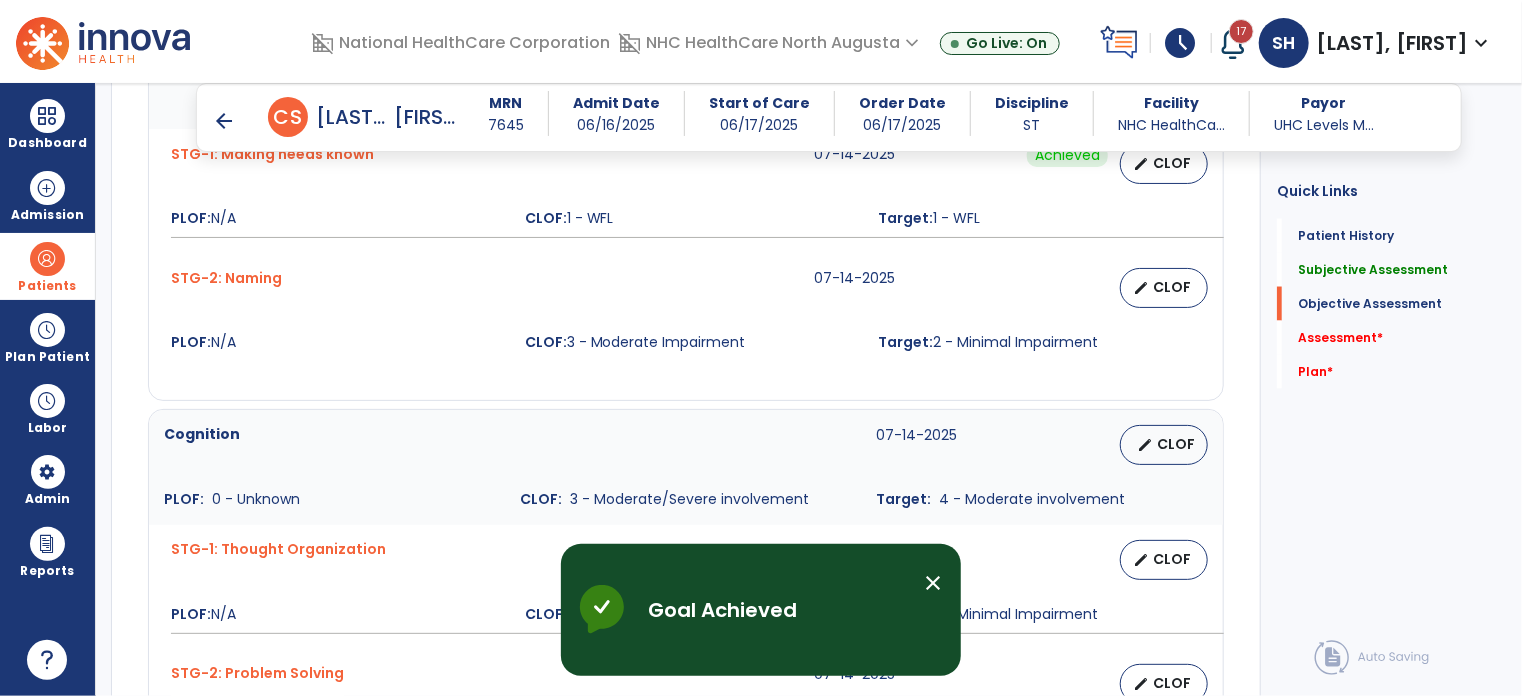scroll, scrollTop: 1600, scrollLeft: 0, axis: vertical 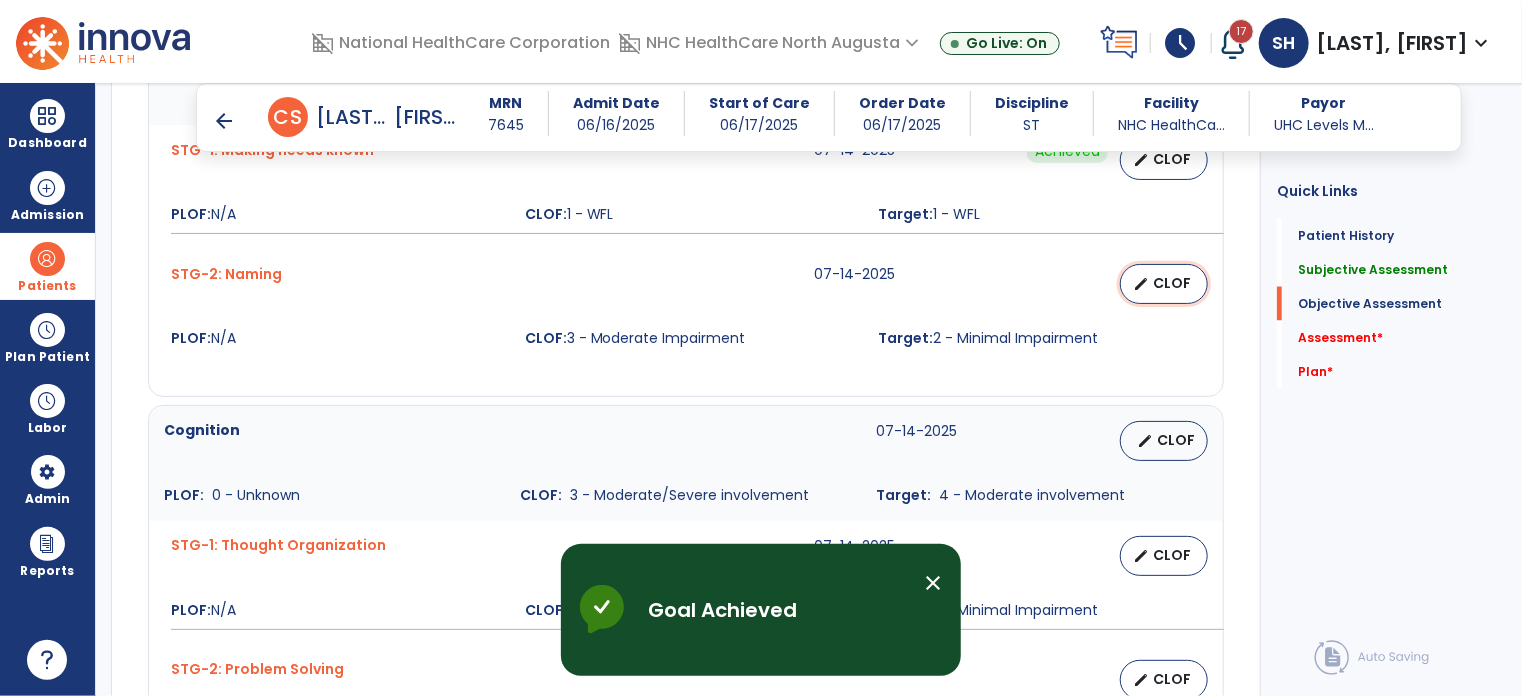 click on "edit   CLOF" at bounding box center [1164, 284] 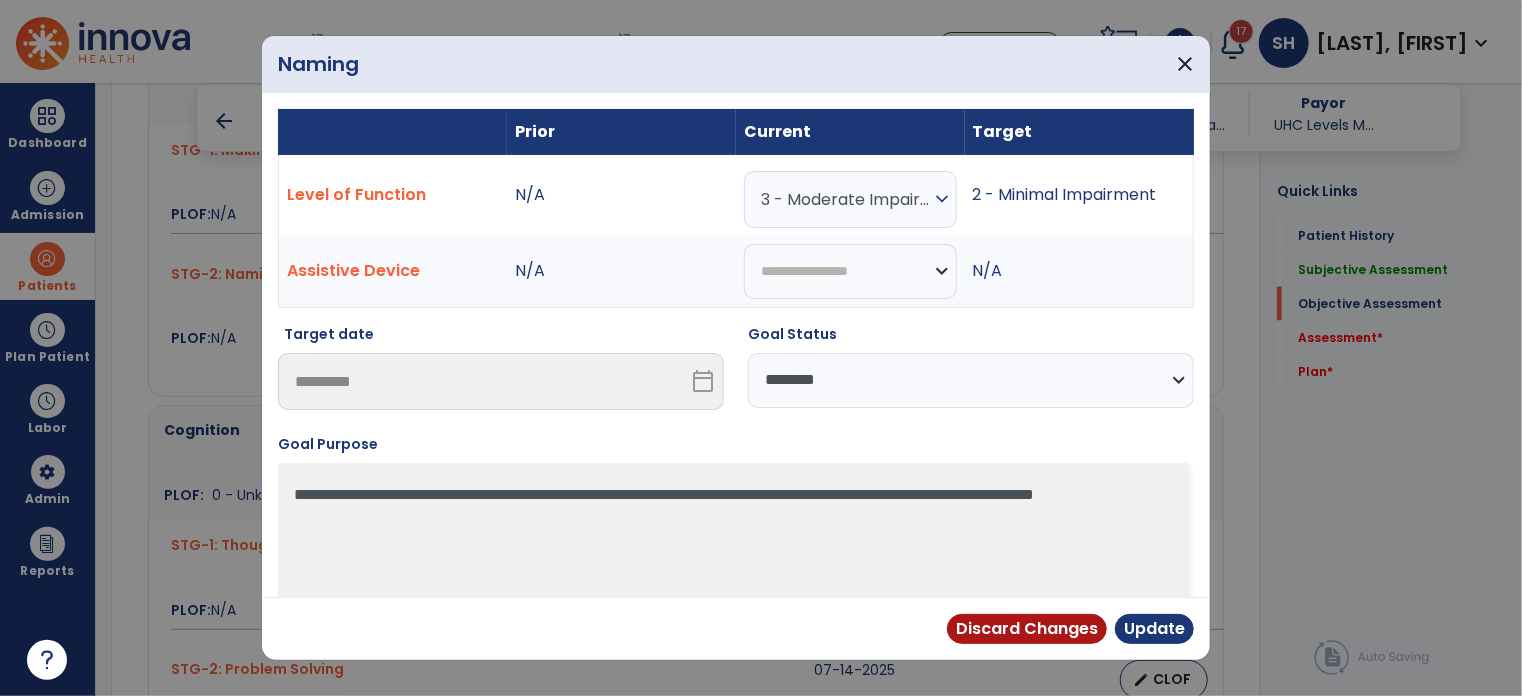 click on "**********" at bounding box center [971, 380] 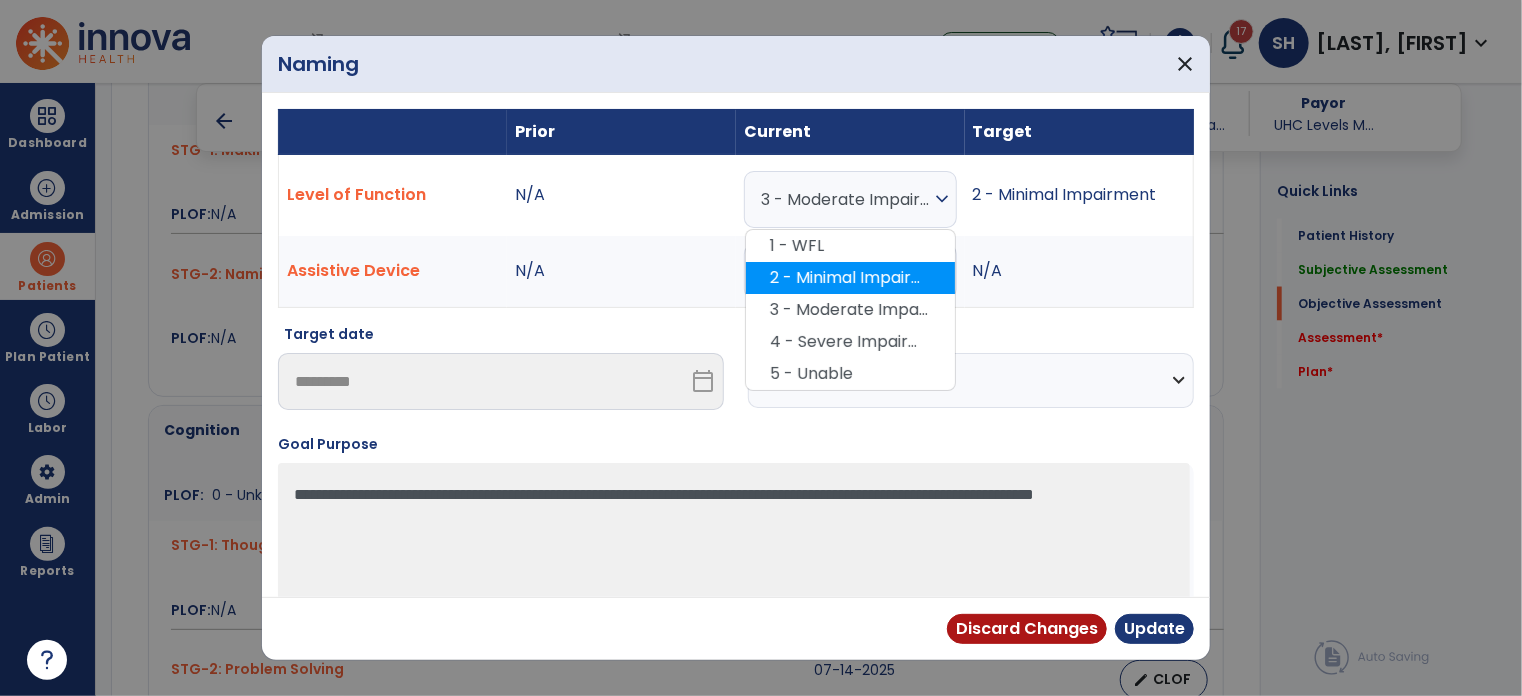 click on "2 - Minimal Impairment" at bounding box center (850, 278) 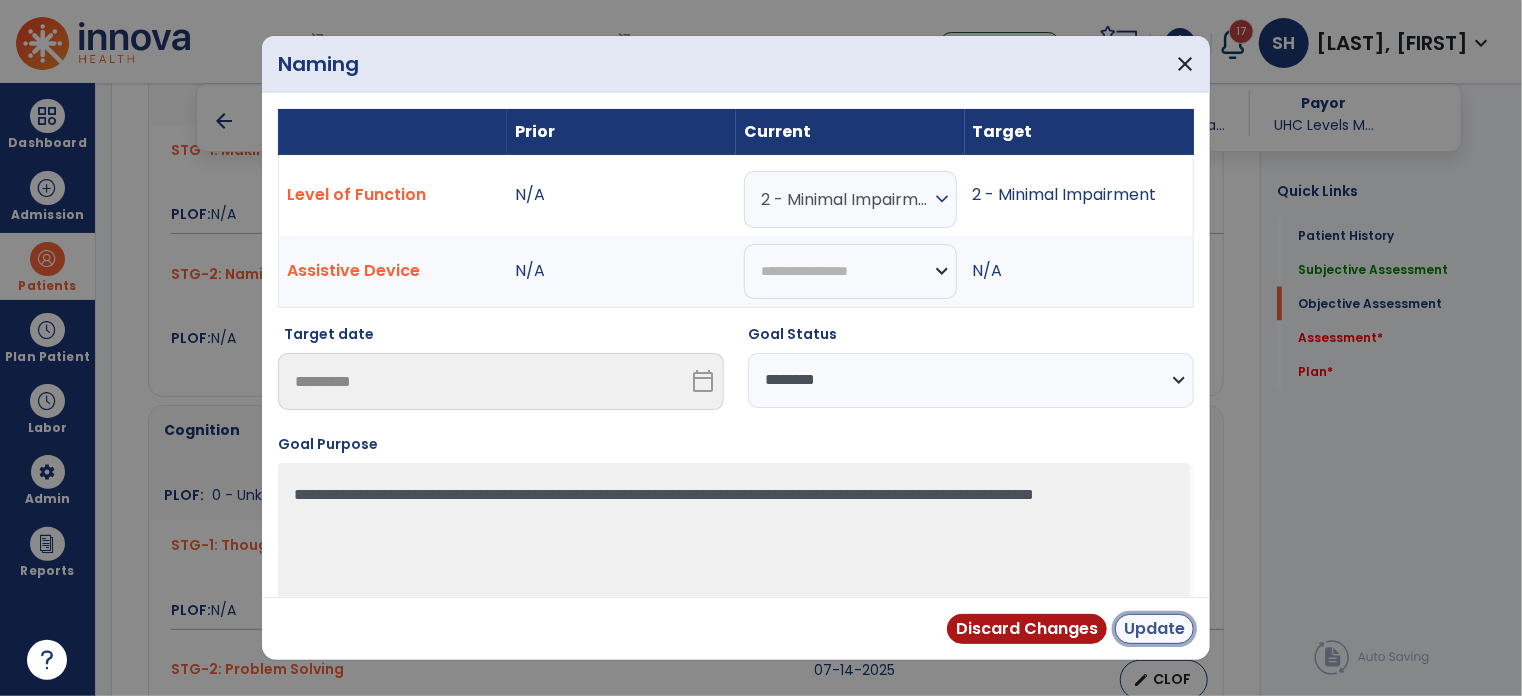 click on "Update" at bounding box center (1154, 629) 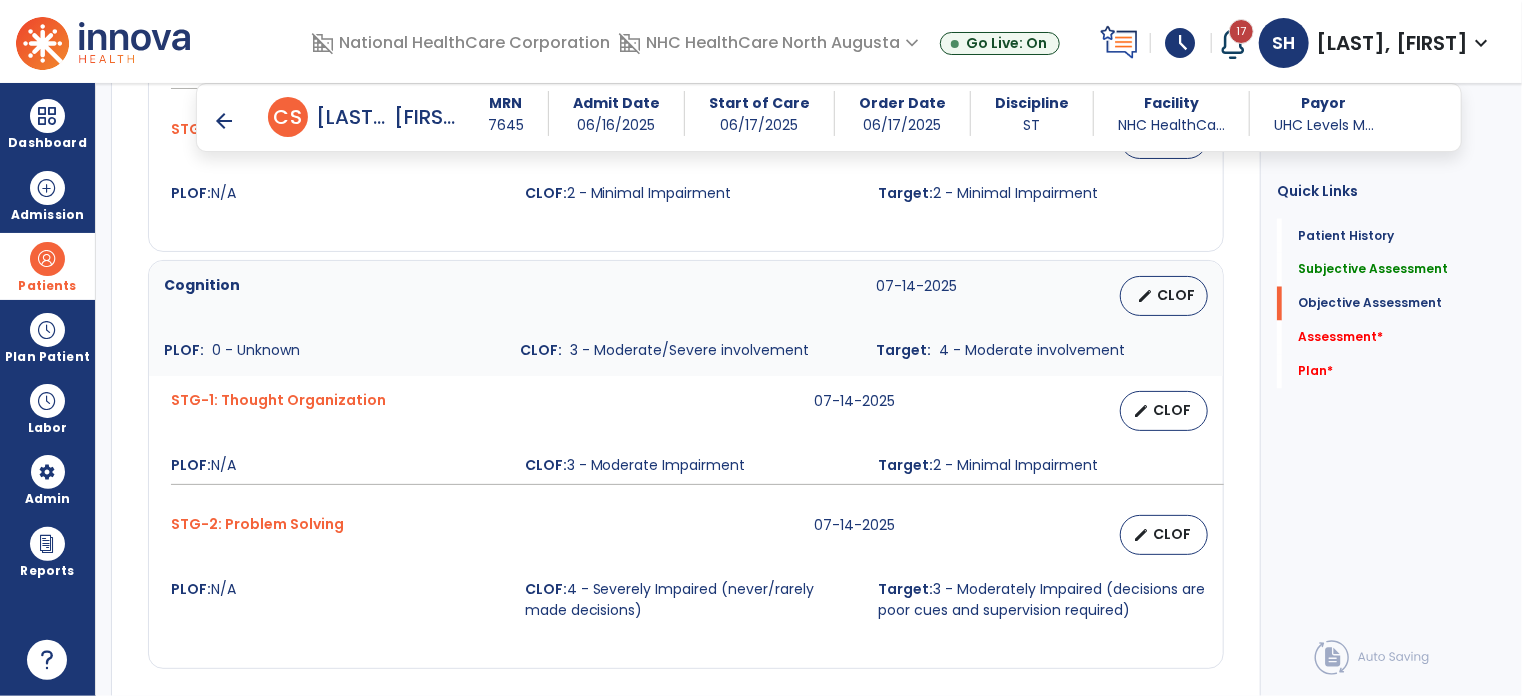 scroll, scrollTop: 1800, scrollLeft: 0, axis: vertical 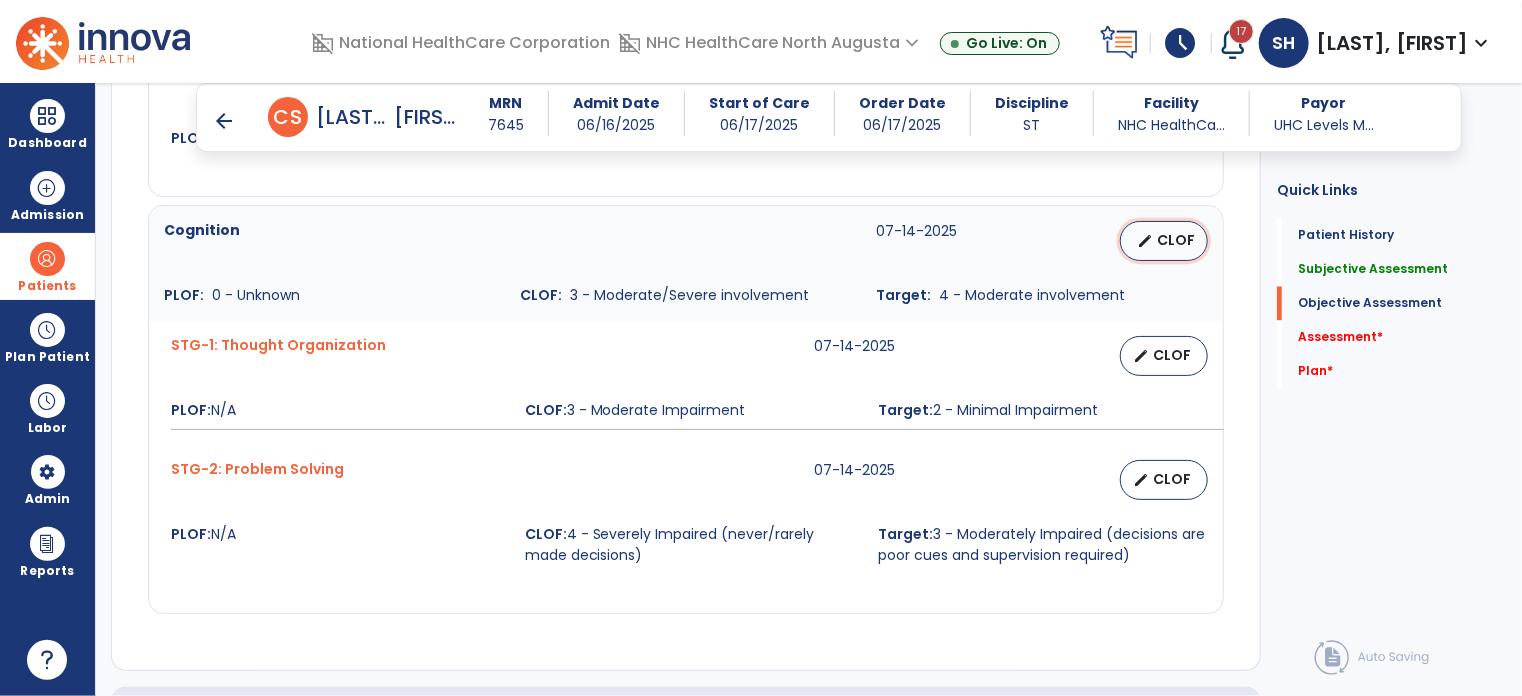 click on "CLOF" at bounding box center [1176, 240] 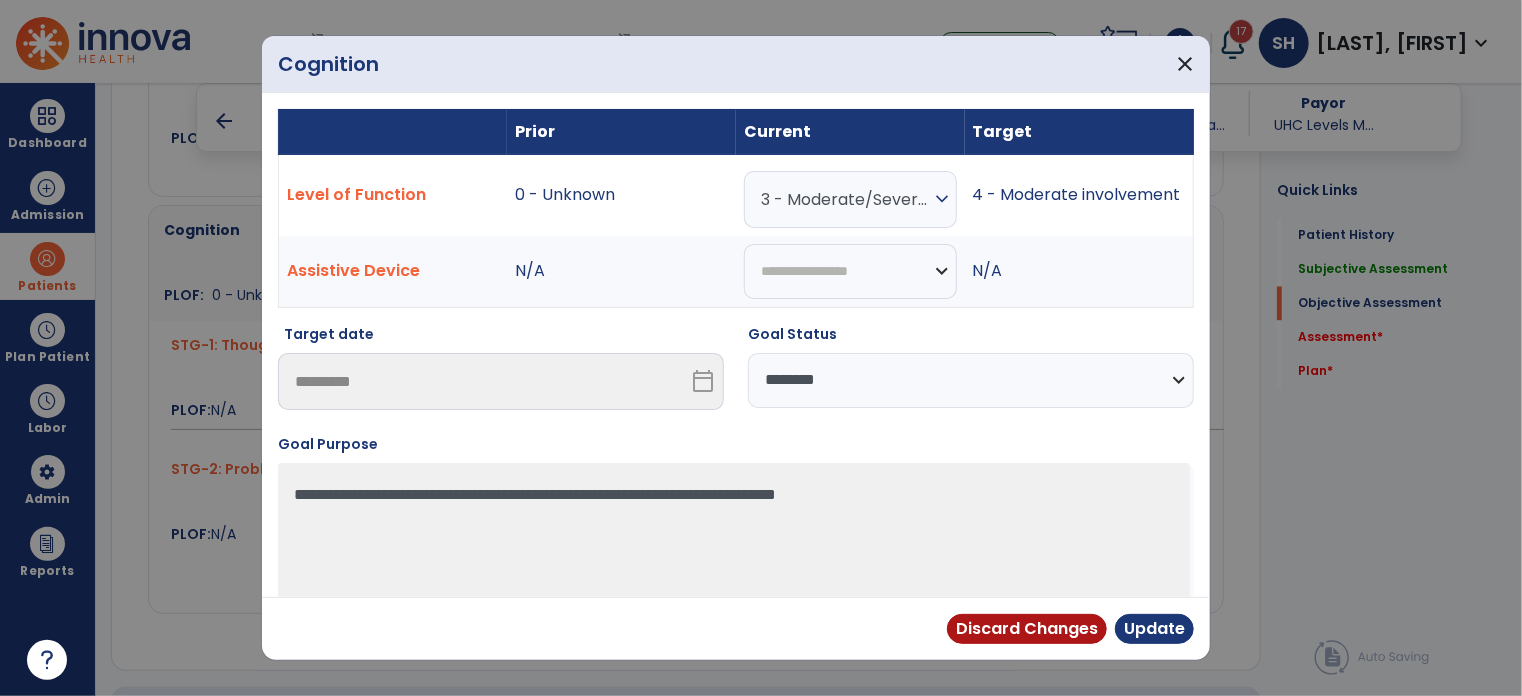 click on "3 - Moderate/Severe involvement" at bounding box center [845, 199] 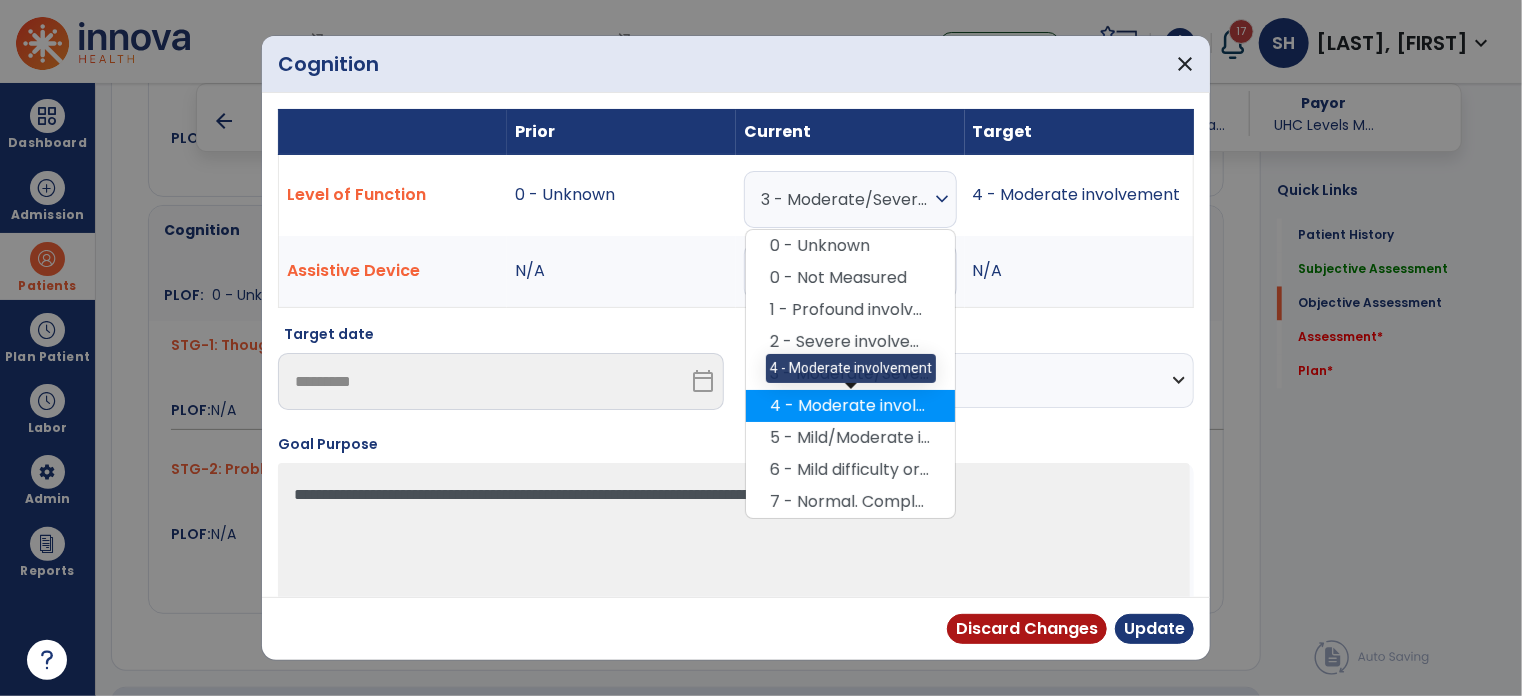 click on "4 - Moderate involvement" at bounding box center [850, 406] 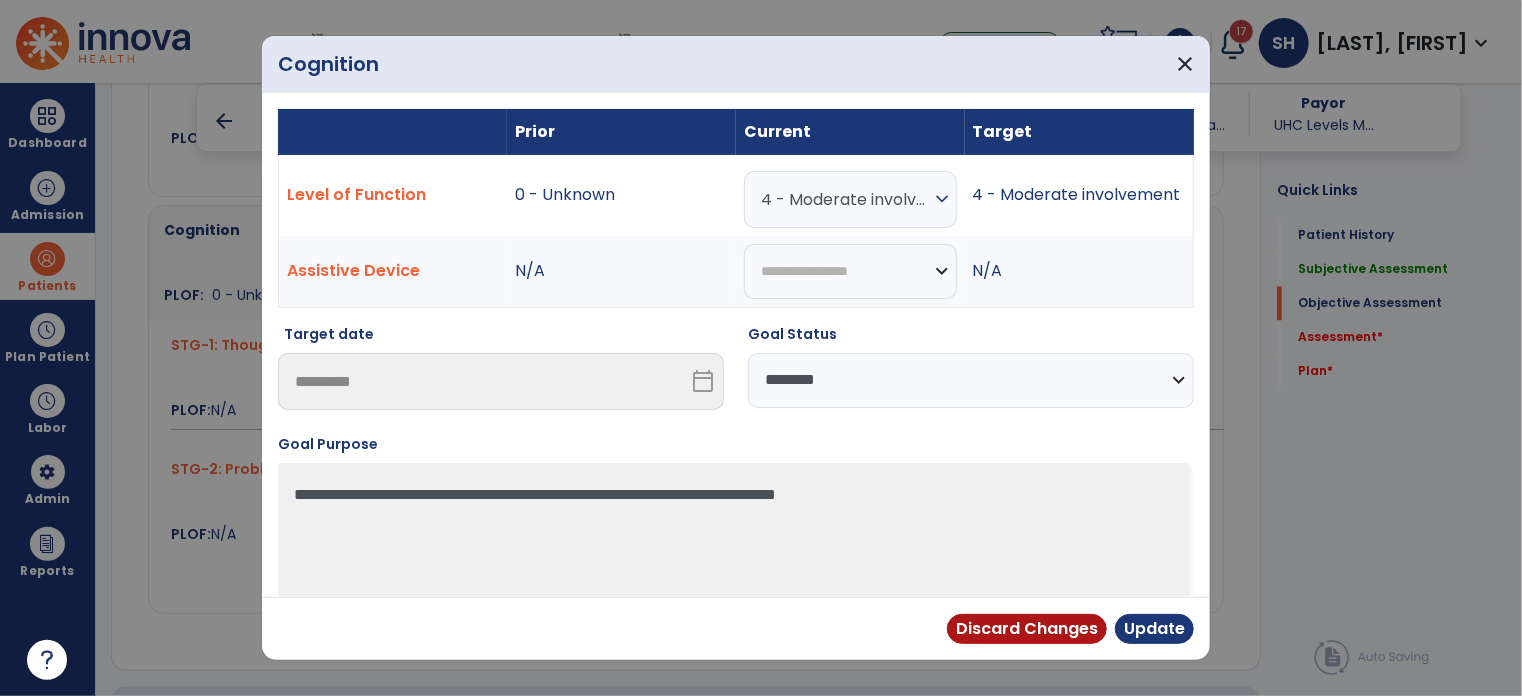 click on "**********" at bounding box center (971, 380) 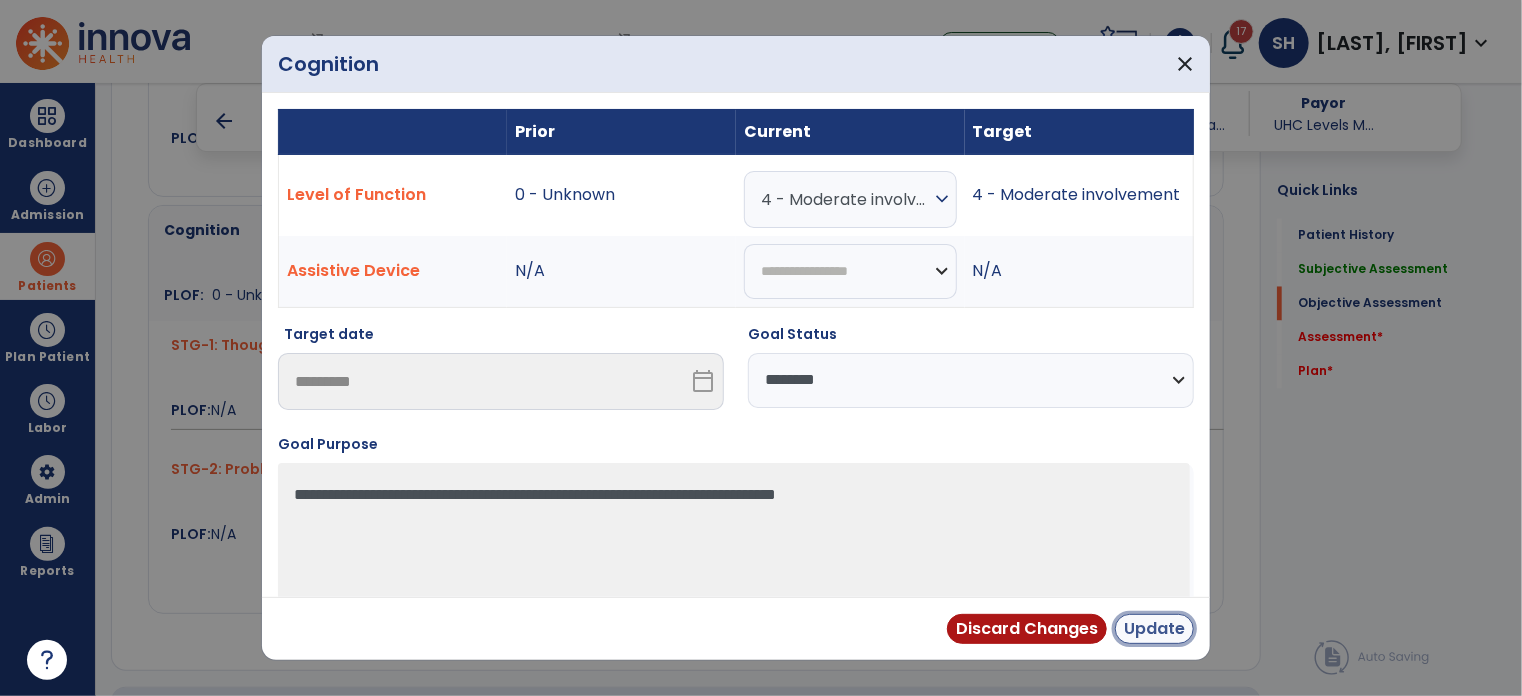 click on "Update" at bounding box center [1154, 629] 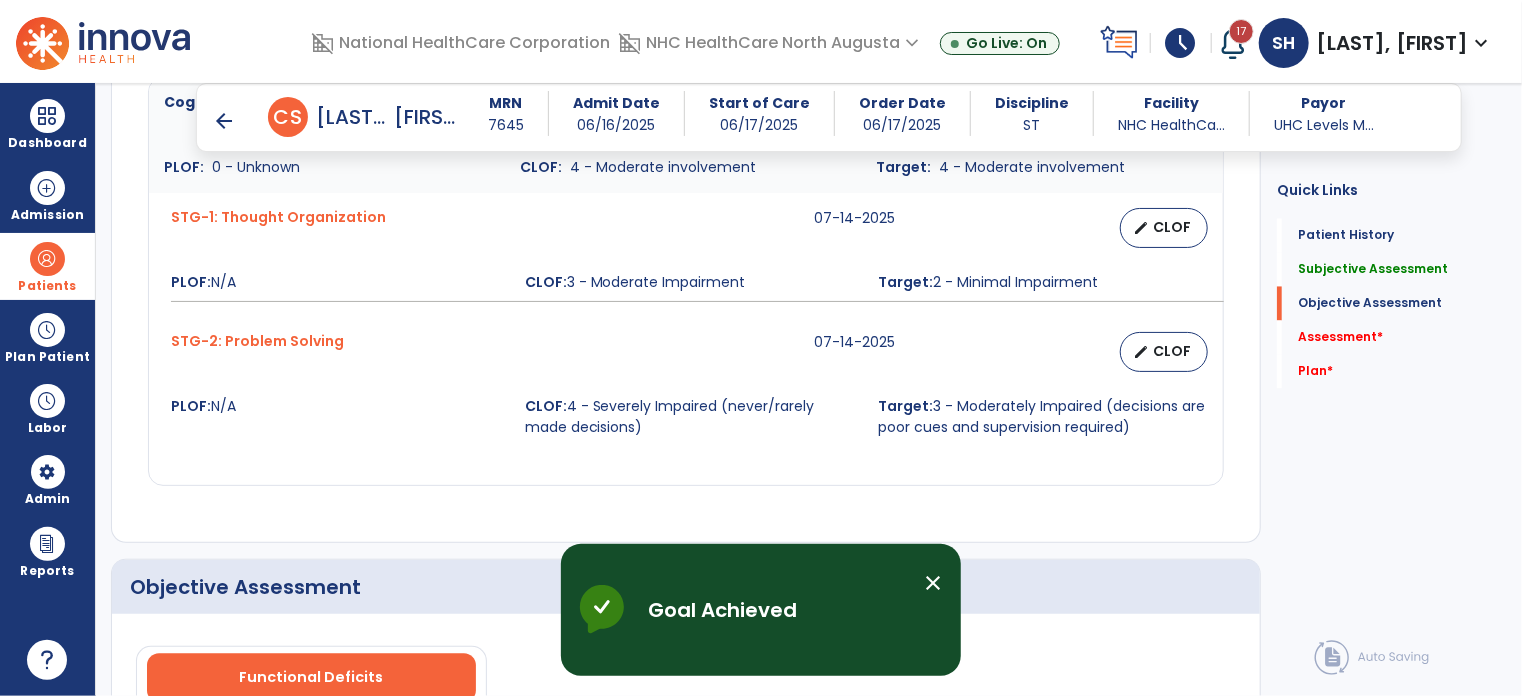 scroll, scrollTop: 1800, scrollLeft: 0, axis: vertical 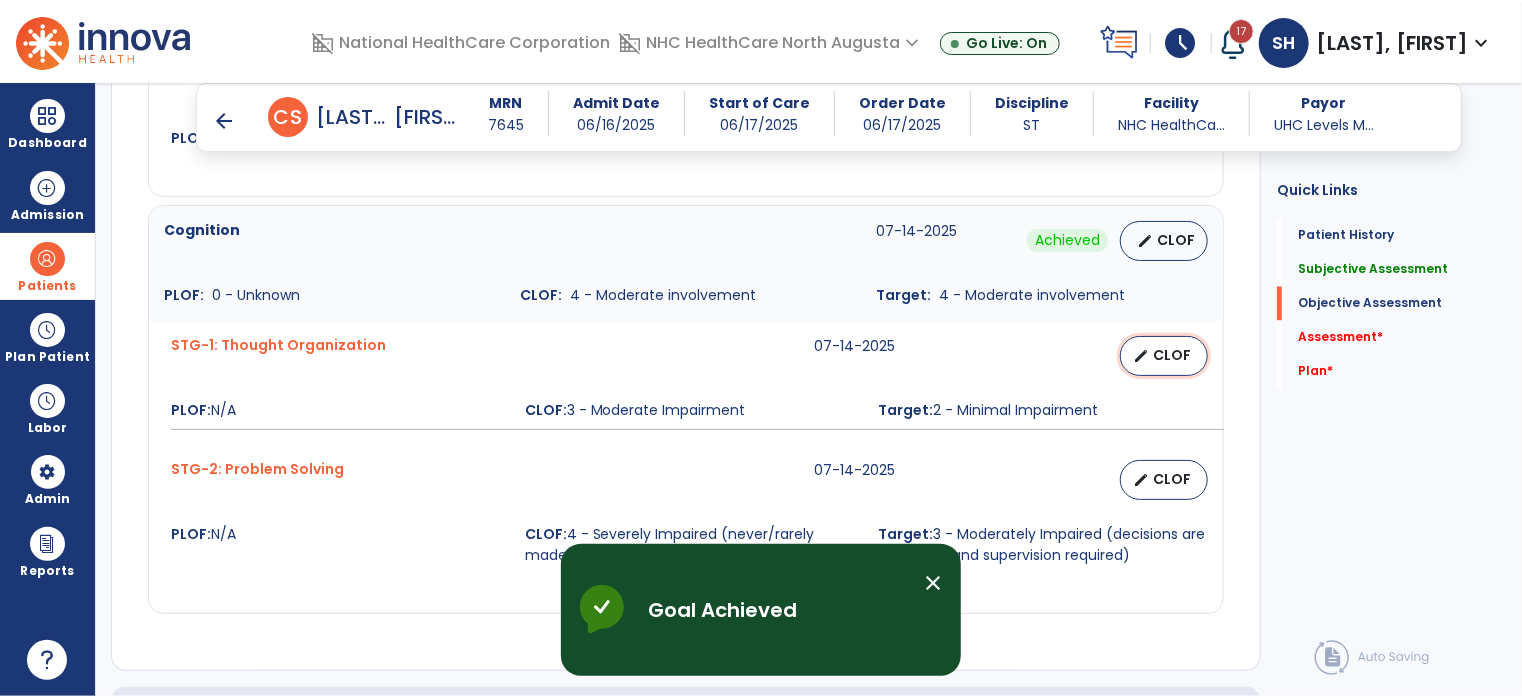 click on "CLOF" at bounding box center (1172, 355) 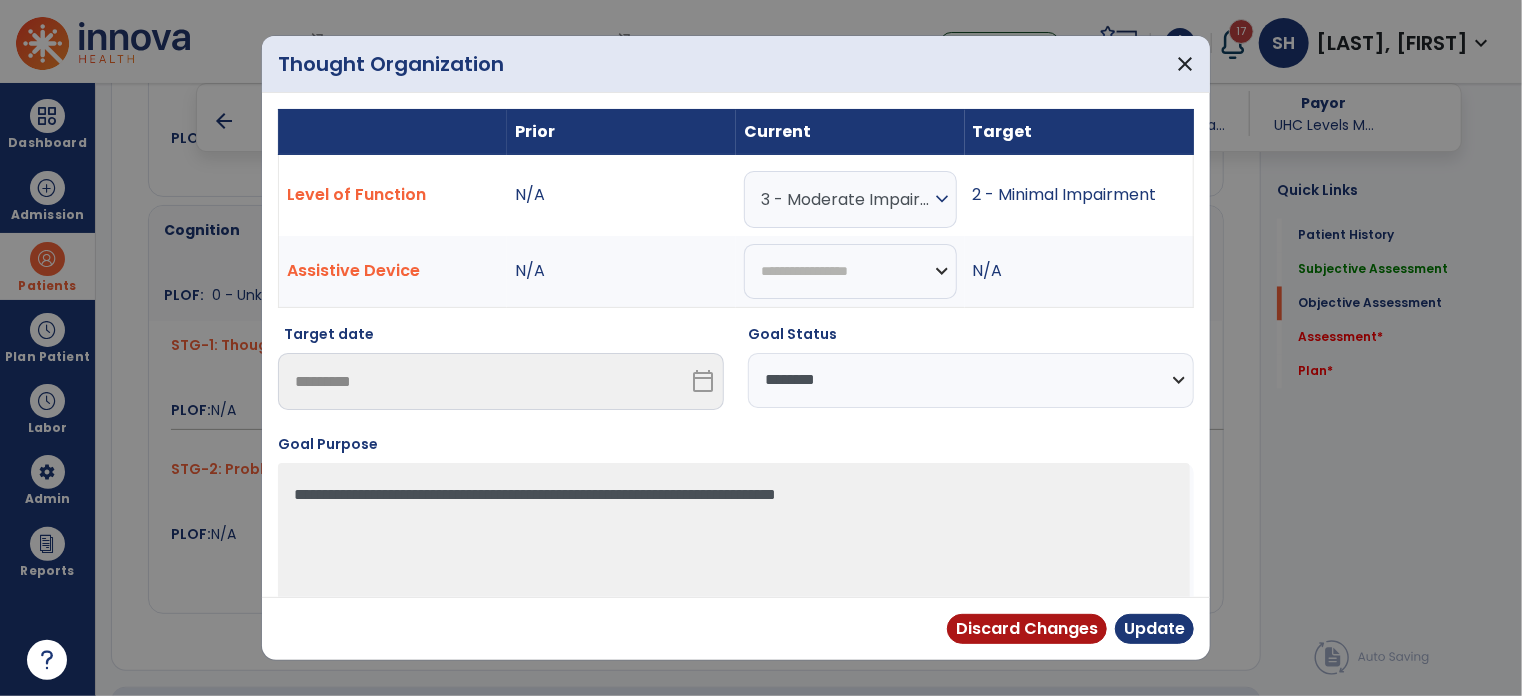 click on "**********" at bounding box center [971, 380] 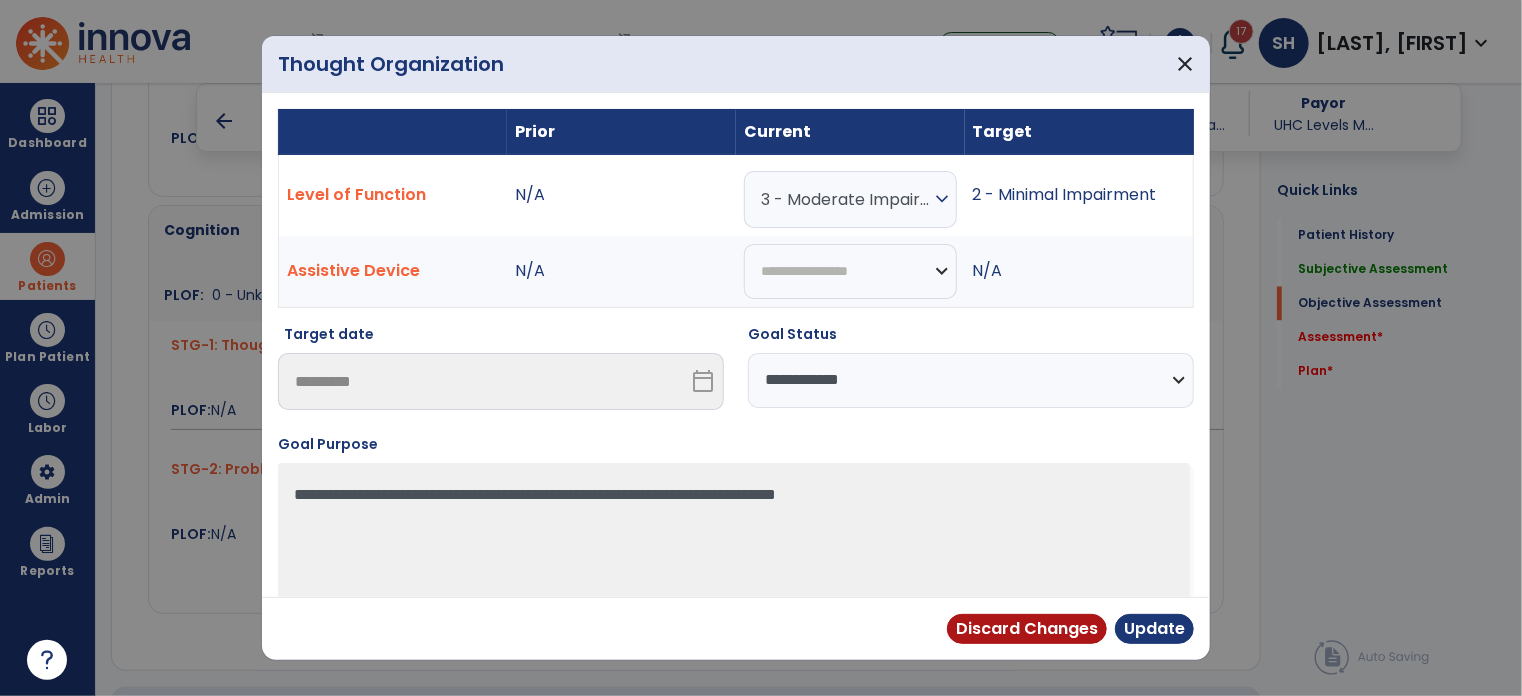 click on "**********" at bounding box center (971, 380) 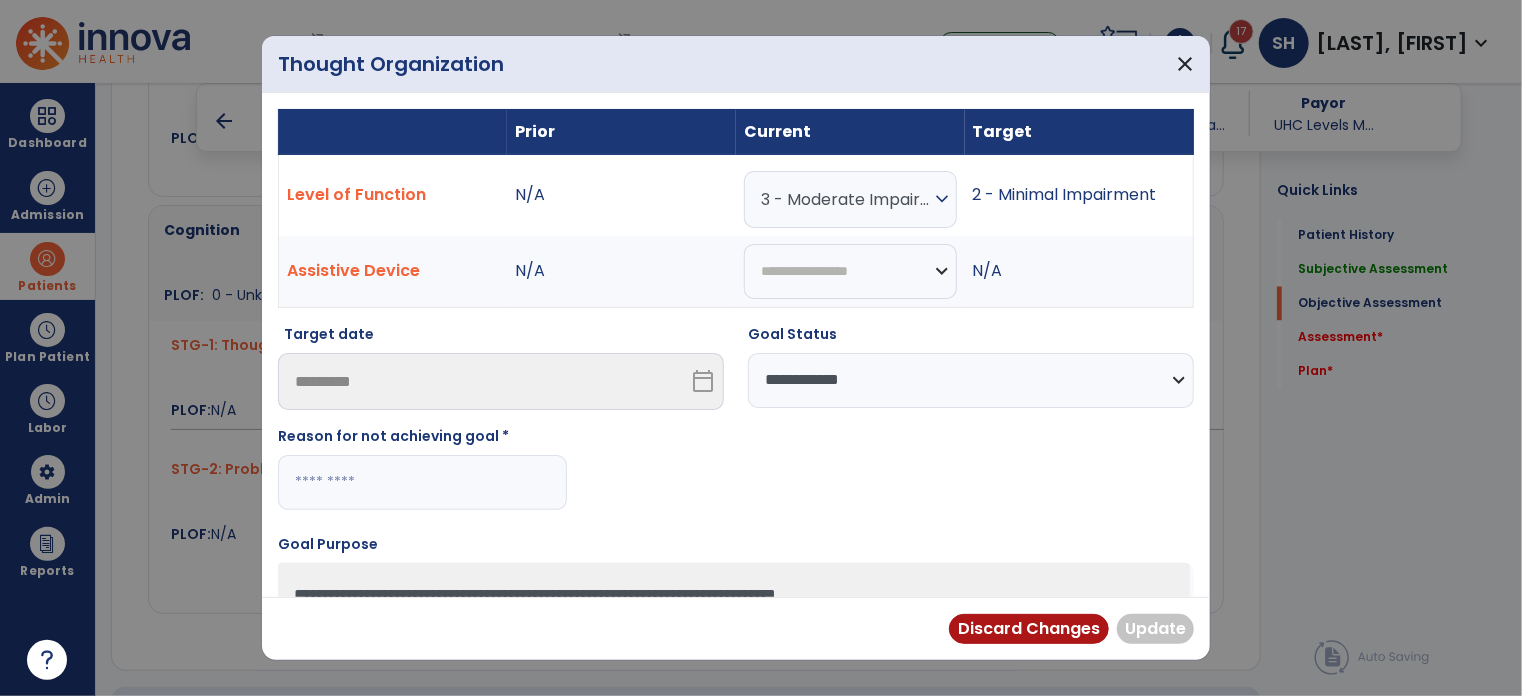 click at bounding box center [422, 482] 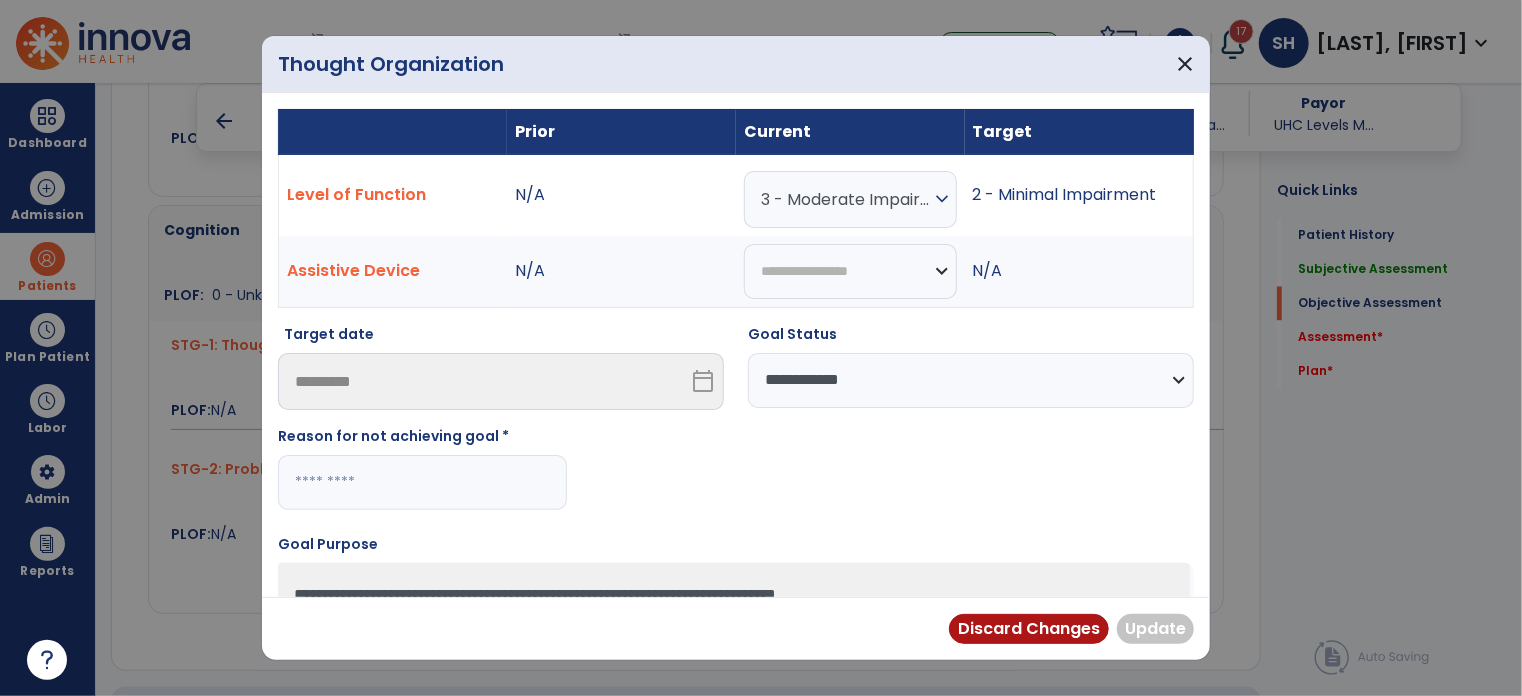 paste on "**********" 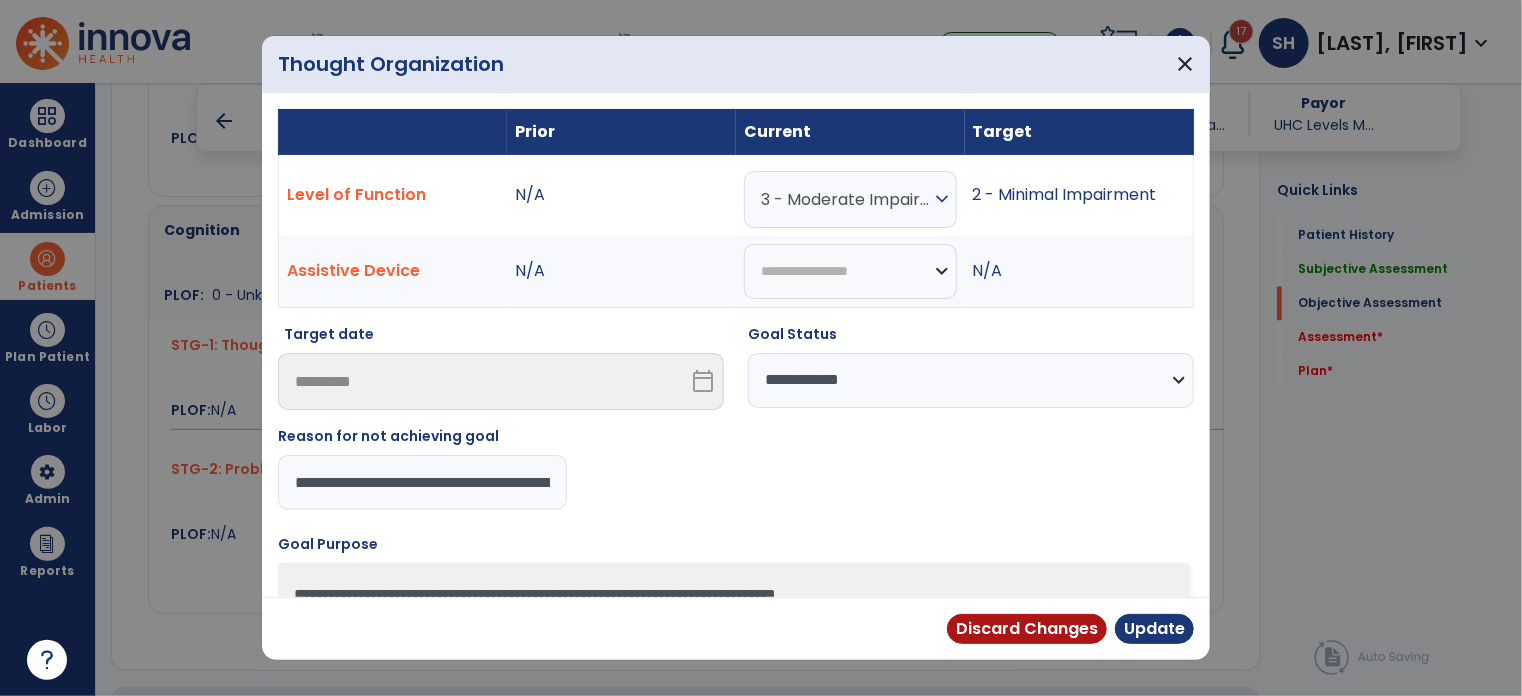 scroll, scrollTop: 0, scrollLeft: 187, axis: horizontal 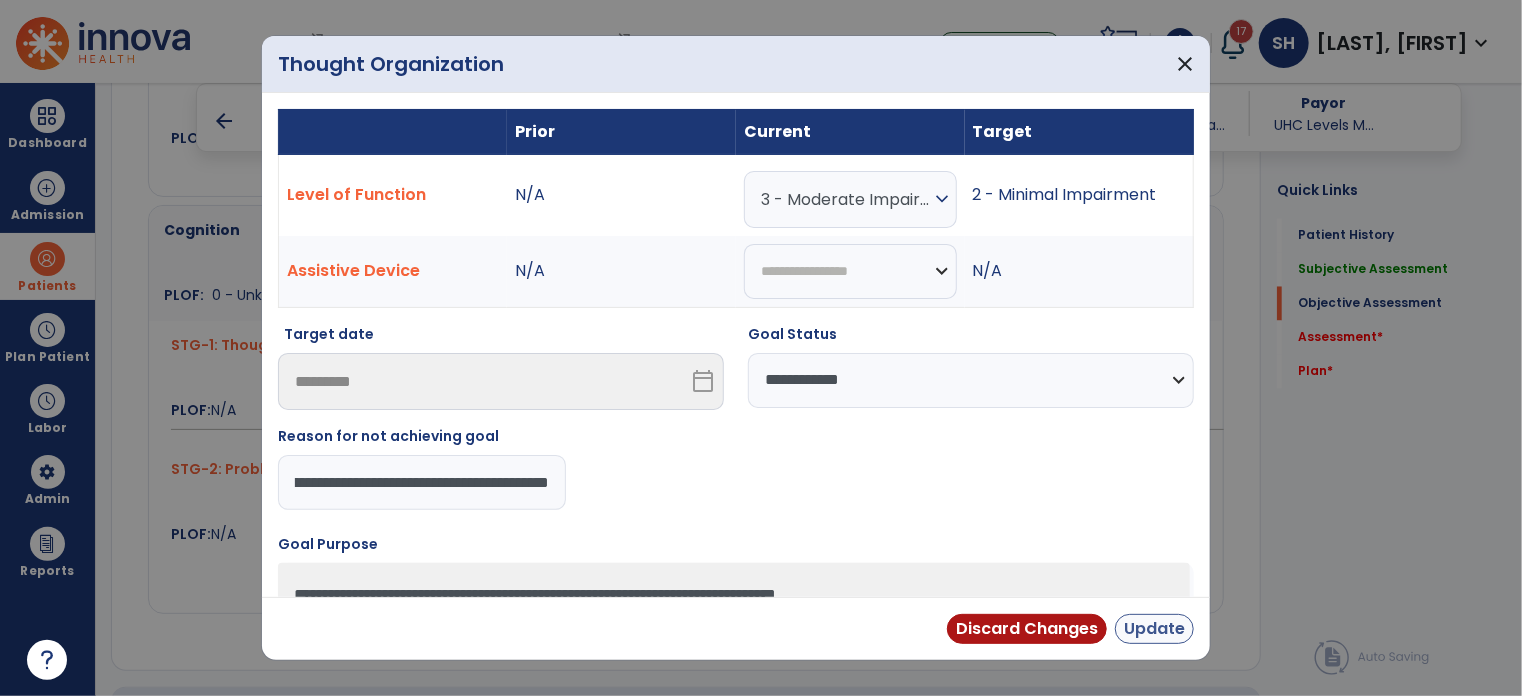 type on "**********" 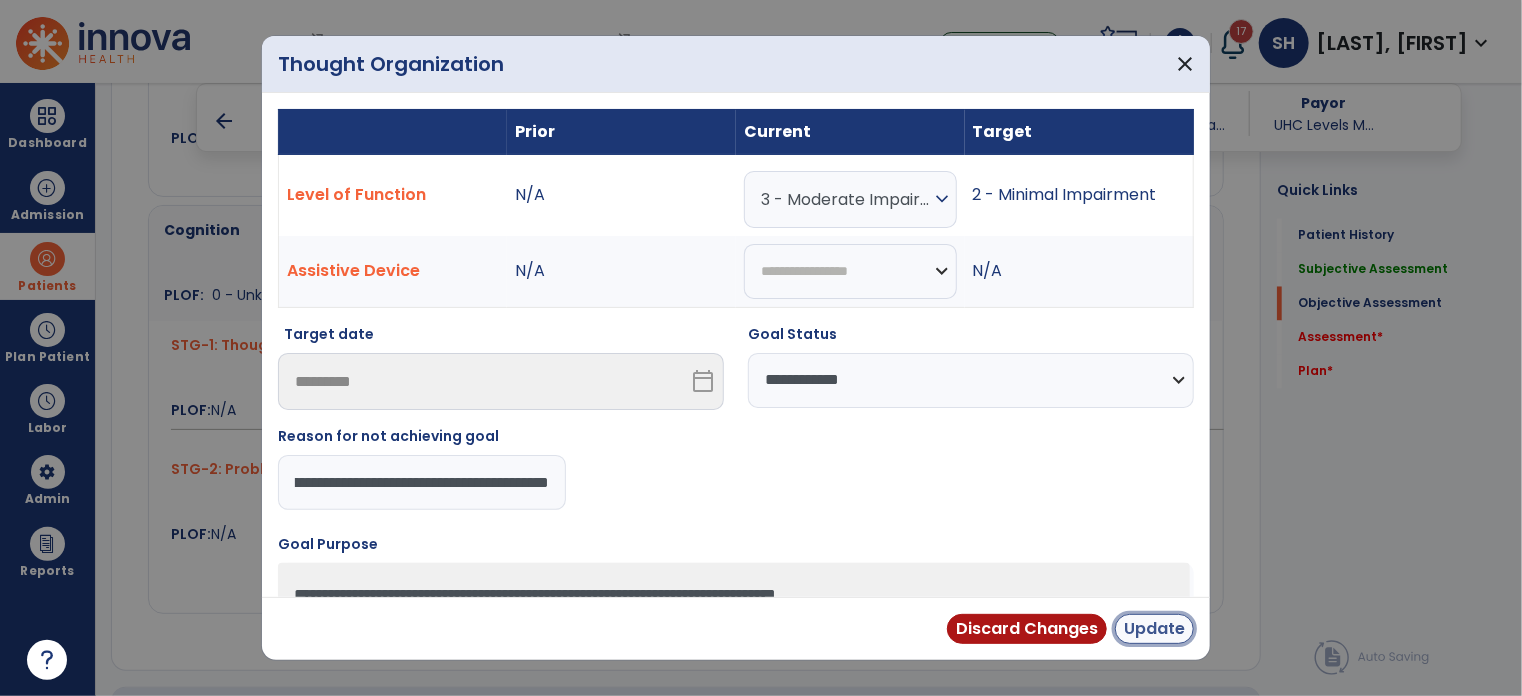 click on "Update" at bounding box center [1154, 629] 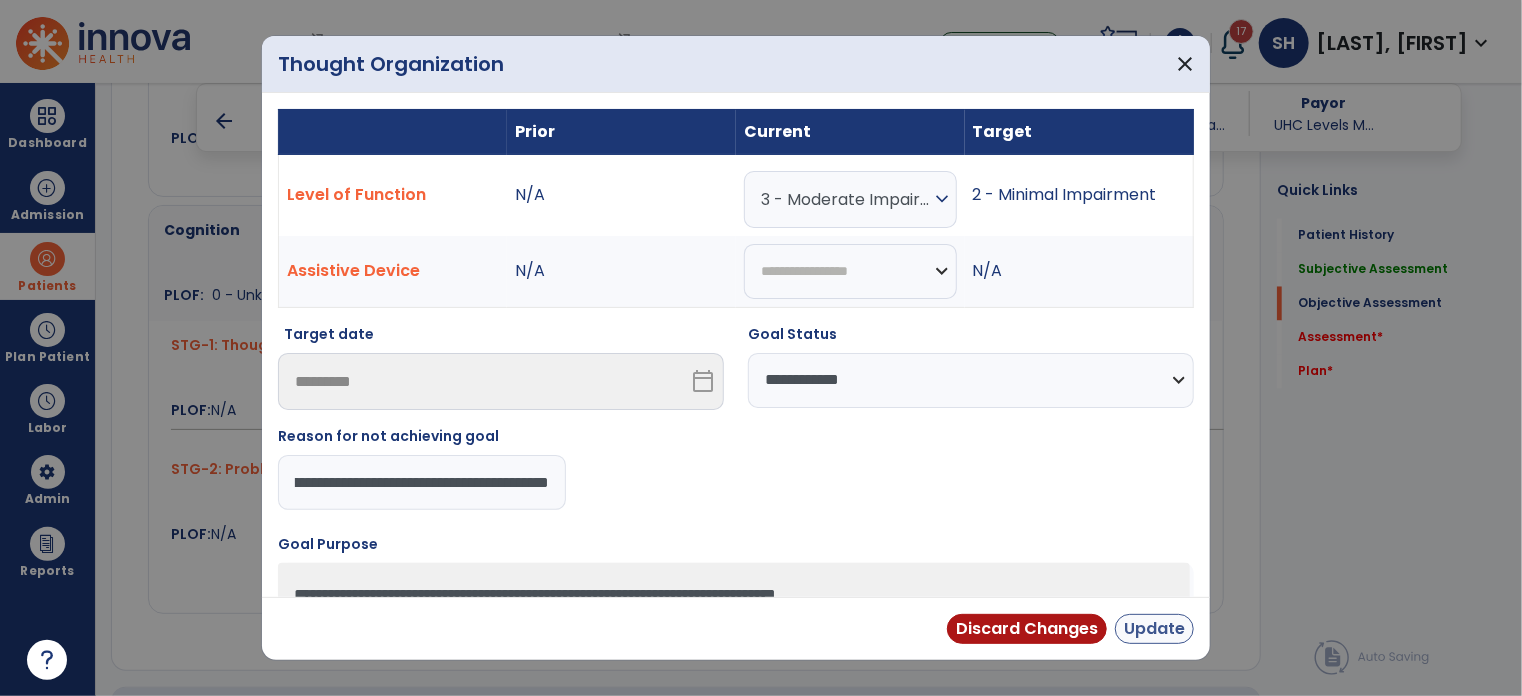 scroll, scrollTop: 0, scrollLeft: 0, axis: both 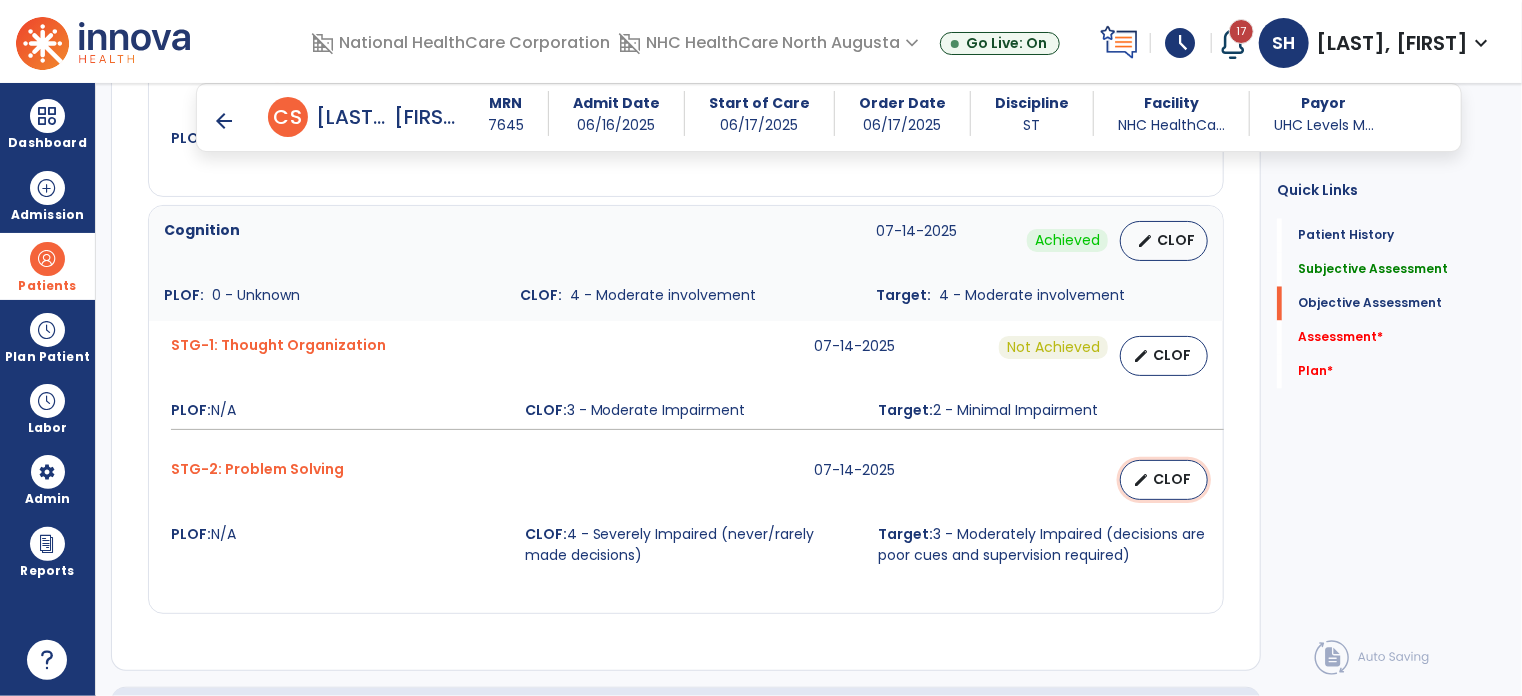 click on "edit   CLOF" at bounding box center [1164, 480] 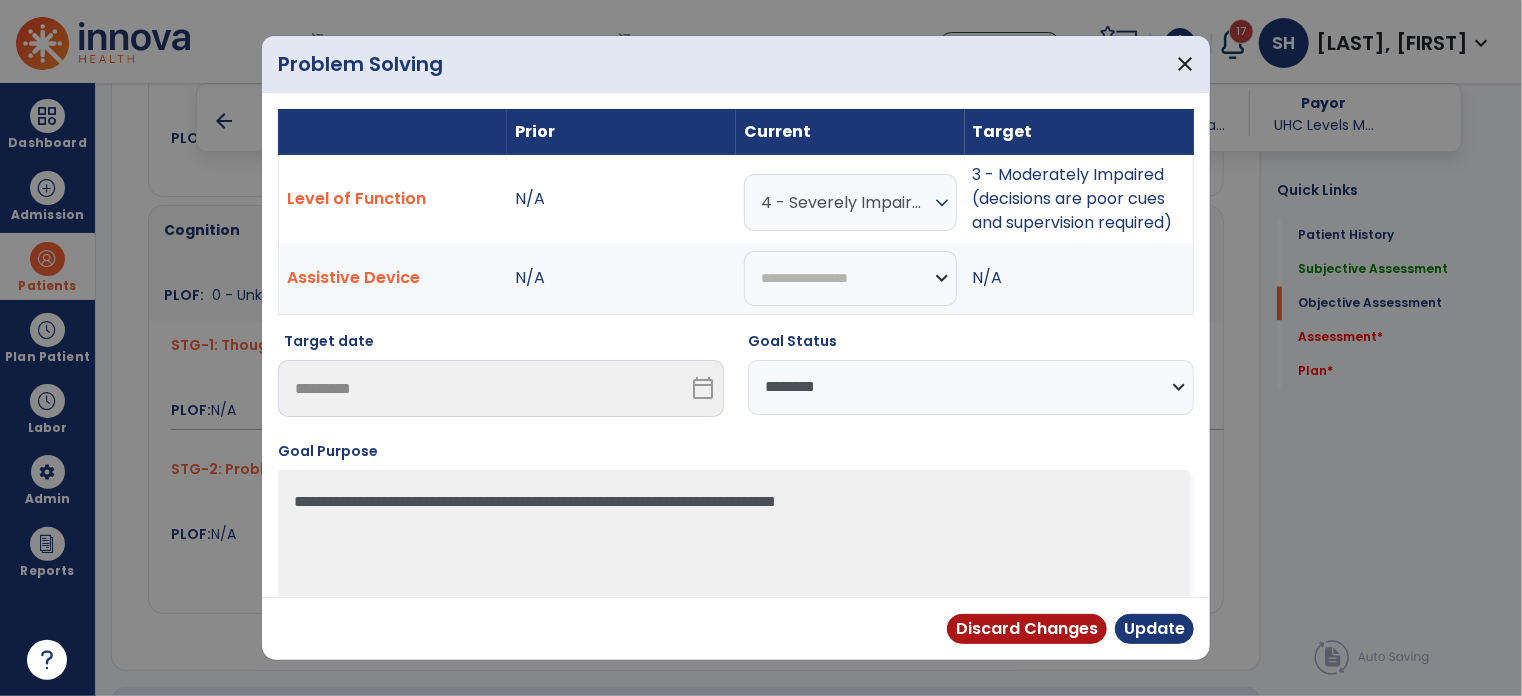 click on "4 - Severely Impaired (never/rarely made decisions)" at bounding box center [845, 202] 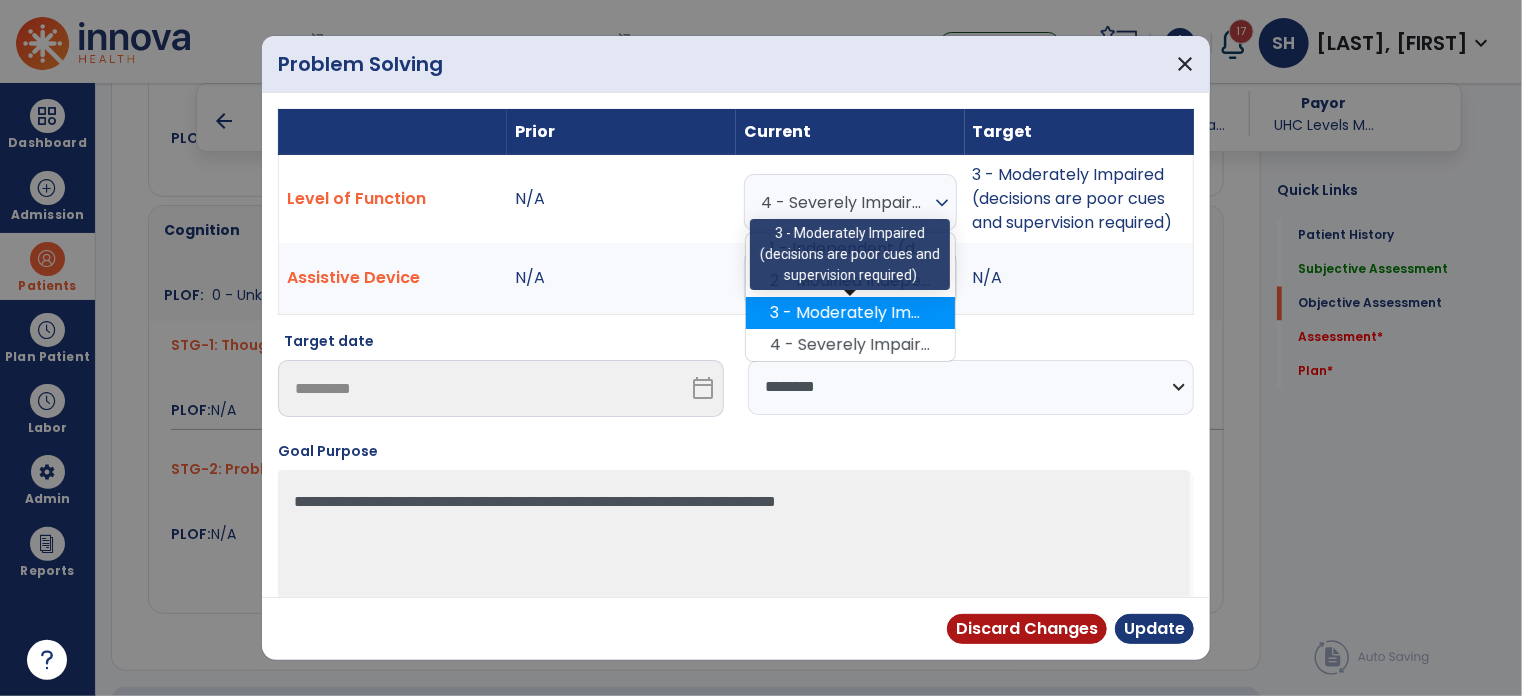 click on "3 - Moderately Impaired (decisions are poor cues and supervision required)" at bounding box center (850, 313) 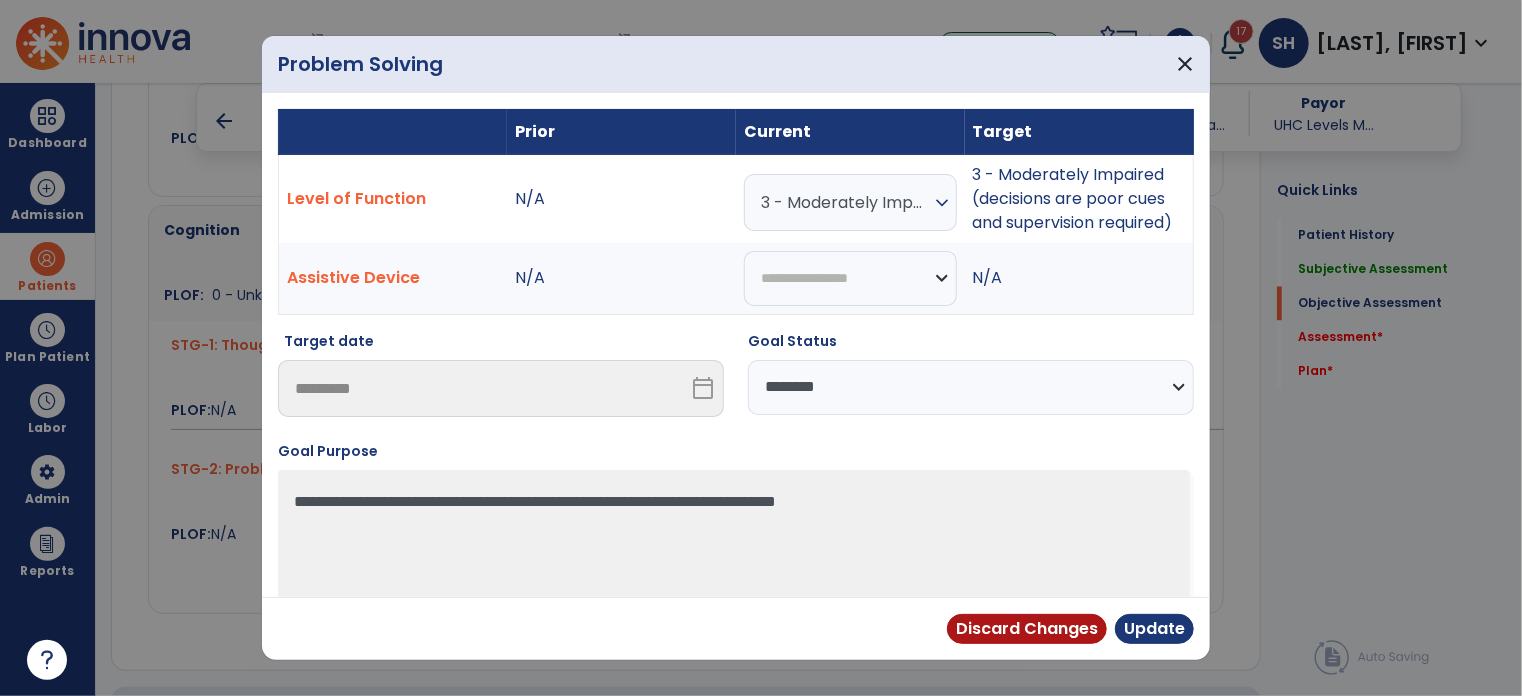 click on "**********" at bounding box center [971, 387] 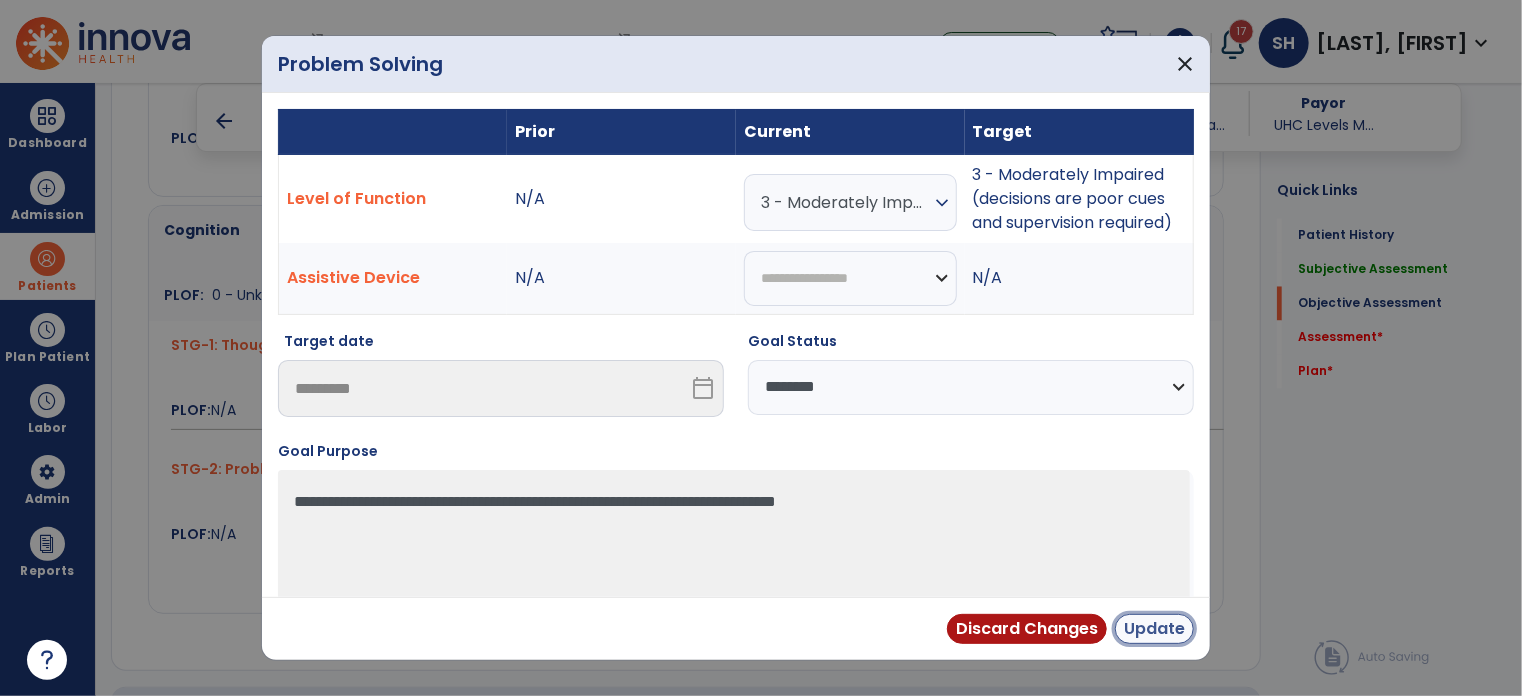 click on "Update" at bounding box center (1154, 629) 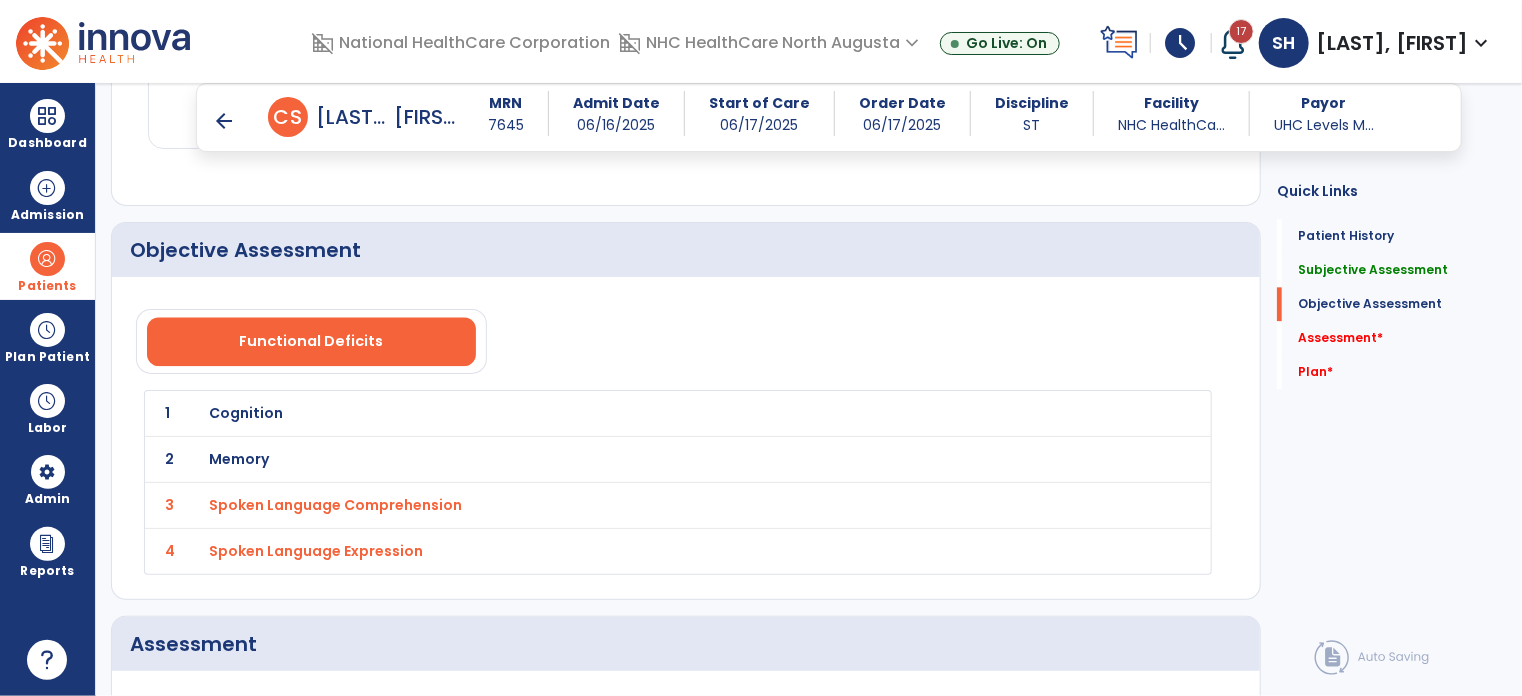 scroll, scrollTop: 2300, scrollLeft: 0, axis: vertical 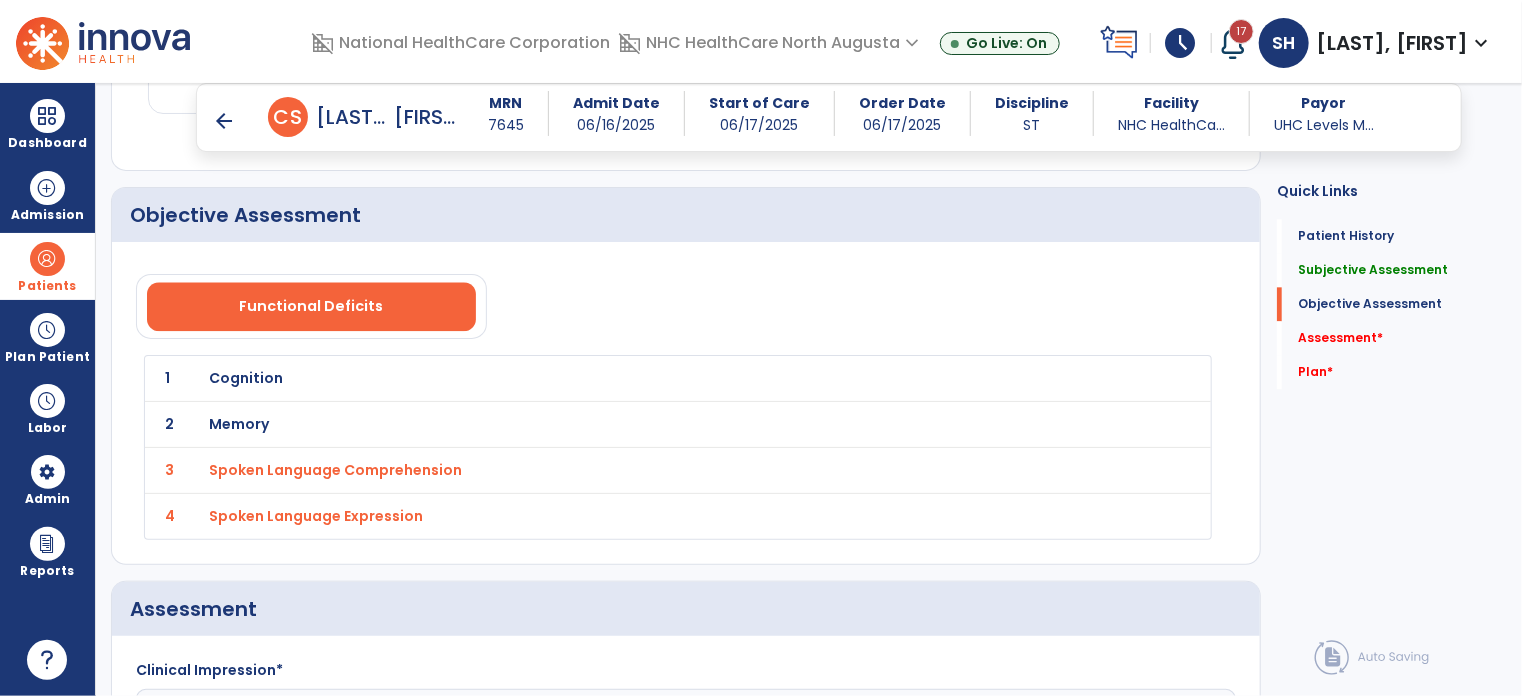 click on "Cognition" at bounding box center (246, 378) 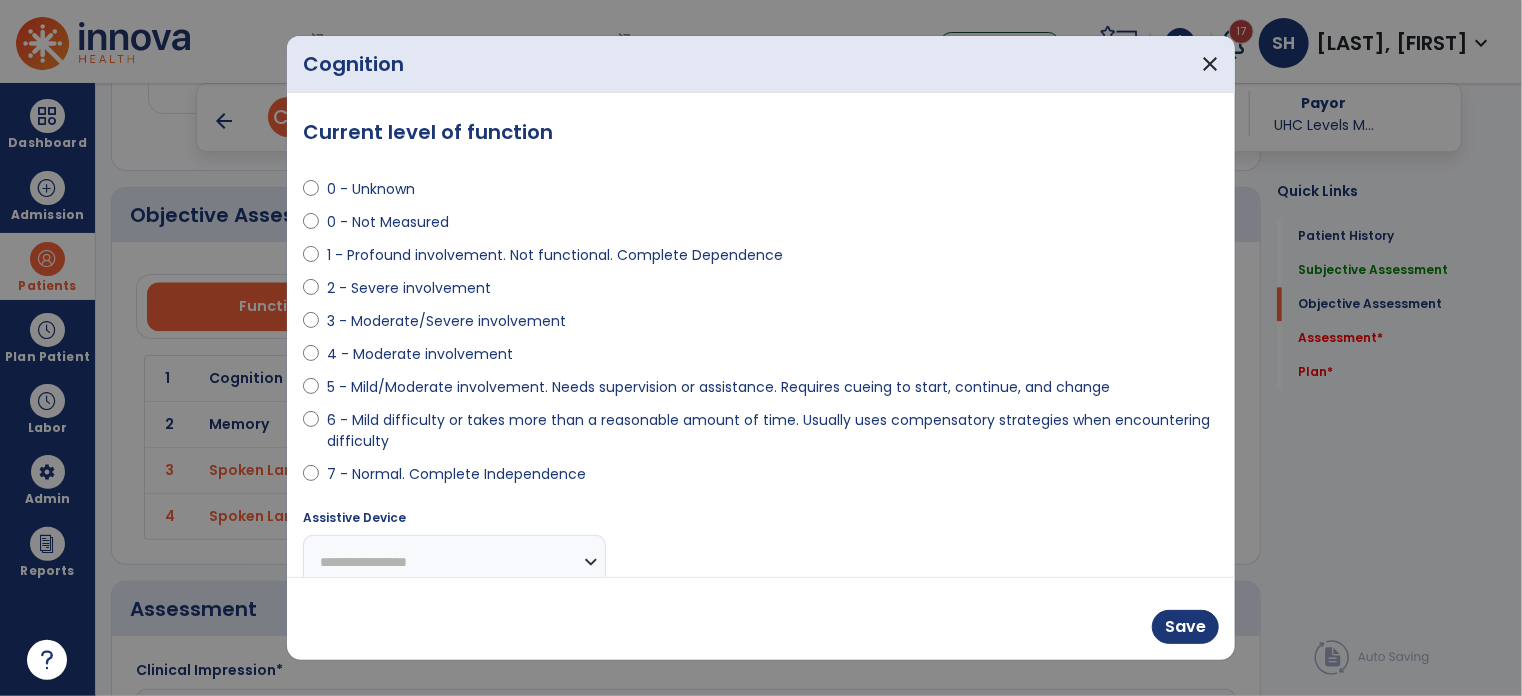 click on "4 - Moderate involvement" at bounding box center [761, 358] 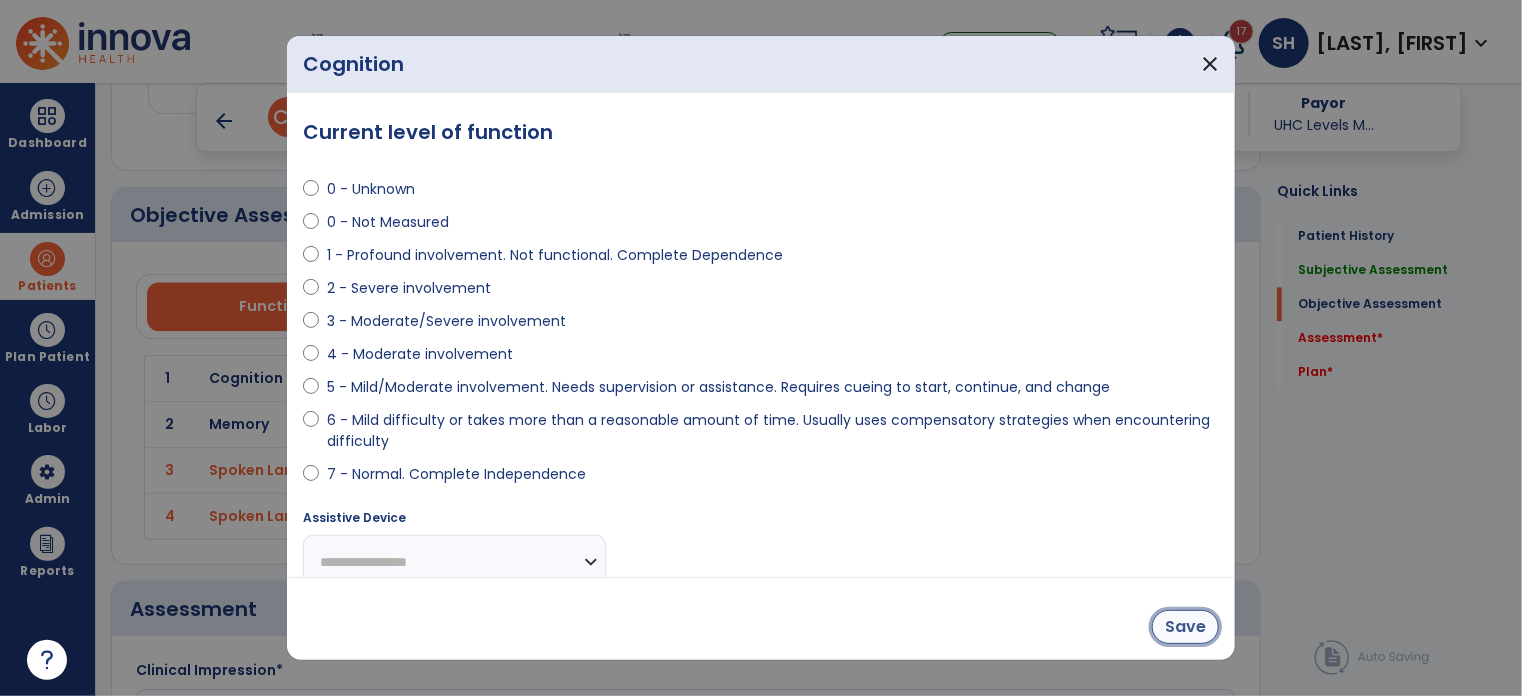 click on "Save" at bounding box center [1185, 627] 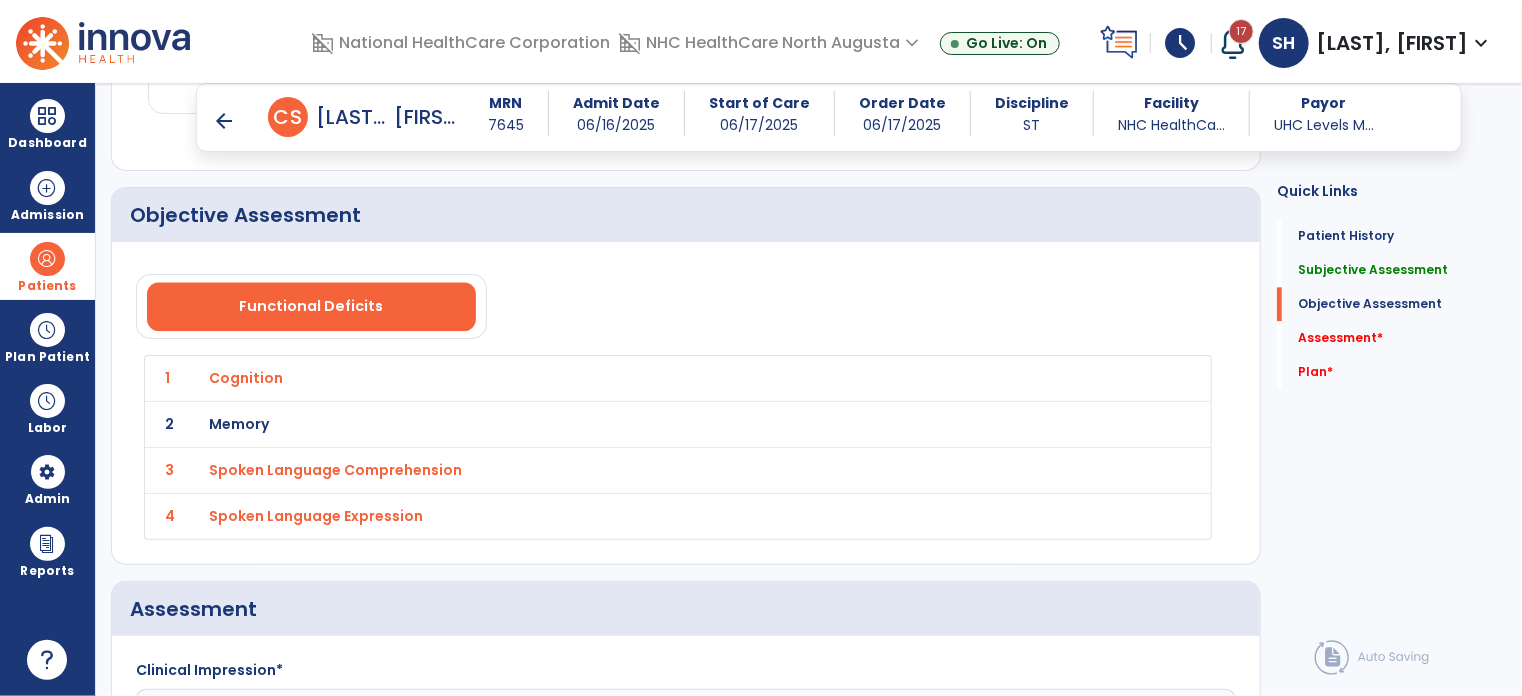 click on "Memory" at bounding box center (246, 378) 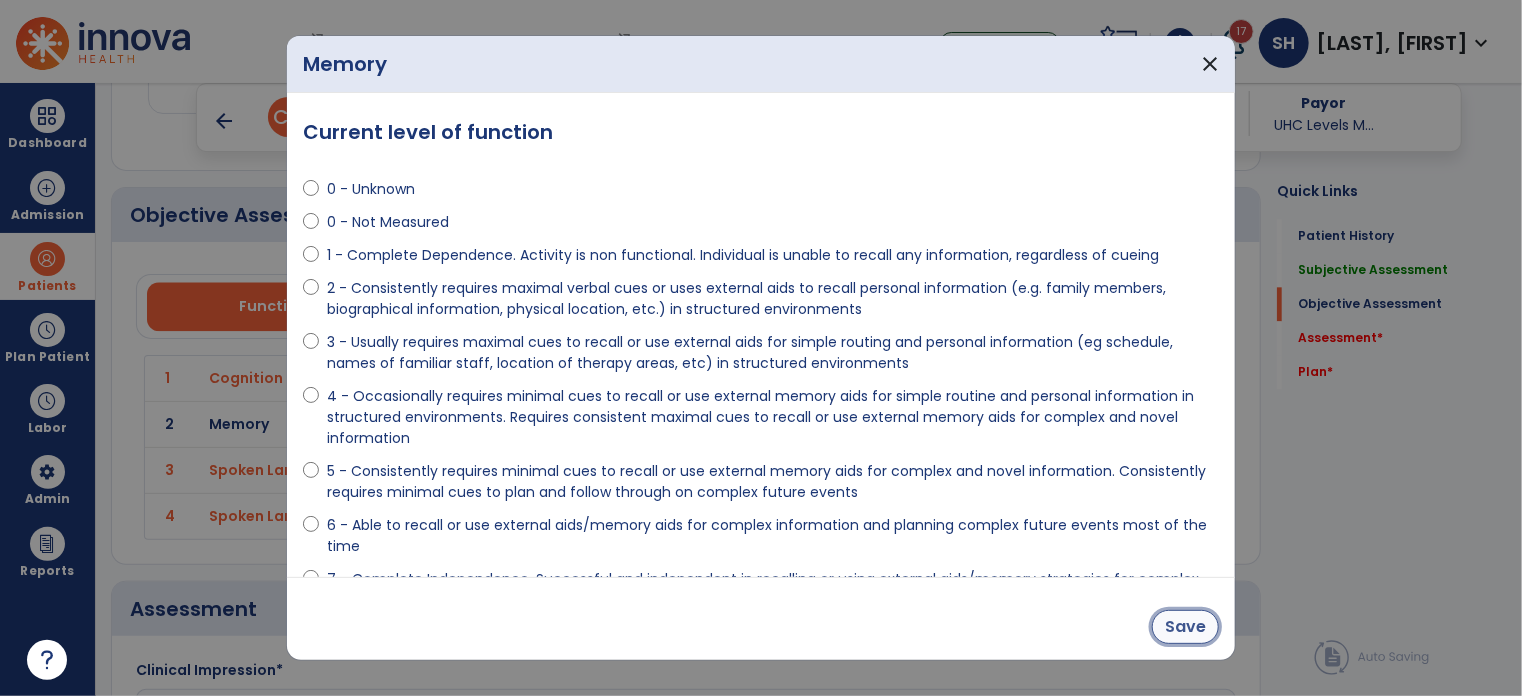 click on "Save" at bounding box center [1185, 627] 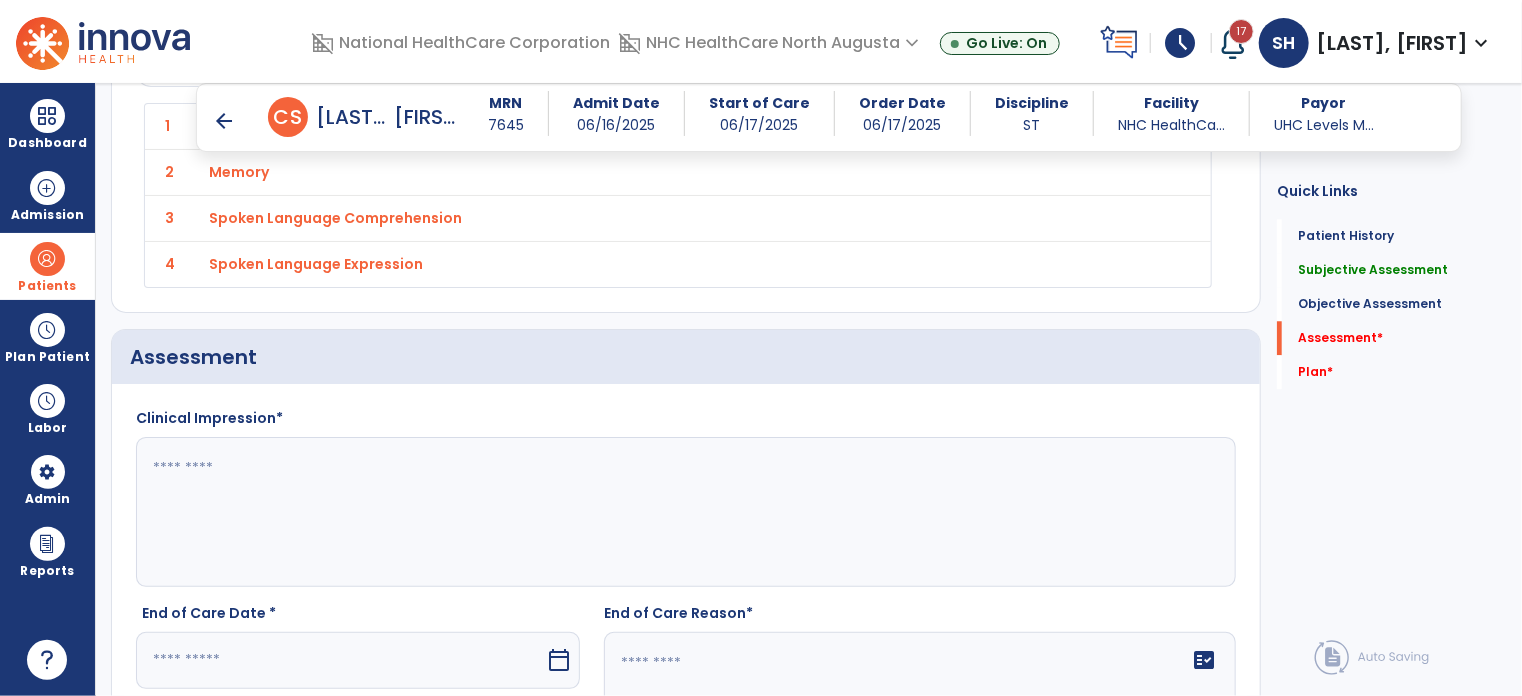 scroll, scrollTop: 2600, scrollLeft: 0, axis: vertical 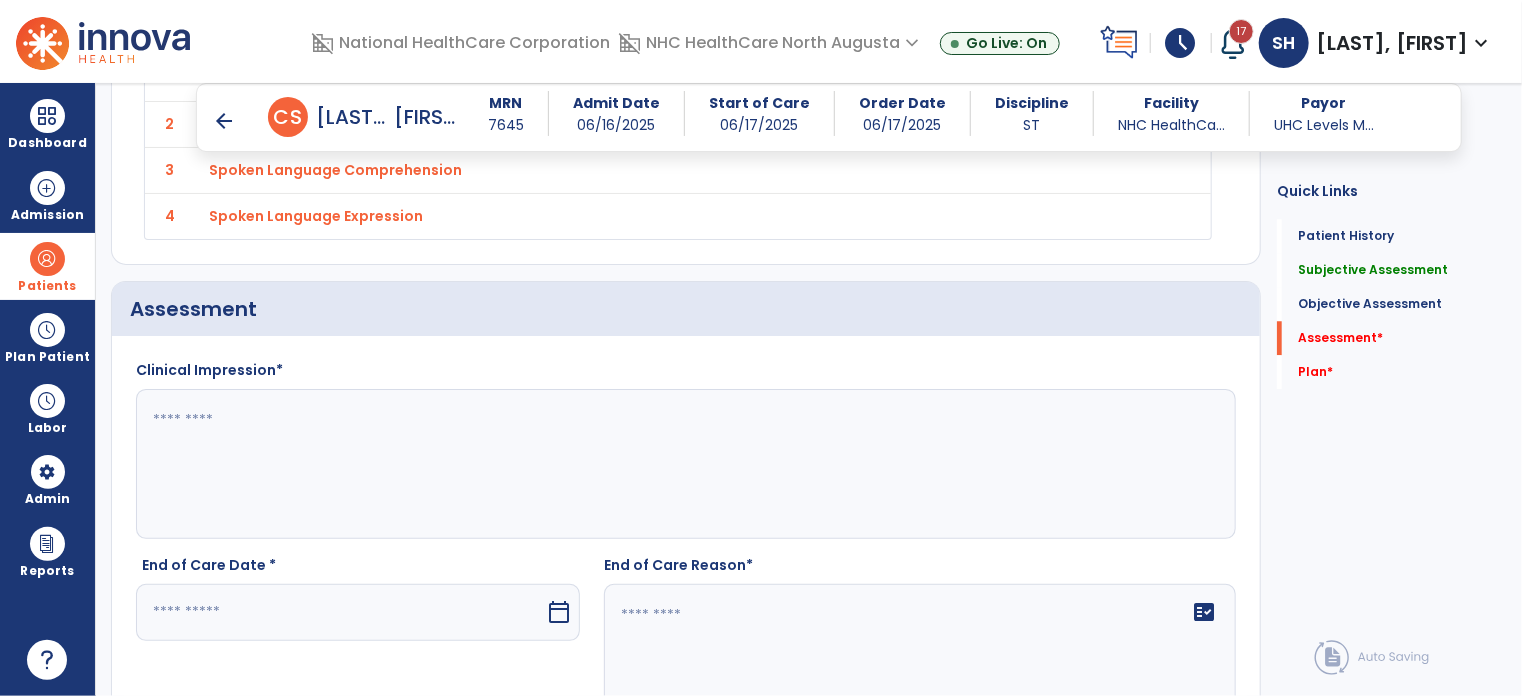 click 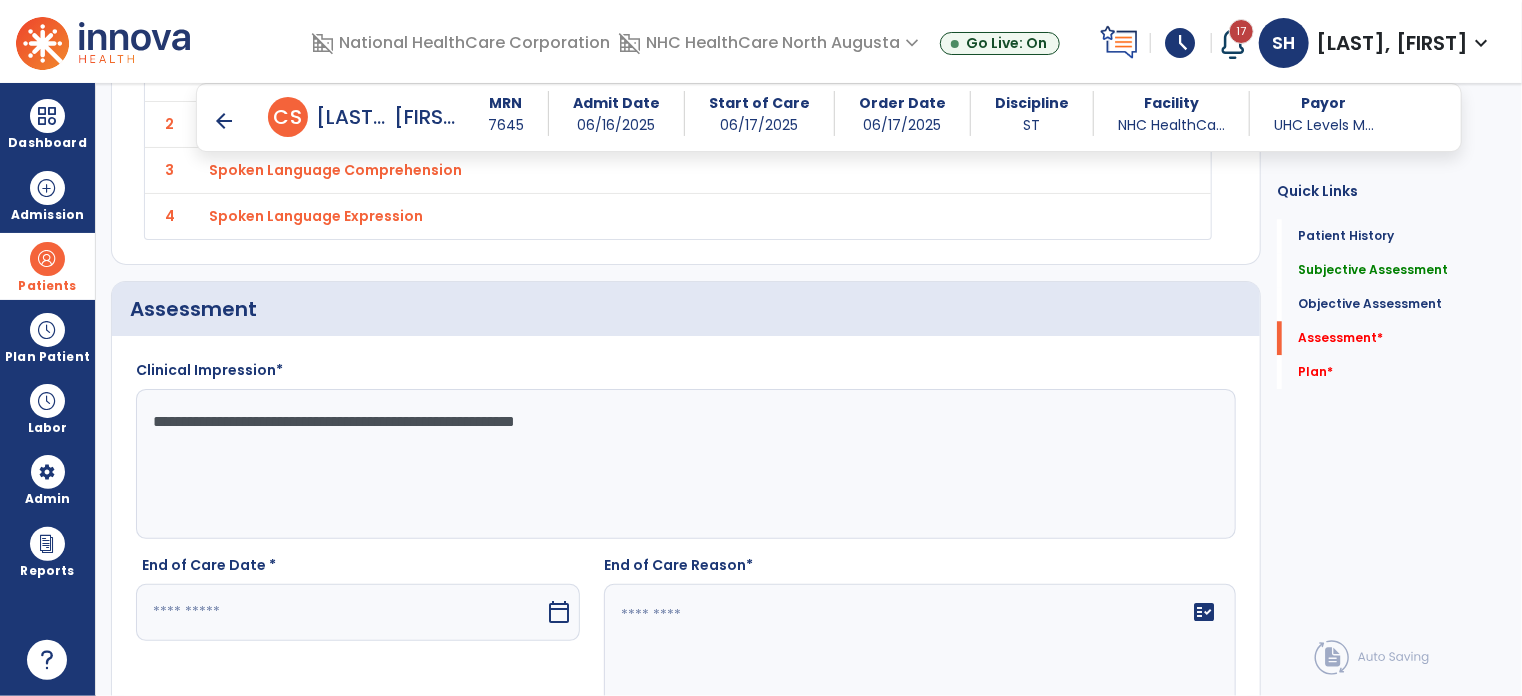 paste on "**********" 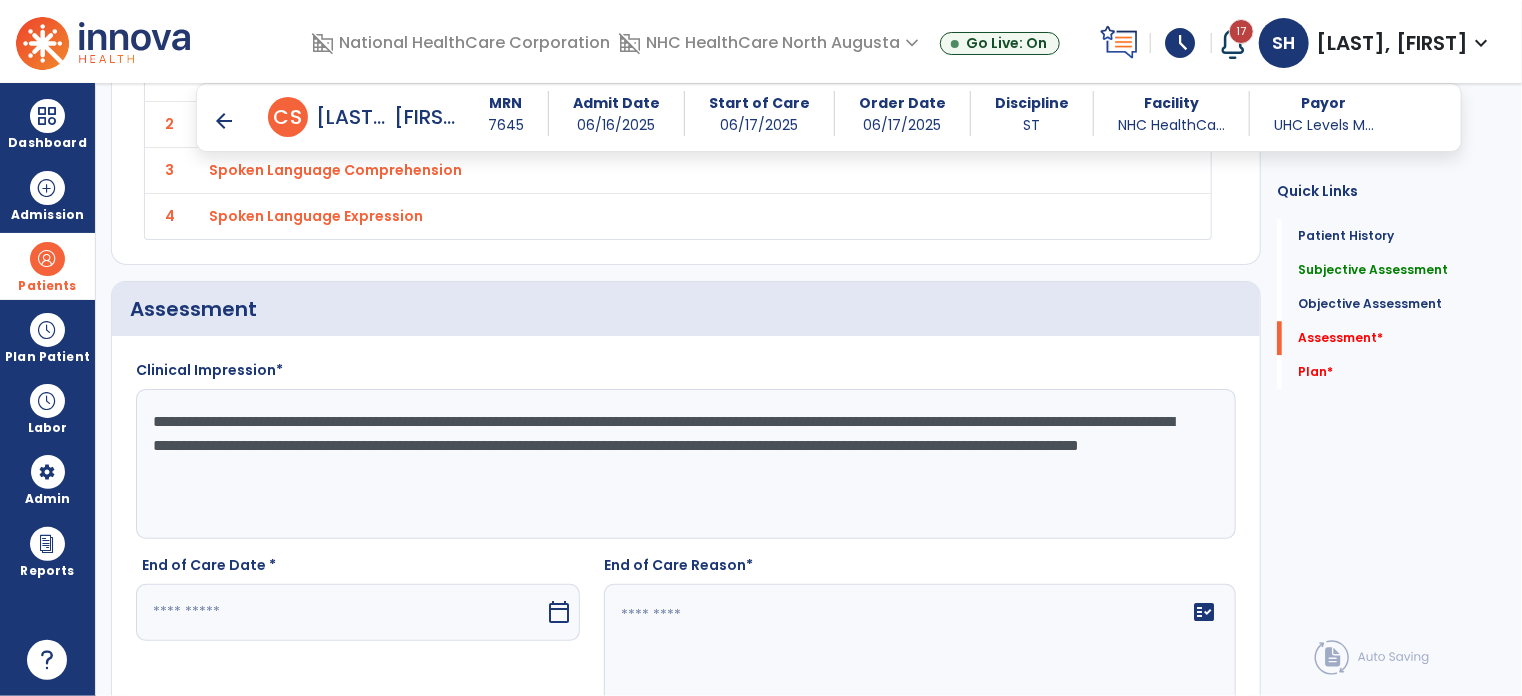 scroll, scrollTop: 2800, scrollLeft: 0, axis: vertical 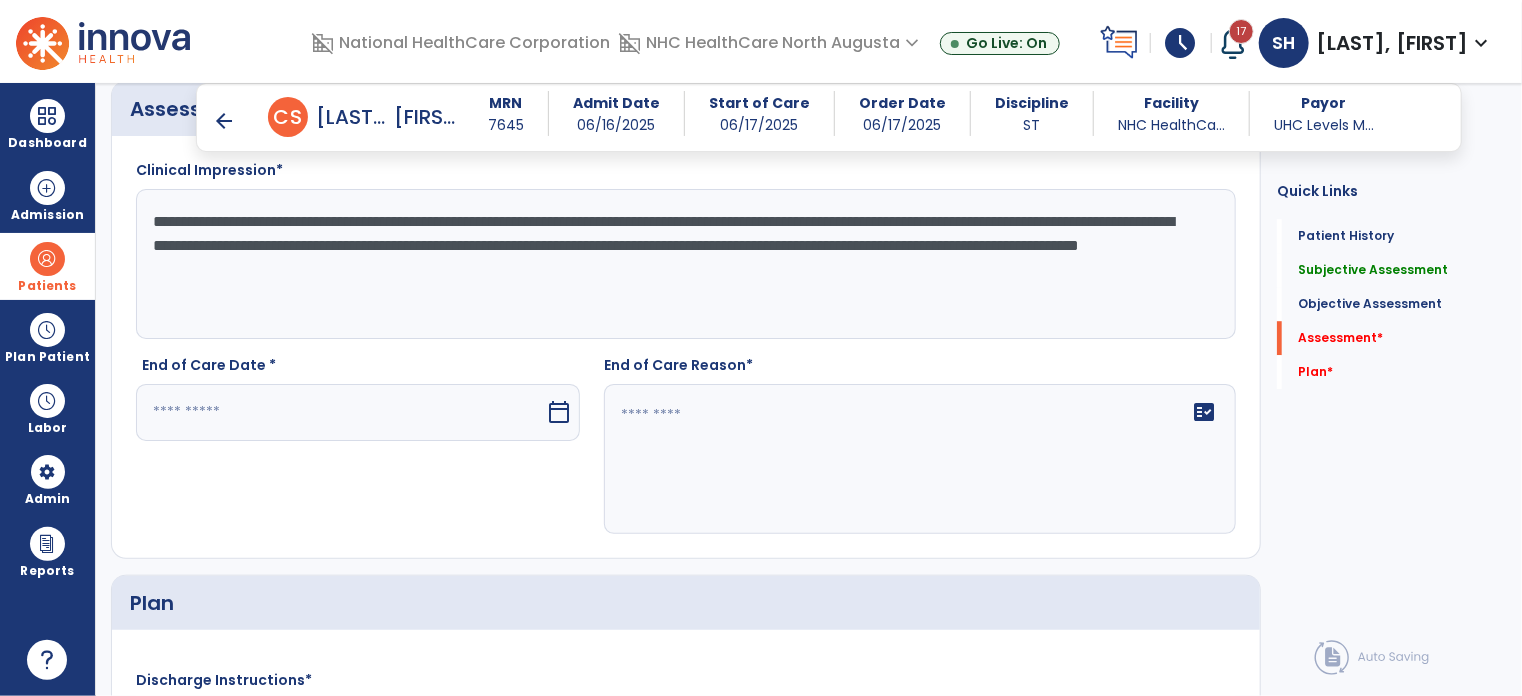 type on "**********" 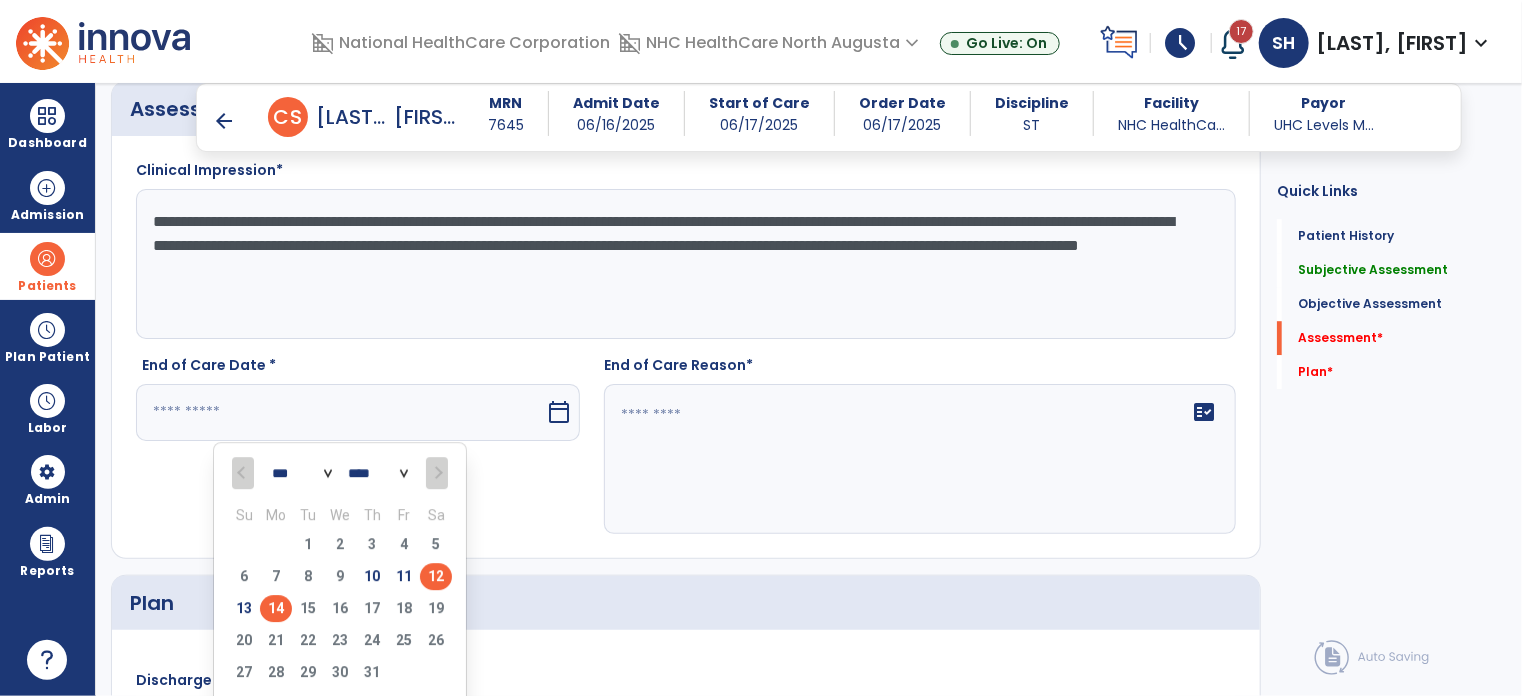 click on "12" at bounding box center [436, 576] 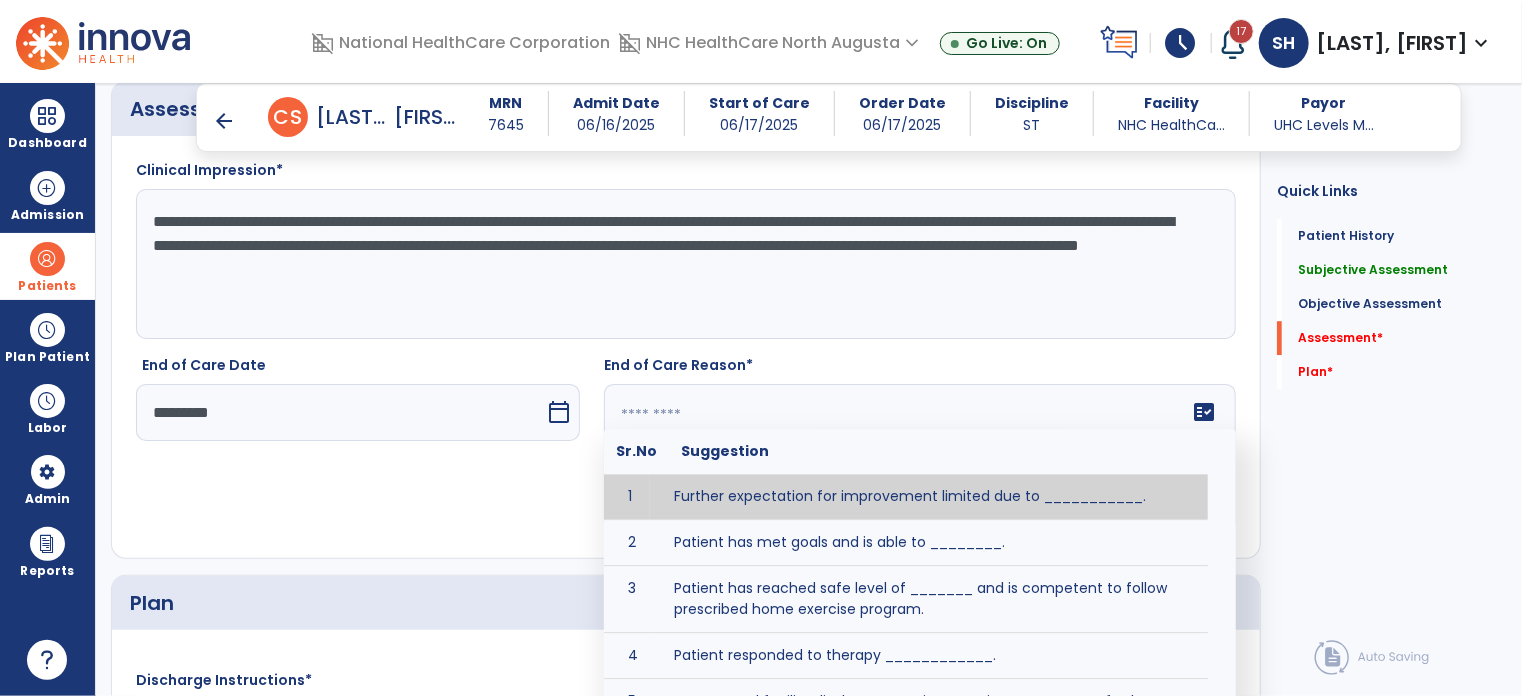 click 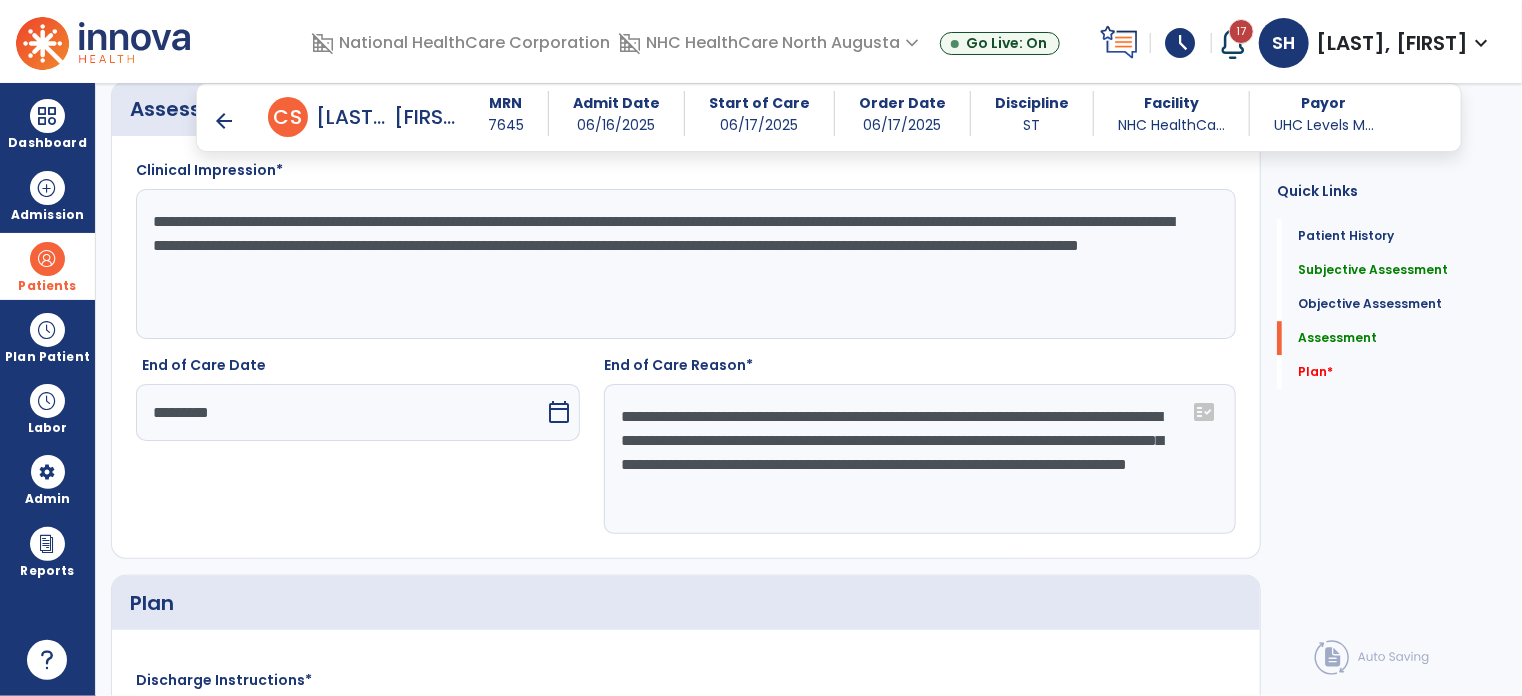 drag, startPoint x: 1139, startPoint y: 486, endPoint x: 185, endPoint y: 303, distance: 971.3933 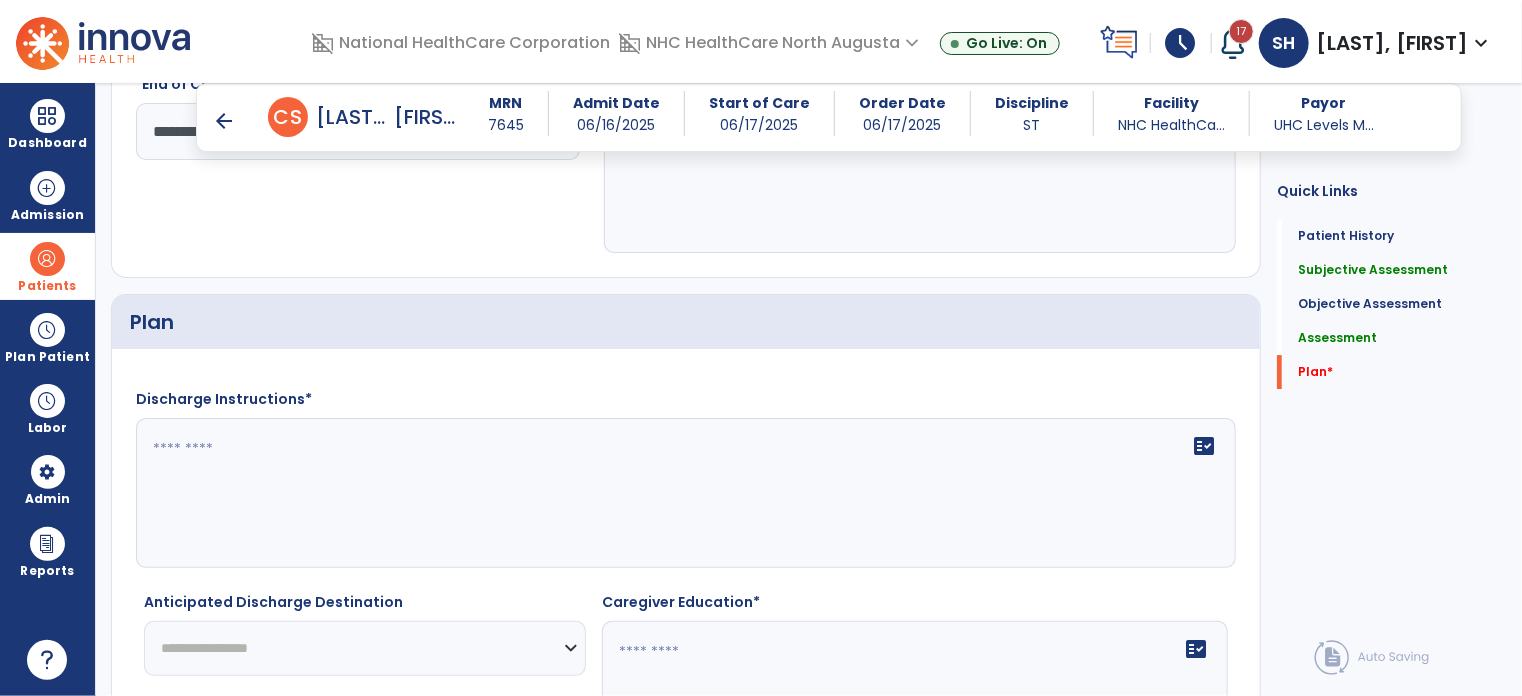 scroll, scrollTop: 3100, scrollLeft: 0, axis: vertical 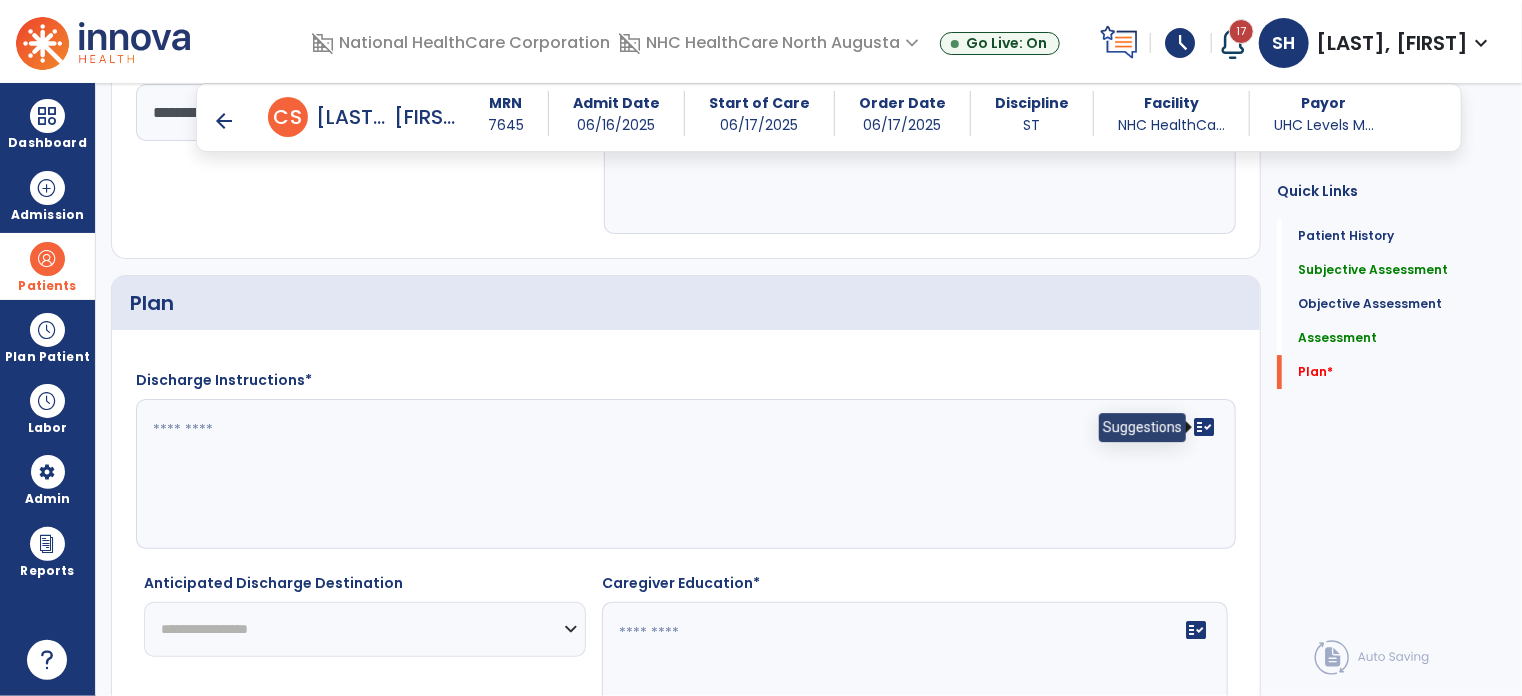 type on "**********" 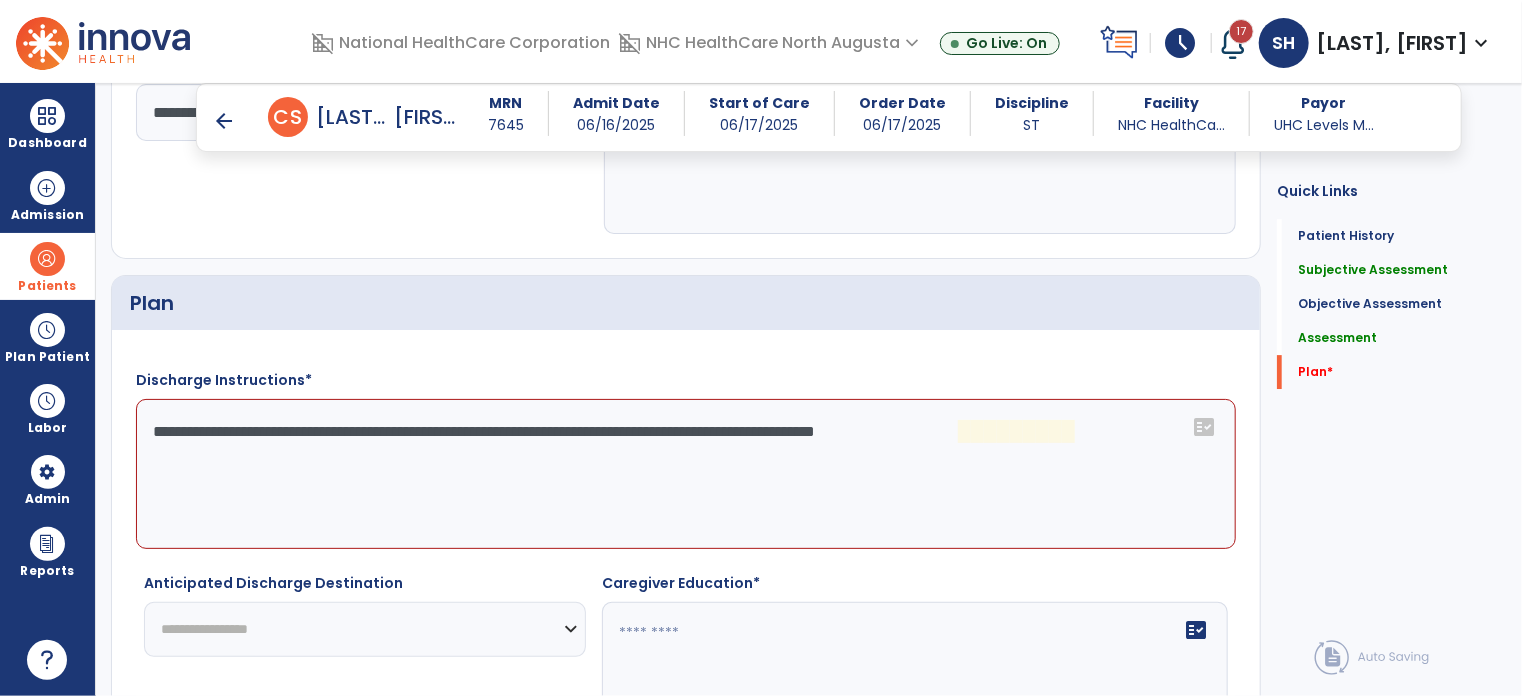 click on "**********" 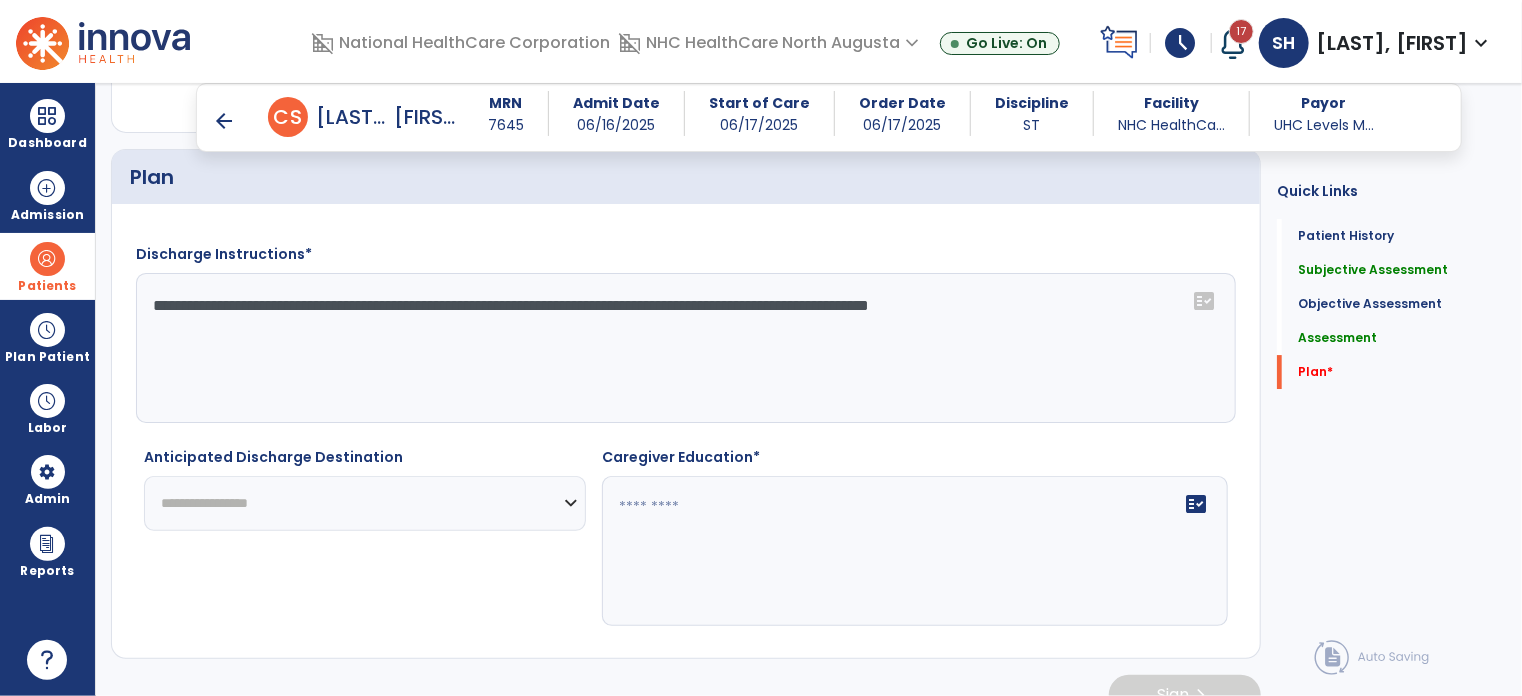 scroll, scrollTop: 3252, scrollLeft: 0, axis: vertical 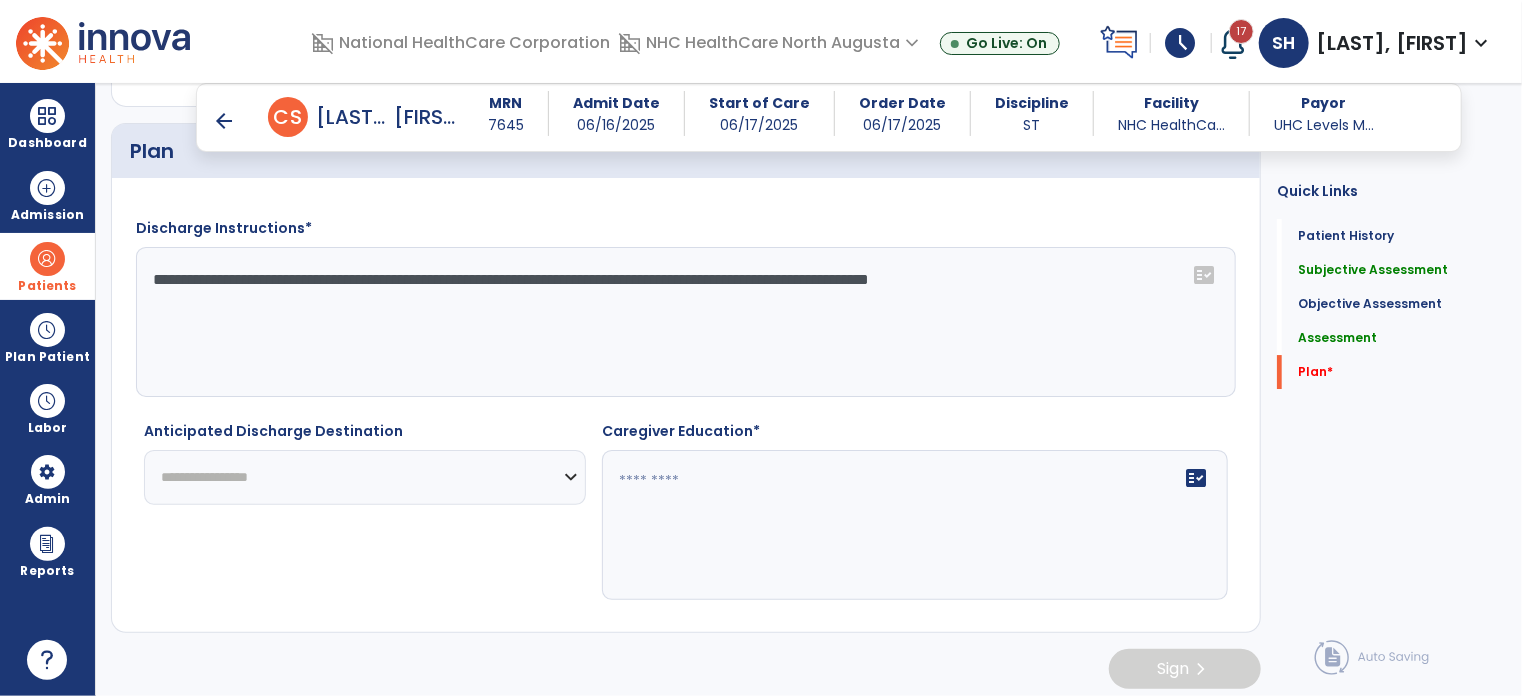 type on "**********" 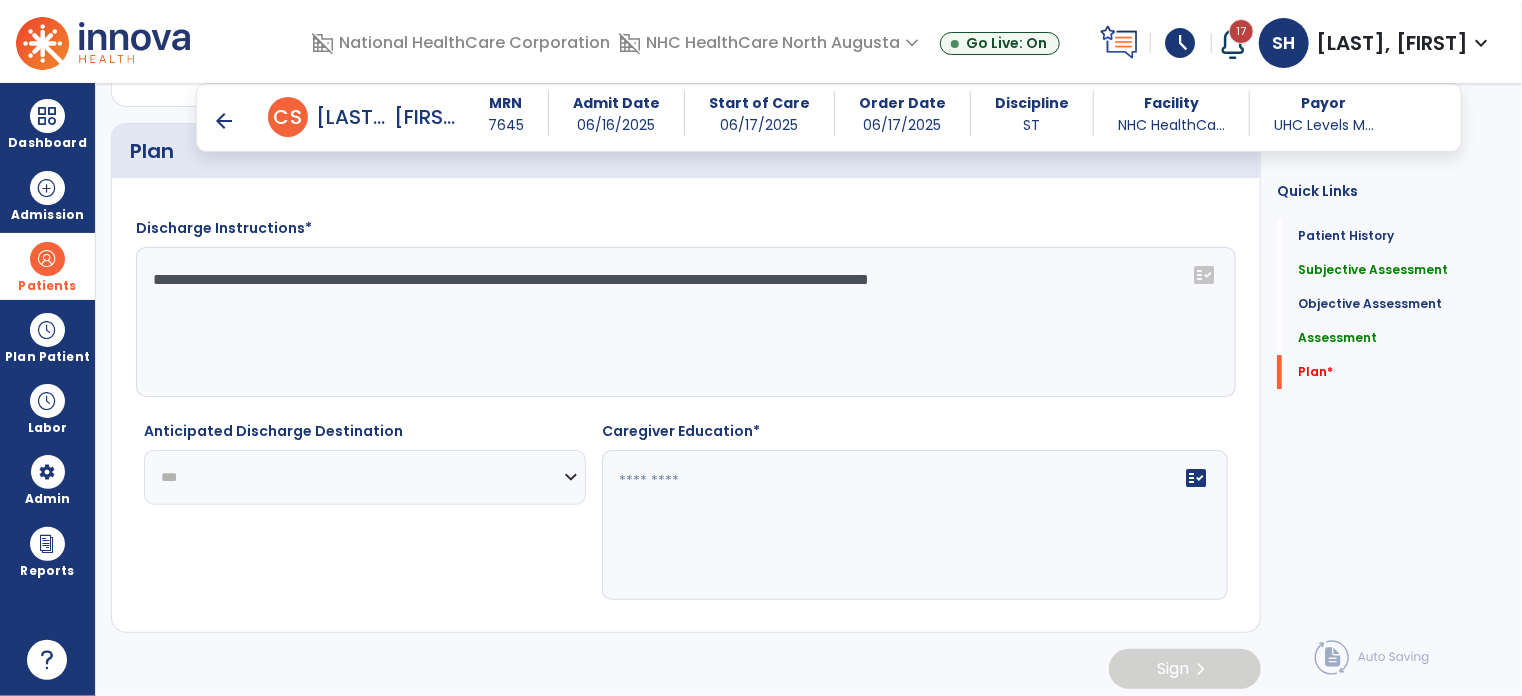 click on "**********" 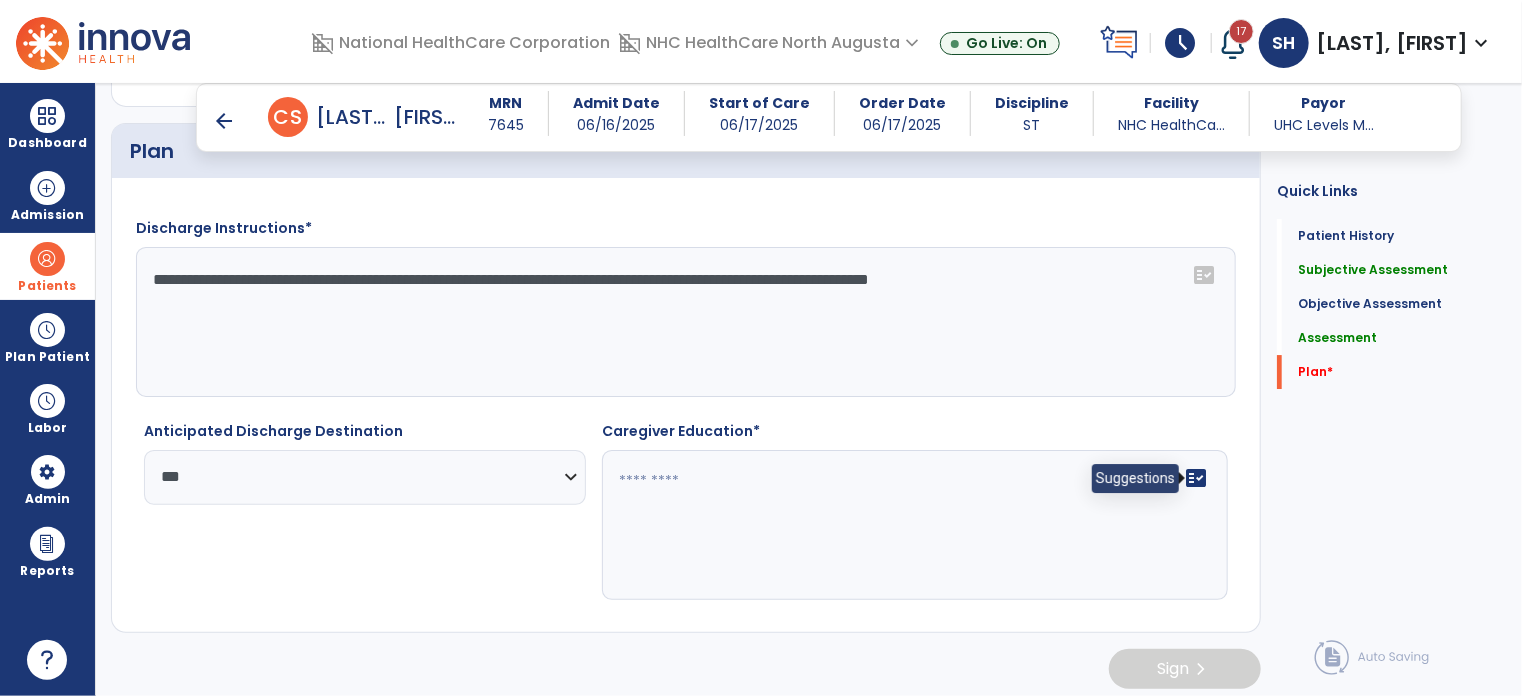 click on "fact_check" 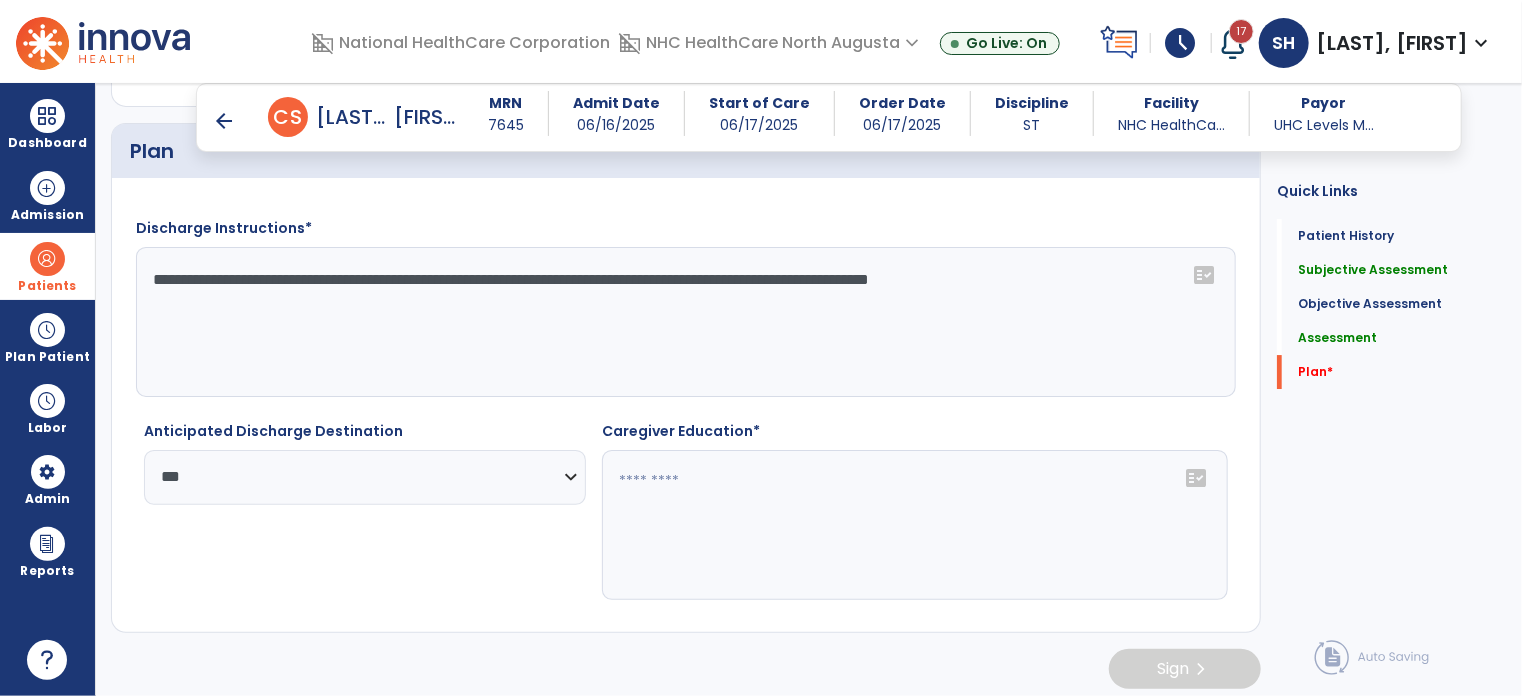 click on "fact_check" 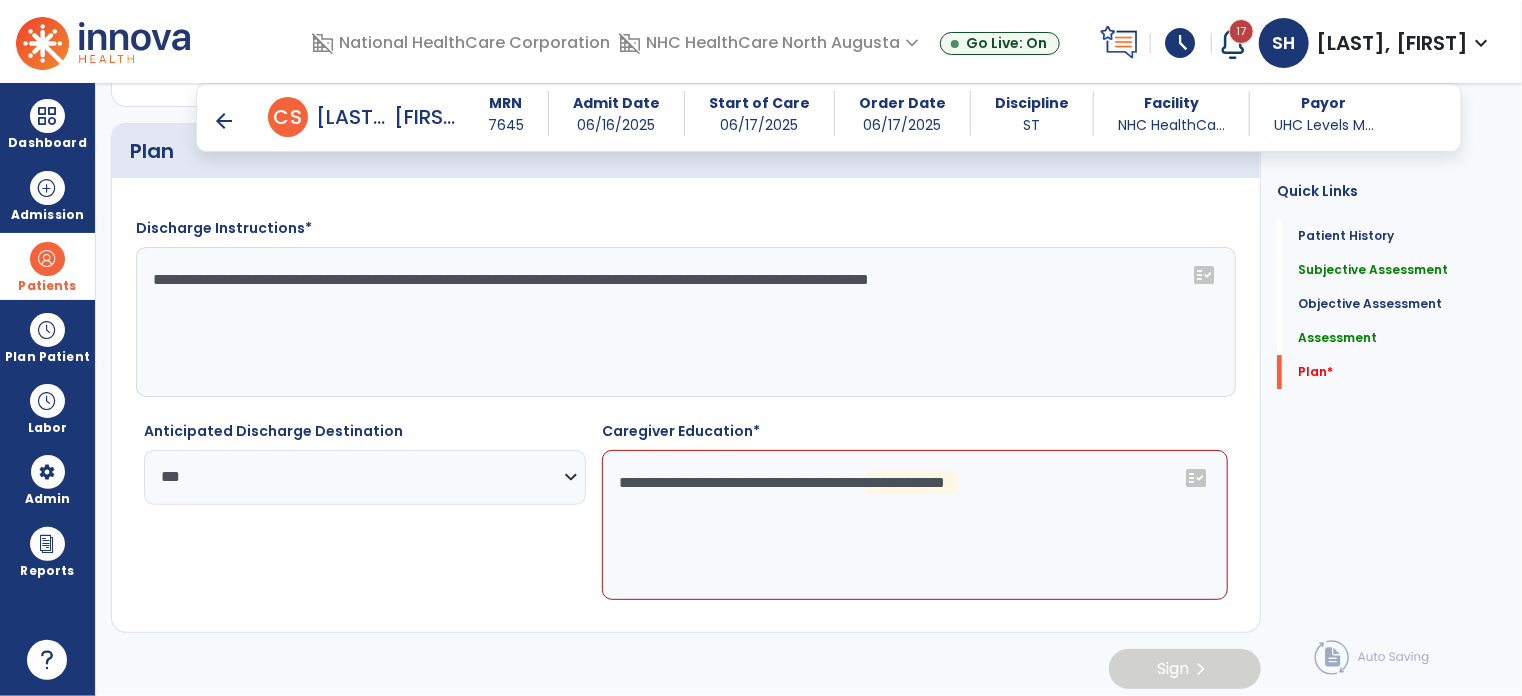 click on "**********" 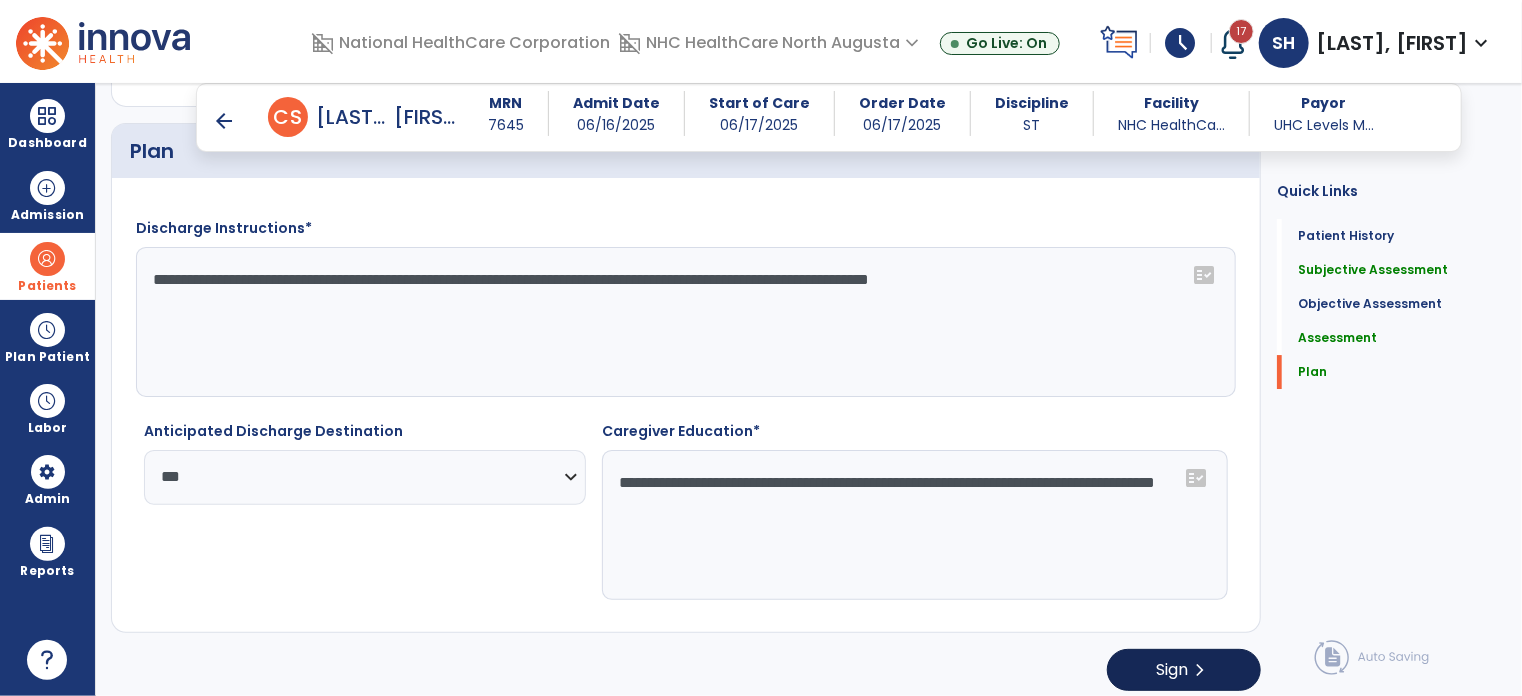 type on "**********" 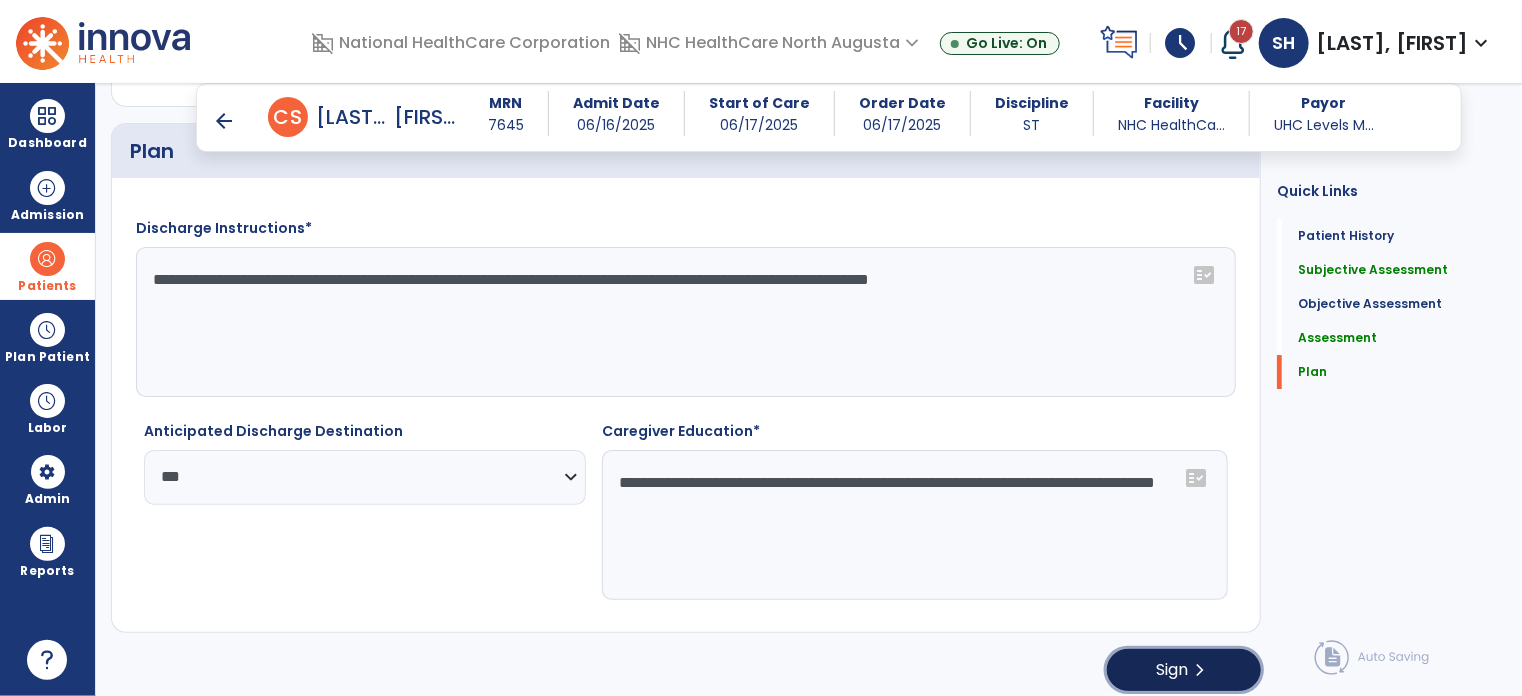 click on "Sign" 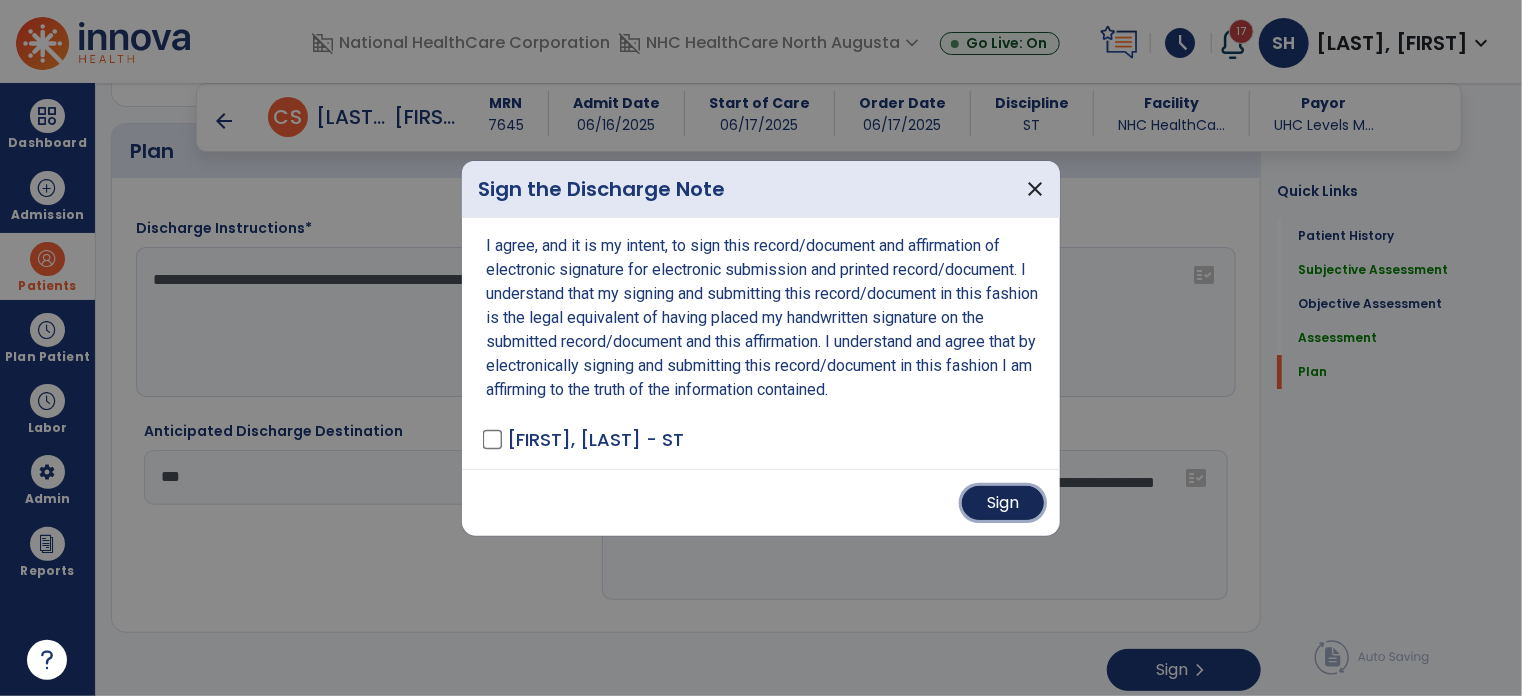 click on "Sign" at bounding box center (1003, 503) 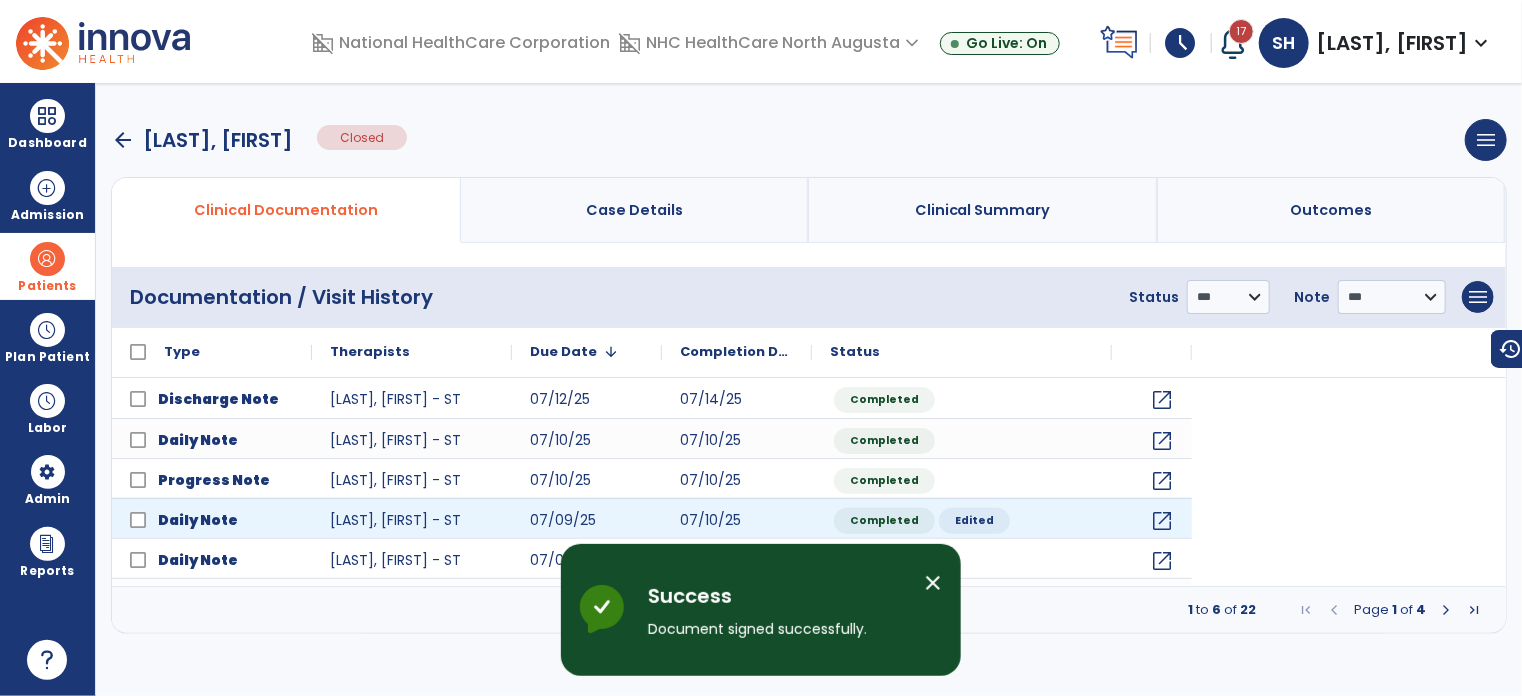 scroll, scrollTop: 0, scrollLeft: 0, axis: both 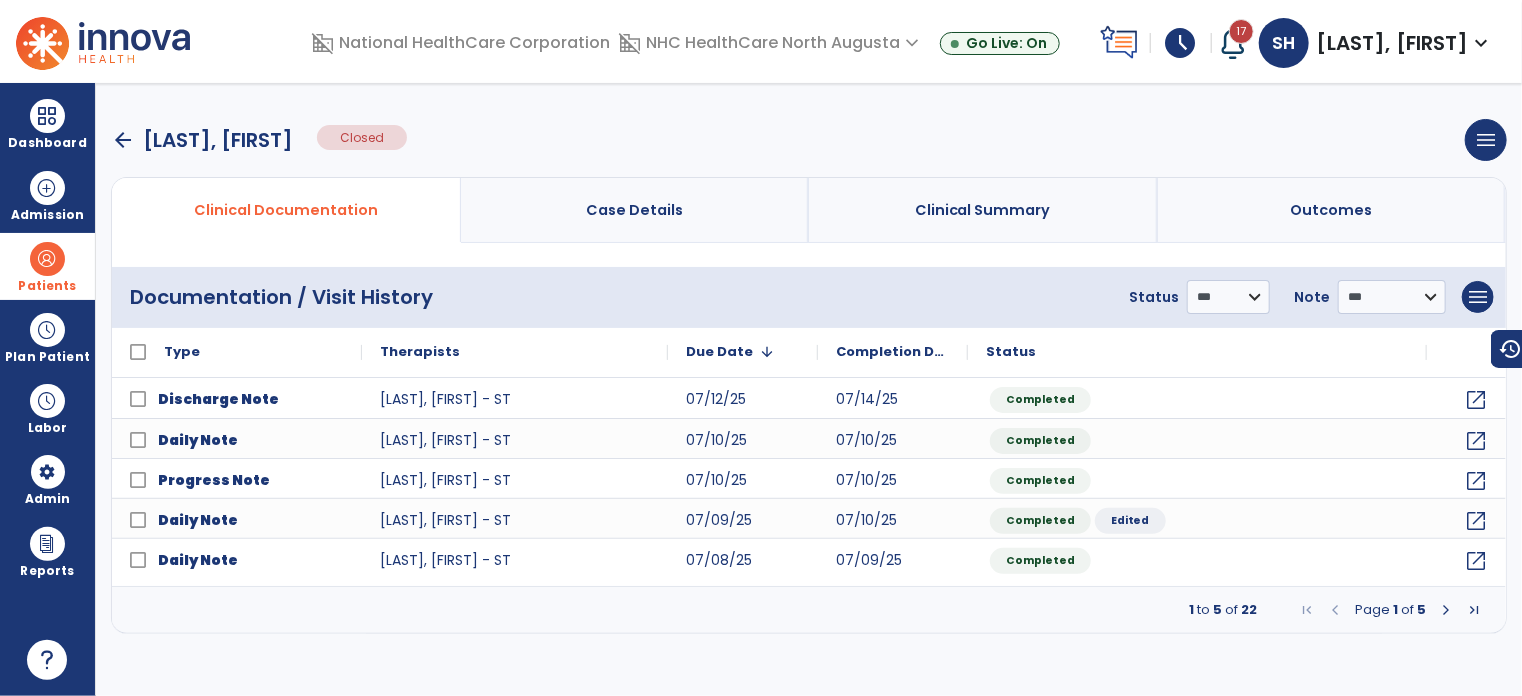 click on "arrow_back" at bounding box center [123, 140] 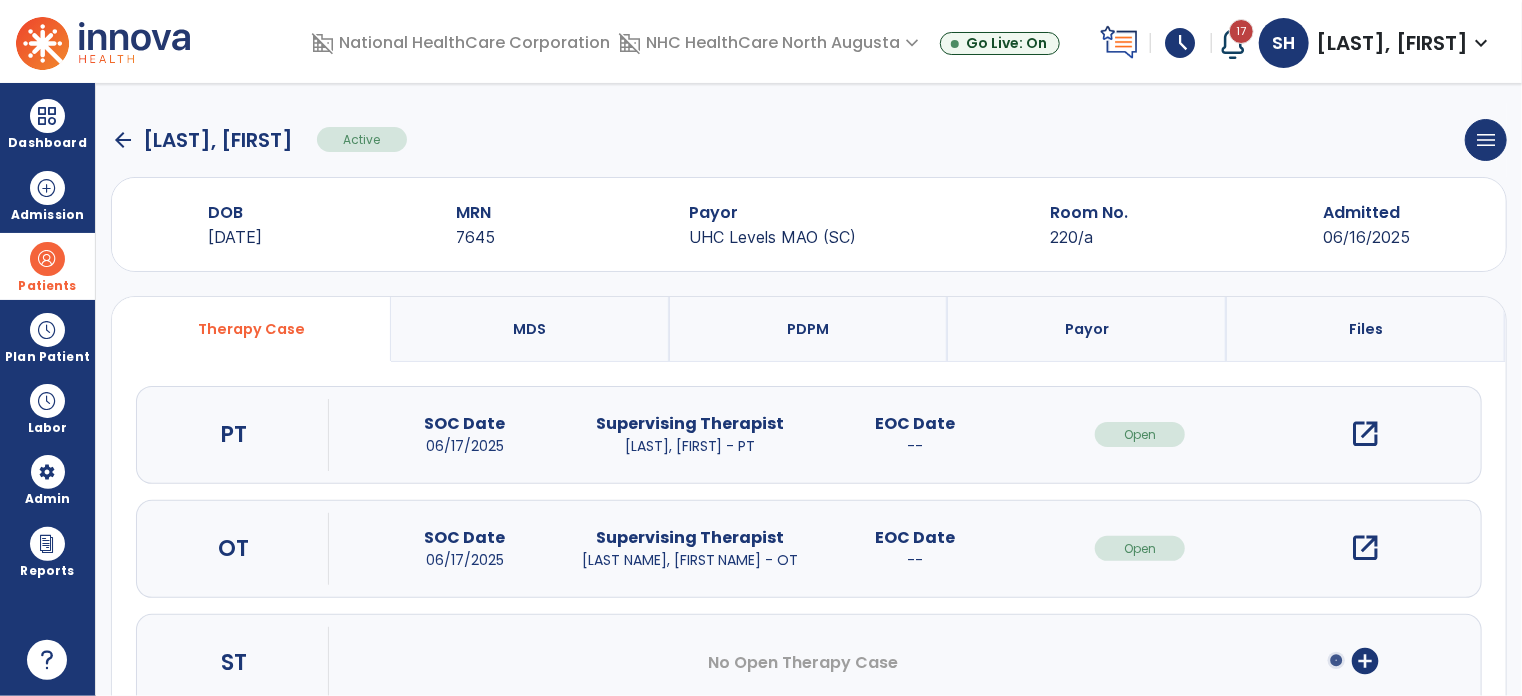 click on "arrow_back" 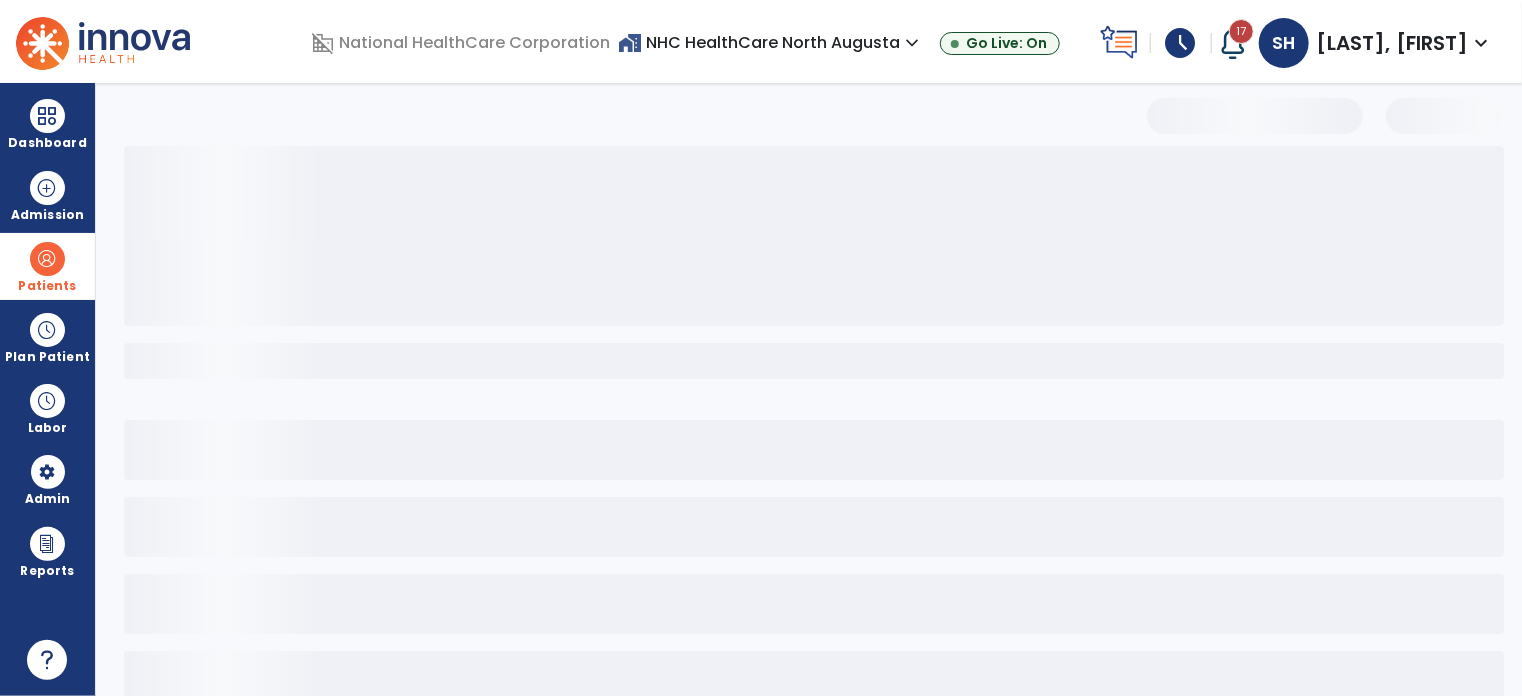 select on "***" 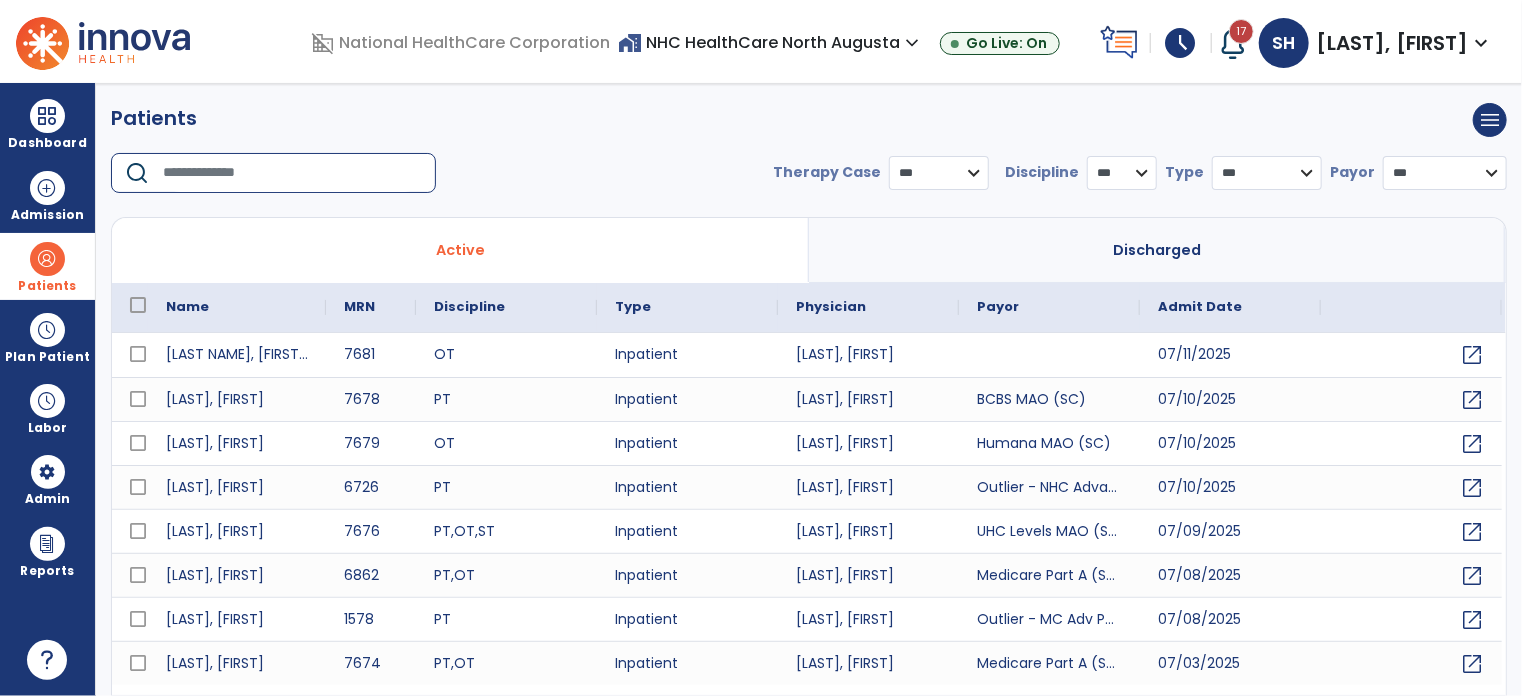 click at bounding box center [292, 173] 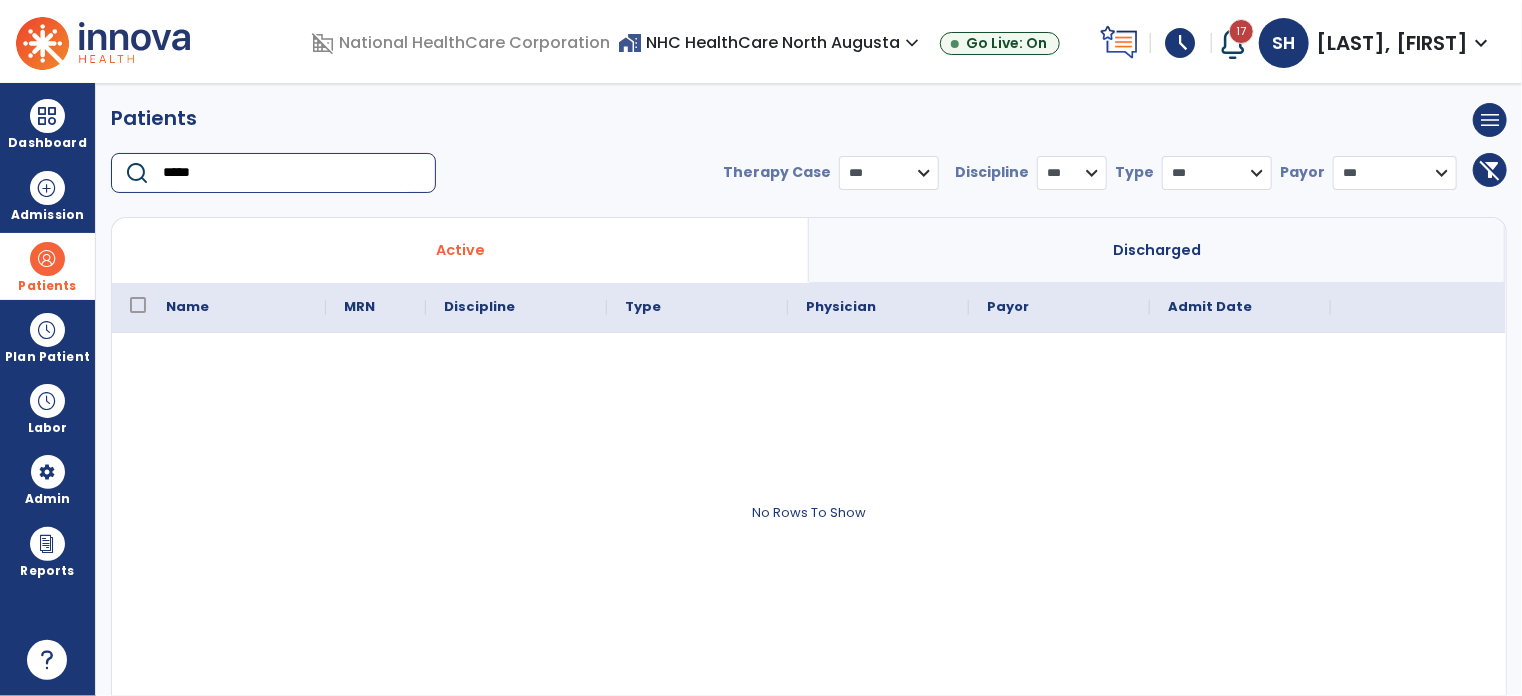 type on "*****" 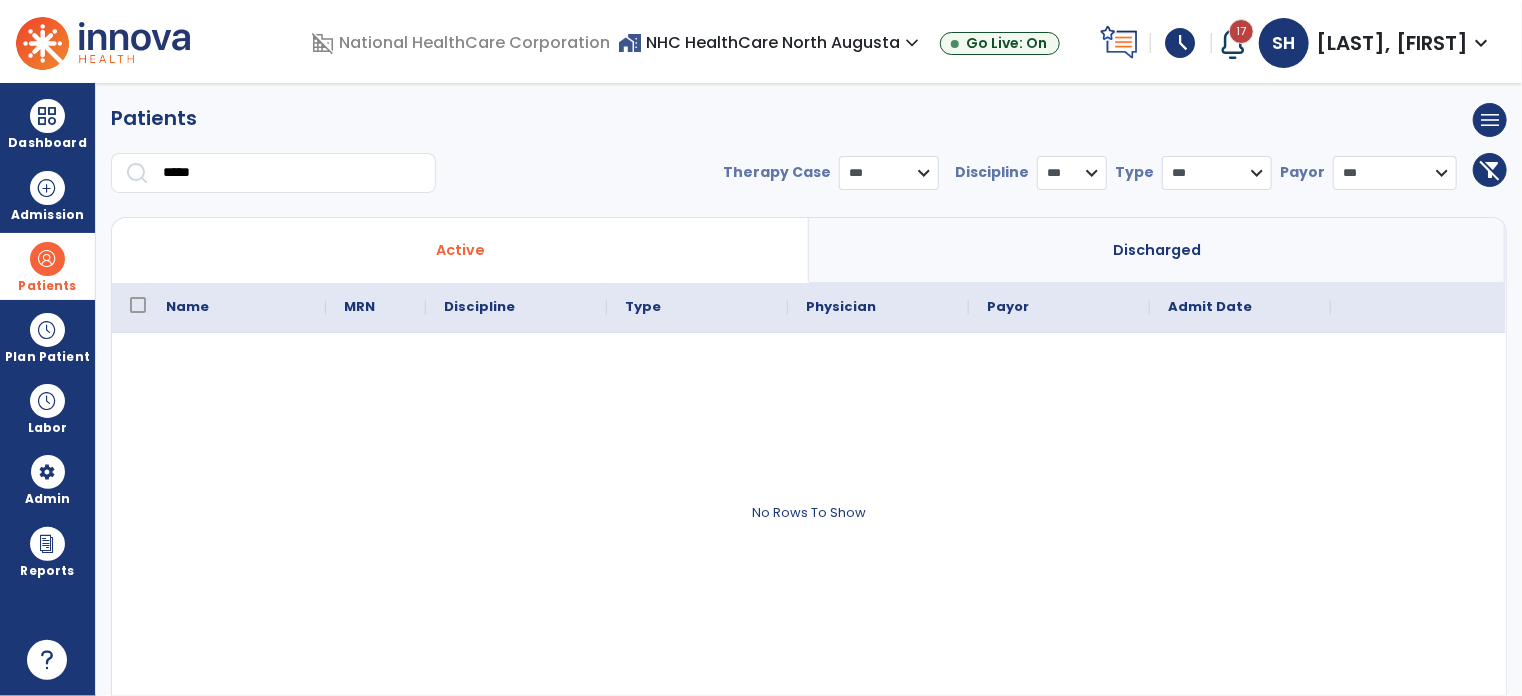 click on "Discharged" at bounding box center [1157, 250] 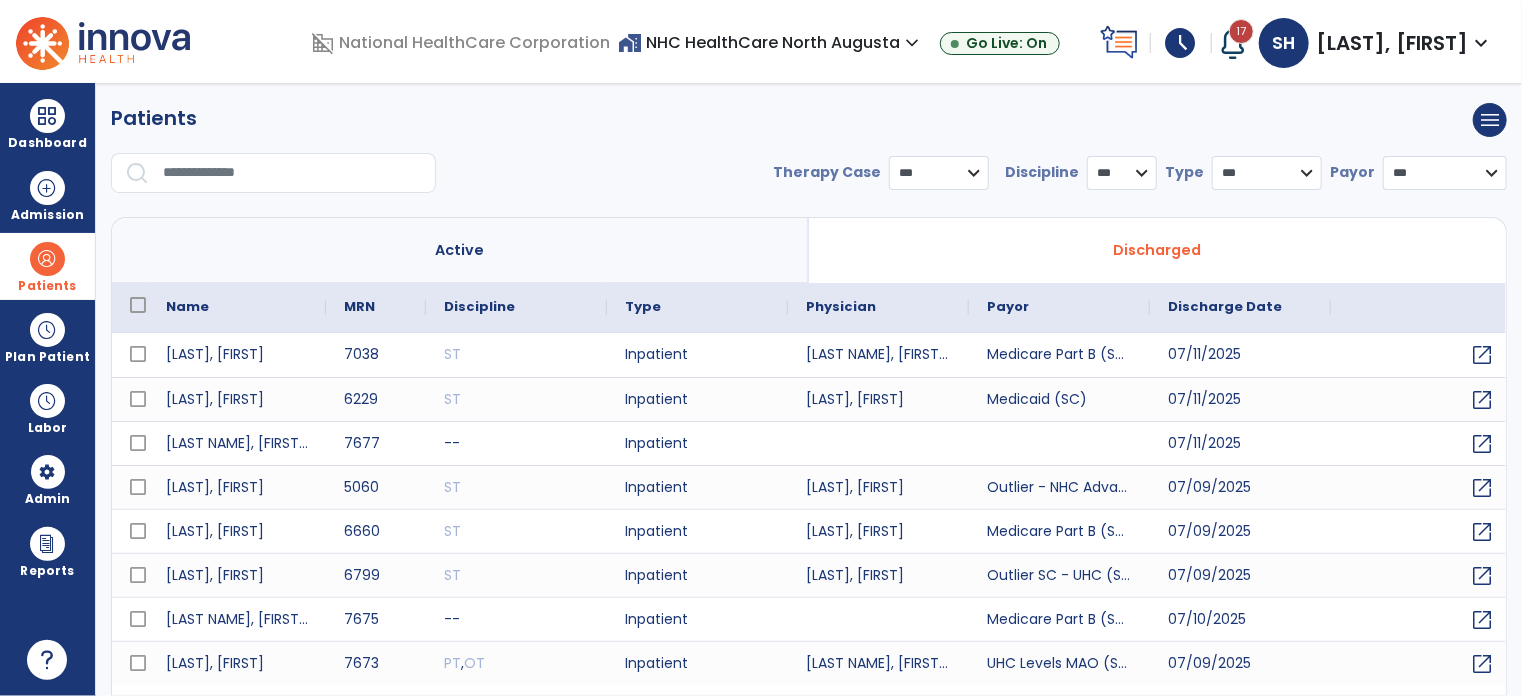 click at bounding box center [292, 173] 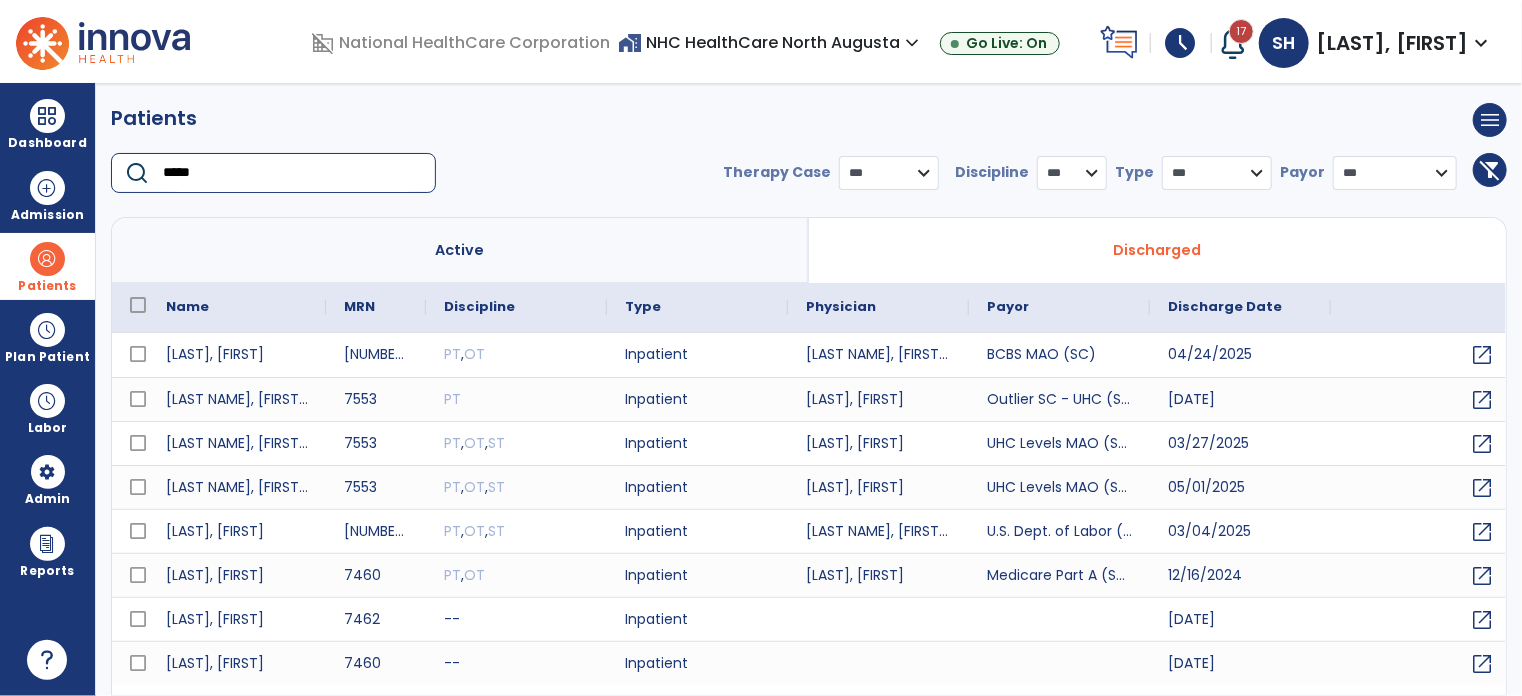click on "*****" at bounding box center (292, 173) 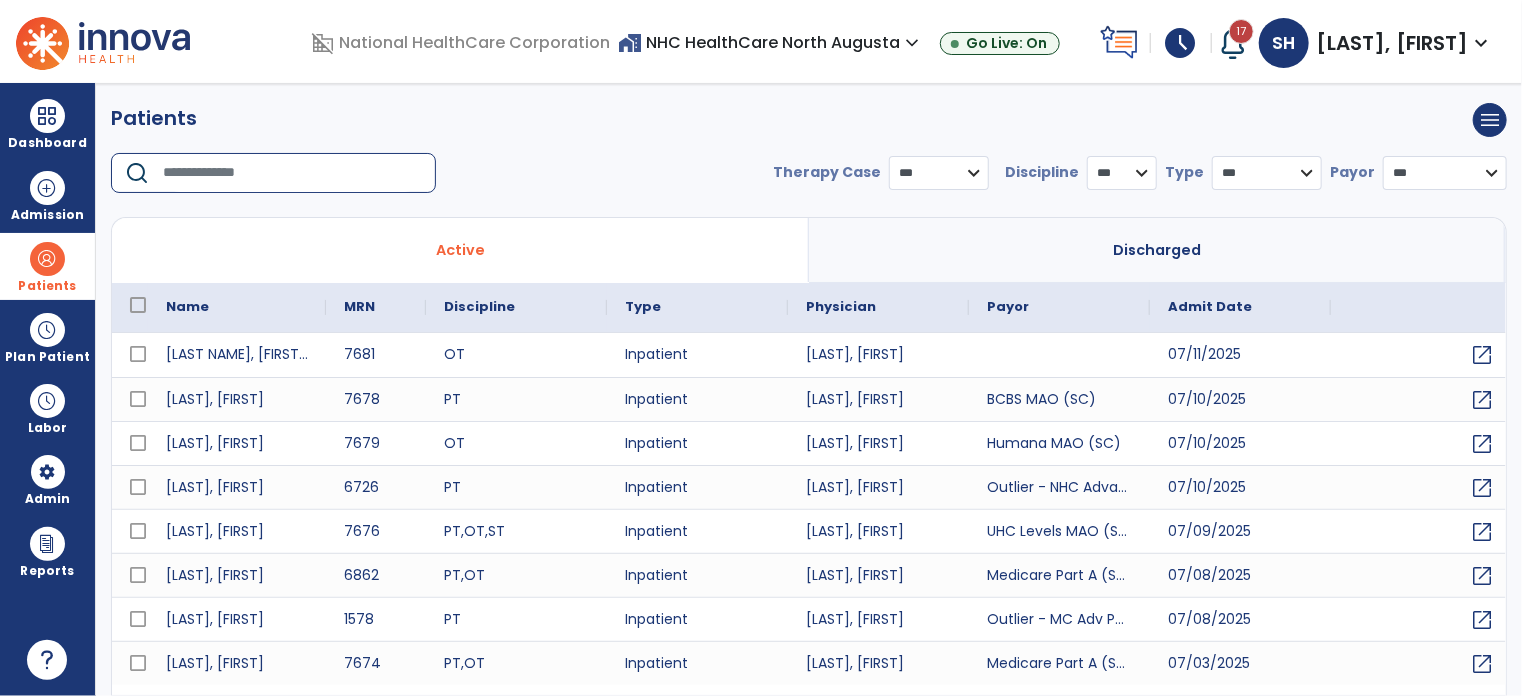 click at bounding box center (292, 173) 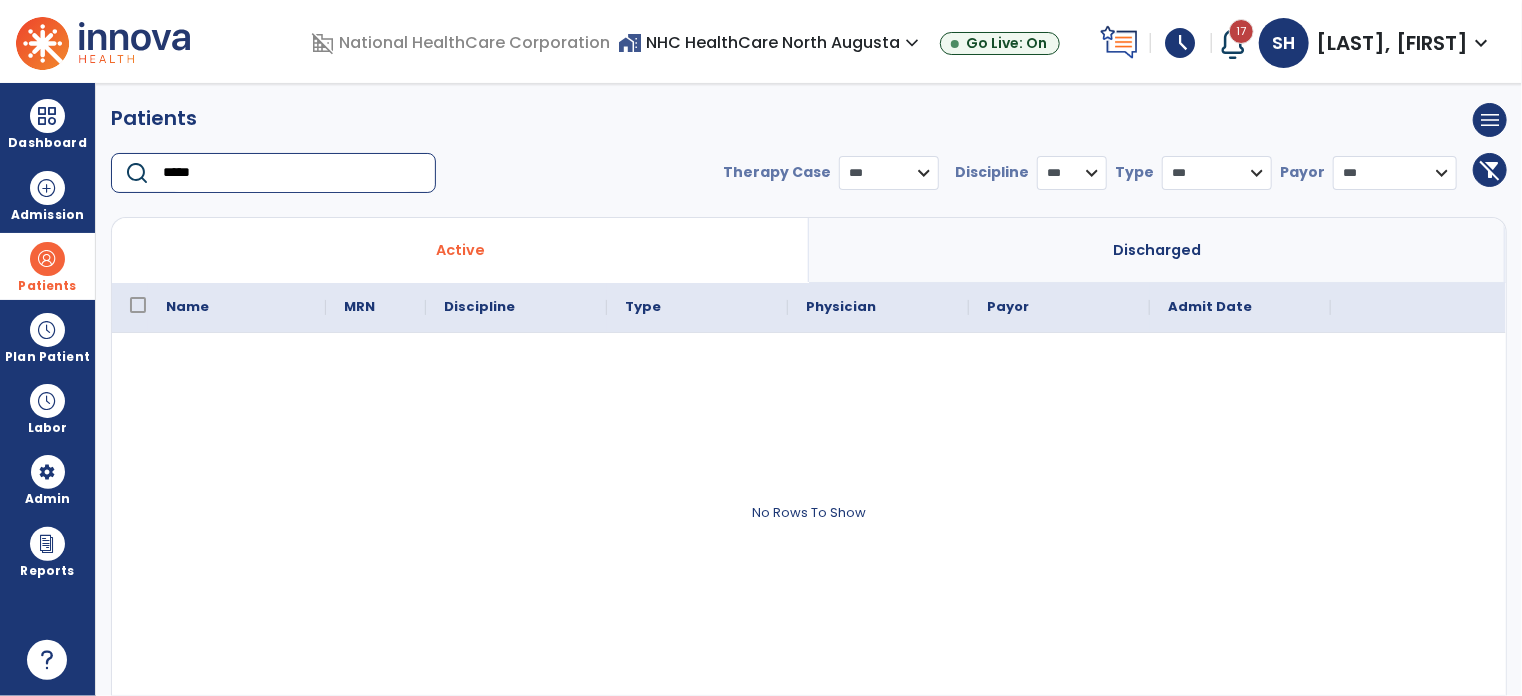 type on "*****" 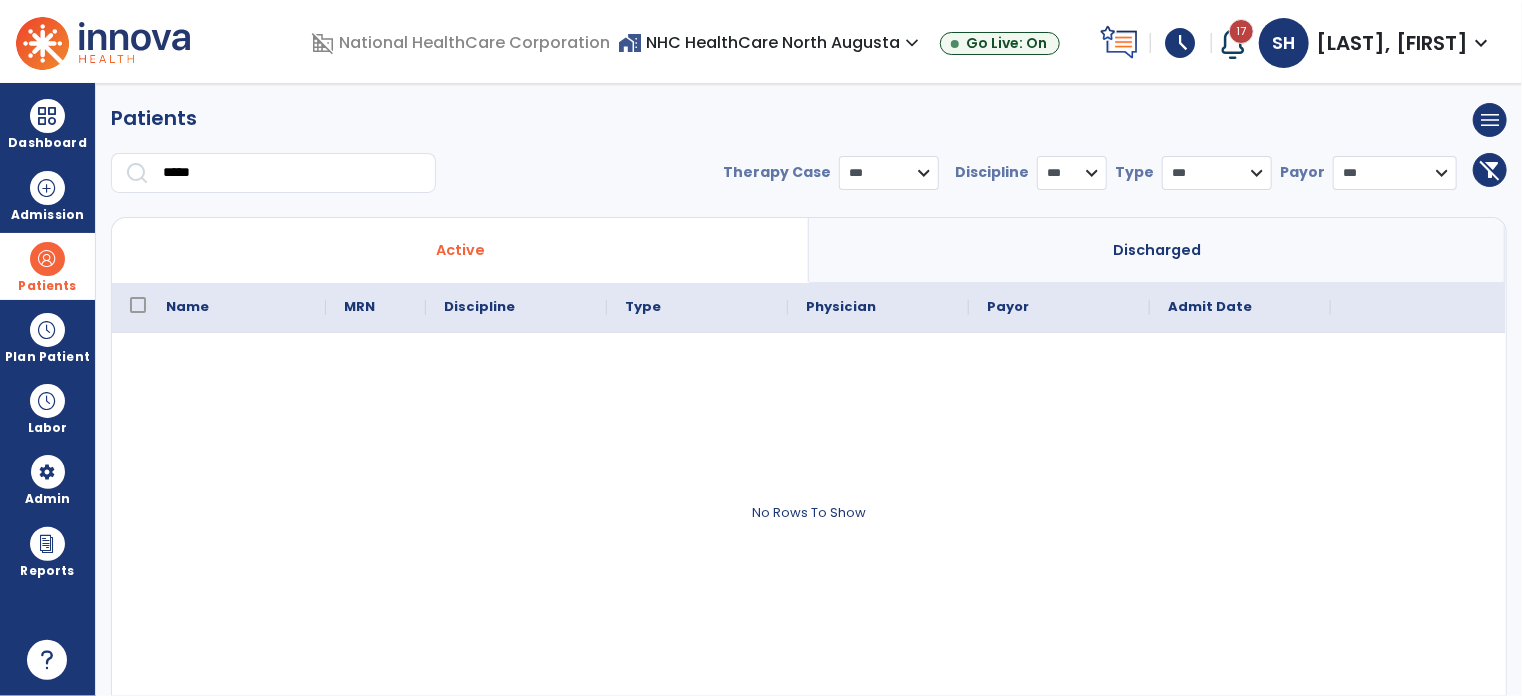click at bounding box center [809, 511] 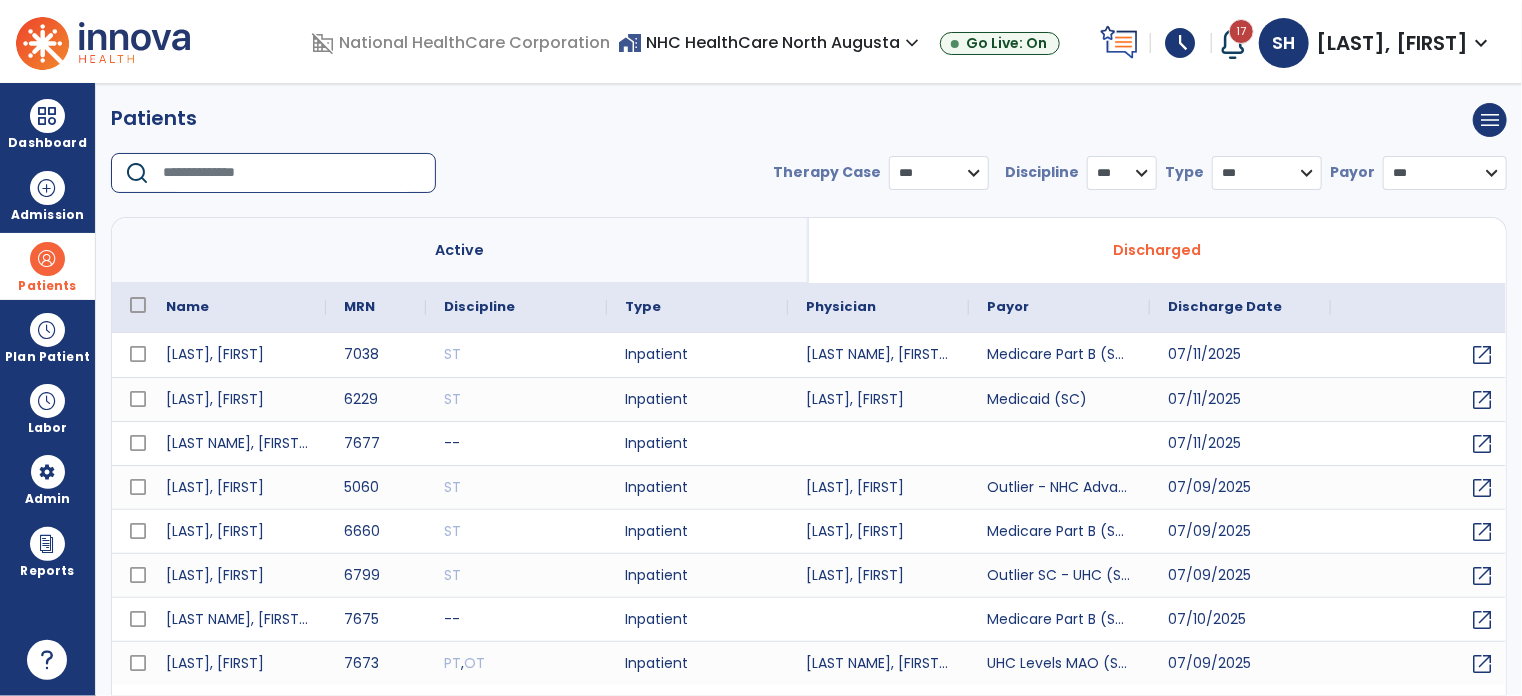 click at bounding box center (292, 173) 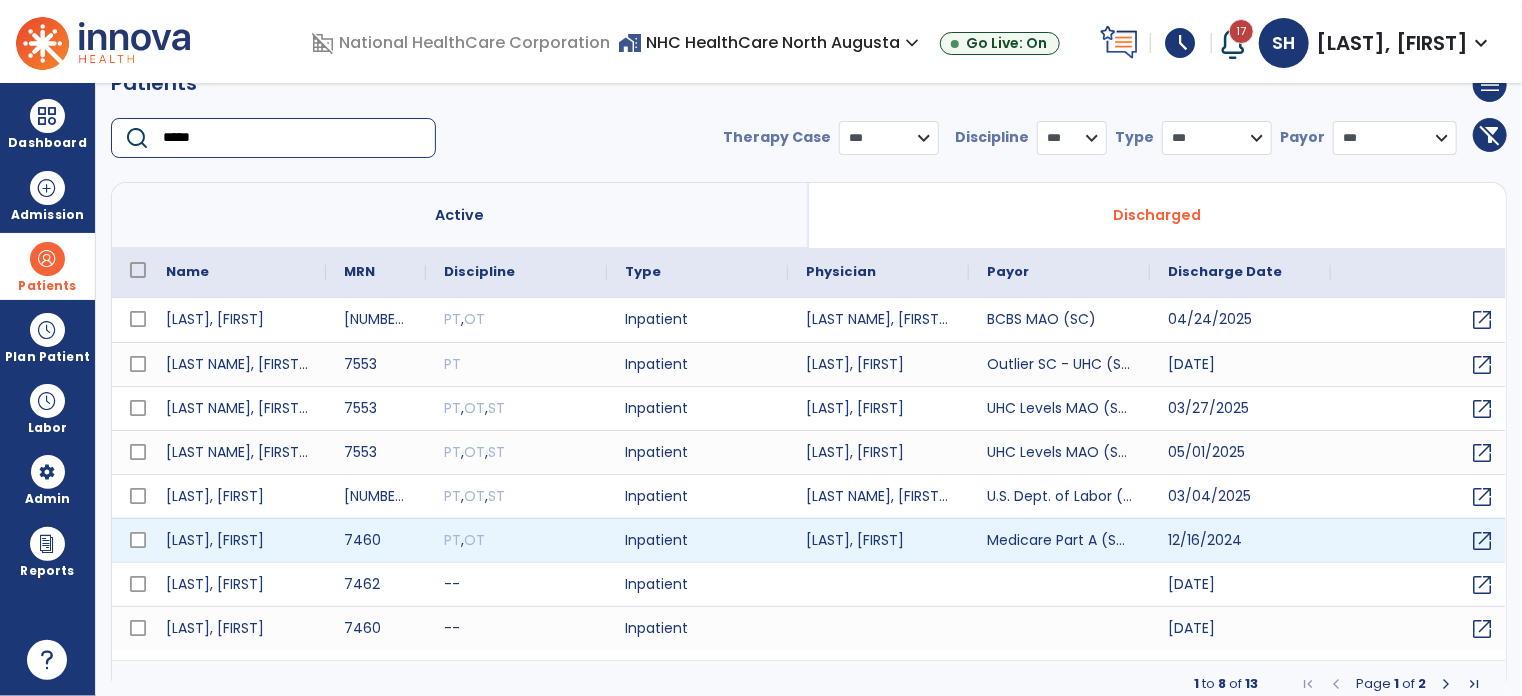 scroll, scrollTop: 45, scrollLeft: 0, axis: vertical 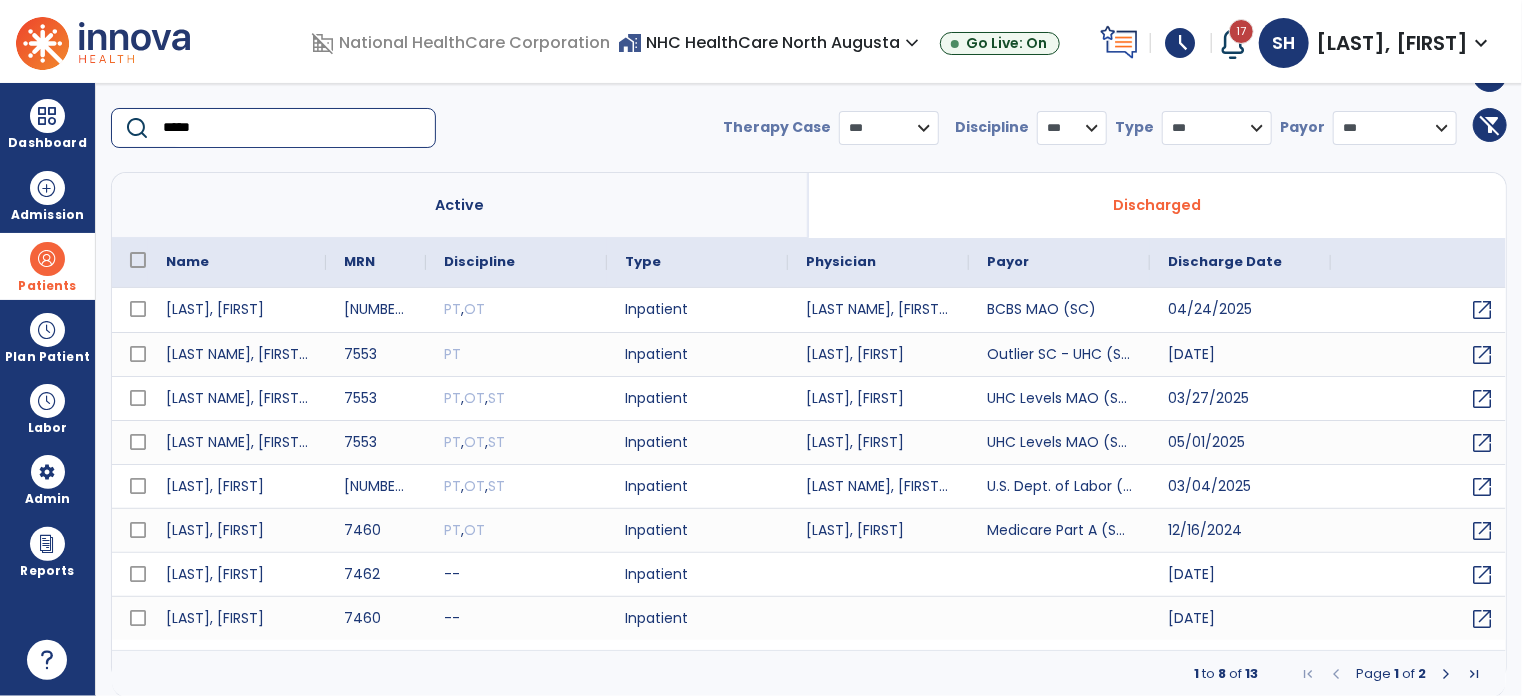 type on "*****" 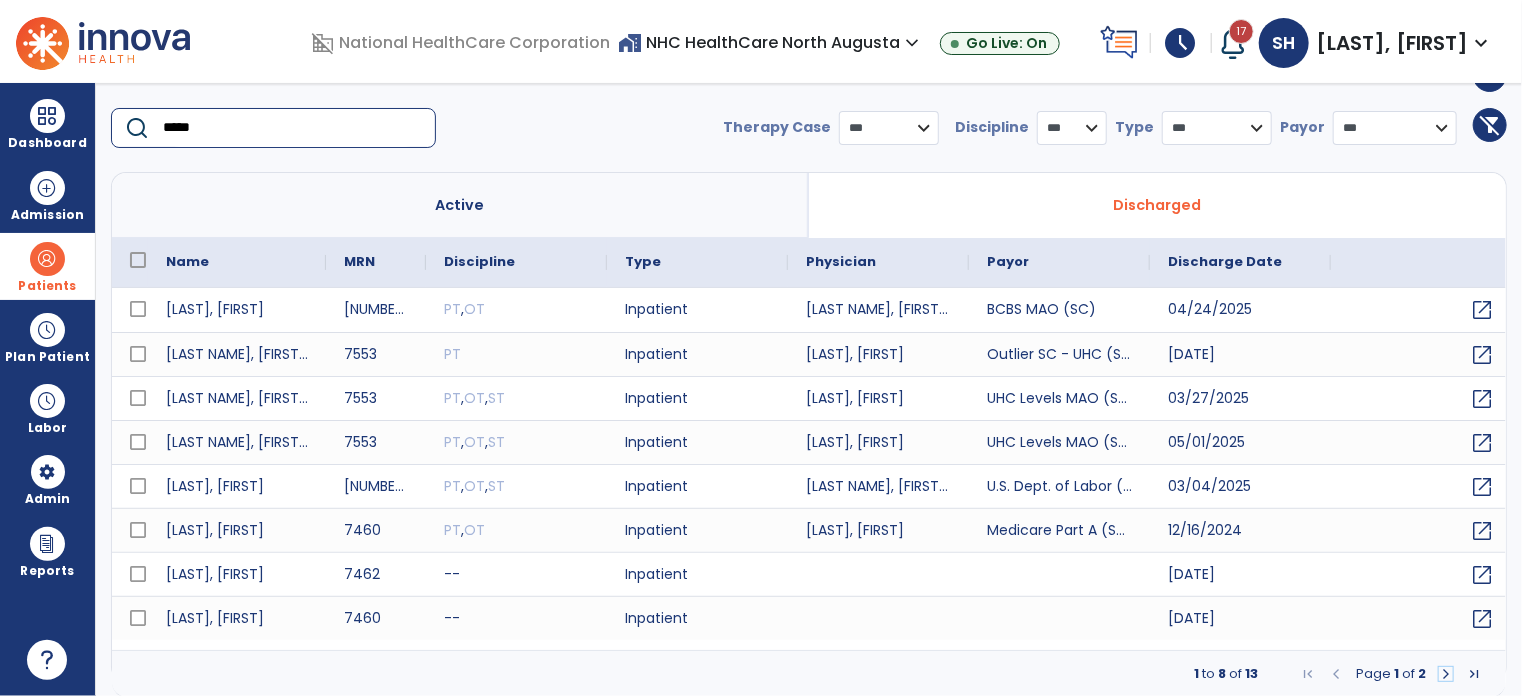 click at bounding box center [1446, 674] 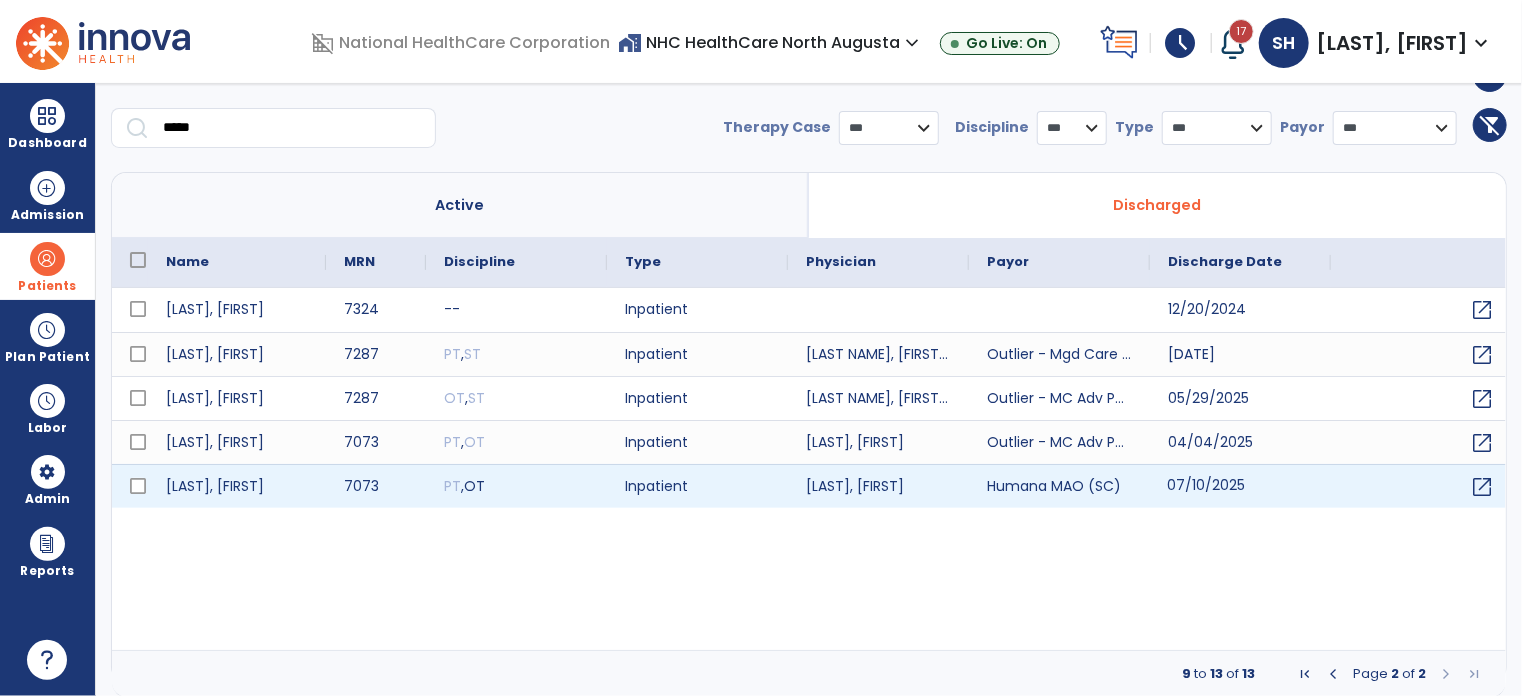 click on "07/10/2025" at bounding box center (1240, 486) 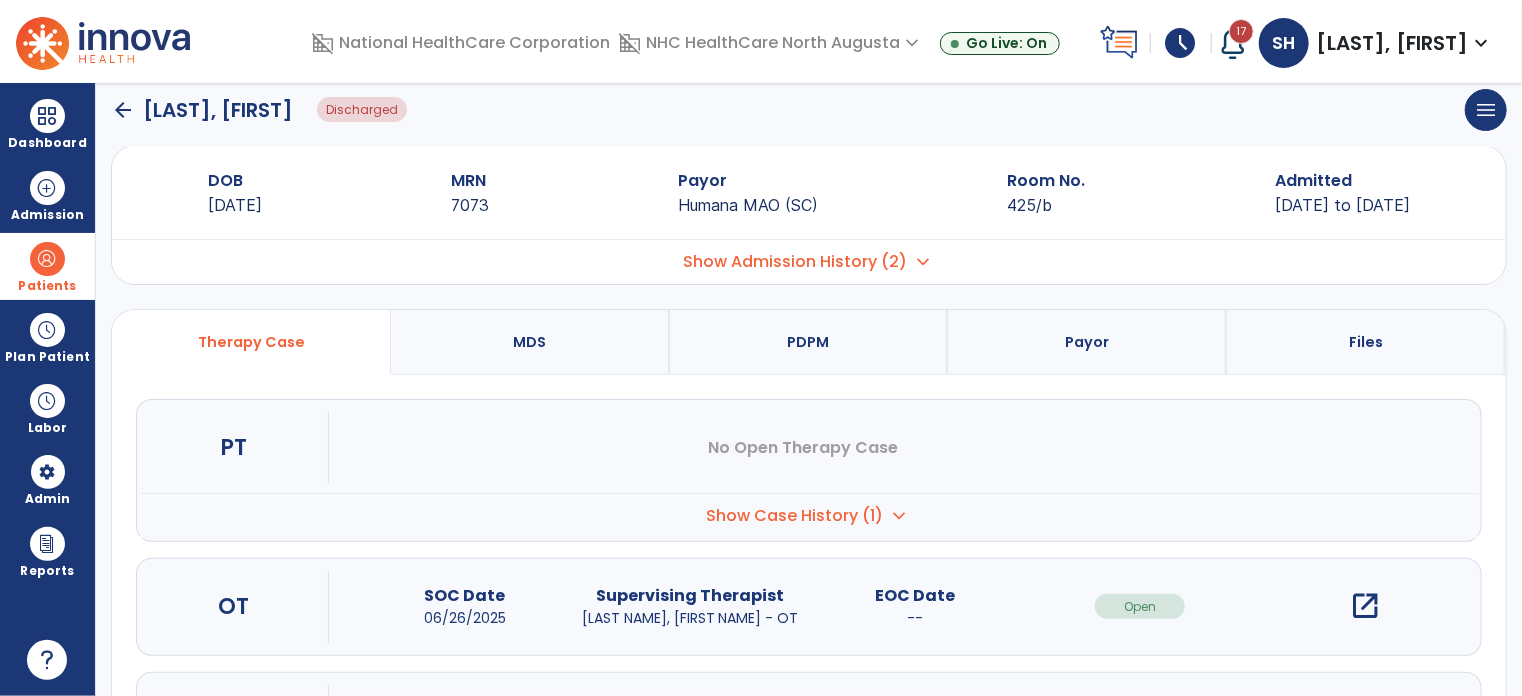 scroll, scrollTop: 0, scrollLeft: 0, axis: both 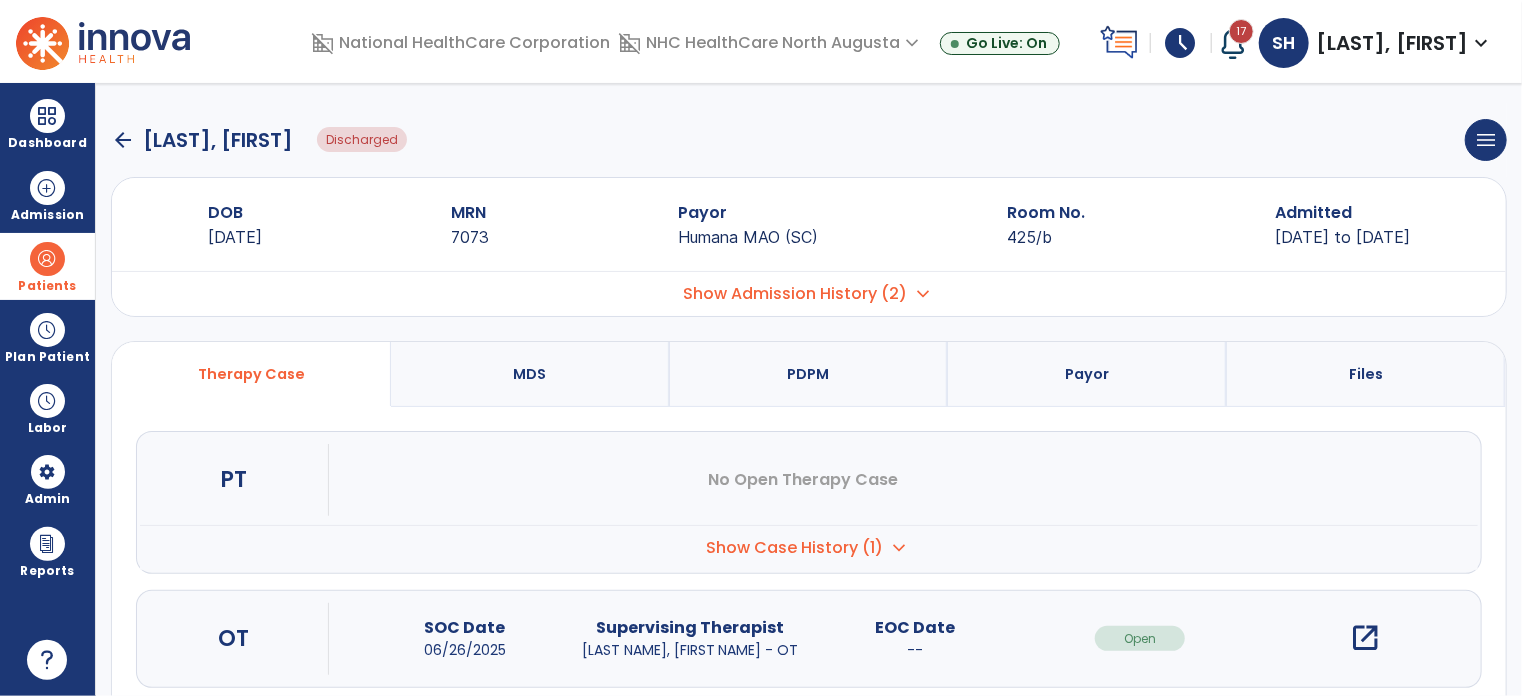 click on "Show Case History (1)     expand_more" at bounding box center (809, 547) 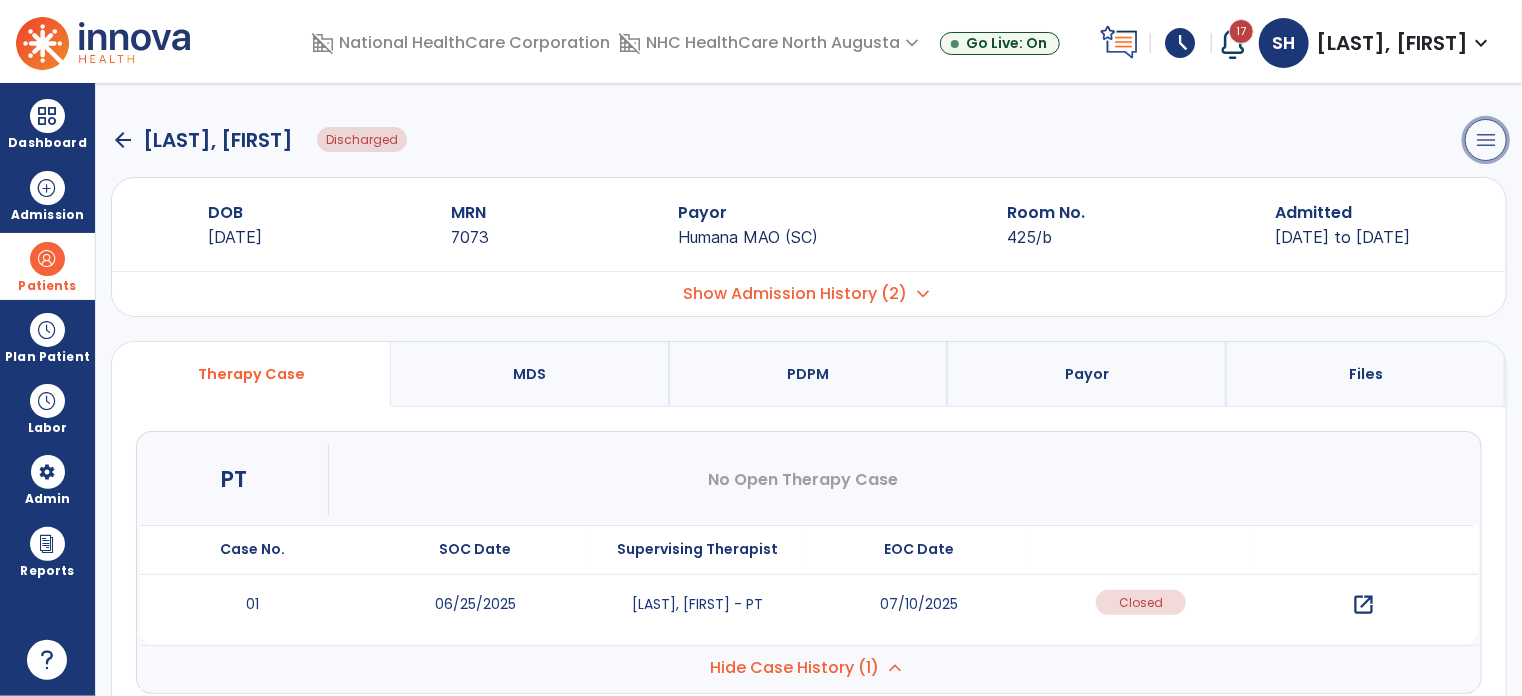 click on "menu" at bounding box center [1486, 140] 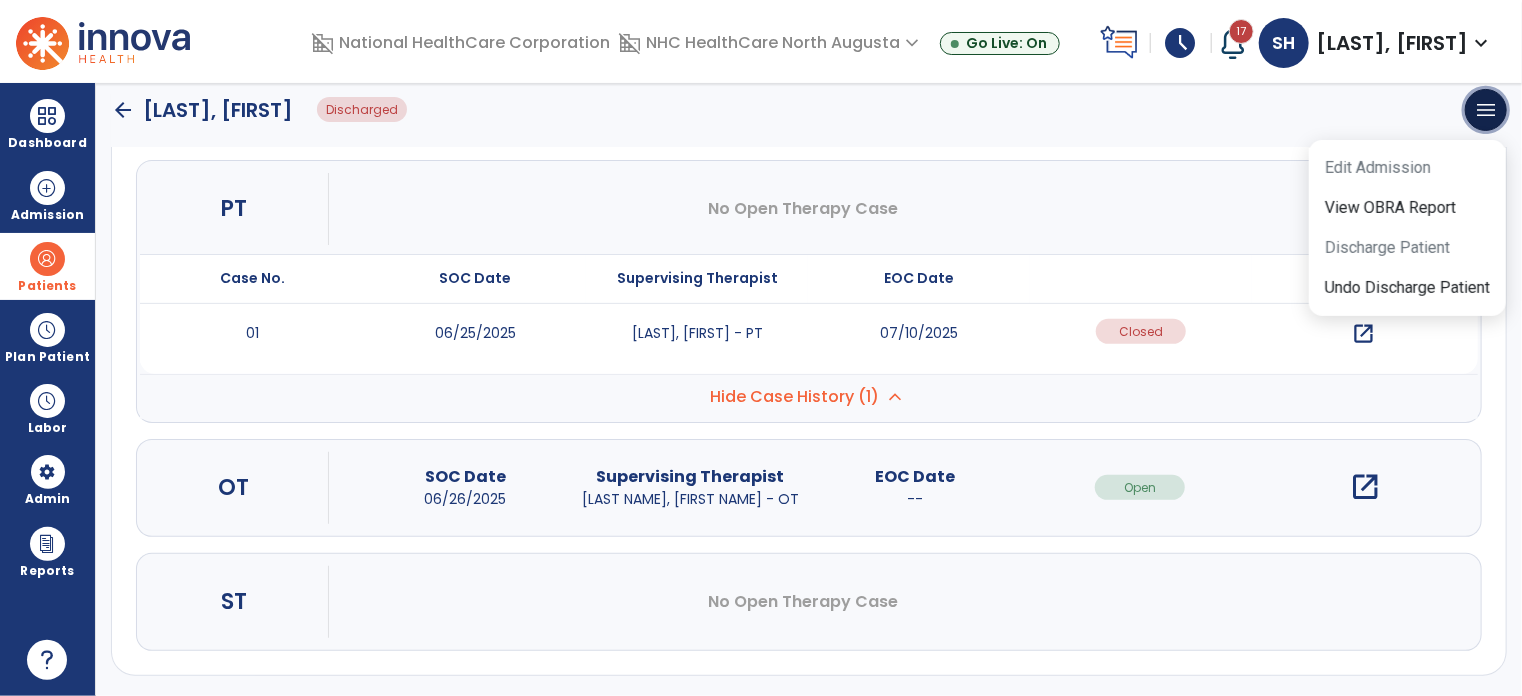 scroll, scrollTop: 0, scrollLeft: 0, axis: both 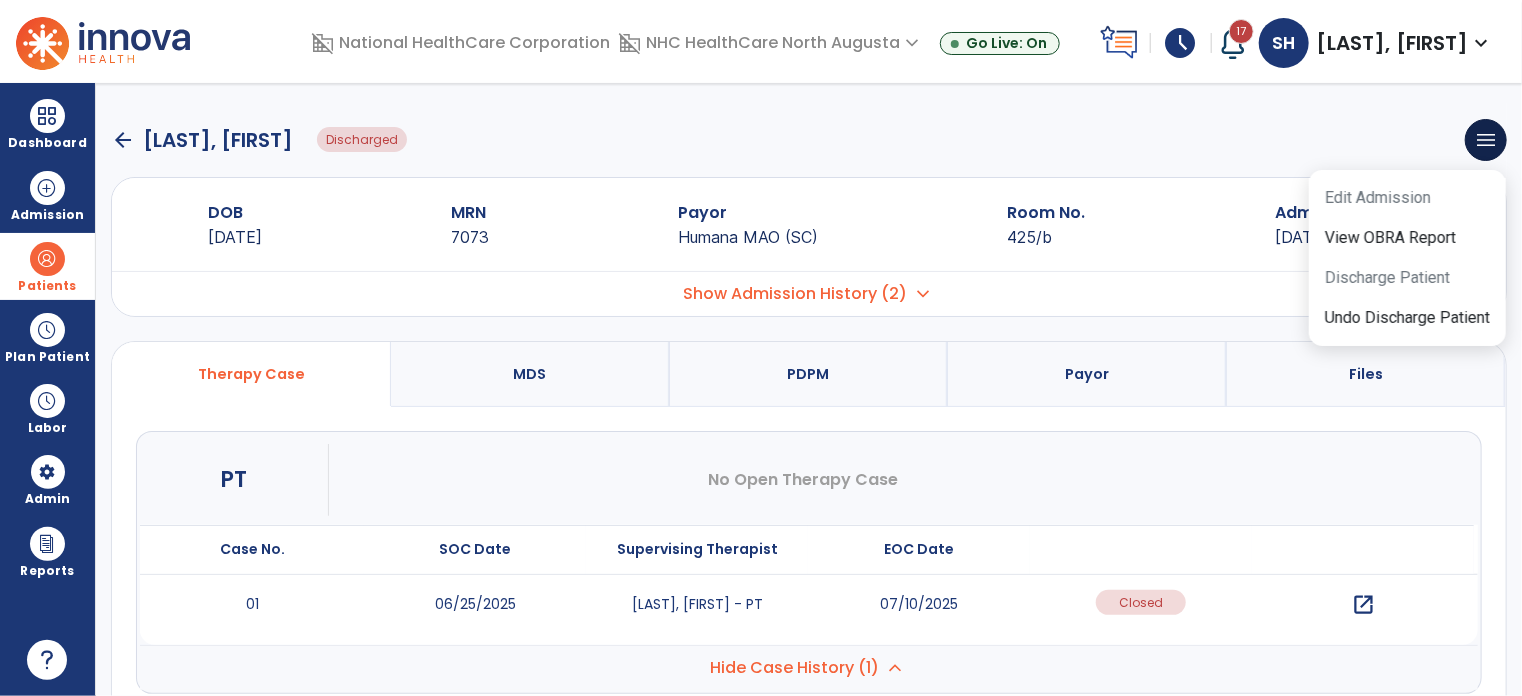 click on "arrow_back" 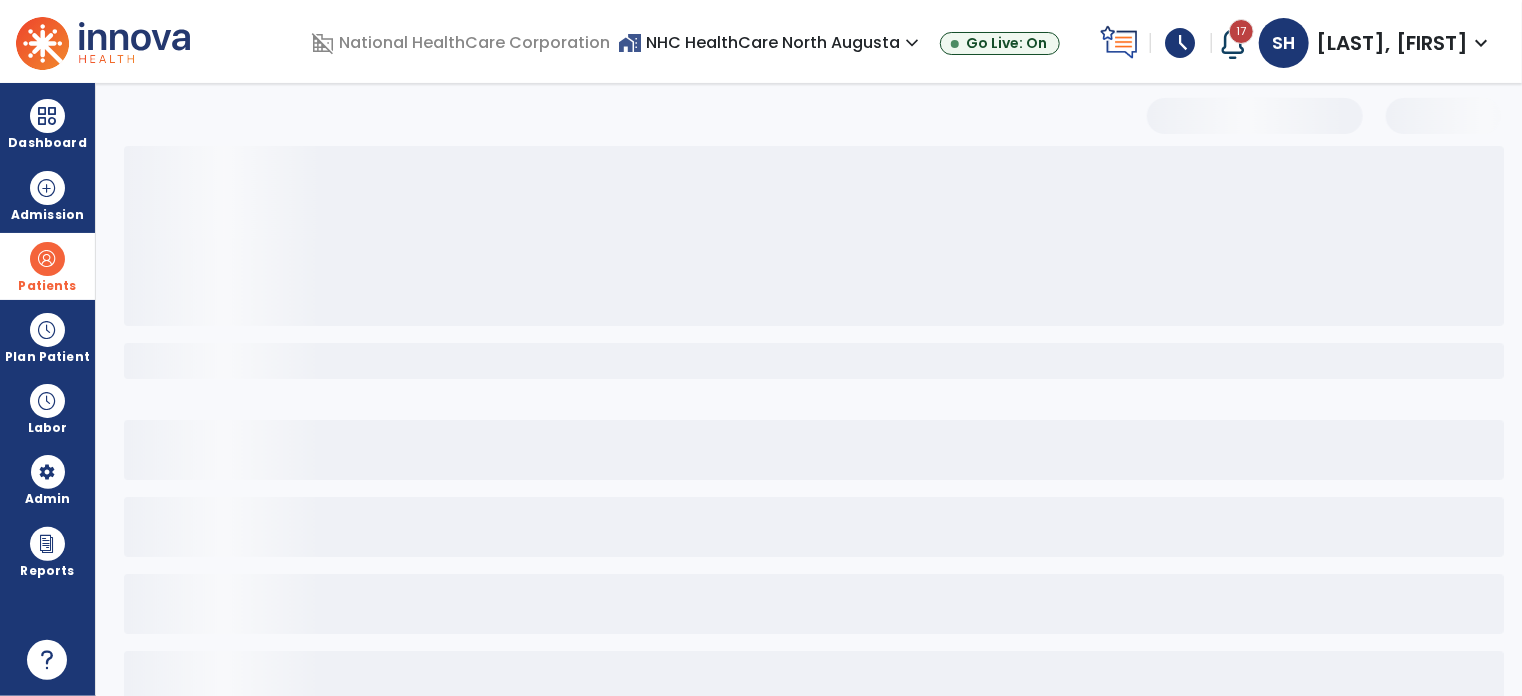 select on "***" 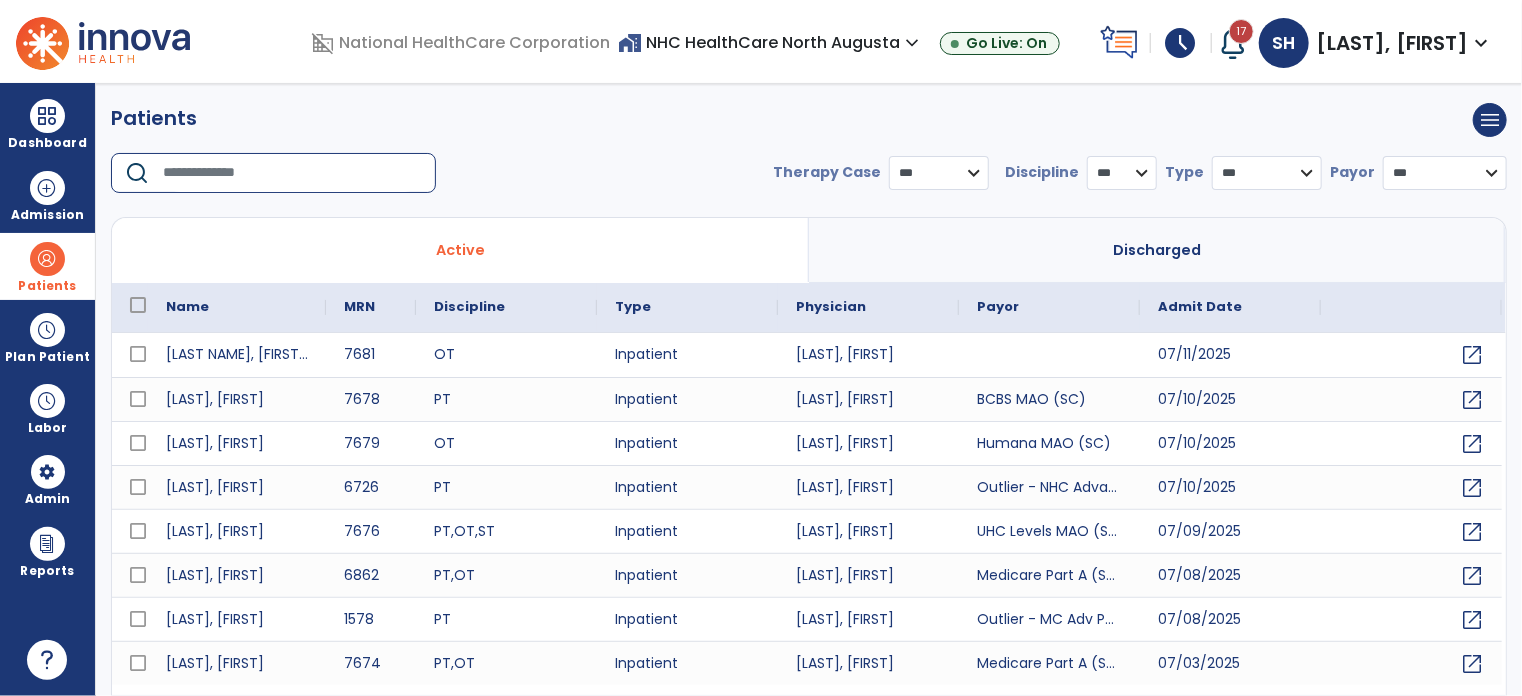 click at bounding box center (292, 173) 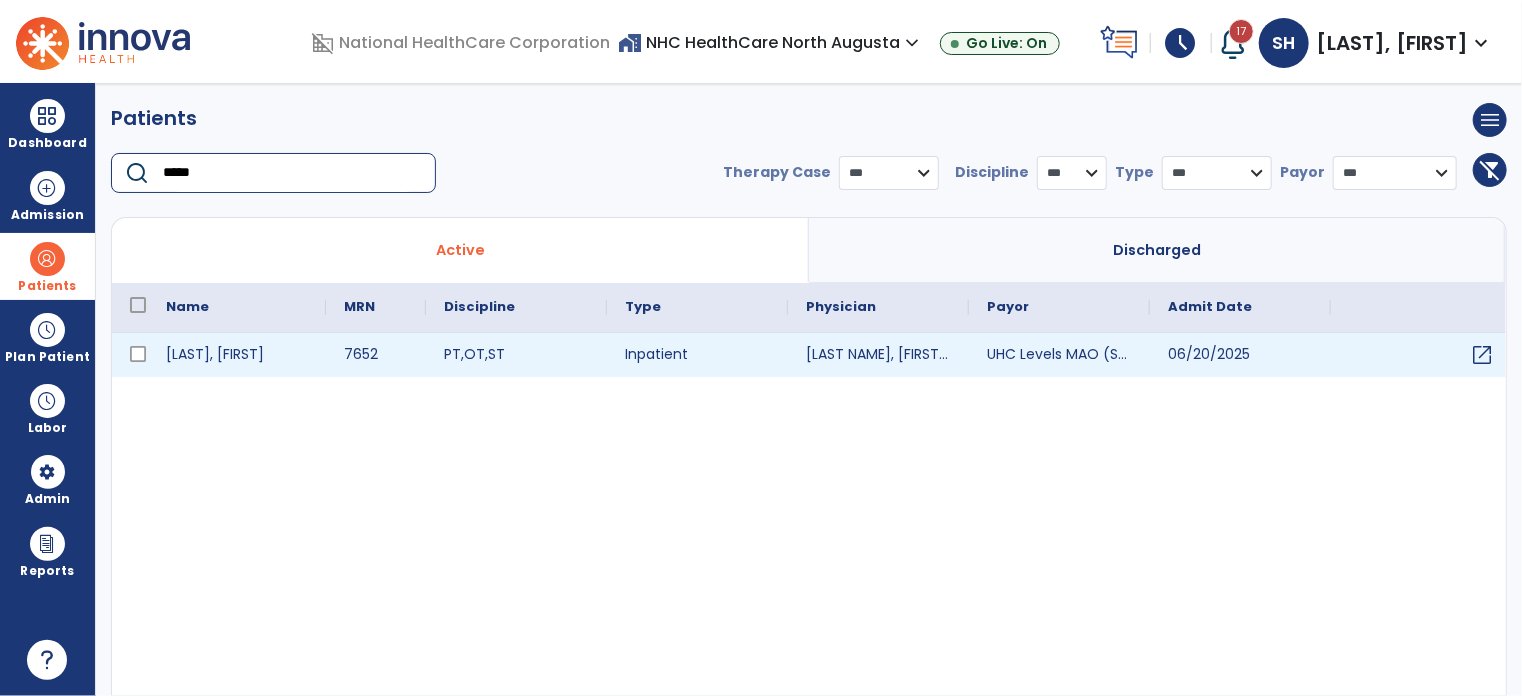 type on "*****" 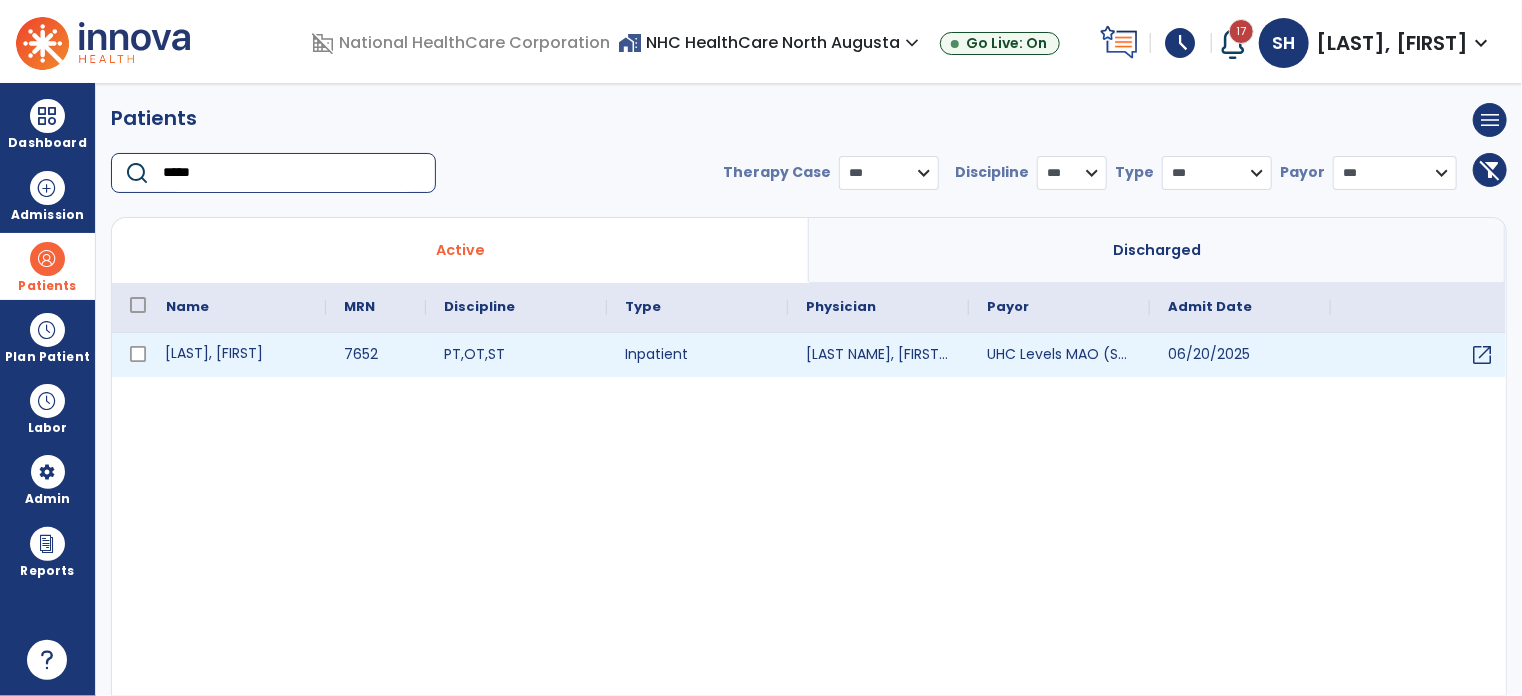 click on "[LAST], [FIRST]" at bounding box center (237, 355) 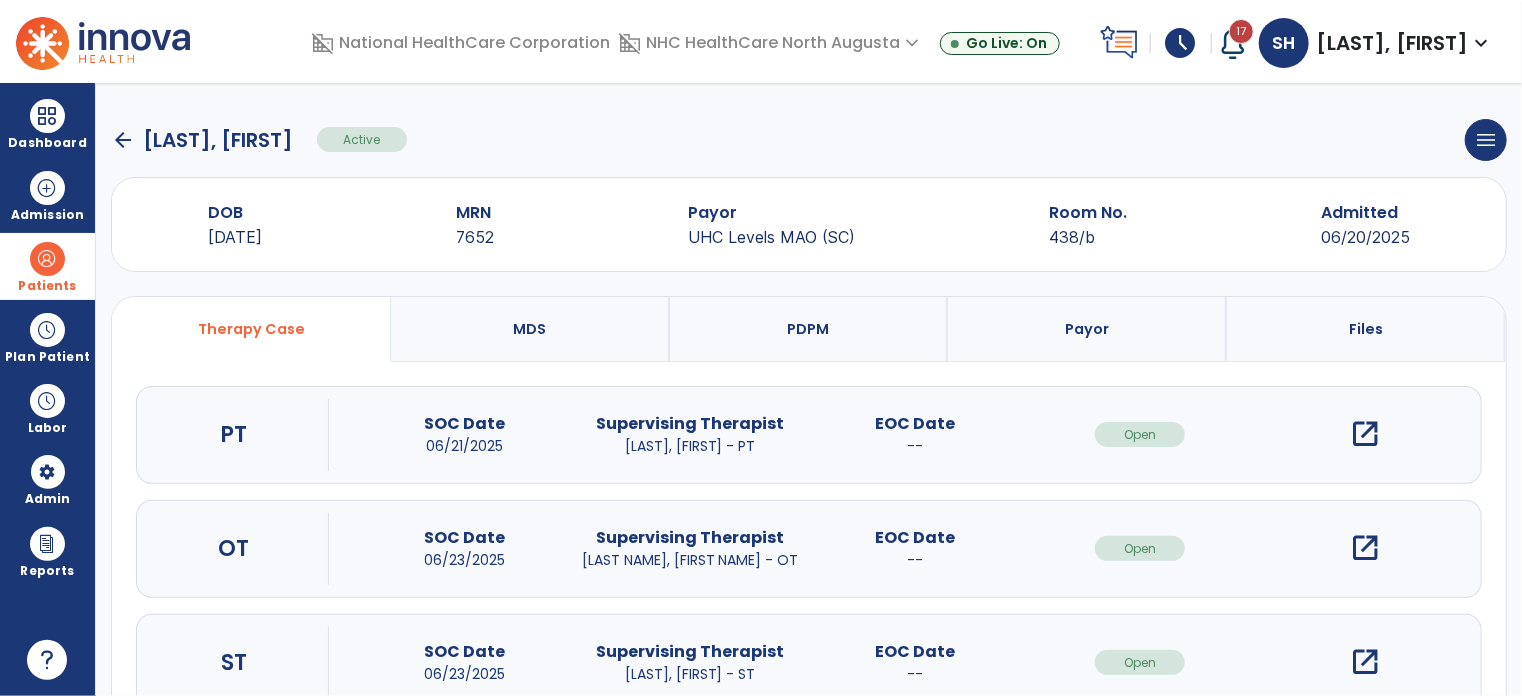 scroll, scrollTop: 61, scrollLeft: 0, axis: vertical 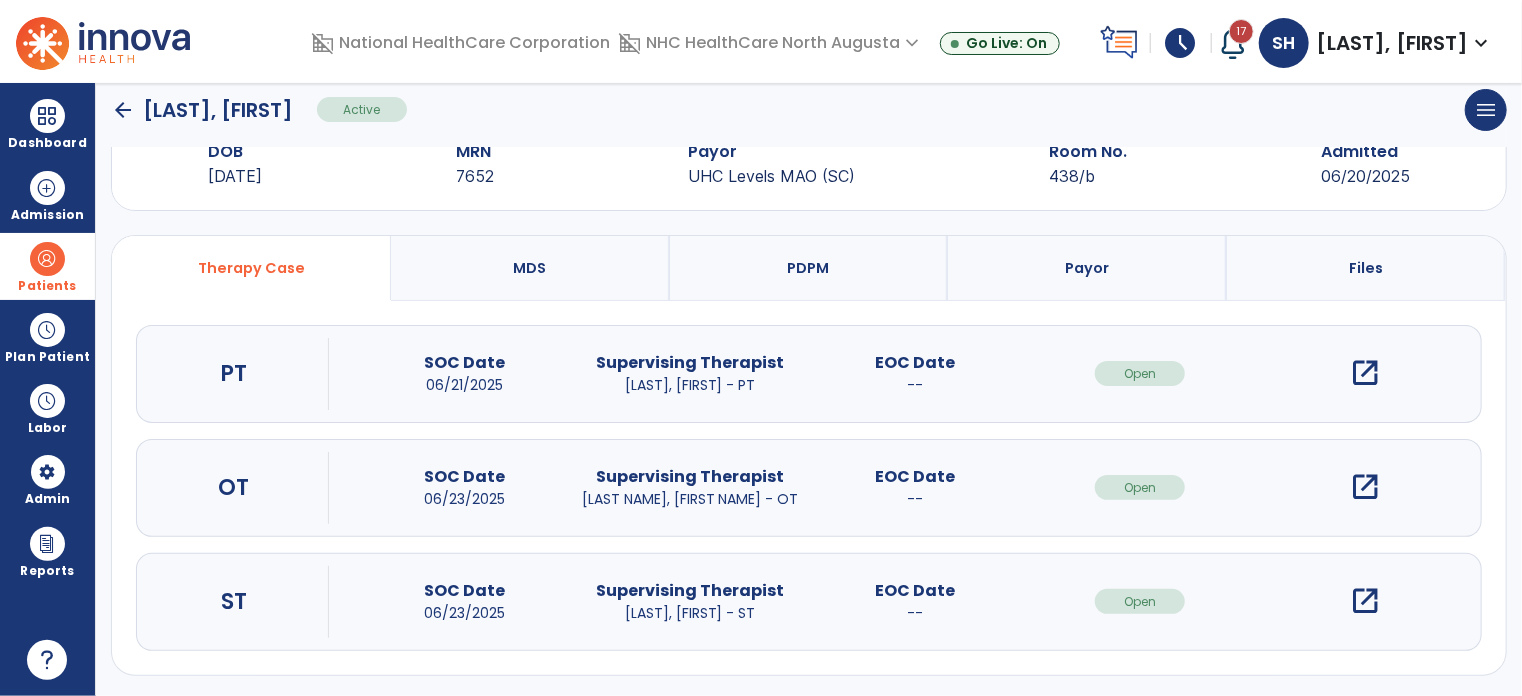 click on "open_in_new" at bounding box center (1365, 601) 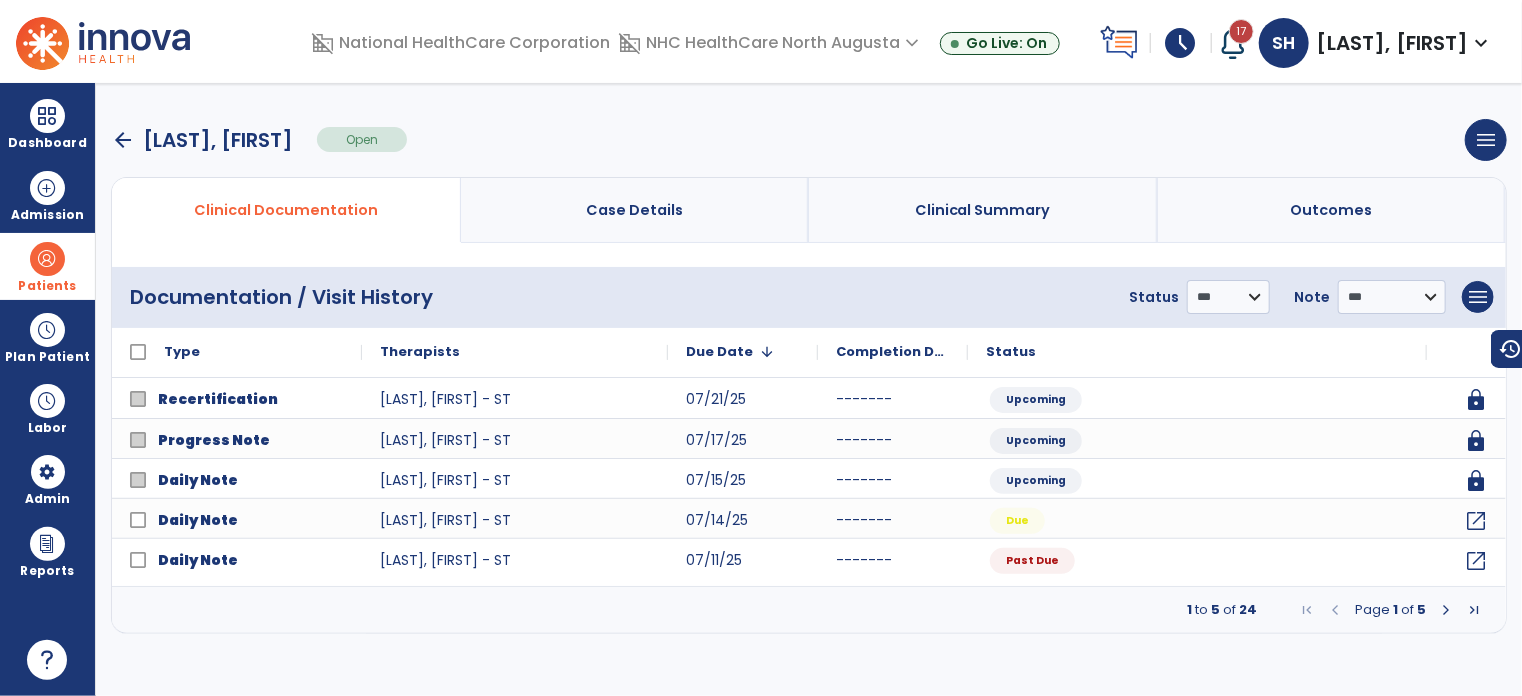 scroll, scrollTop: 0, scrollLeft: 0, axis: both 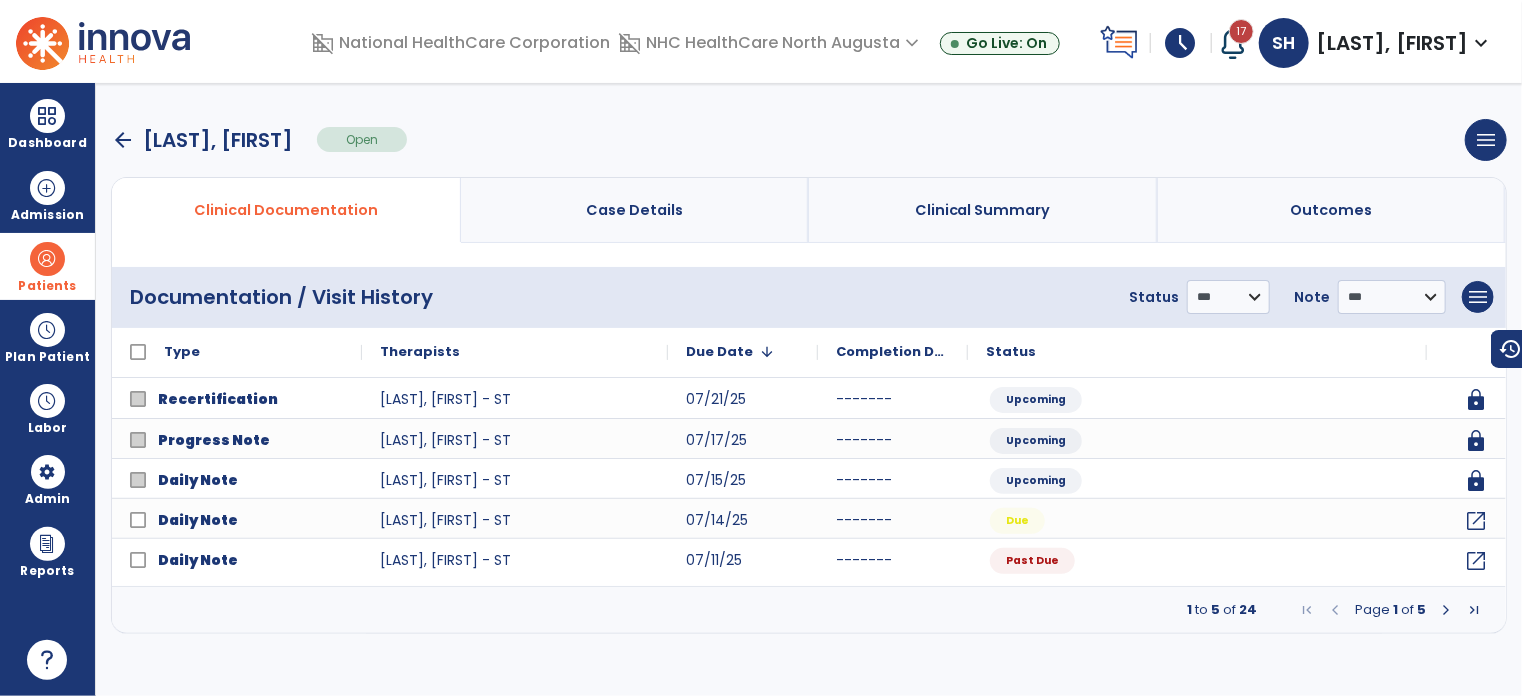 click at bounding box center [1446, 610] 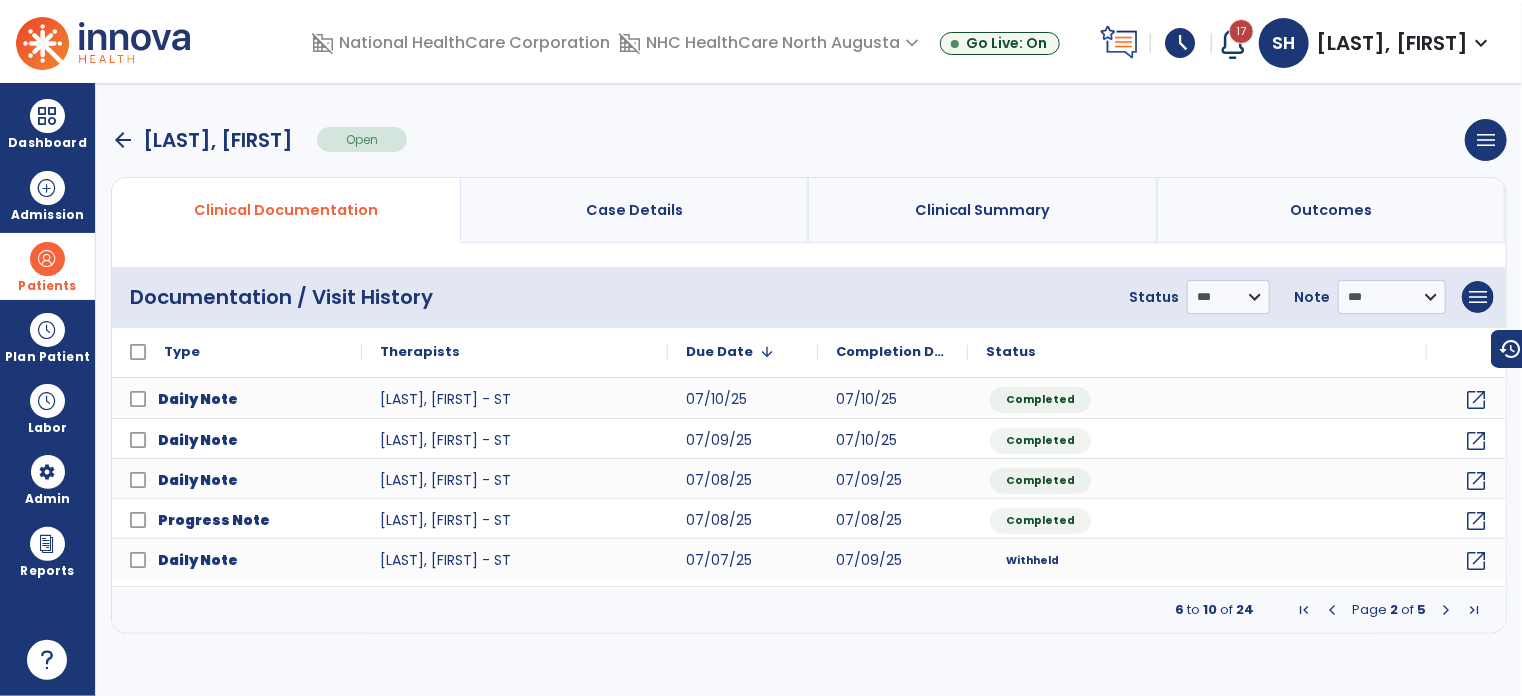 click at bounding box center (1332, 610) 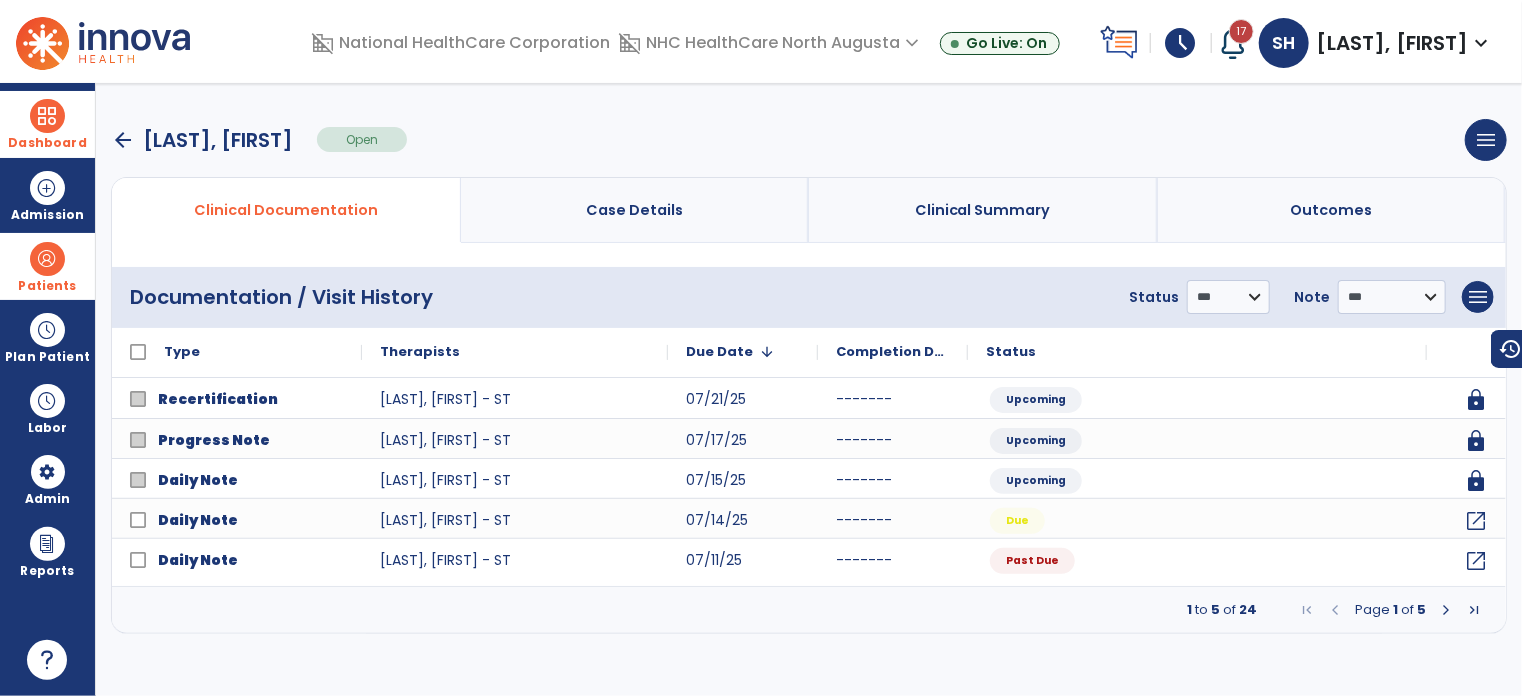 click at bounding box center [47, 116] 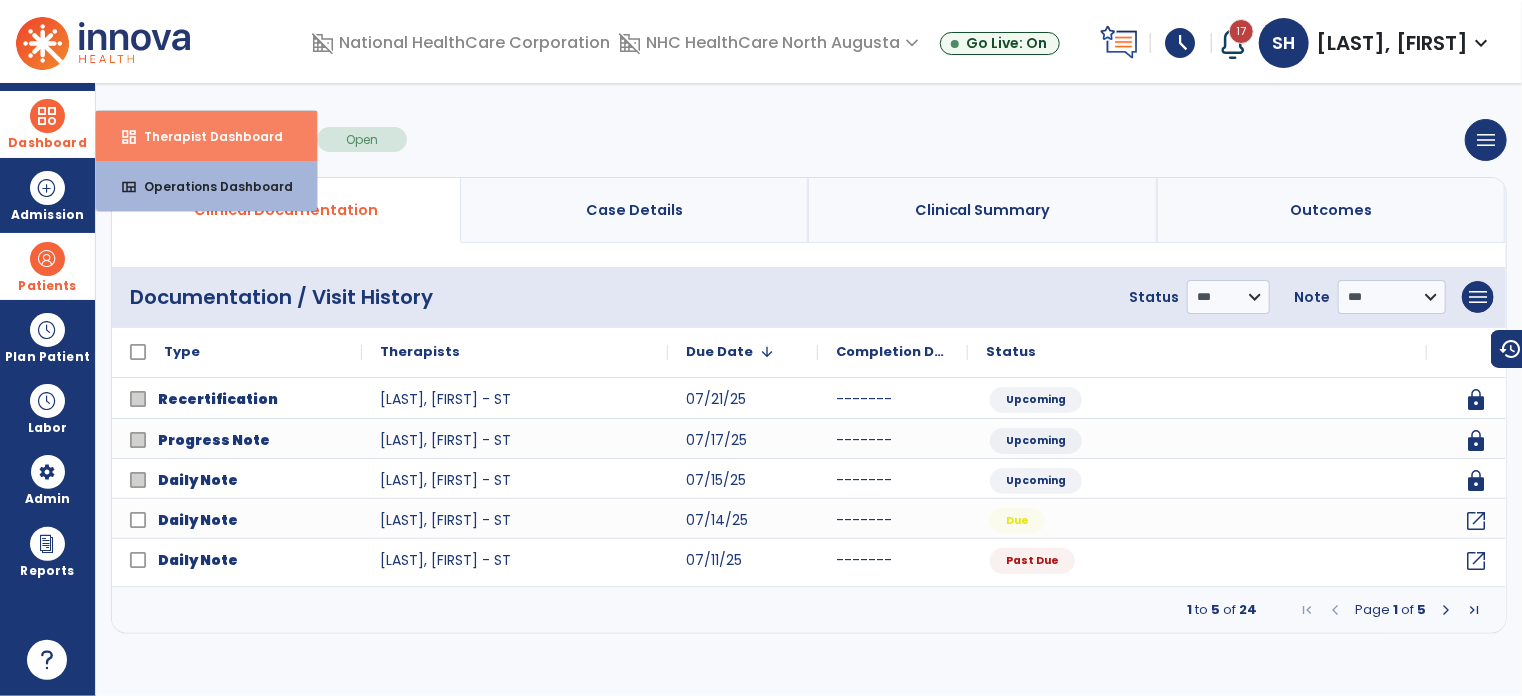 click on "dashboard  Therapist Dashboard" at bounding box center [206, 136] 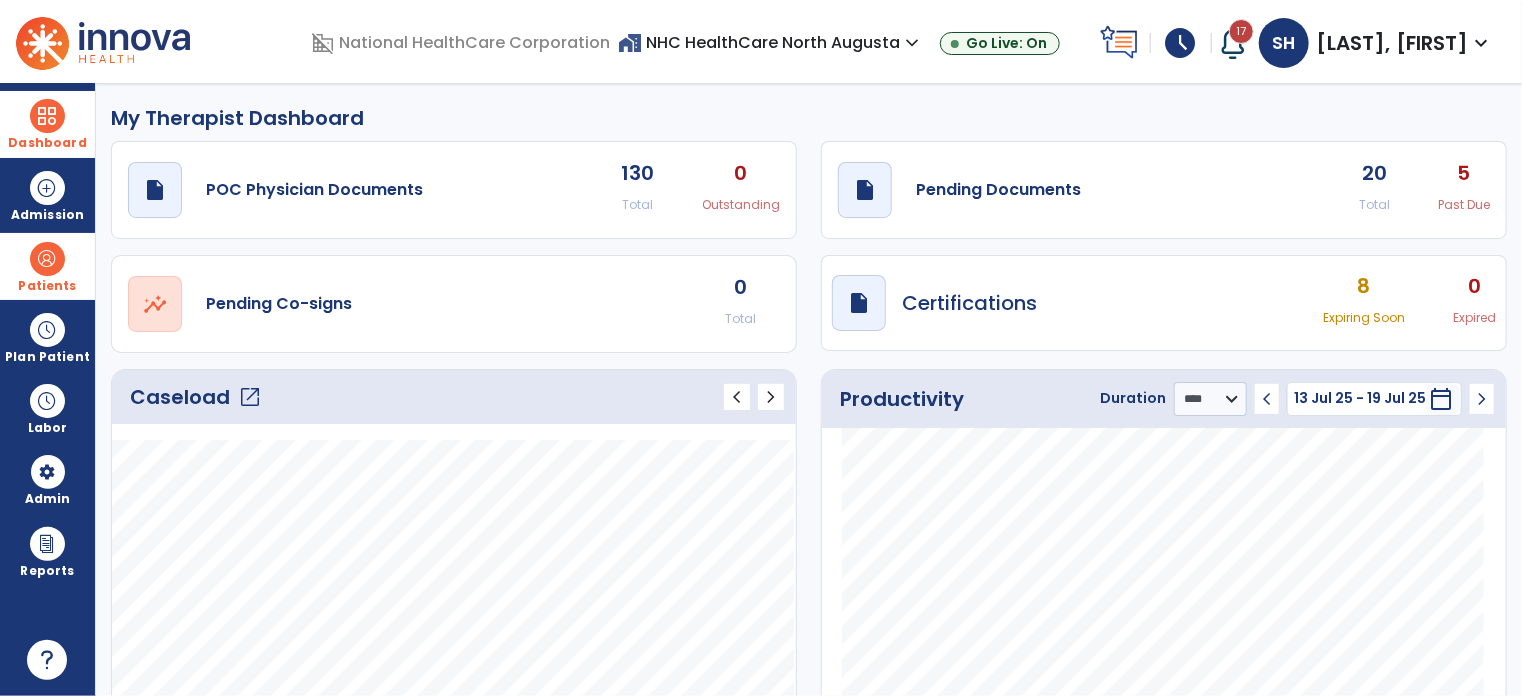 click on "open_in_new" 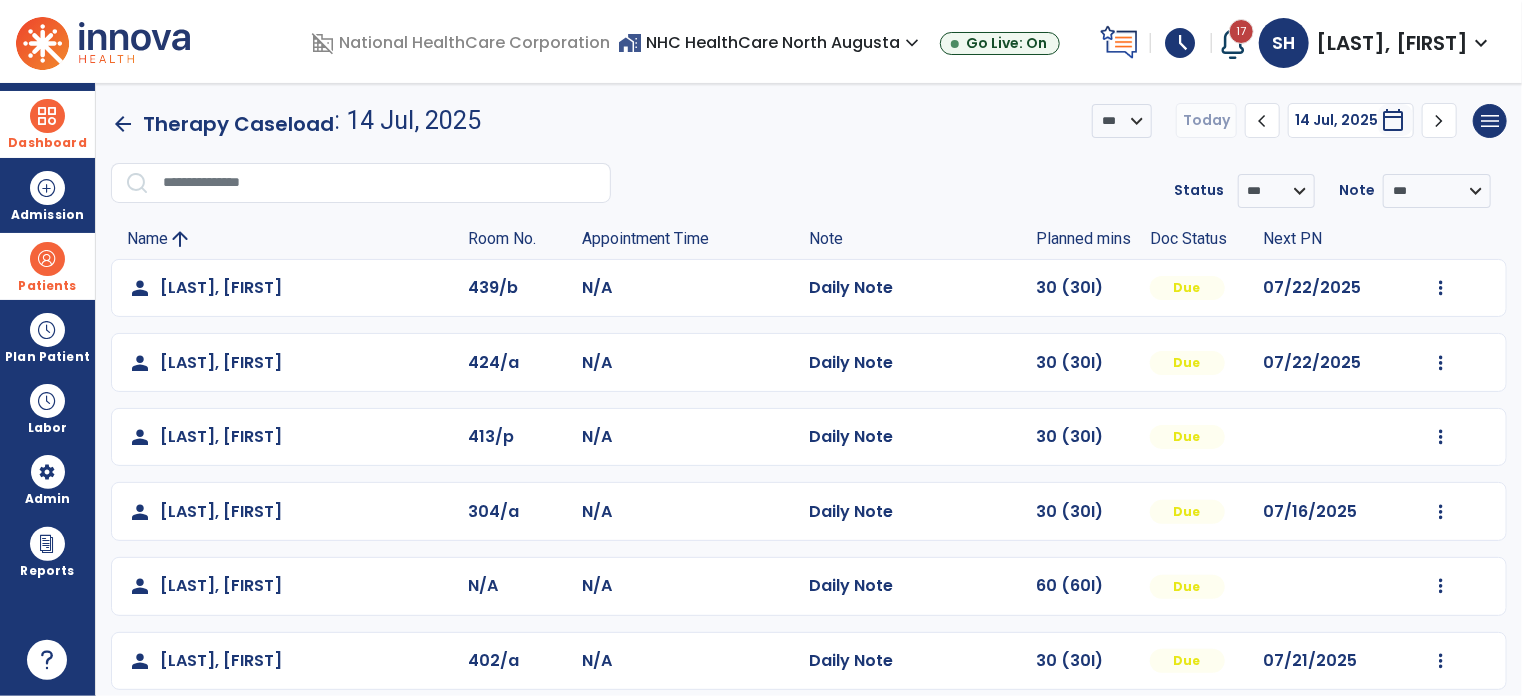 click on "chevron_left" 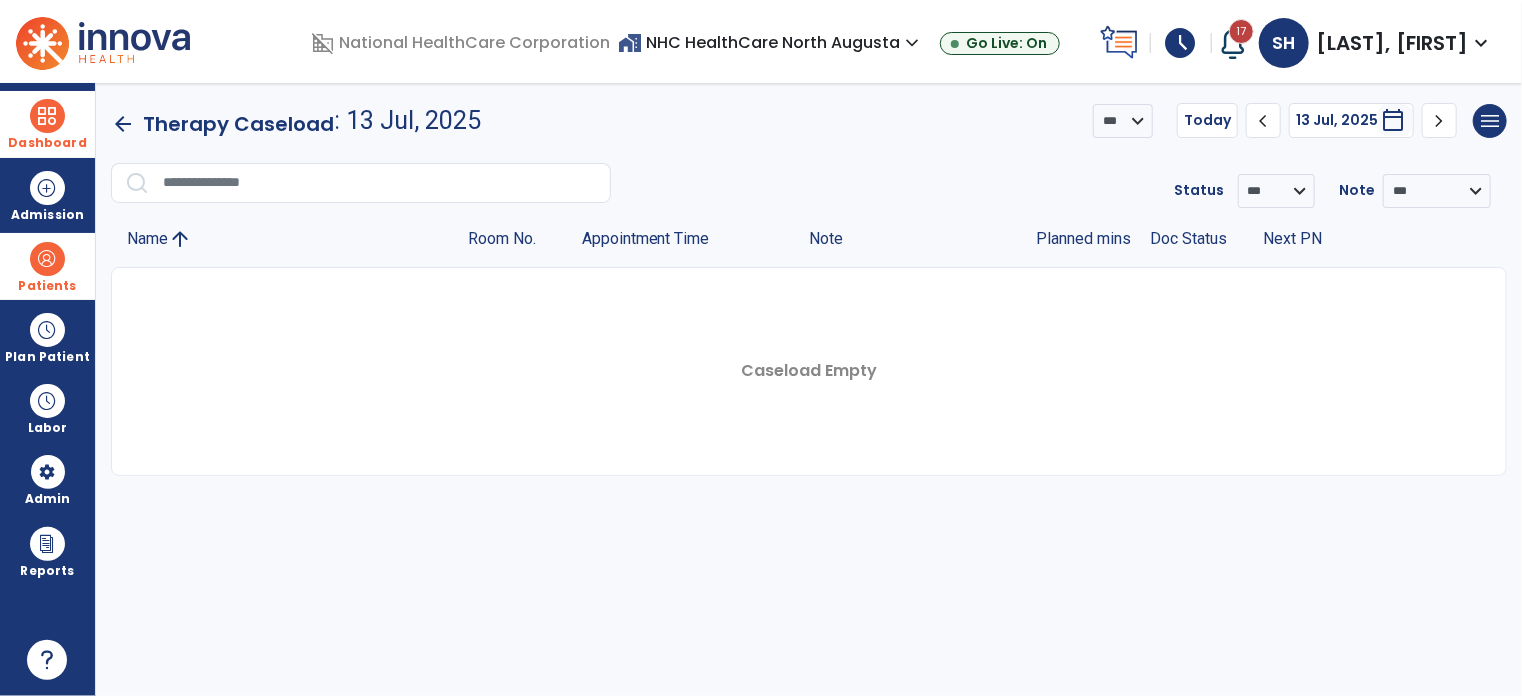 click on "chevron_left" 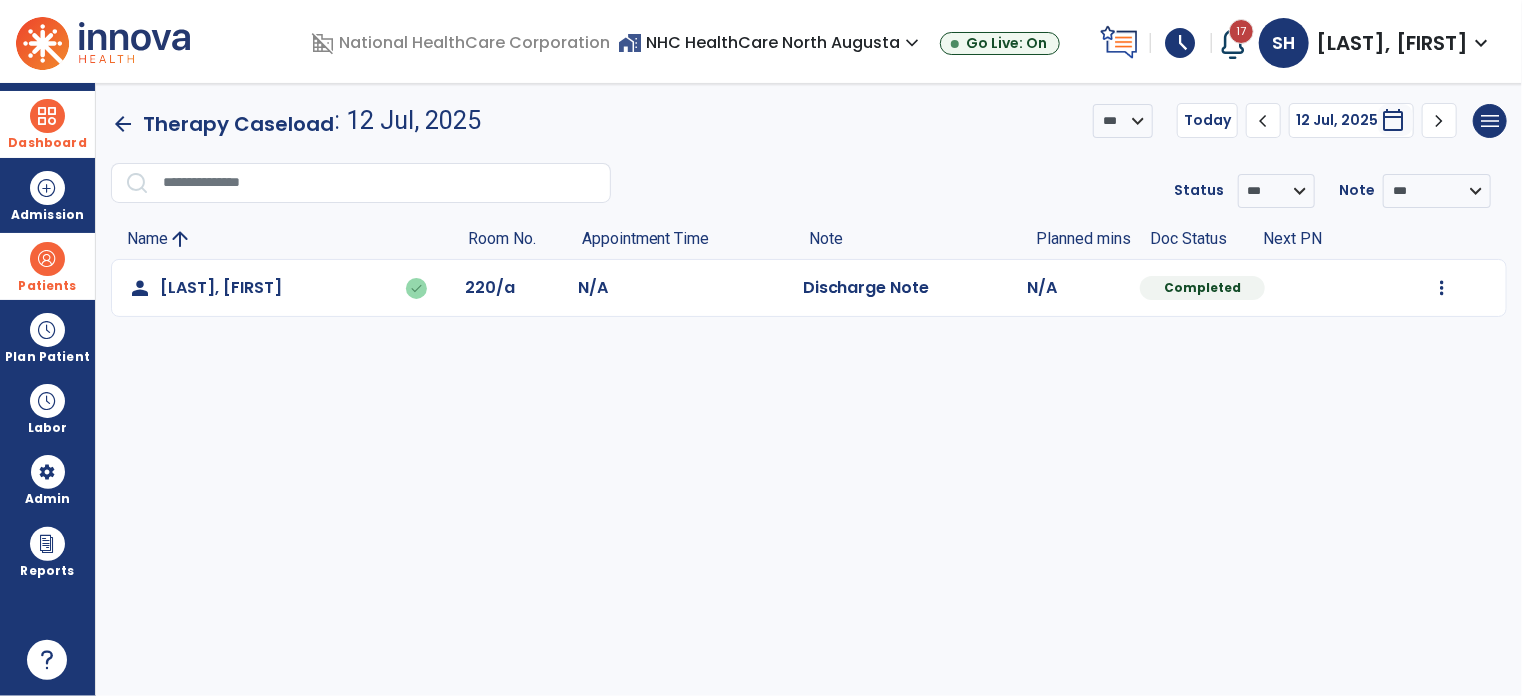 click on "chevron_left" 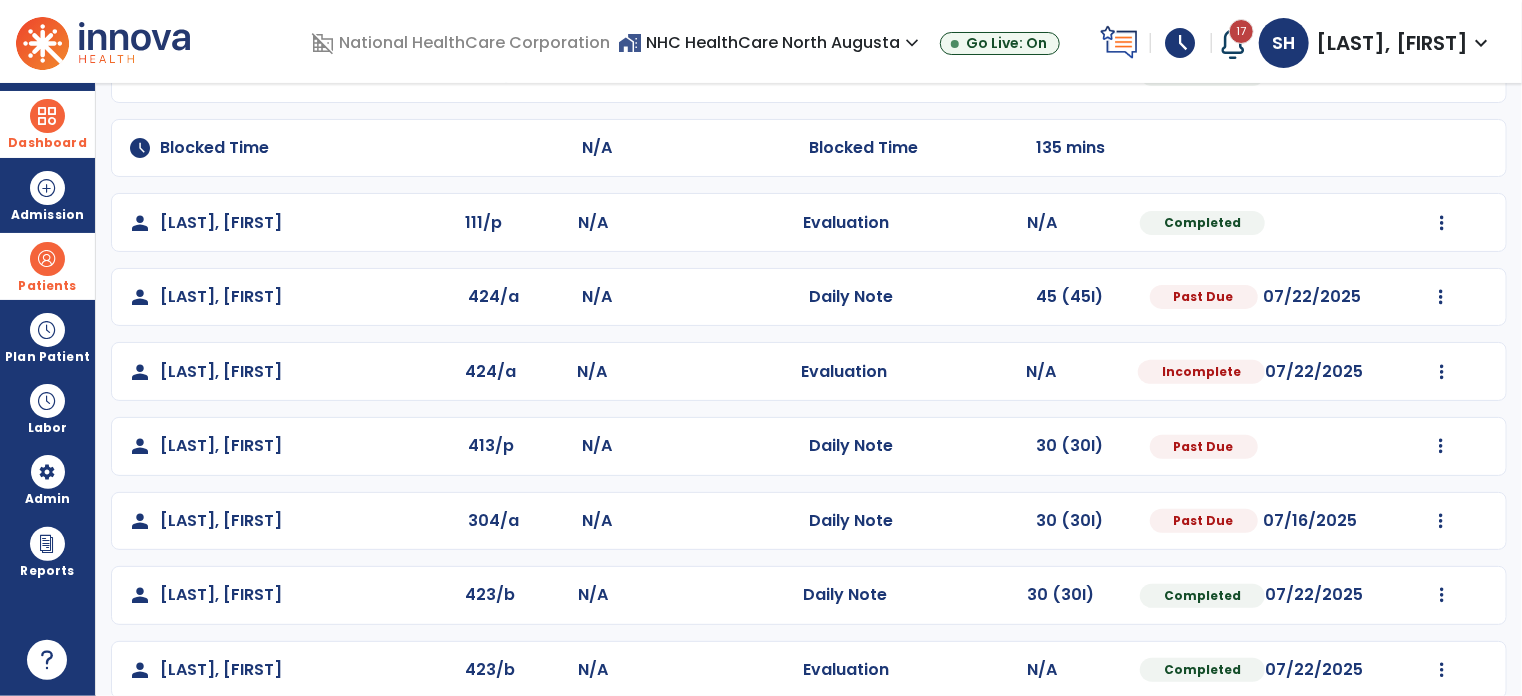 scroll, scrollTop: 0, scrollLeft: 0, axis: both 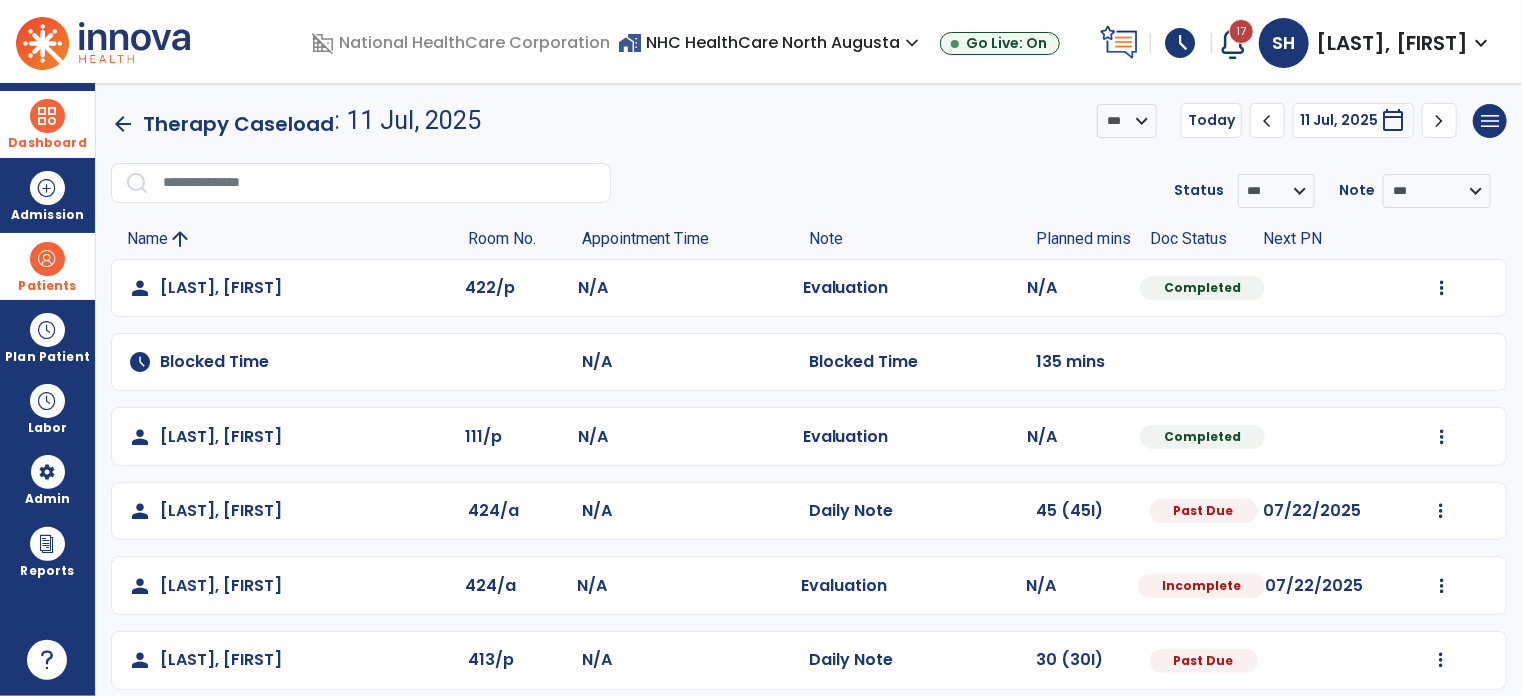 click on "Blocked Time" 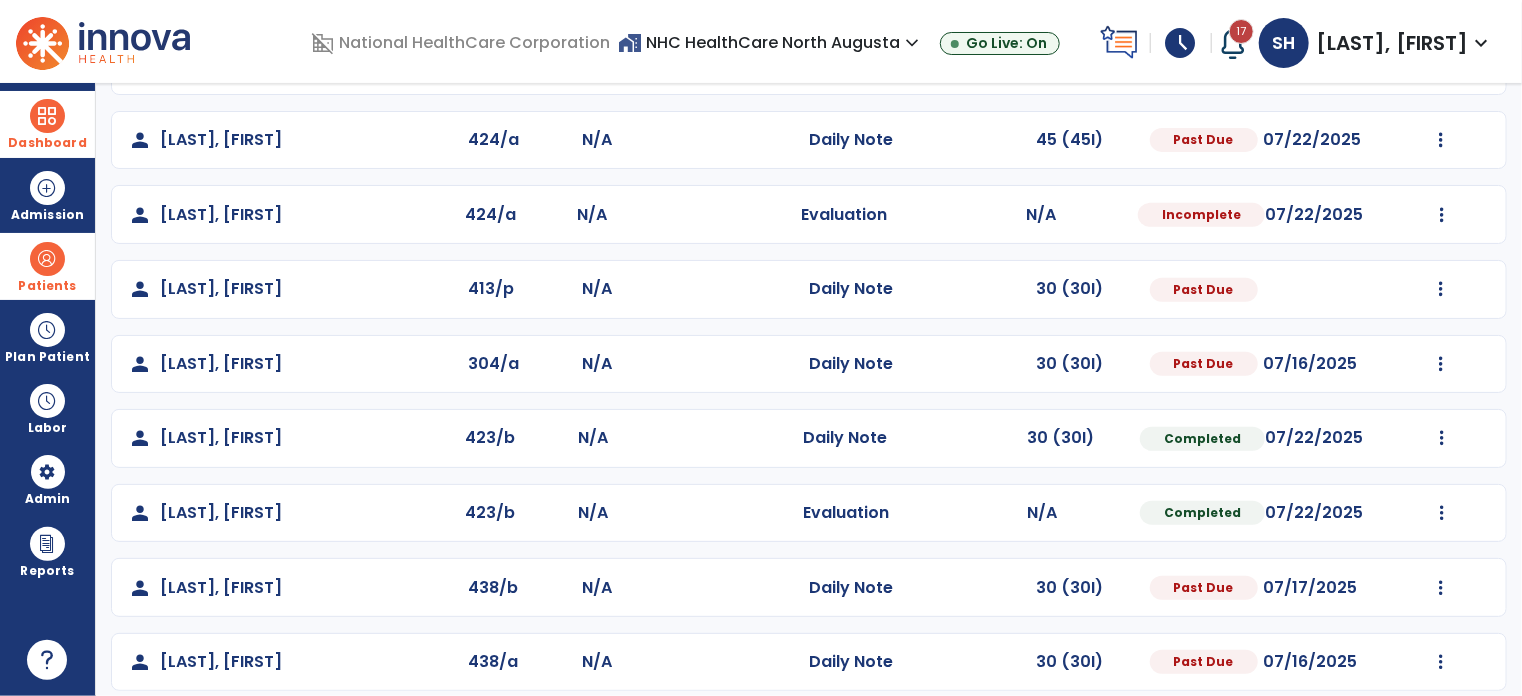 scroll, scrollTop: 392, scrollLeft: 0, axis: vertical 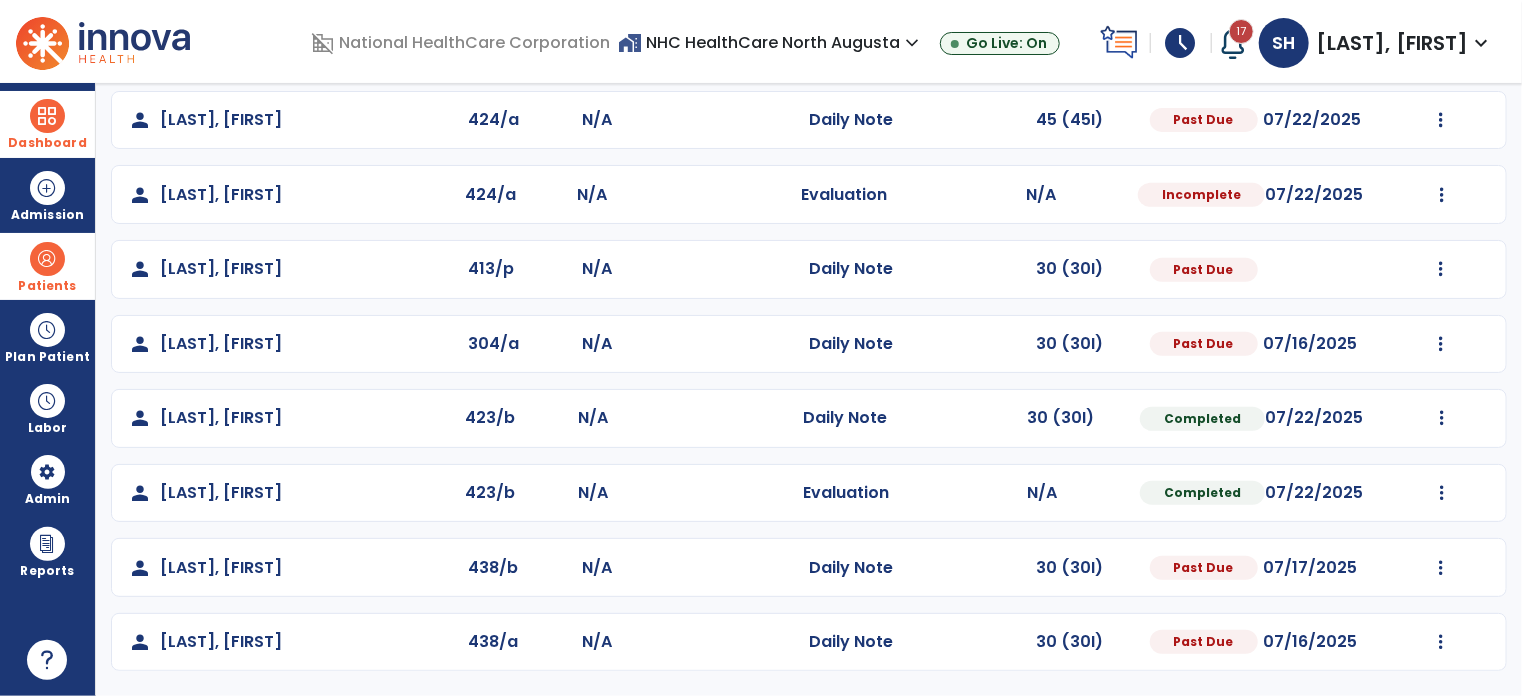 click on "Mark Visit As Complete   Reset Note   Open Document   G + C Mins" 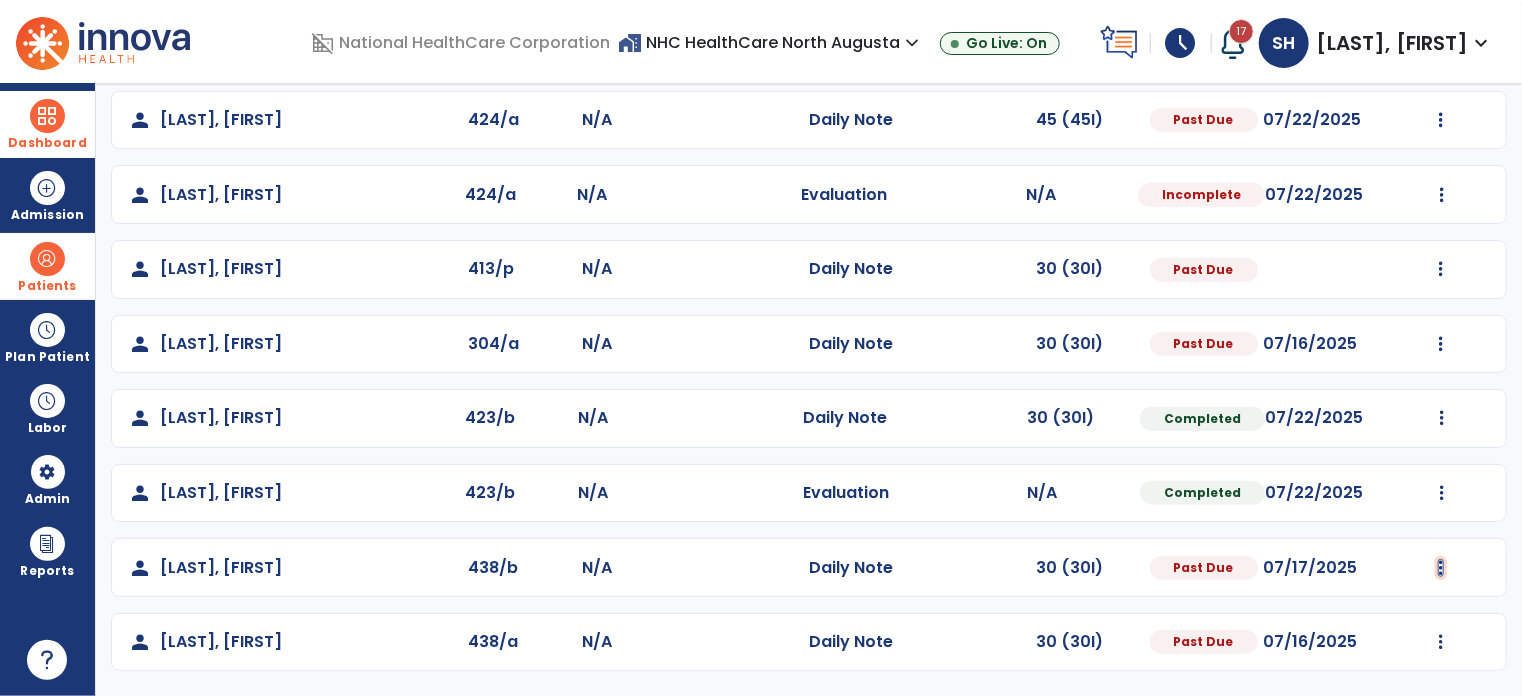 click at bounding box center (1442, -103) 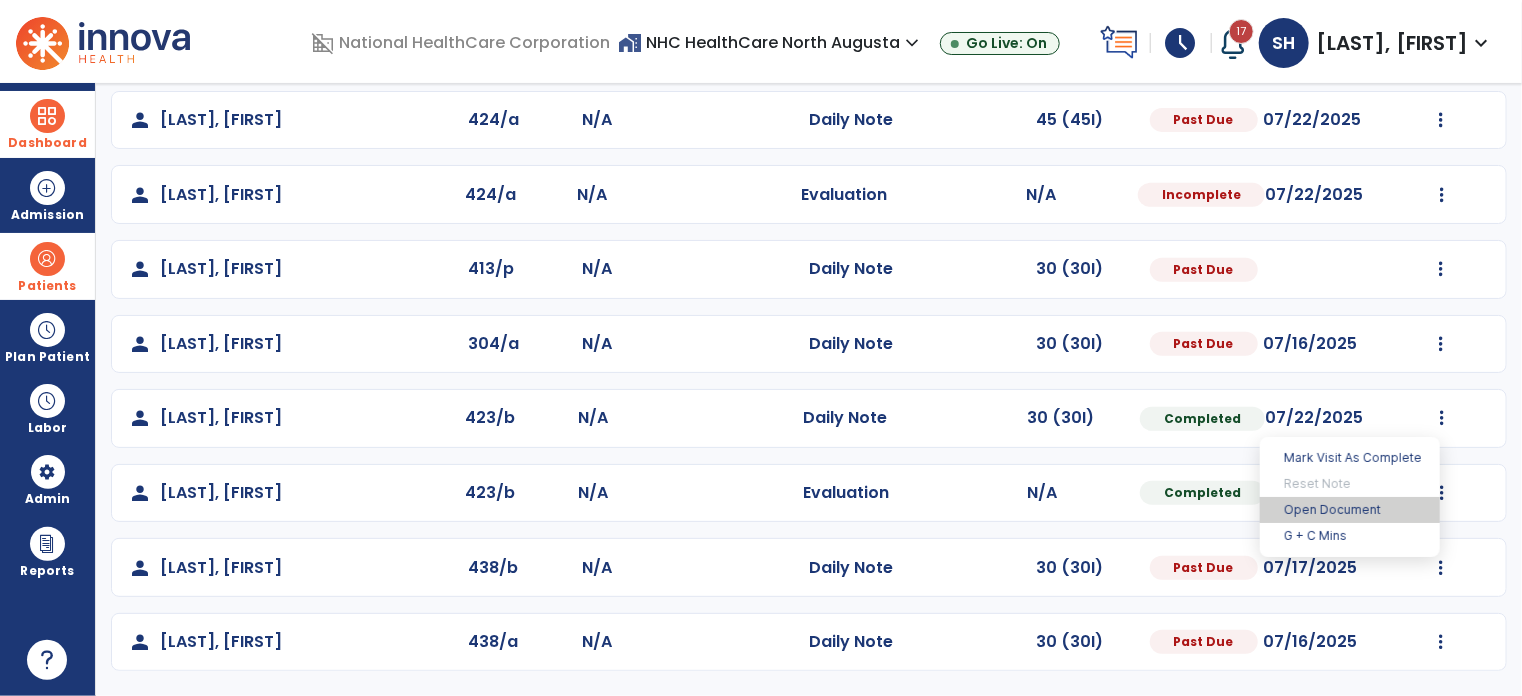 click on "Open Document" at bounding box center (1350, 510) 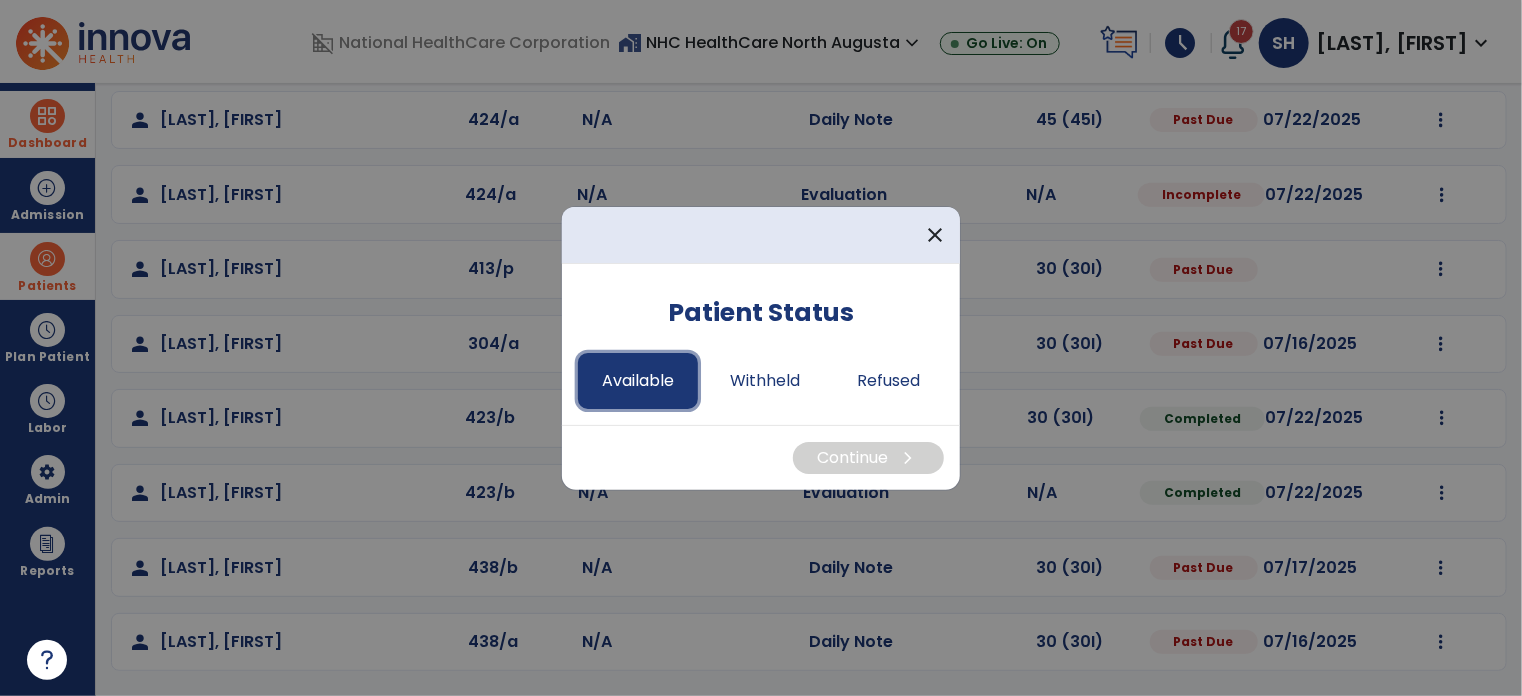 click on "Available" at bounding box center (638, 381) 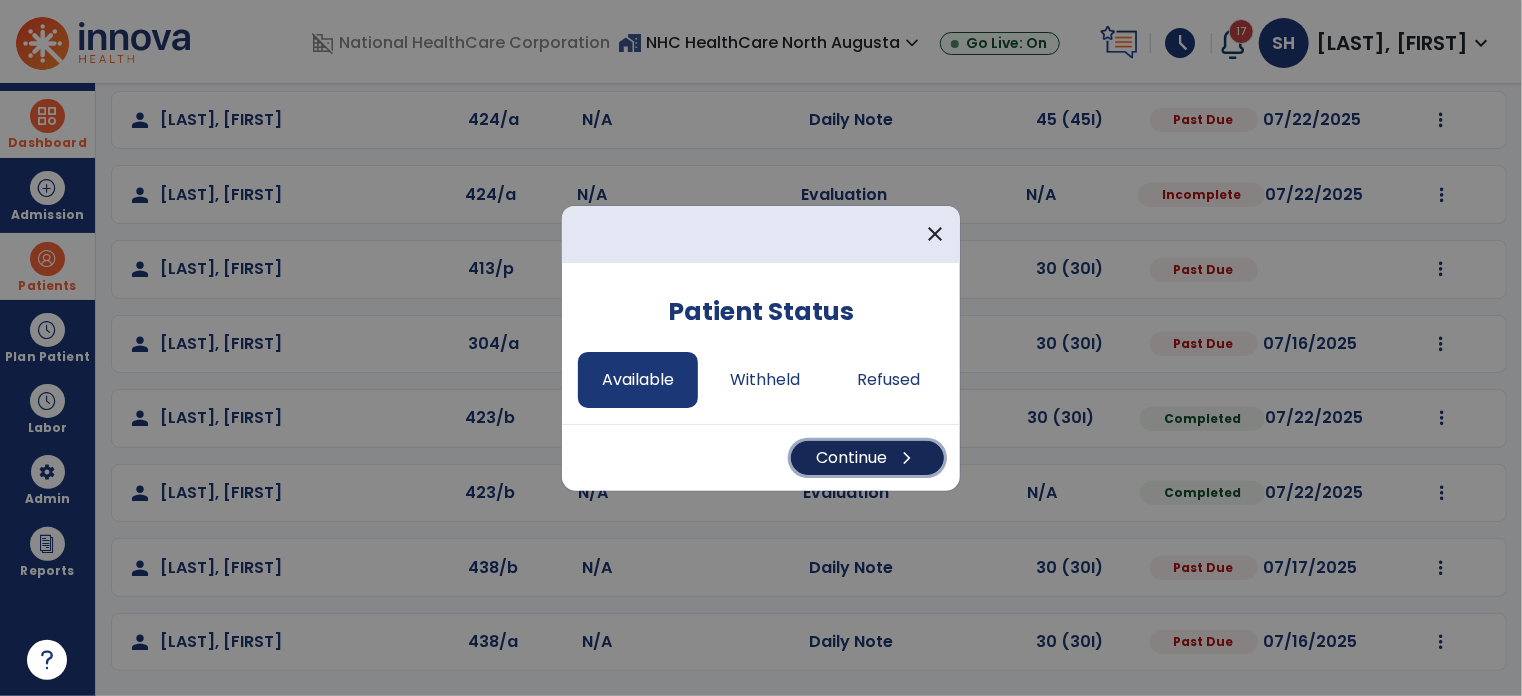 click on "Continue   chevron_right" at bounding box center (867, 458) 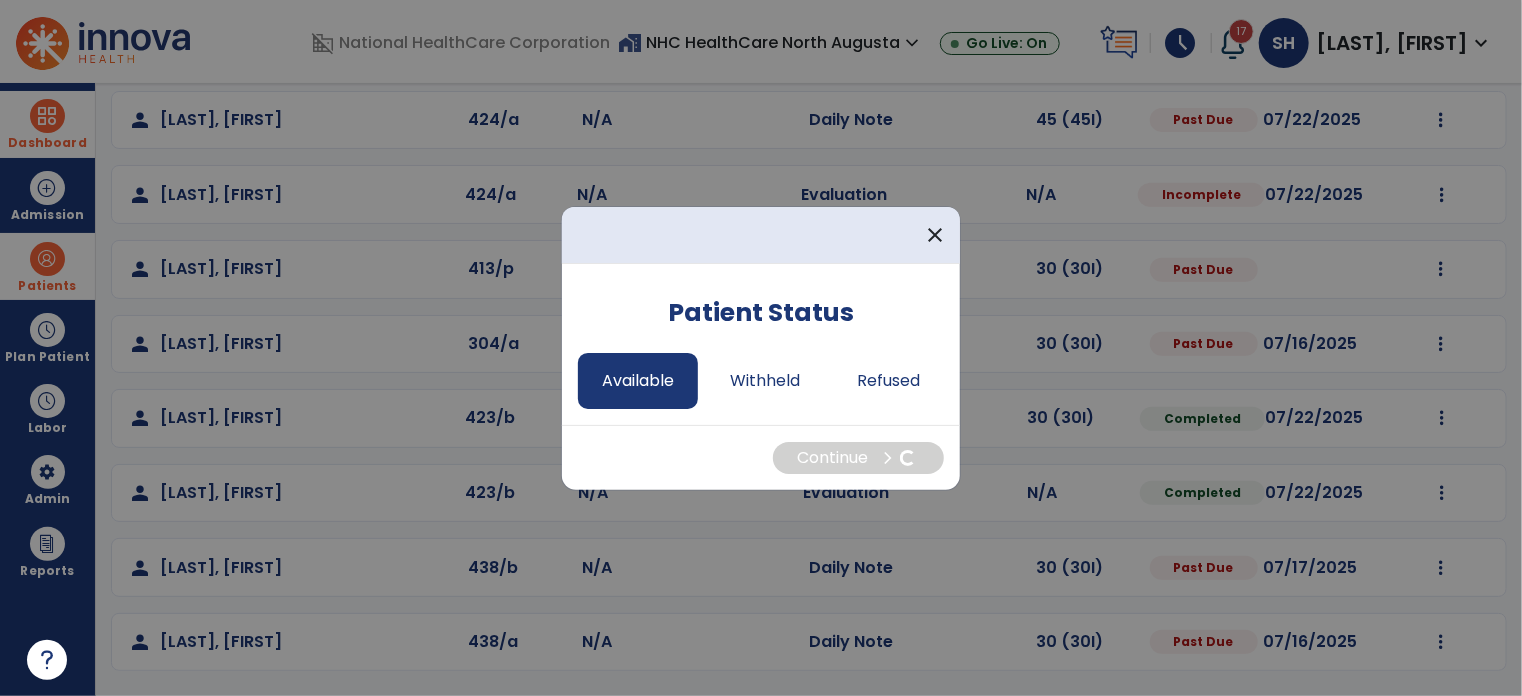 select on "*" 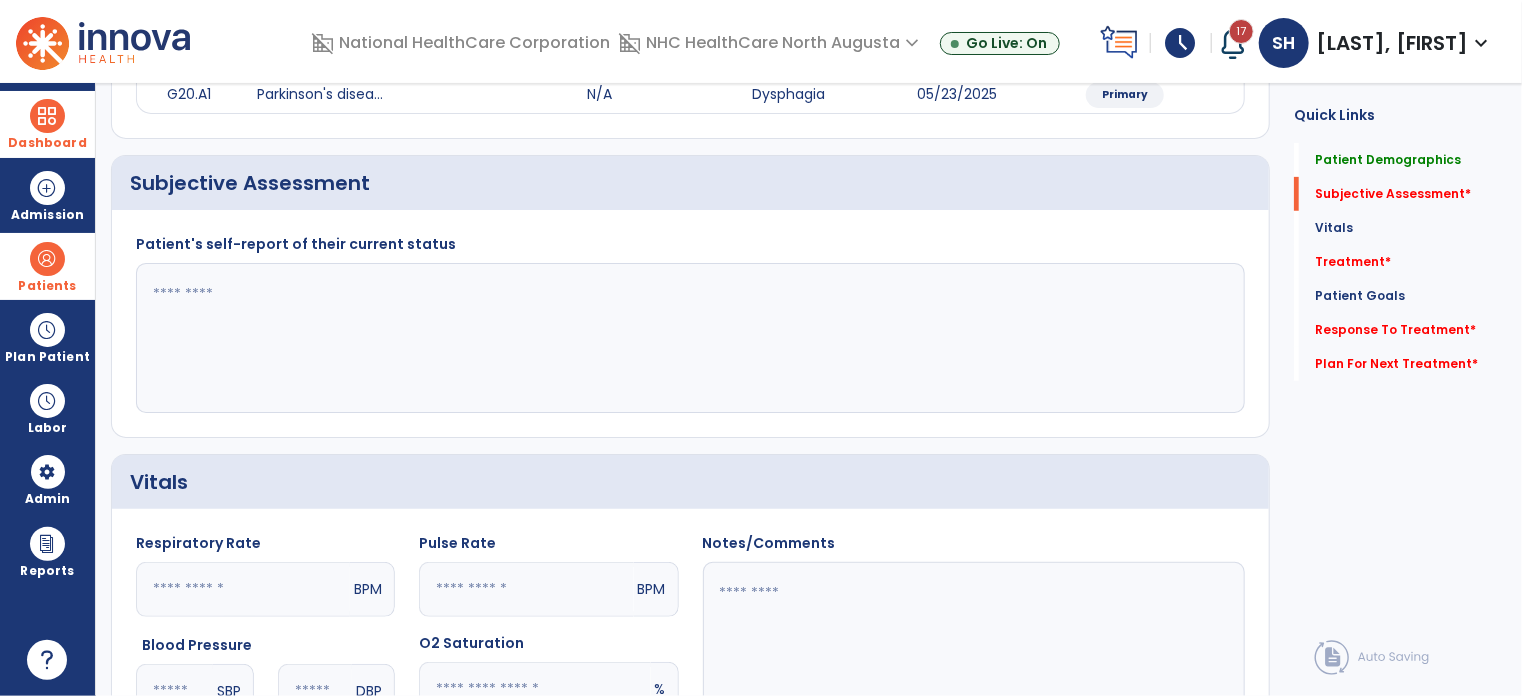 drag, startPoint x: 190, startPoint y: 320, endPoint x: 187, endPoint y: 333, distance: 13.341664 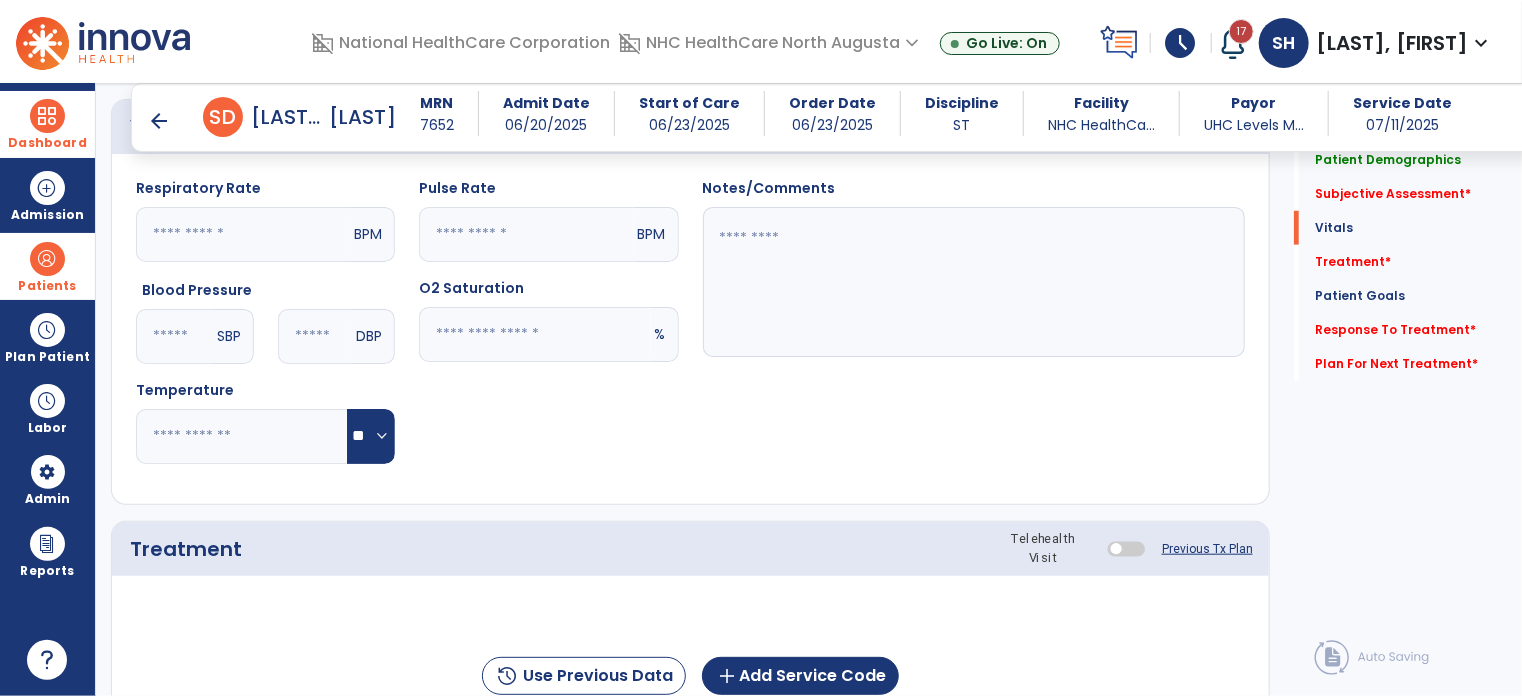 scroll, scrollTop: 892, scrollLeft: 0, axis: vertical 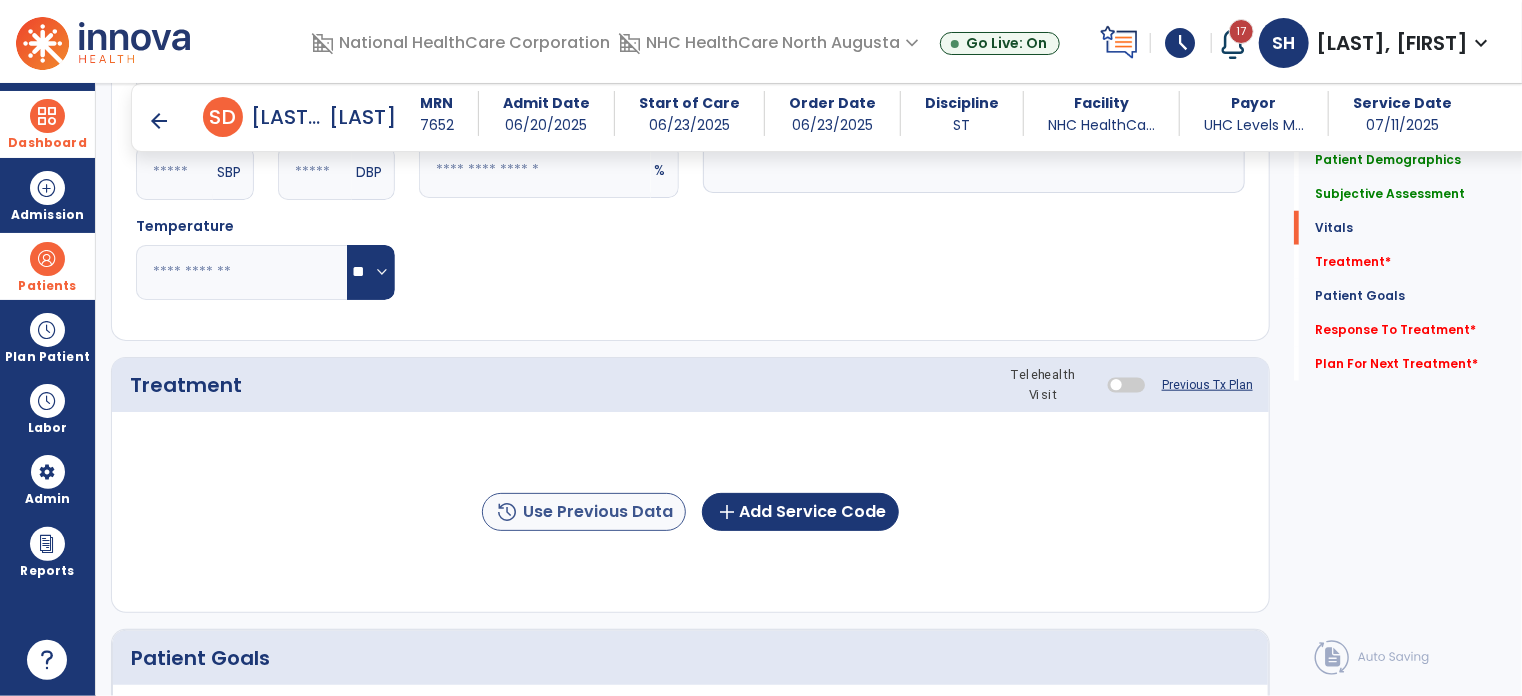 type on "**********" 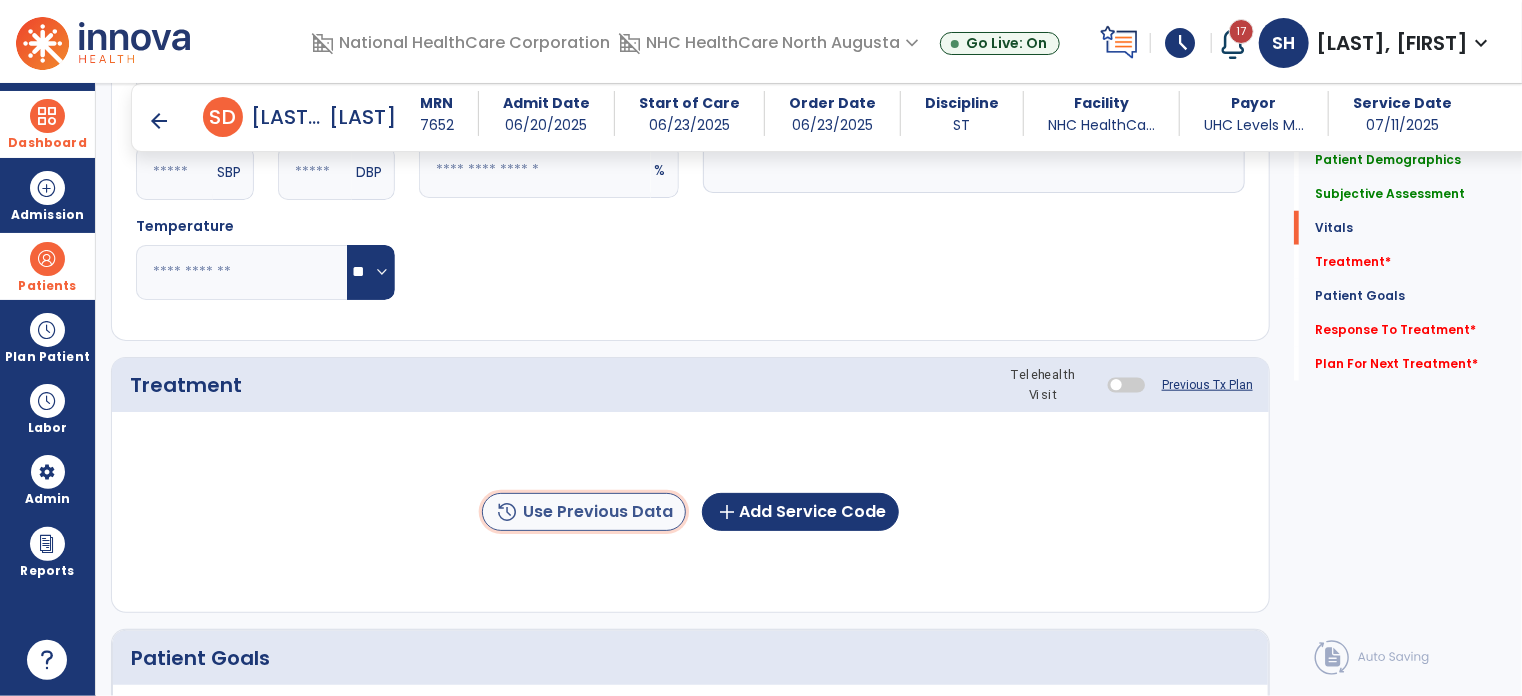 click on "history  Use Previous Data" 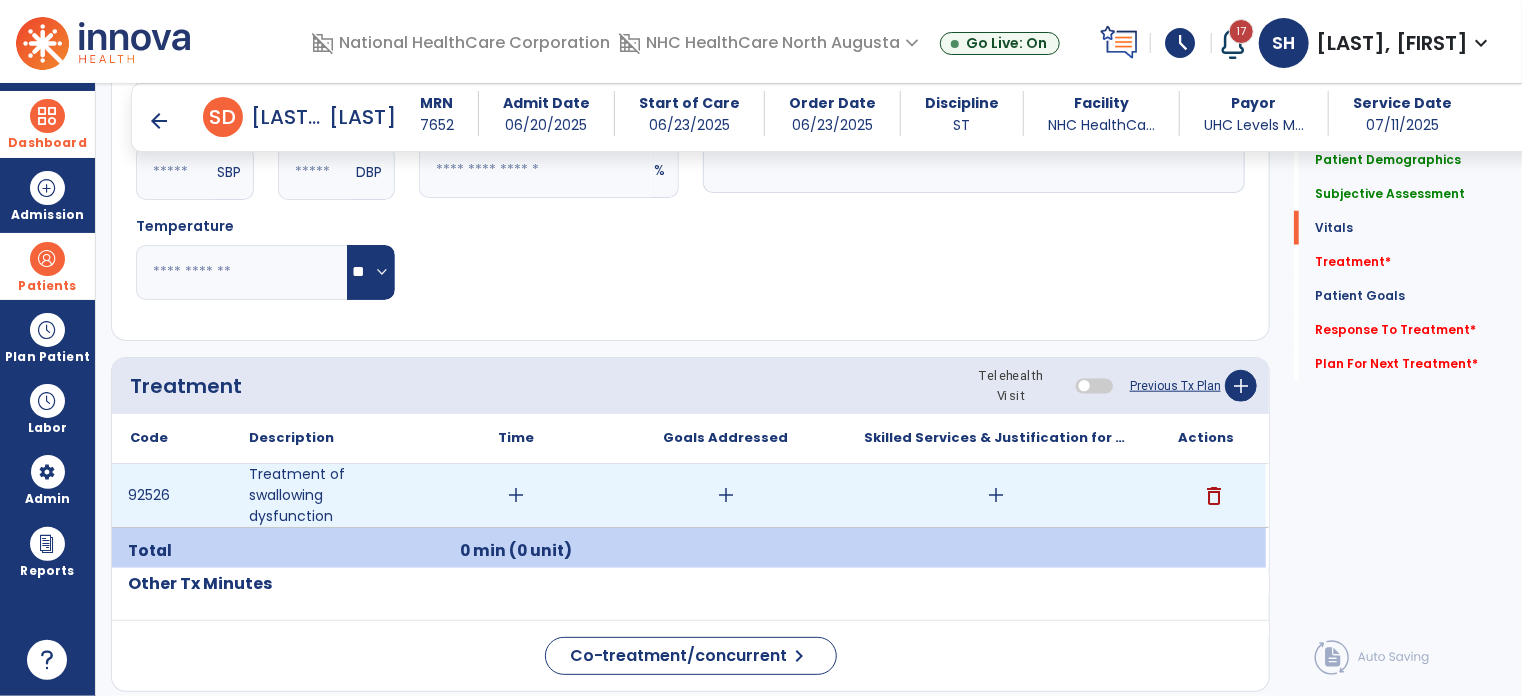 click on "add" at bounding box center [516, 495] 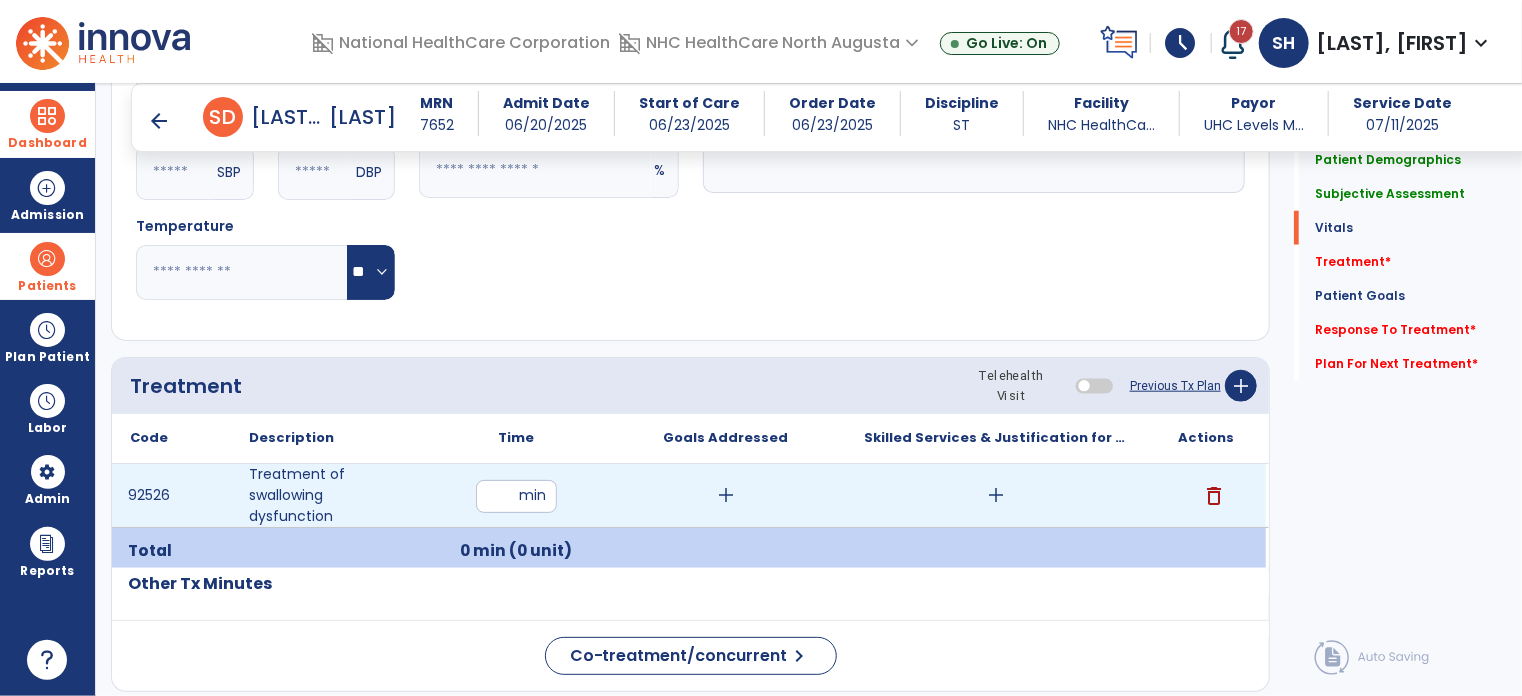 type on "**" 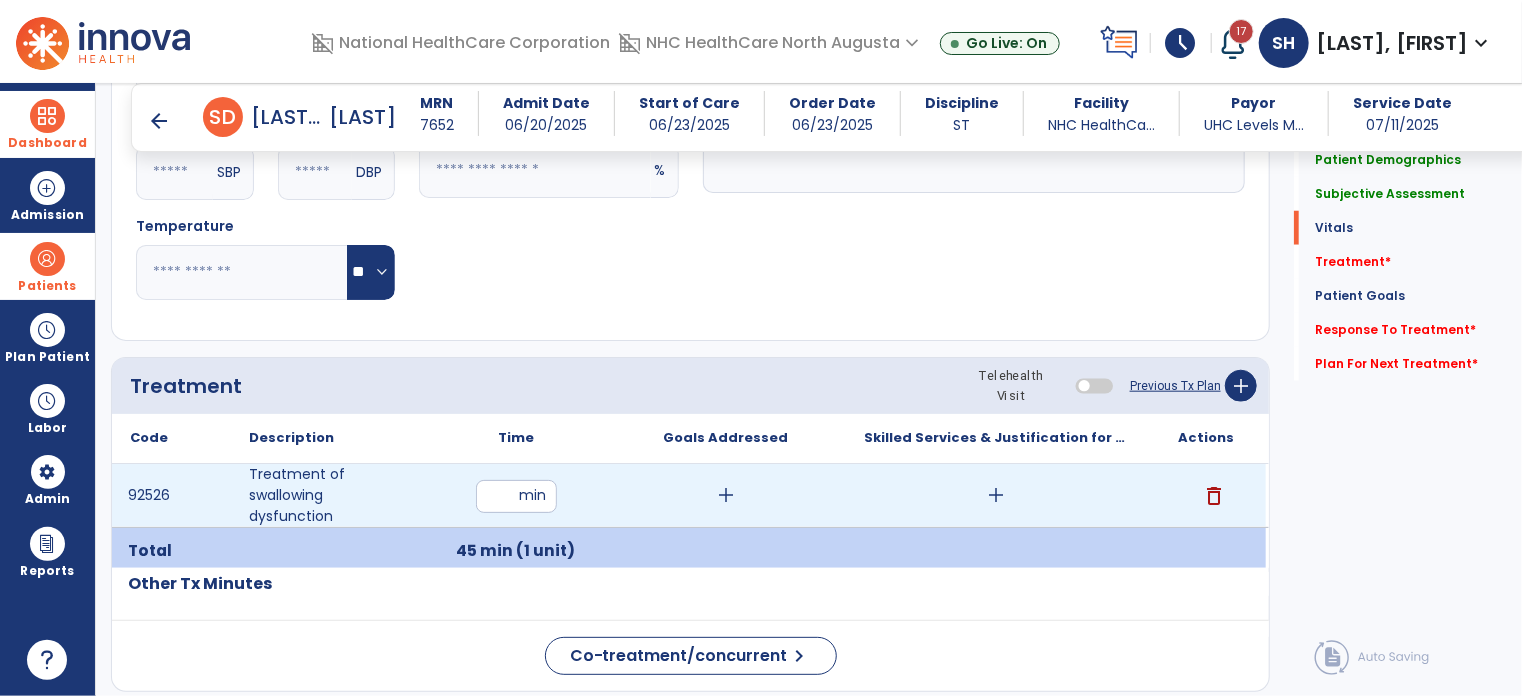 click on "add" at bounding box center (996, 495) 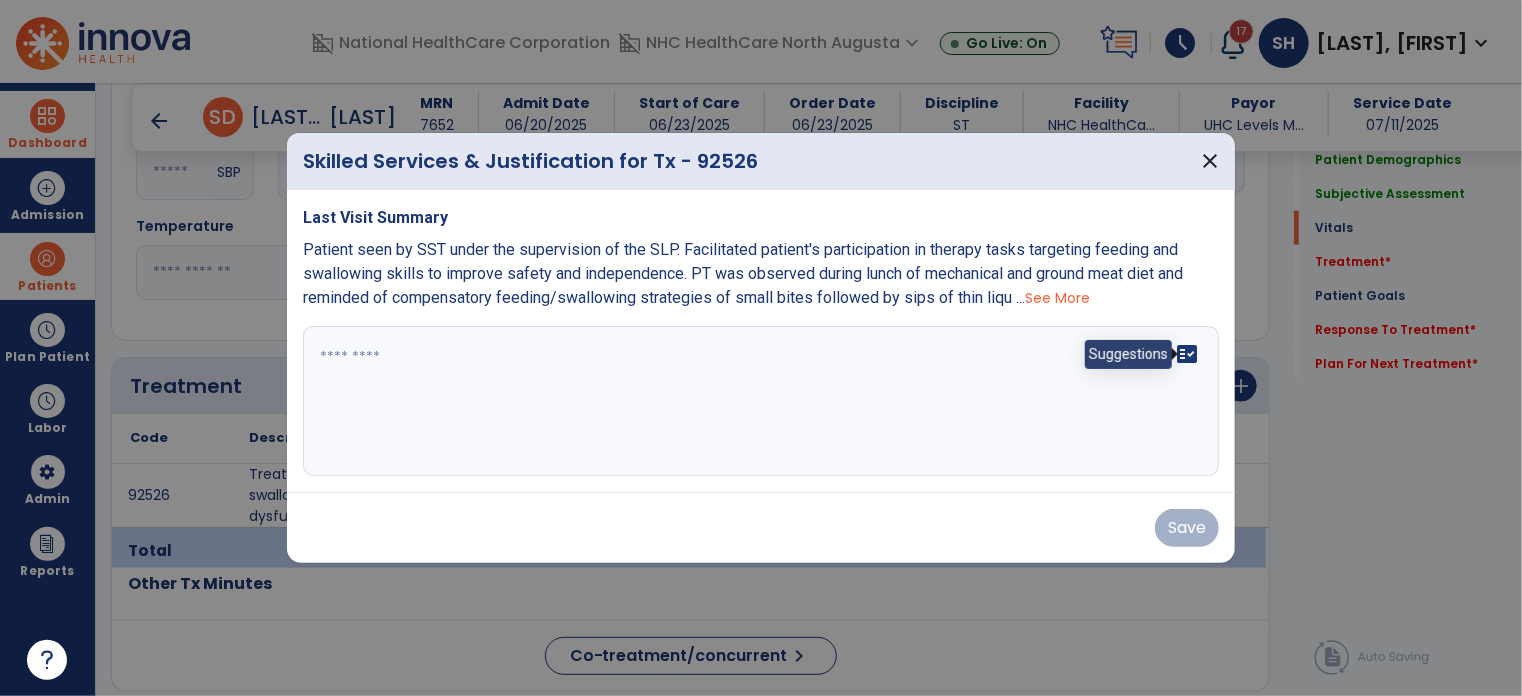 click on "fact_check" at bounding box center (1187, 354) 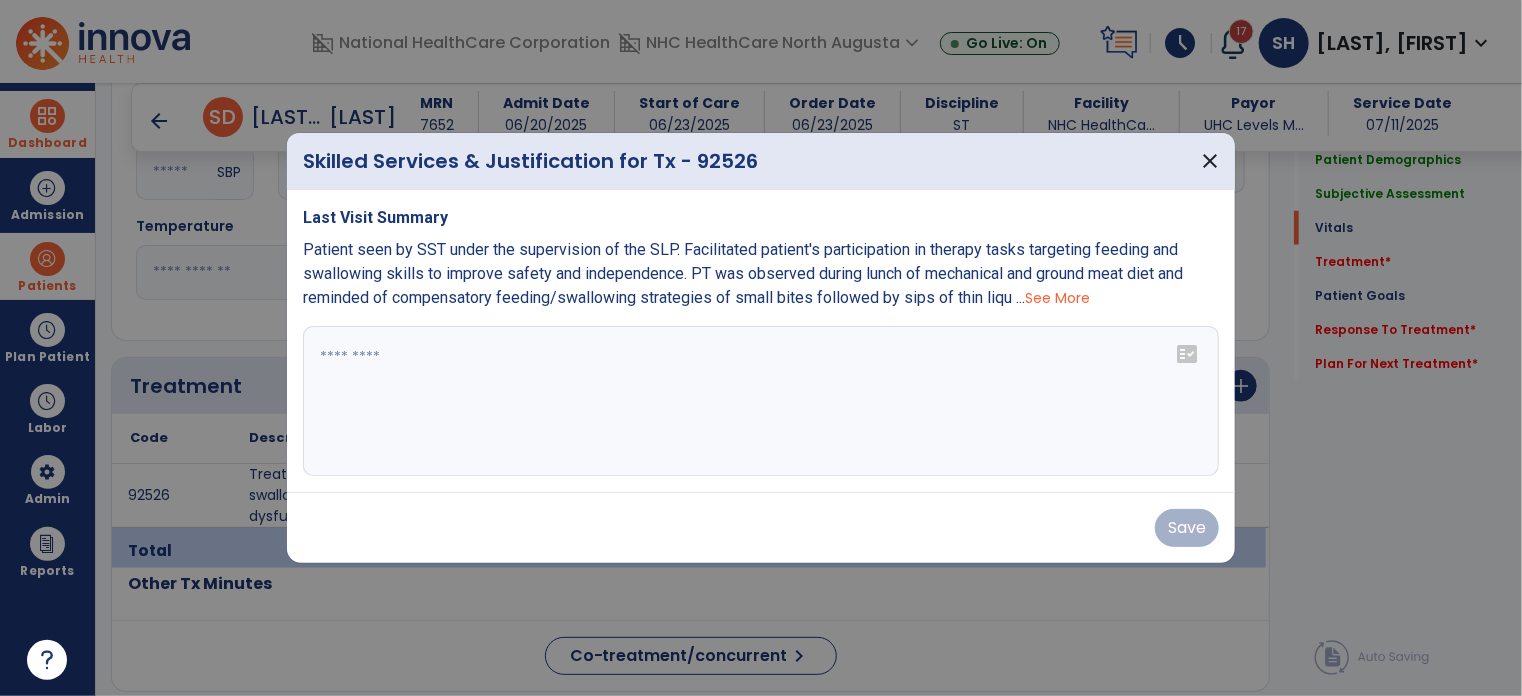 click on "fact_check" at bounding box center [1187, 354] 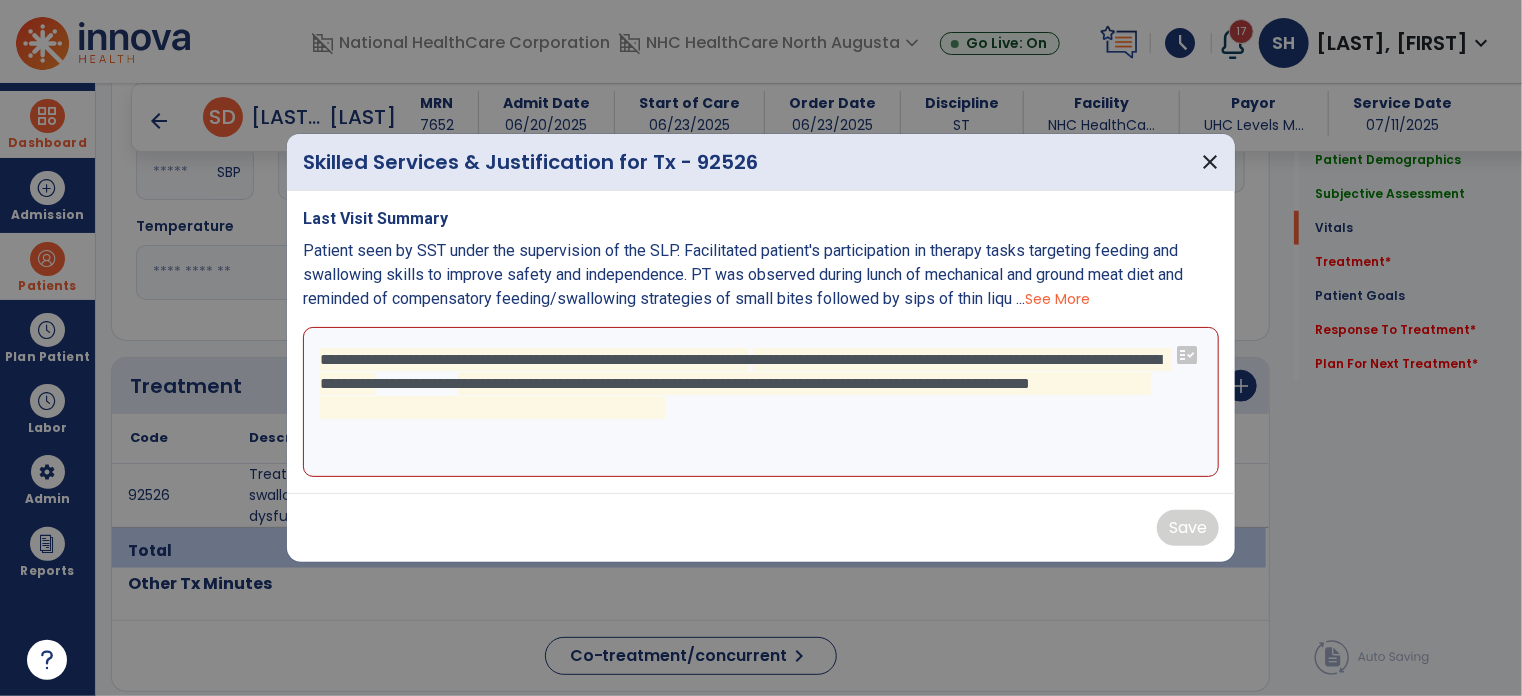click on "**********" at bounding box center [761, 402] 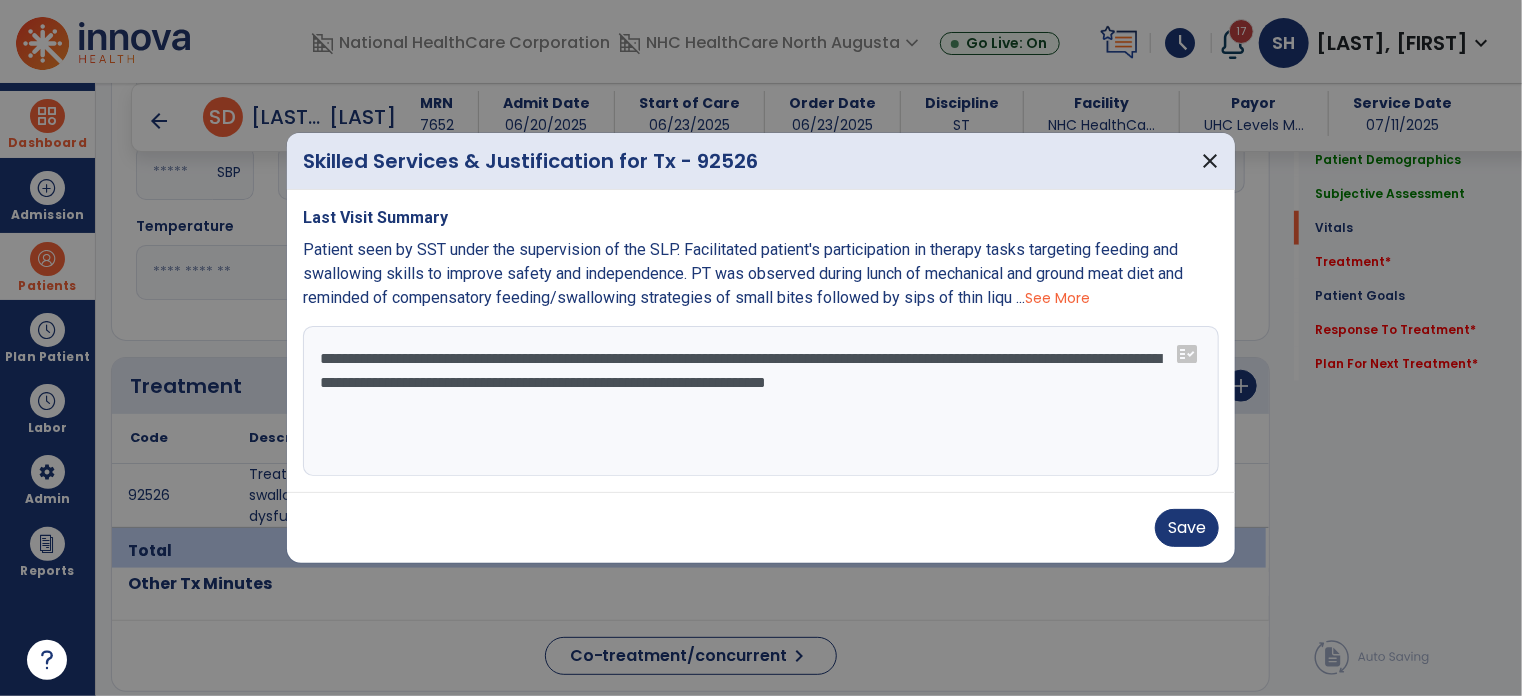type on "**********" 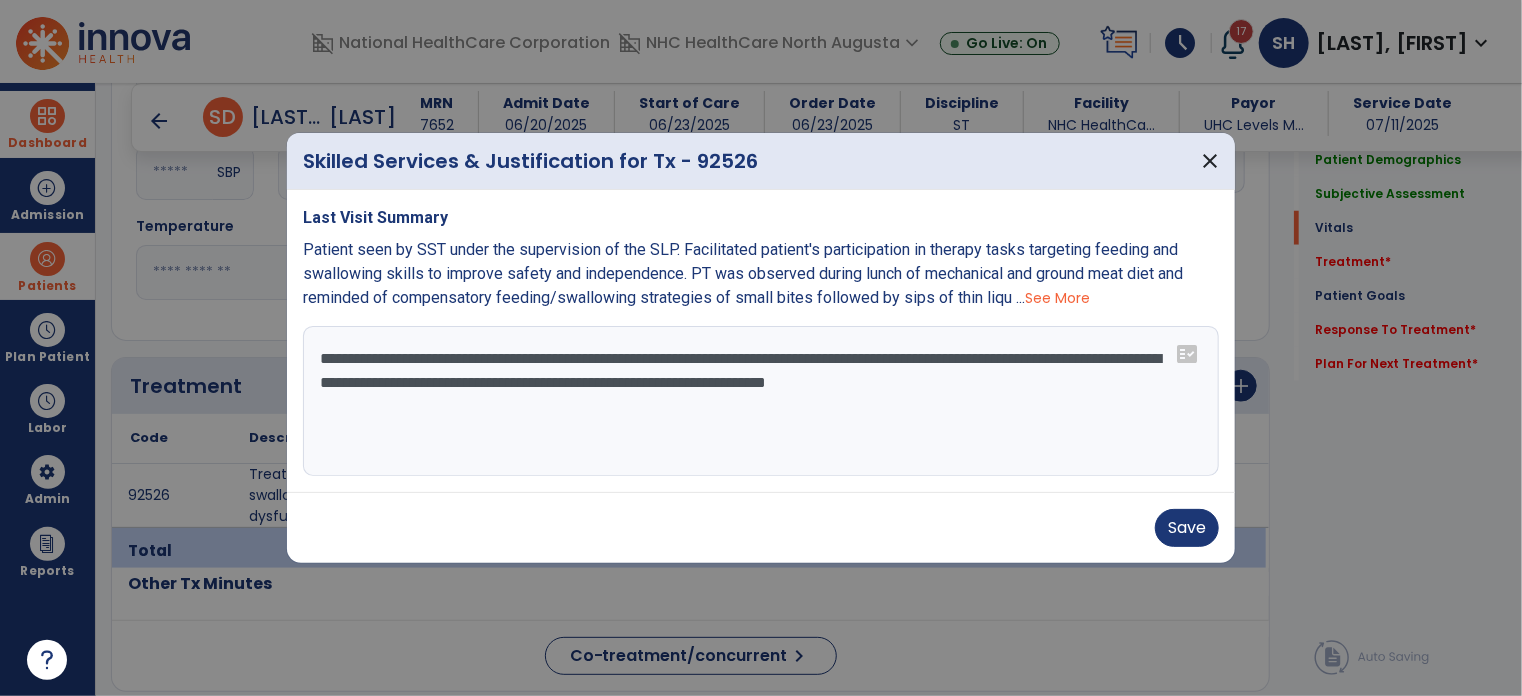 click on "**********" at bounding box center (761, 401) 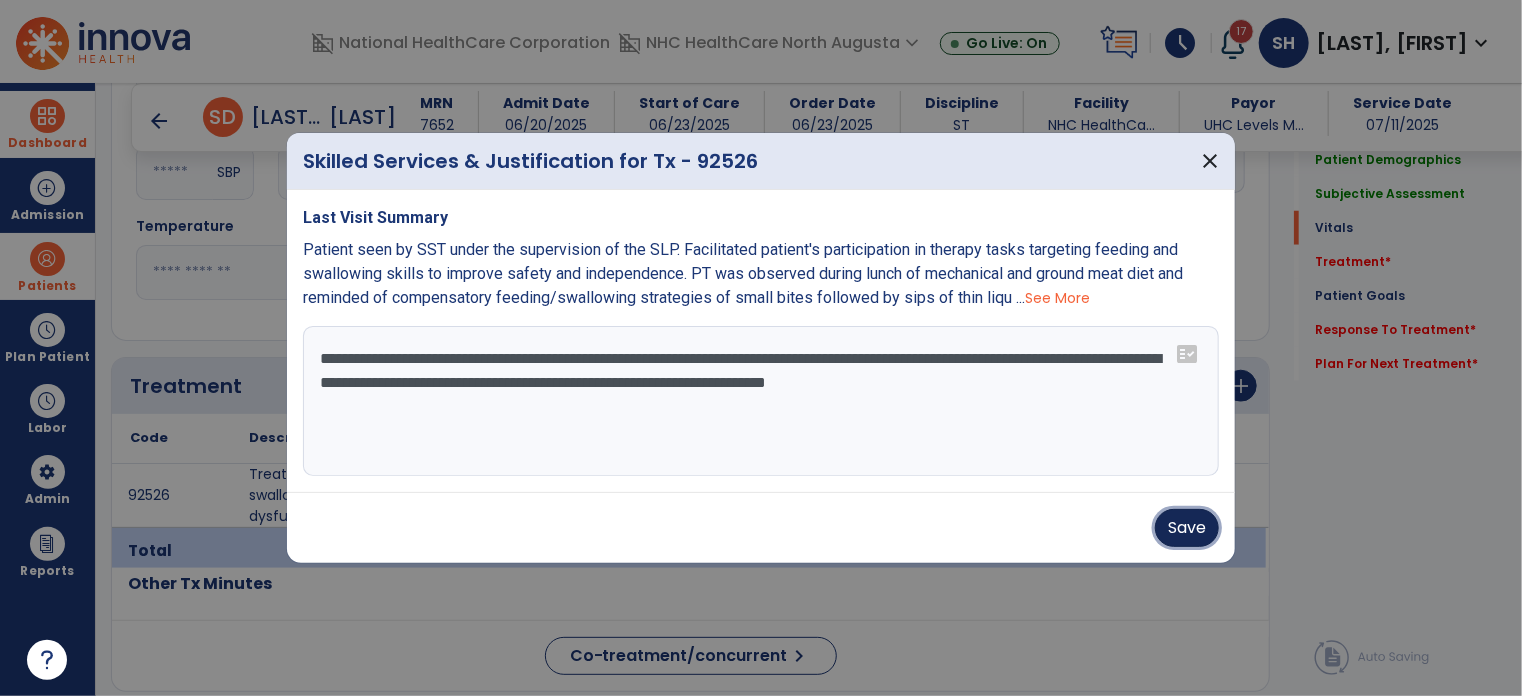 click on "Save" at bounding box center (1187, 528) 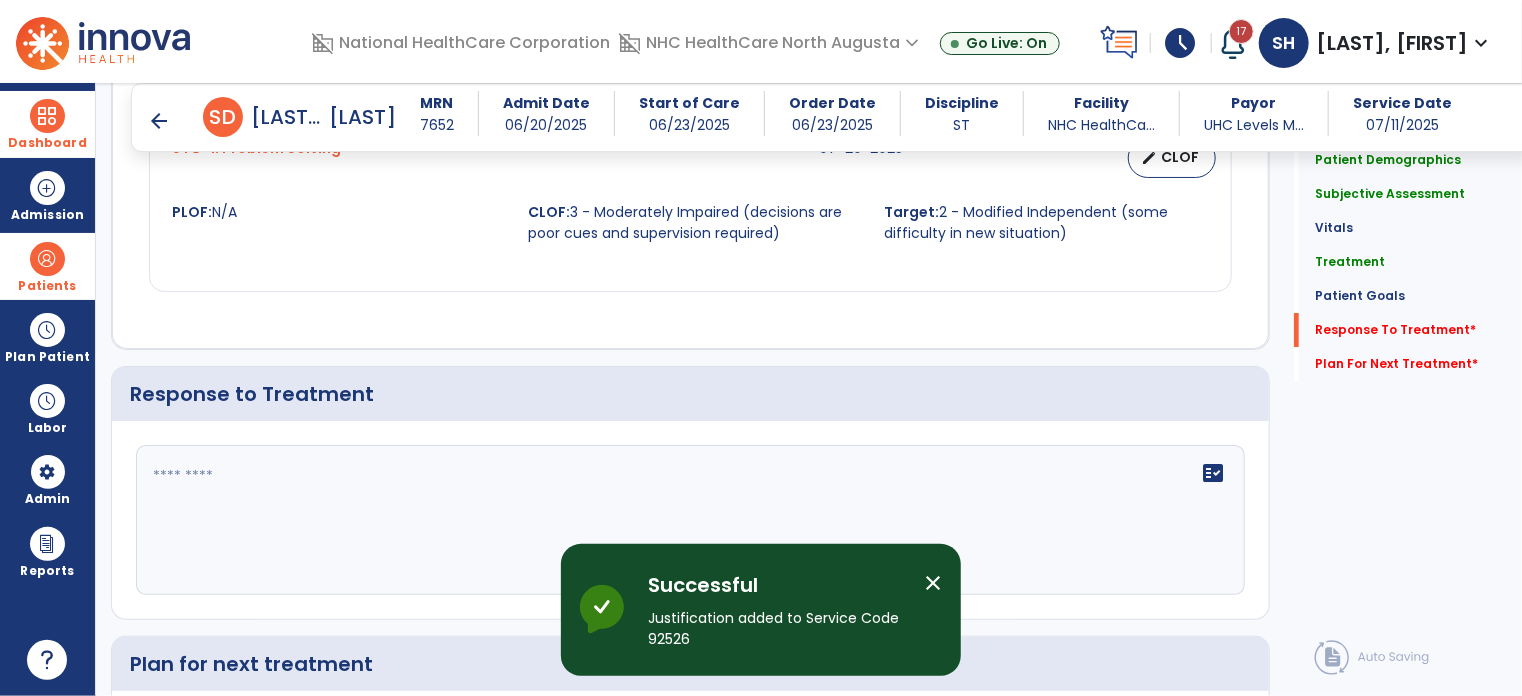 scroll, scrollTop: 3592, scrollLeft: 0, axis: vertical 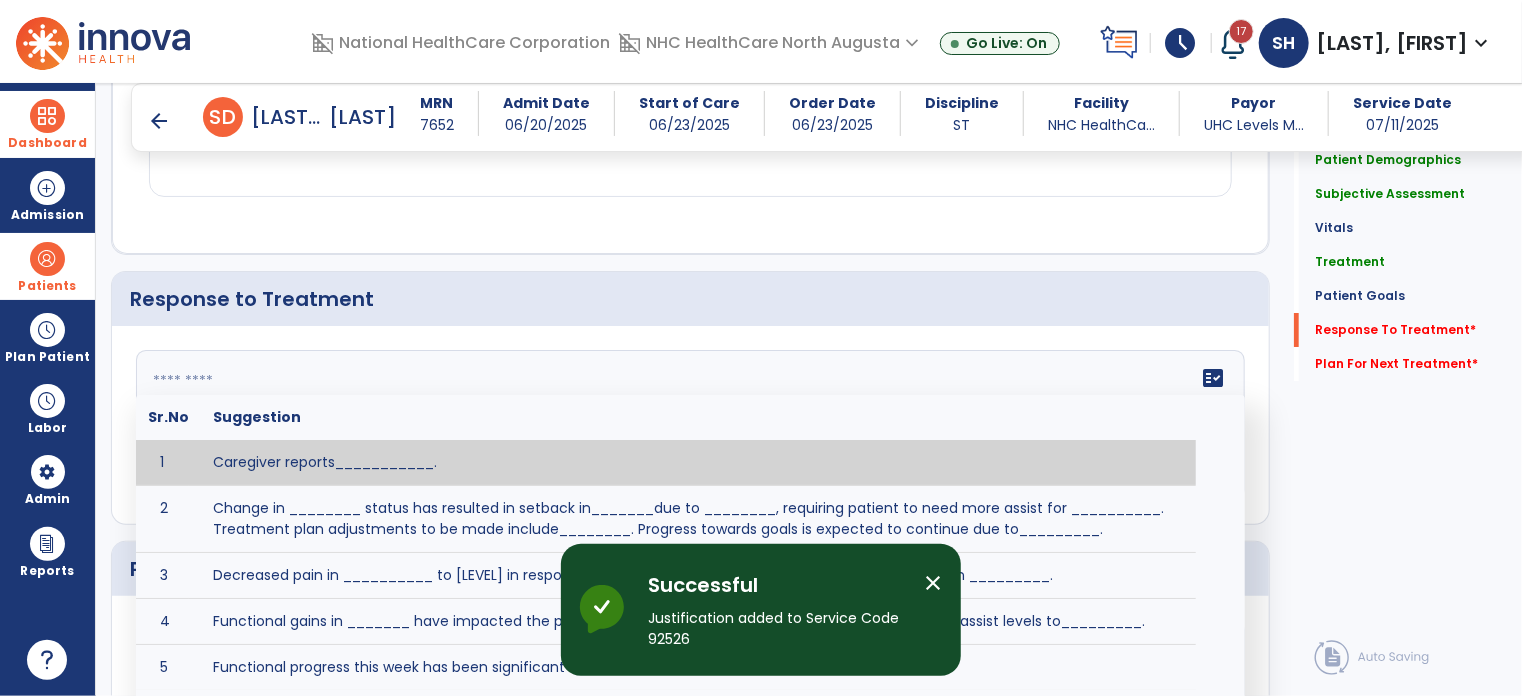 click on "fact_check  Sr.No Suggestion 1 Caregiver reports___________. 2 Change in ________ status has resulted in setback in_______due to ________, requiring patient to need more assist for __________.   Treatment plan adjustments to be made include________.  Progress towards goals is expected to continue due to_________. 3 Decreased pain in __________ to [LEVEL] in response to [MODALITY/TREATMENT] allows for improvement in _________. 4 Functional gains in _______ have impacted the patient's ability to perform_________ with a reduction in assist levels to_________. 5 Functional progress this week has been significant due to__________. 6 Gains in ________ have improved the patient's ability to perform ______with decreased levels of assist to___________. 7 Improvement in ________allows patient to tolerate higher levels of challenges in_________. 8 Pain in [AREA] has decreased to [LEVEL] in response to [TREATMENT/MODALITY], allowing fore ease in completing__________. 9 10 11 12 13 14 15 16 17 18 19 20 21" 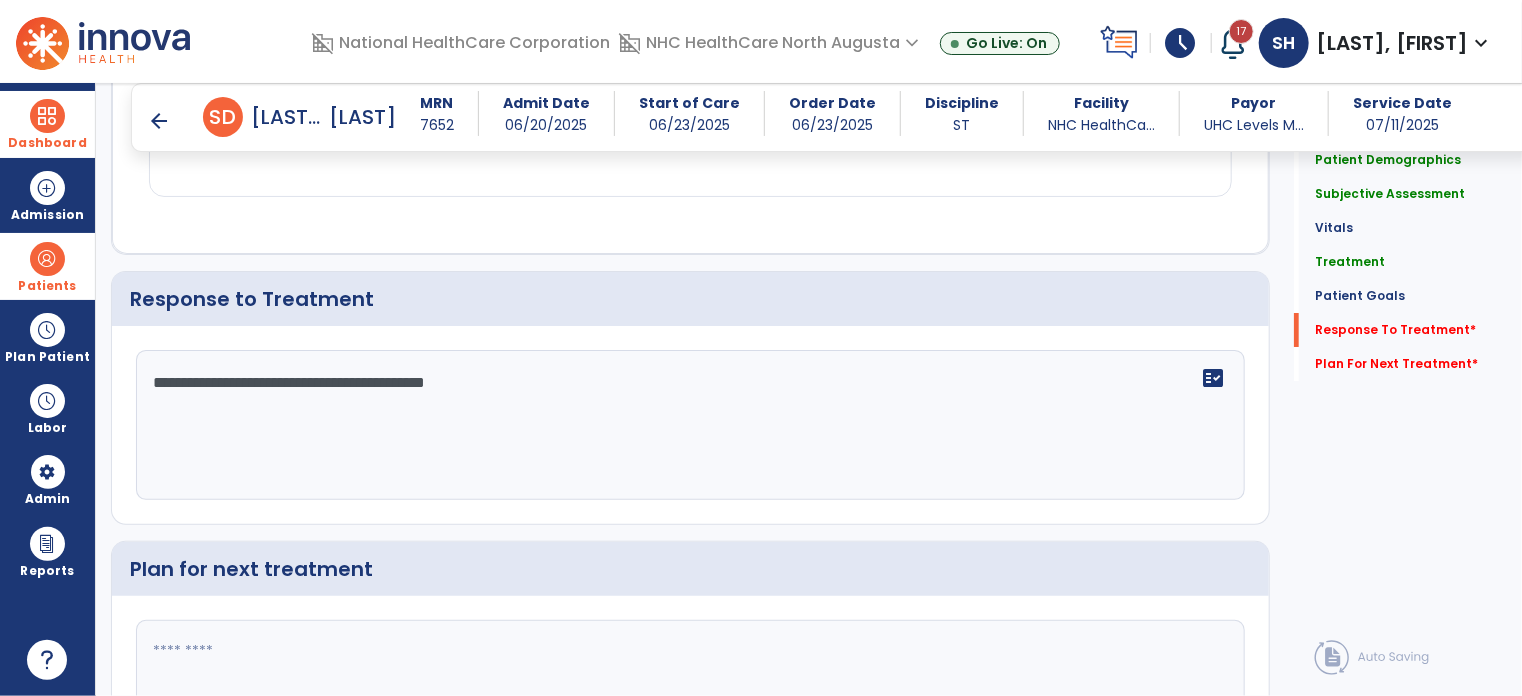 type on "**********" 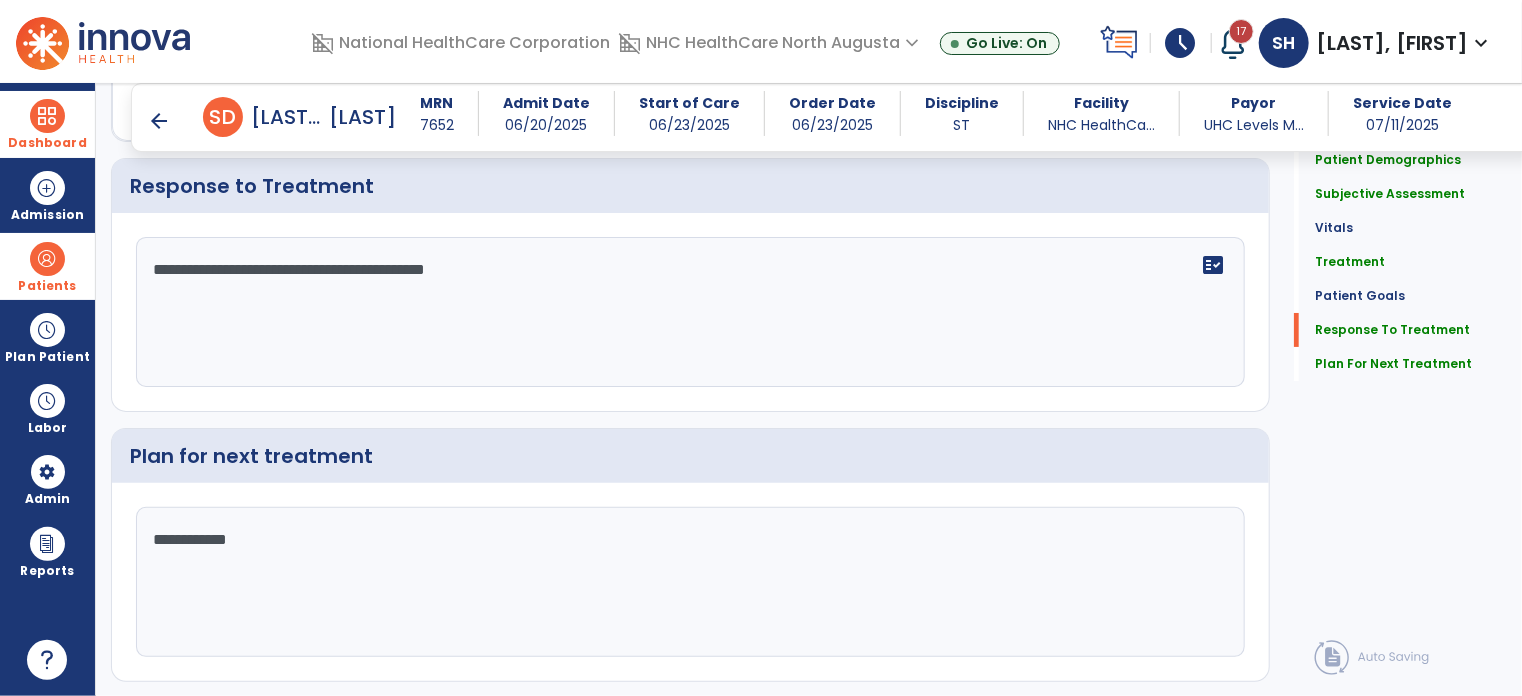 scroll, scrollTop: 3728, scrollLeft: 0, axis: vertical 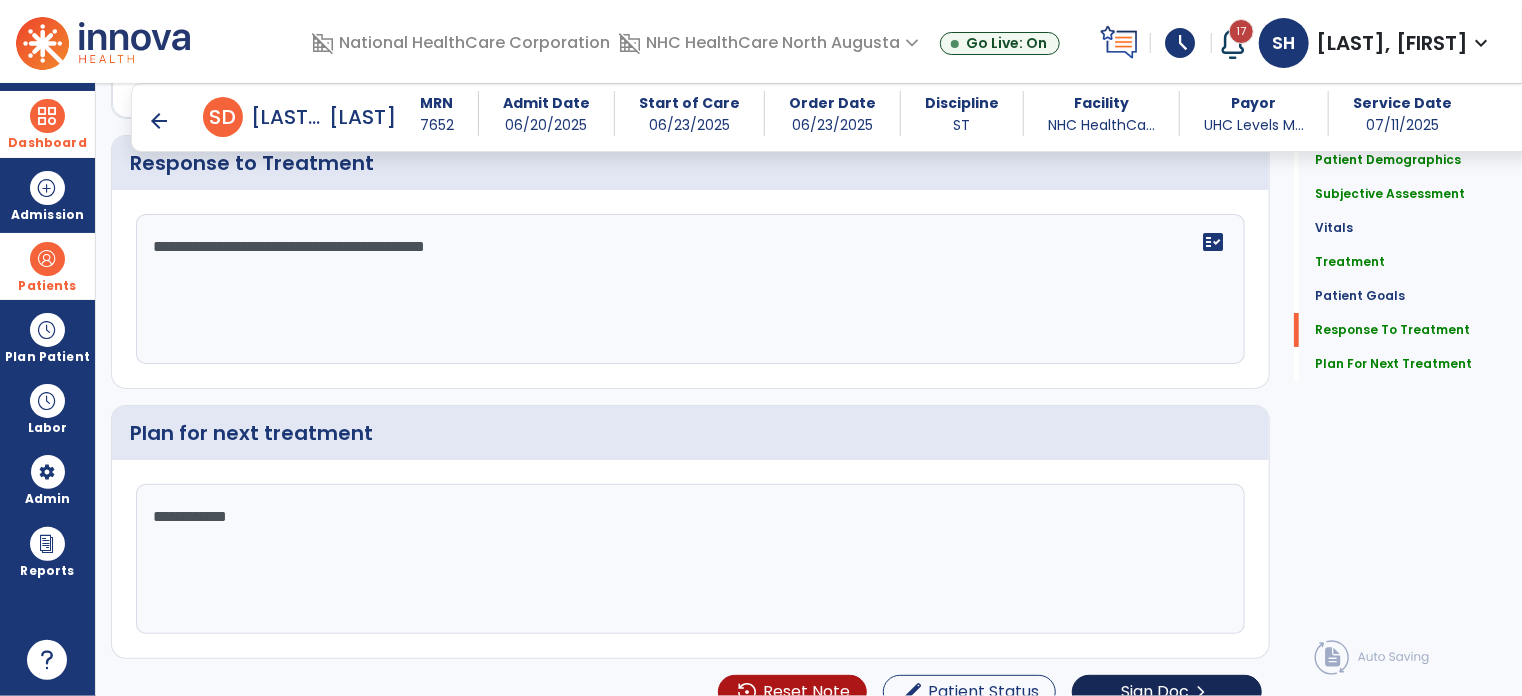 type on "**********" 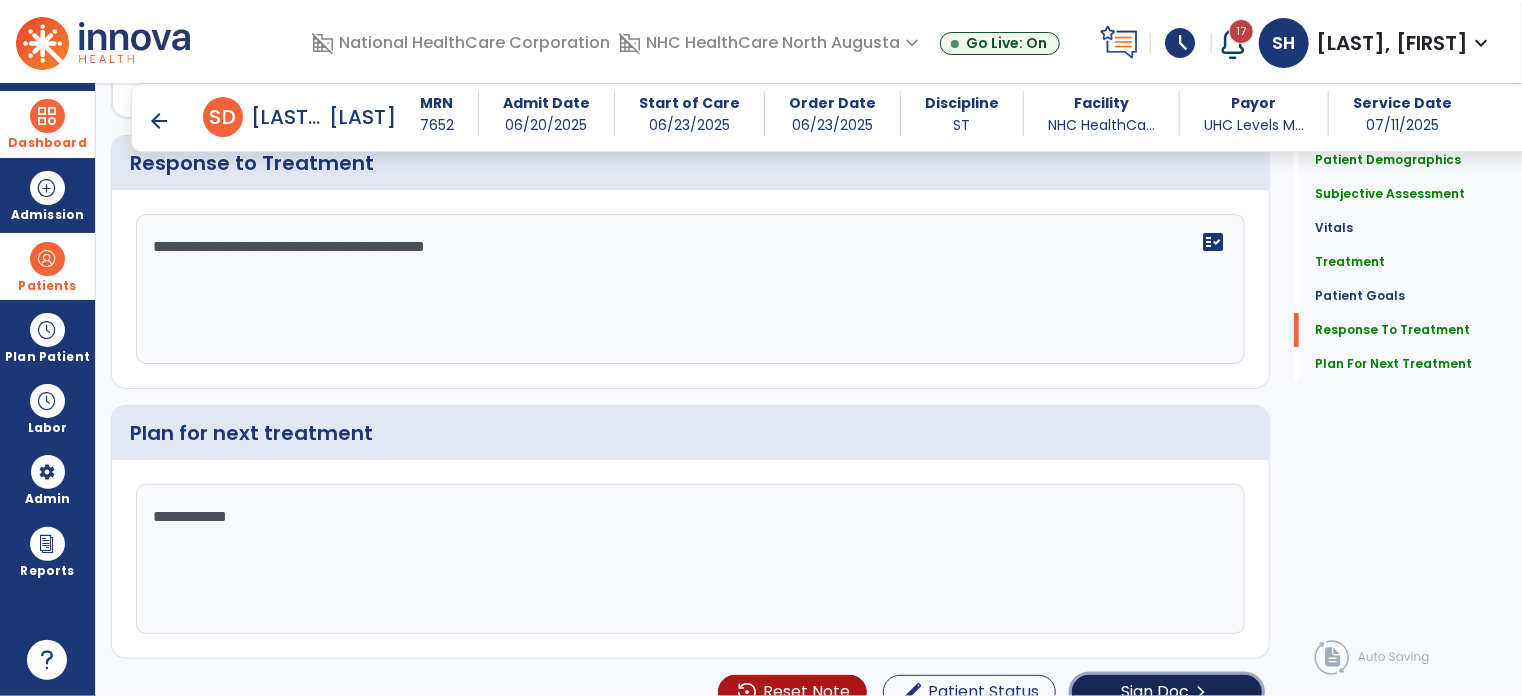 click on "Sign Doc" 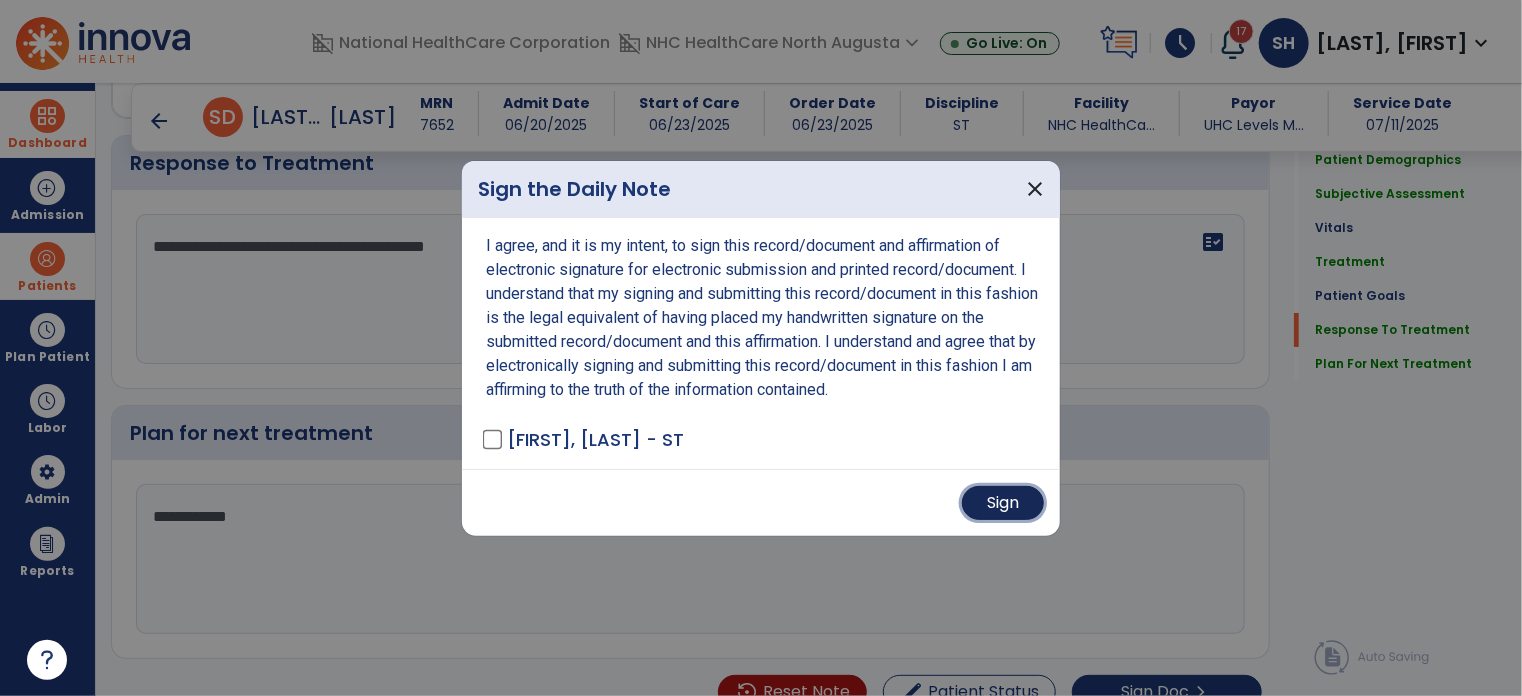 click on "Sign" at bounding box center [1003, 503] 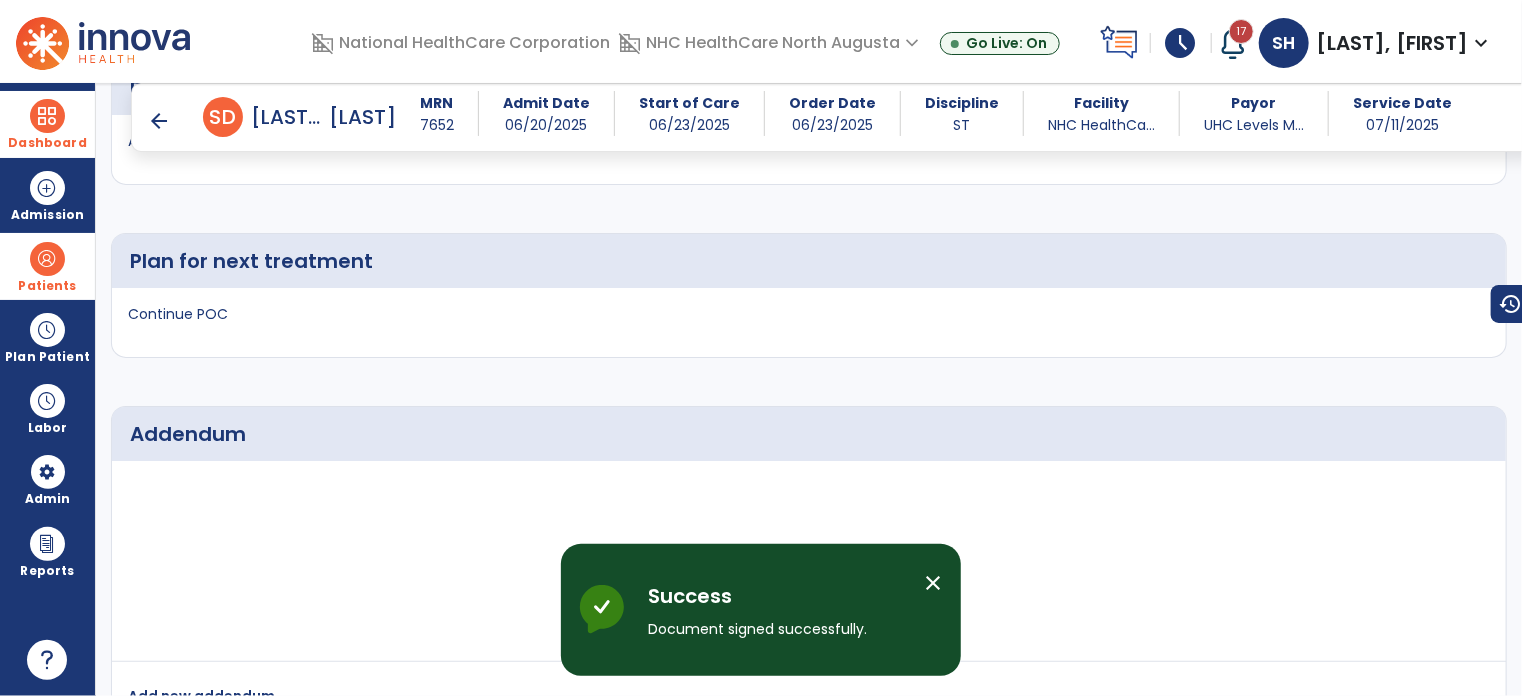 scroll, scrollTop: 5645, scrollLeft: 0, axis: vertical 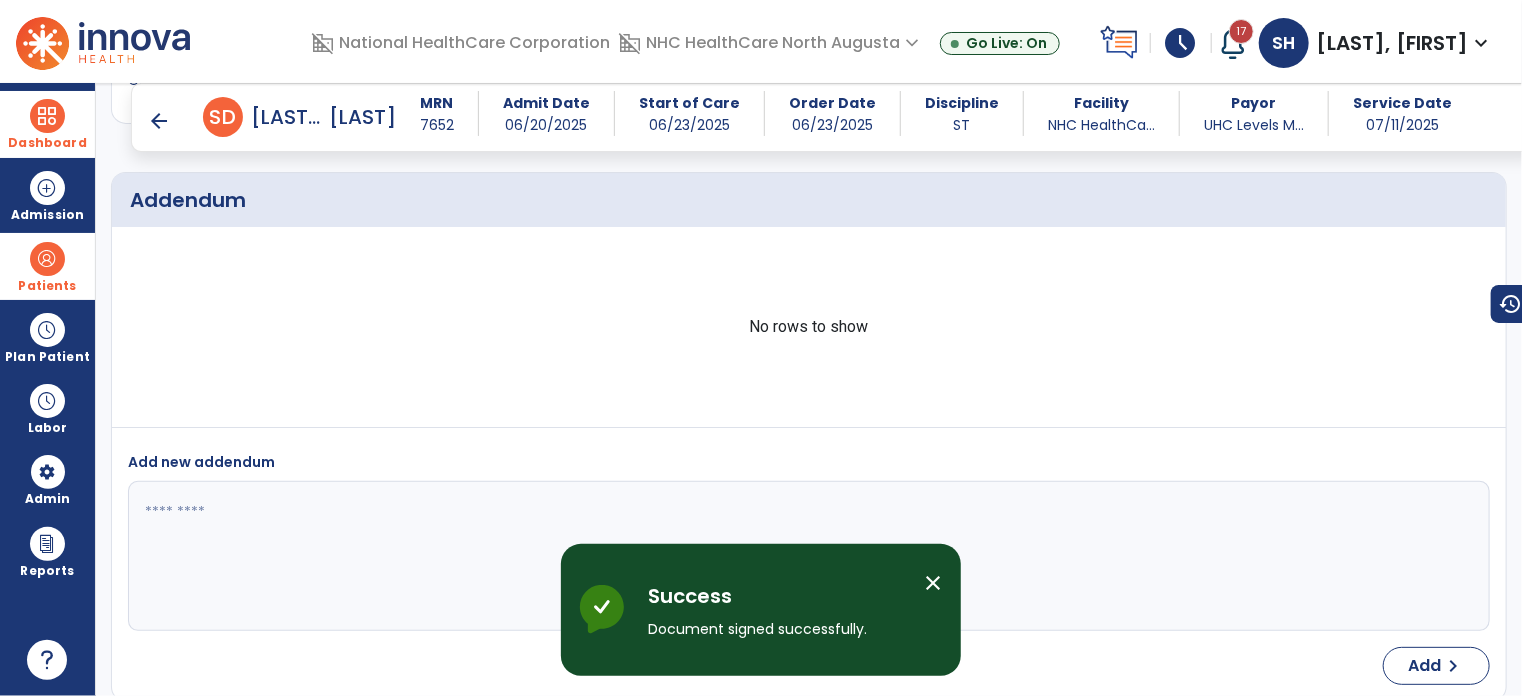 click on "arrow_back" at bounding box center [159, 121] 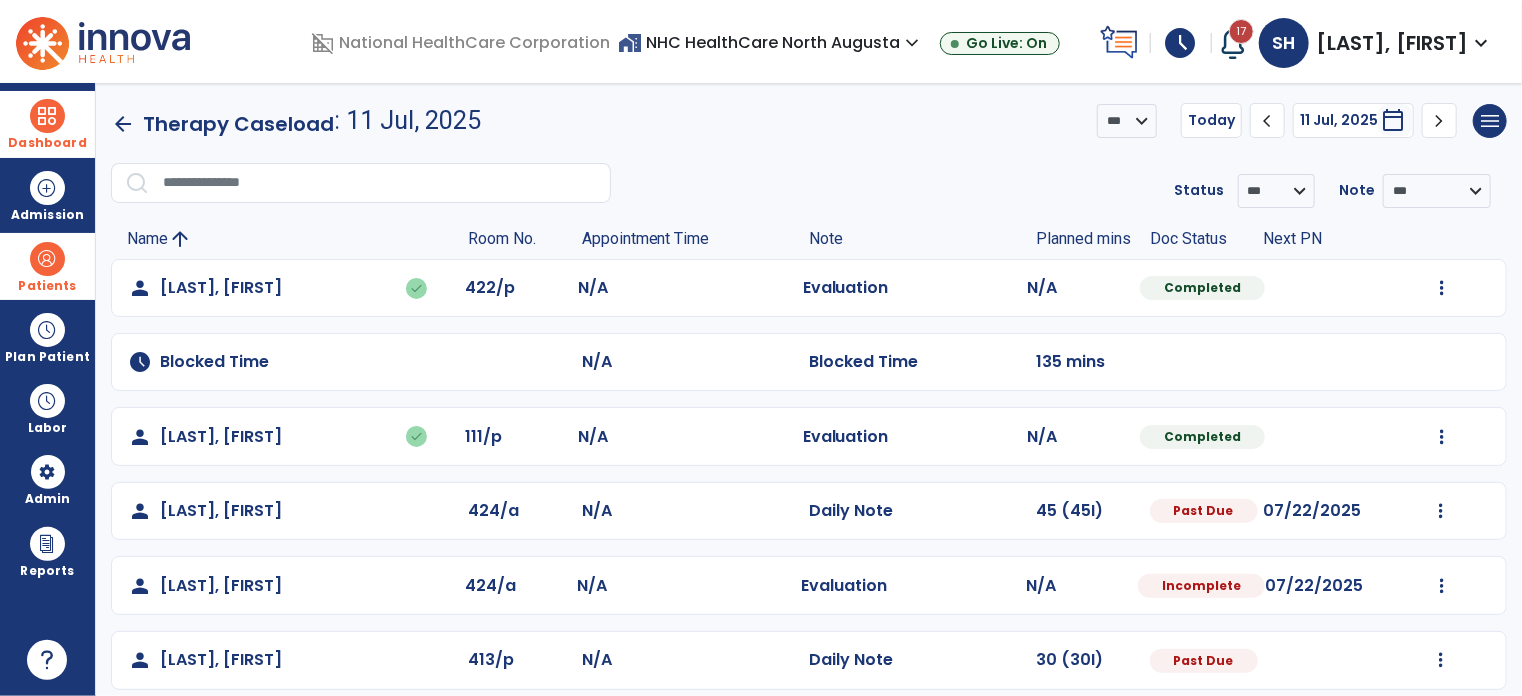 scroll, scrollTop: 392, scrollLeft: 0, axis: vertical 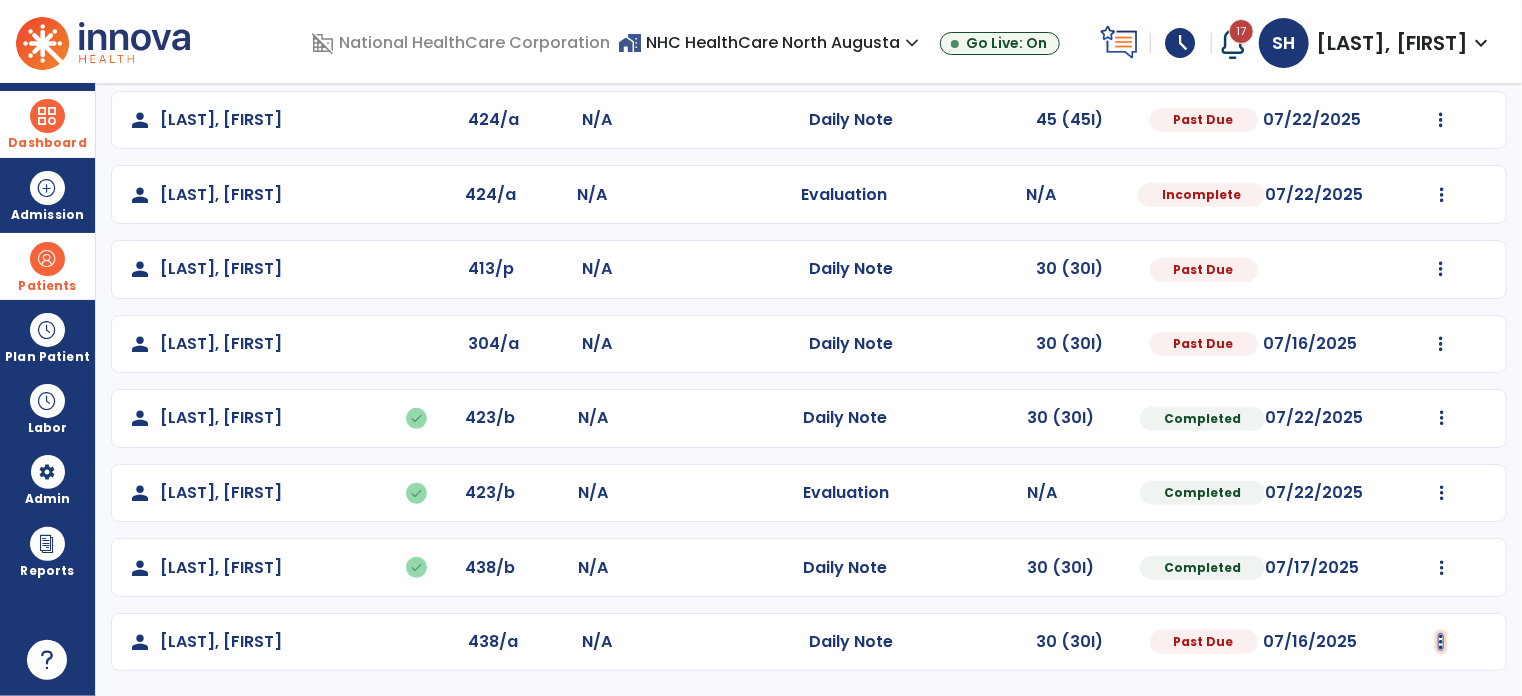 click at bounding box center (1442, -103) 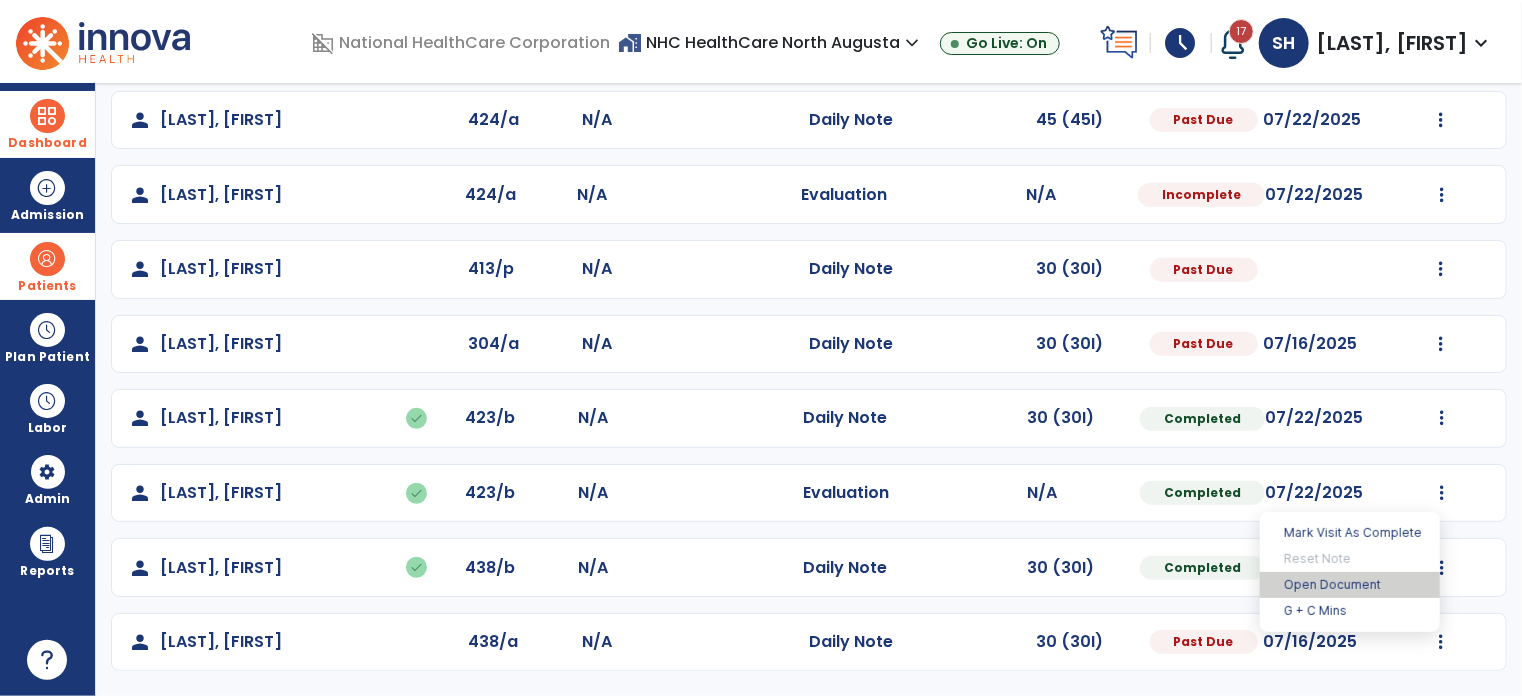 click on "Open Document" at bounding box center (1350, 585) 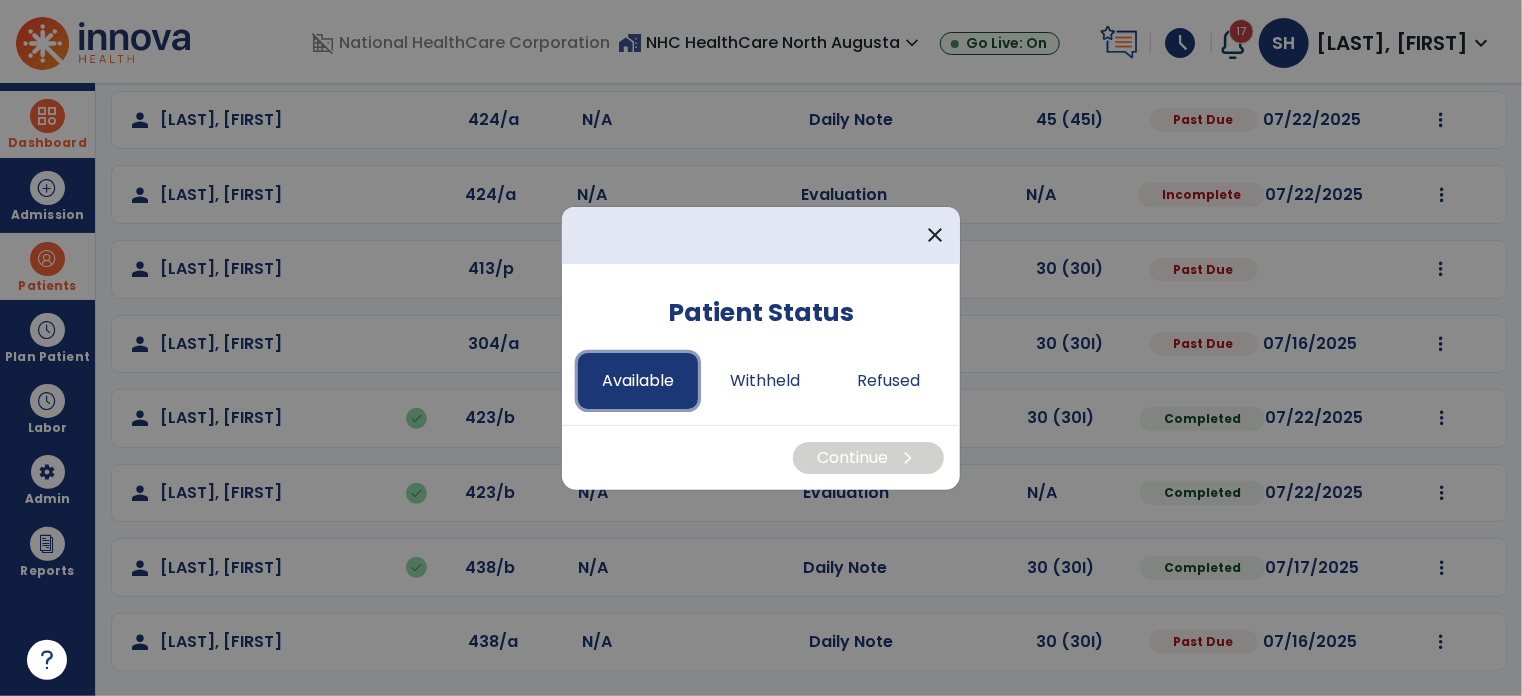 click on "Available" at bounding box center [638, 381] 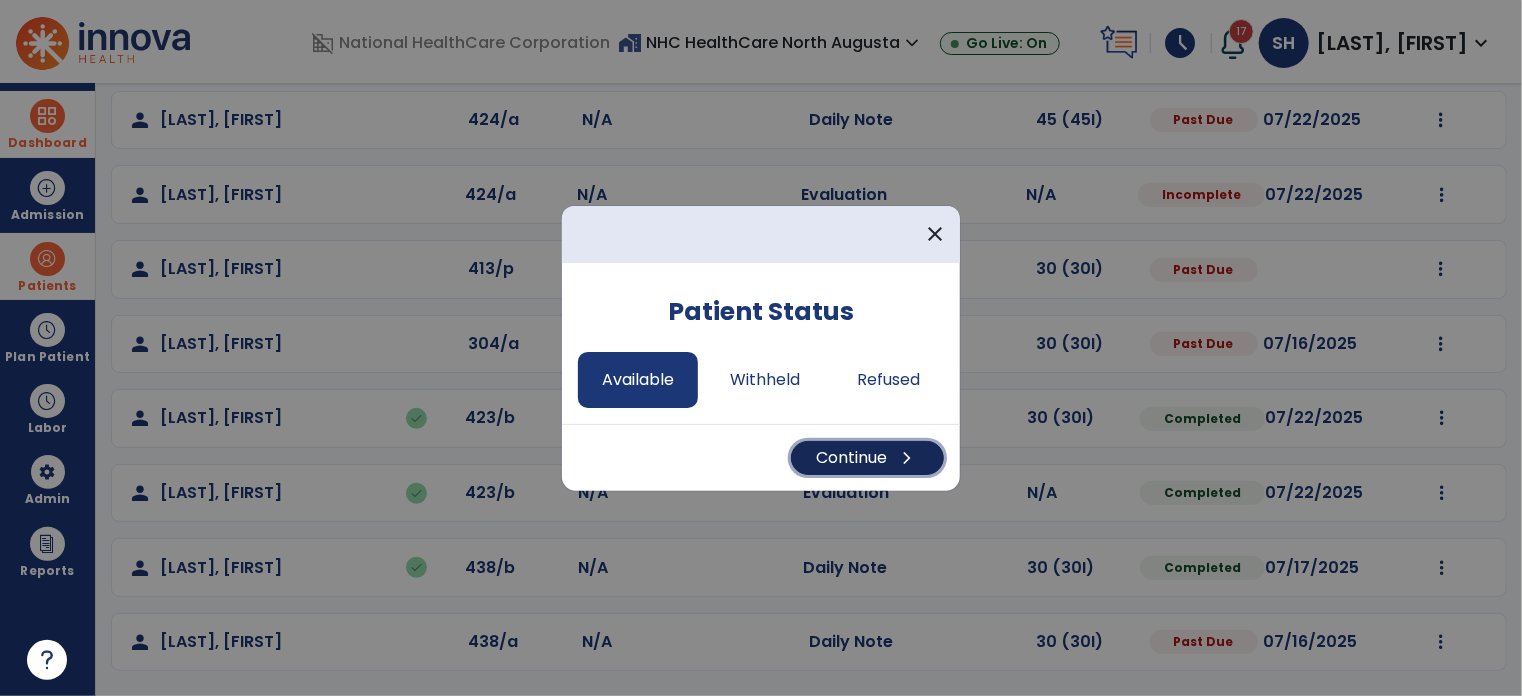 click on "chevron_right" at bounding box center [907, 458] 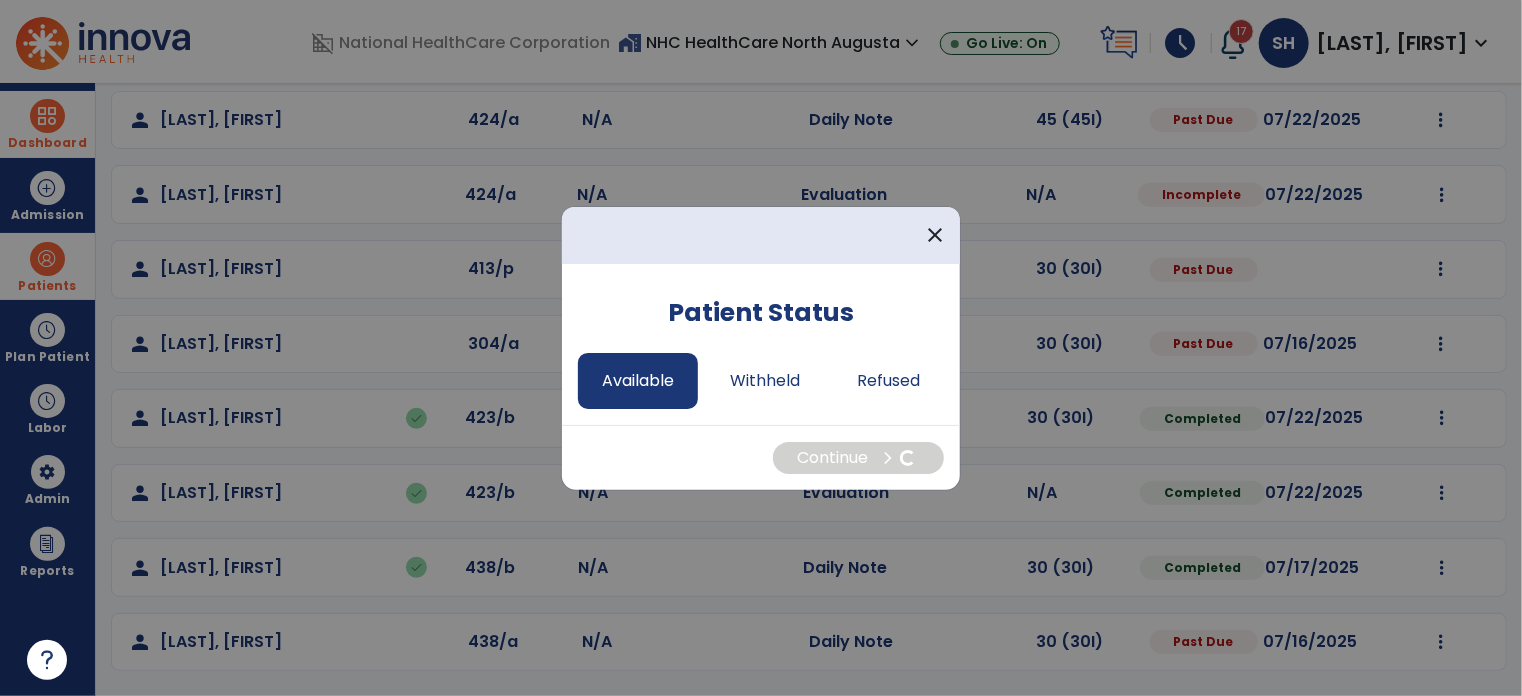 select on "*" 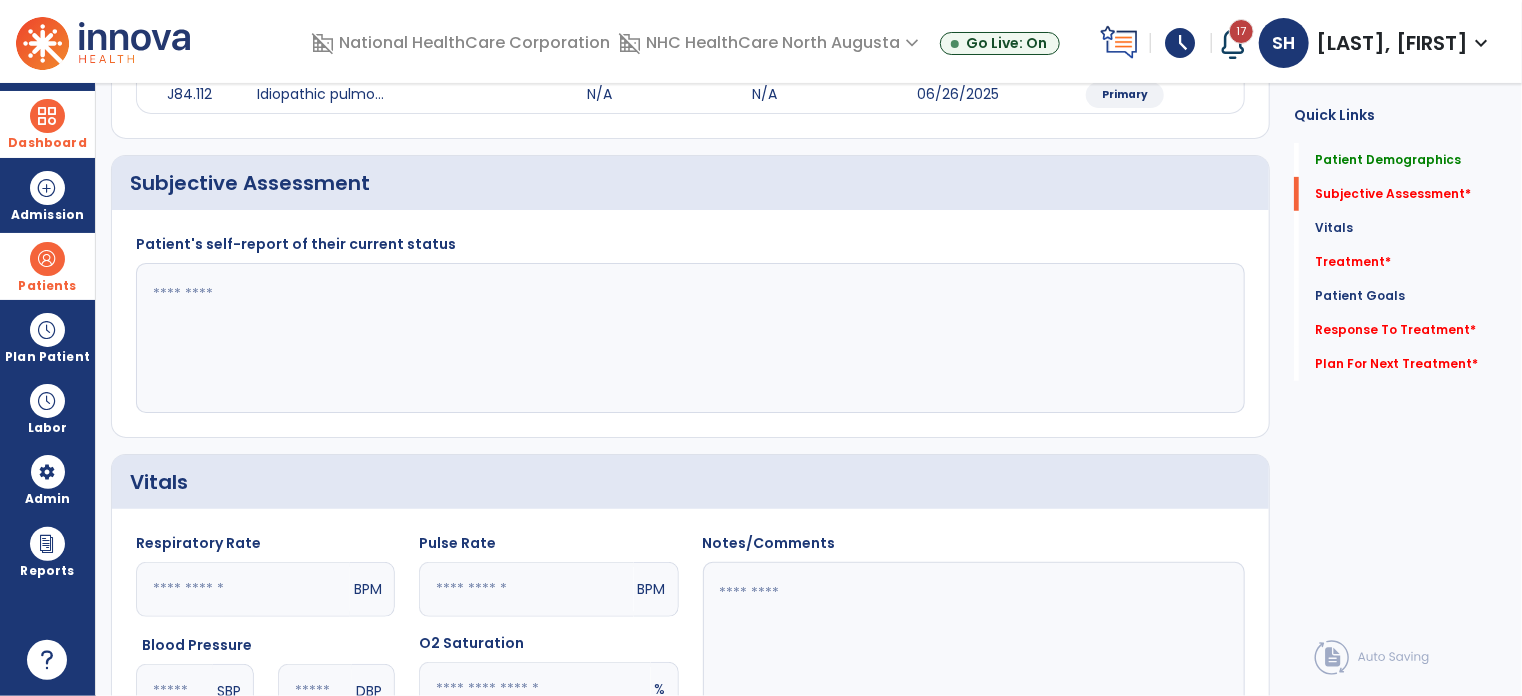 click 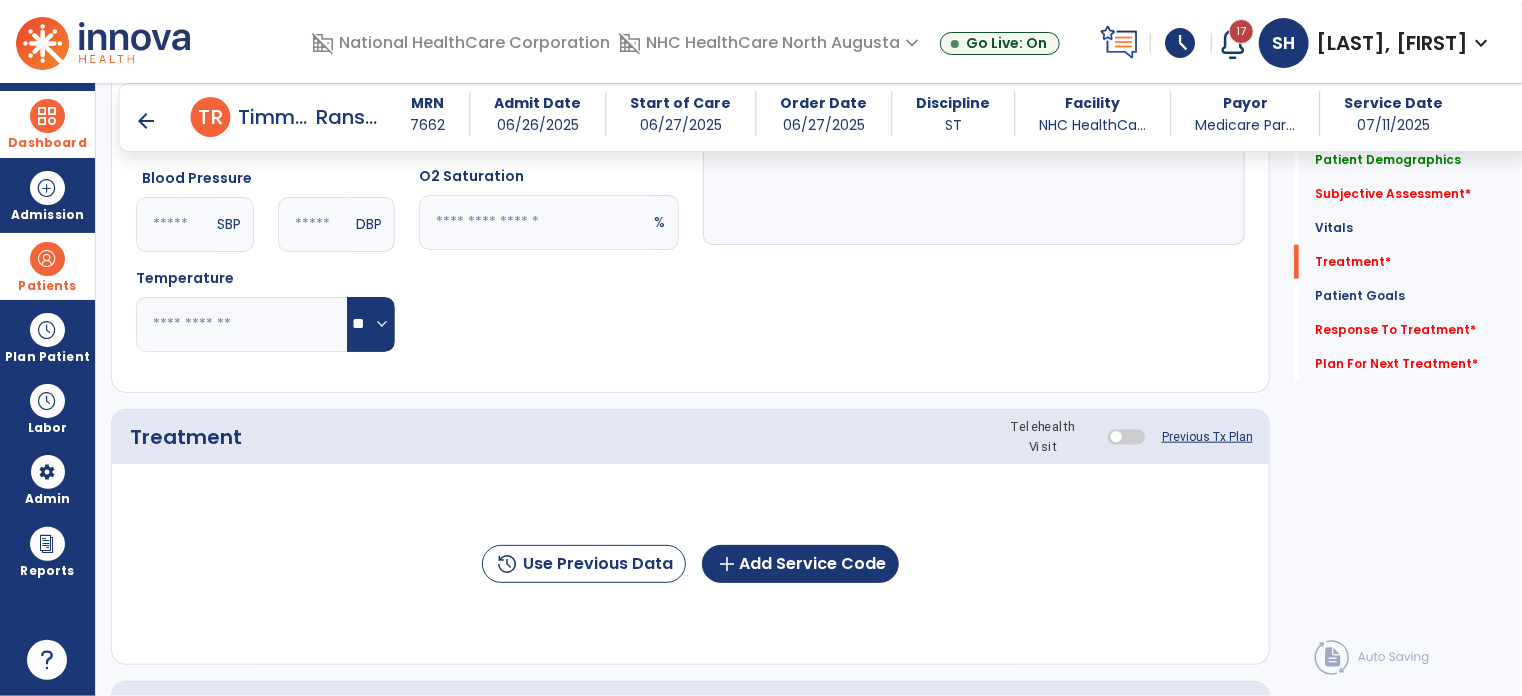 scroll, scrollTop: 1192, scrollLeft: 0, axis: vertical 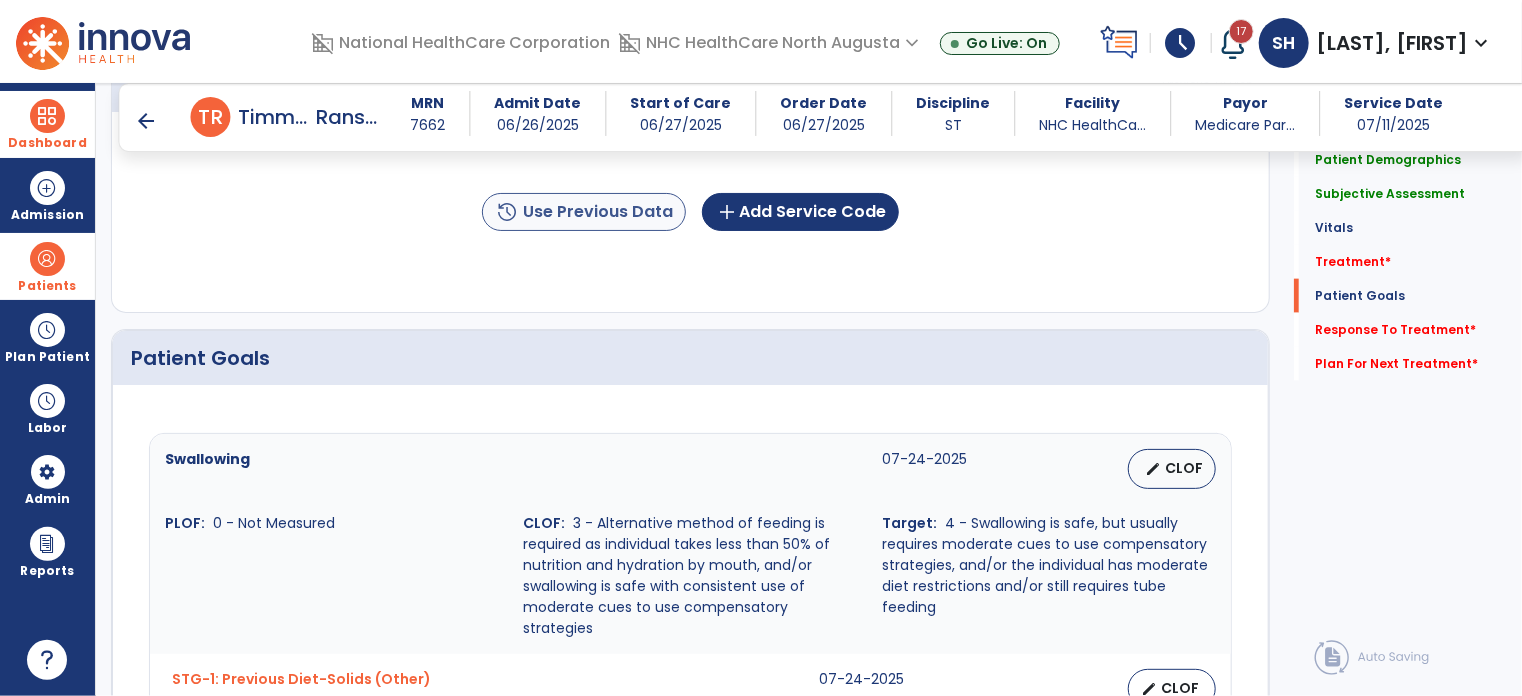 type on "**********" 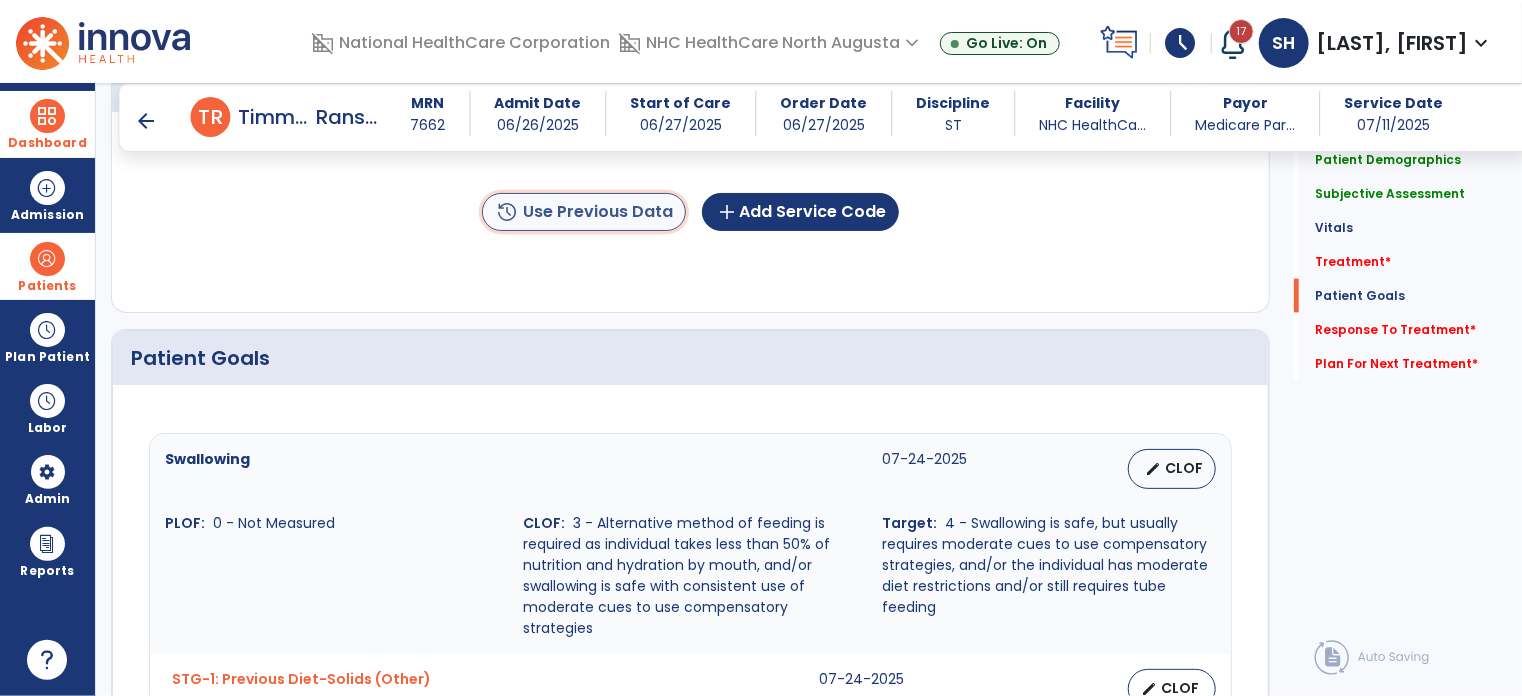 click on "history  Use Previous Data" 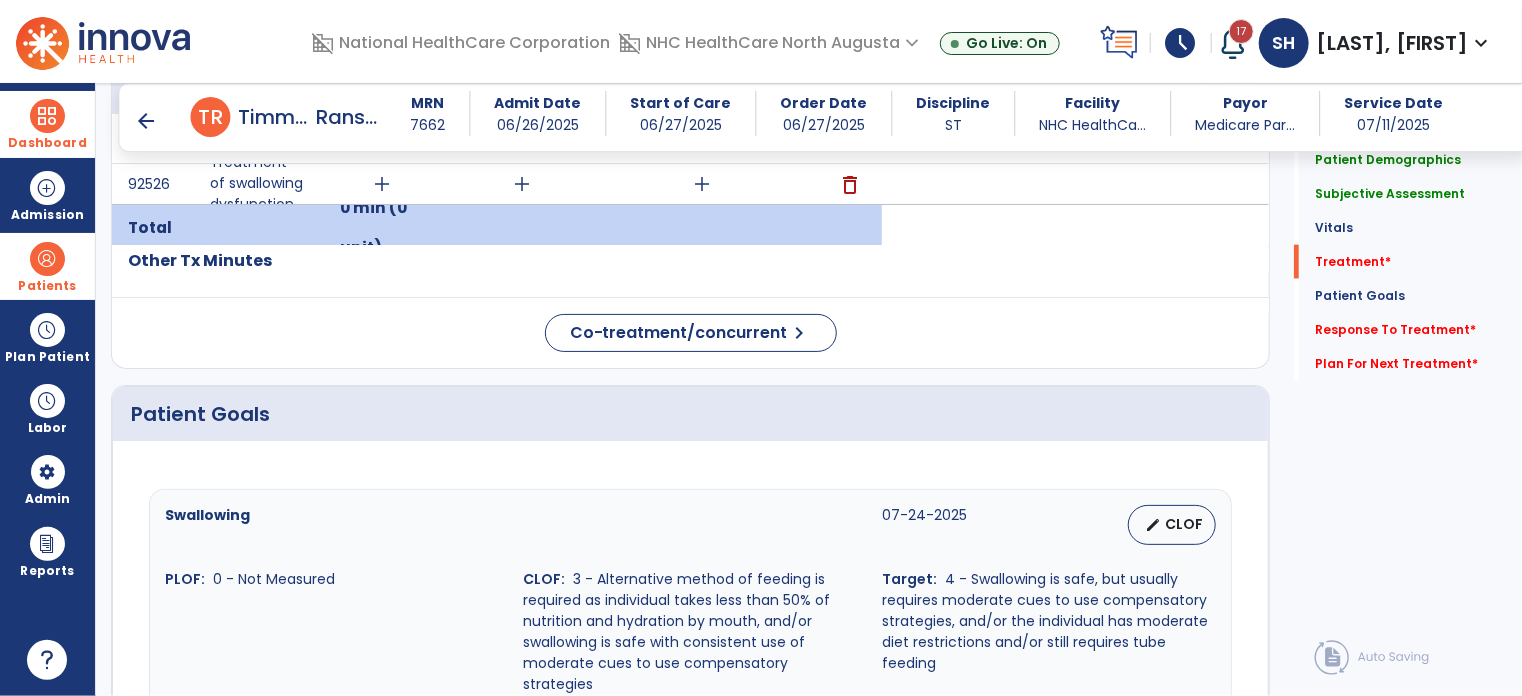 scroll, scrollTop: 1192, scrollLeft: 0, axis: vertical 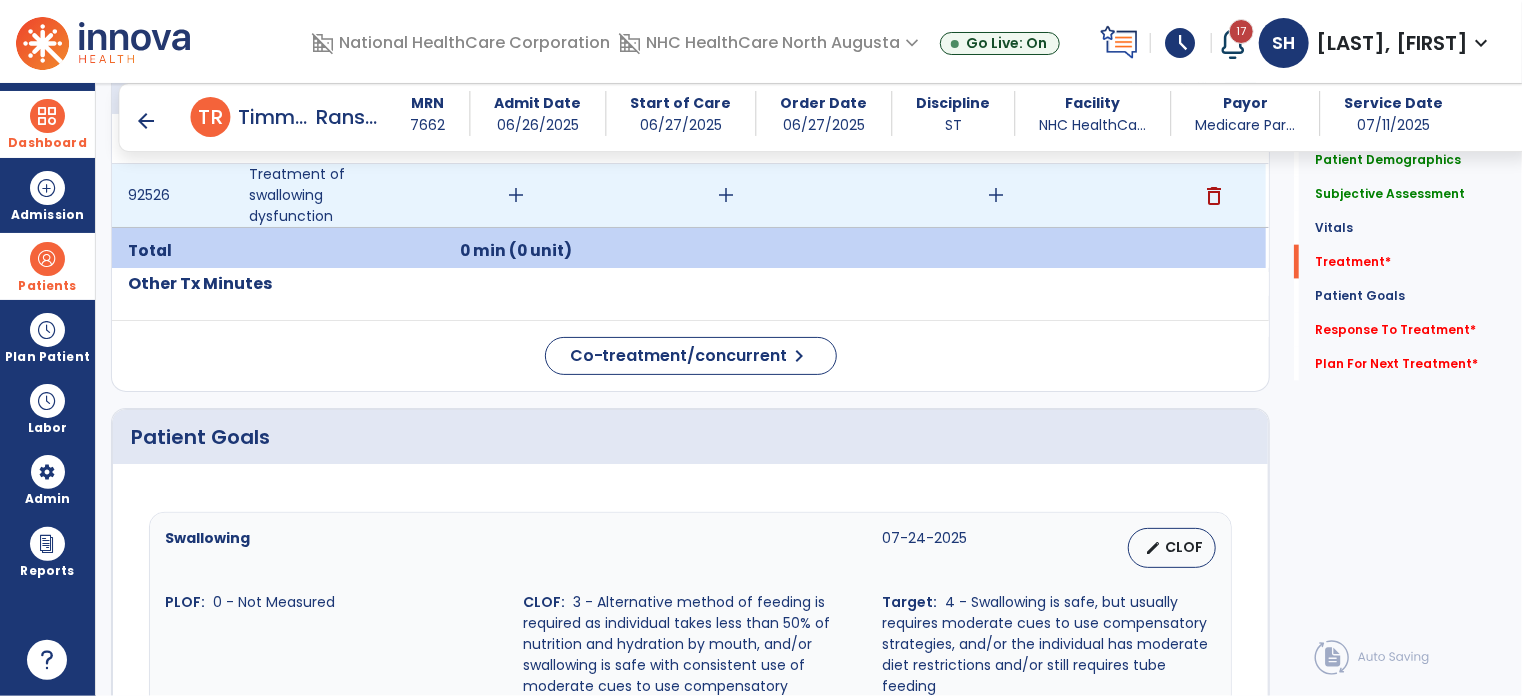 click on "add" at bounding box center (516, 195) 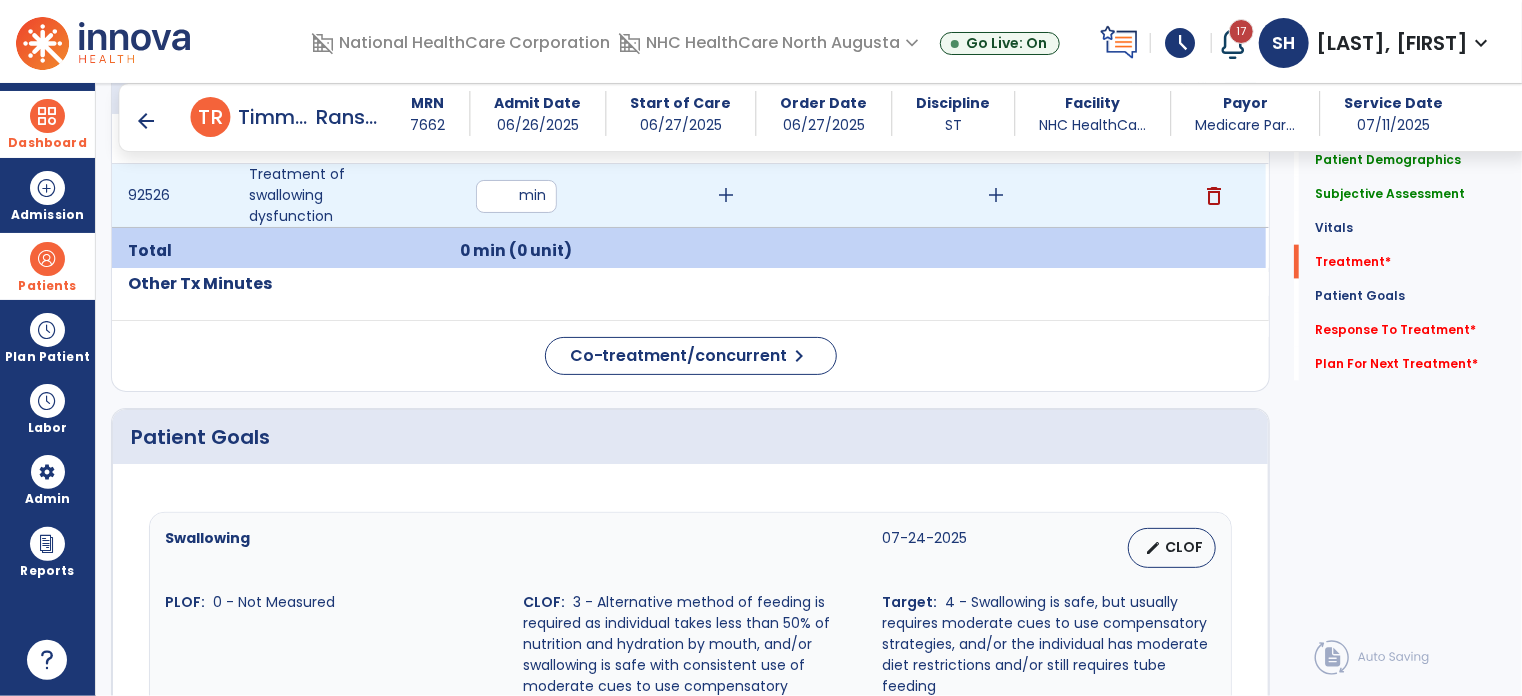 type on "**" 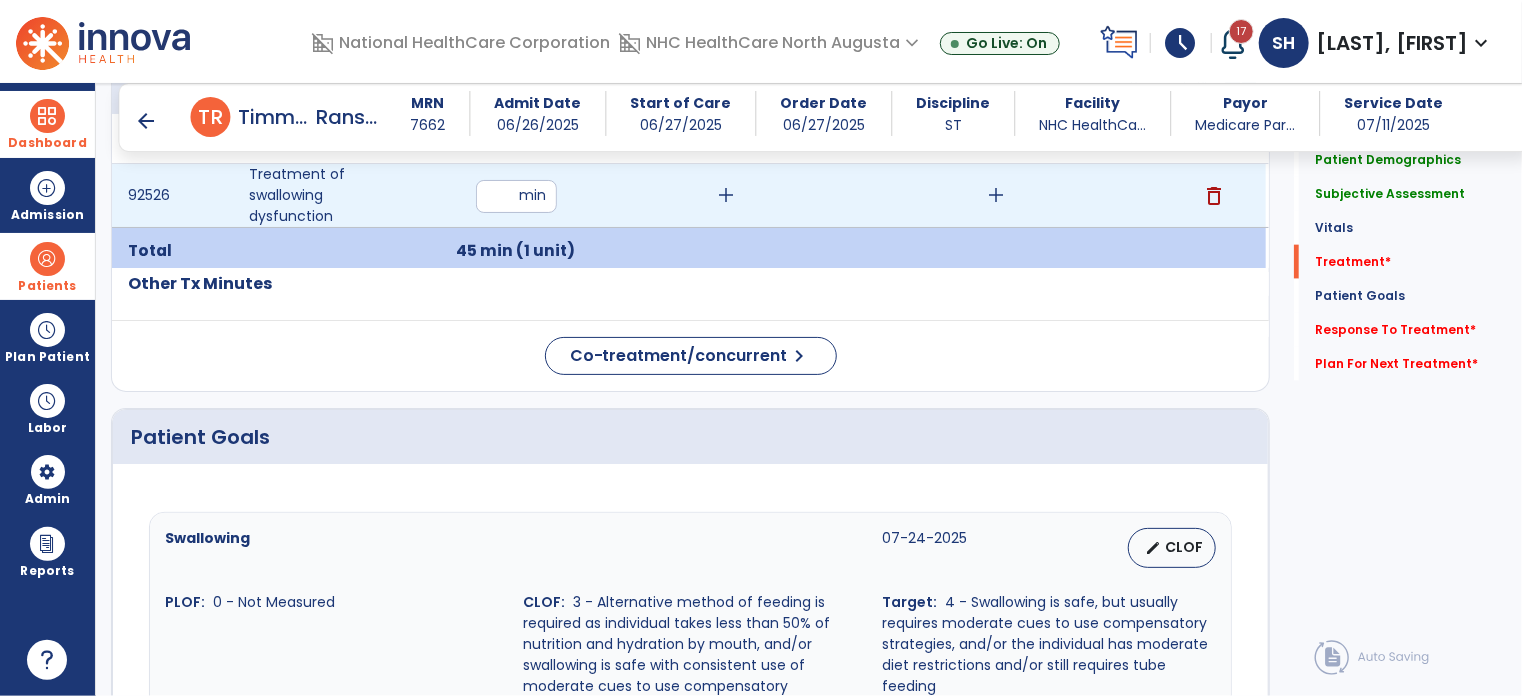 click on "add" at bounding box center (996, 195) 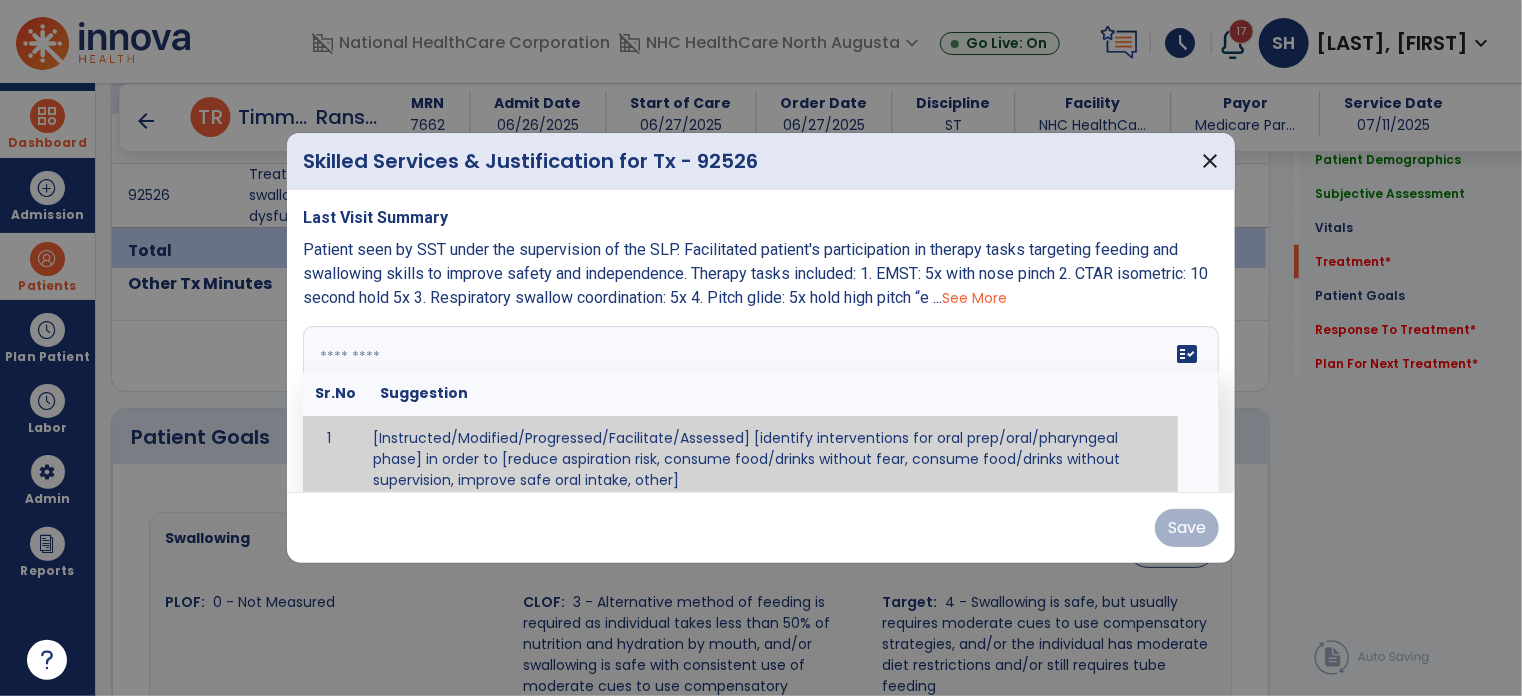 click on "fact_check  Sr.No Suggestion 1 [Instructed/Modified/Progressed/Facilitate/Assessed] [identify interventions for oral prep/oral/pharyngeal phase] in order to [reduce aspiration risk, consume food/drinks without fear, consume food/drinks without supervision, improve safe oral intake, other] 2 [Instructed/Modified/Progressed/Facilitate/Assessed] [identify compensatory methods such as alternating bites/sips, effortful swallow, other] in order to [reduce aspiration risk, consume food/drinks without fear, consume food/drinks without supervision, improve safe oral intake, other] 3 [Instructed/Modified/Progressed/Assessed] trials of [identify IDDSI Food/Drink Level or NDD Solid/Liquid Level] in order to [reduce aspiration risk, consume food/drinks without fear, consume food/drinks without supervision, improve safe oral intake, other] 4 5 Assessed swallow with administration of [identify test]" at bounding box center (761, 401) 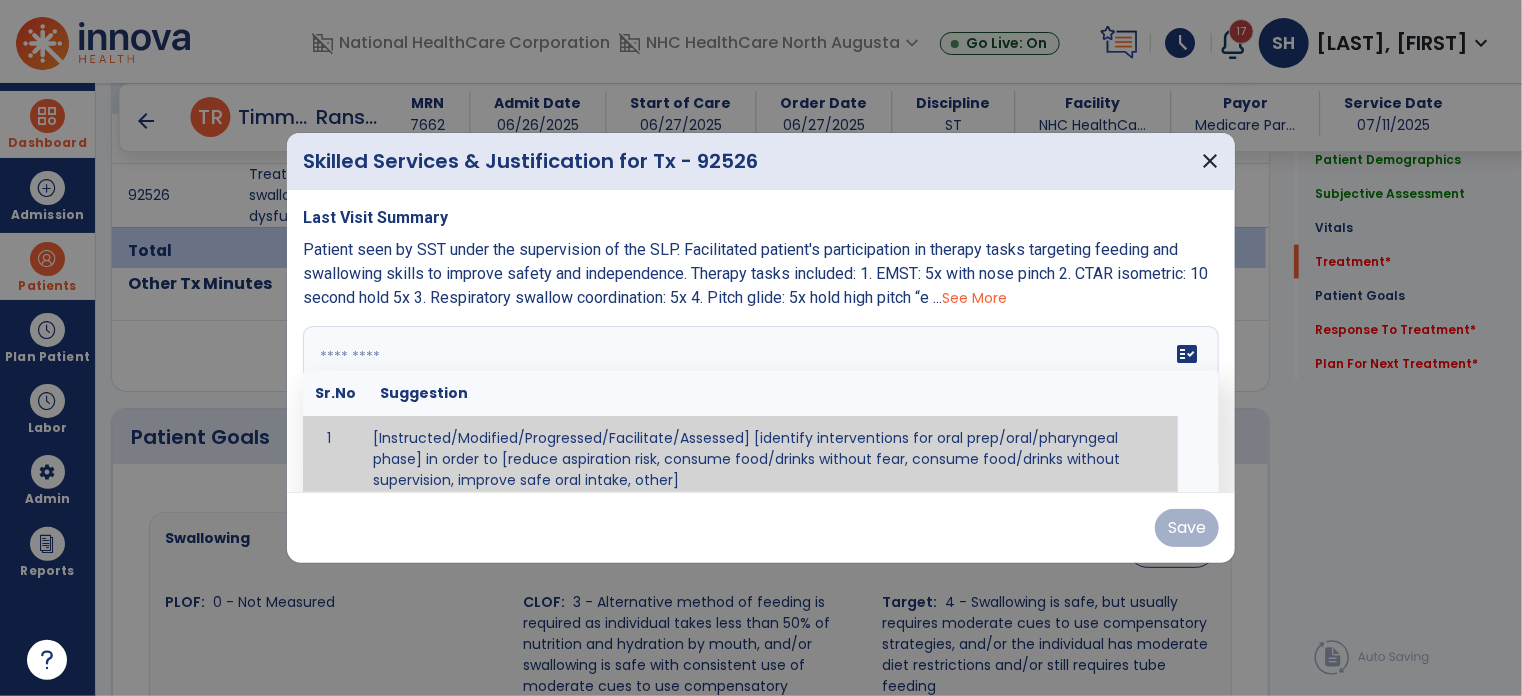 scroll, scrollTop: 12, scrollLeft: 0, axis: vertical 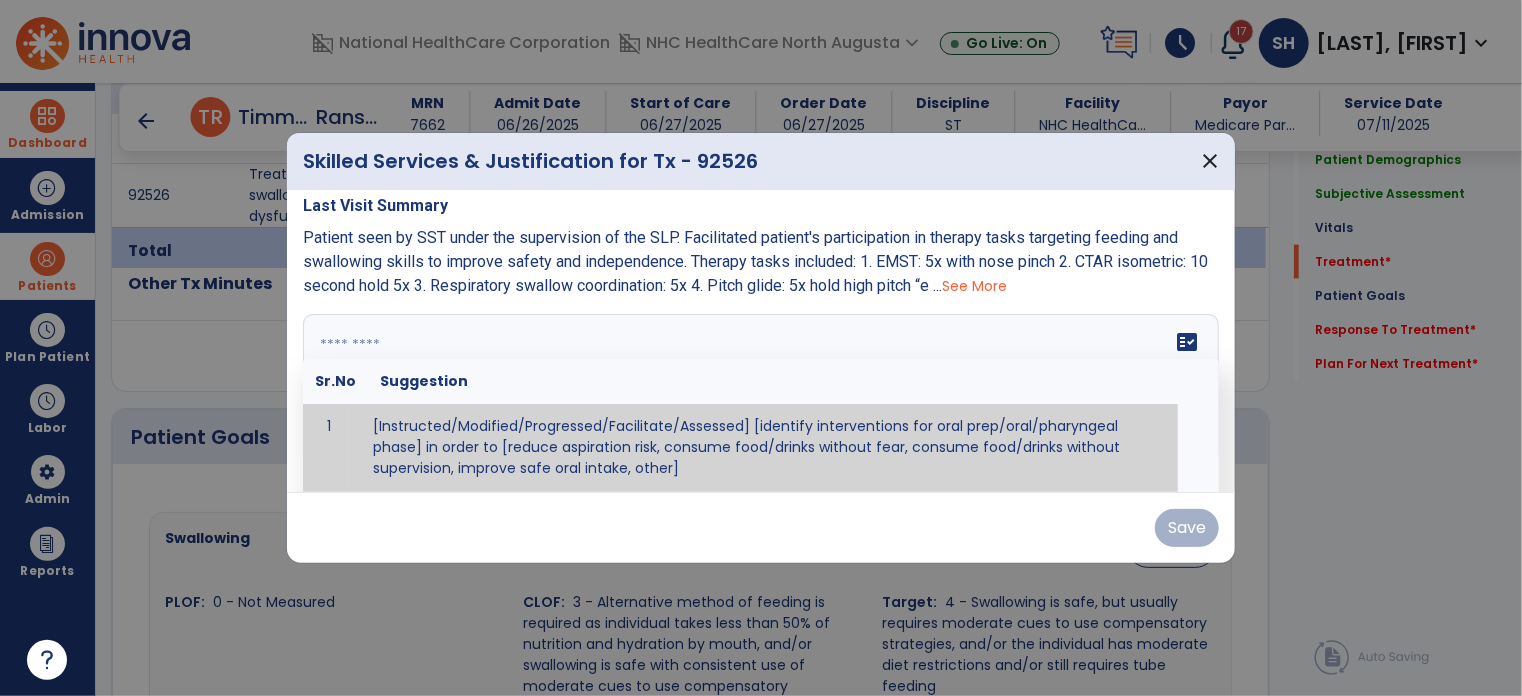 paste on "**********" 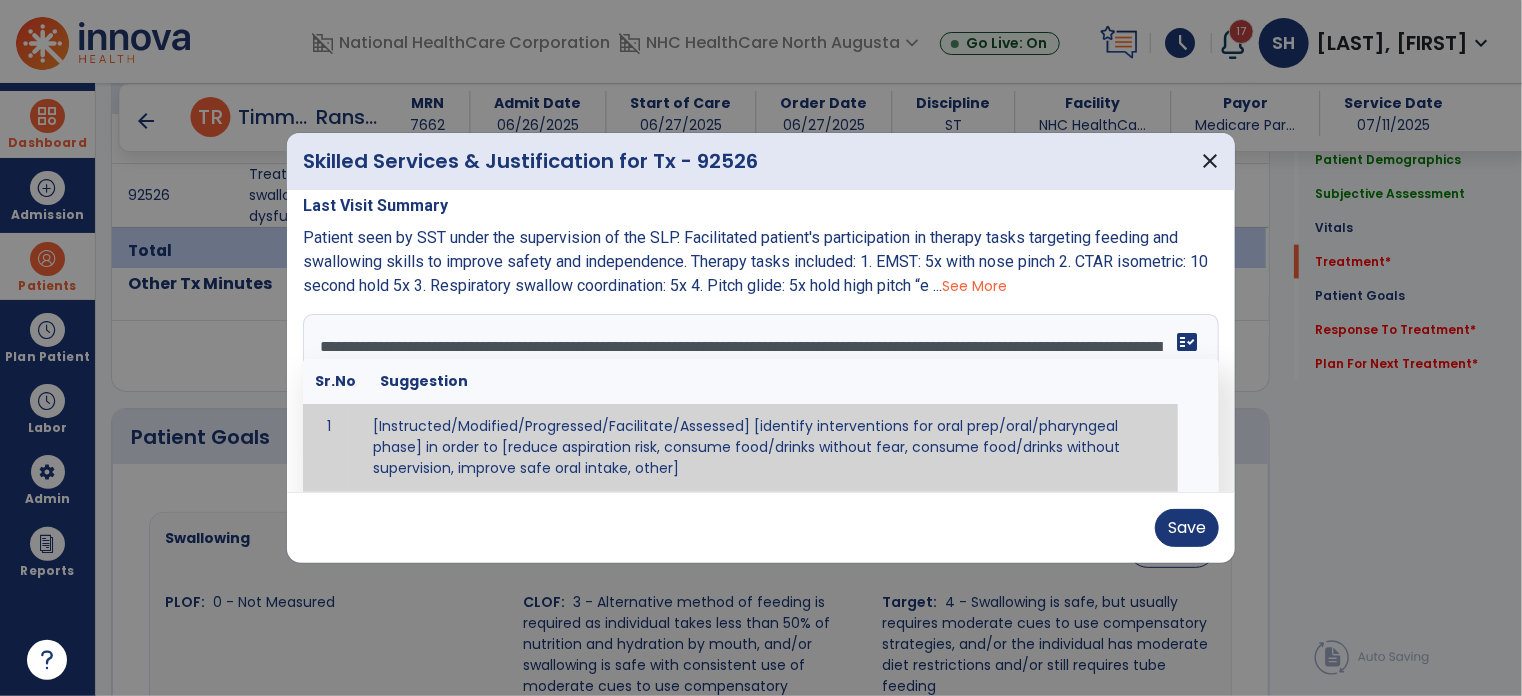 scroll, scrollTop: 0, scrollLeft: 0, axis: both 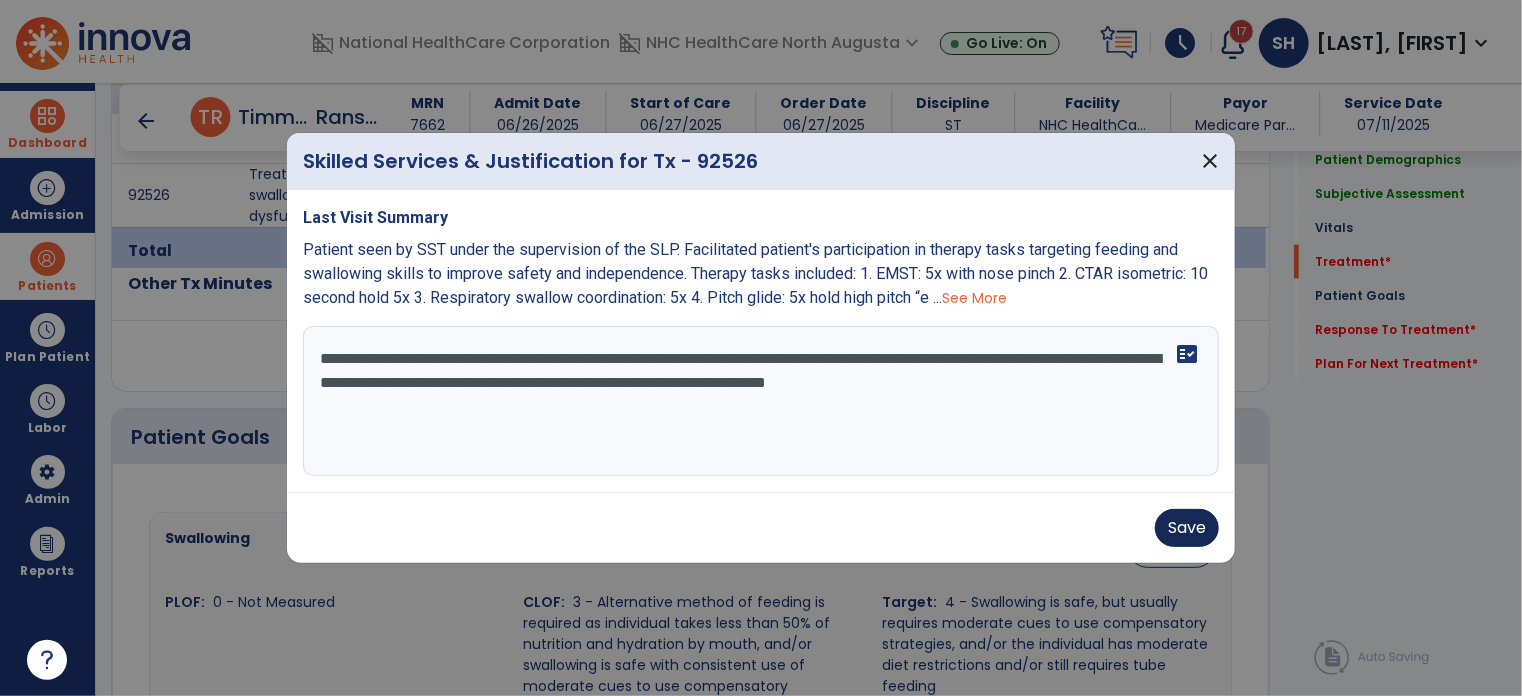 type on "**********" 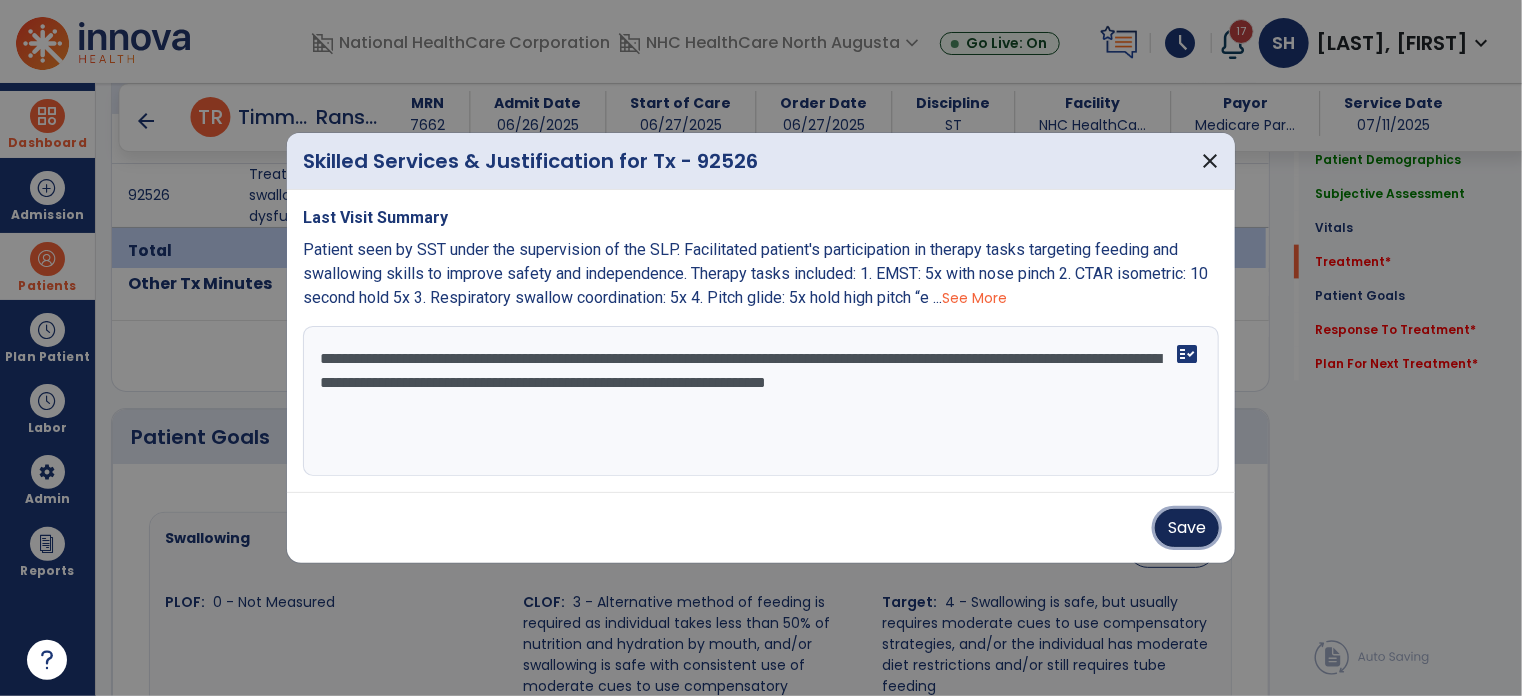 click on "Save" at bounding box center (1187, 528) 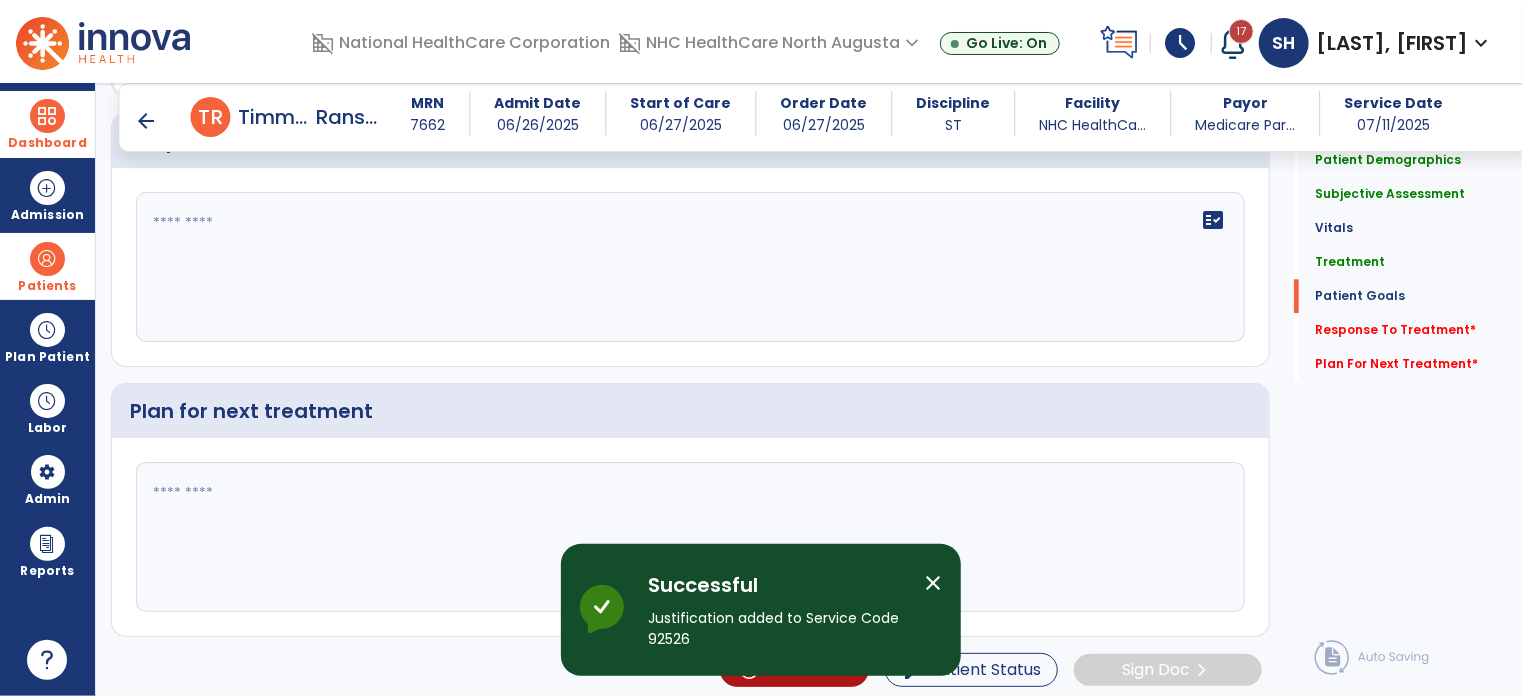 scroll, scrollTop: 2515, scrollLeft: 0, axis: vertical 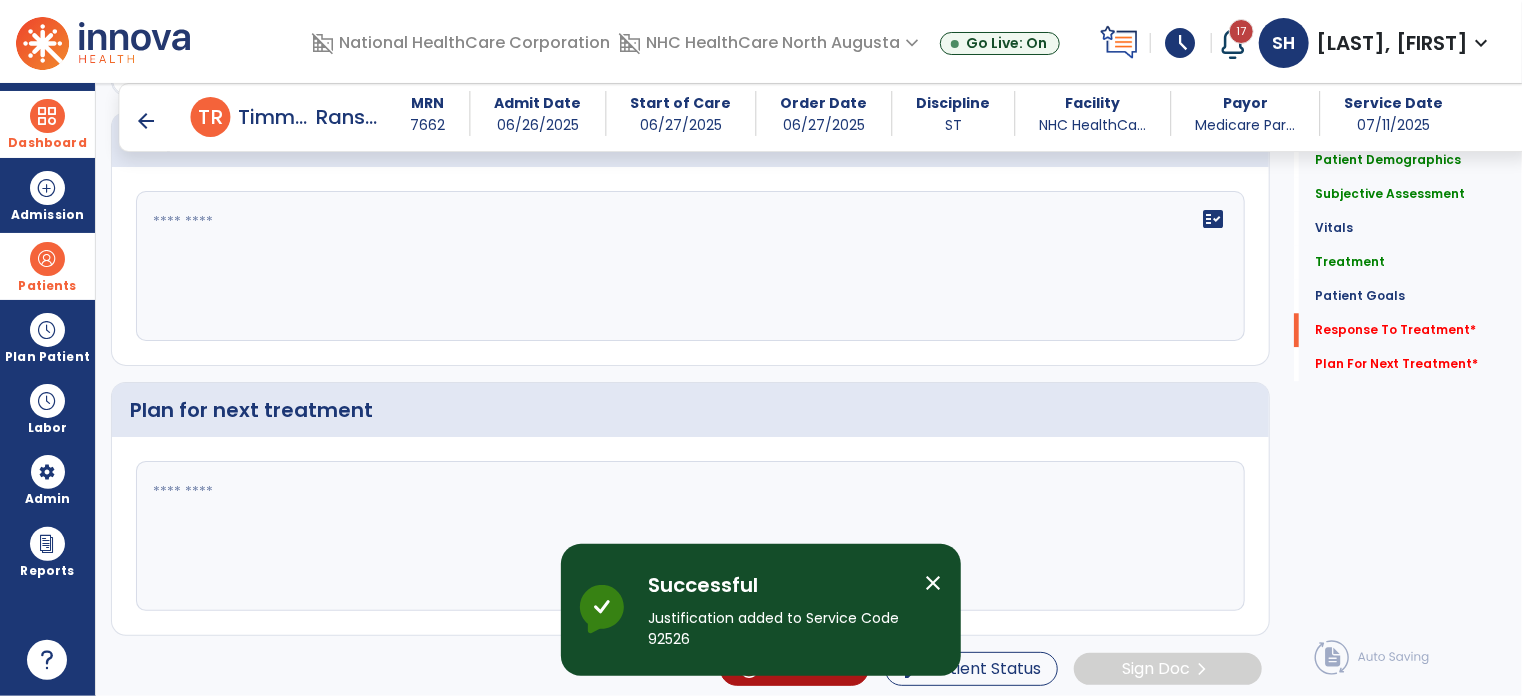 click 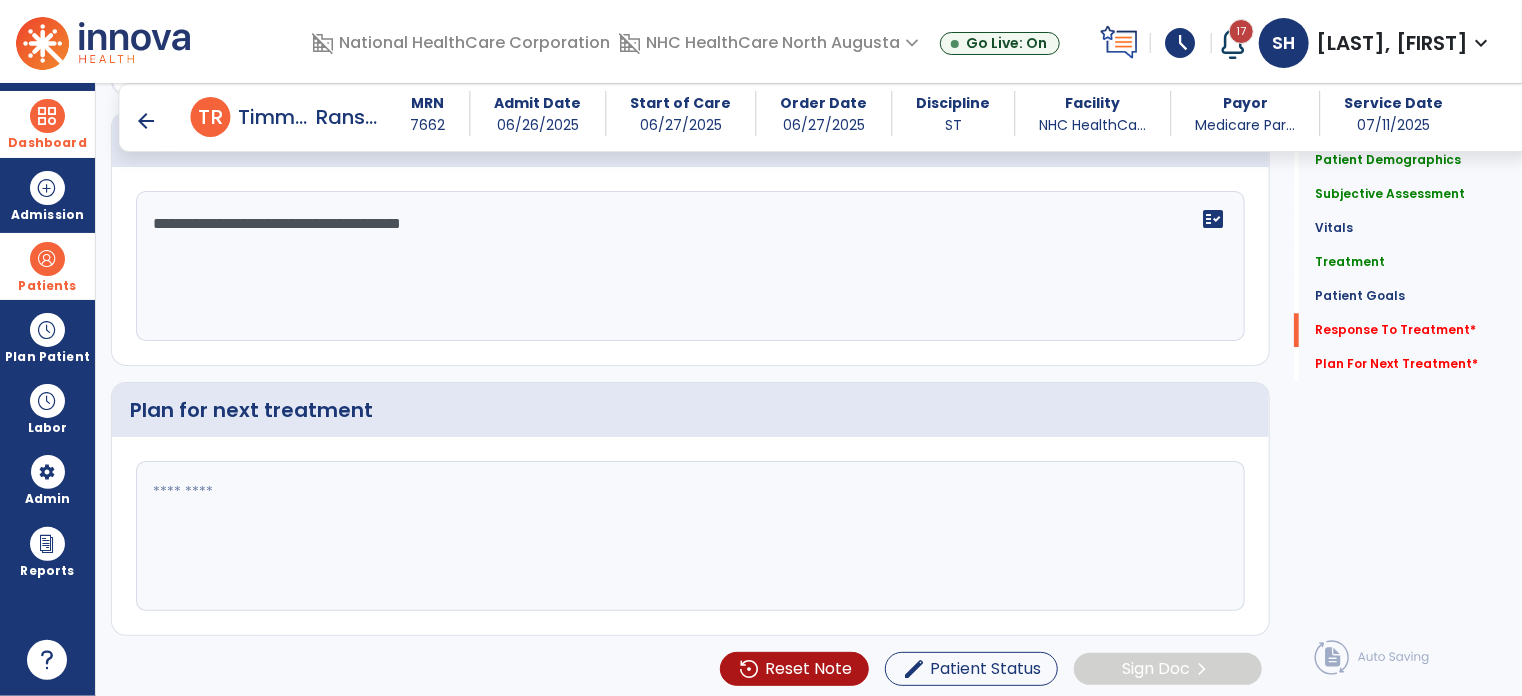 type on "**********" 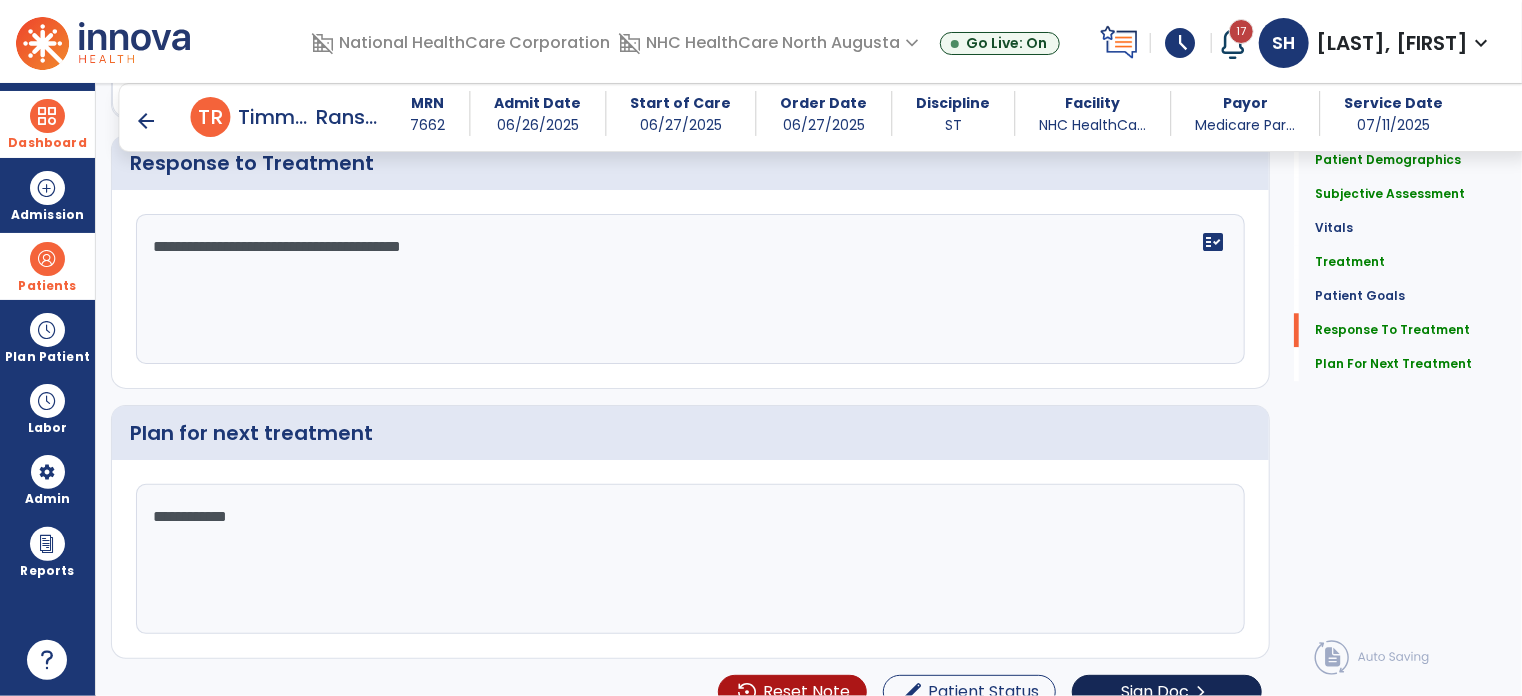 scroll, scrollTop: 2515, scrollLeft: 0, axis: vertical 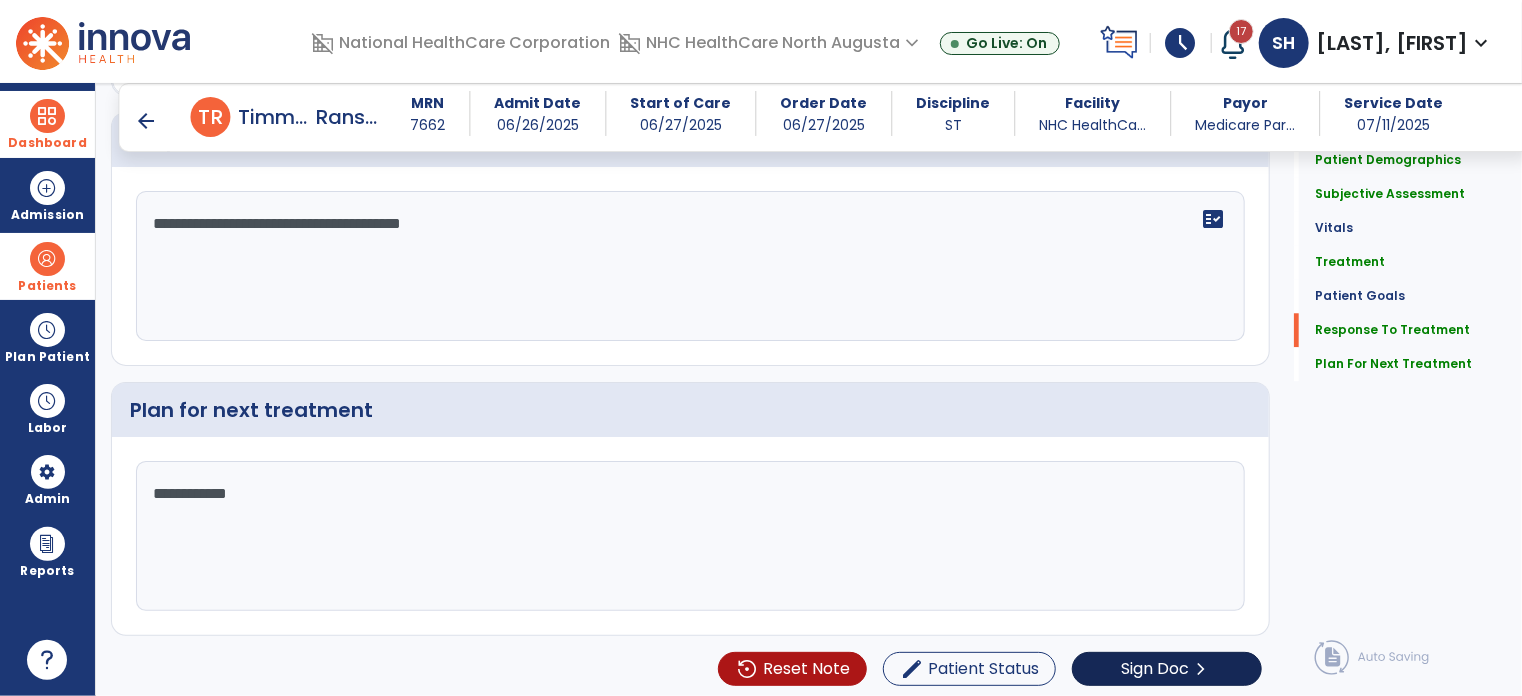 type on "**********" 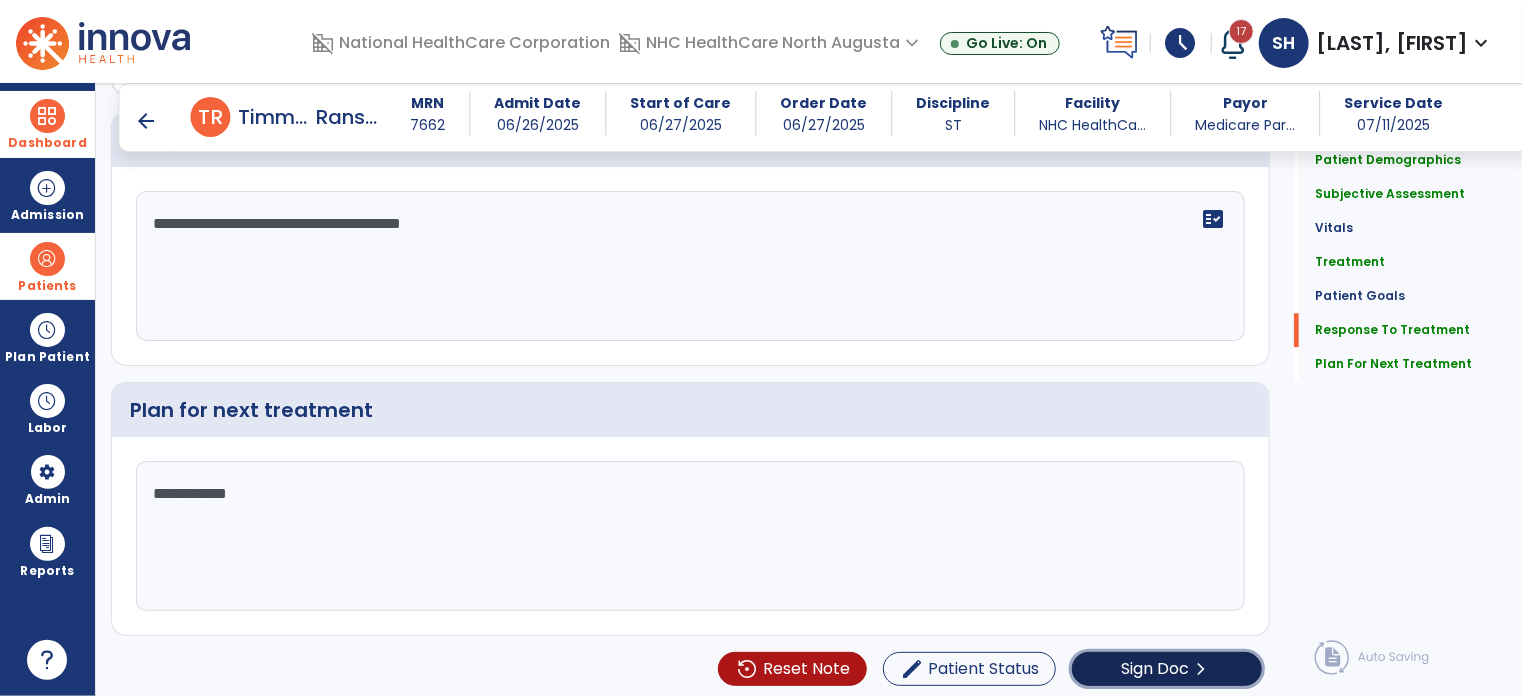 click on "chevron_right" 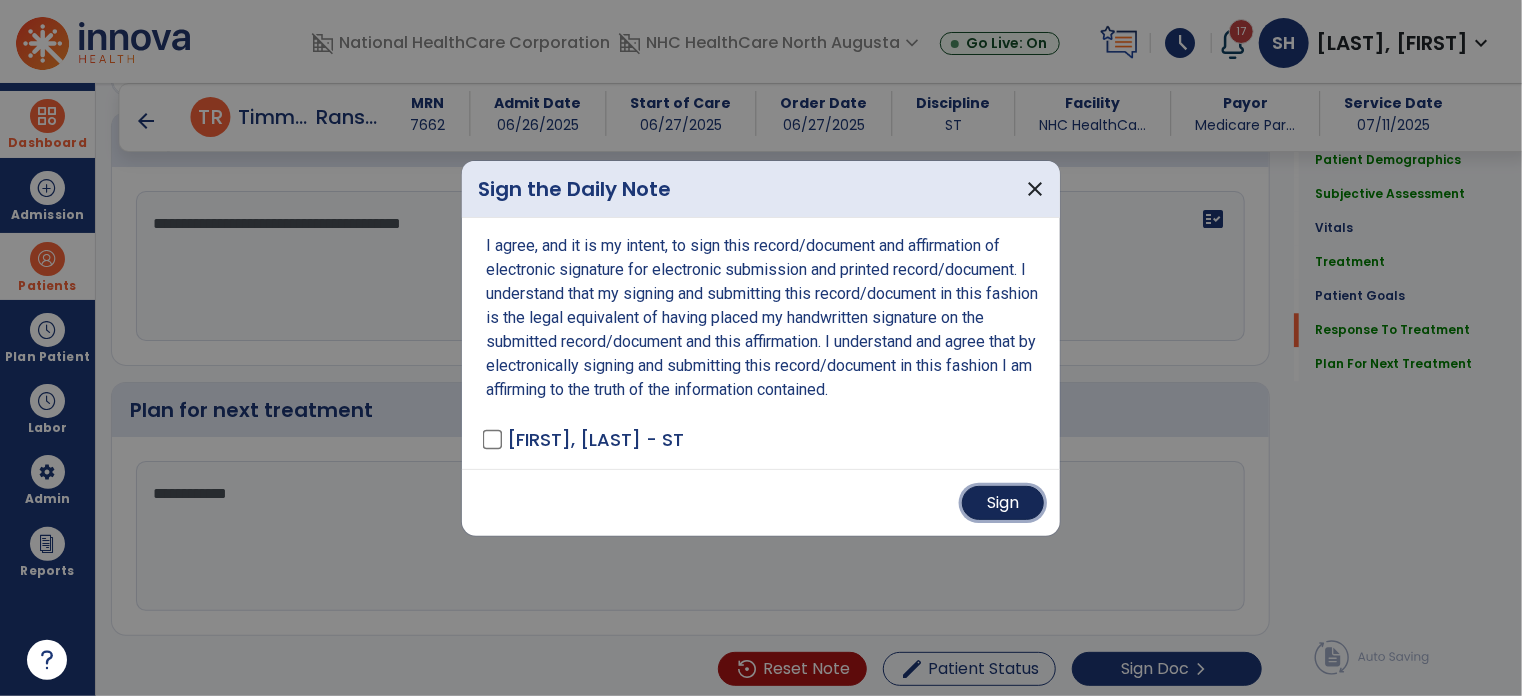 click on "Sign" at bounding box center [1003, 503] 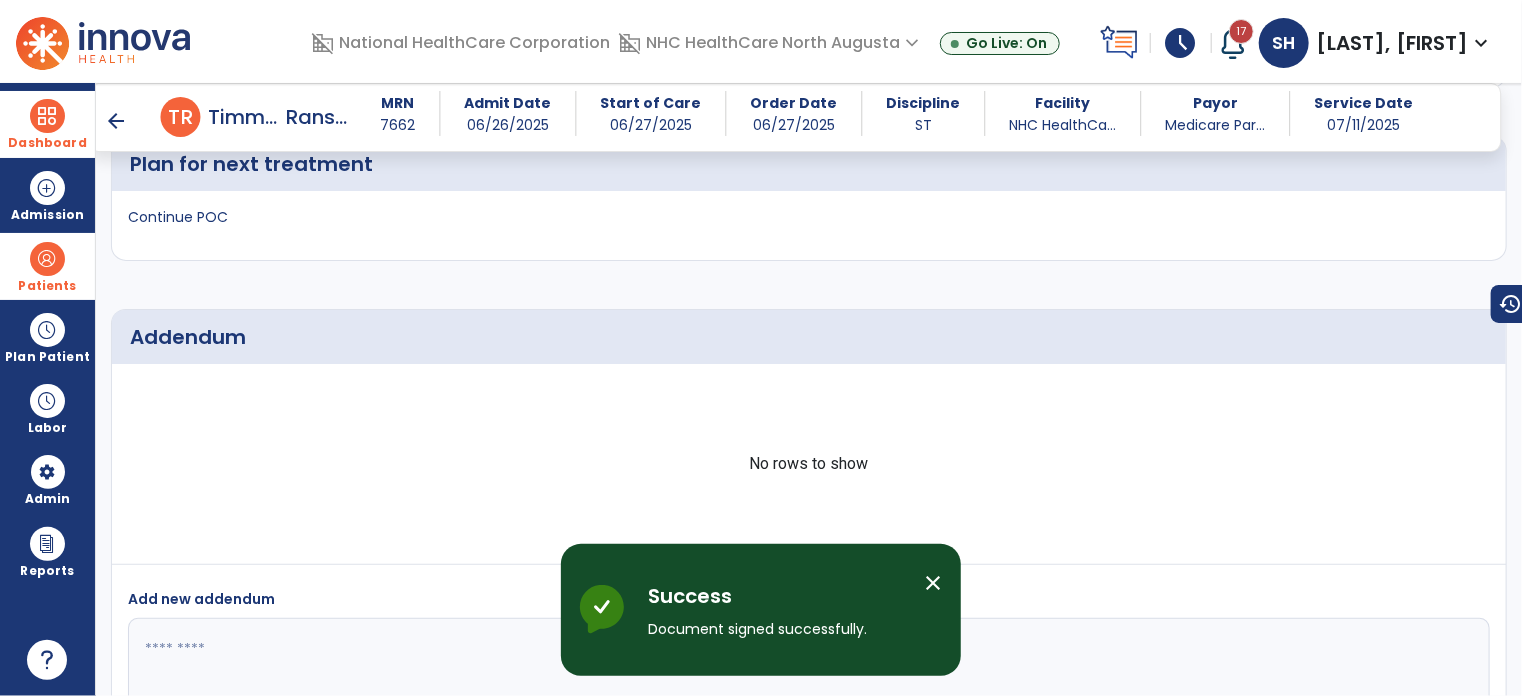 scroll, scrollTop: 3608, scrollLeft: 0, axis: vertical 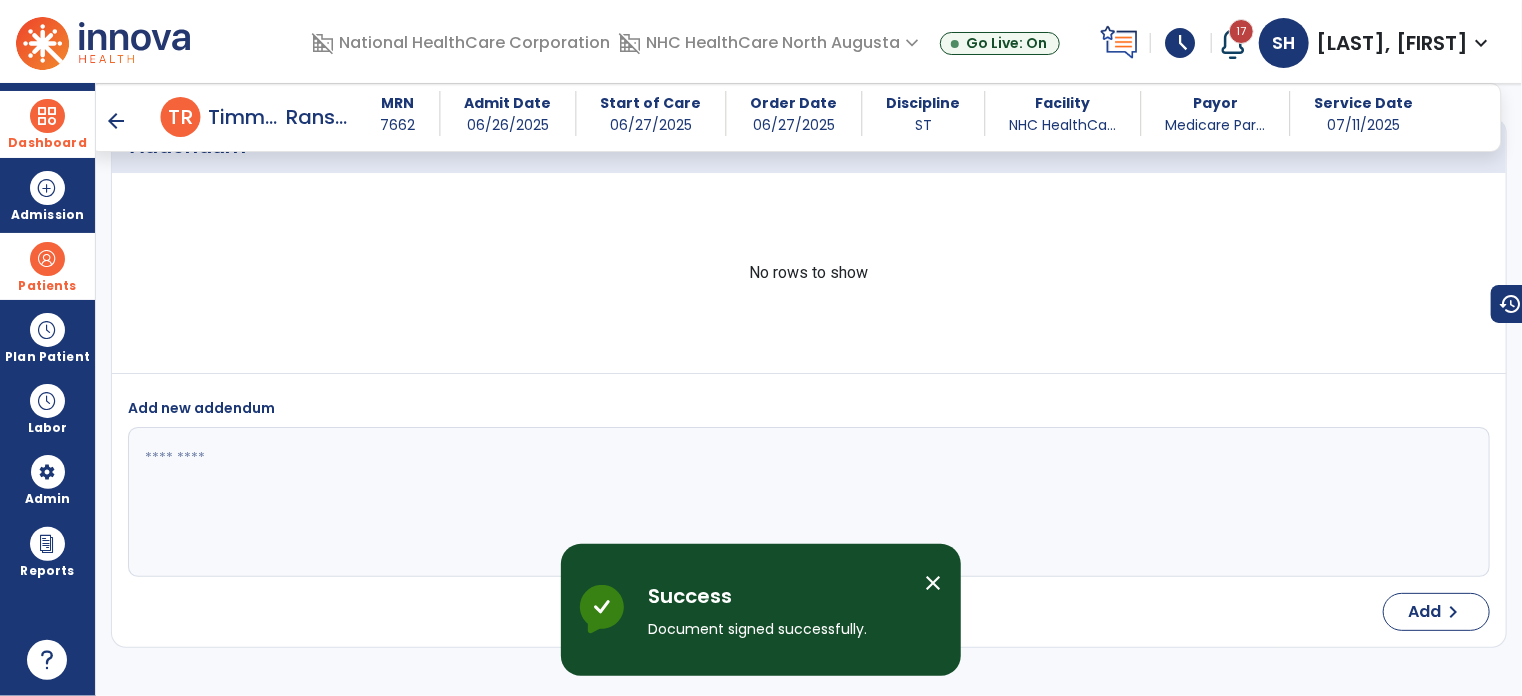 click on "arrow_back" at bounding box center [117, 121] 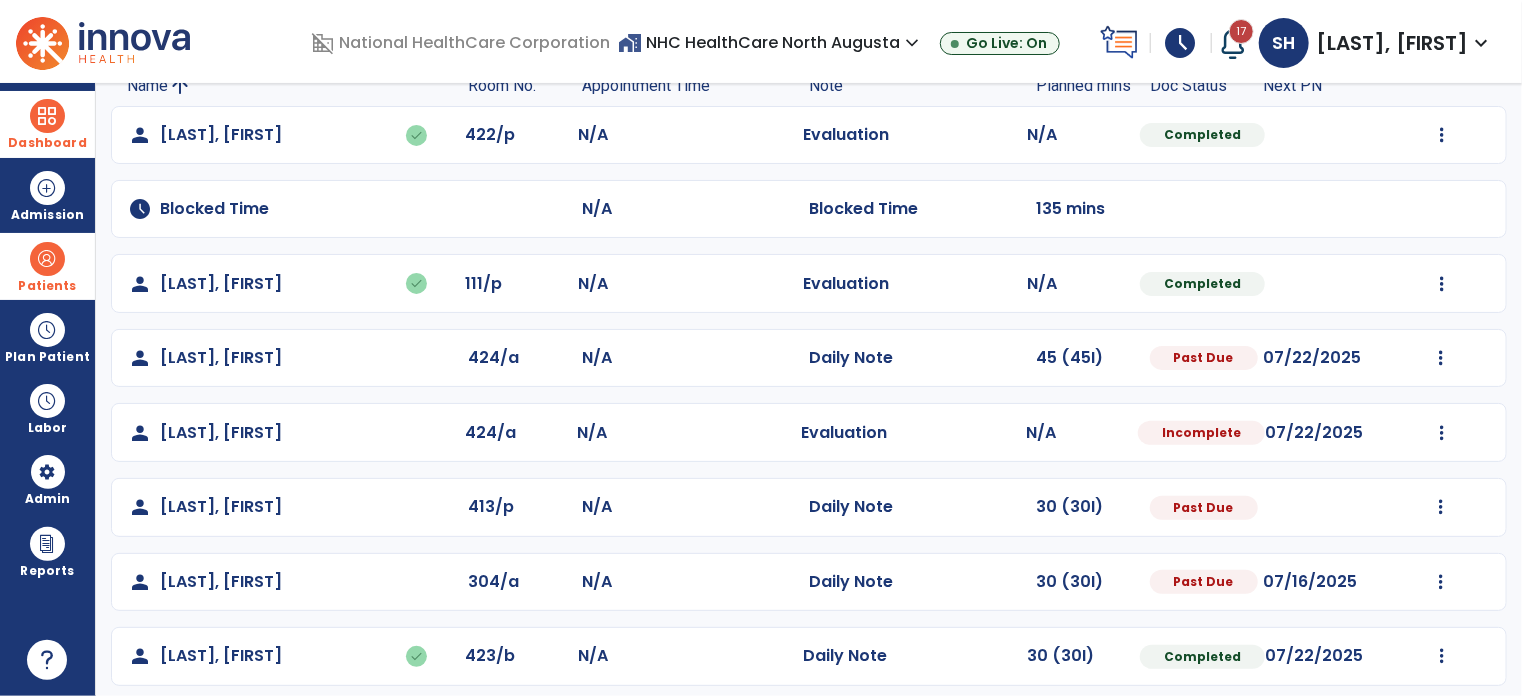 scroll, scrollTop: 392, scrollLeft: 0, axis: vertical 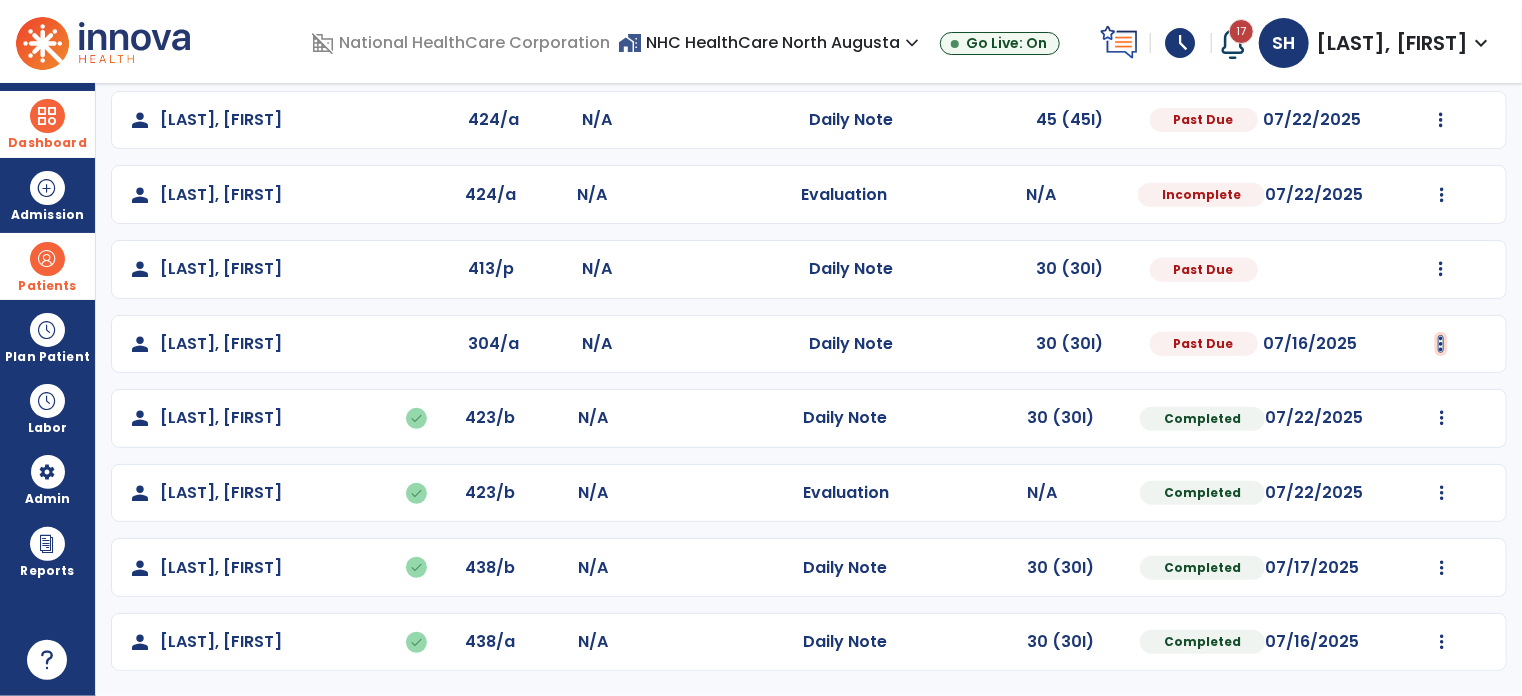 click at bounding box center (1442, -103) 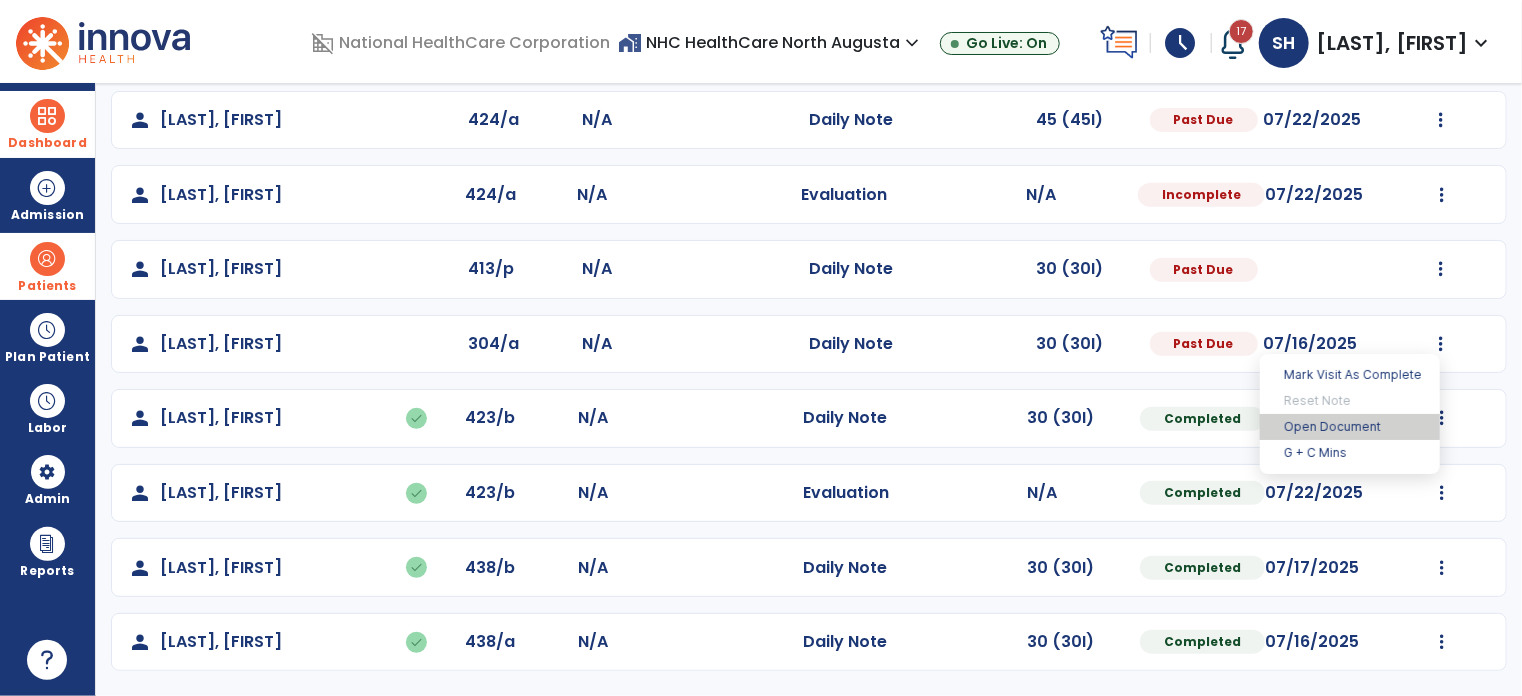click on "Open Document" at bounding box center [1350, 427] 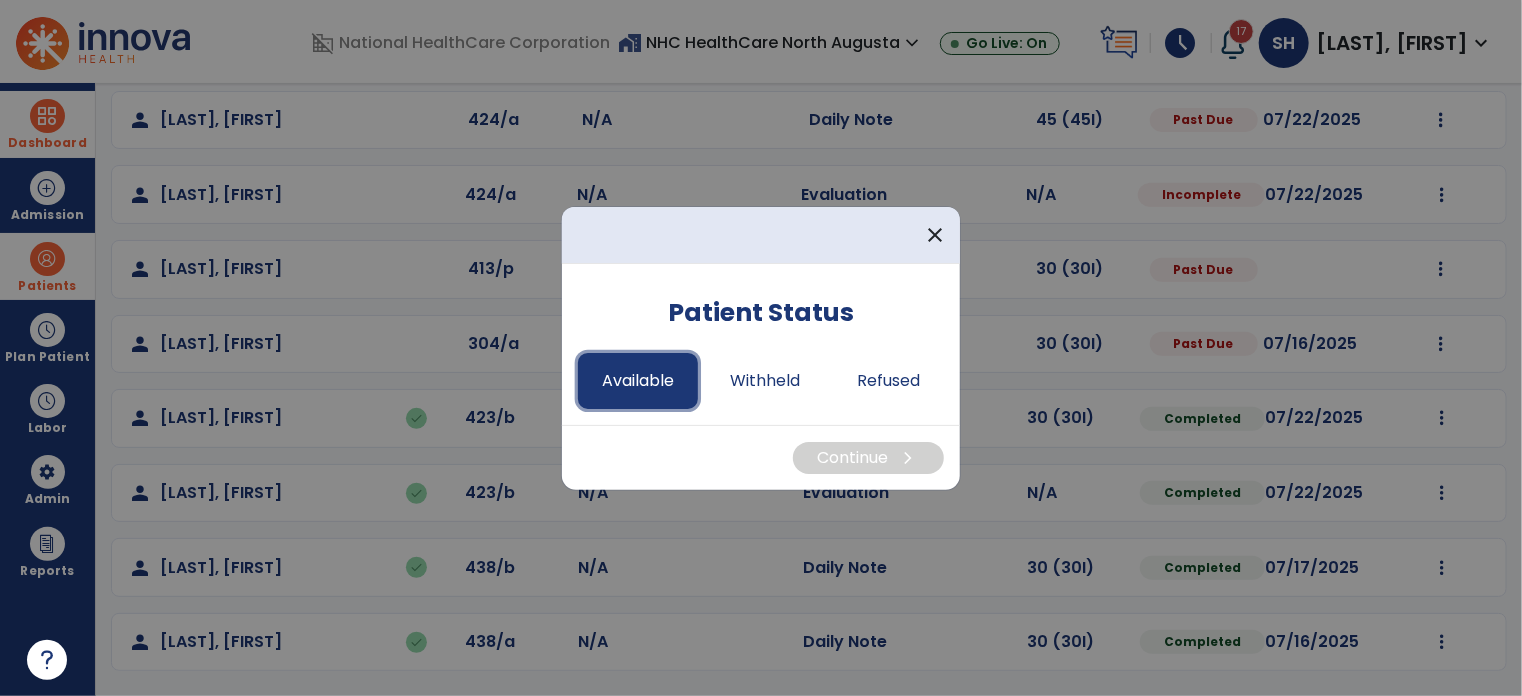 click on "Available" at bounding box center (638, 381) 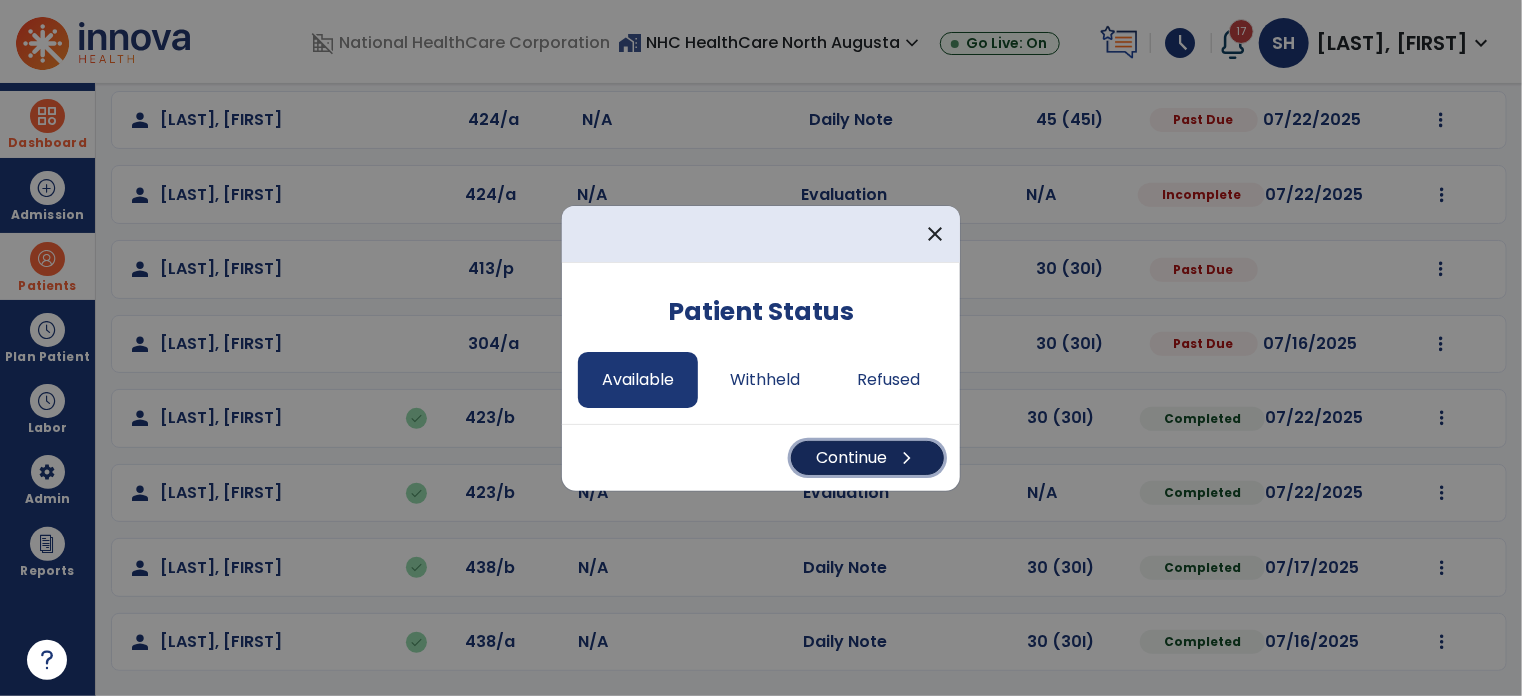 click on "Continue   chevron_right" at bounding box center (867, 458) 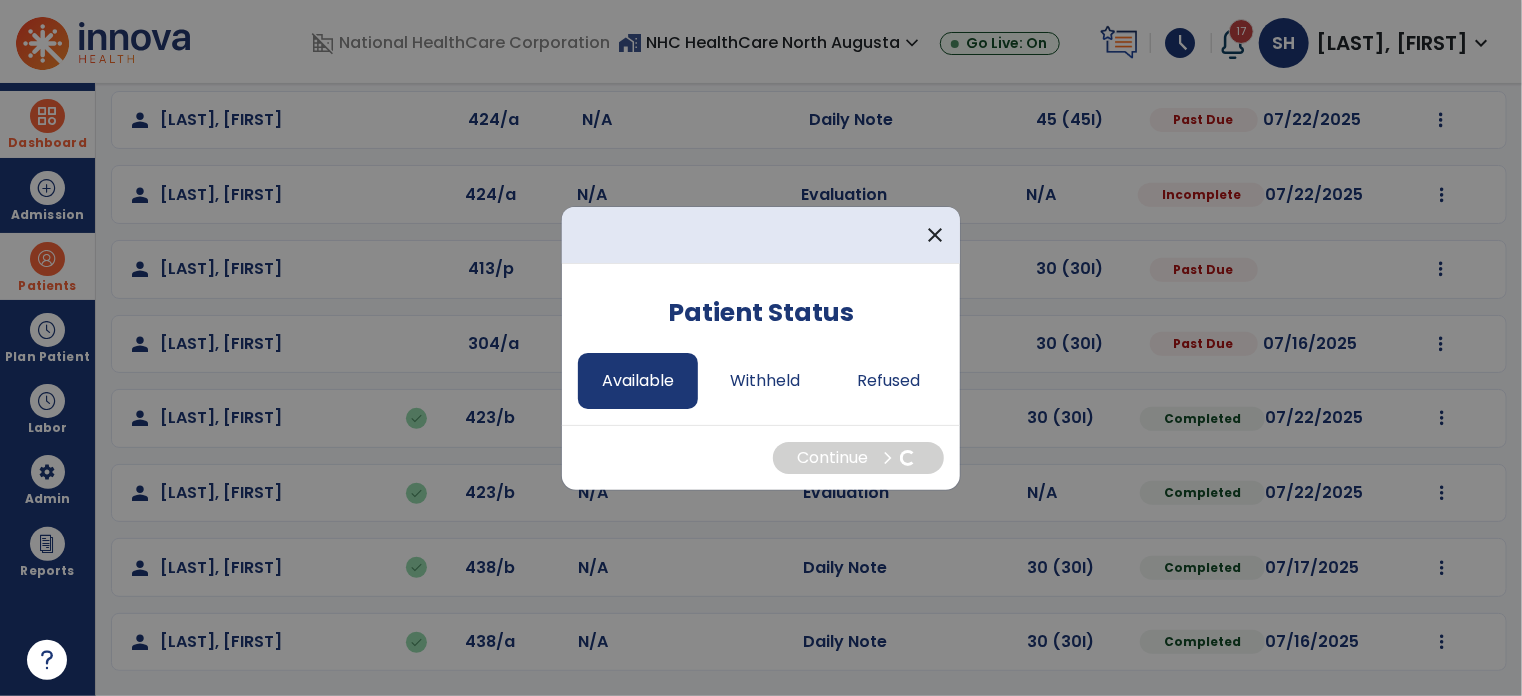 select on "*" 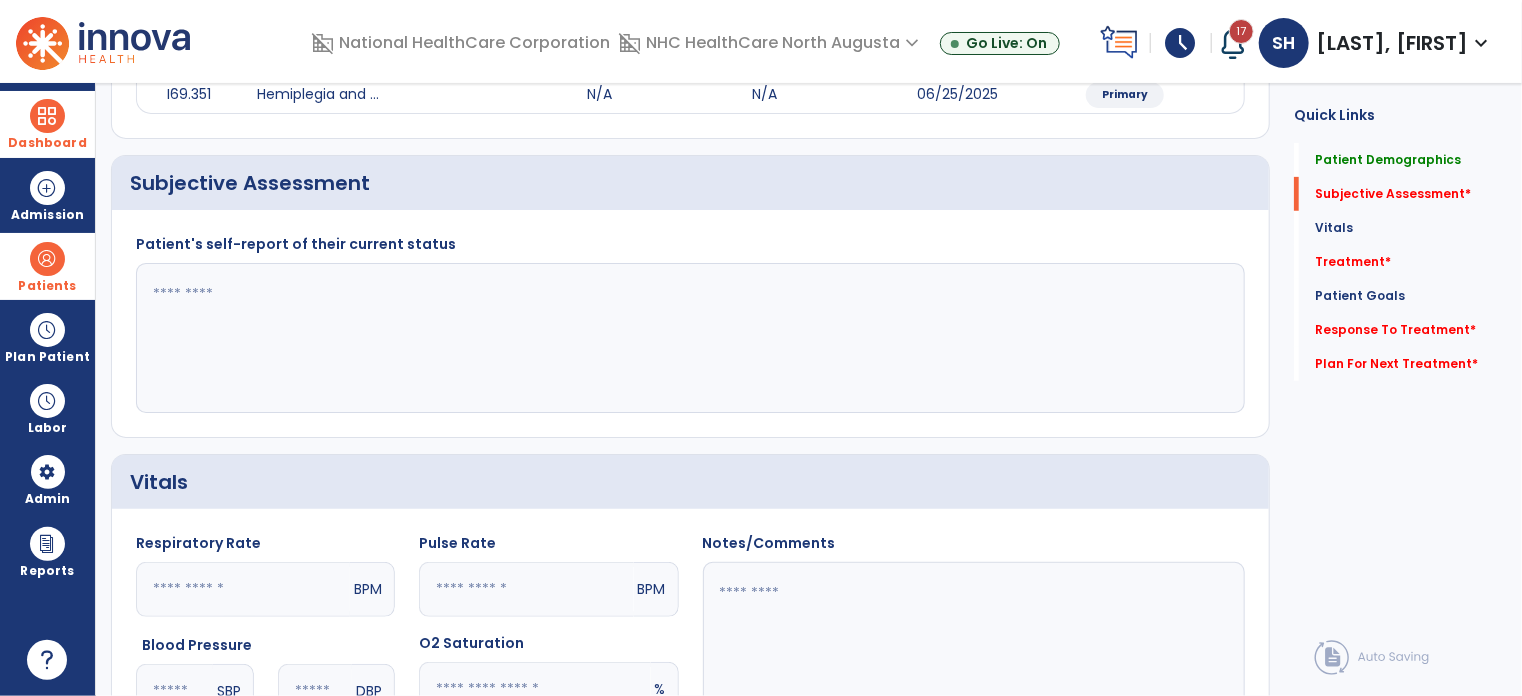click 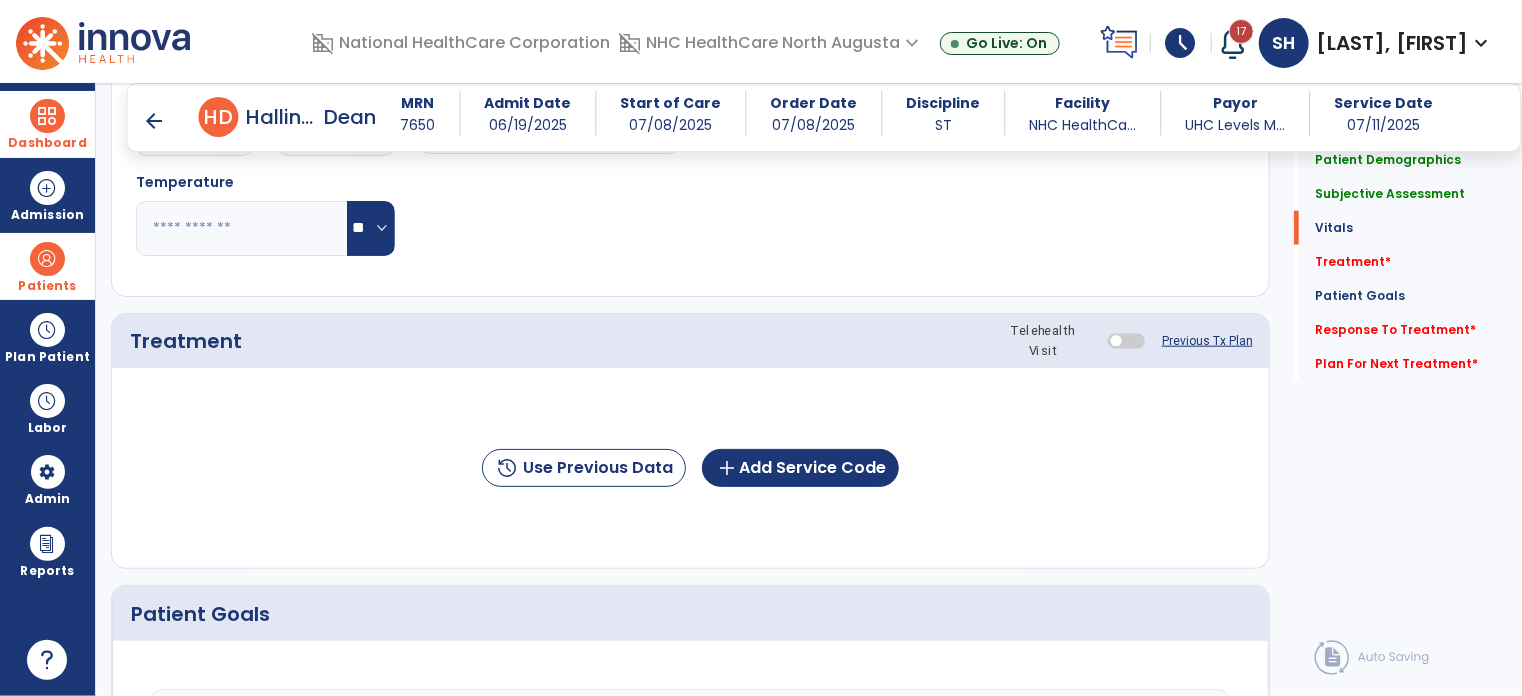 scroll, scrollTop: 992, scrollLeft: 0, axis: vertical 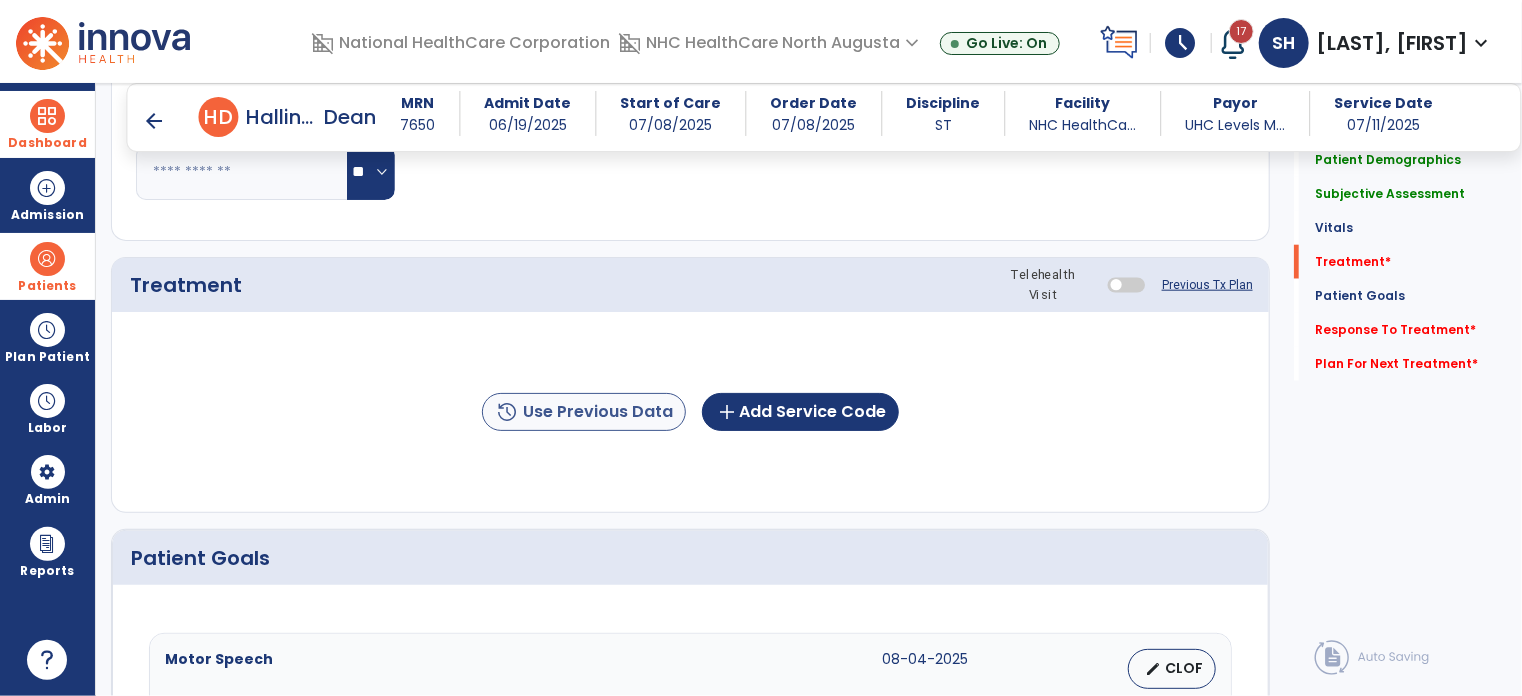 type on "**********" 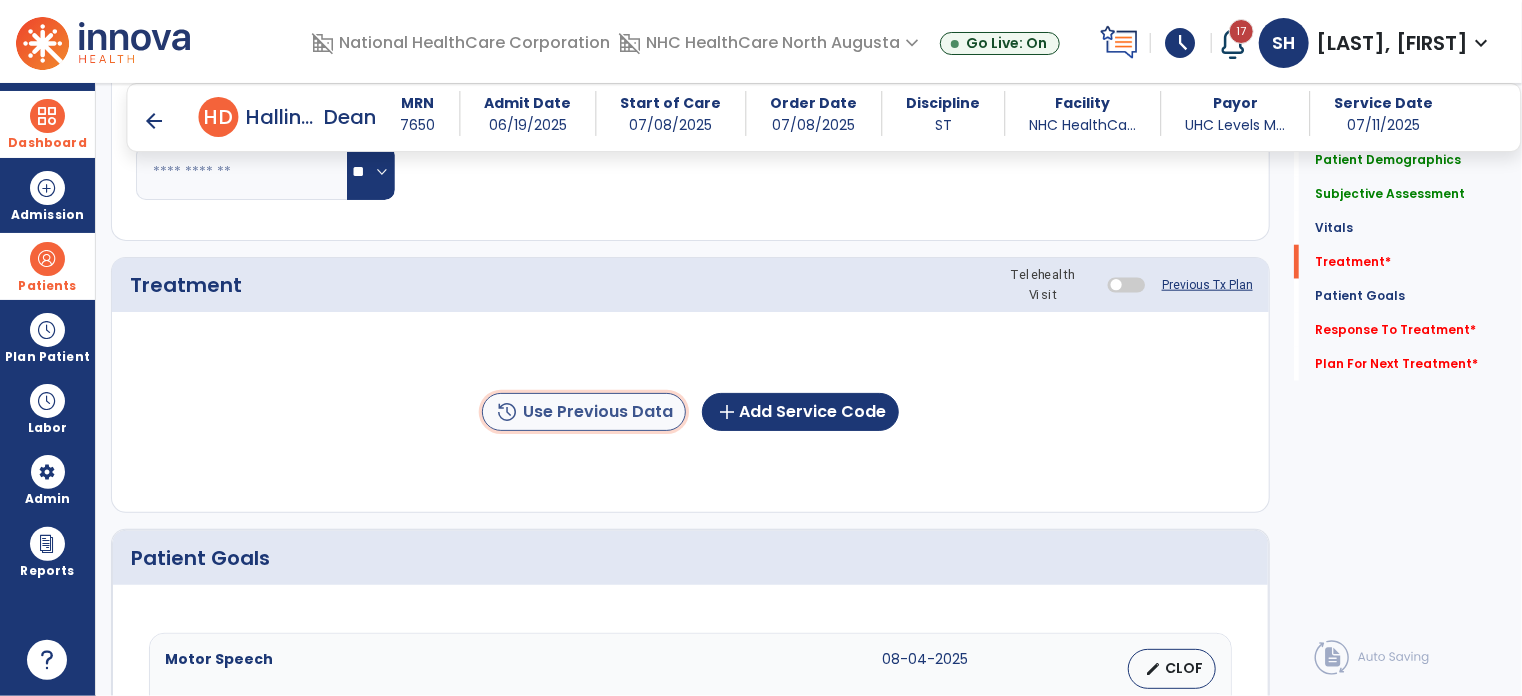 click on "history  Use Previous Data" 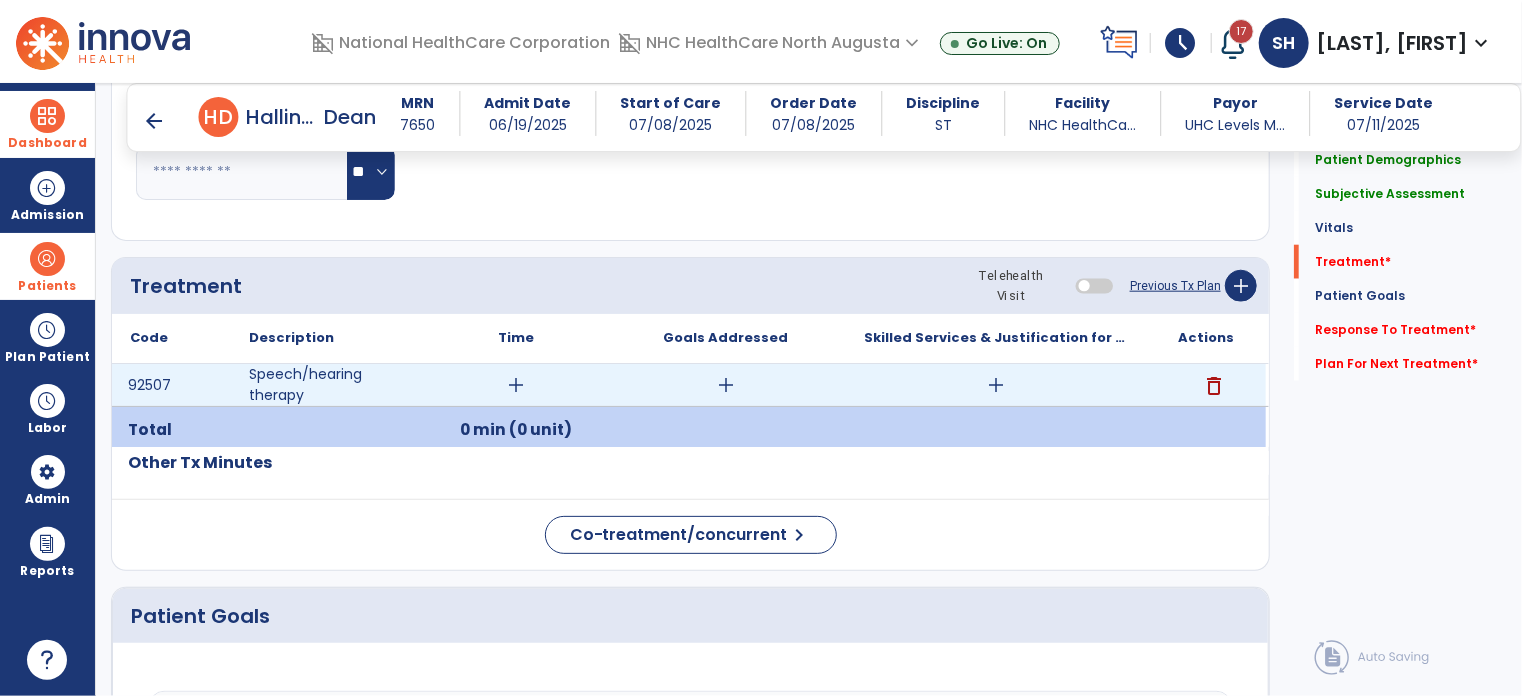 click on "add" at bounding box center (516, 385) 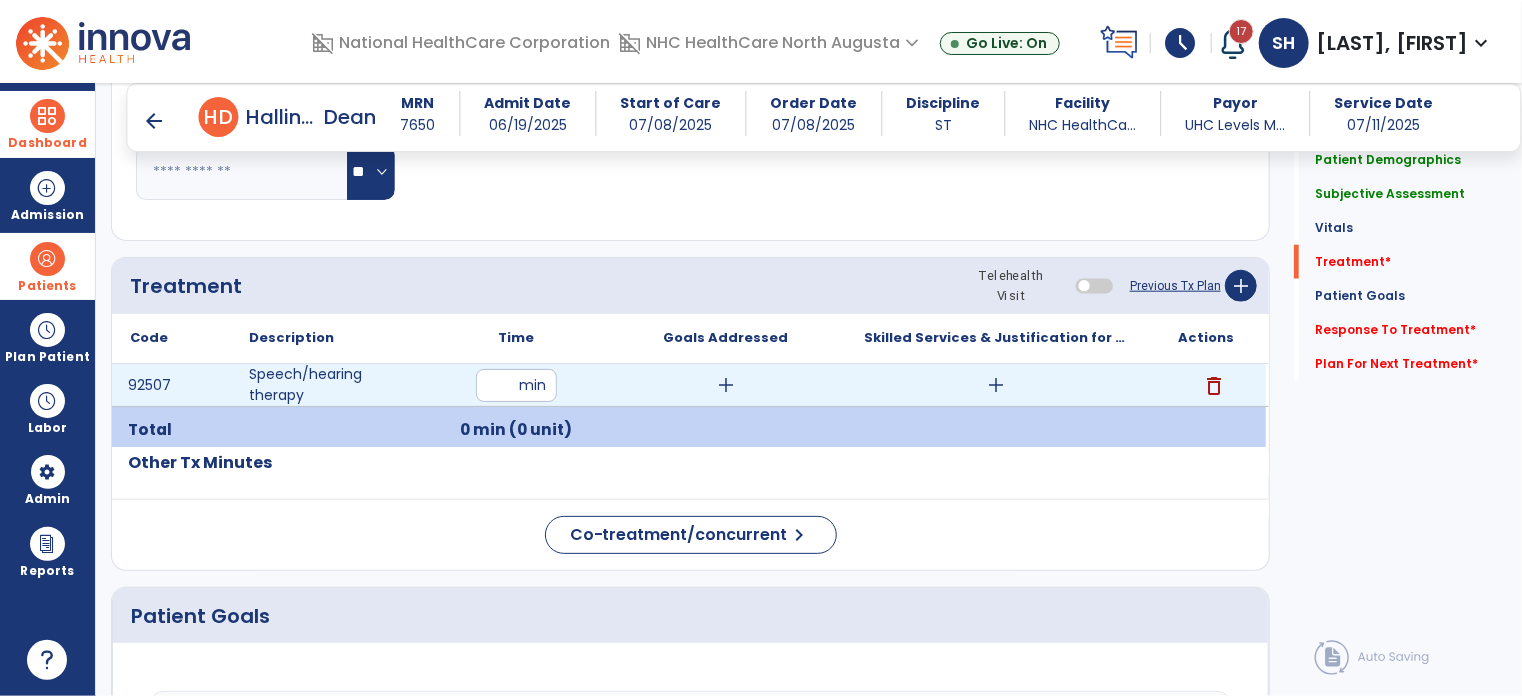 type on "**" 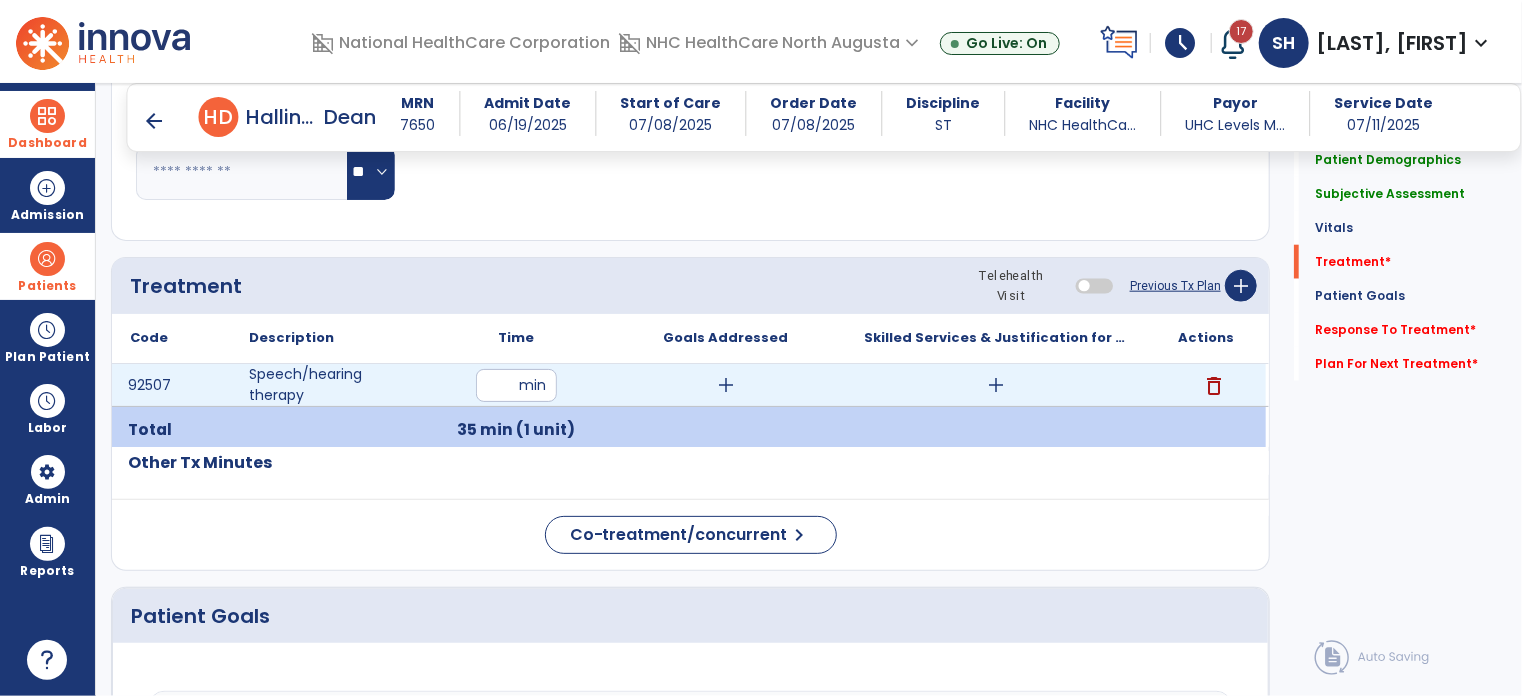 click on "add" at bounding box center [996, 385] 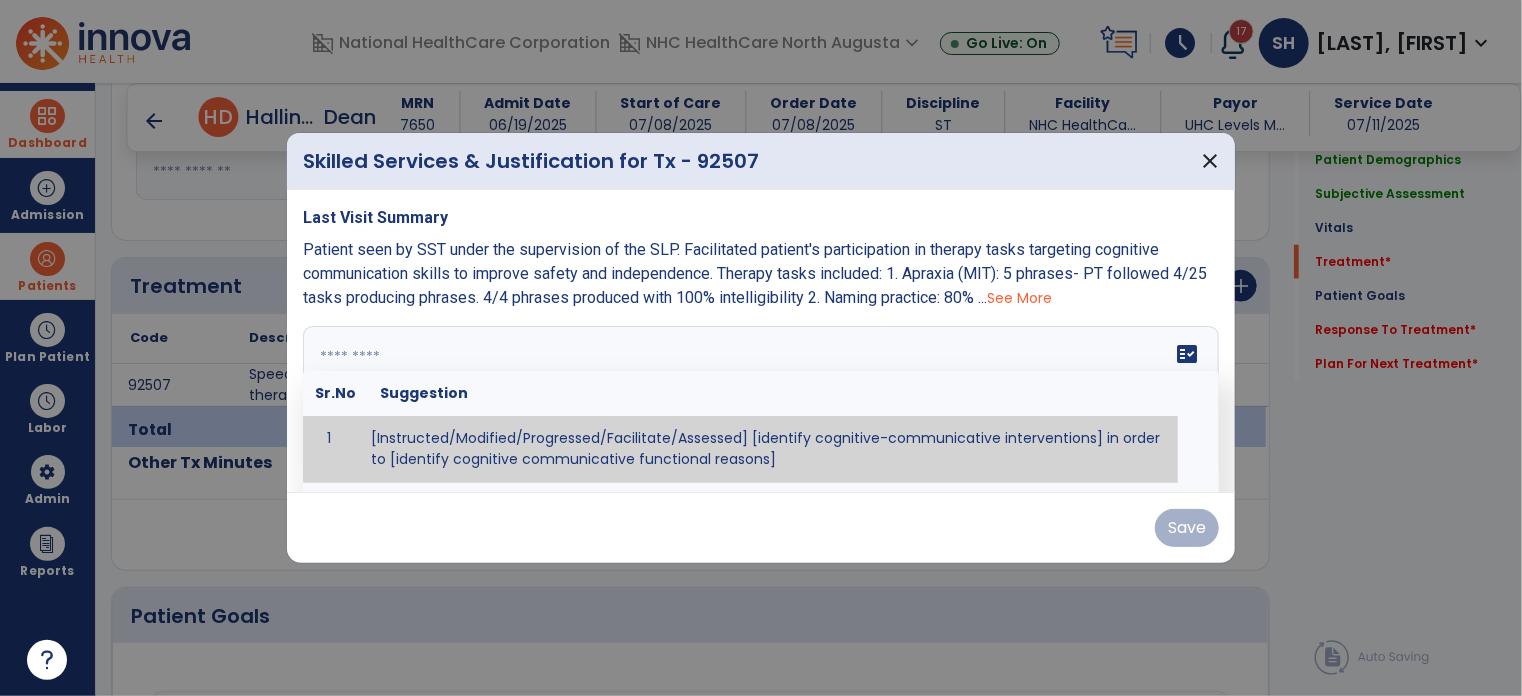 click on "fact_check  Sr.No Suggestion 1 [Instructed/Modified/Progressed/Facilitate/Assessed] [identify cognitive-communicative interventions] in order to [identify cognitive communicative functional reasons] 2 Assessed cognitive-communicative skills using [identify test]." at bounding box center (761, 401) 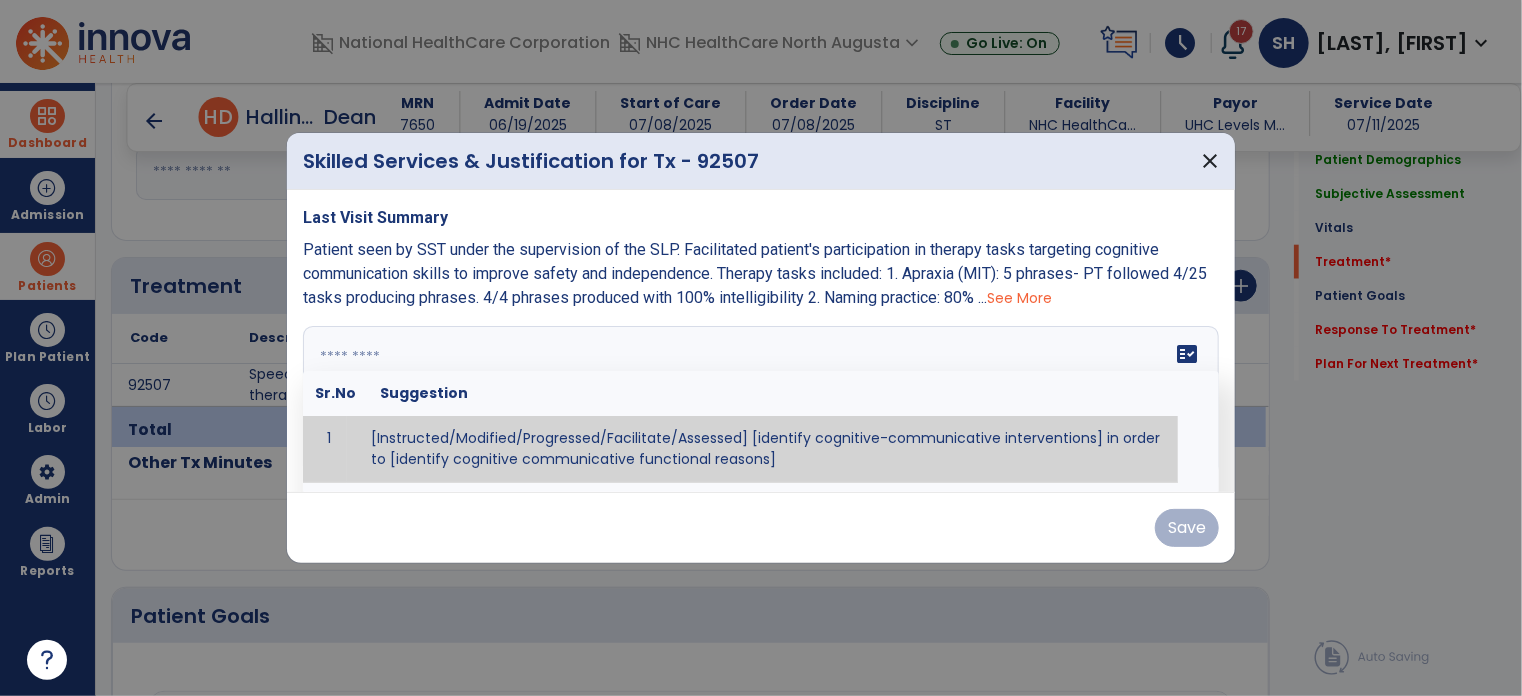 paste on "**********" 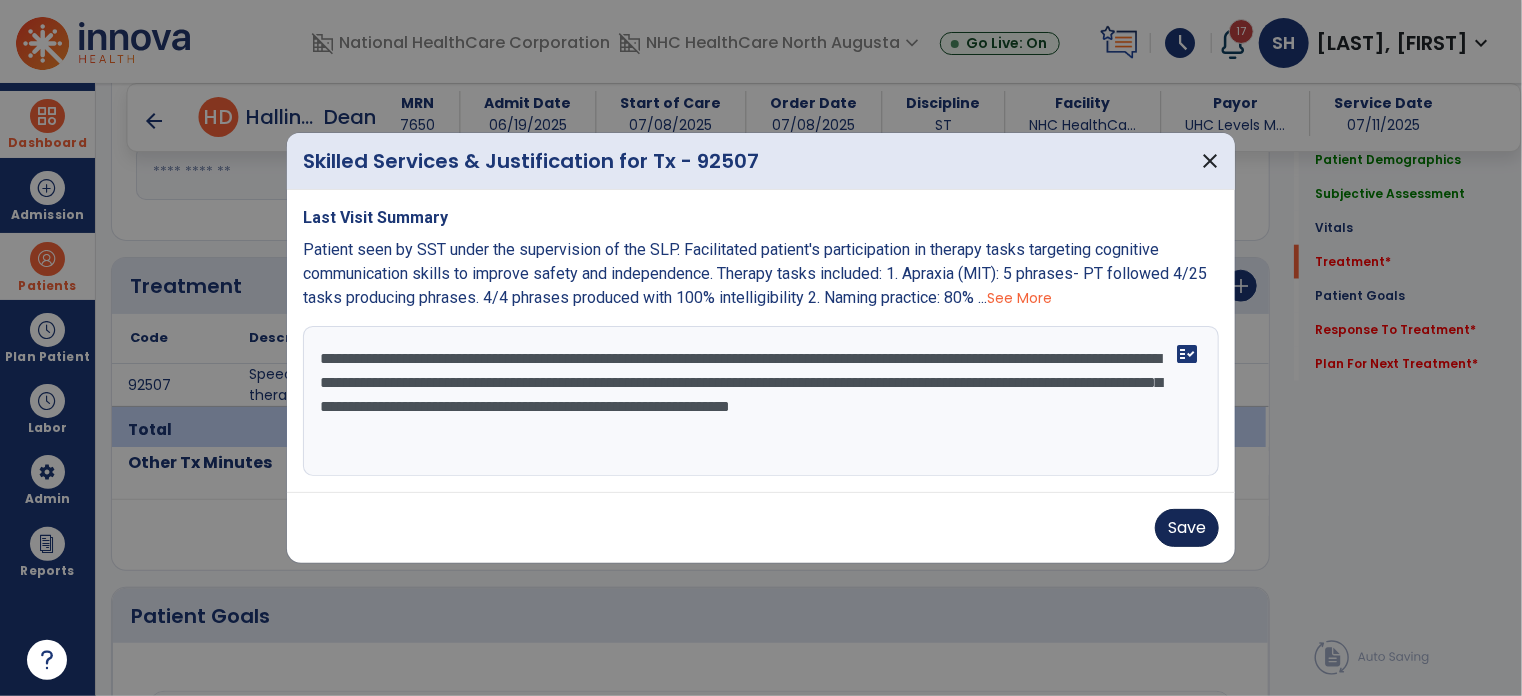 type on "**********" 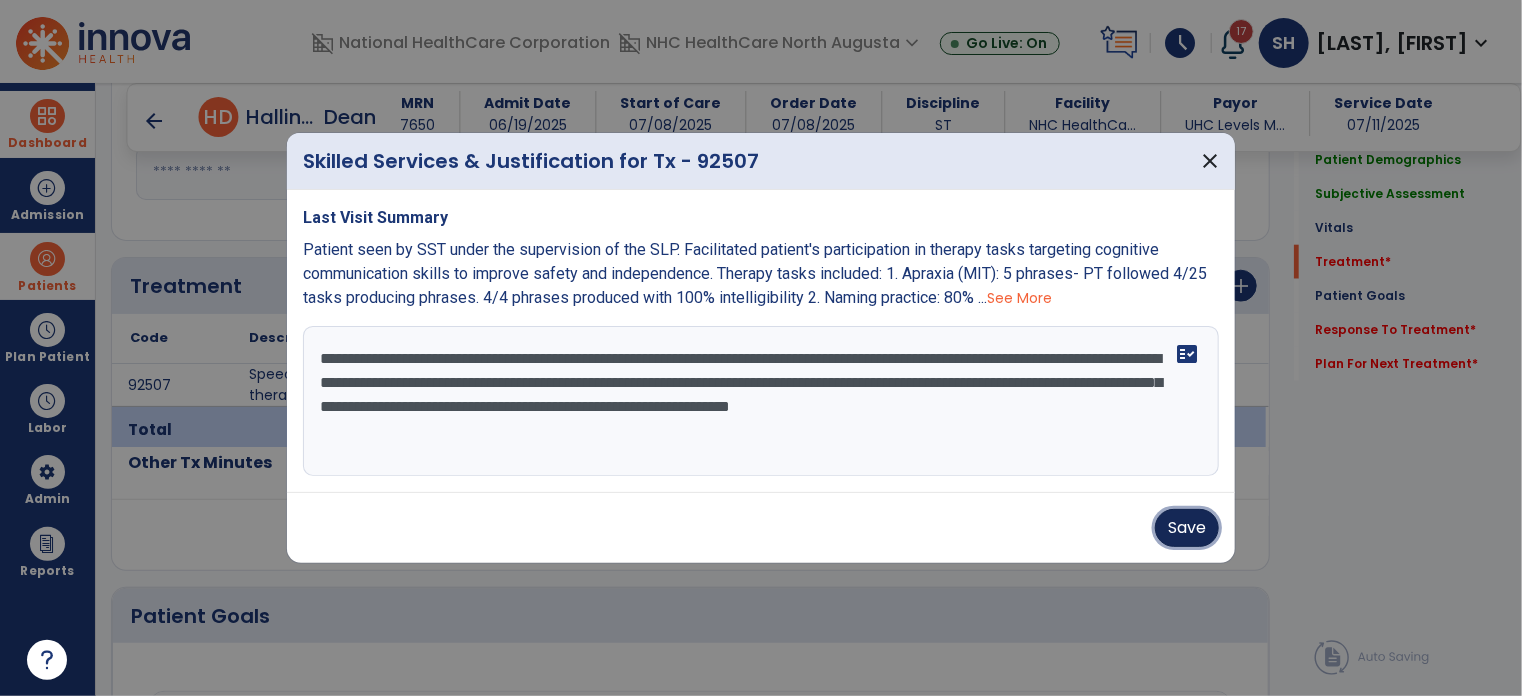click on "Save" at bounding box center (1187, 528) 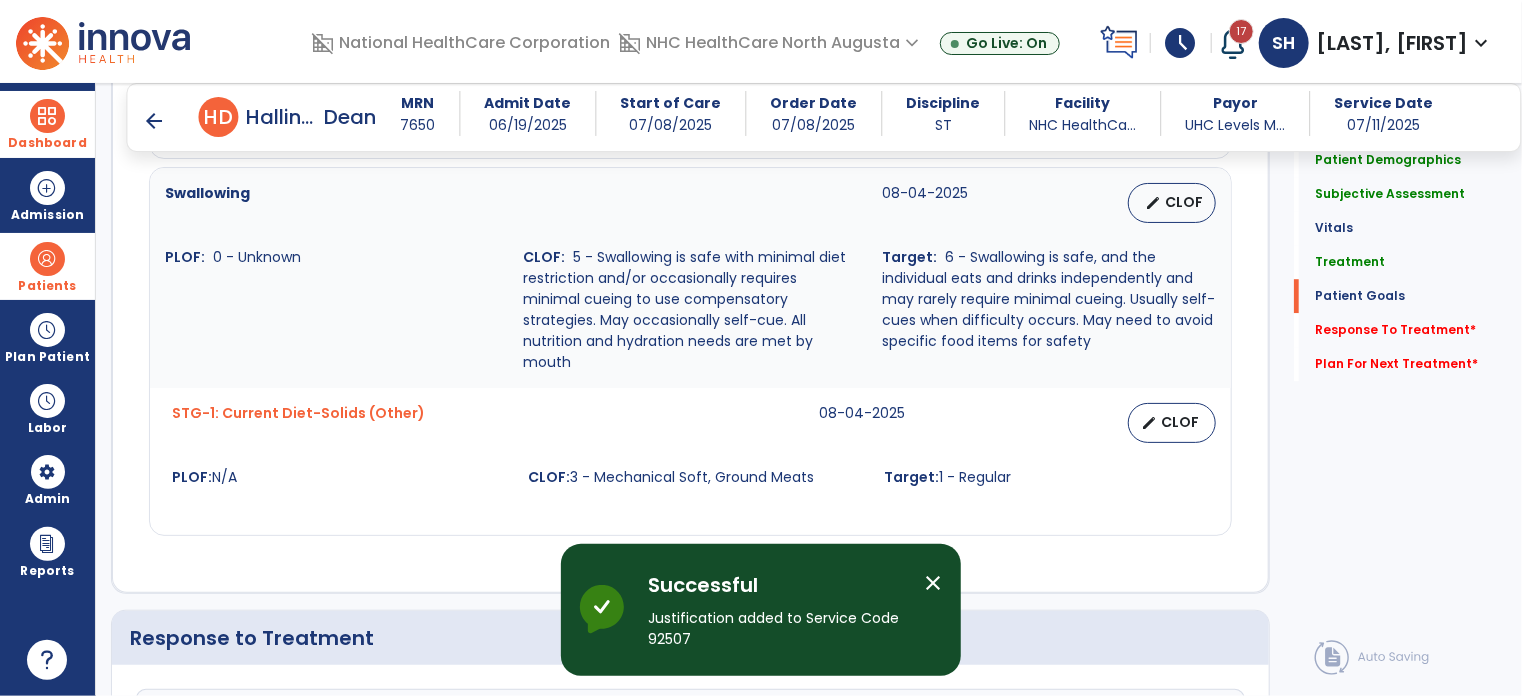 scroll, scrollTop: 3268, scrollLeft: 0, axis: vertical 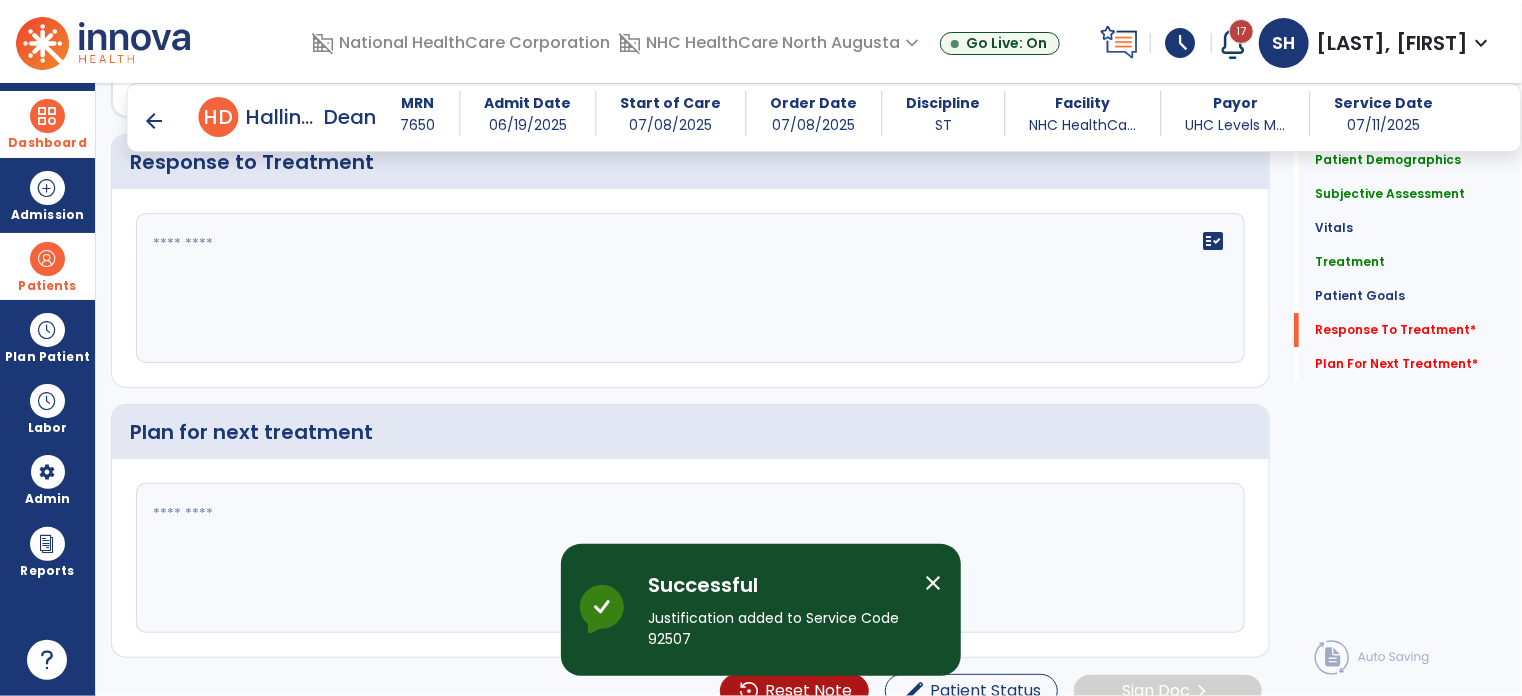 click on "fact_check" 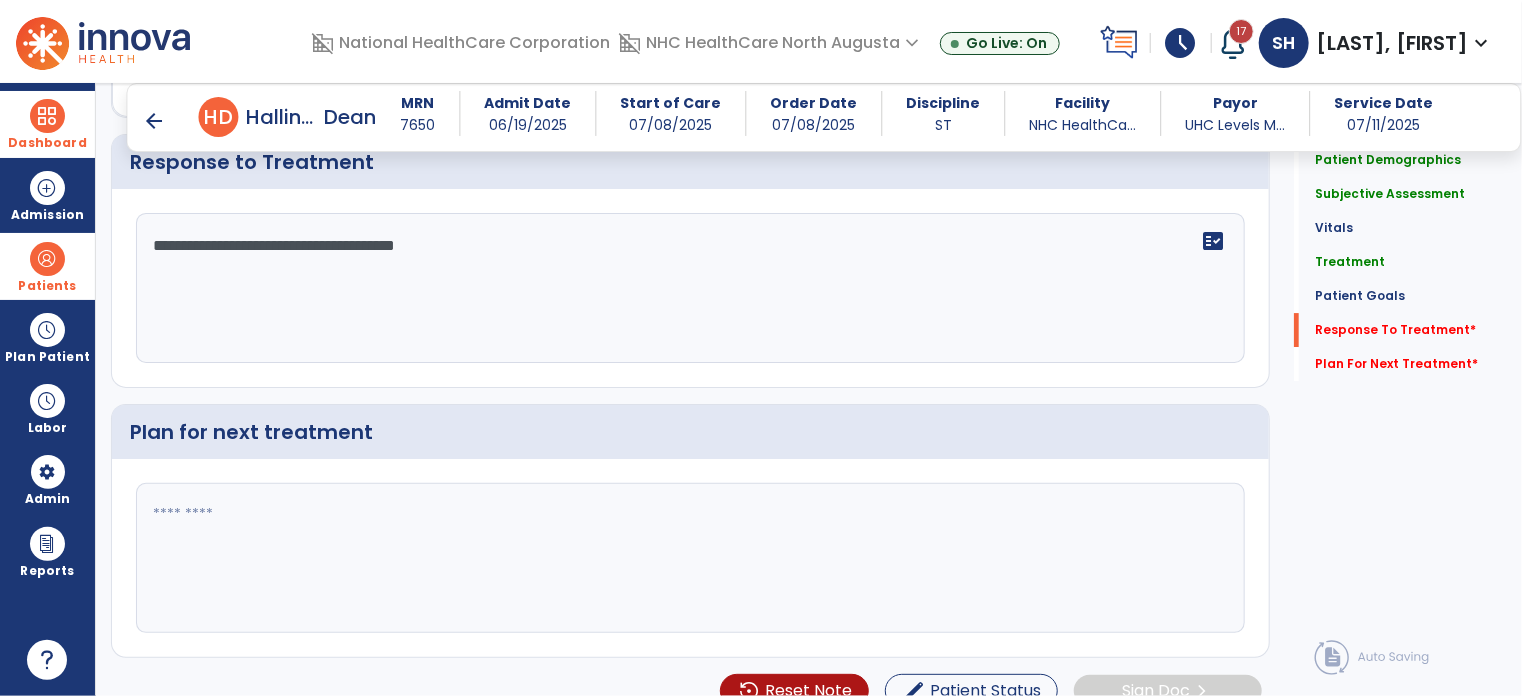 type on "**********" 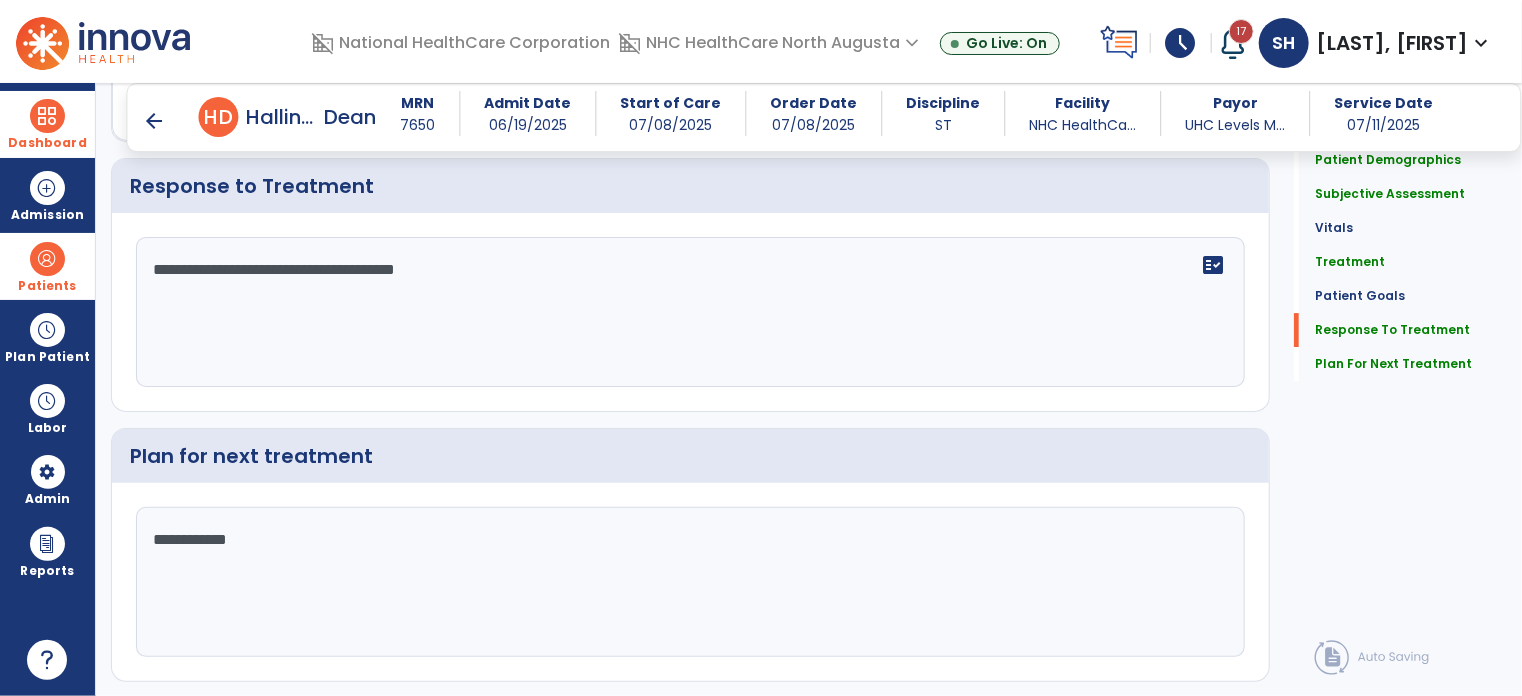 scroll, scrollTop: 3268, scrollLeft: 0, axis: vertical 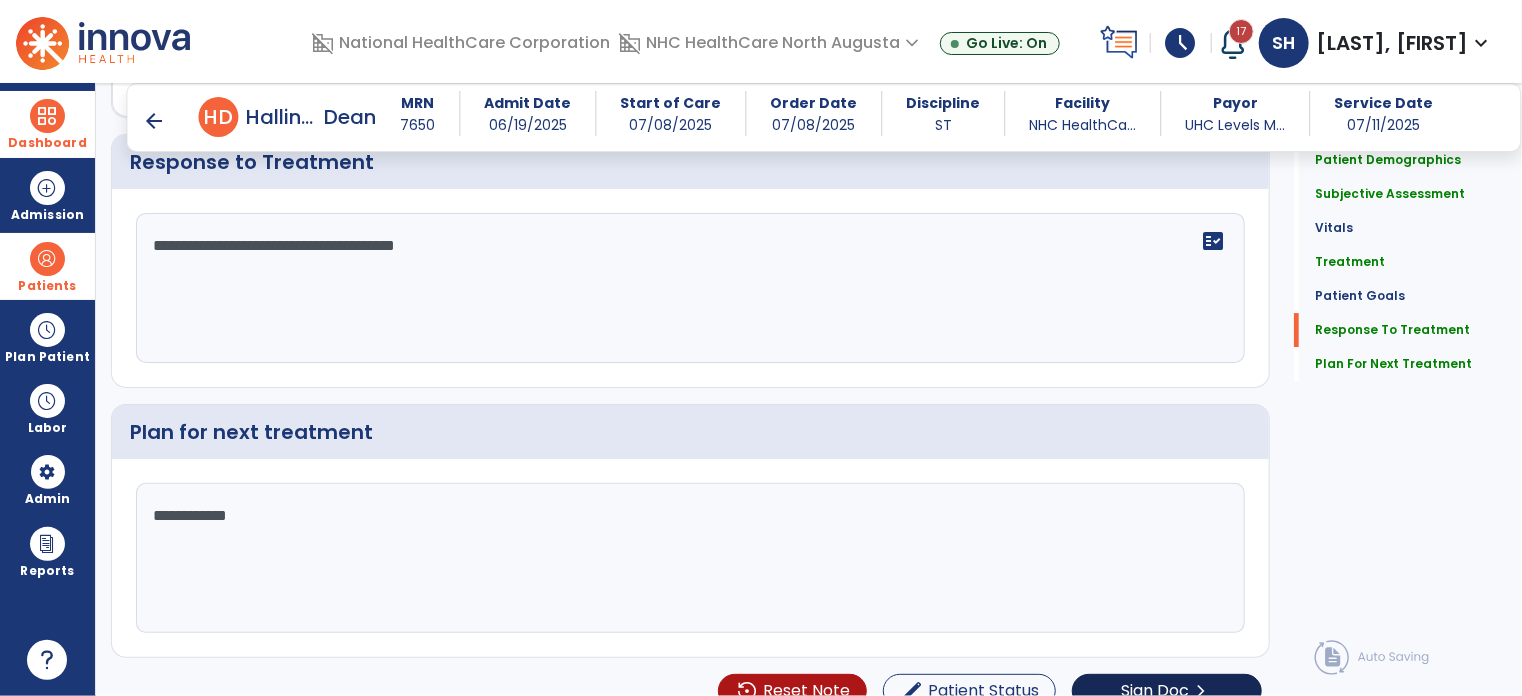 type on "**********" 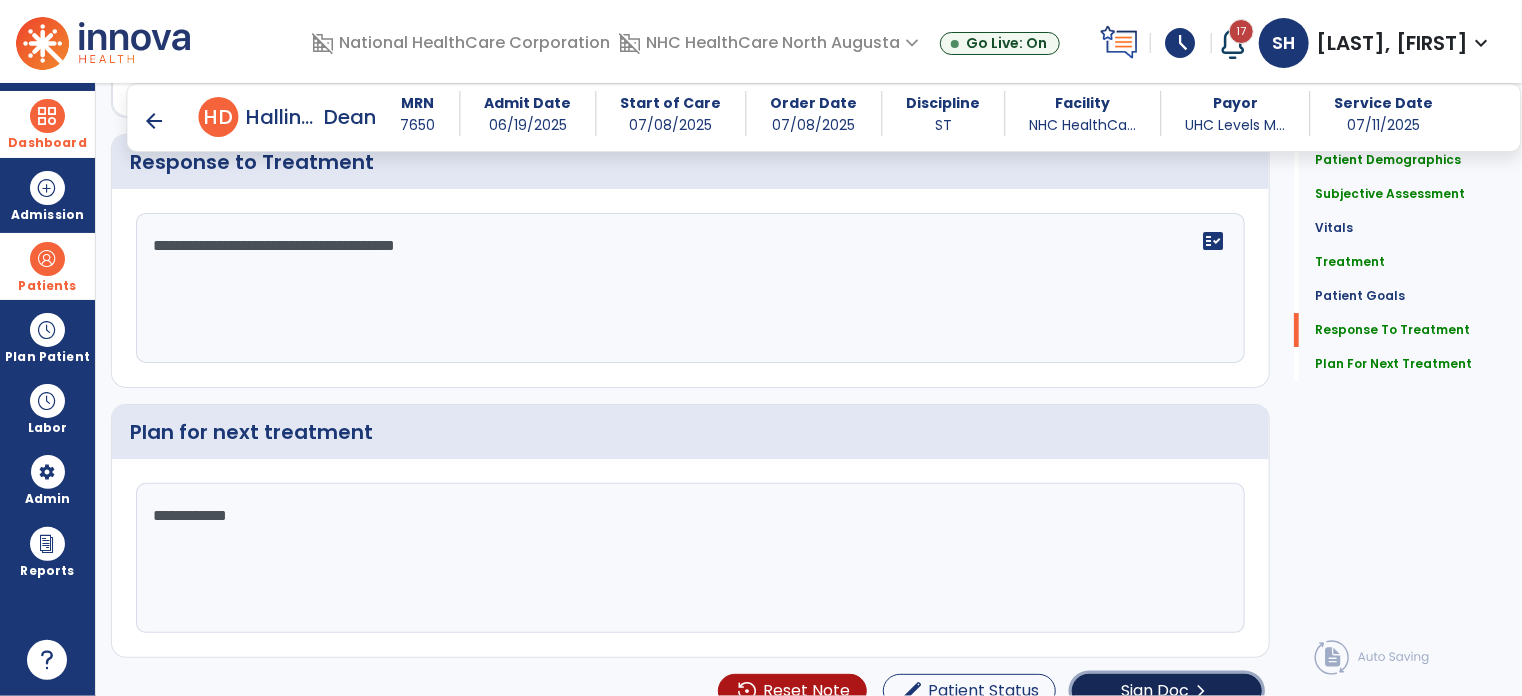click on "Sign Doc" 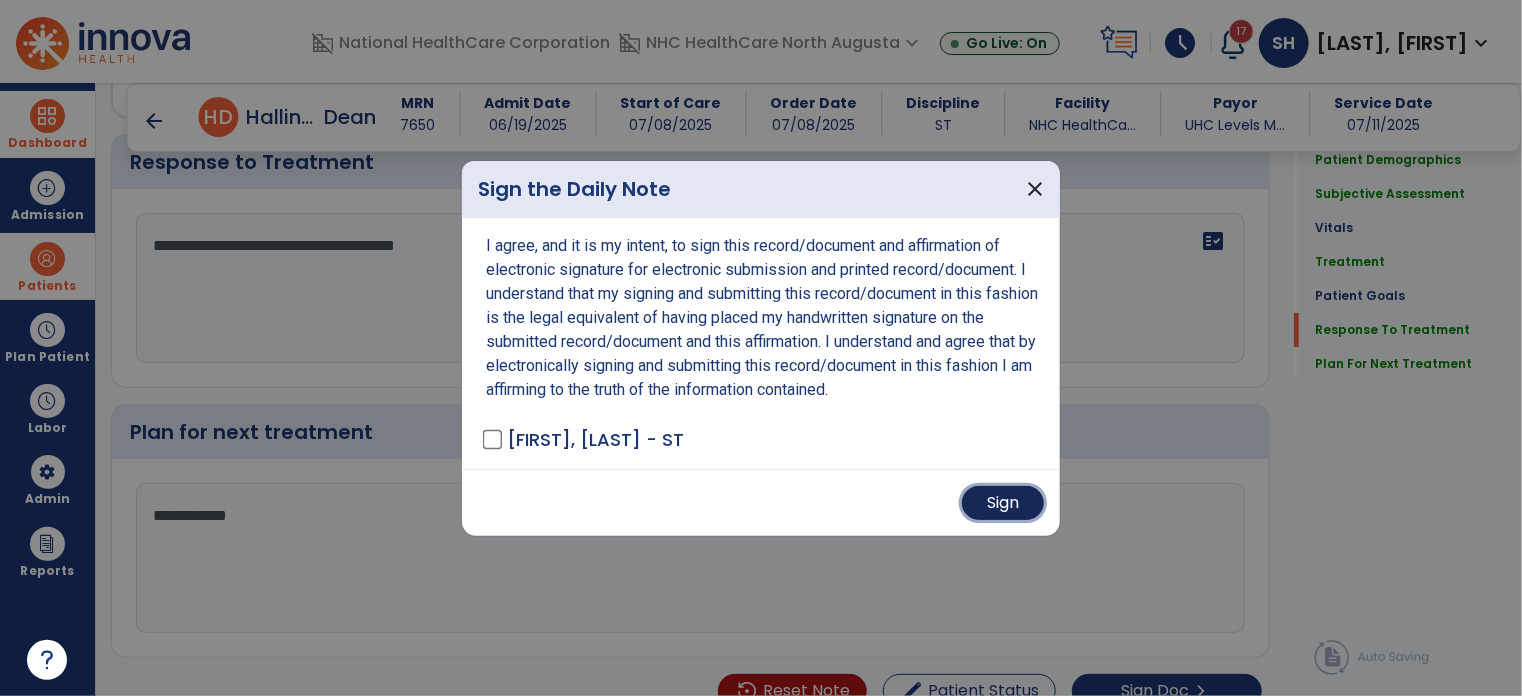 click on "Sign" at bounding box center (1003, 503) 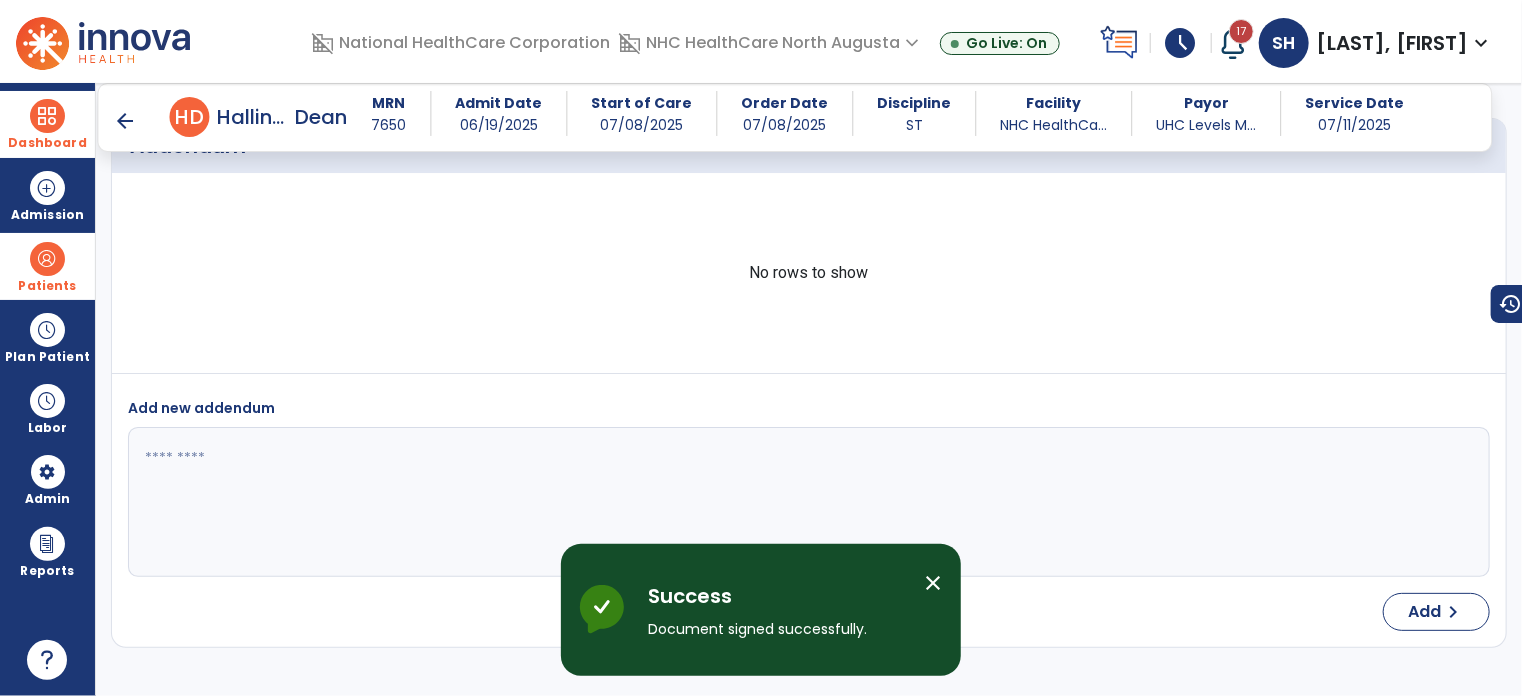 scroll, scrollTop: 5286, scrollLeft: 0, axis: vertical 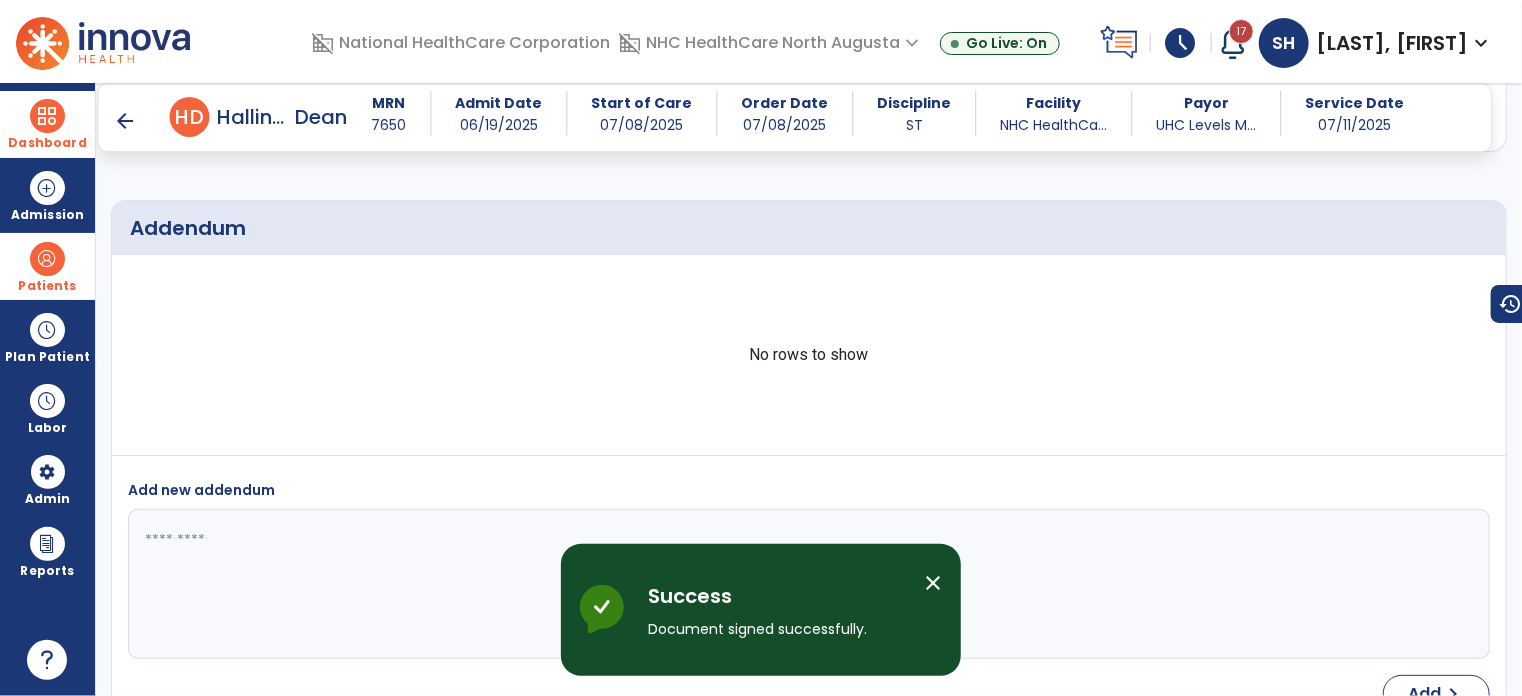 click on "arrow_back" at bounding box center (126, 121) 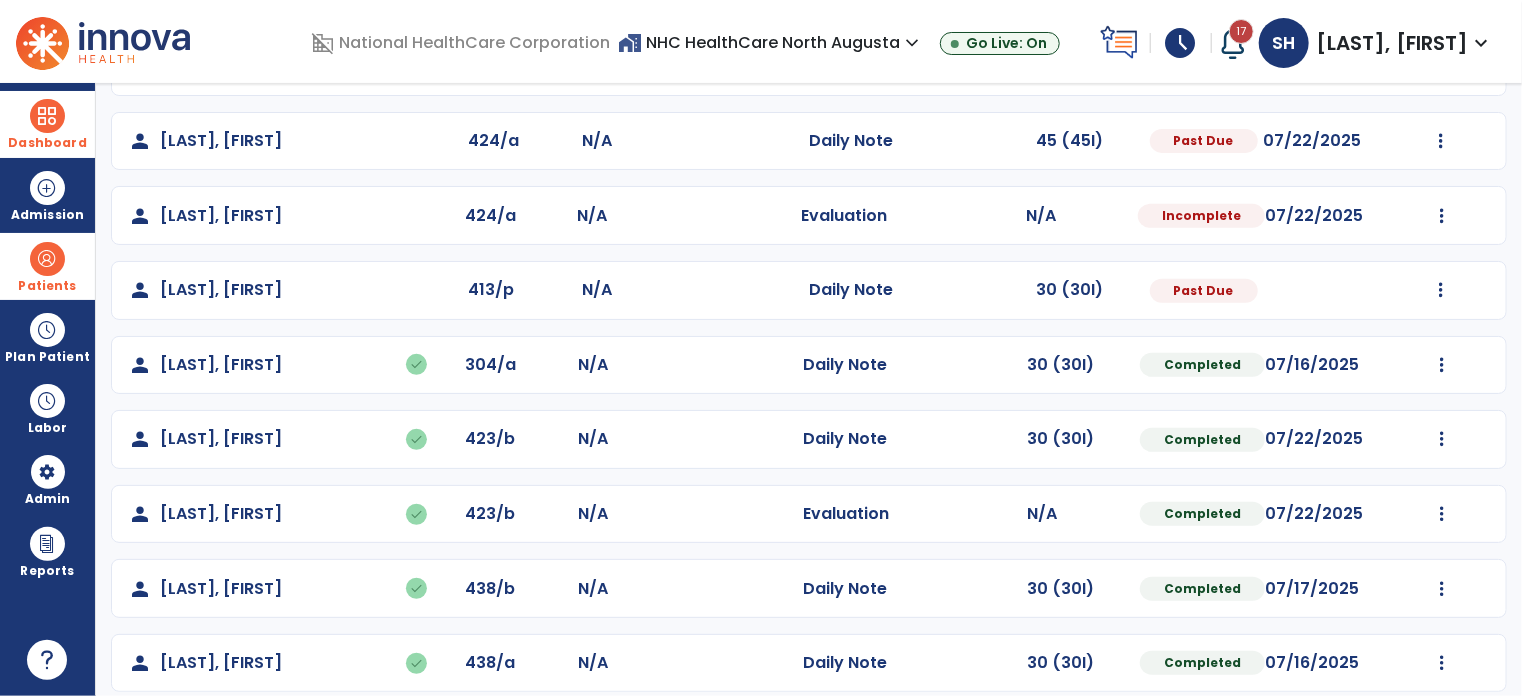 scroll, scrollTop: 392, scrollLeft: 0, axis: vertical 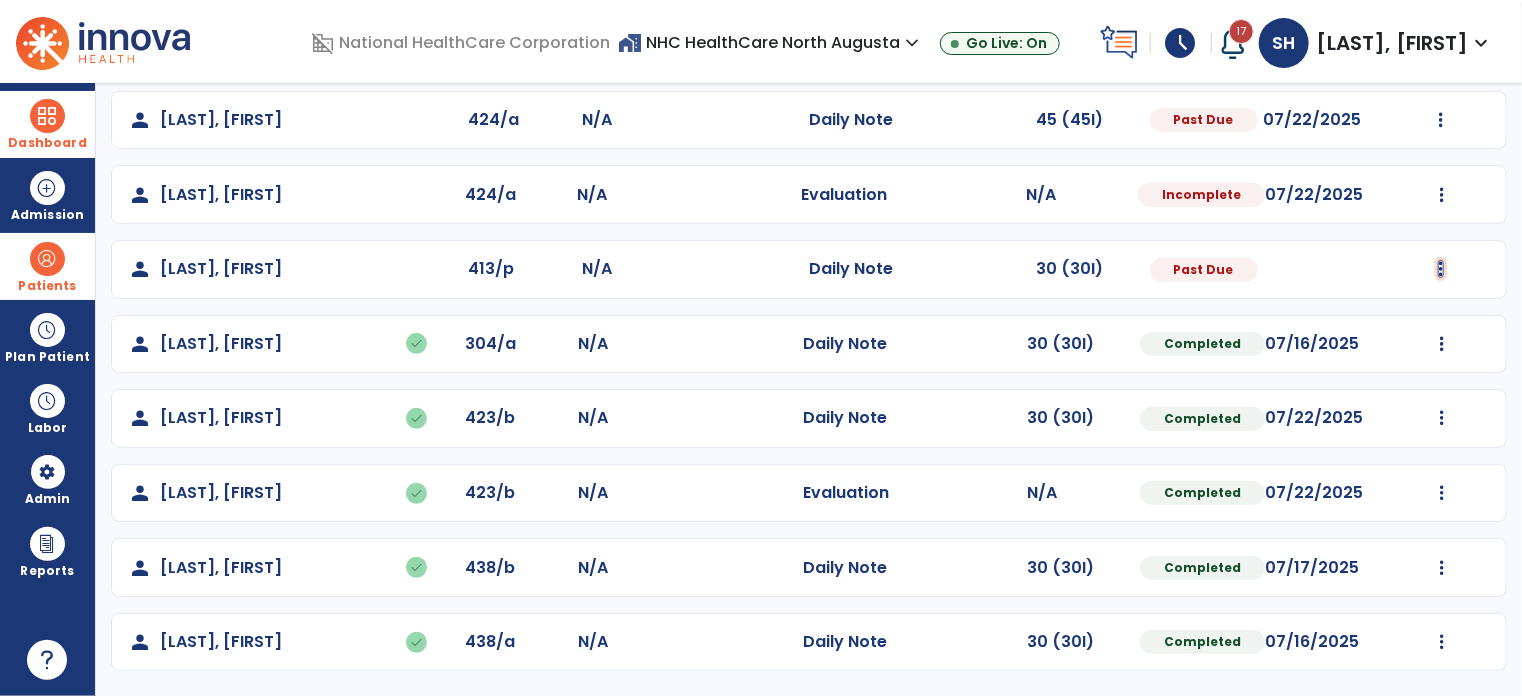 click at bounding box center (1442, -103) 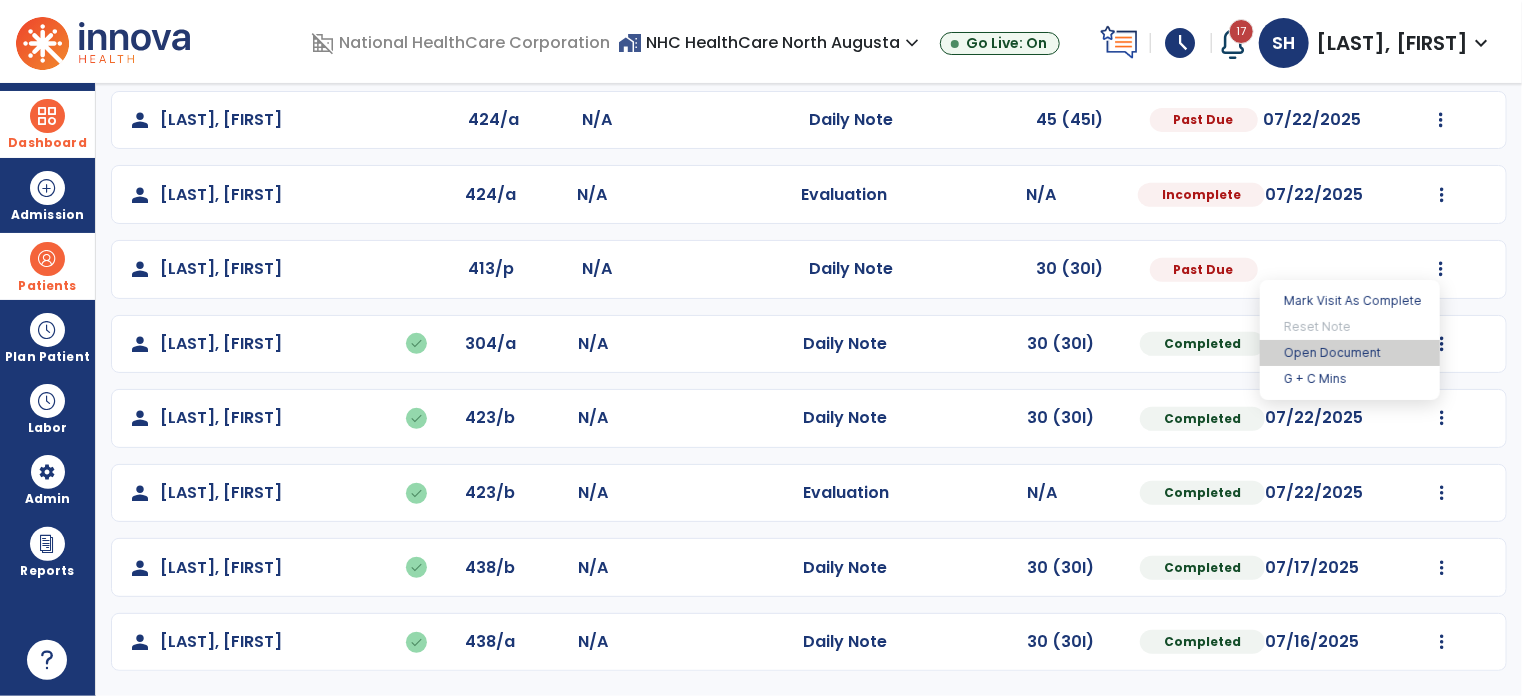 click on "Open Document" at bounding box center (1350, 353) 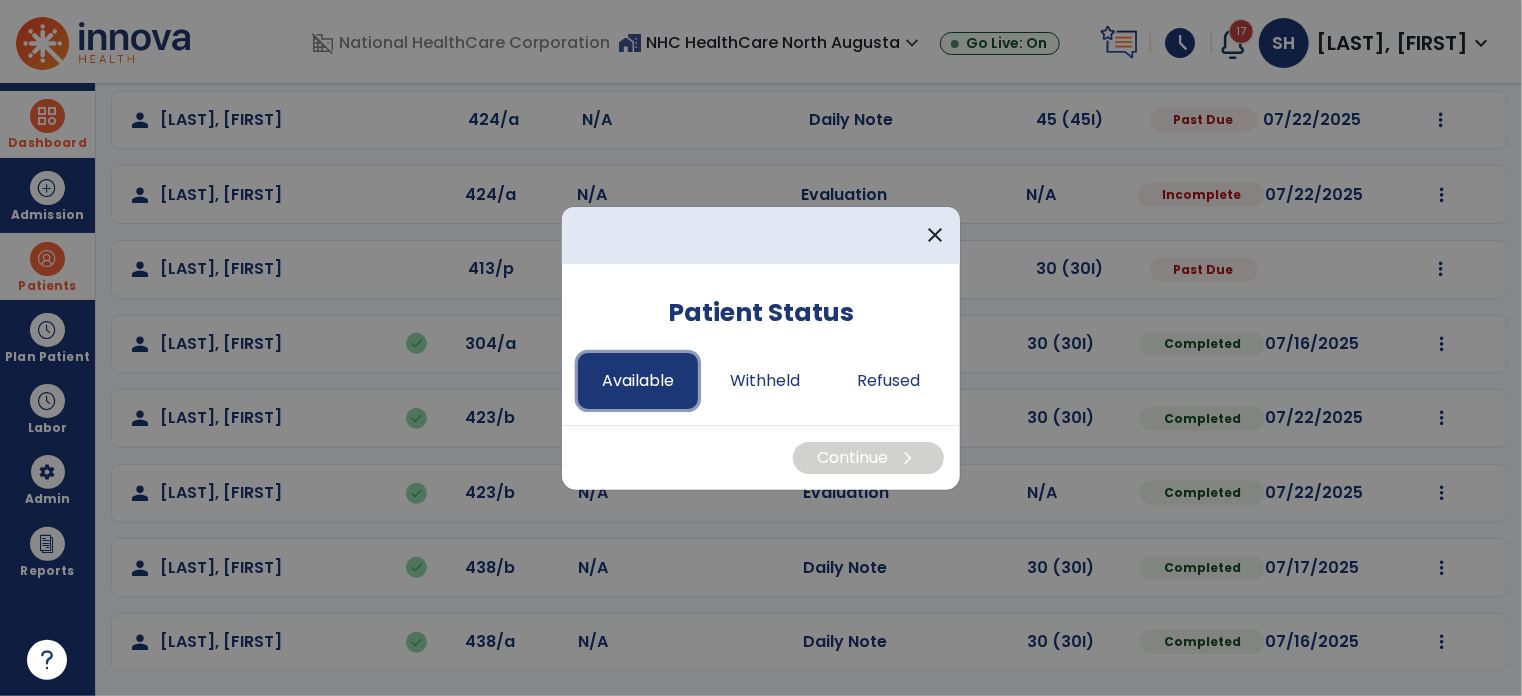 click on "Available" at bounding box center (638, 381) 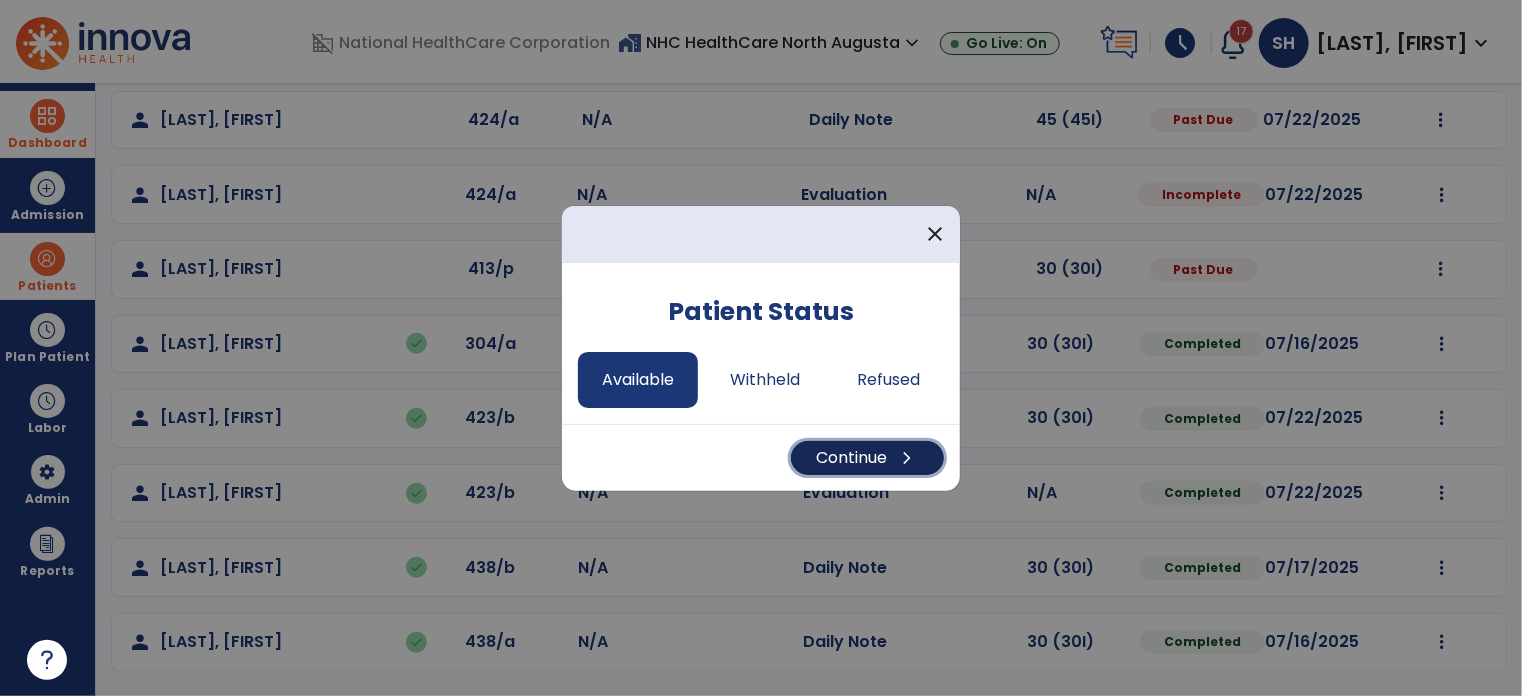 click on "chevron_right" at bounding box center [907, 458] 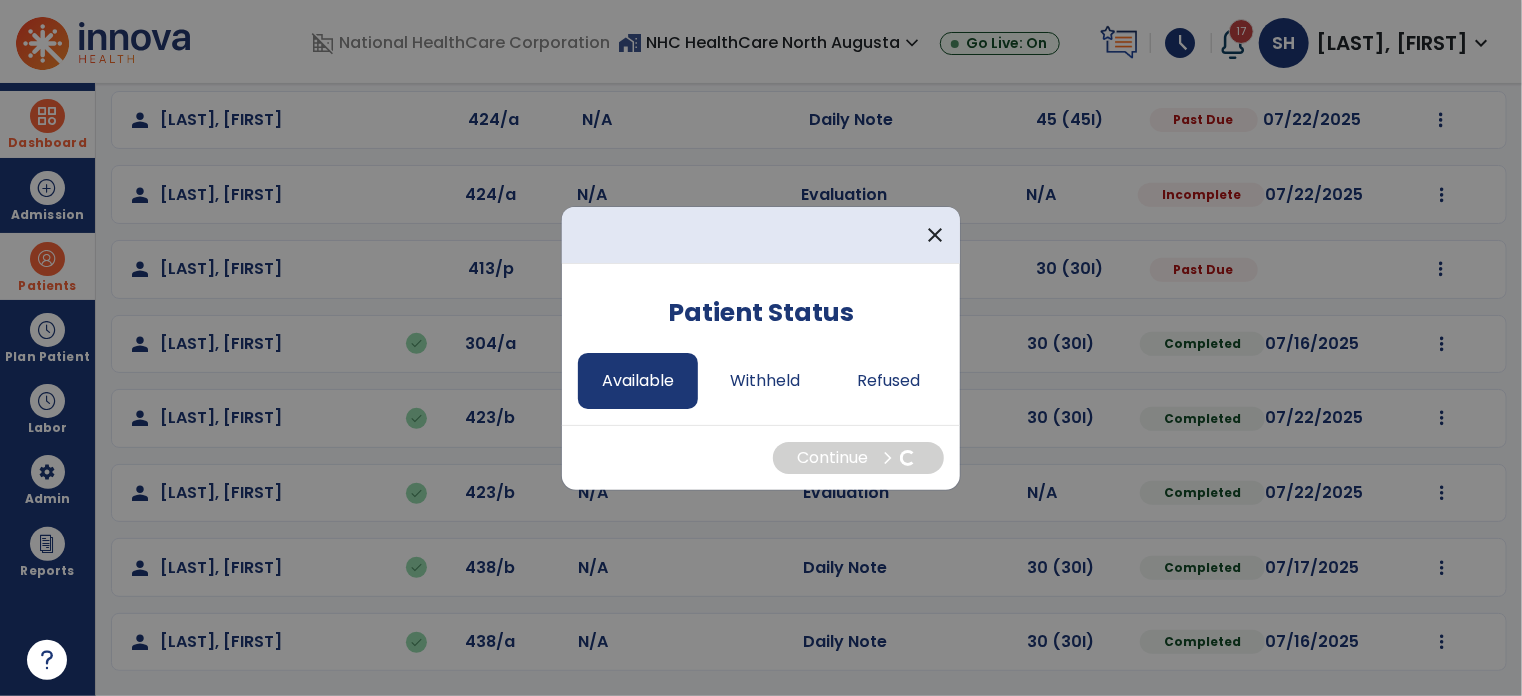 select on "*" 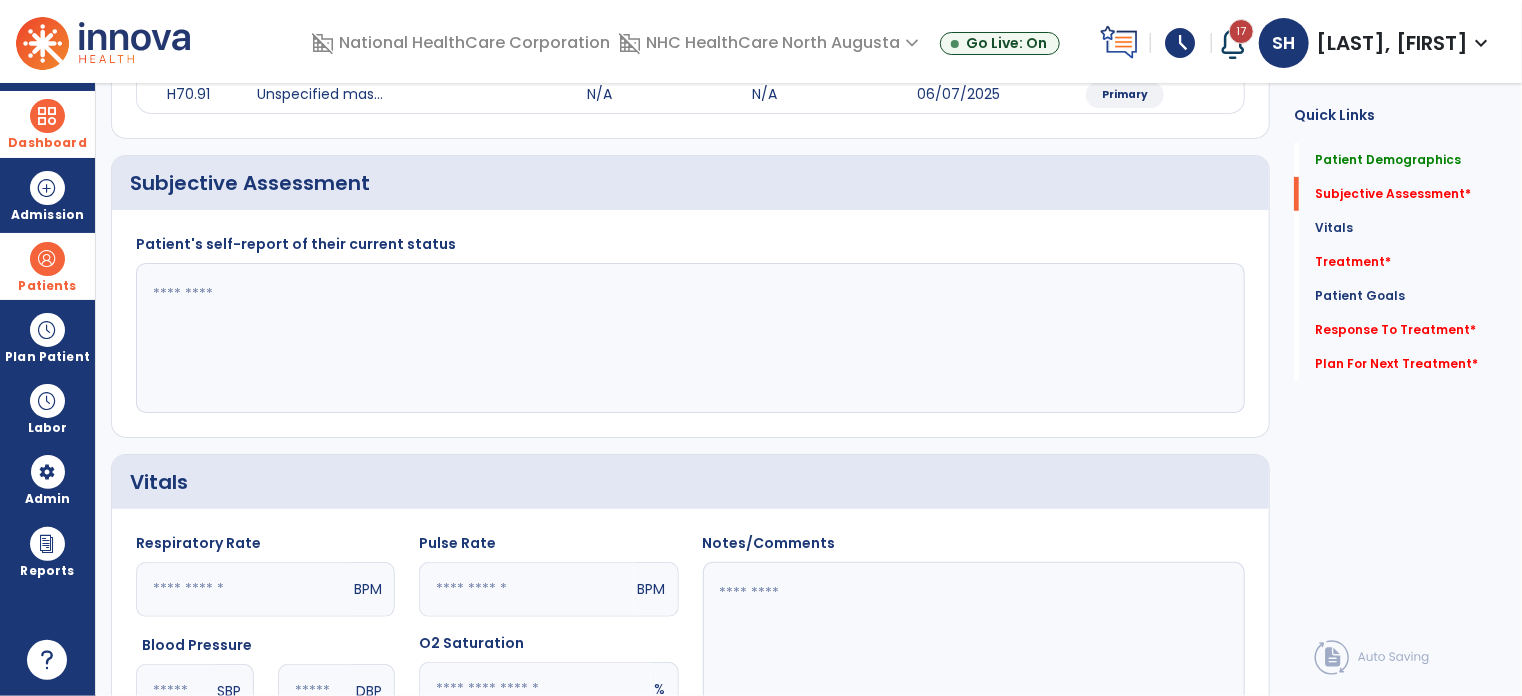 click 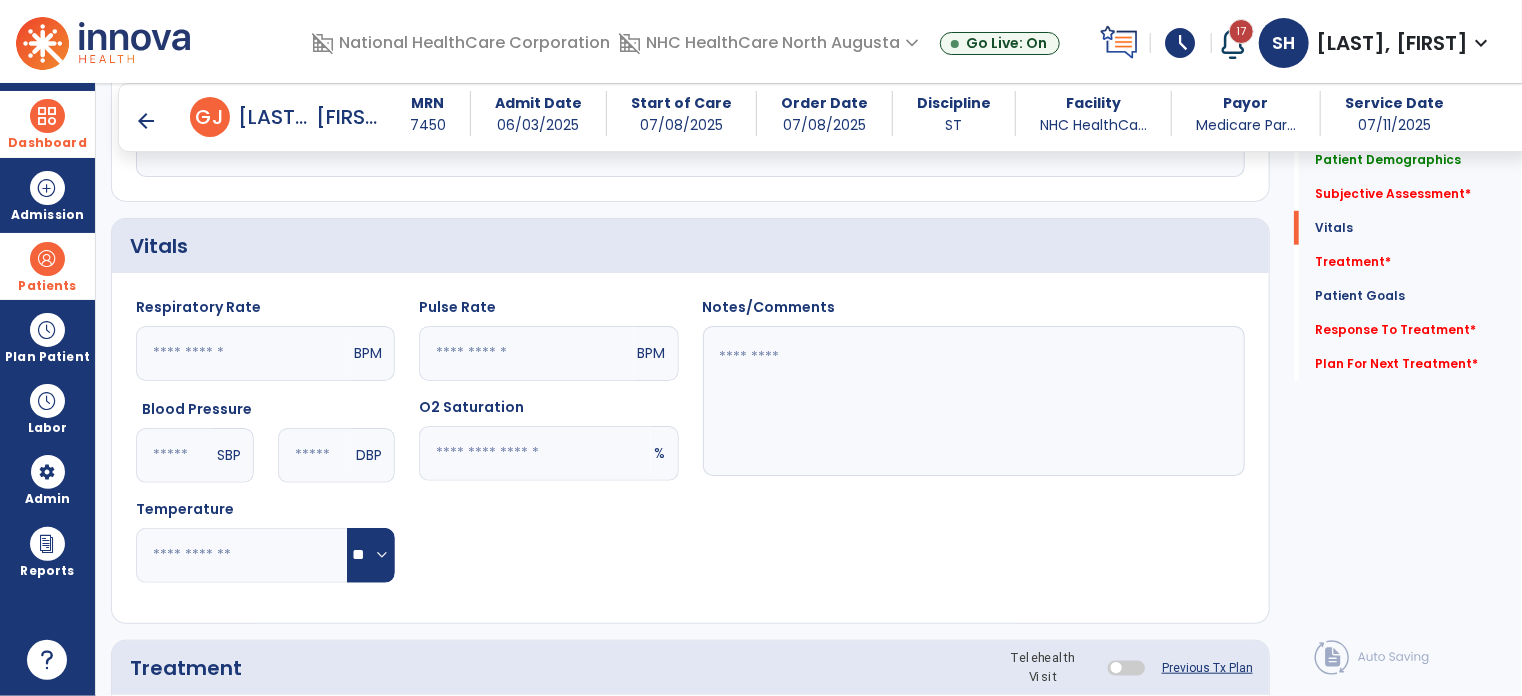 scroll, scrollTop: 892, scrollLeft: 0, axis: vertical 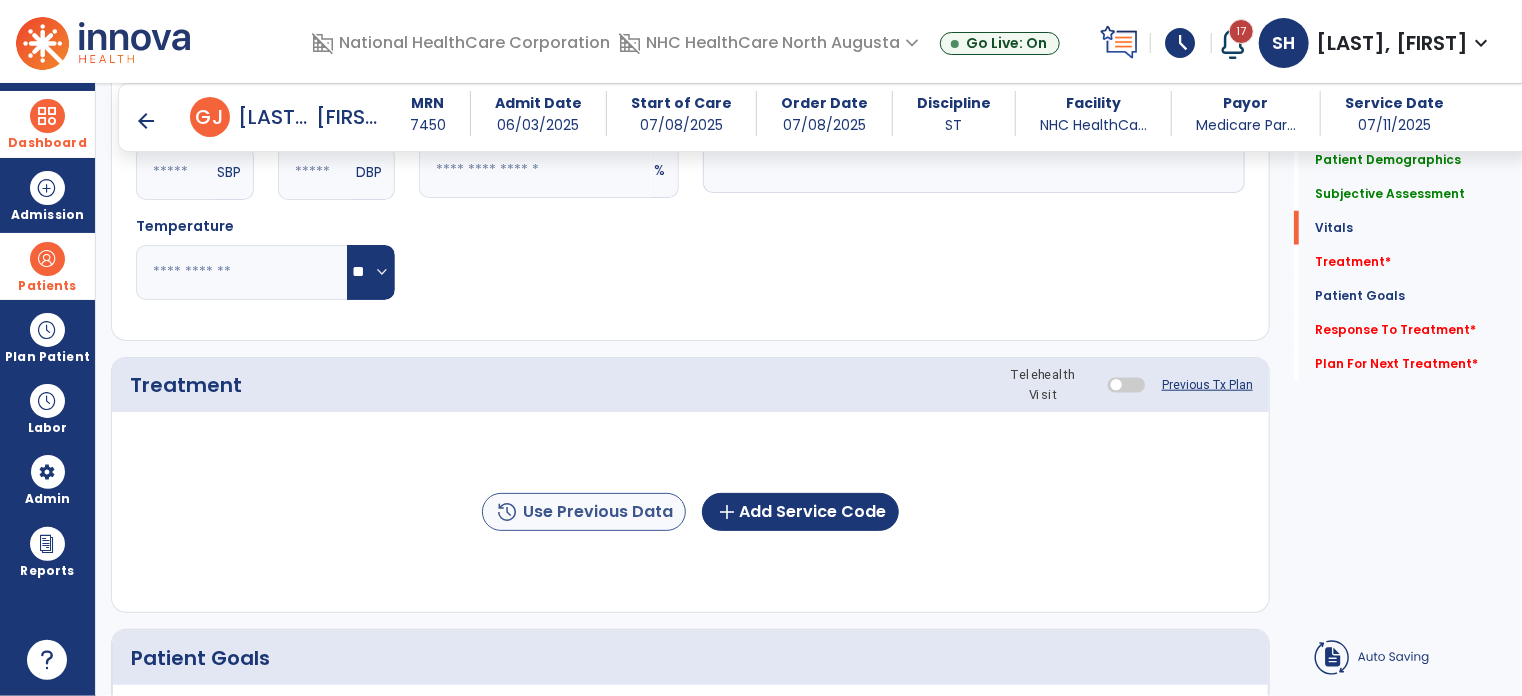 type on "**********" 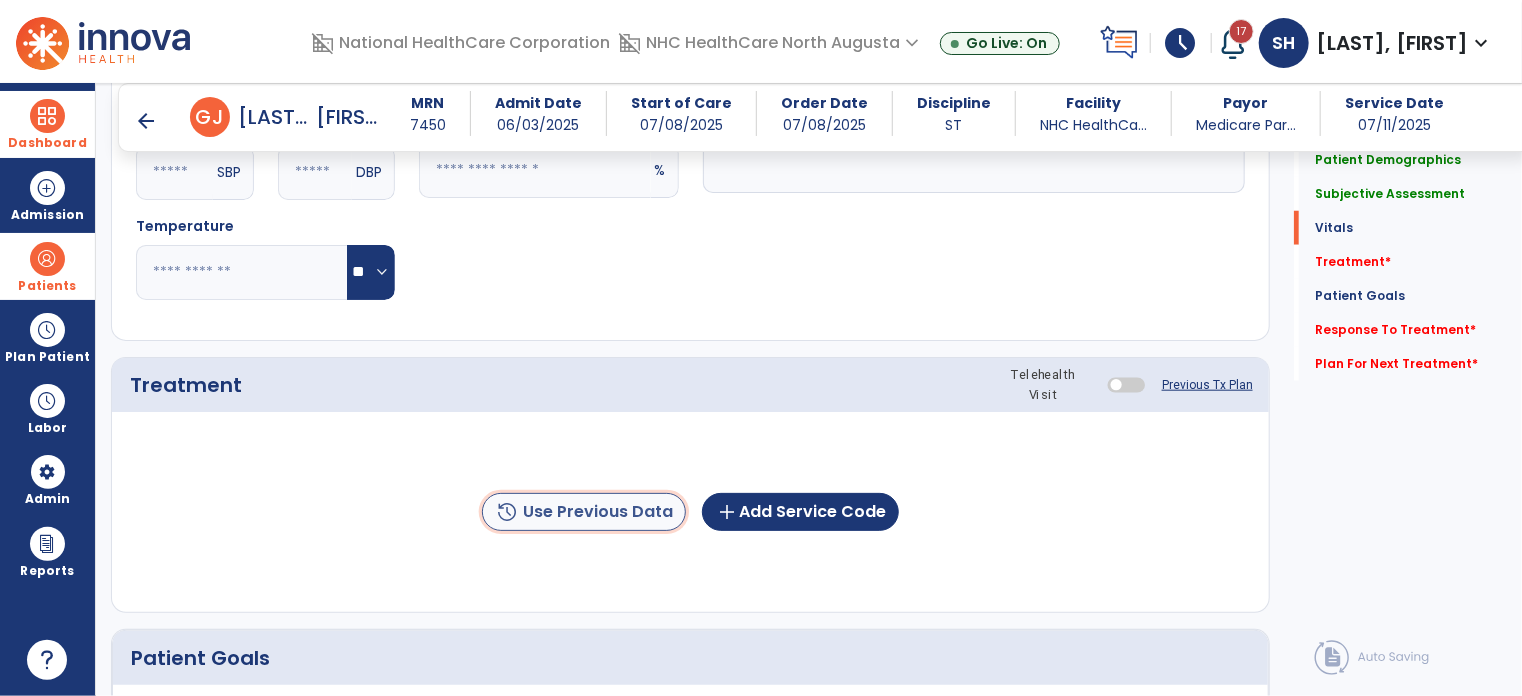 click on "history  Use Previous Data" 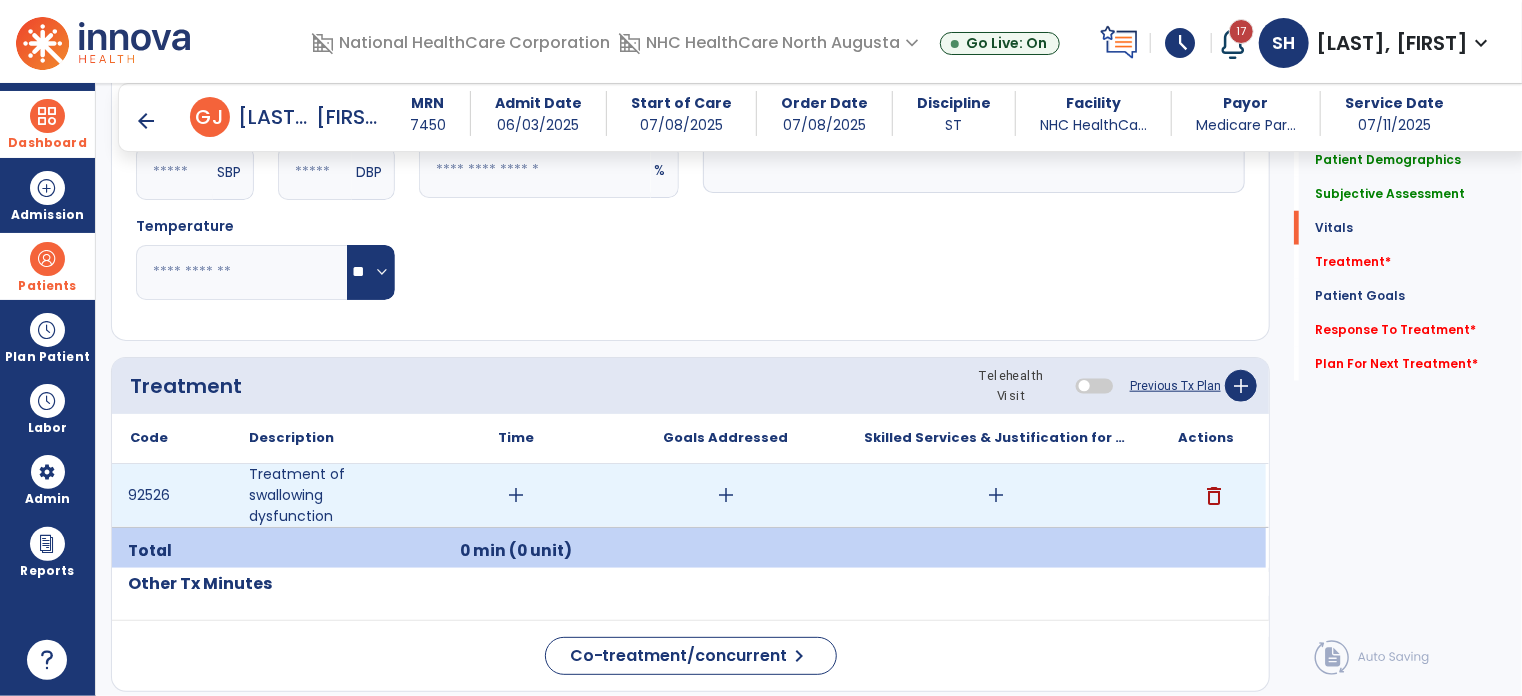 click on "add" at bounding box center [516, 495] 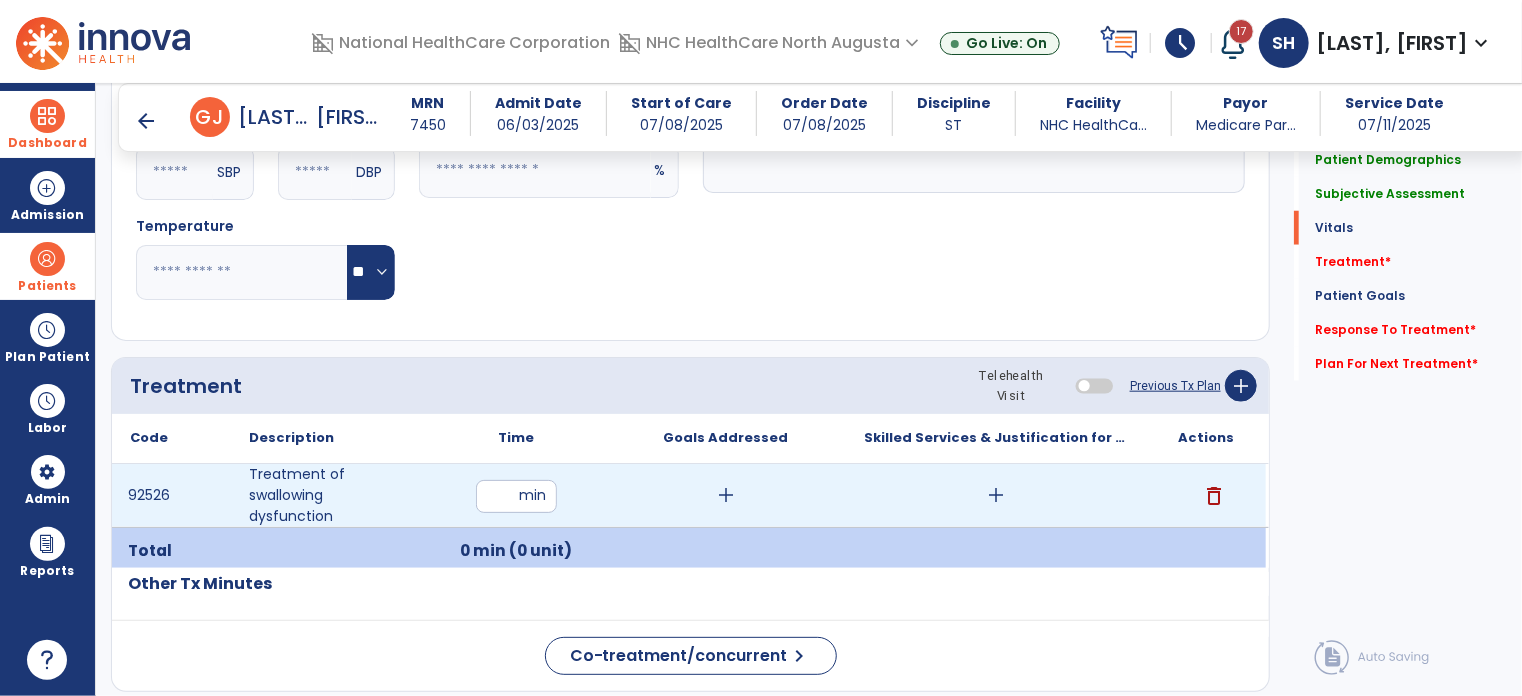 type on "**" 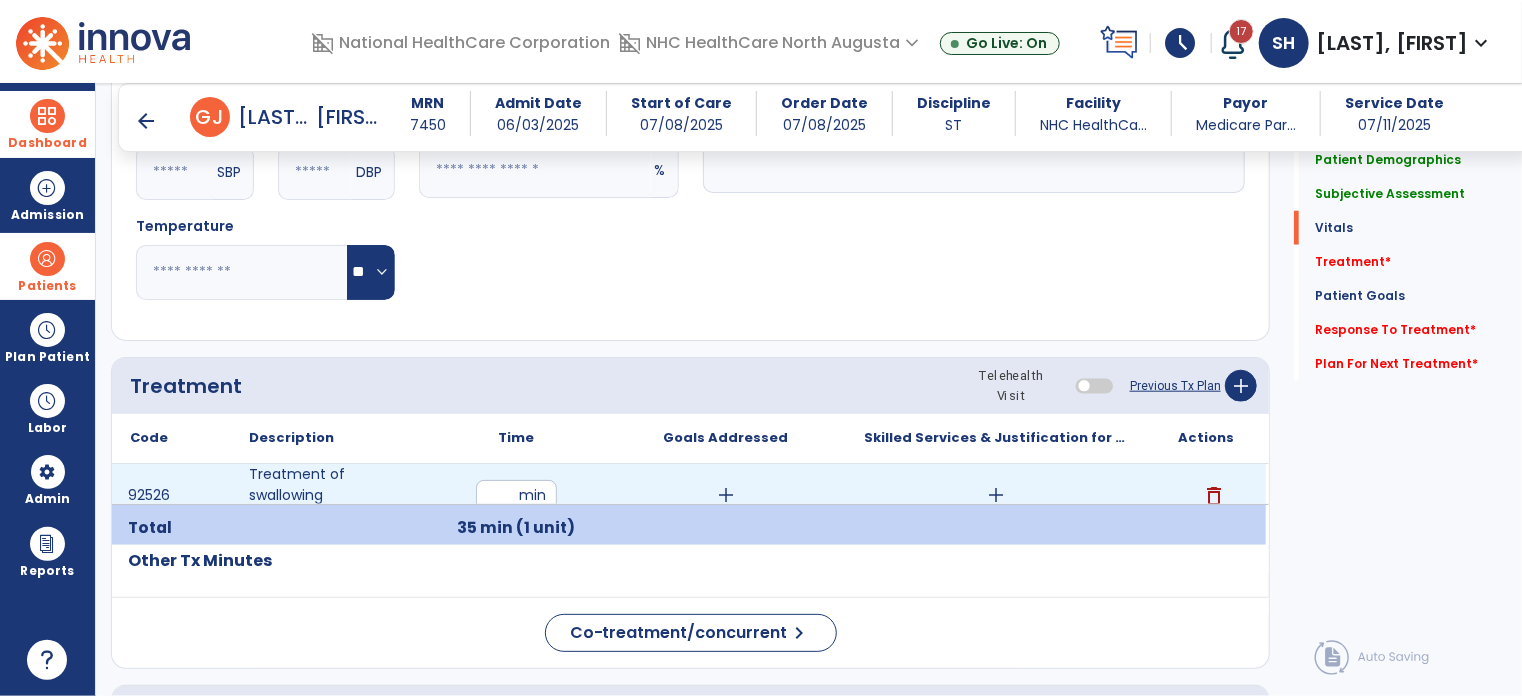 click on "add" at bounding box center [996, 495] 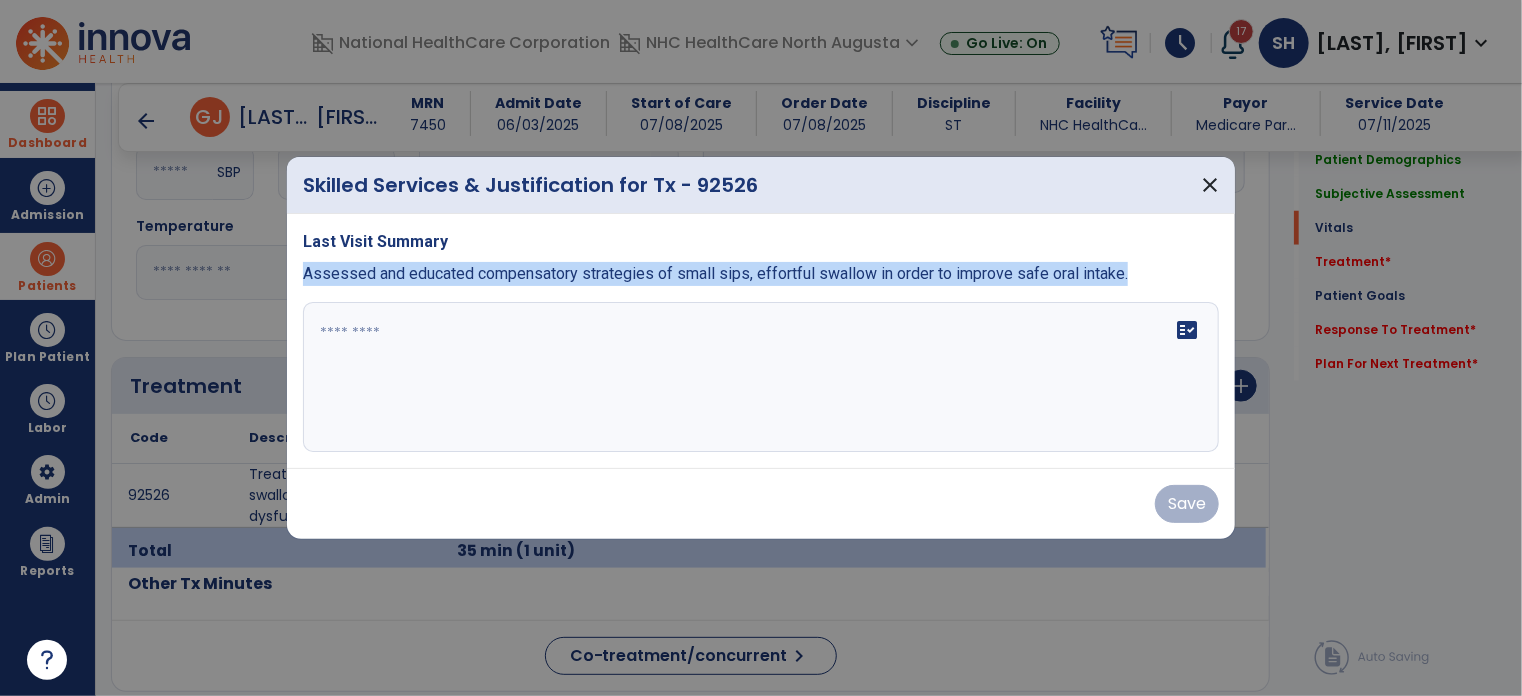 drag, startPoint x: 304, startPoint y: 271, endPoint x: 1195, endPoint y: 269, distance: 891.00226 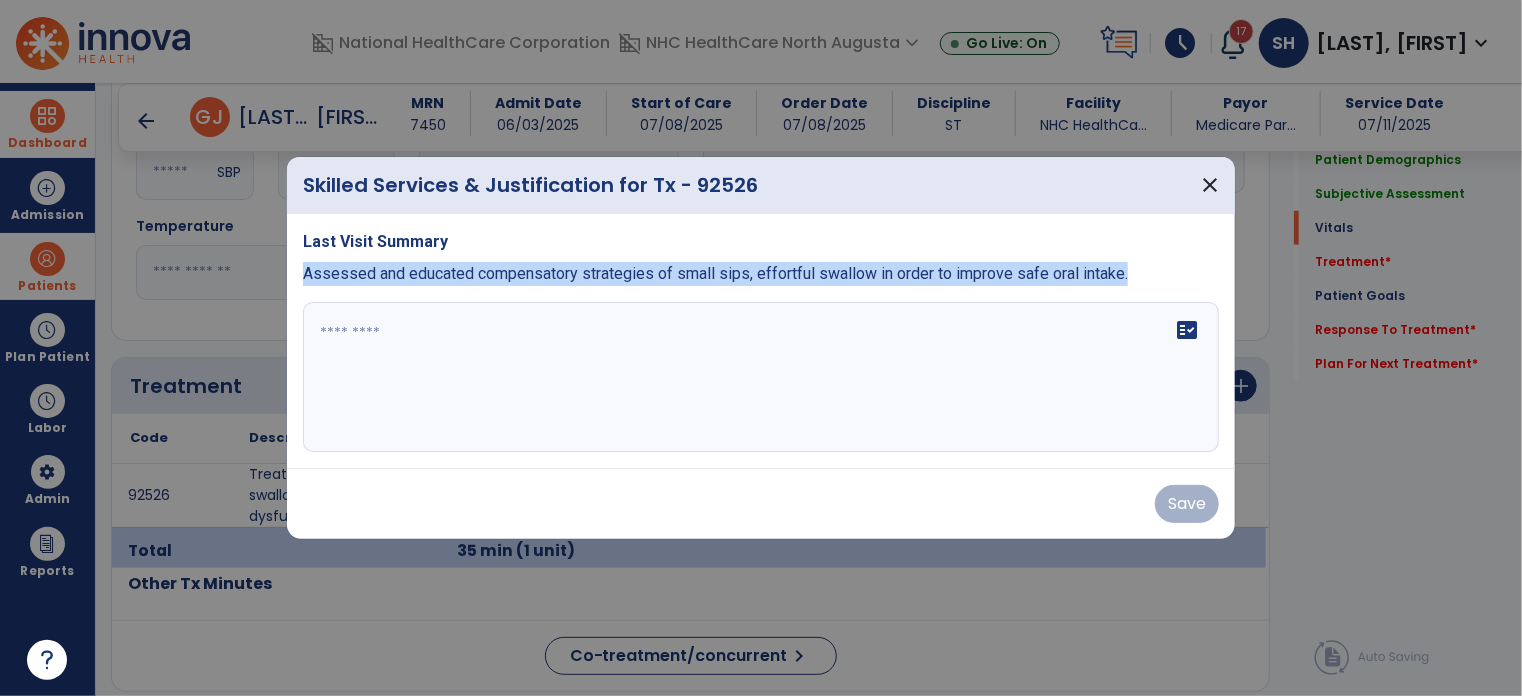 click on "Assessed and educated compensatory strategies of small sips, effortful swallow in order to improve safe oral intake." at bounding box center [761, 274] 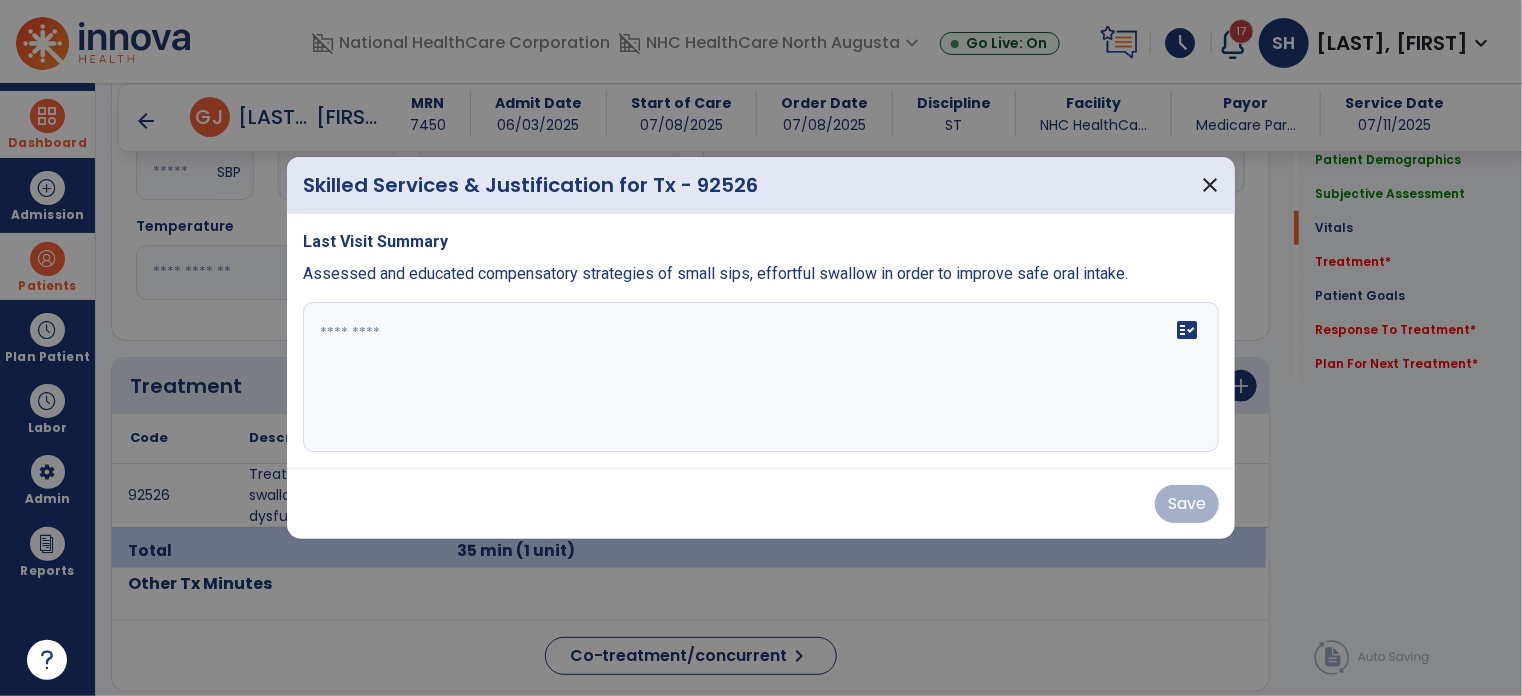 click on "fact_check" at bounding box center (761, 377) 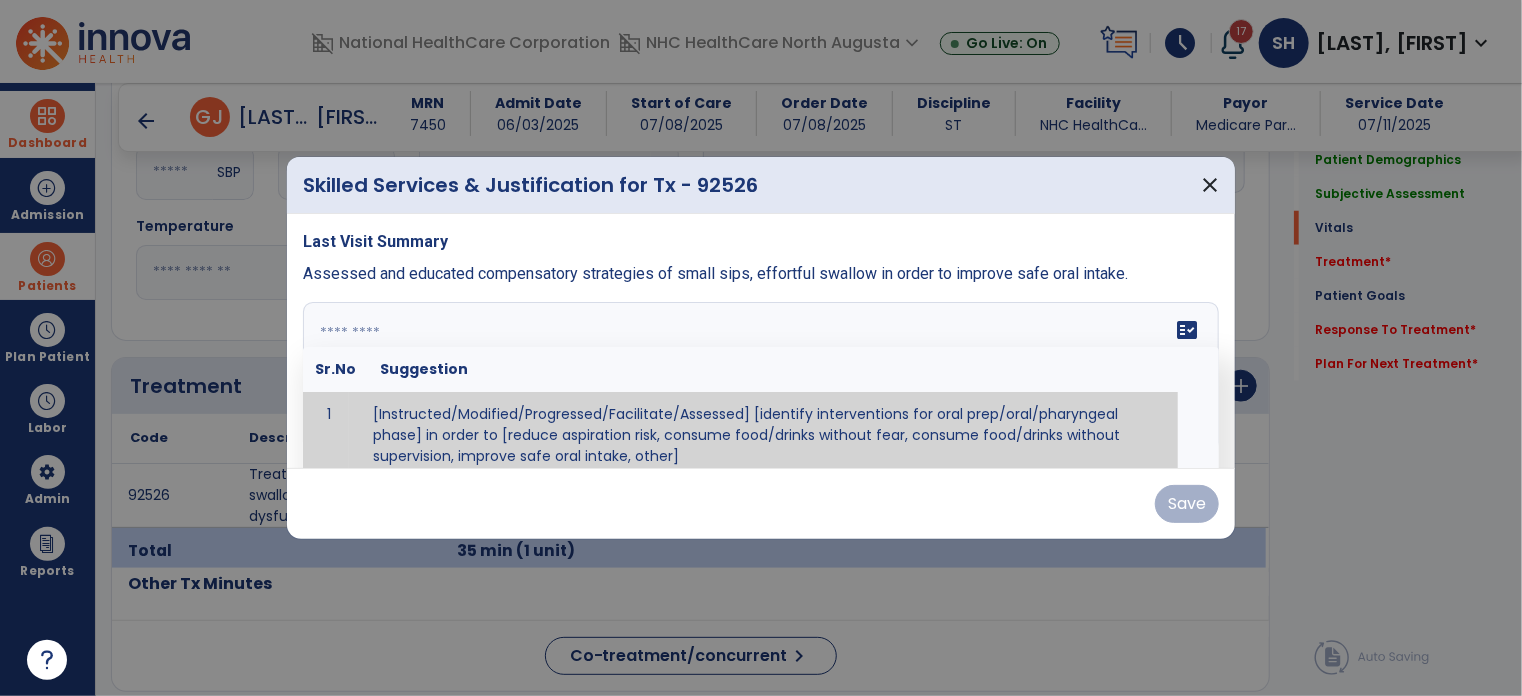 scroll, scrollTop: 12, scrollLeft: 0, axis: vertical 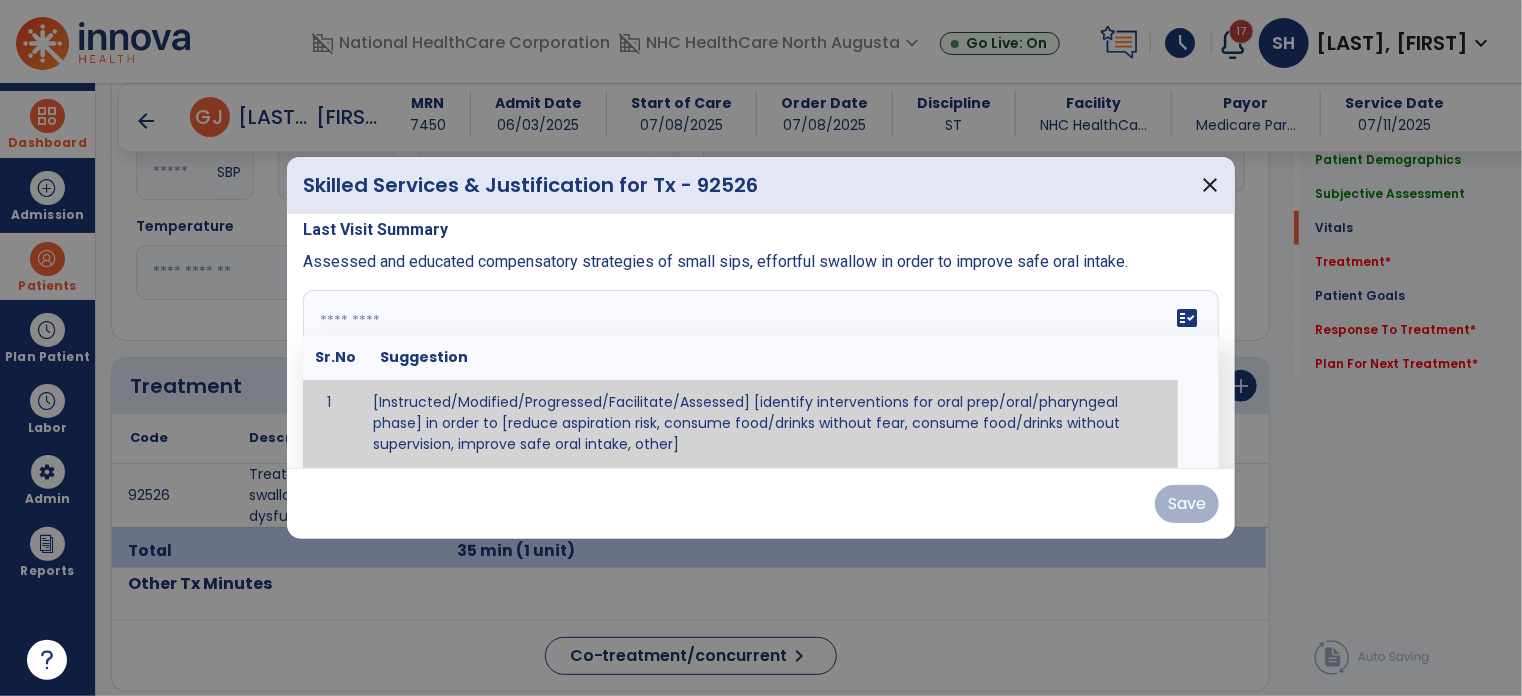 paste on "**********" 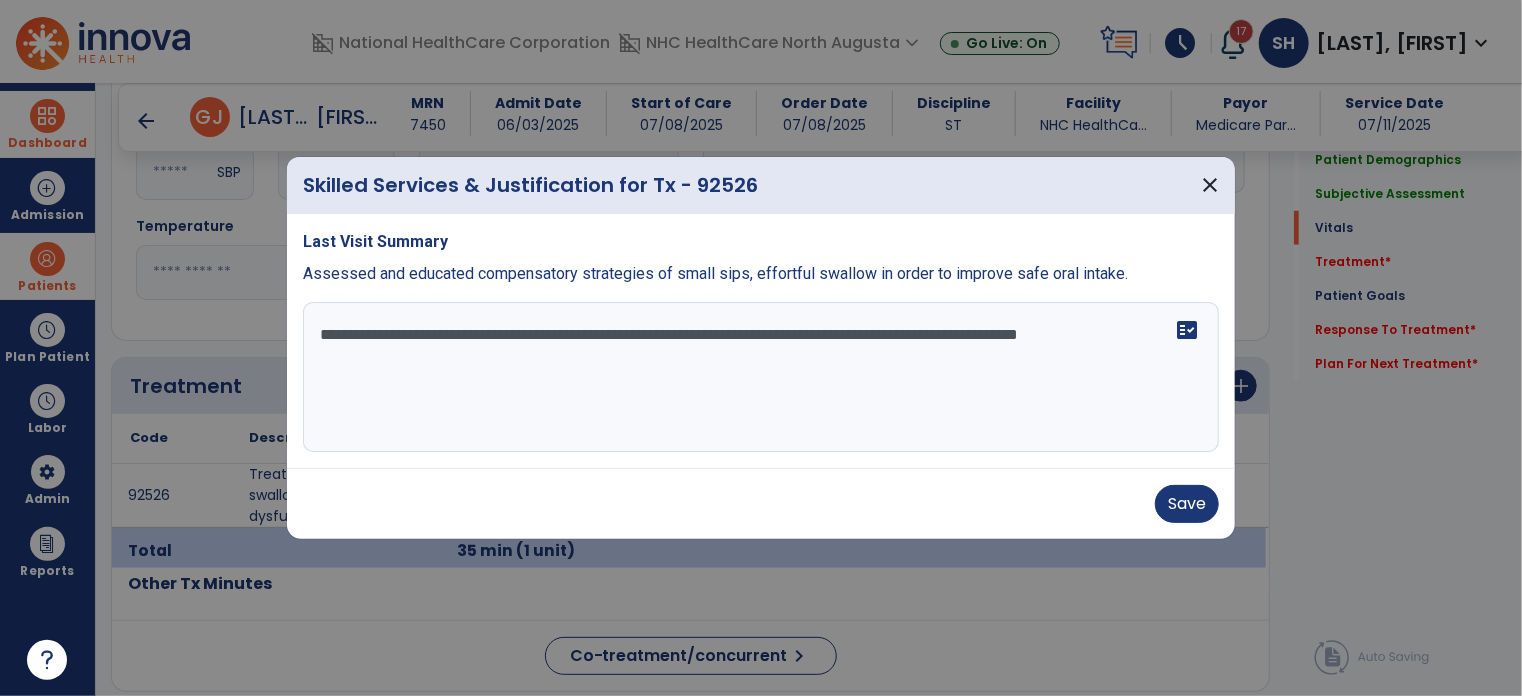scroll, scrollTop: 0, scrollLeft: 0, axis: both 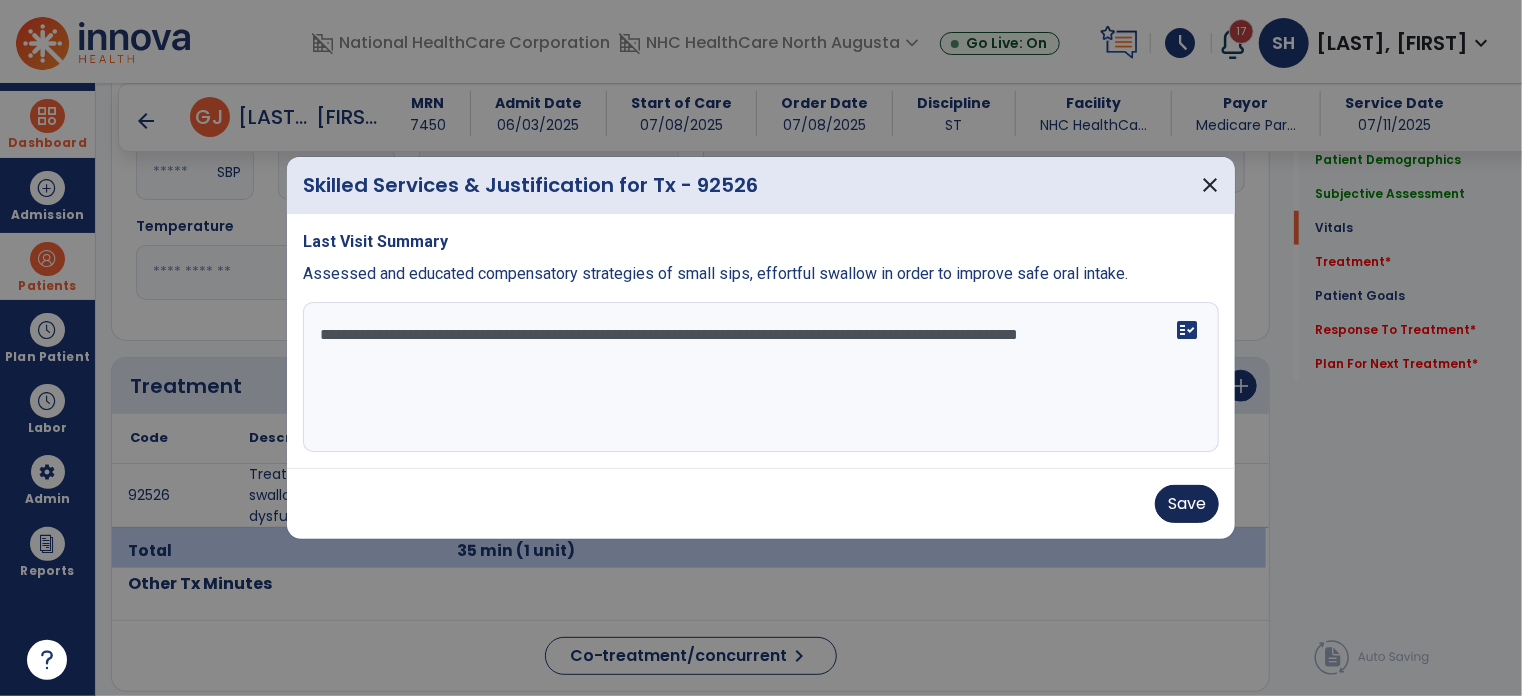 type on "**********" 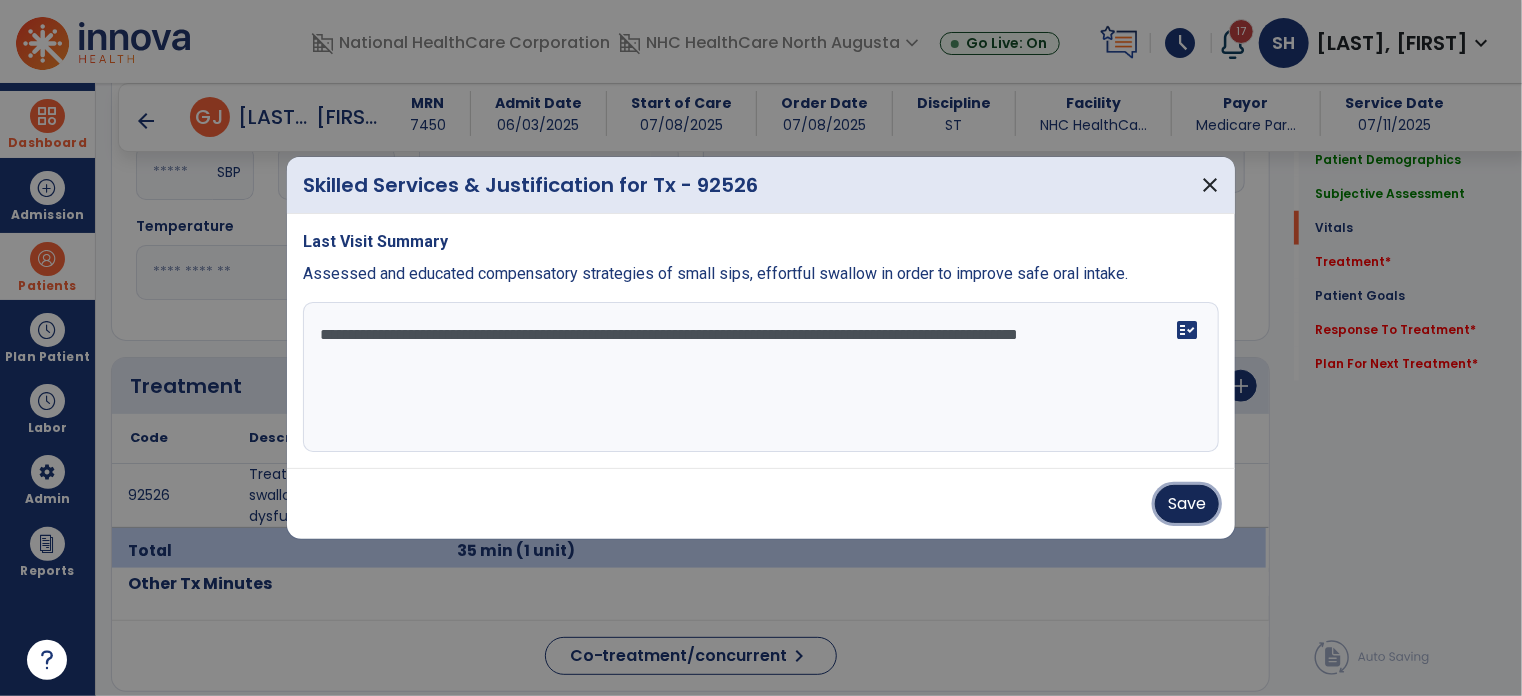 click on "Save" at bounding box center (1187, 504) 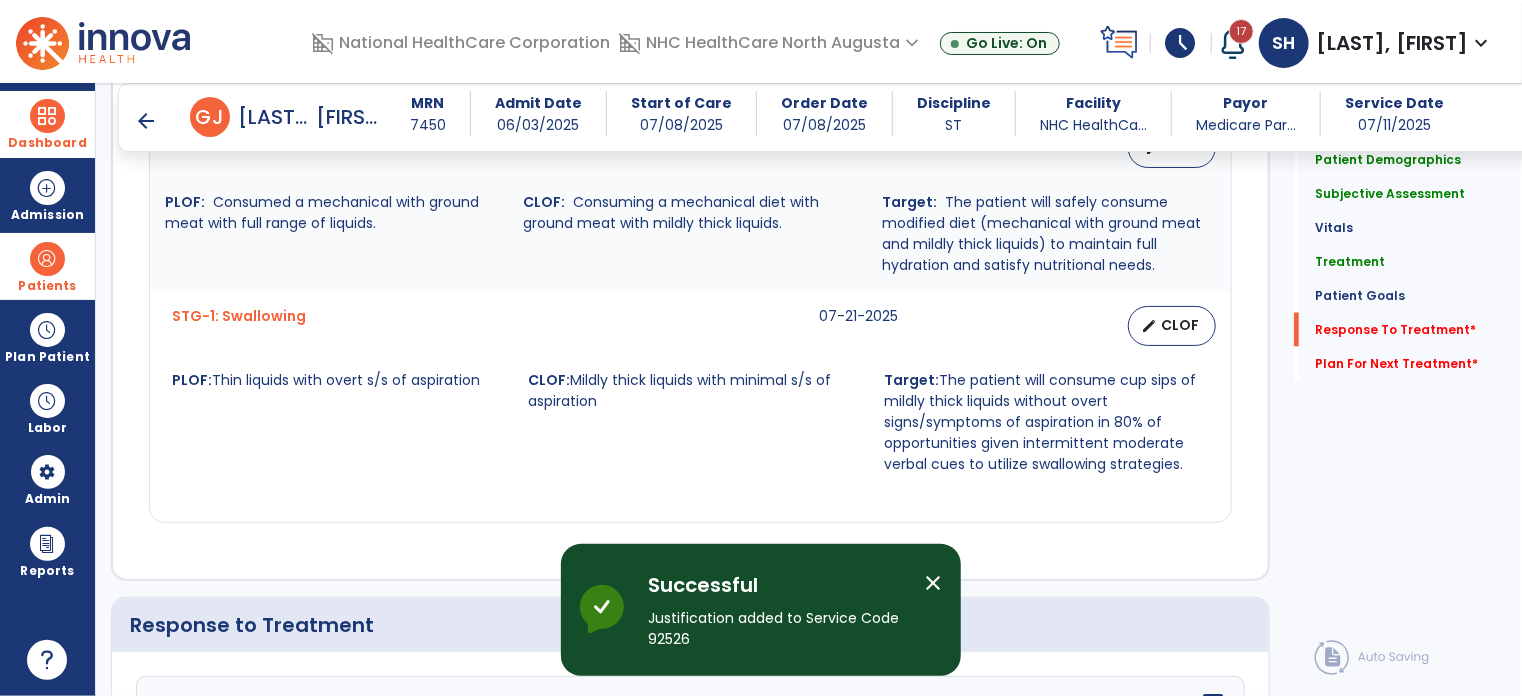 scroll, scrollTop: 2077, scrollLeft: 0, axis: vertical 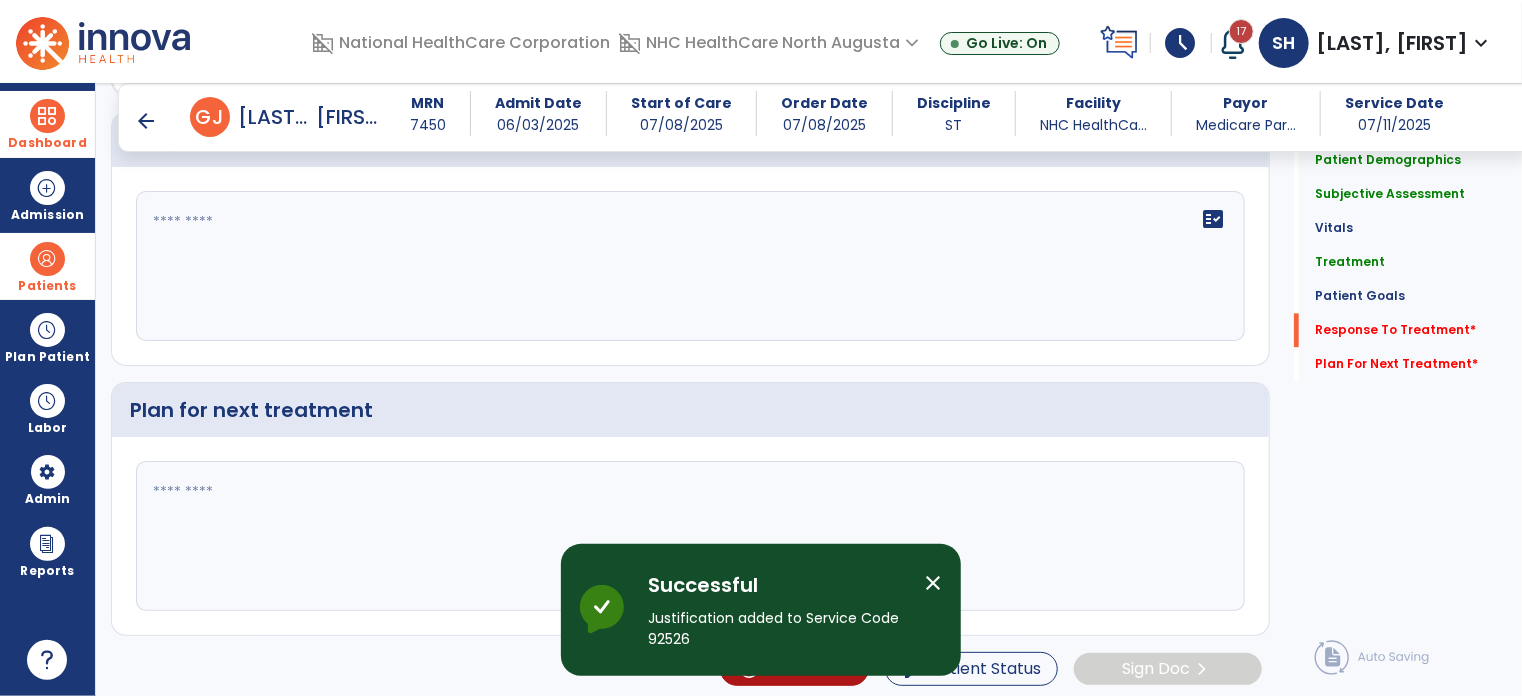 click on "fact_check" 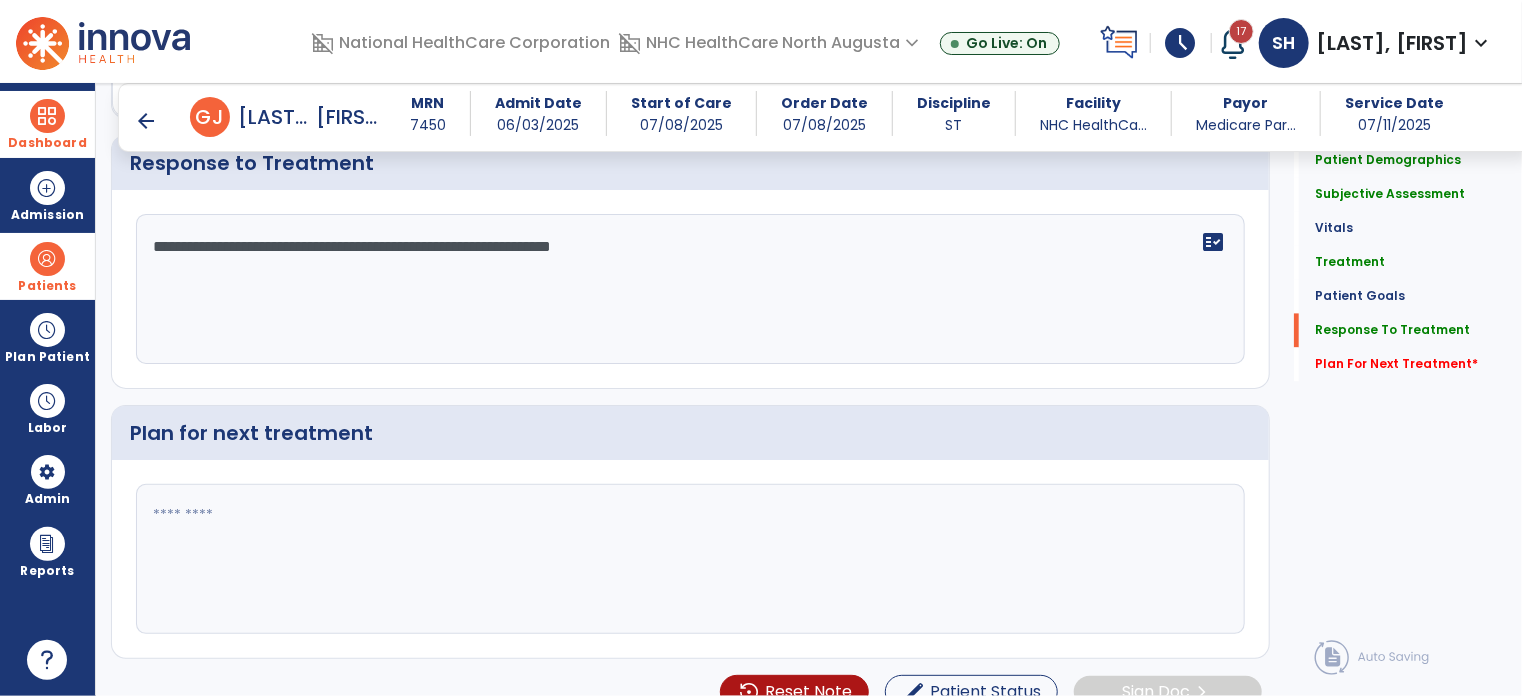 scroll, scrollTop: 2077, scrollLeft: 0, axis: vertical 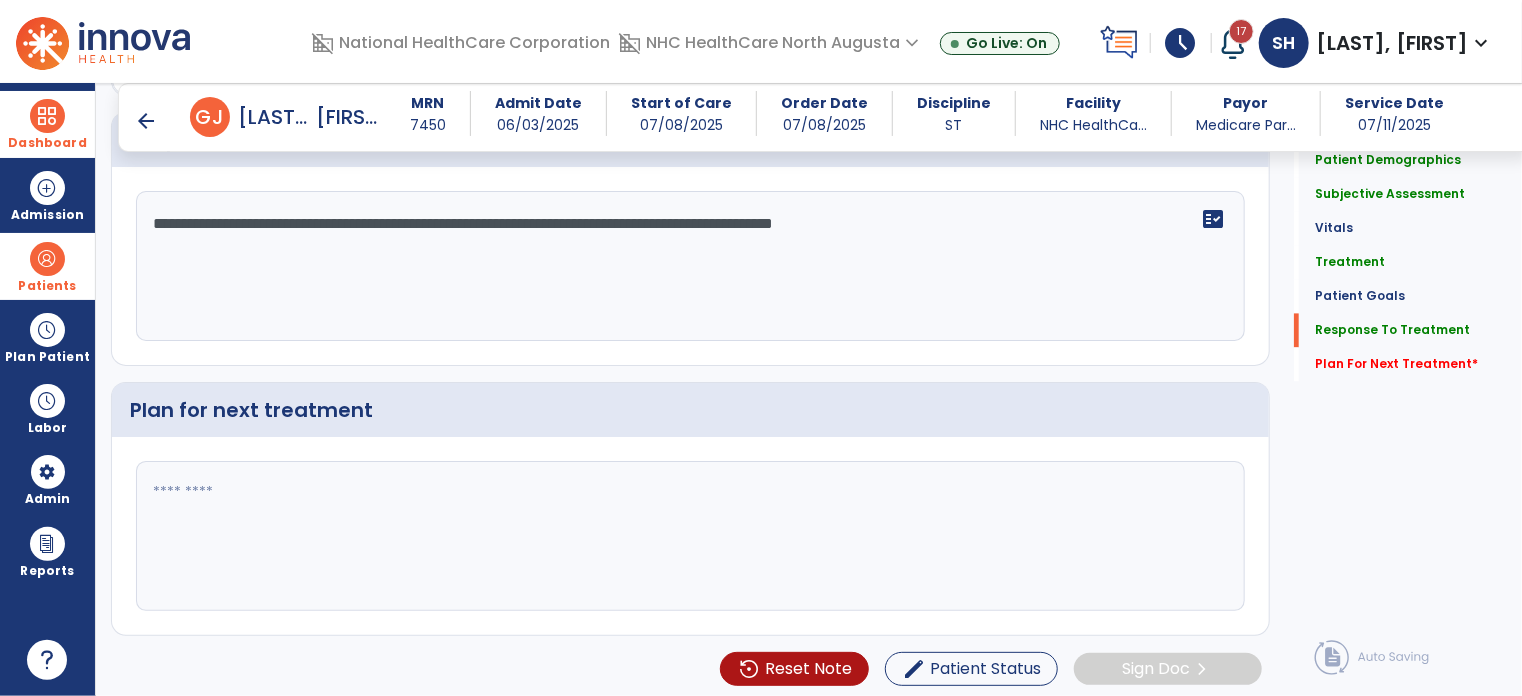 type on "**********" 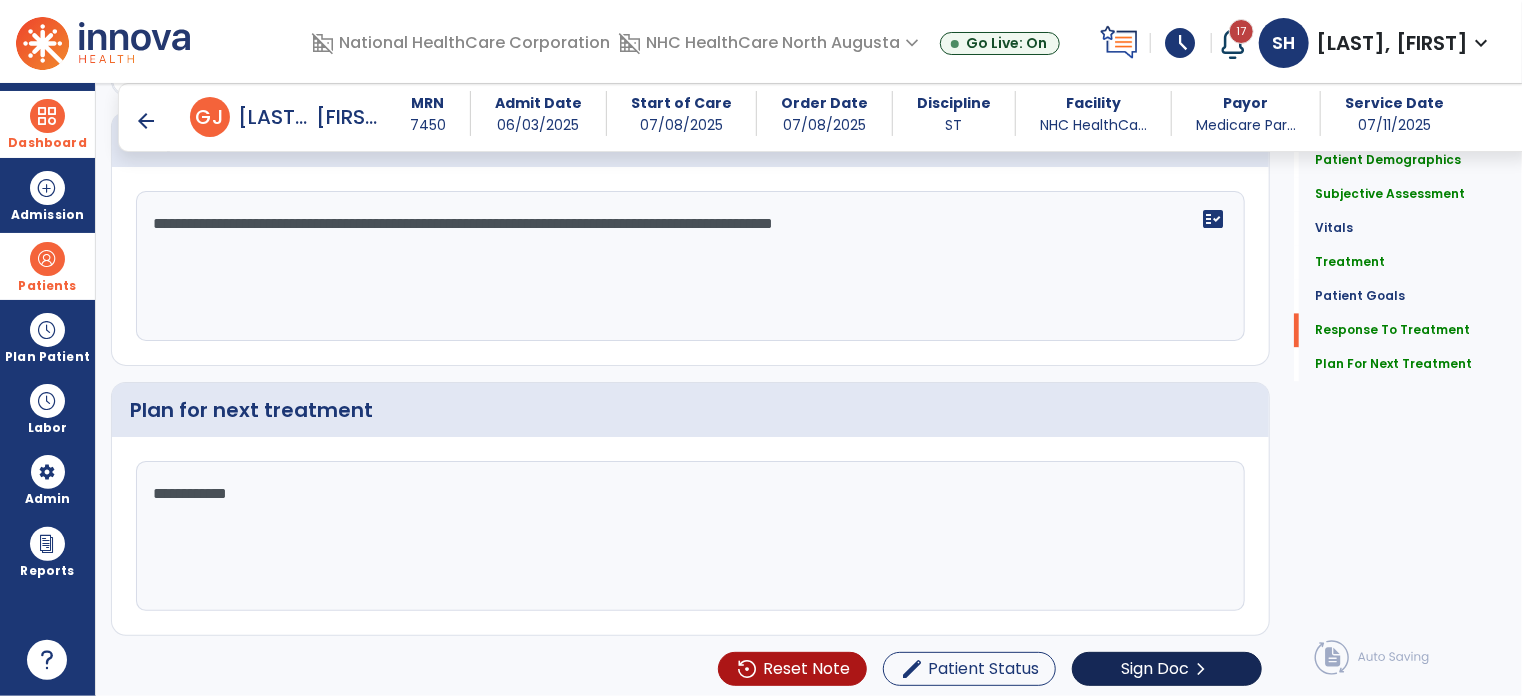 scroll, scrollTop: 2077, scrollLeft: 0, axis: vertical 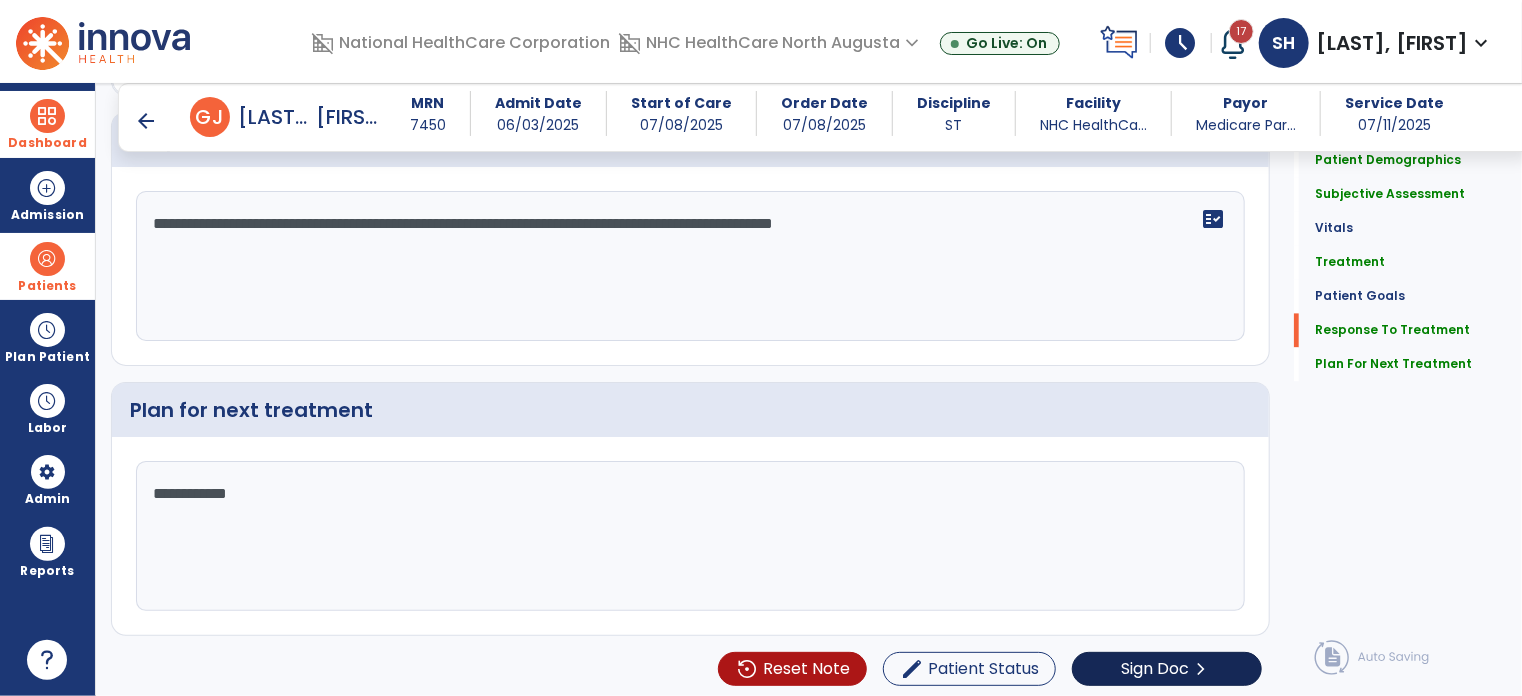 type on "**********" 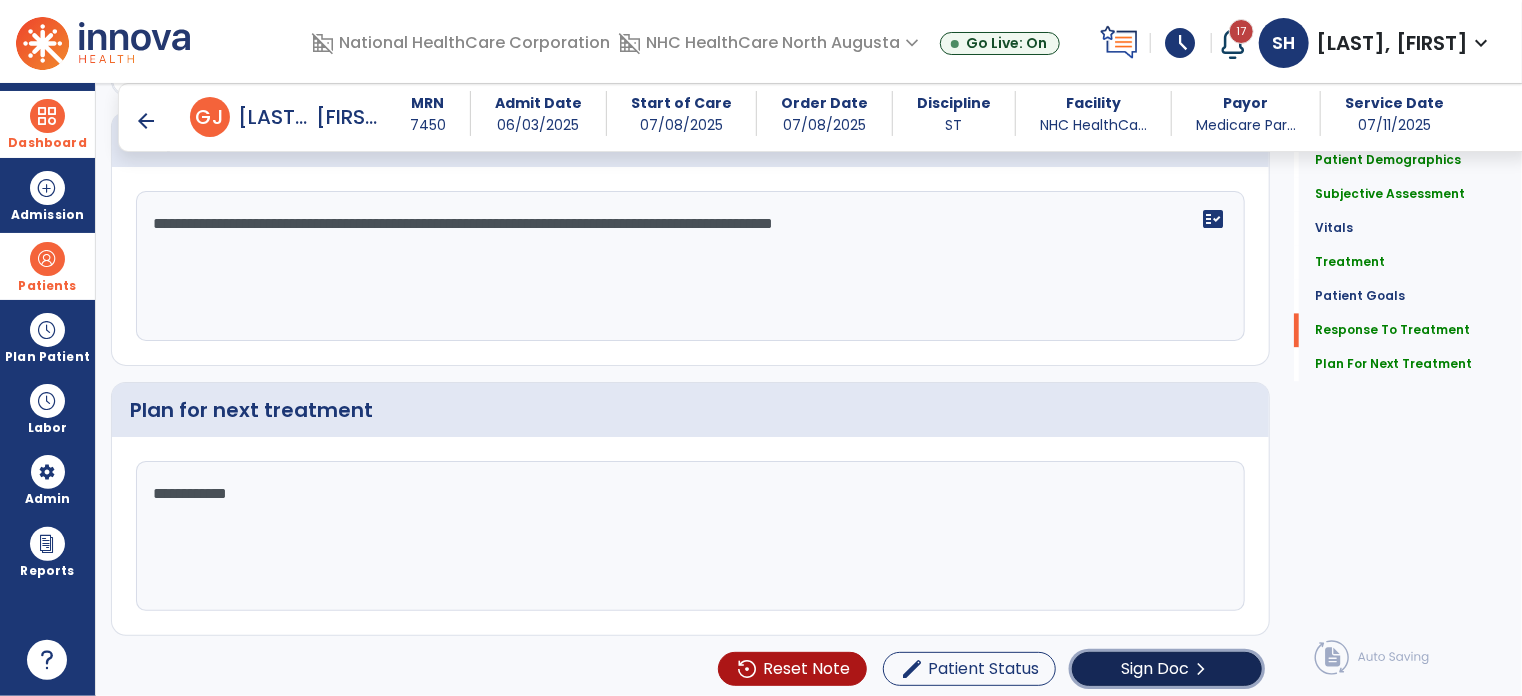 click on "Sign Doc" 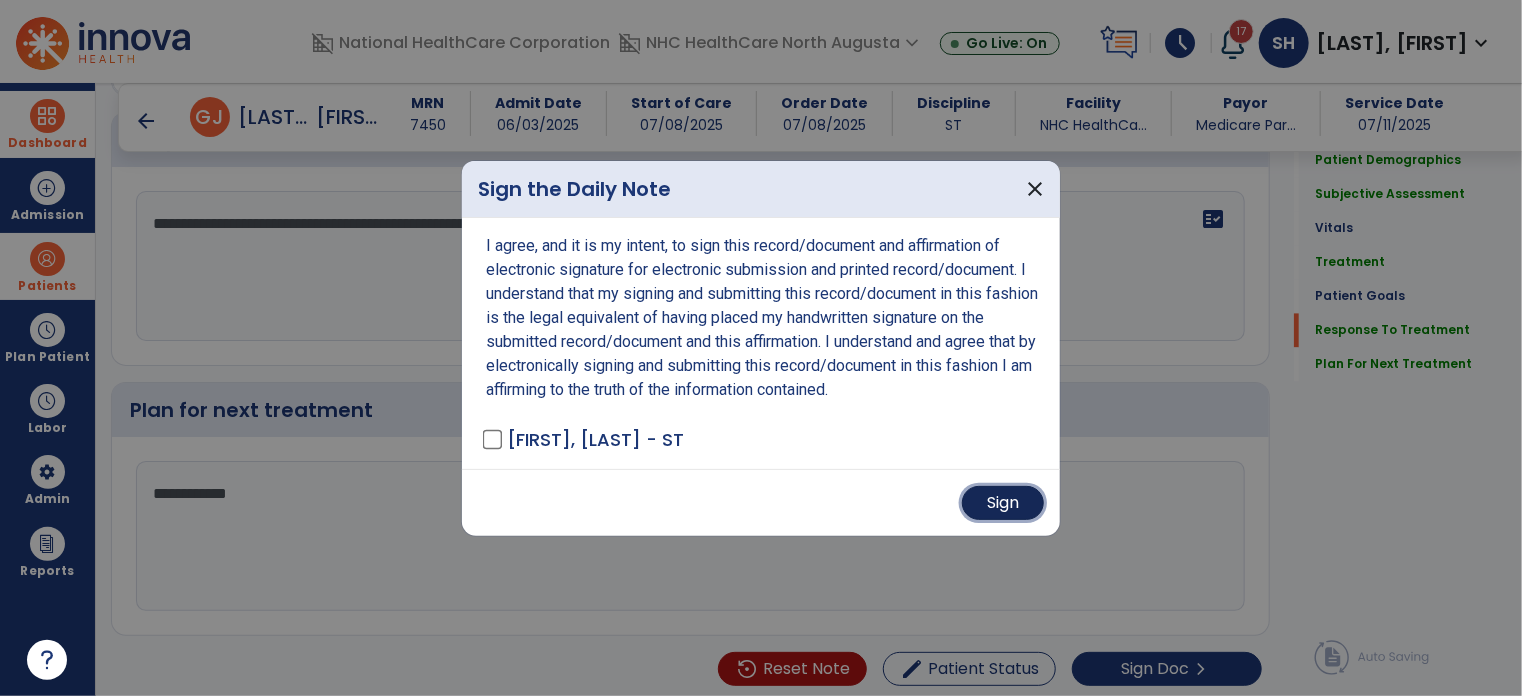 click on "Sign" at bounding box center [1003, 503] 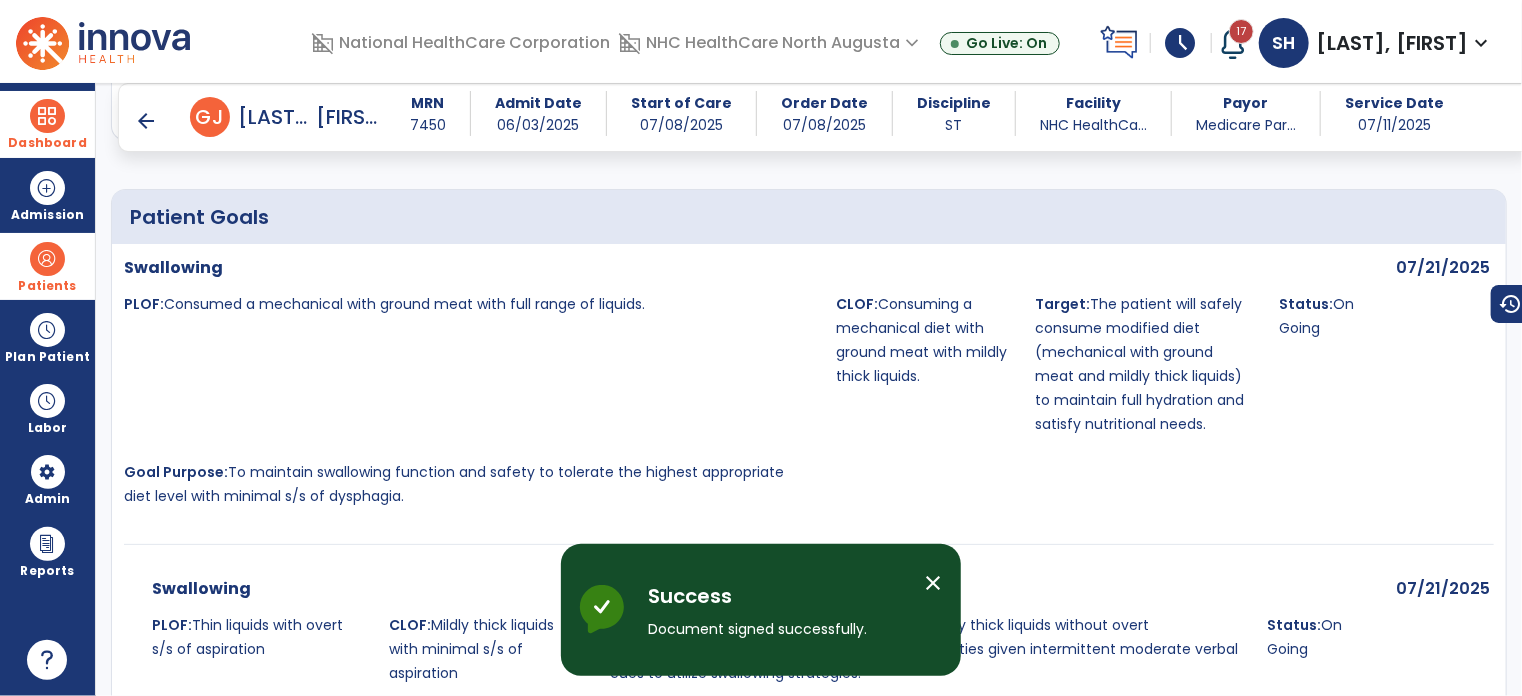 scroll, scrollTop: 1848, scrollLeft: 0, axis: vertical 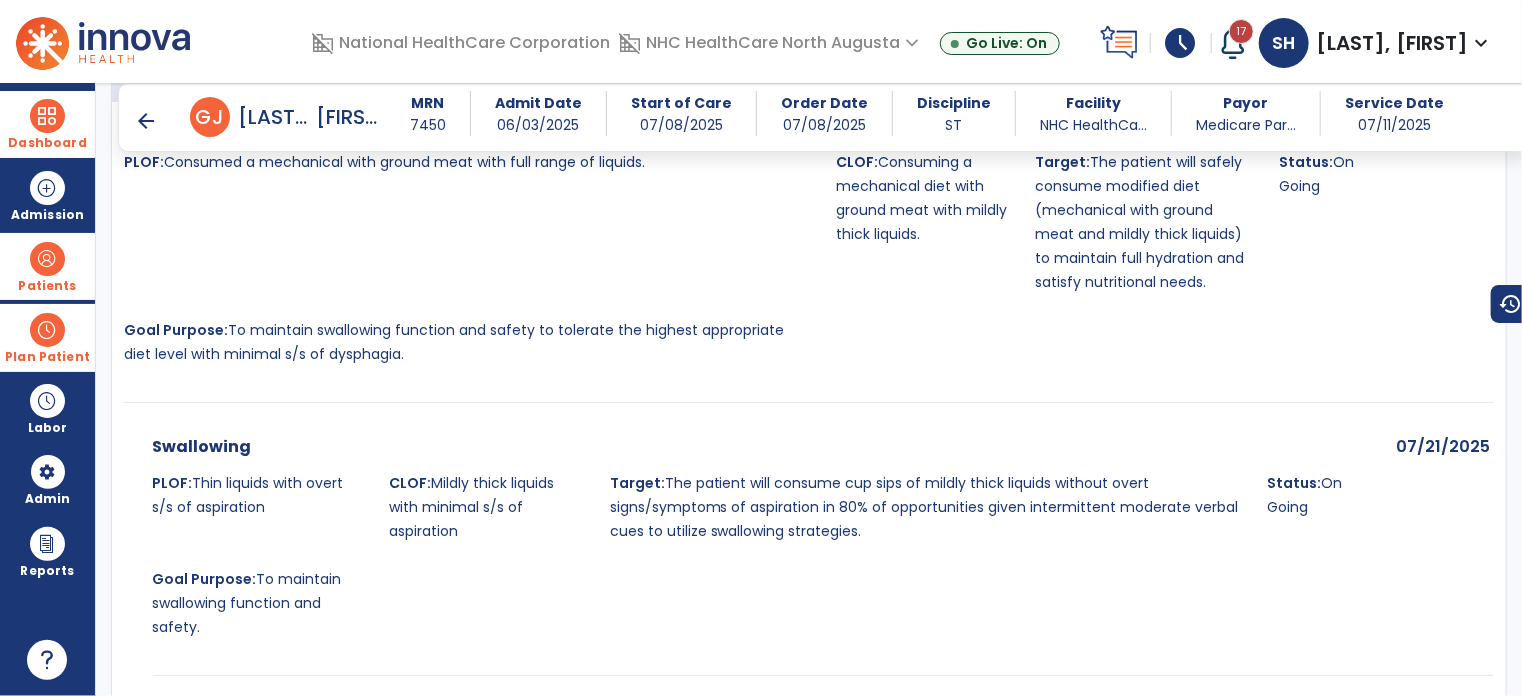 click at bounding box center [47, 330] 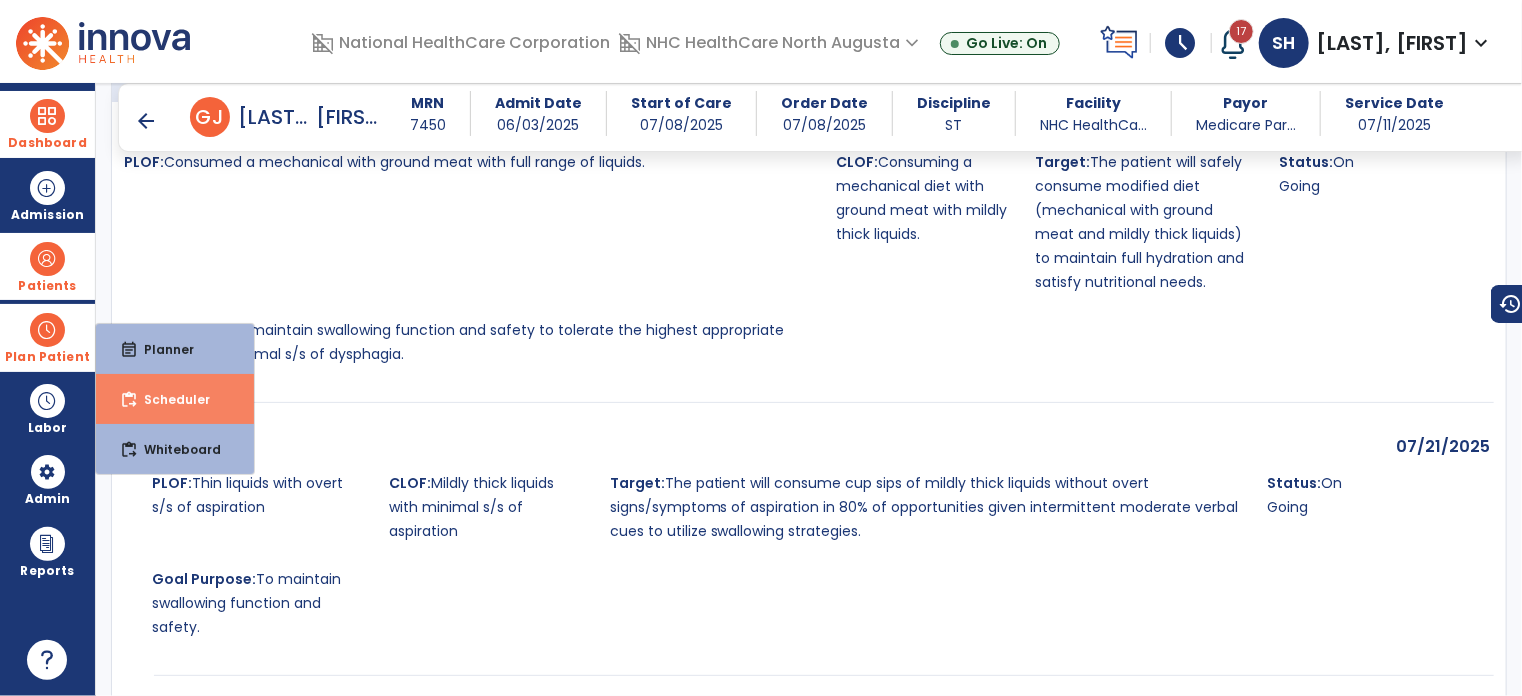 click on "content_paste_go  Scheduler" at bounding box center [175, 399] 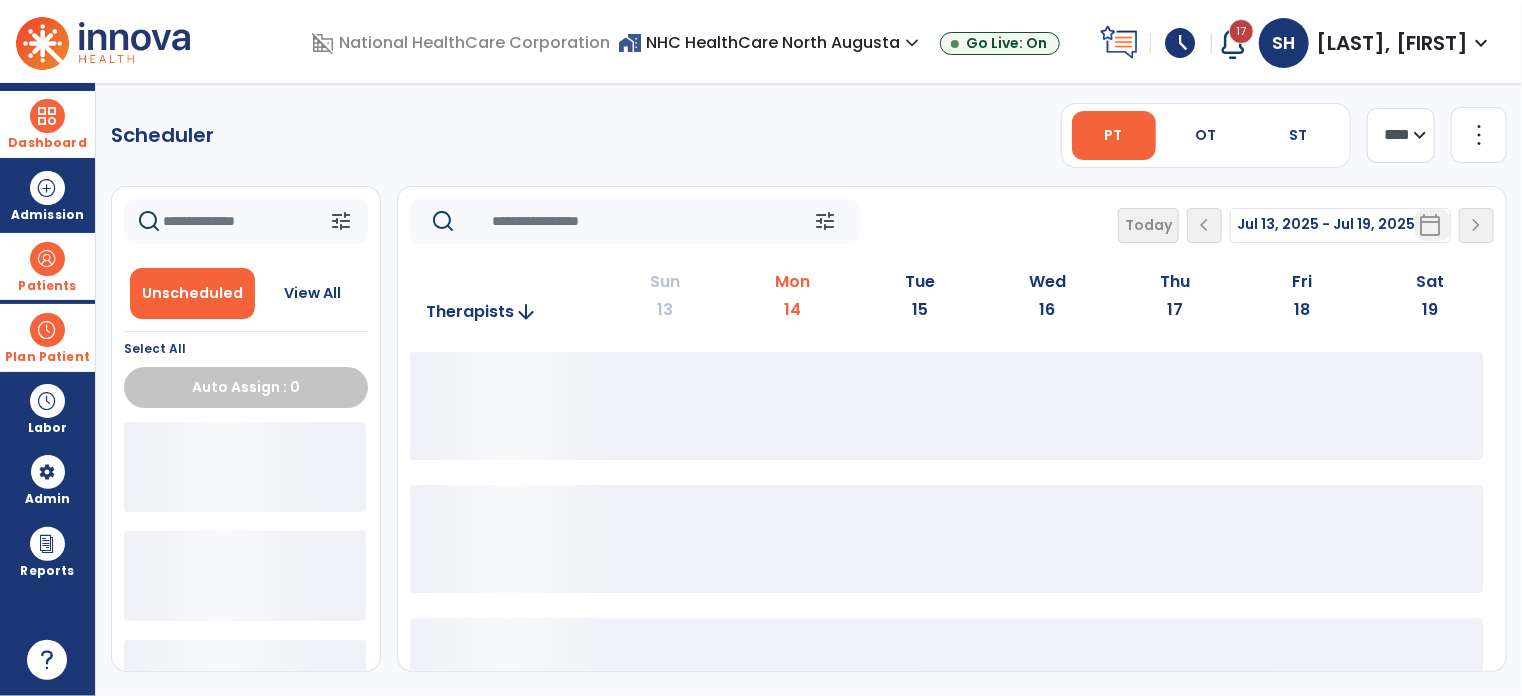 scroll, scrollTop: 0, scrollLeft: 0, axis: both 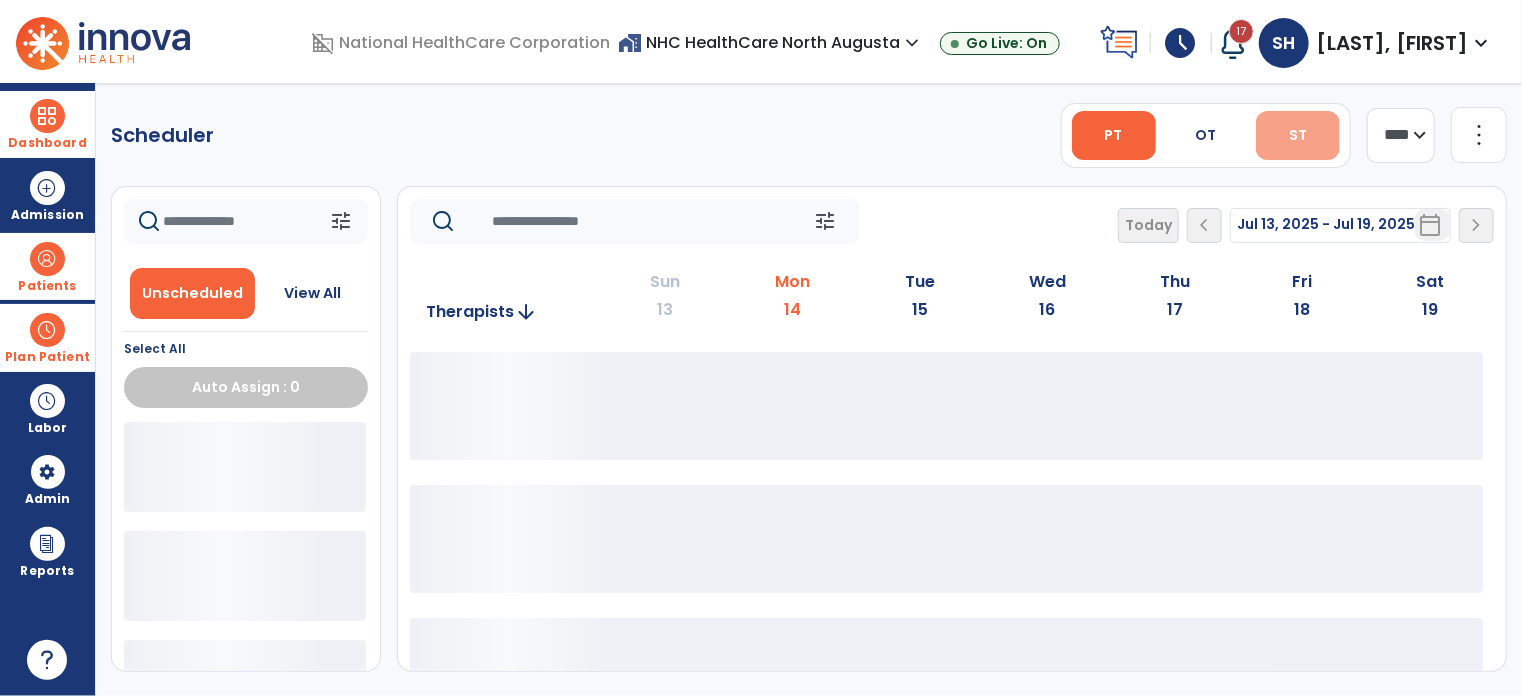 click on "ST" at bounding box center [1298, 135] 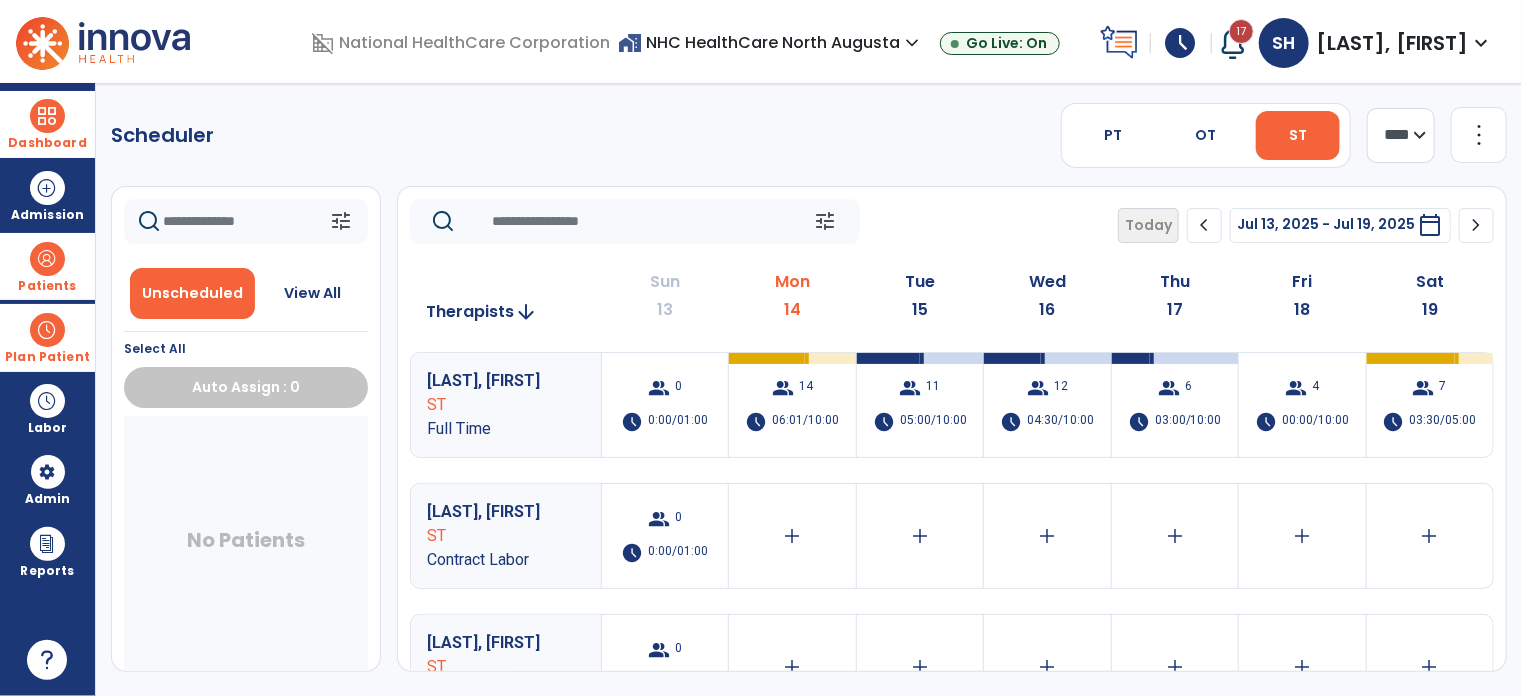 click on "06:01/10:00" at bounding box center (805, 422) 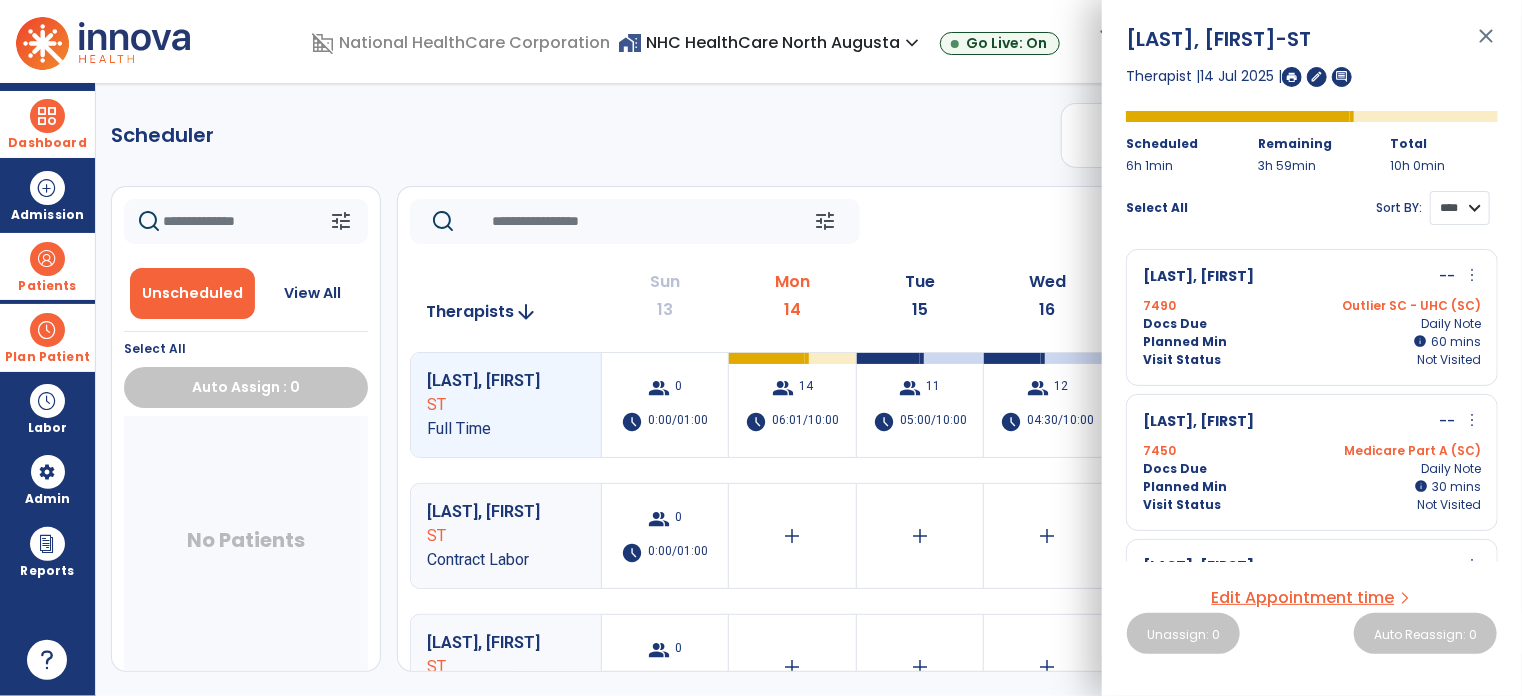 click on "**** ****" at bounding box center [1460, 208] 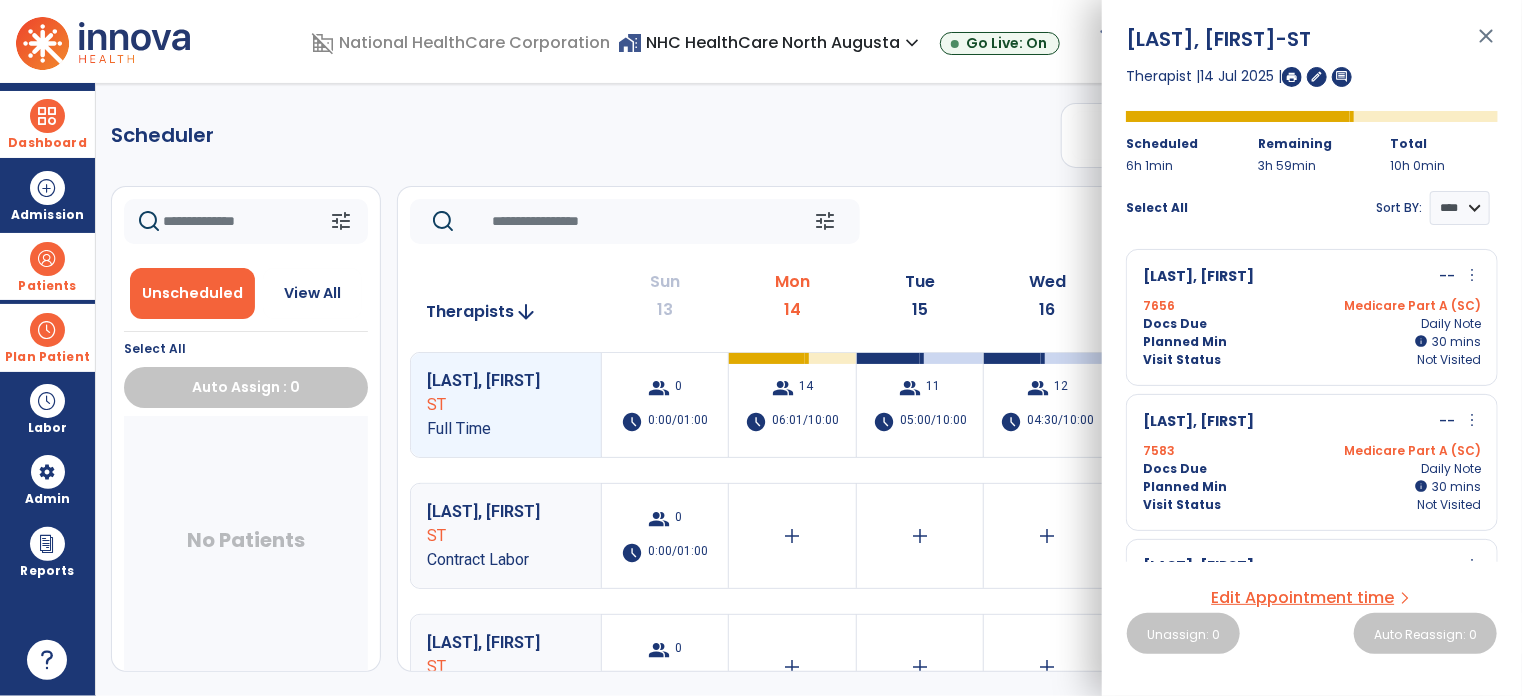 click on "more_vert" at bounding box center [1472, 275] 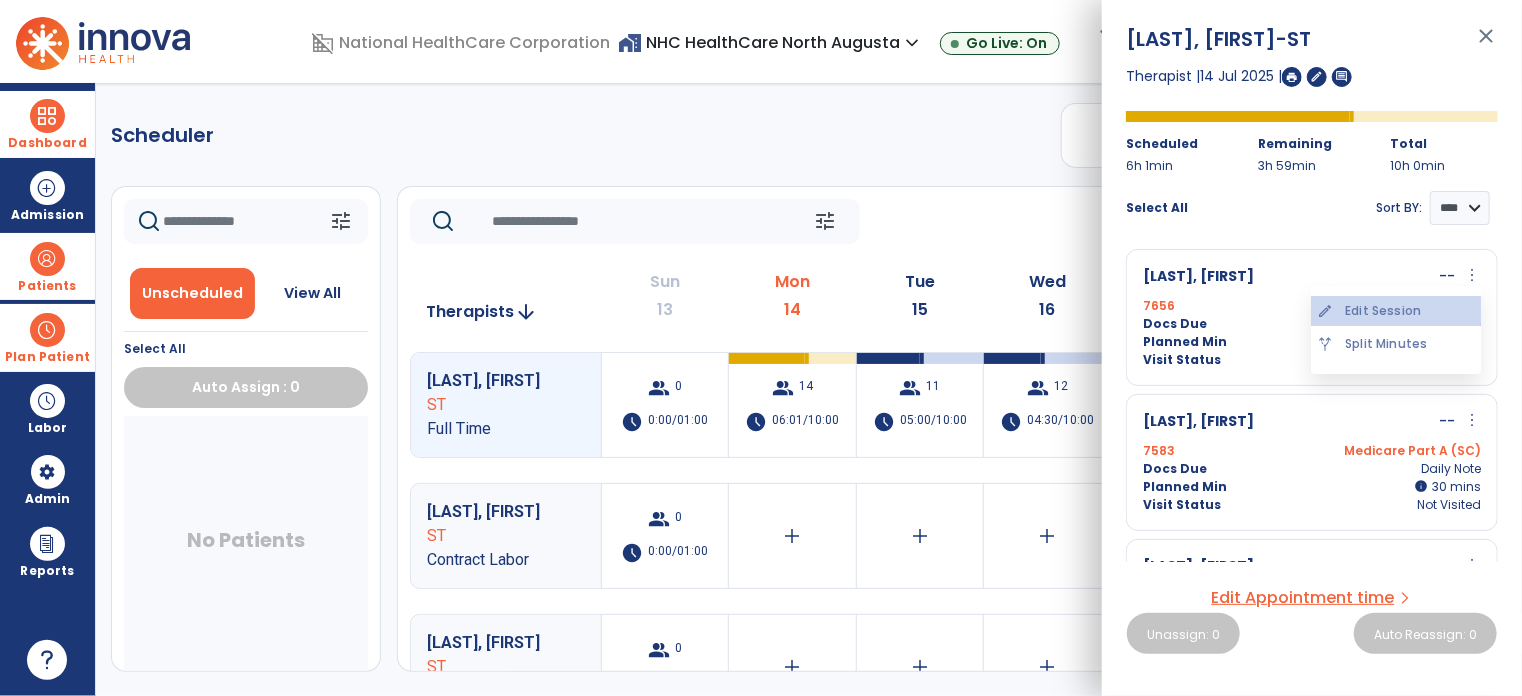 click on "edit   Edit Session" at bounding box center [1396, 311] 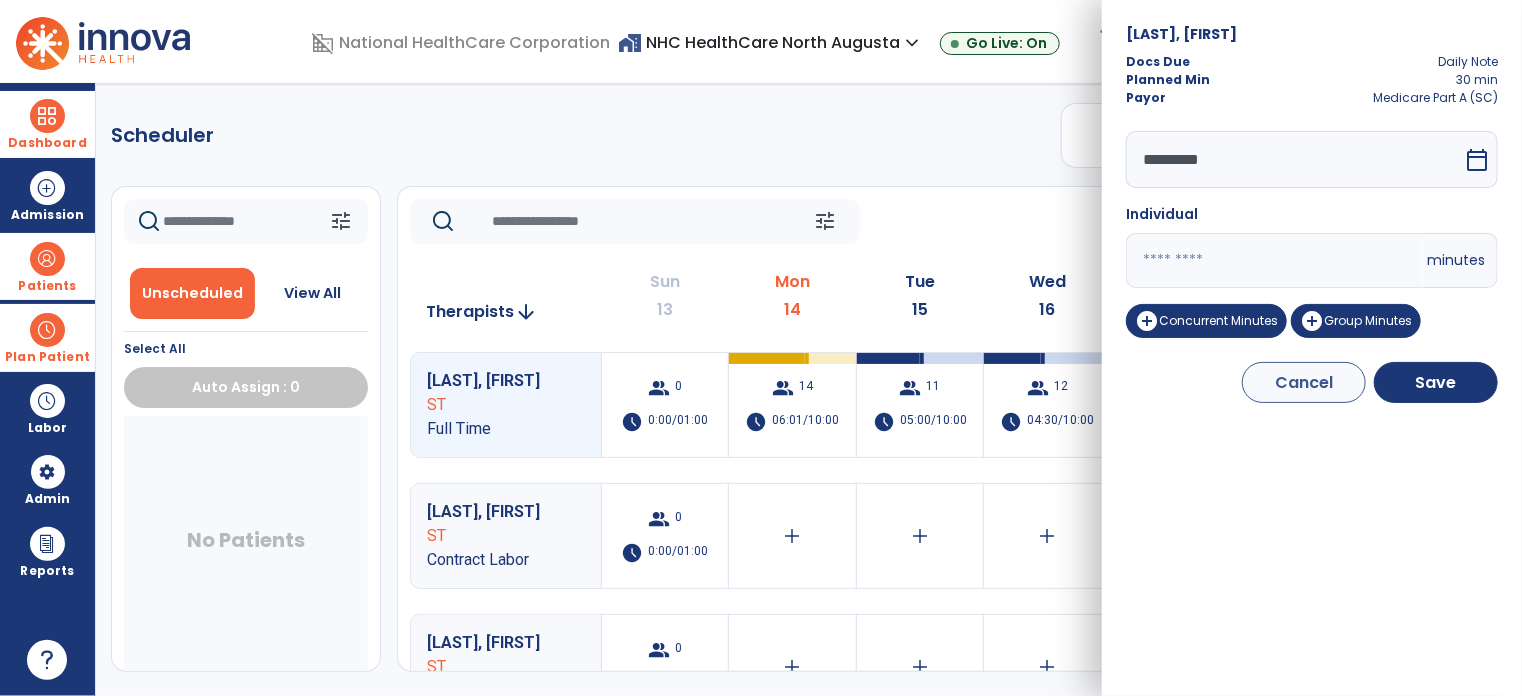 drag, startPoint x: 1210, startPoint y: 260, endPoint x: 968, endPoint y: 264, distance: 242.03305 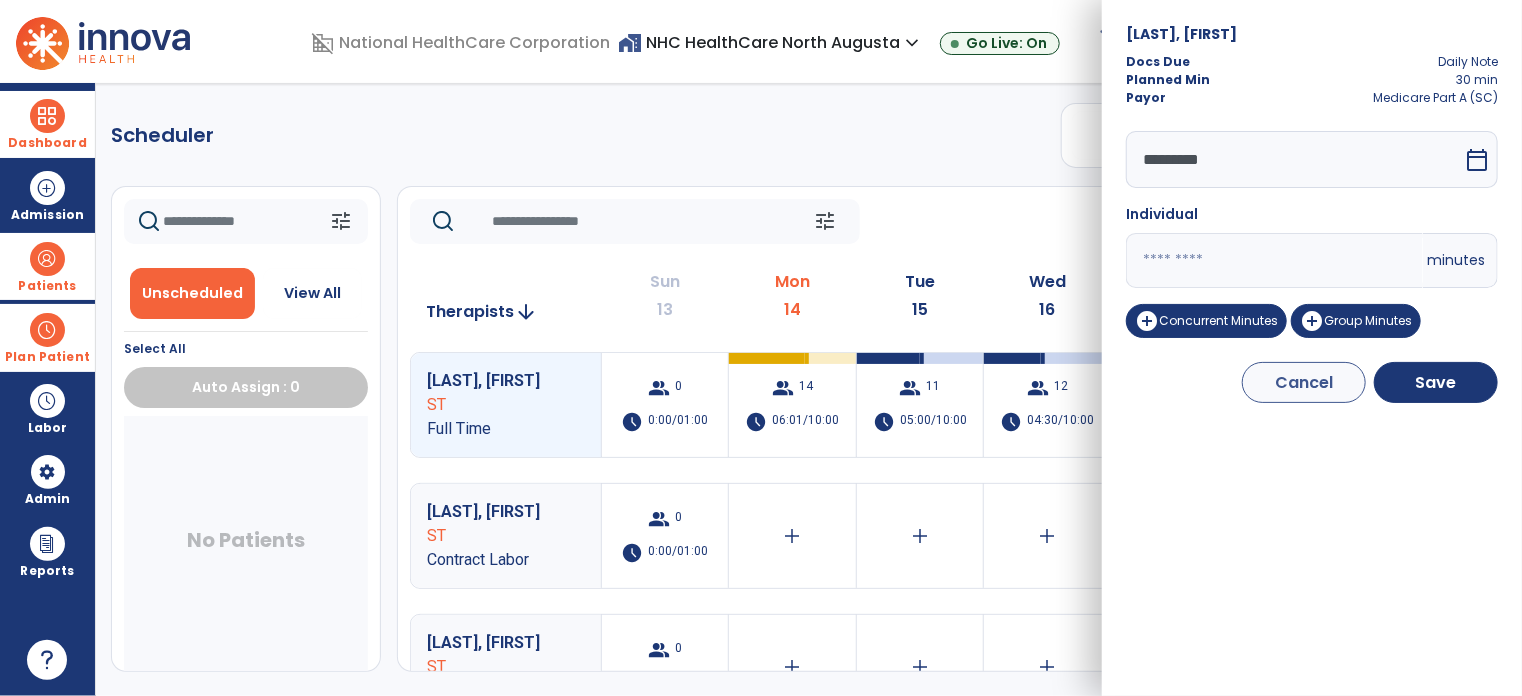 click on "domain_disabled National HealthCare Corporation home_work NHC HealthCare North Augusta expand_more NHC HealthCare Greenwood - [STATE] NHC HealthCare North Augusta Go Live: On schedule My Time: Monday, Jul 14 ***** stop Stop Open your timecard arrow_right 17 Notifications Mark as read Census Alert - A21 Today at 3:58 AM | NHC HealthCare North Augusta Census Alert - A22 Yesterday at 12:53 PM | NHC HealthCare Greenwood - [STATE] Census Alert - A03 Yesterday at 11:33 AM | NHC HealthCare Greenwood - [STATE] Census Alert - A21 Yesterday at 8:53 AM | NHC HealthCare North Augusta Census Alert - A21 Yesterday at 5:53 AM | NHC HealthCare North Augusta See all Notifications SH [LAST], [FIRST] expand_more home Home person Profile help Help logout Log out Dashboard dashboard Therapist Dashboard view_quilt Operations Dashboard Admission Patients format_list_bulleted Patient List space_dashboard Patient Board insert_chart PDPM Board Plan Patient event_note Planner Scheduler" at bounding box center (761, 348) 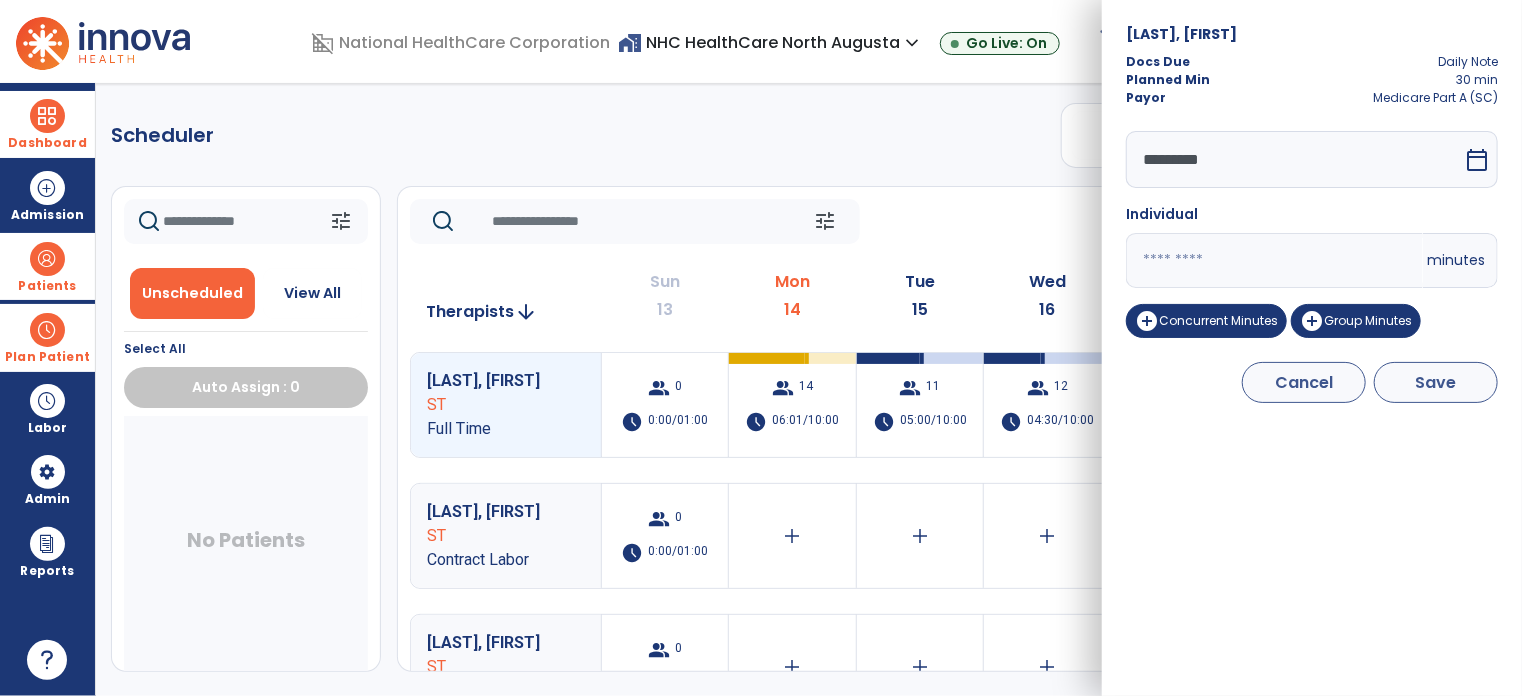 type on "*" 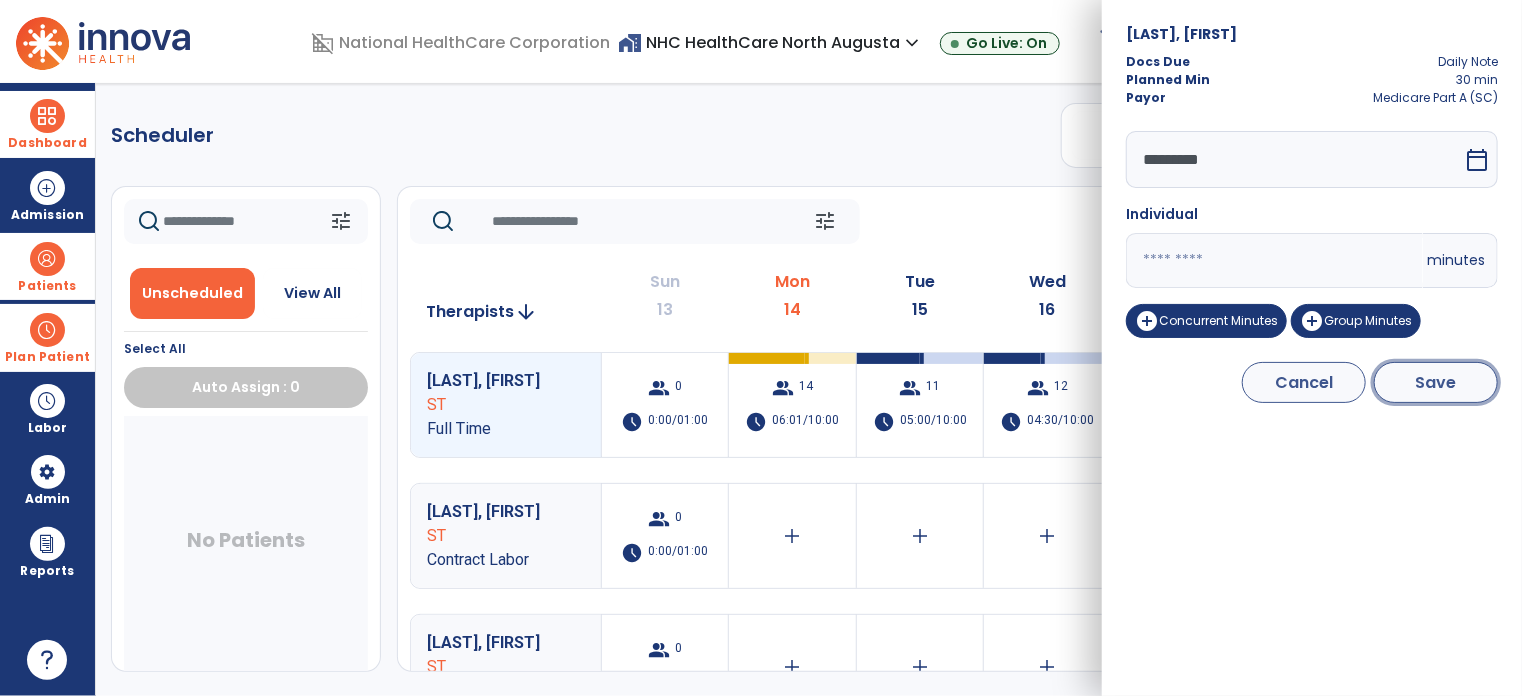 click on "Save" at bounding box center (1436, 382) 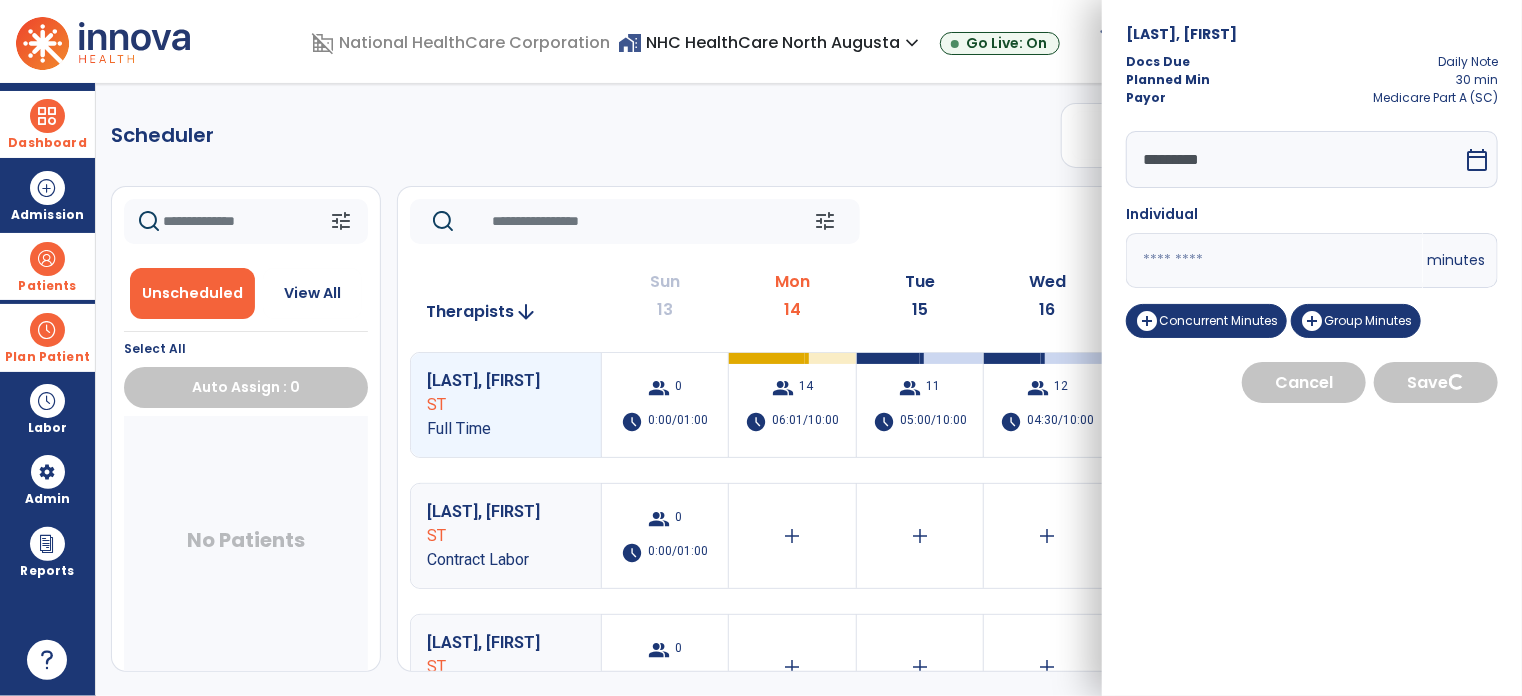 select on "****" 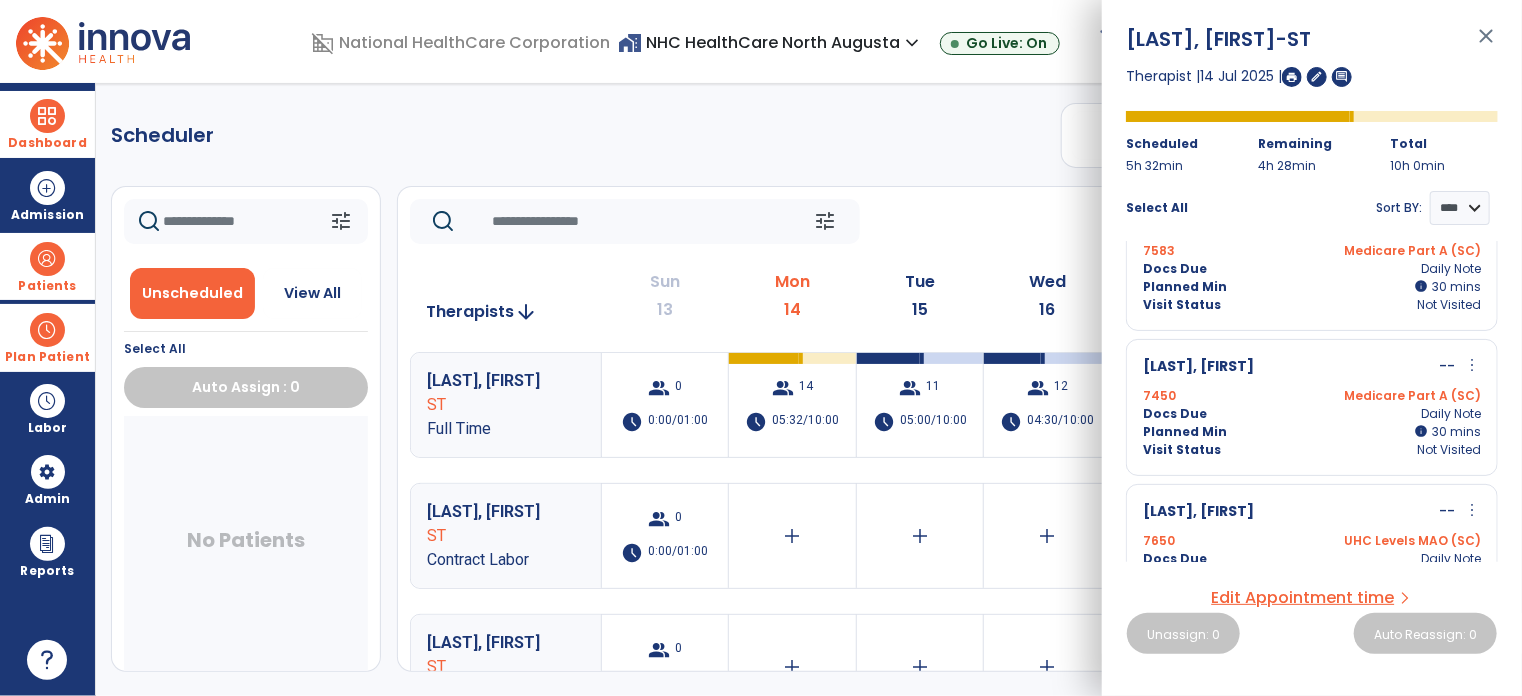 scroll, scrollTop: 300, scrollLeft: 0, axis: vertical 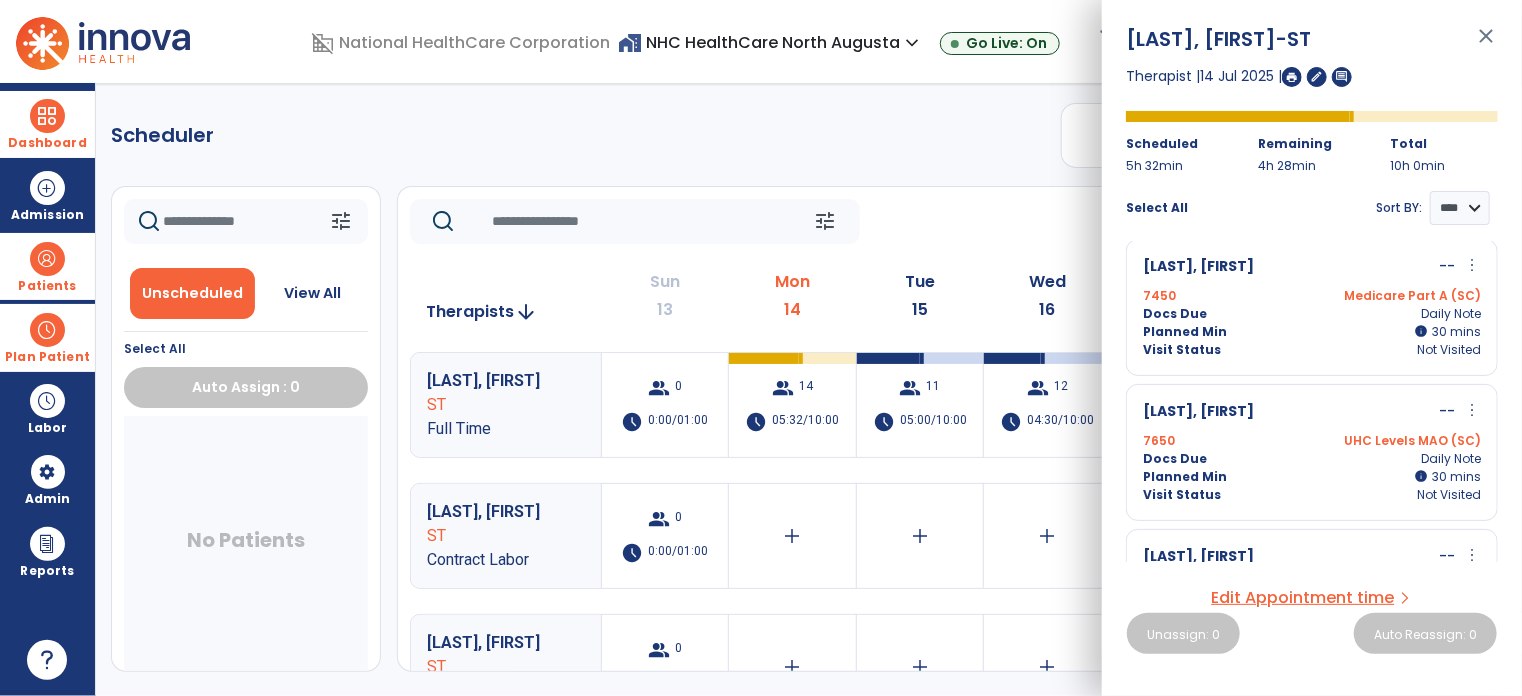 click on "Docs Due Daily Note" at bounding box center (1312, 459) 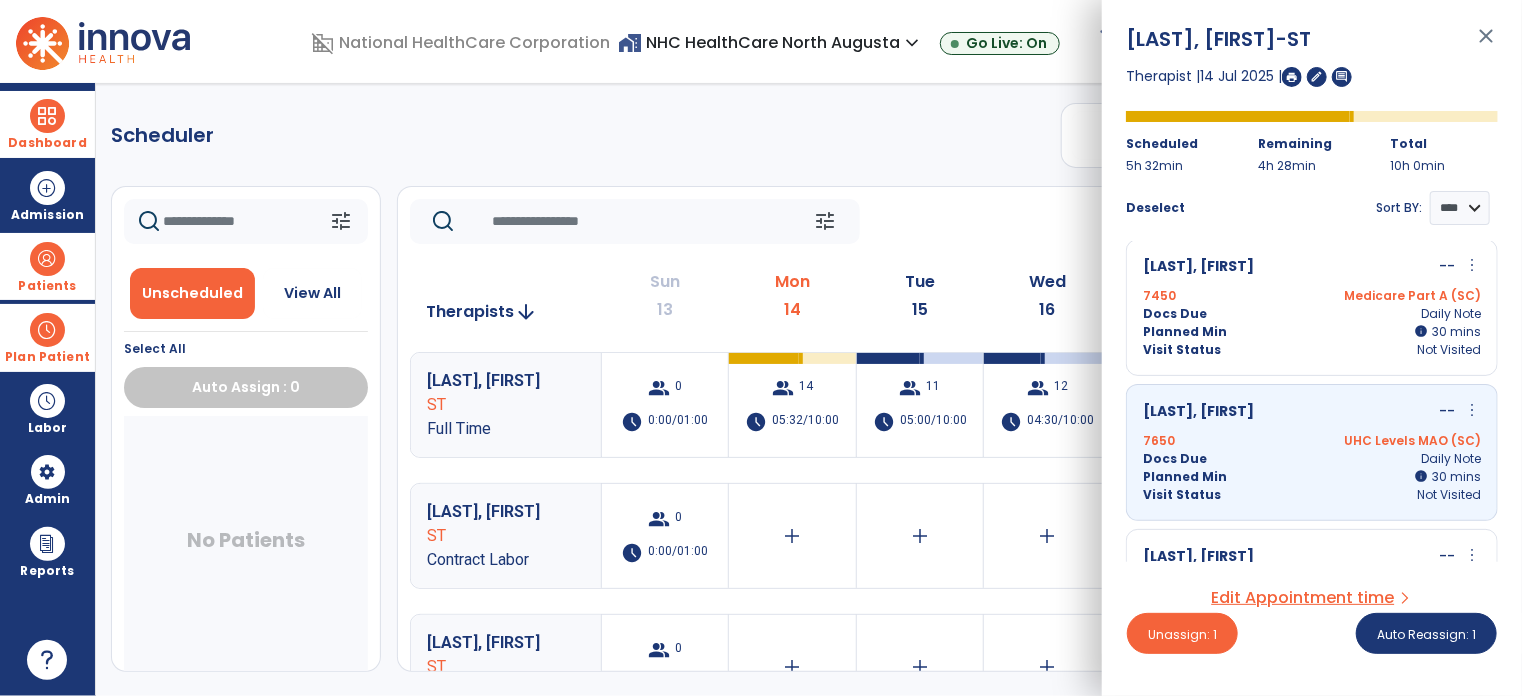 click on "more_vert" at bounding box center [1472, 410] 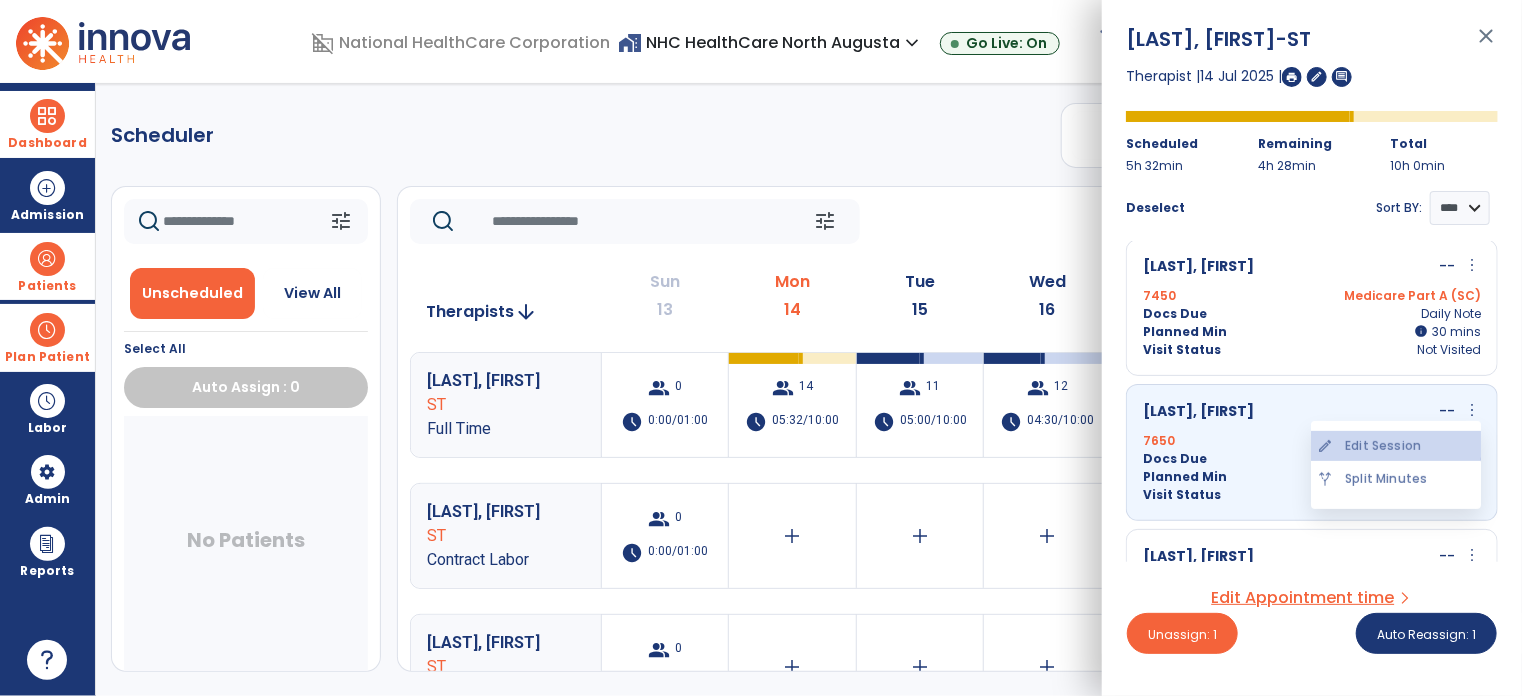 click on "edit   Edit Session" at bounding box center [1396, 446] 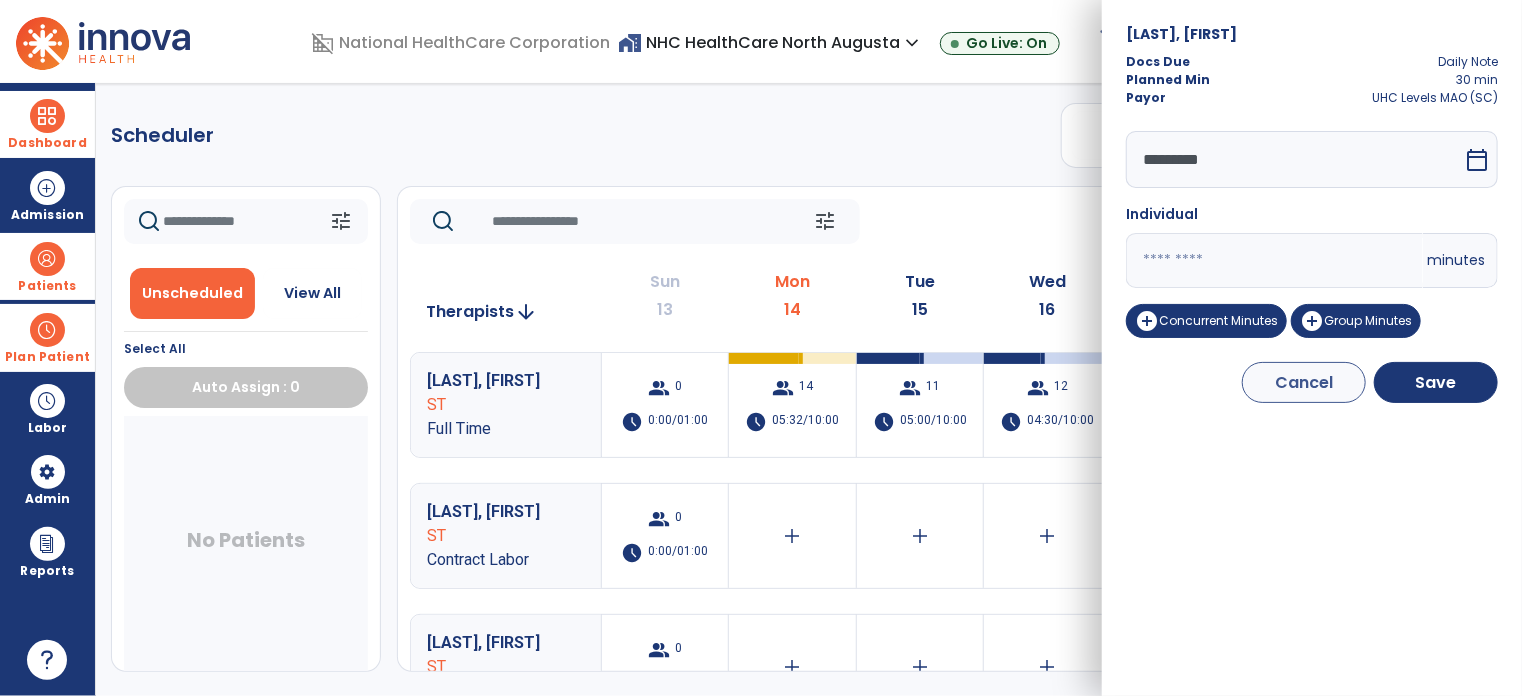 drag, startPoint x: 1188, startPoint y: 276, endPoint x: 1033, endPoint y: 281, distance: 155.08063 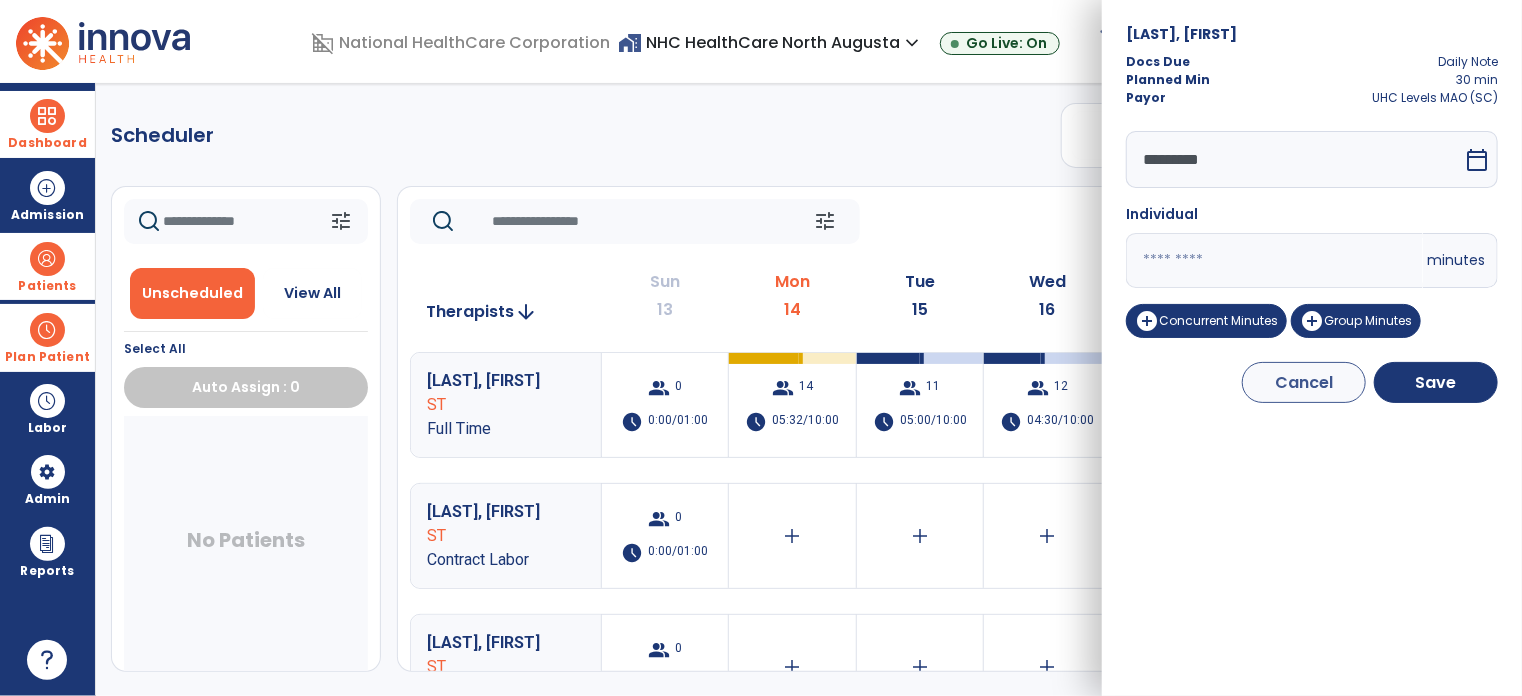 click on "domain_disabled National HealthCare Corporation home_work NHC HealthCare North Augusta expand_more NHC HealthCare Greenwood - [STATE] NHC HealthCare North Augusta Go Live: On schedule My Time: Monday, Jul 14 ***** stop Stop Open your timecard arrow_right 17 Notifications Mark as read Census Alert - A21 Today at 3:58 AM | NHC HealthCare North Augusta Census Alert - A22 Yesterday at 12:53 PM | NHC HealthCare Greenwood - [STATE] Census Alert - A03 Yesterday at 11:33 AM | NHC HealthCare Greenwood - [STATE] Census Alert - A21 Yesterday at 8:53 AM | NHC HealthCare North Augusta Census Alert - A21 Yesterday at 5:53 AM | NHC HealthCare North Augusta See all Notifications SH [LAST], [FIRST] expand_more home Home person Profile help Help logout Log out Dashboard dashboard Therapist Dashboard view_quilt Operations Dashboard Admission Patients format_list_bulleted Patient List space_dashboard Patient Board insert_chart PDPM Board Plan Patient event_note Planner Scheduler" at bounding box center (761, 348) 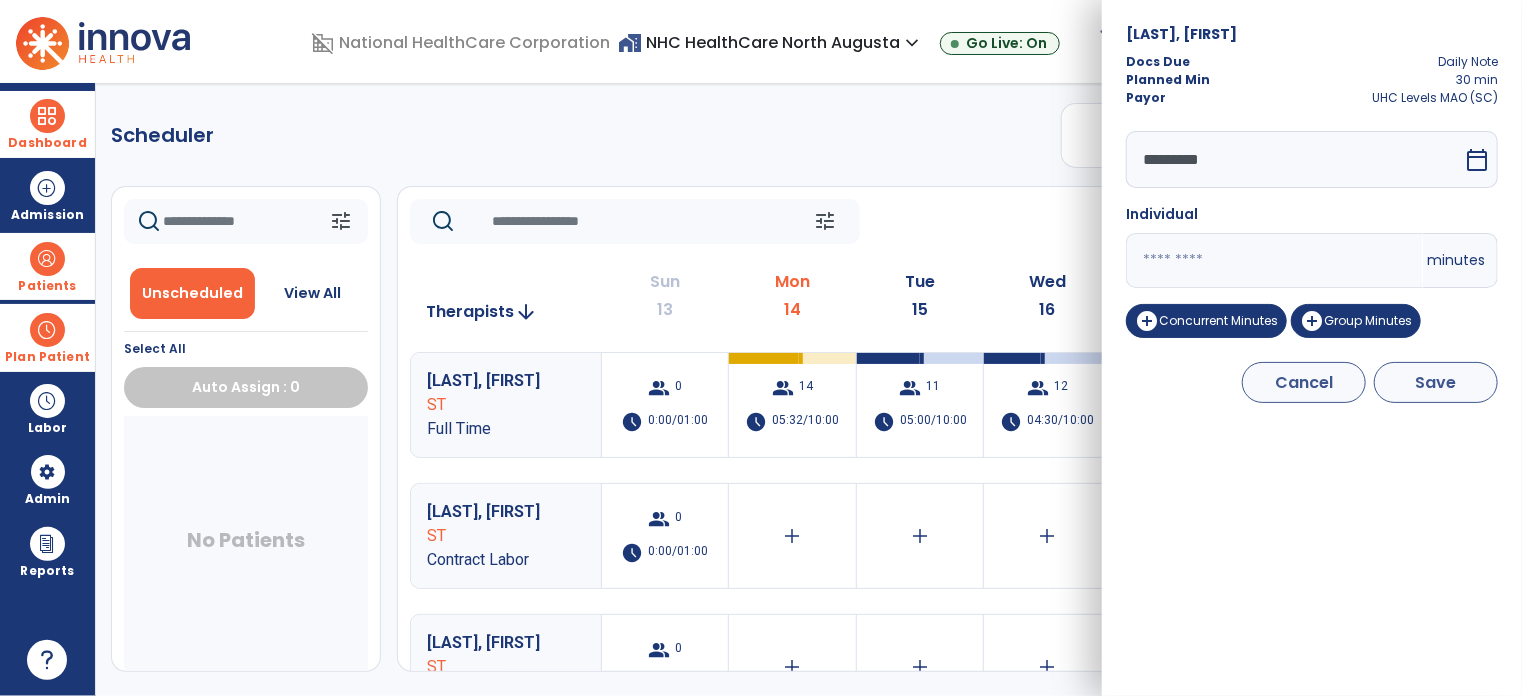 type on "*" 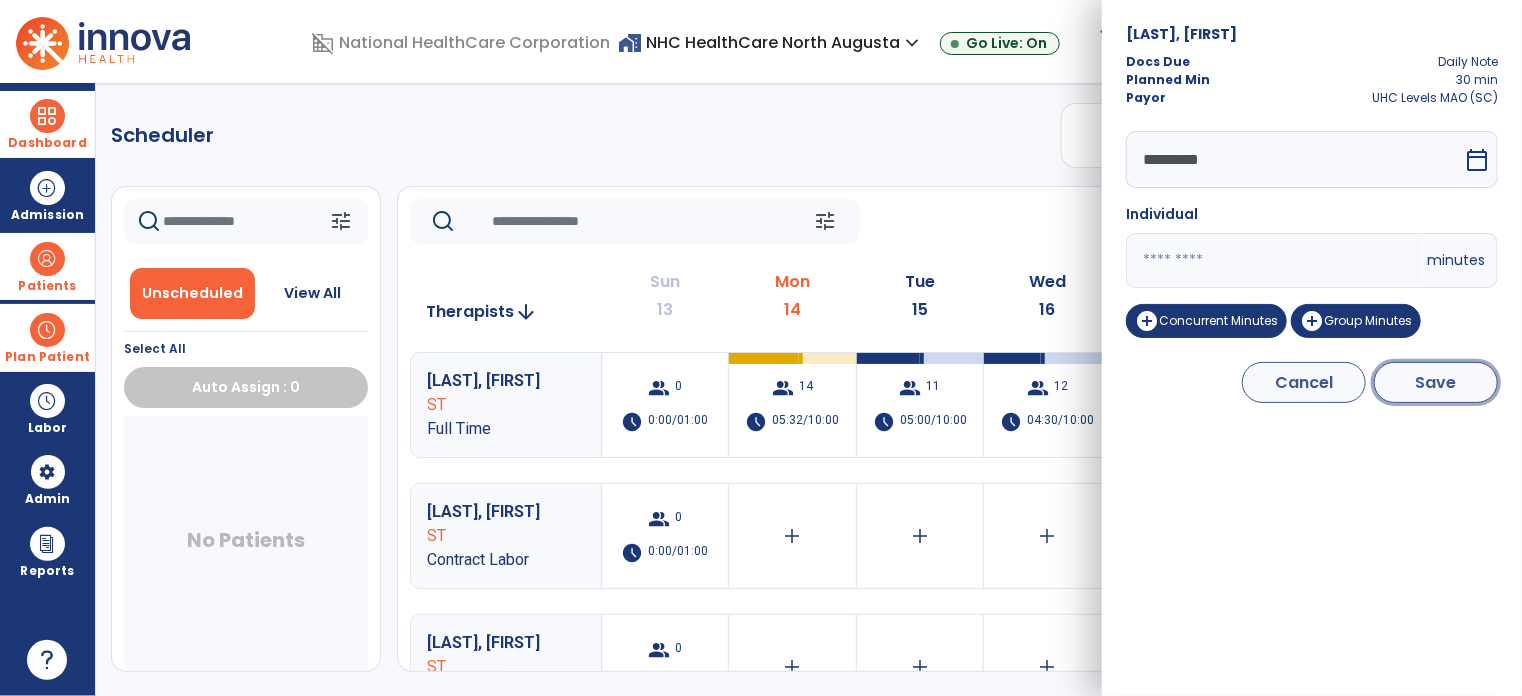 click on "Save" at bounding box center [1436, 382] 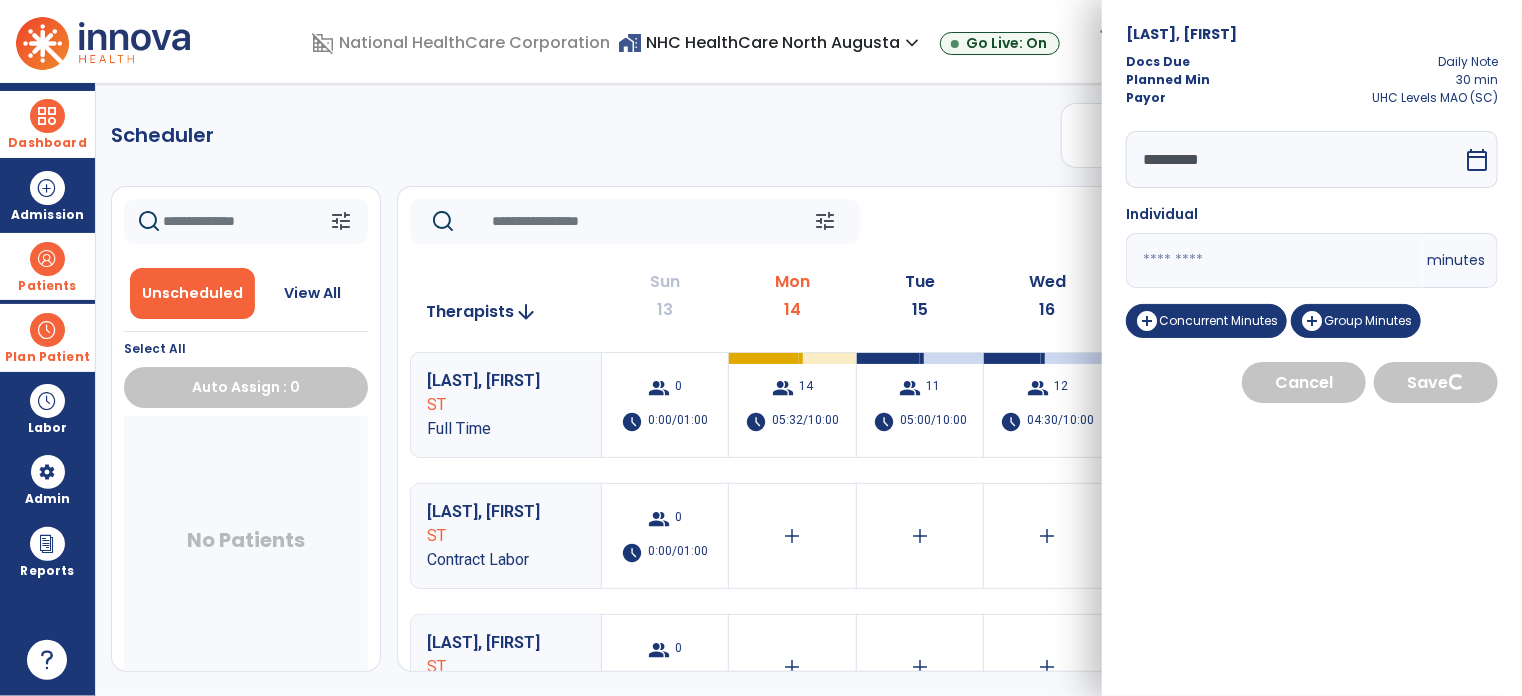 select on "****" 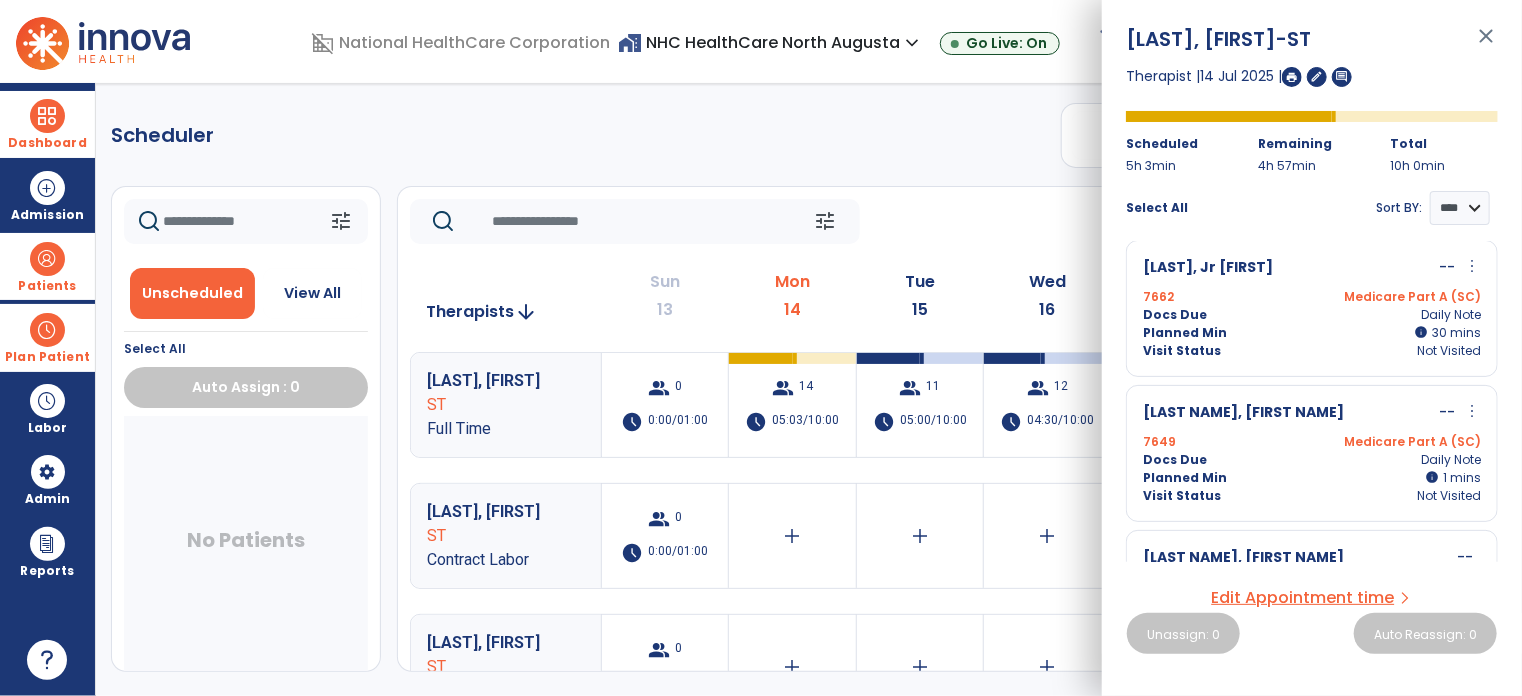 scroll, scrollTop: 1500, scrollLeft: 0, axis: vertical 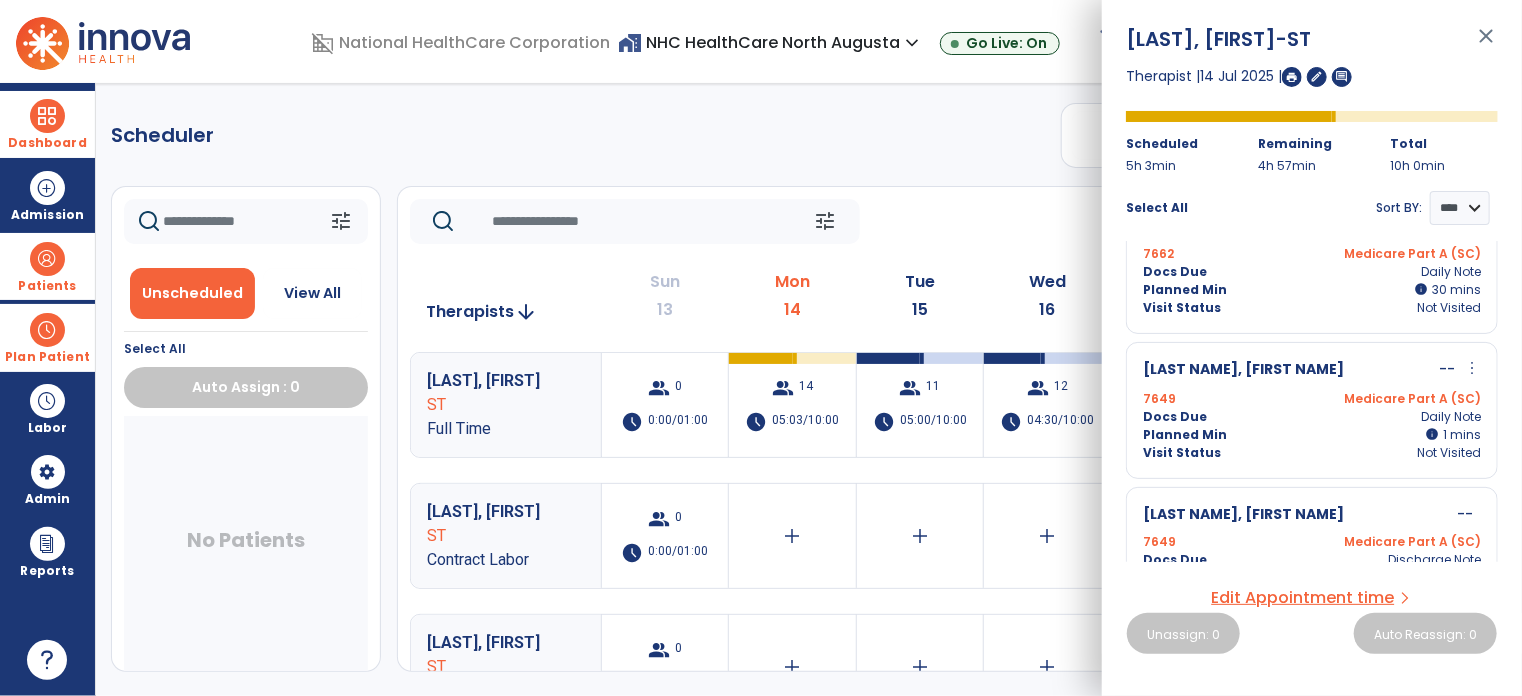 click on "more_vert" at bounding box center [1472, 368] 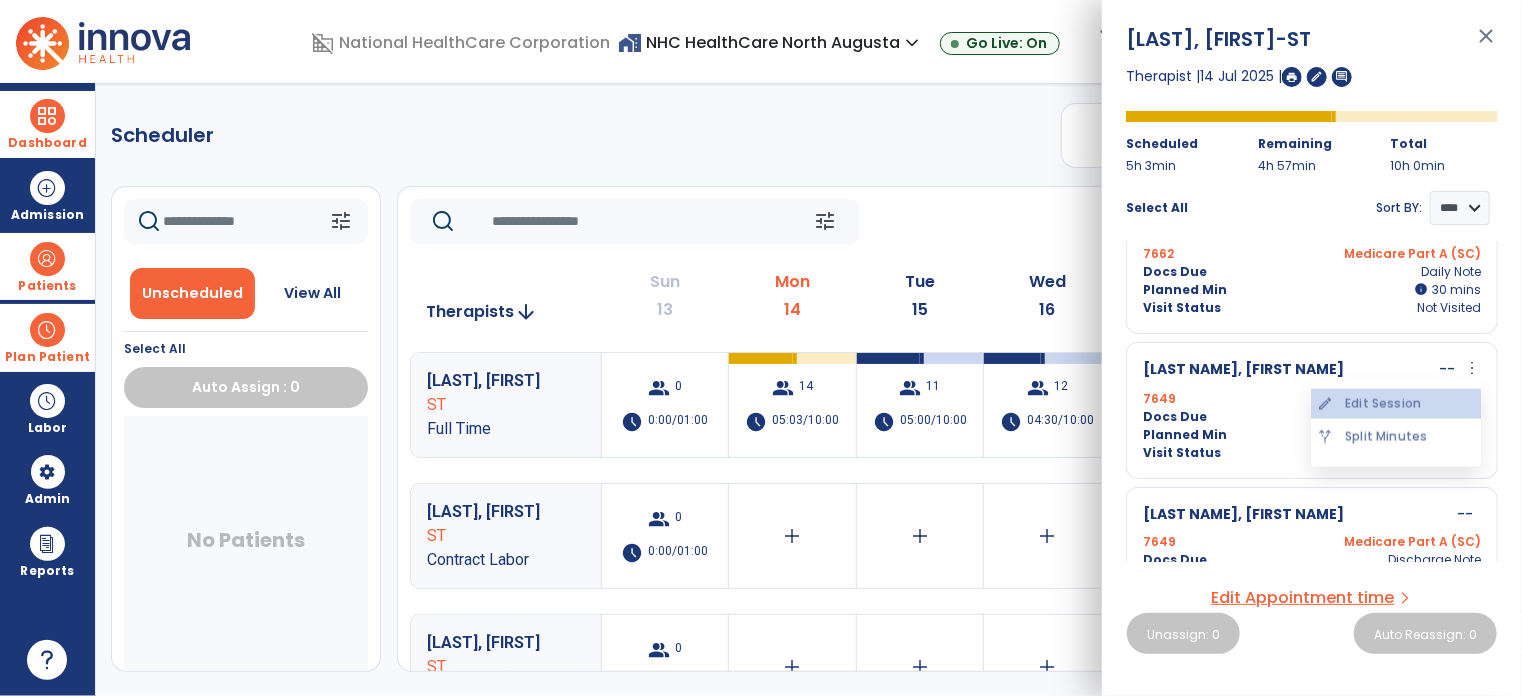 click on "edit   Edit Session" at bounding box center [1396, 404] 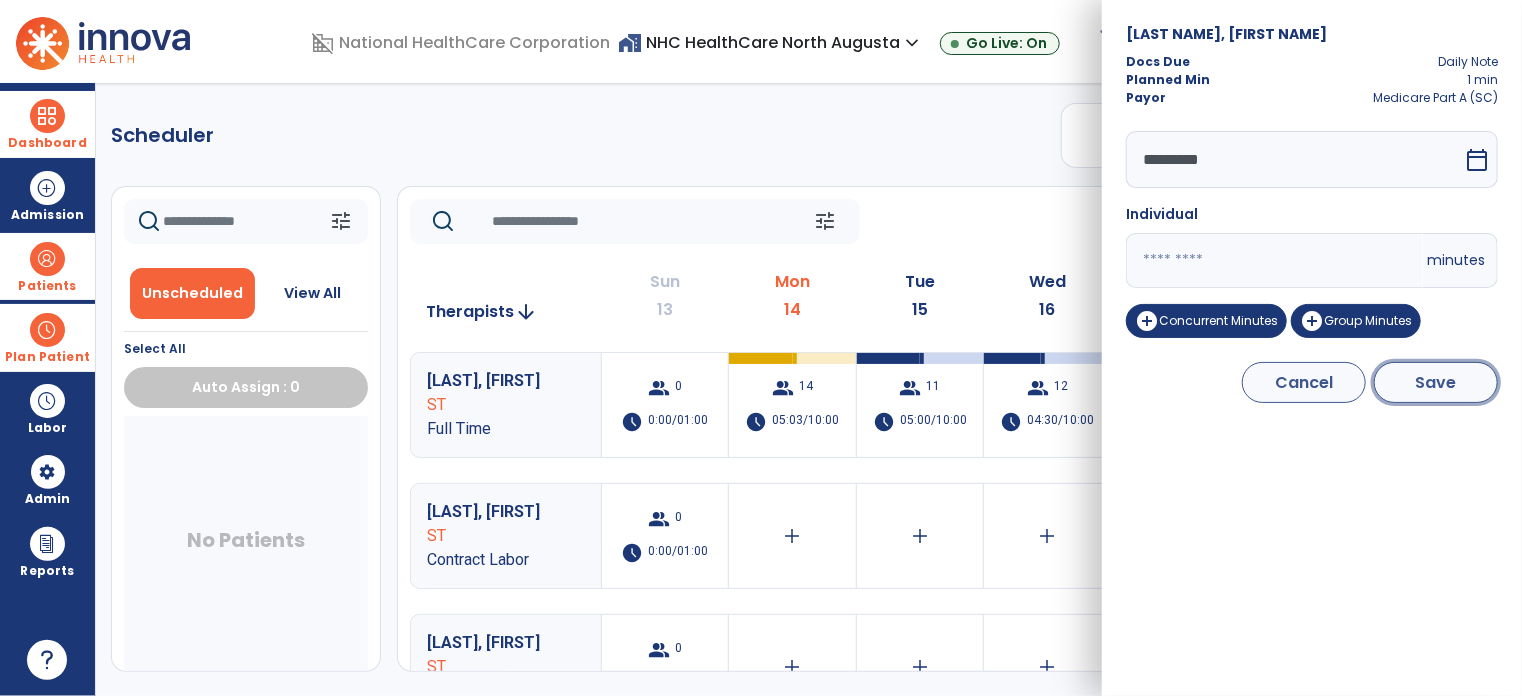 click on "Save" at bounding box center [1436, 382] 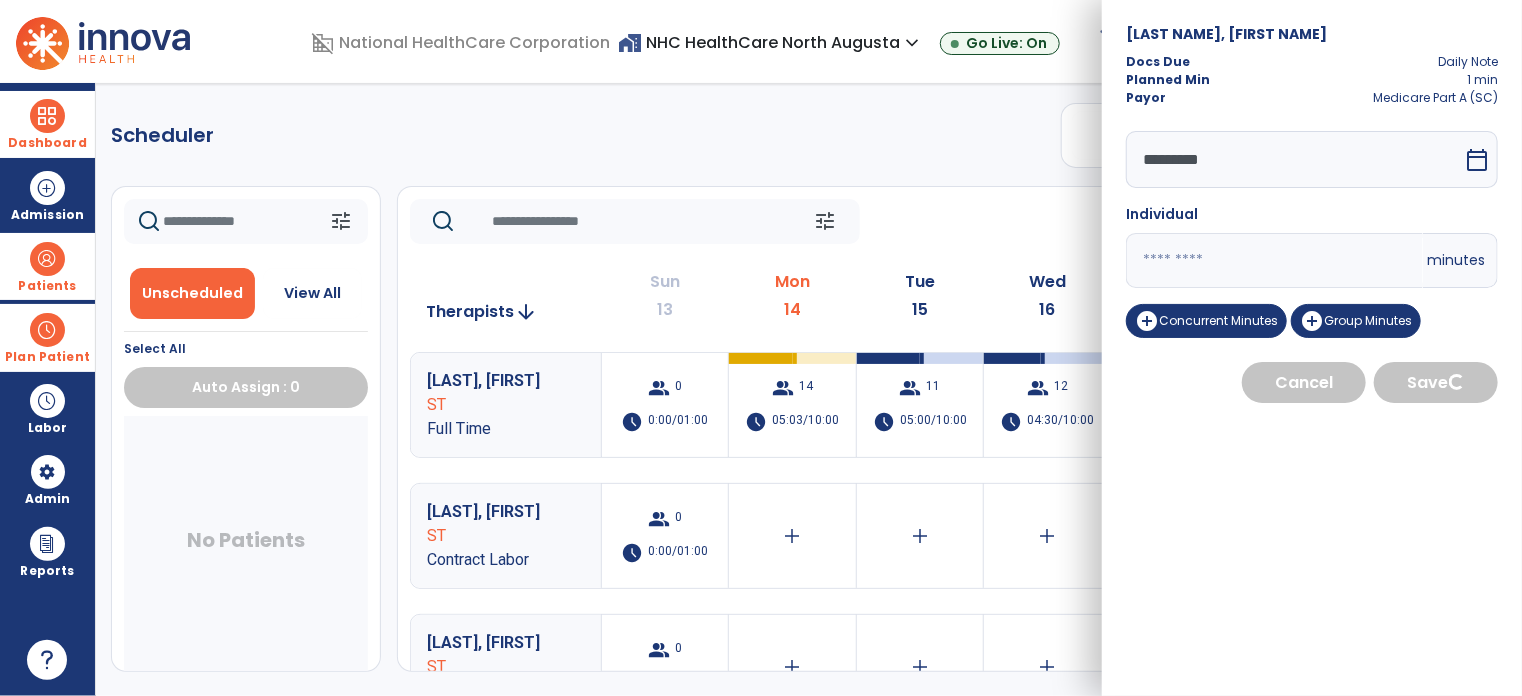 select on "****" 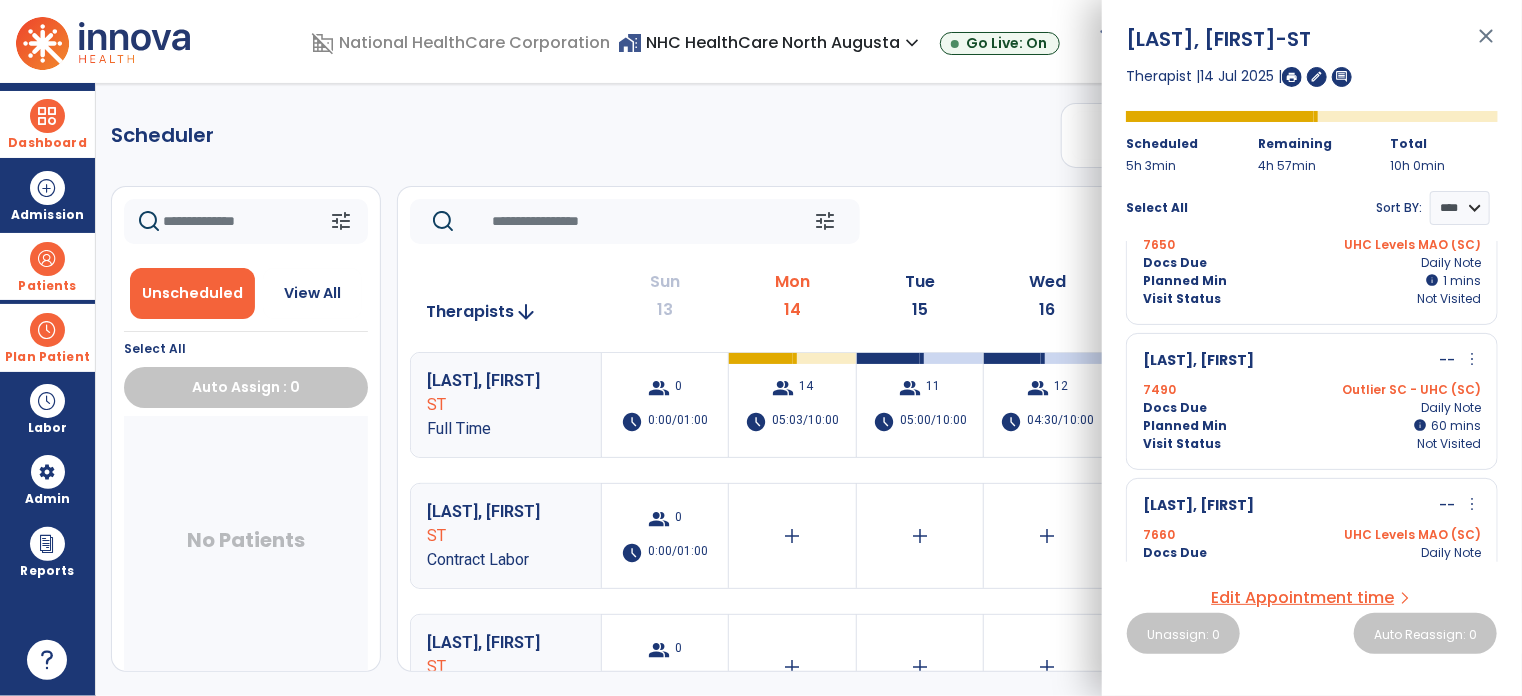 scroll, scrollTop: 0, scrollLeft: 0, axis: both 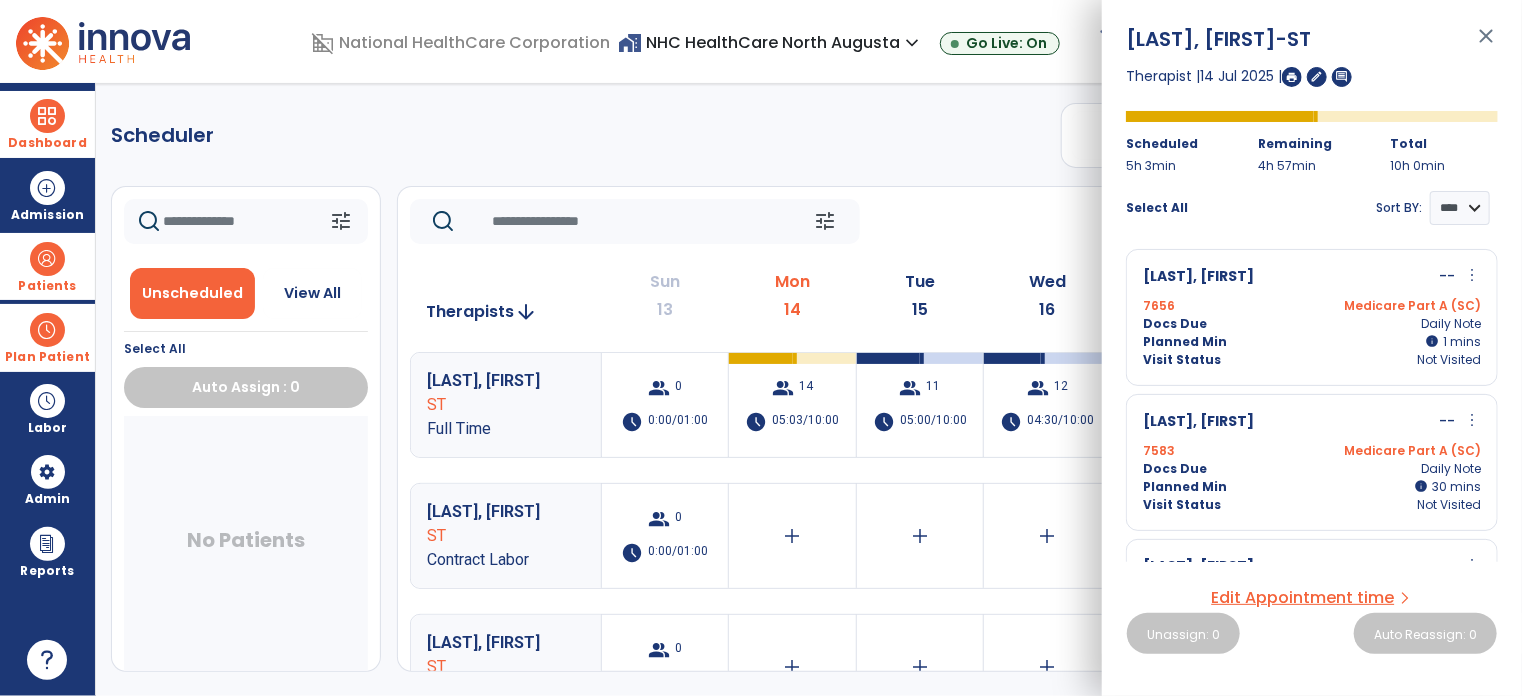 click at bounding box center [1292, 77] 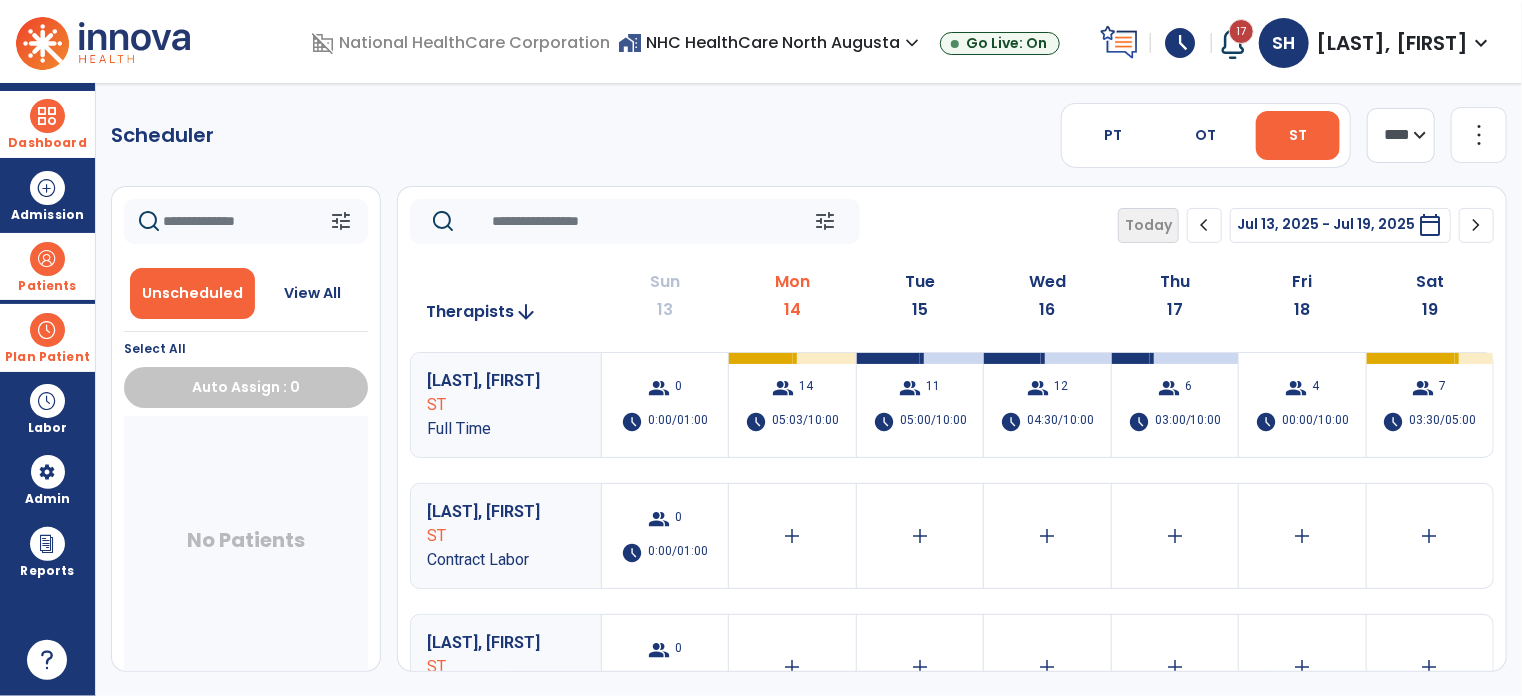 click on "Patients" at bounding box center [47, 266] 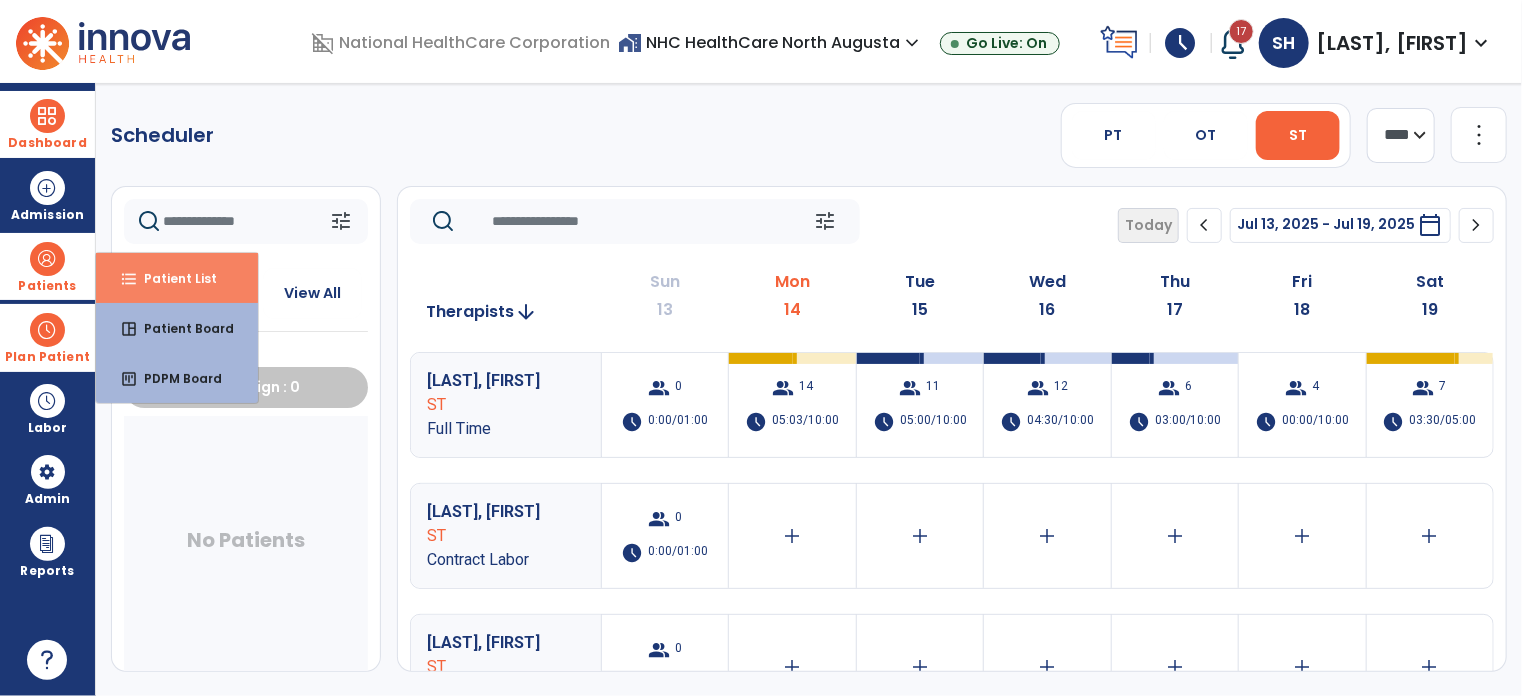 click on "format_list_bulleted  Patient List" at bounding box center (177, 278) 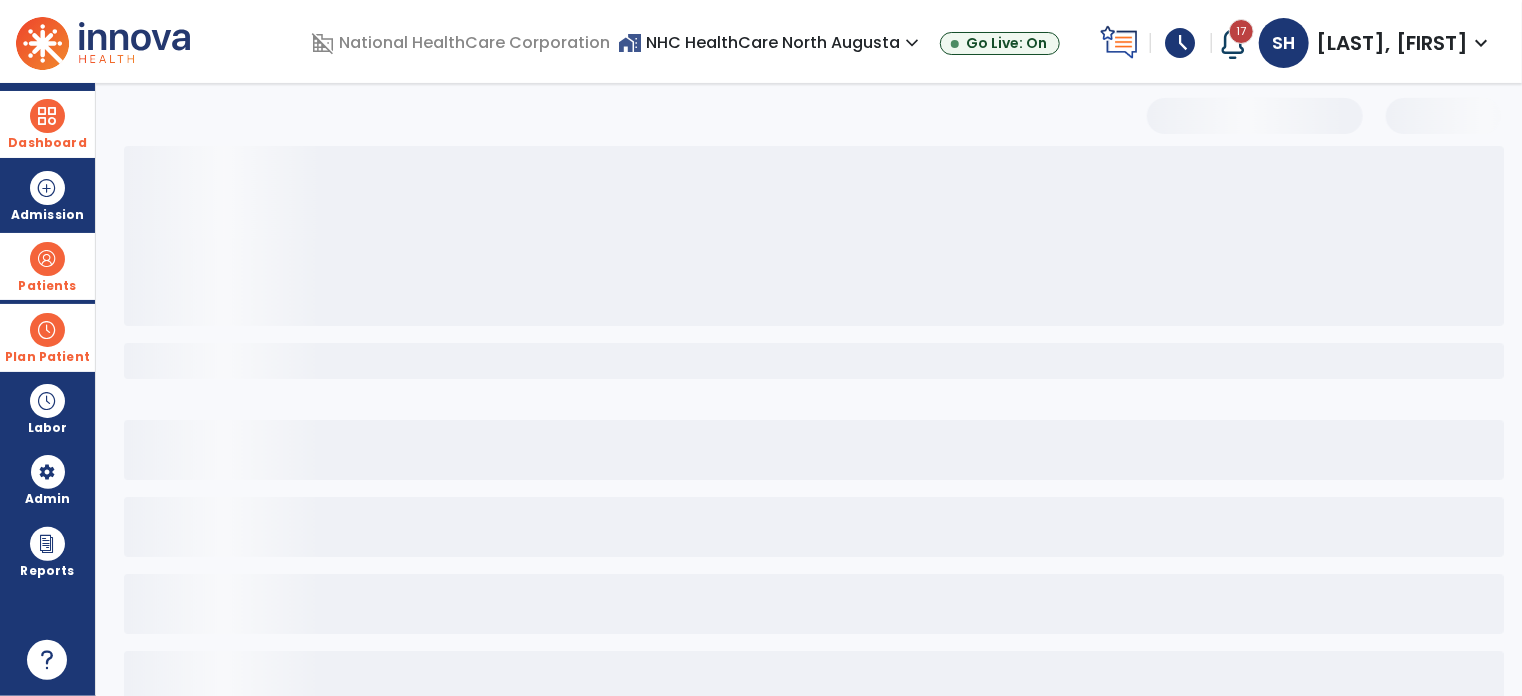 select on "***" 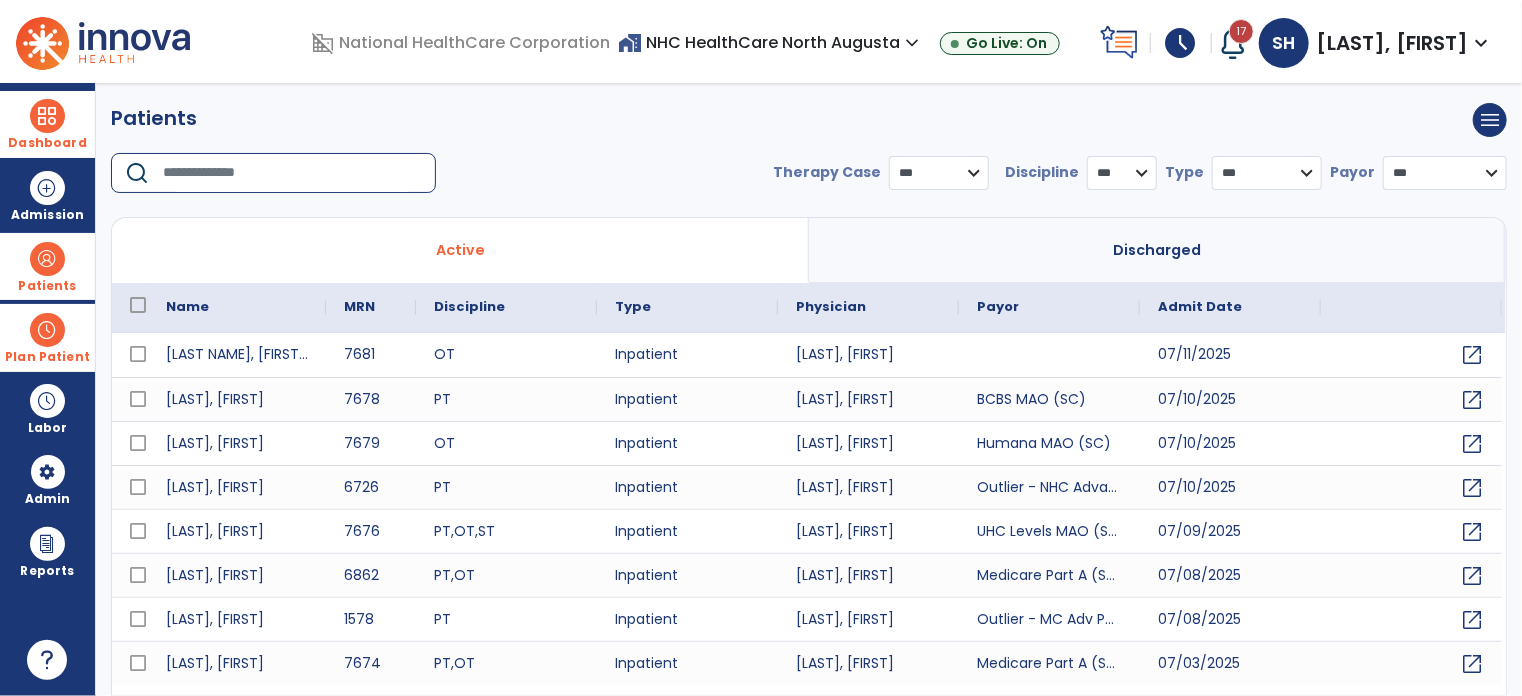 click at bounding box center (292, 173) 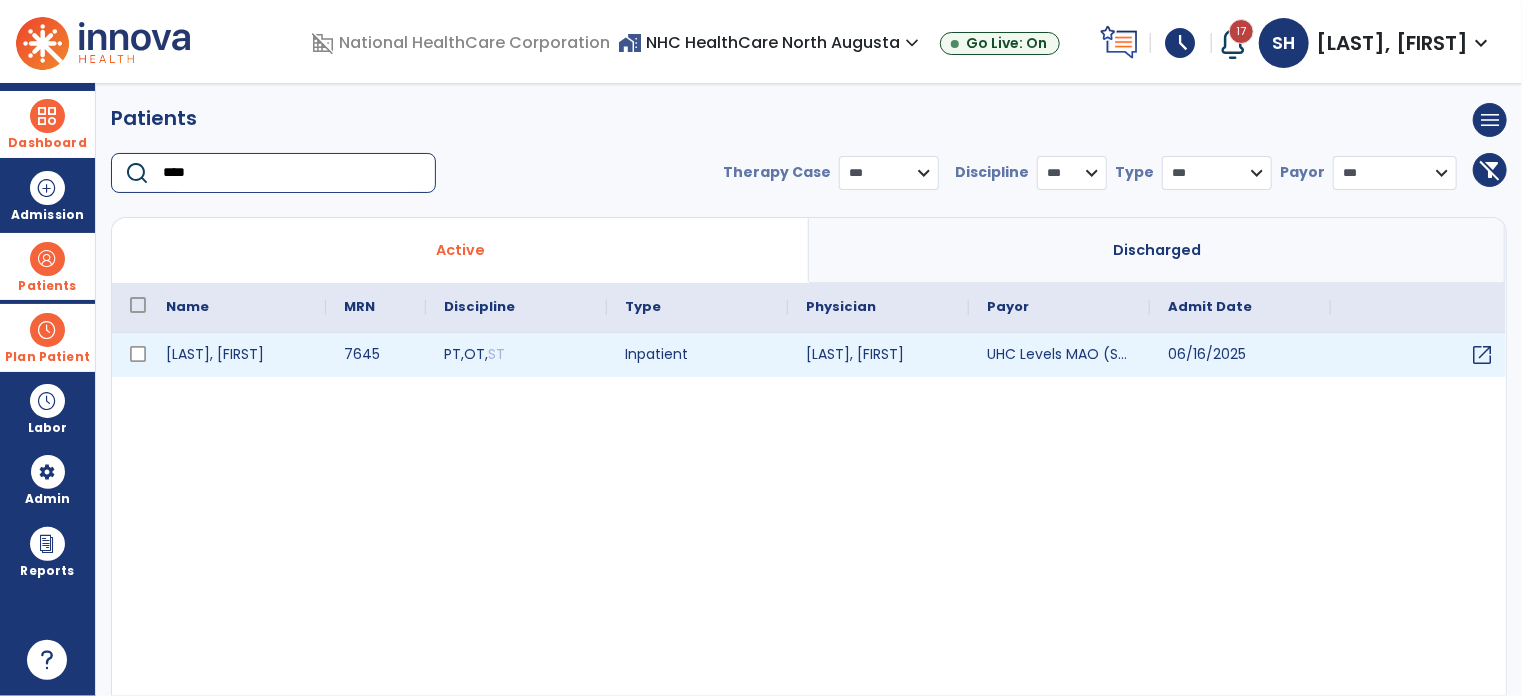 type on "****" 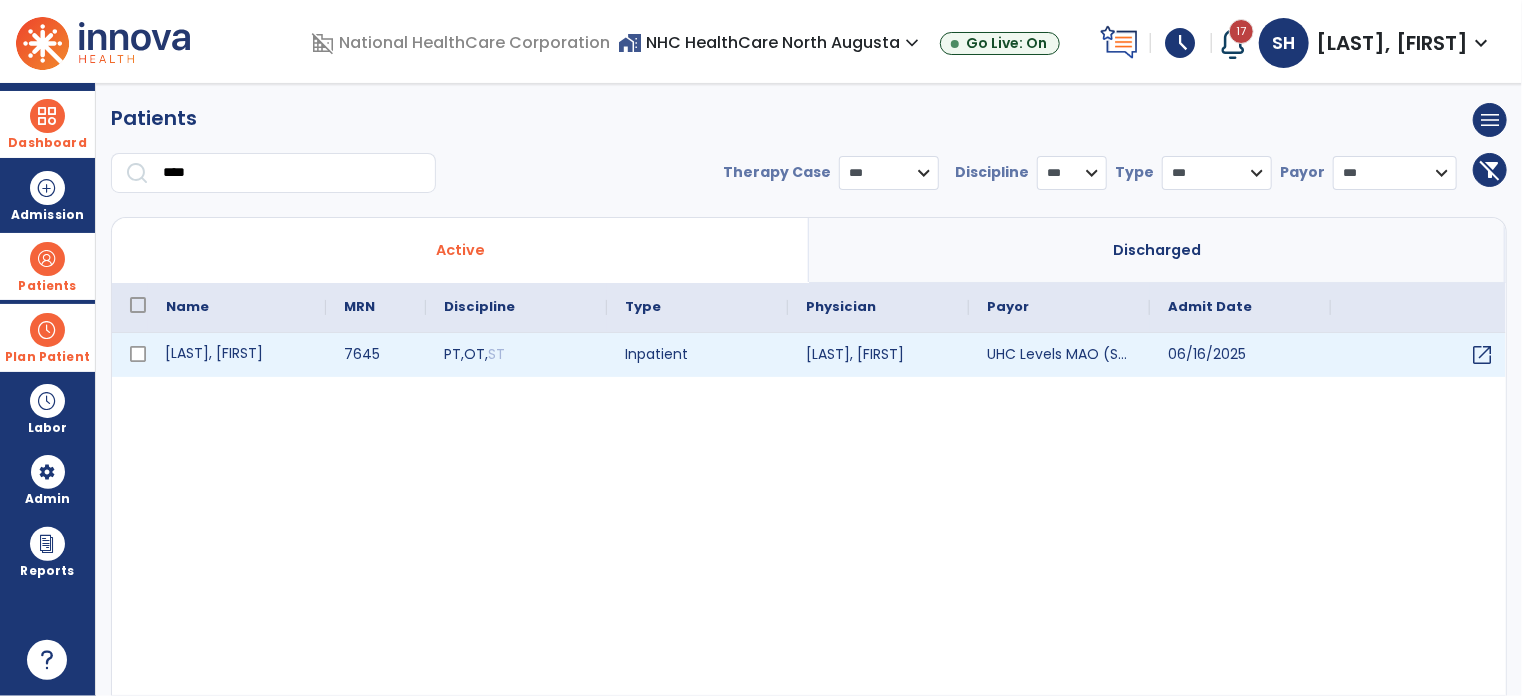 click on "[LAST], [FIRST]" at bounding box center (237, 355) 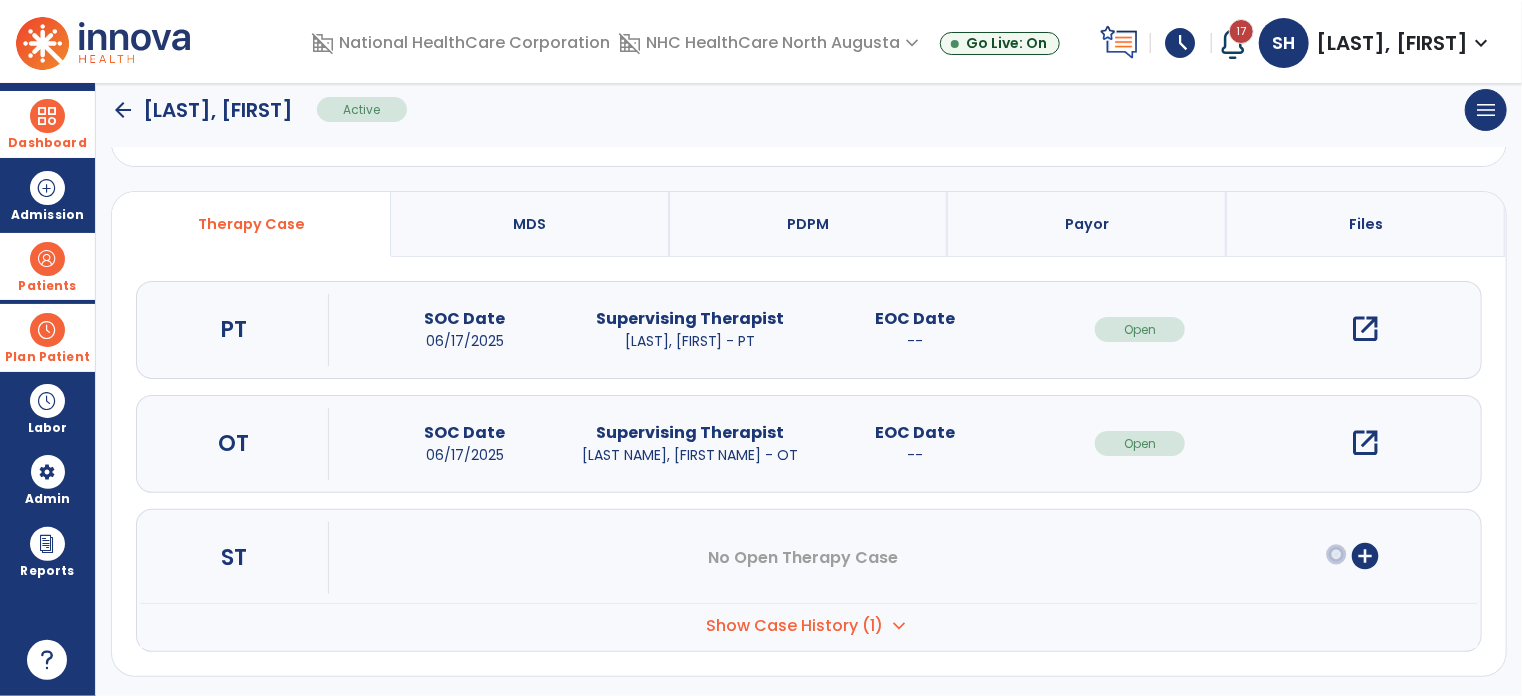 scroll, scrollTop: 106, scrollLeft: 0, axis: vertical 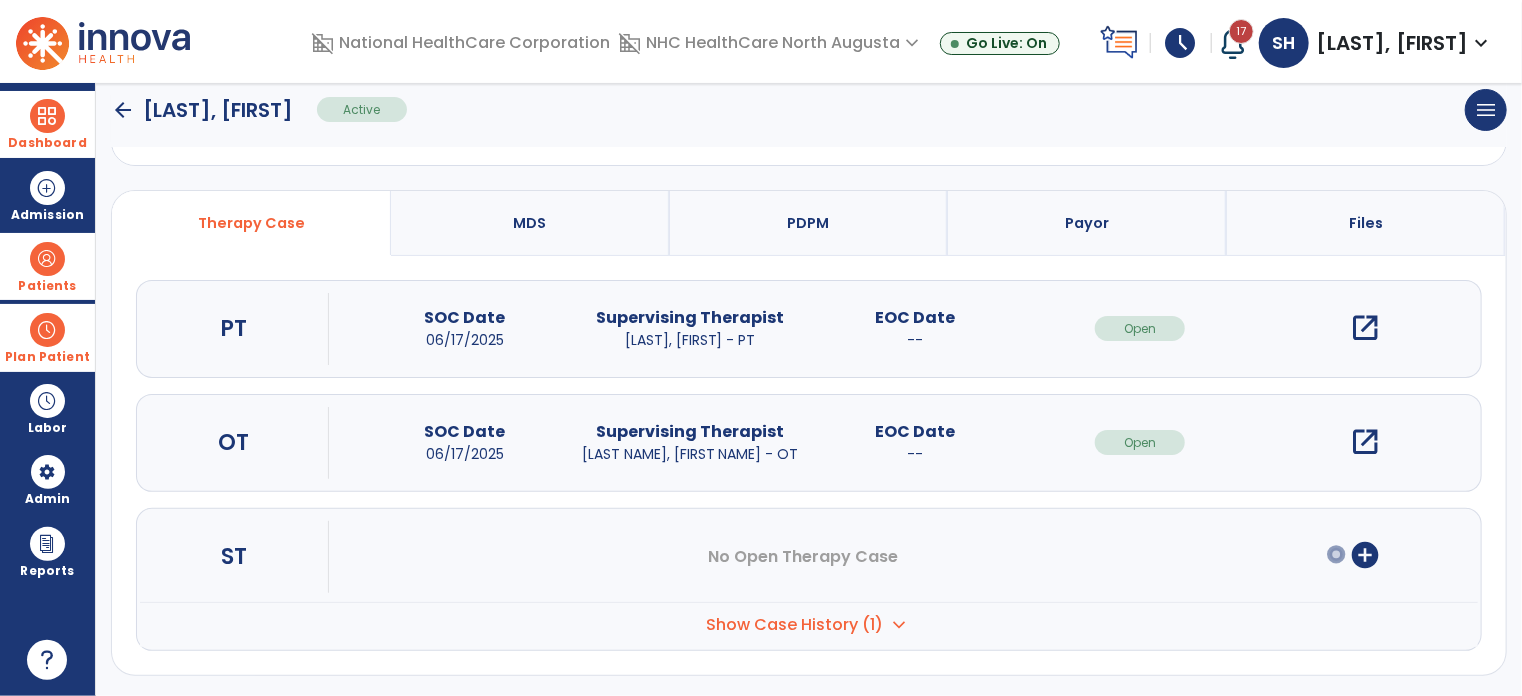 click on "Show Case History (1)" at bounding box center (795, 625) 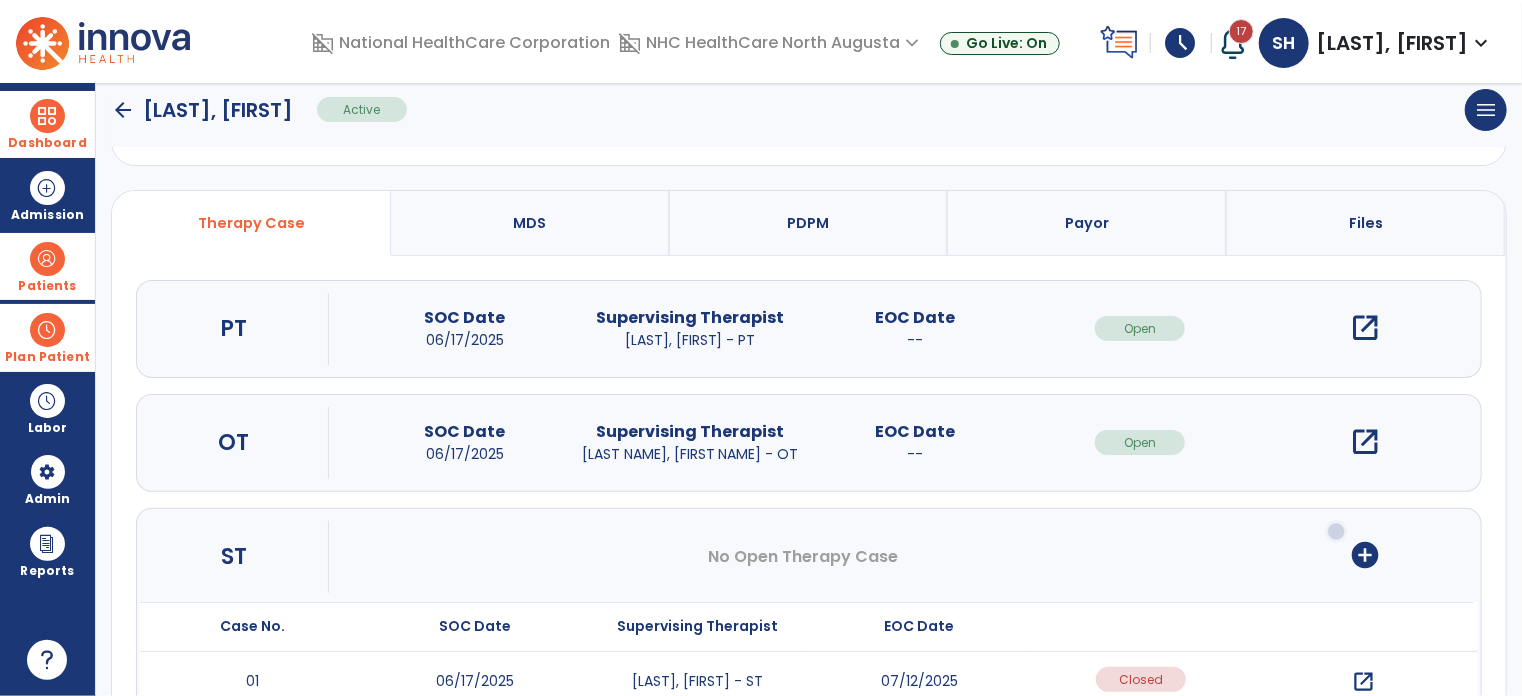scroll, scrollTop: 226, scrollLeft: 0, axis: vertical 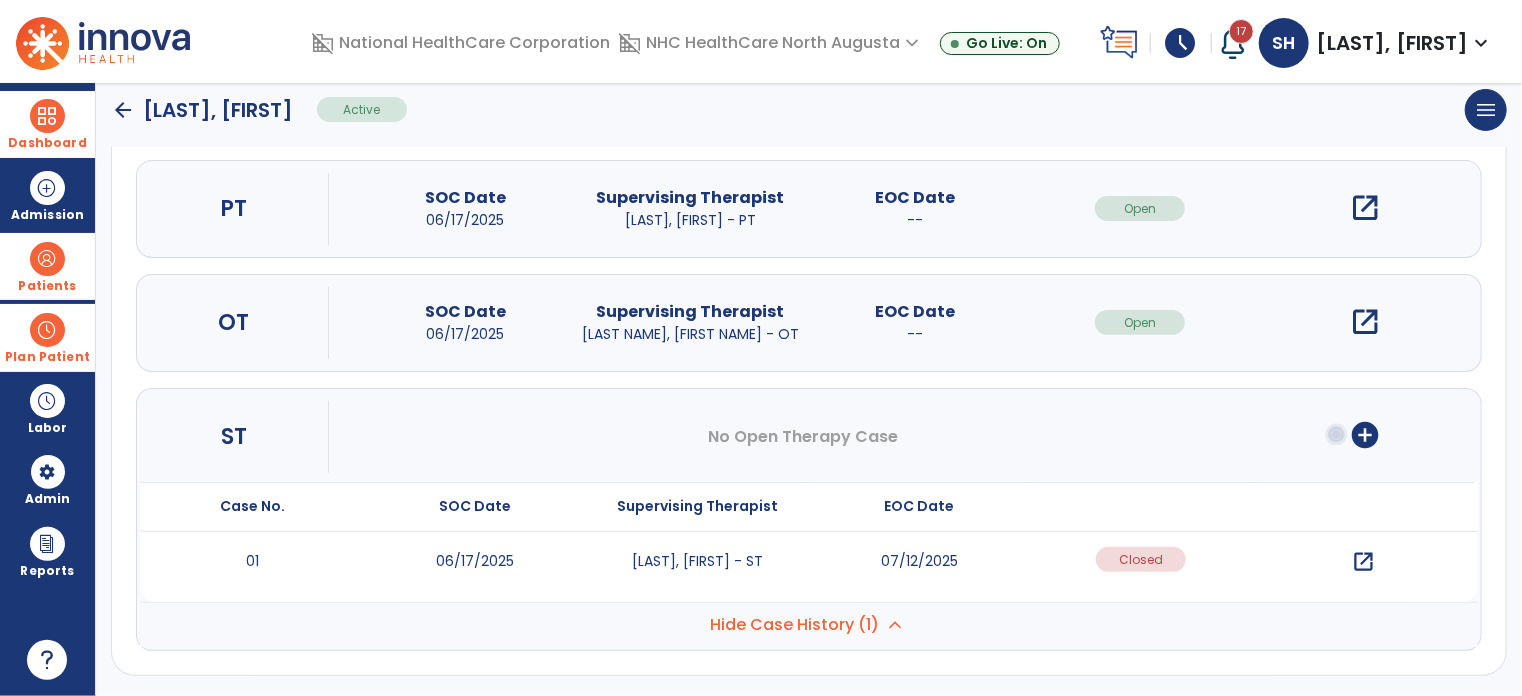 click on "open_in_new" at bounding box center [1363, 562] 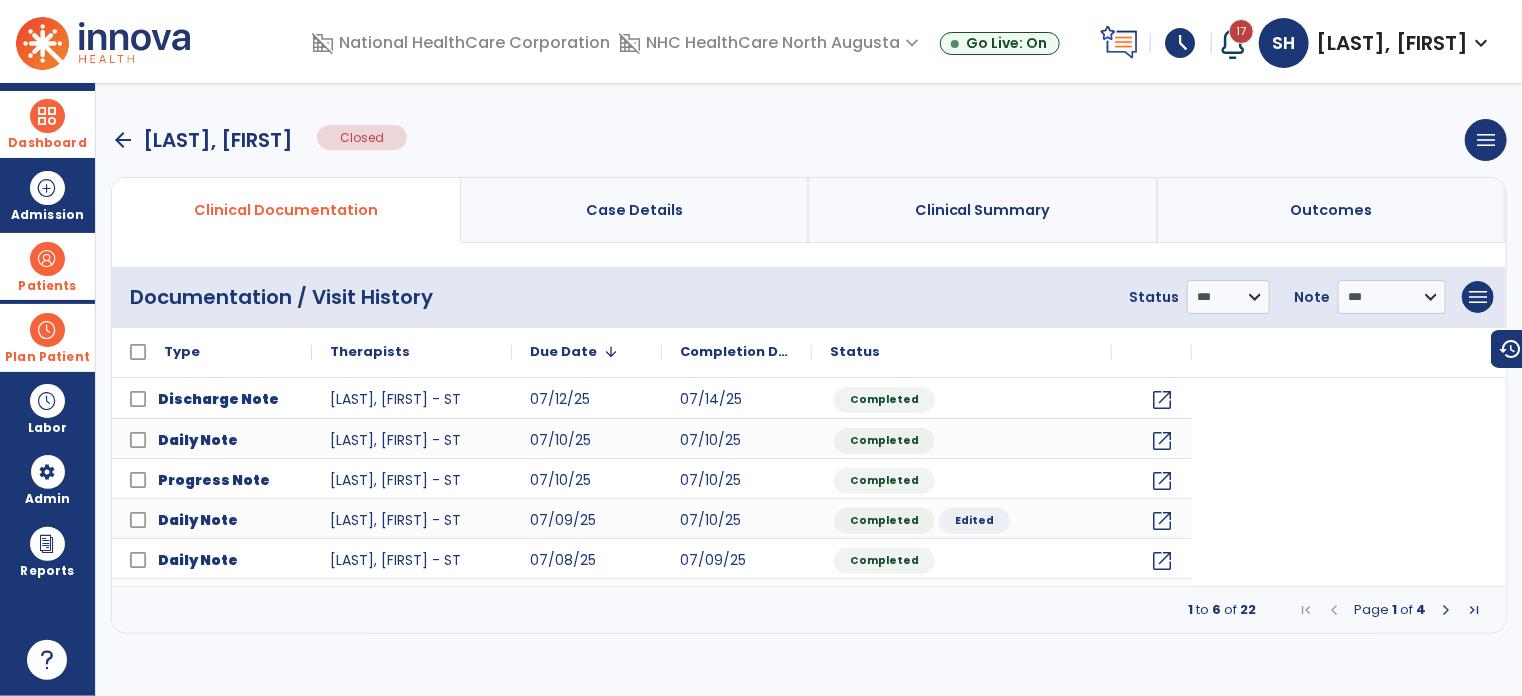 scroll, scrollTop: 0, scrollLeft: 0, axis: both 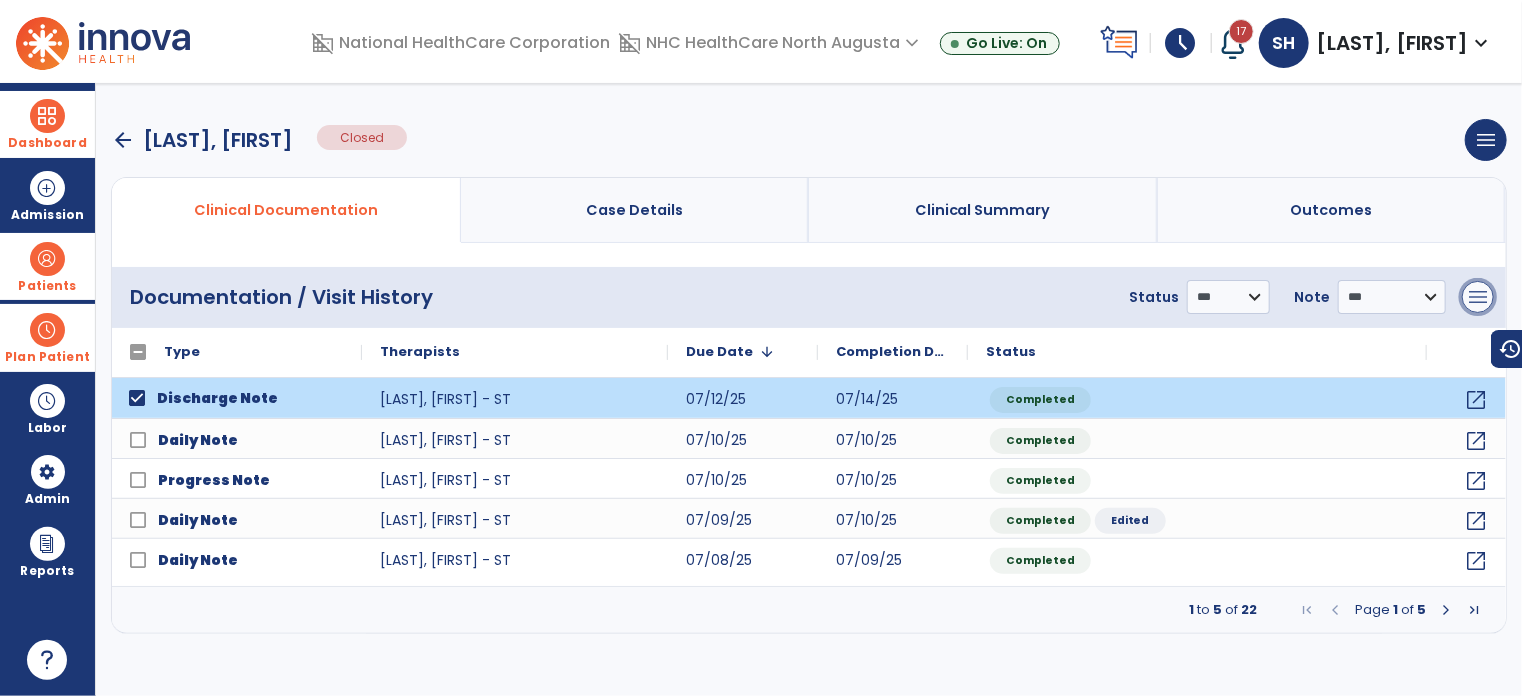 click on "menu" at bounding box center [1478, 297] 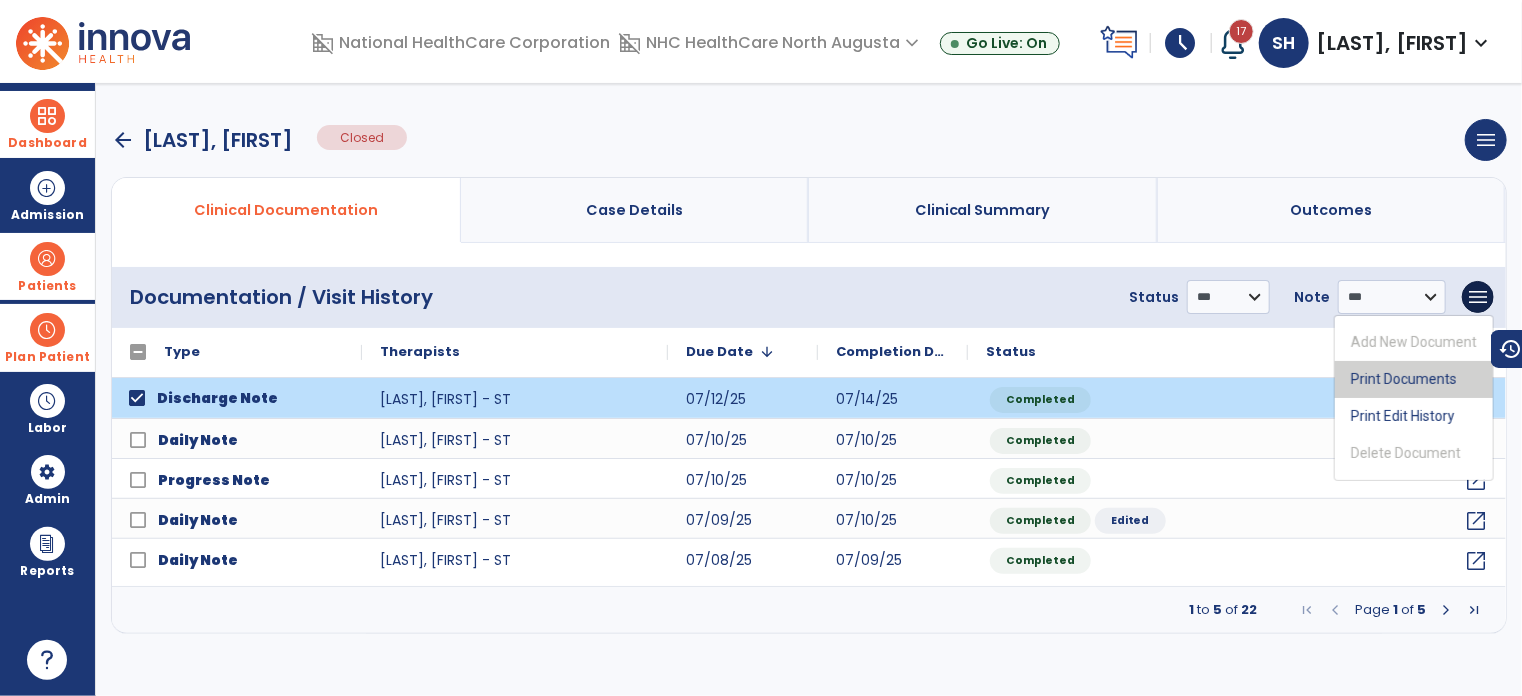 click on "Print Documents" at bounding box center [1414, 379] 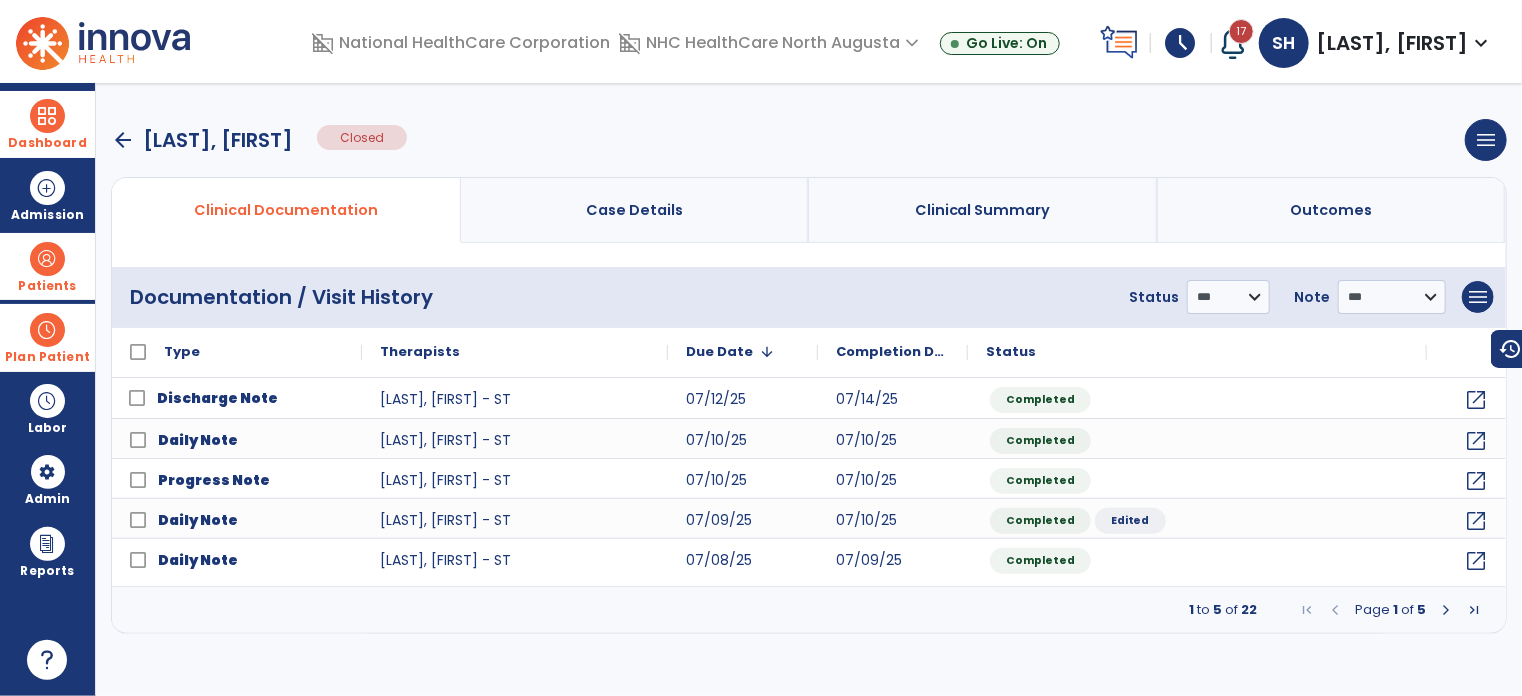 click on "arrow_back" at bounding box center (123, 140) 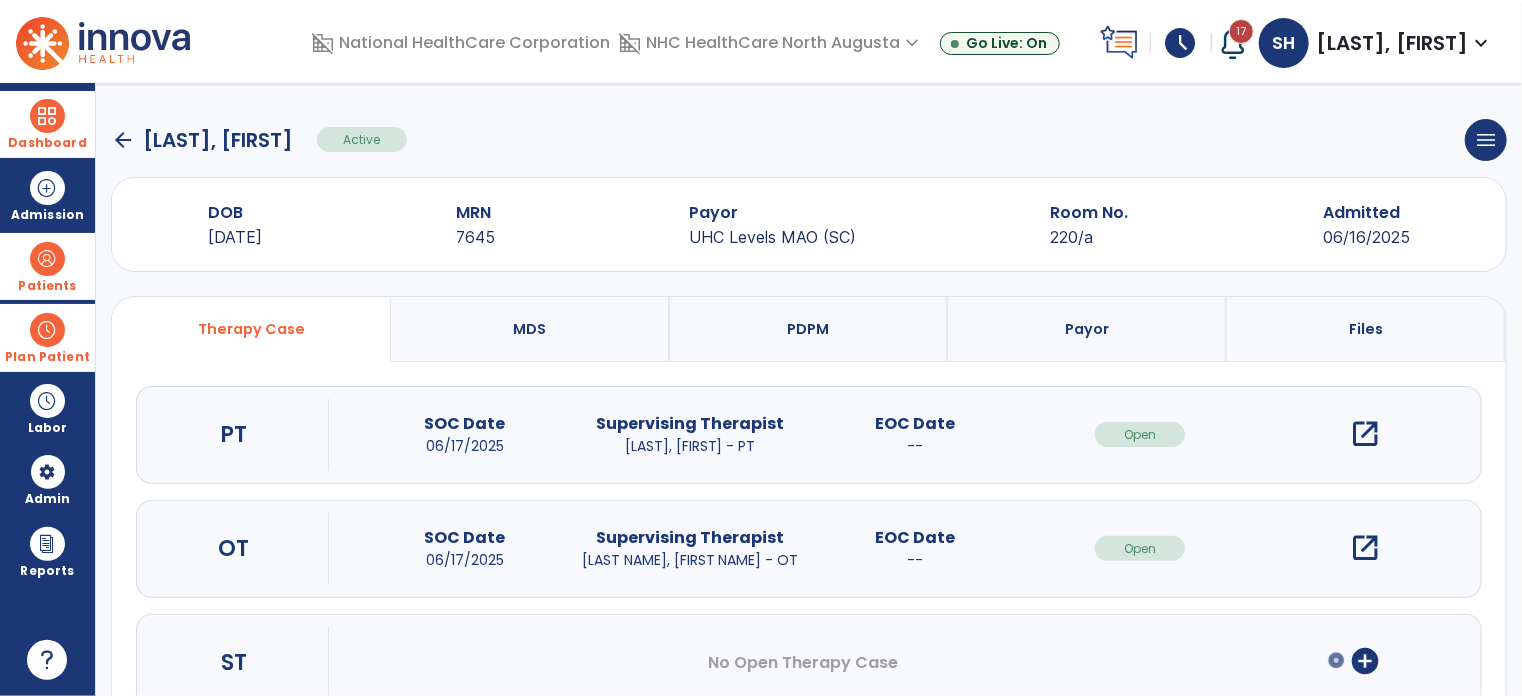 click on "arrow_back" 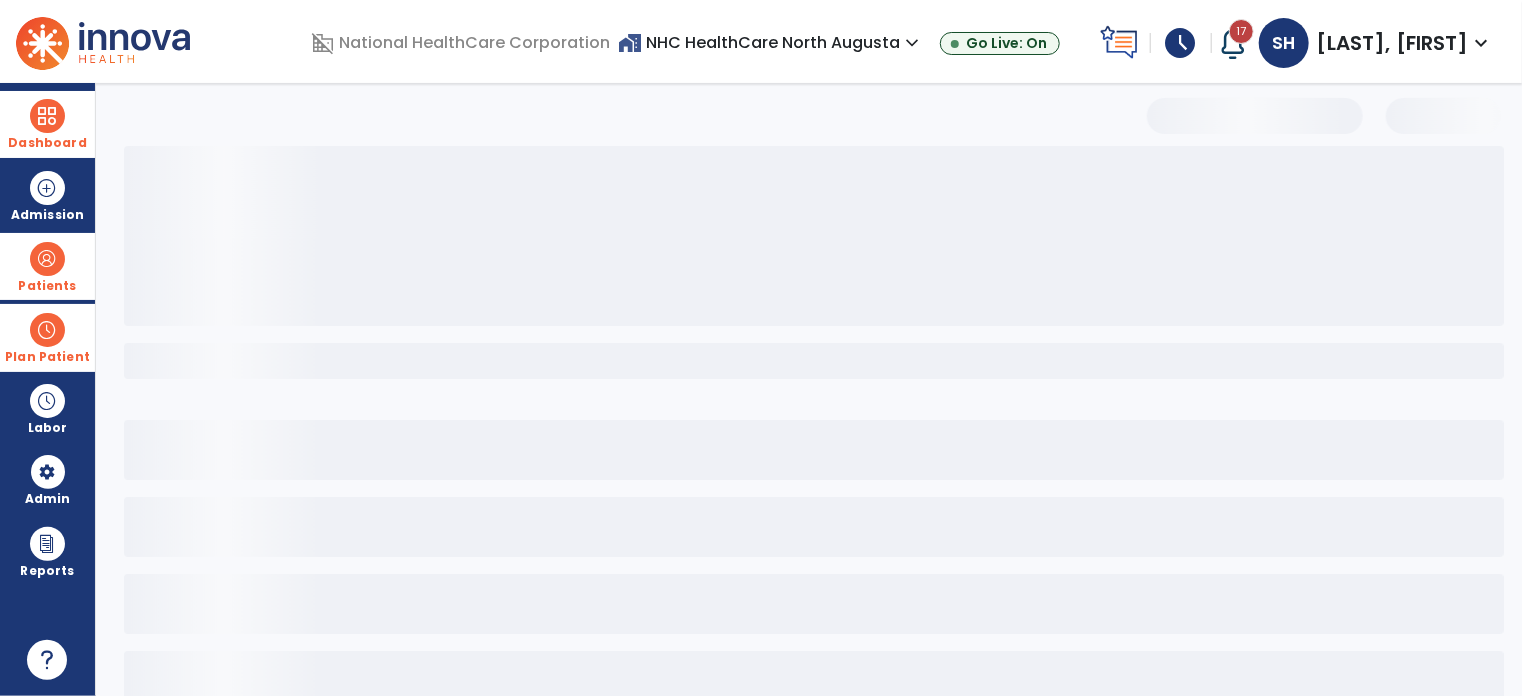 select on "***" 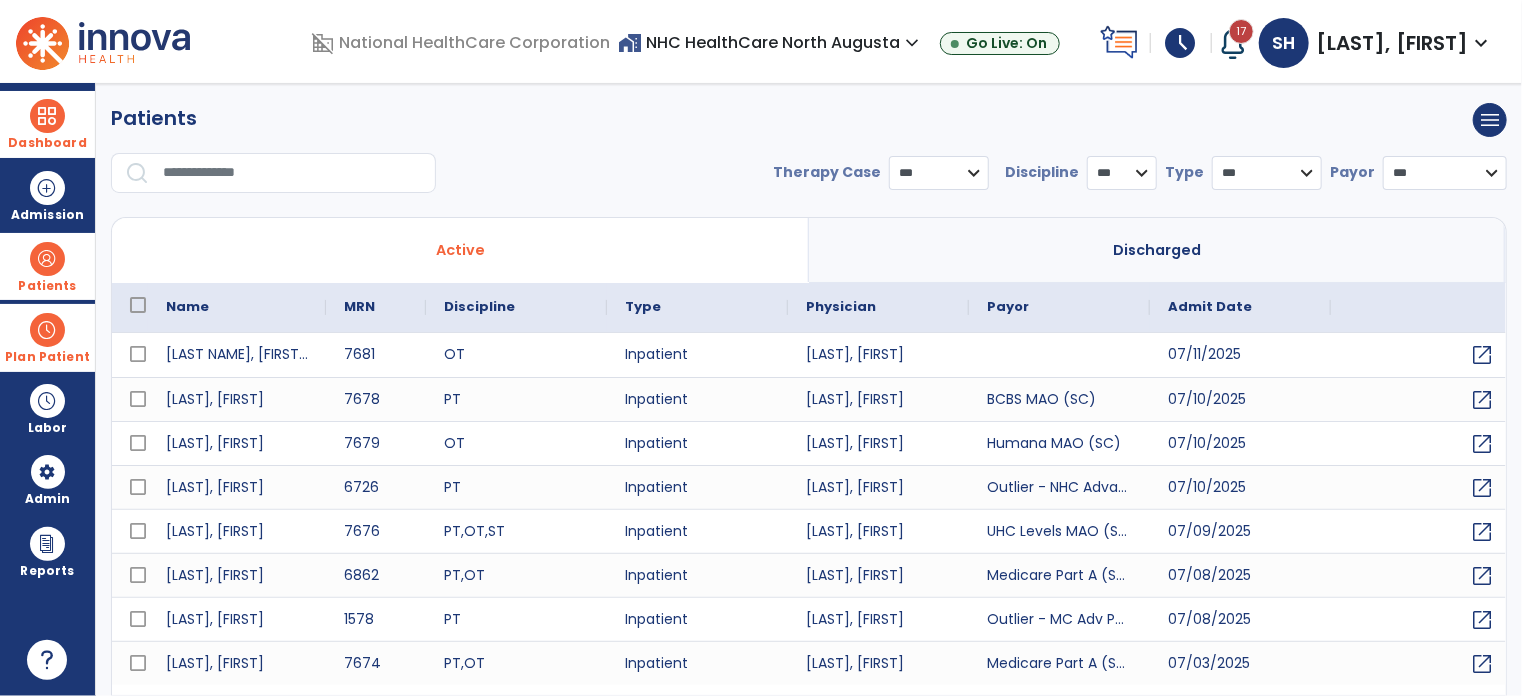 click at bounding box center [292, 173] 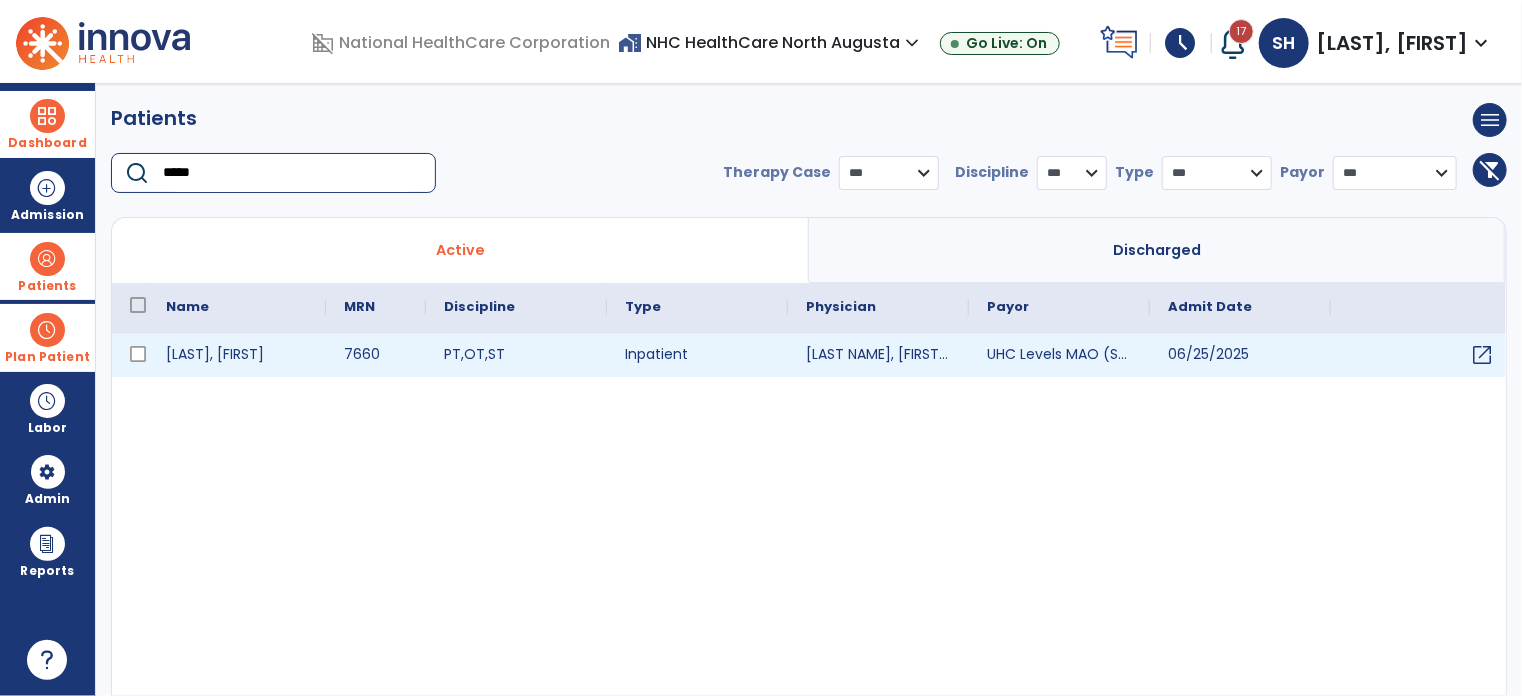type on "*****" 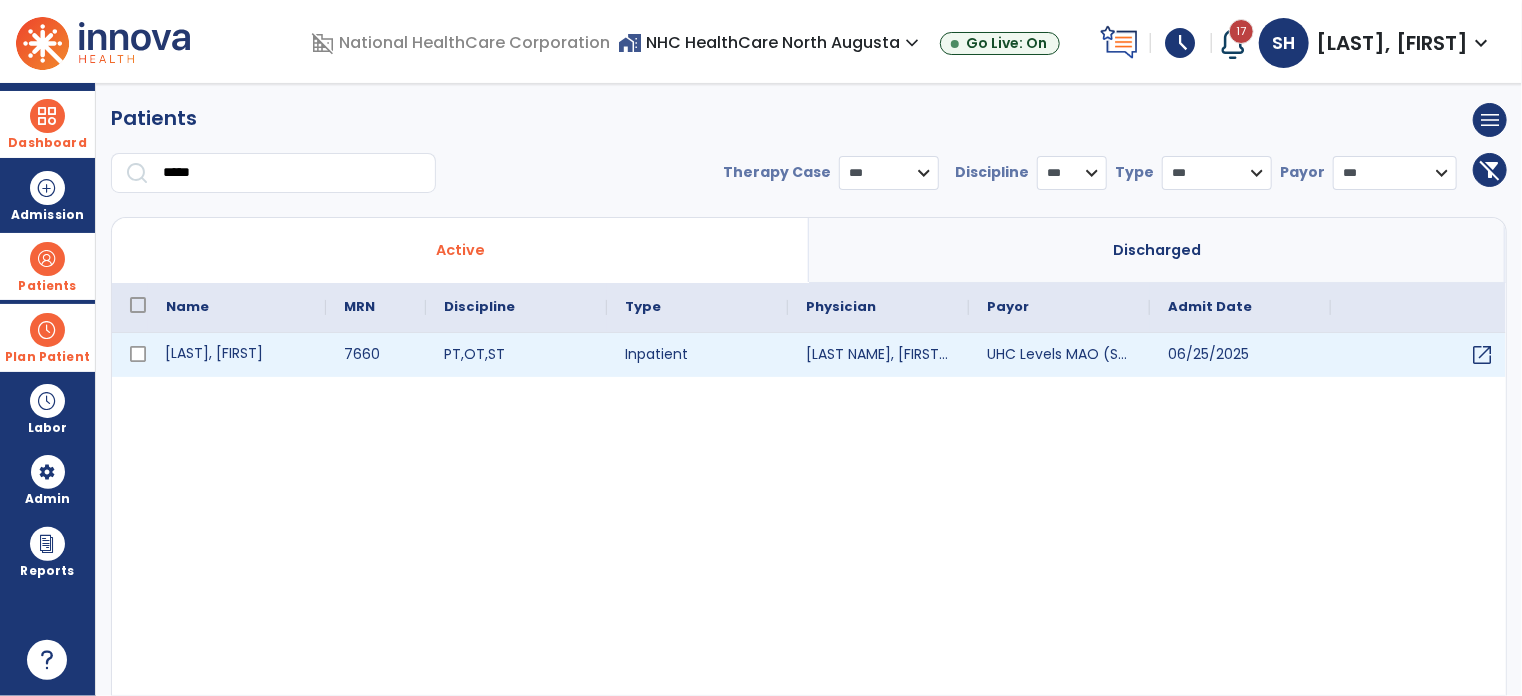 click on "[LAST], [FIRST]" at bounding box center (237, 355) 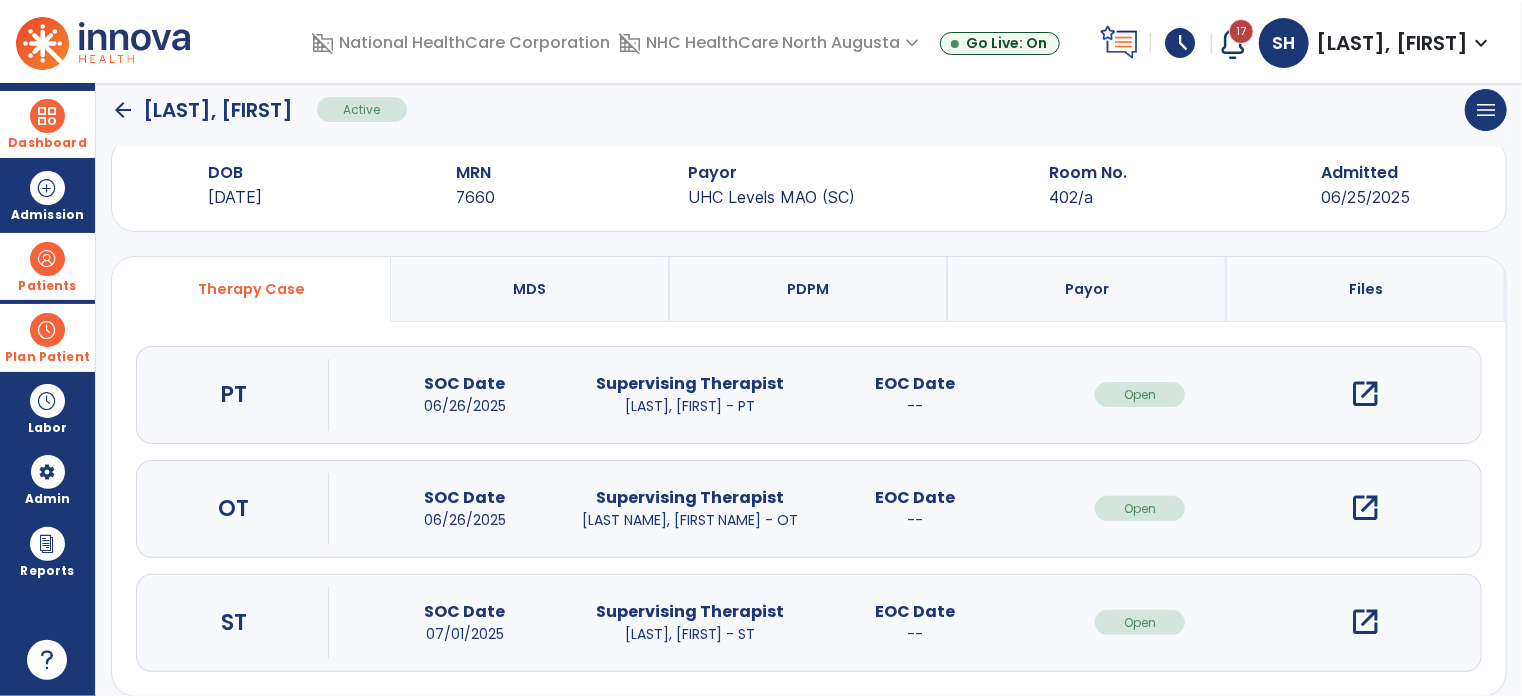 scroll, scrollTop: 61, scrollLeft: 0, axis: vertical 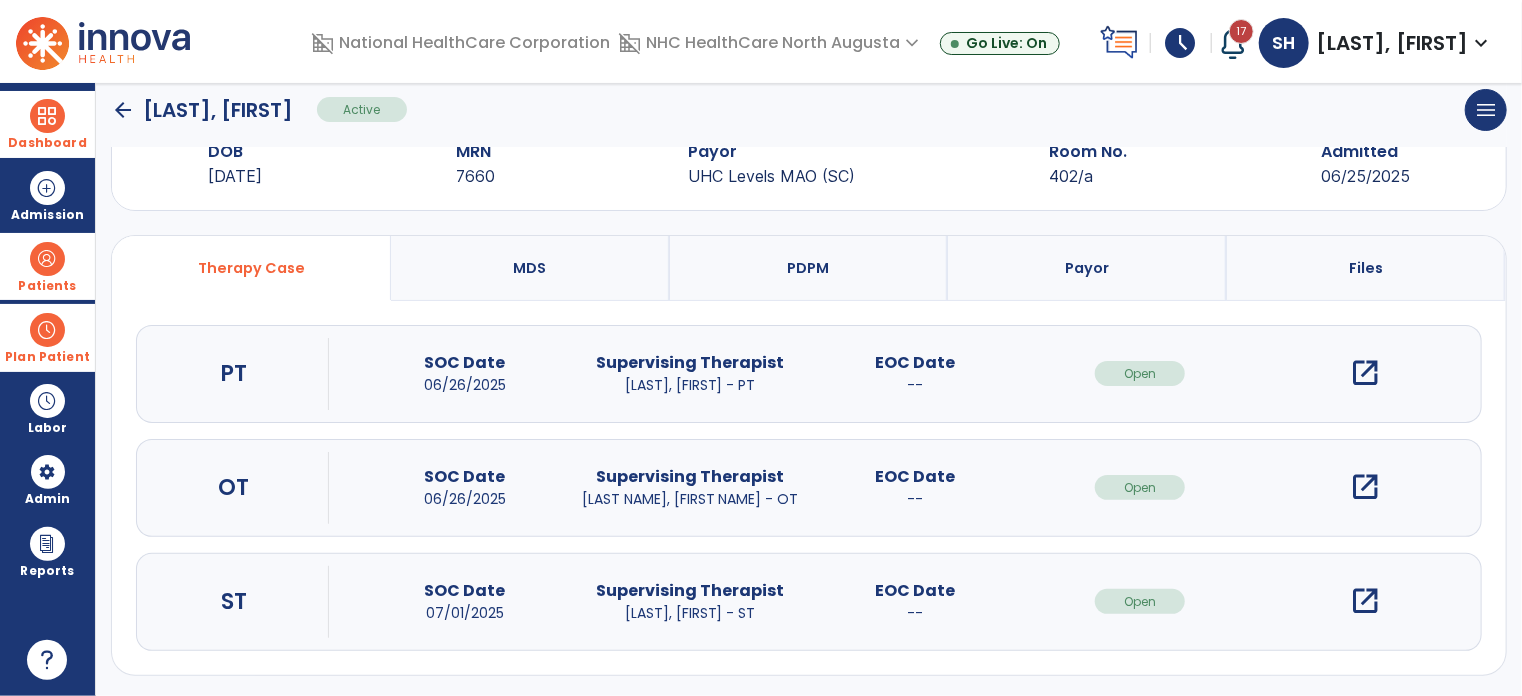 click on "open_in_new" at bounding box center (1365, 601) 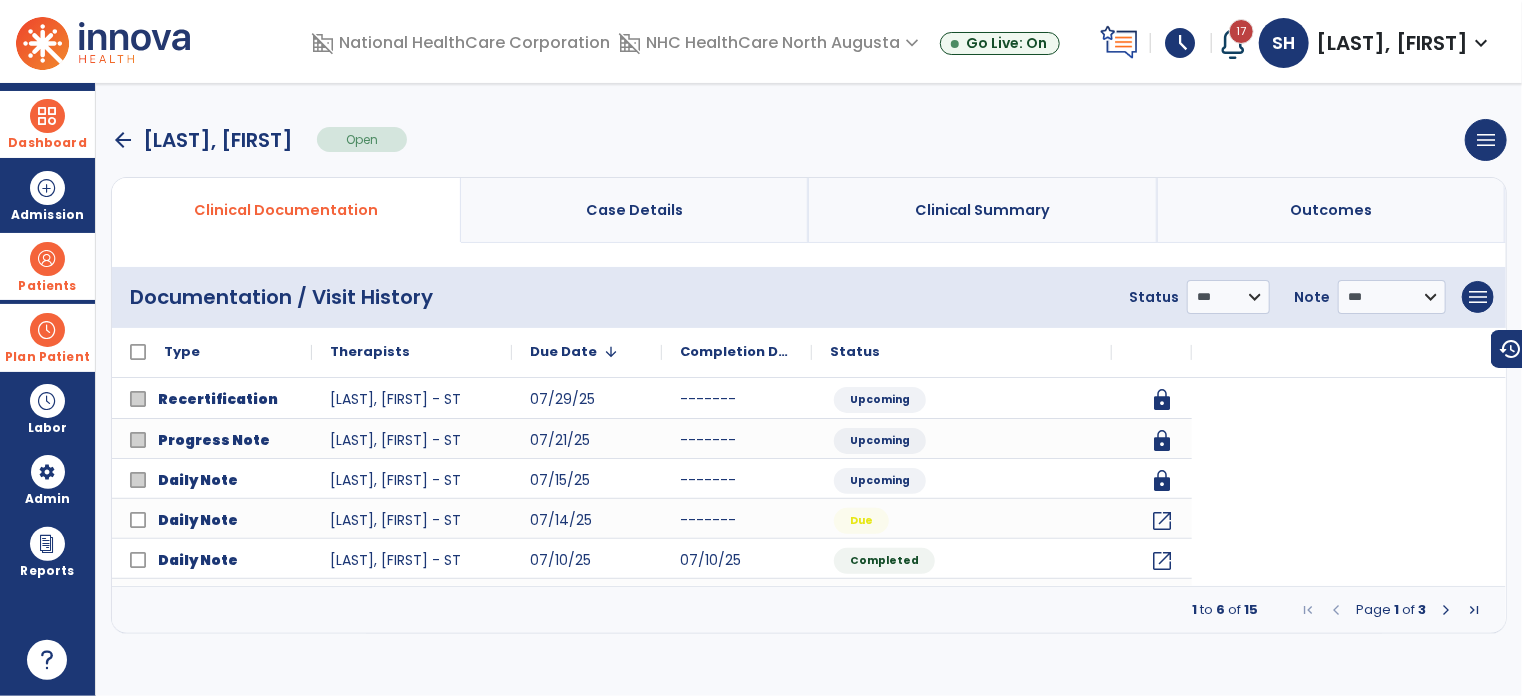 scroll, scrollTop: 0, scrollLeft: 0, axis: both 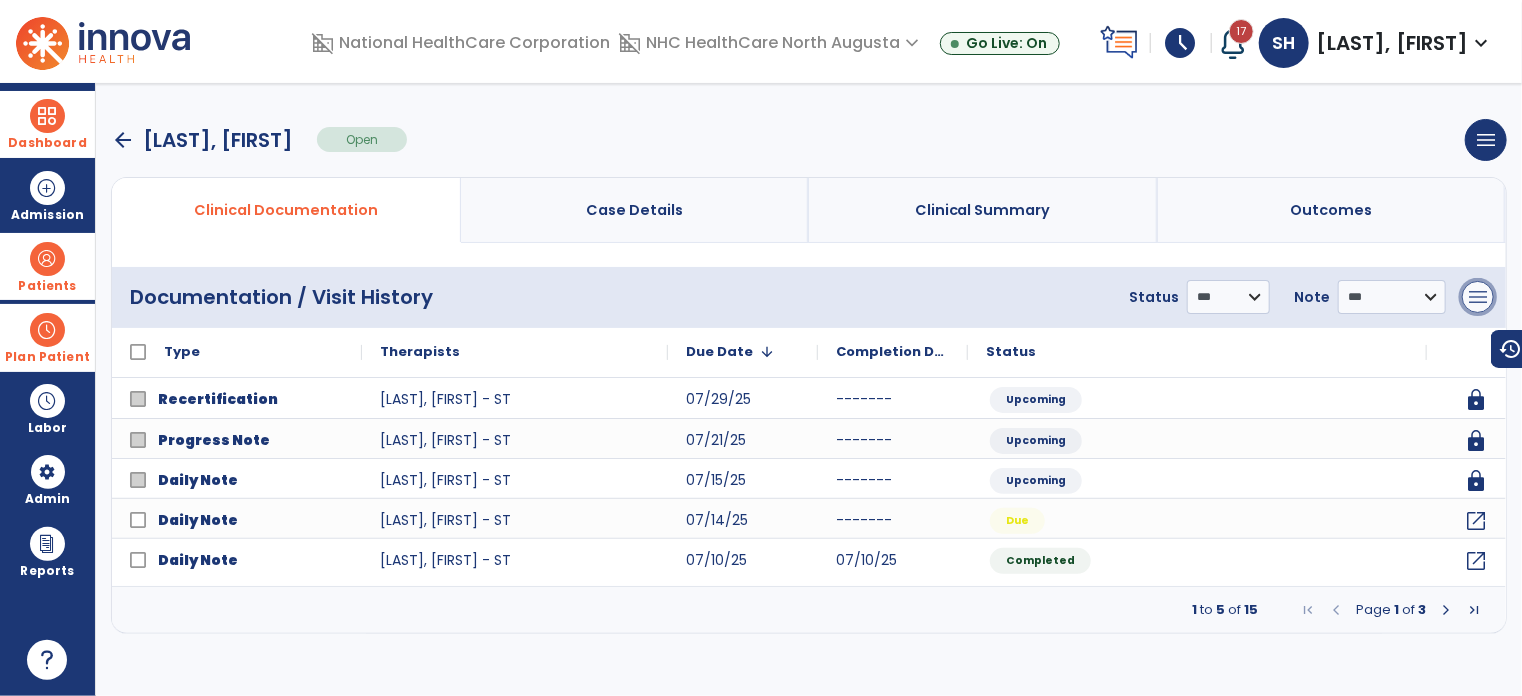 click on "menu" at bounding box center (1478, 297) 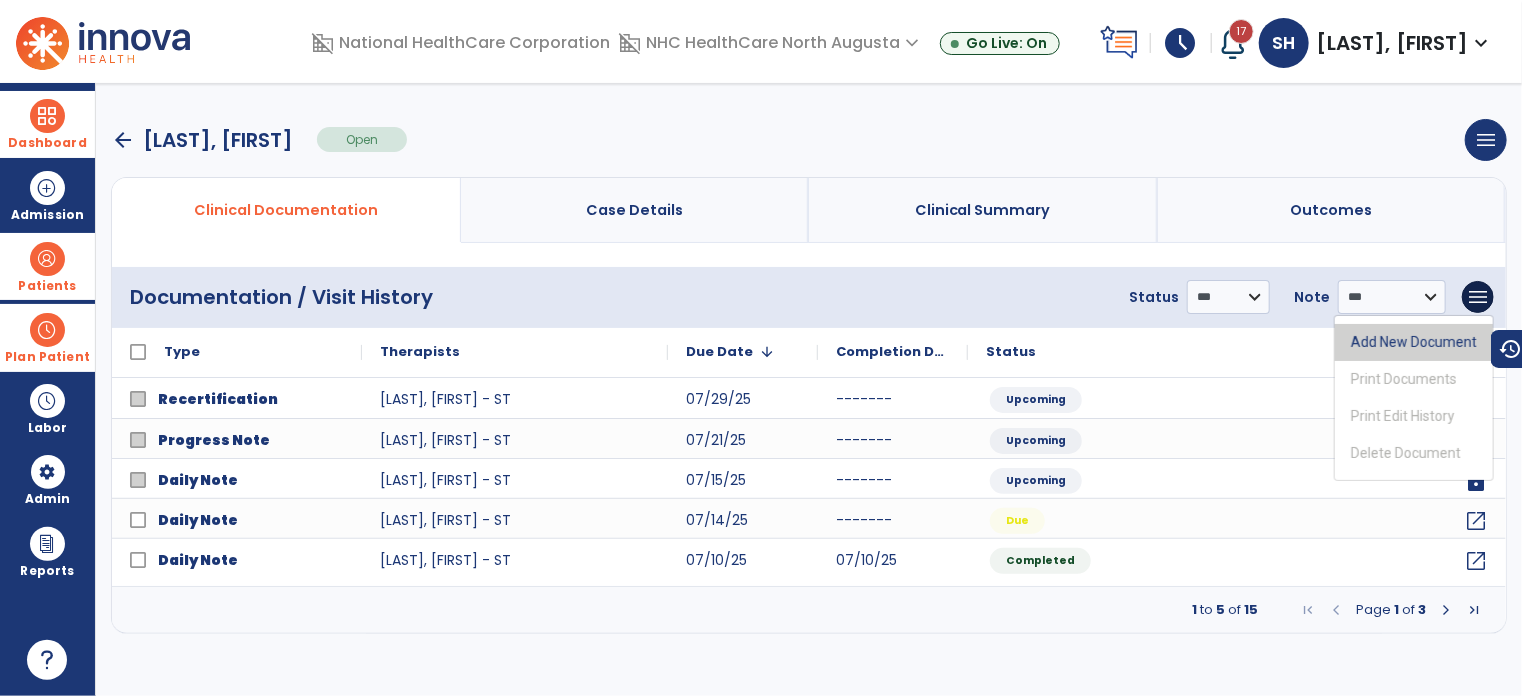 click on "Add New Document" at bounding box center [1414, 342] 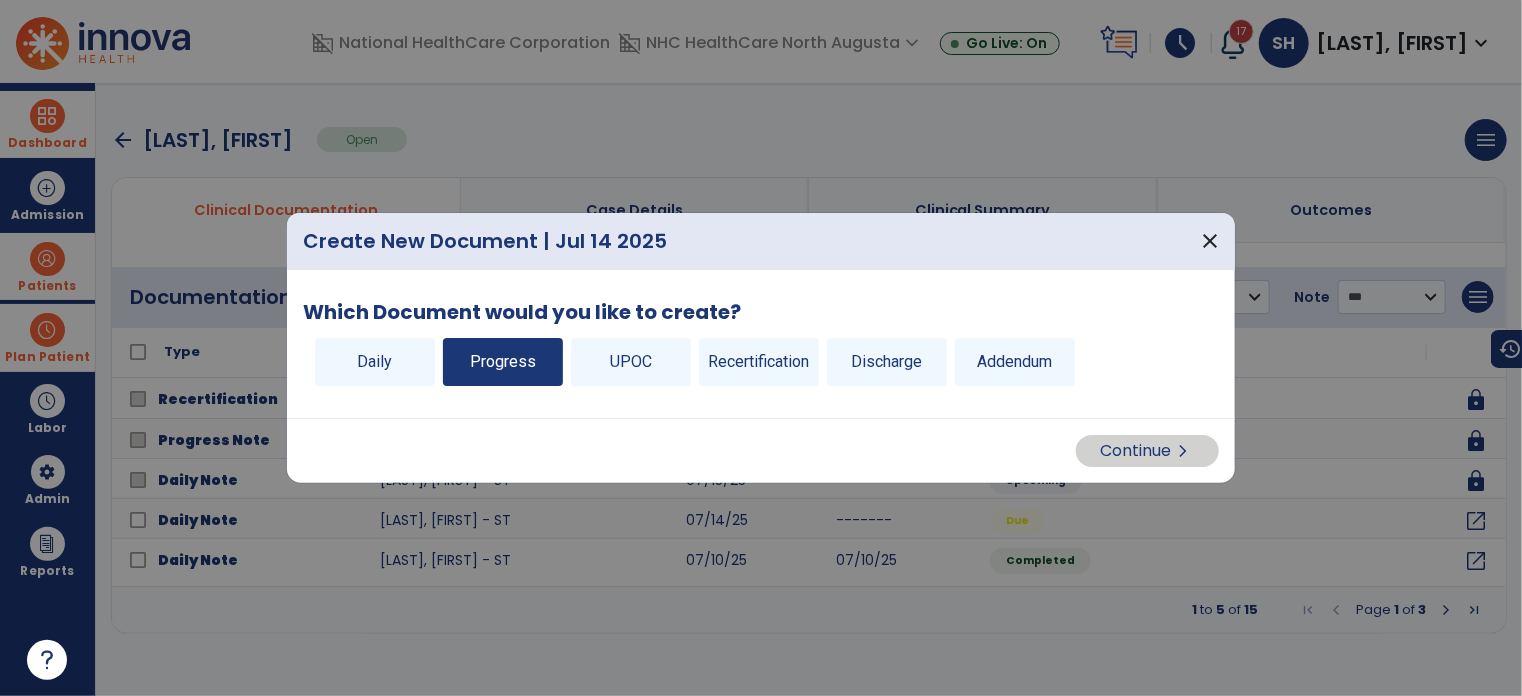 click on "Progress" at bounding box center (503, 362) 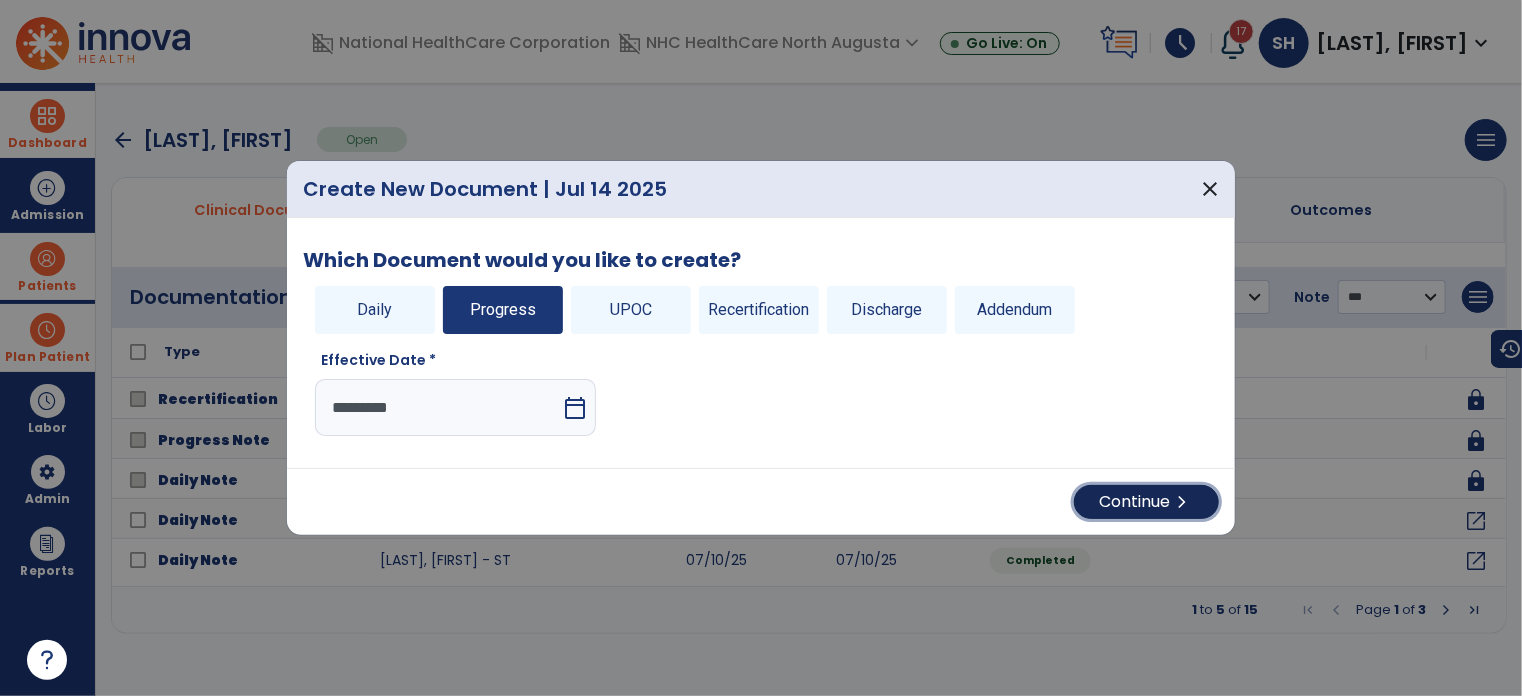 click on "Continue   chevron_right" at bounding box center (1146, 502) 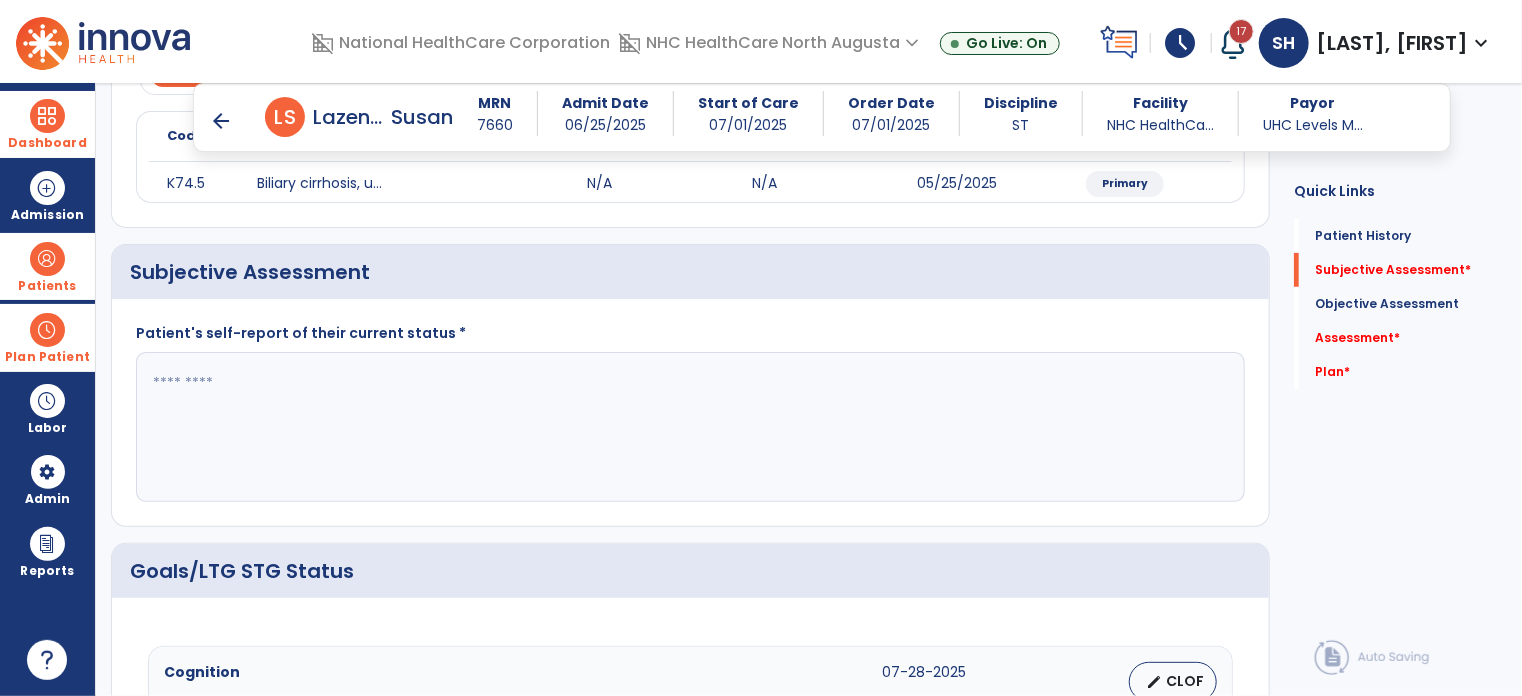 scroll, scrollTop: 300, scrollLeft: 0, axis: vertical 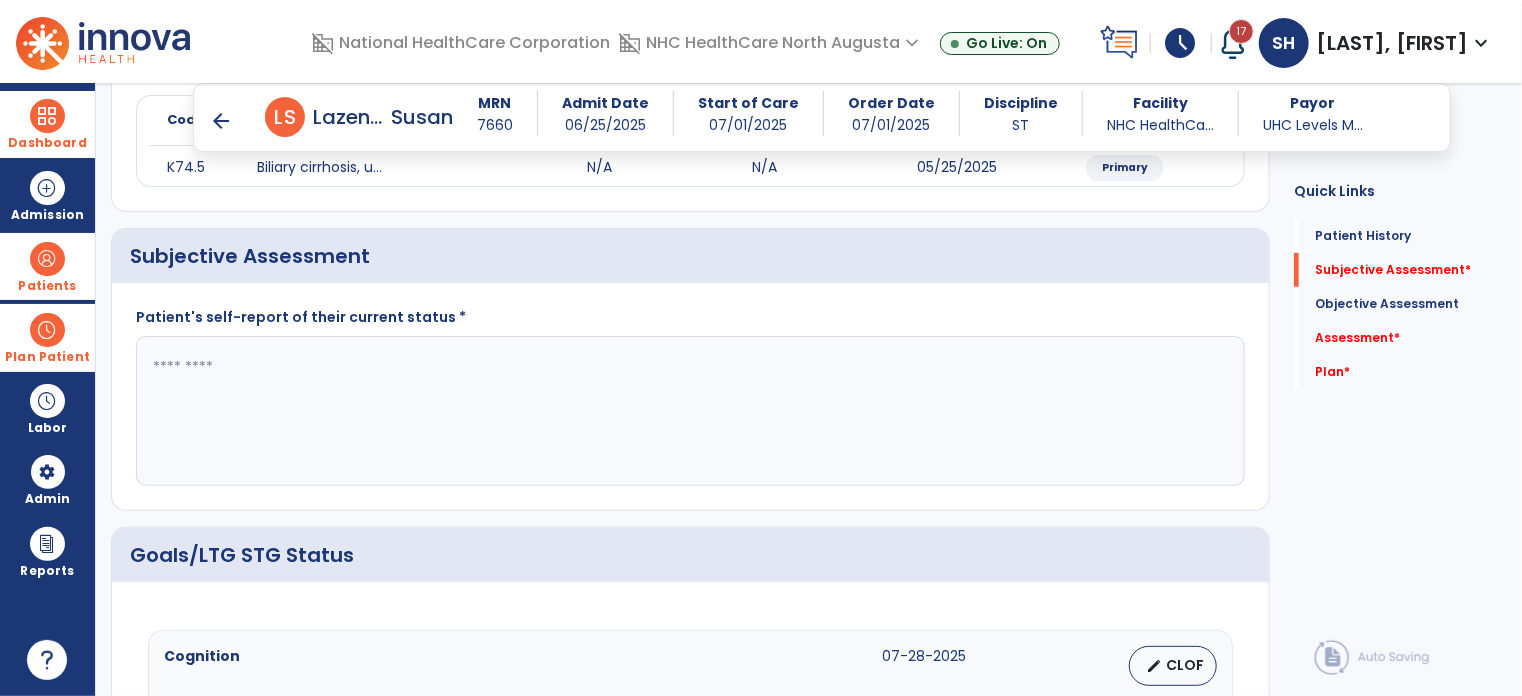 click 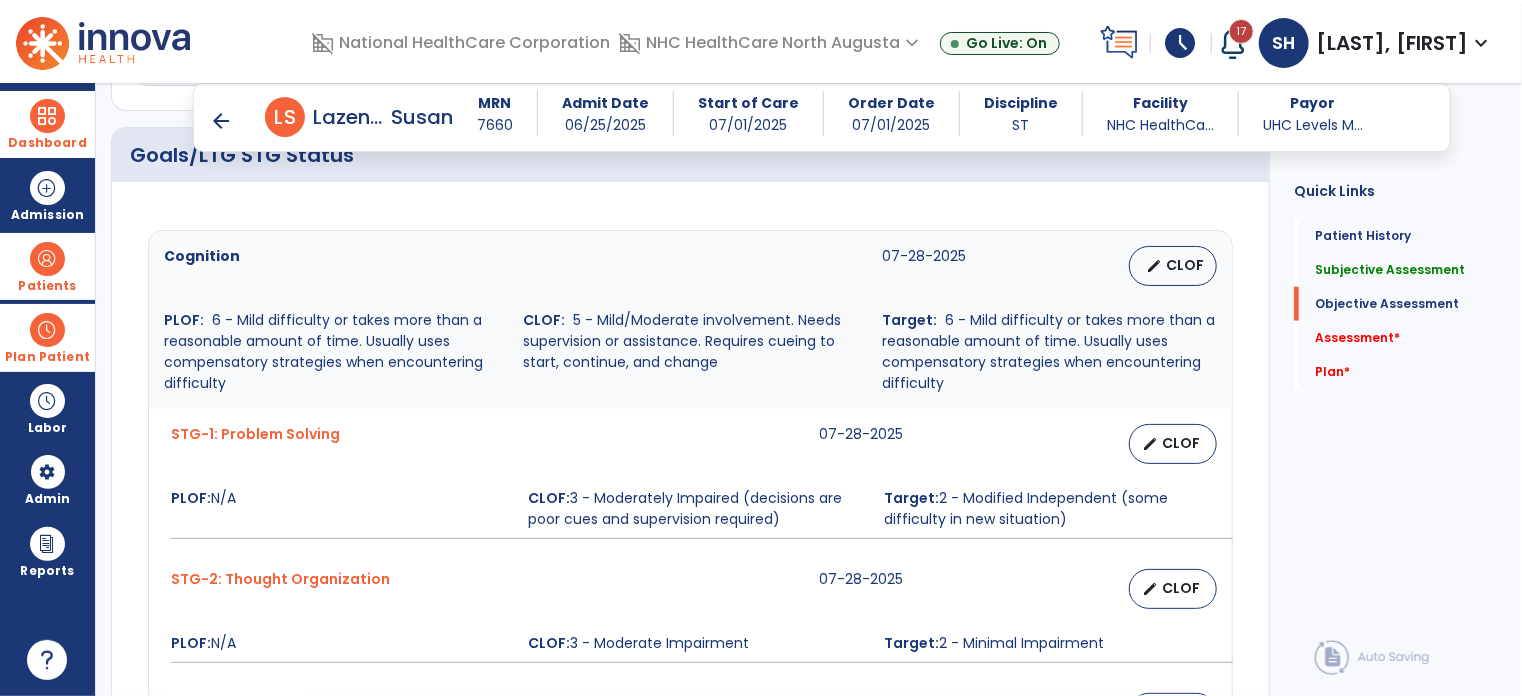 scroll, scrollTop: 800, scrollLeft: 0, axis: vertical 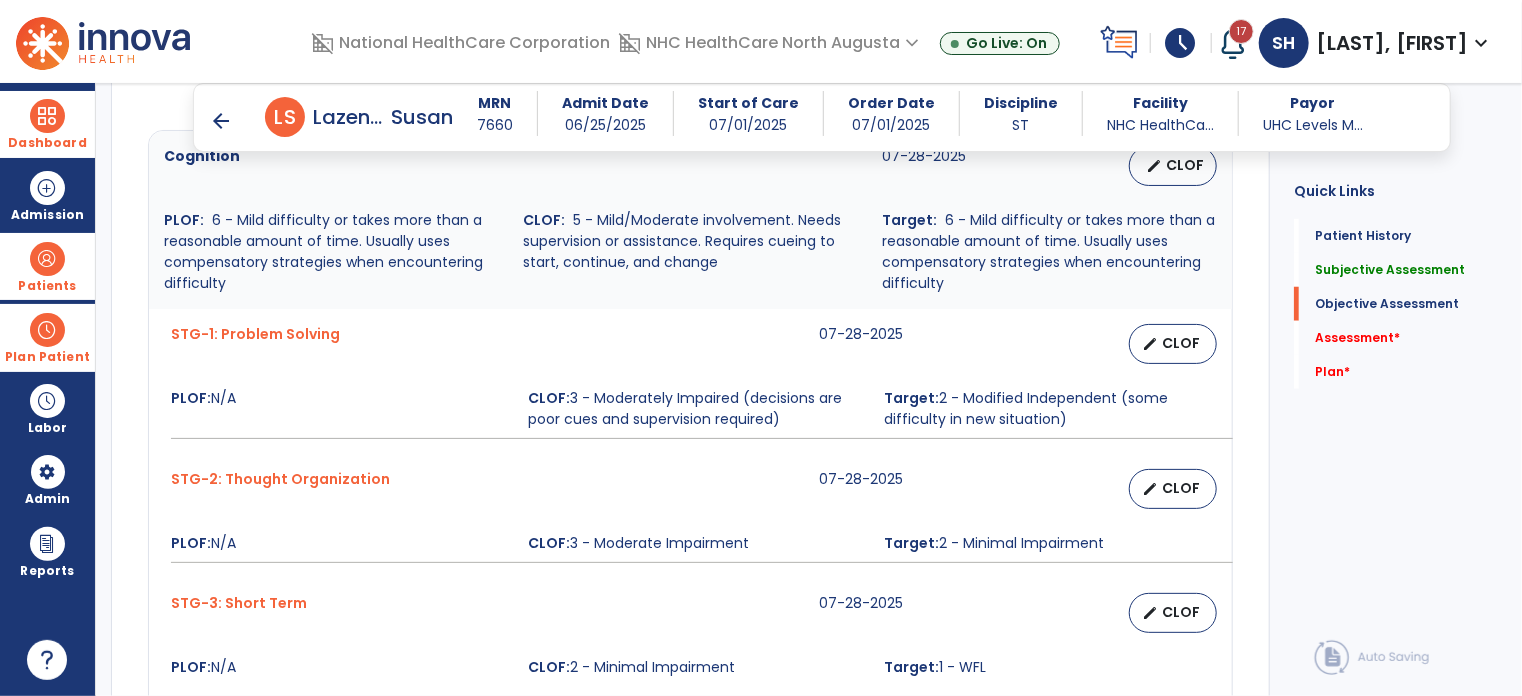 type on "**********" 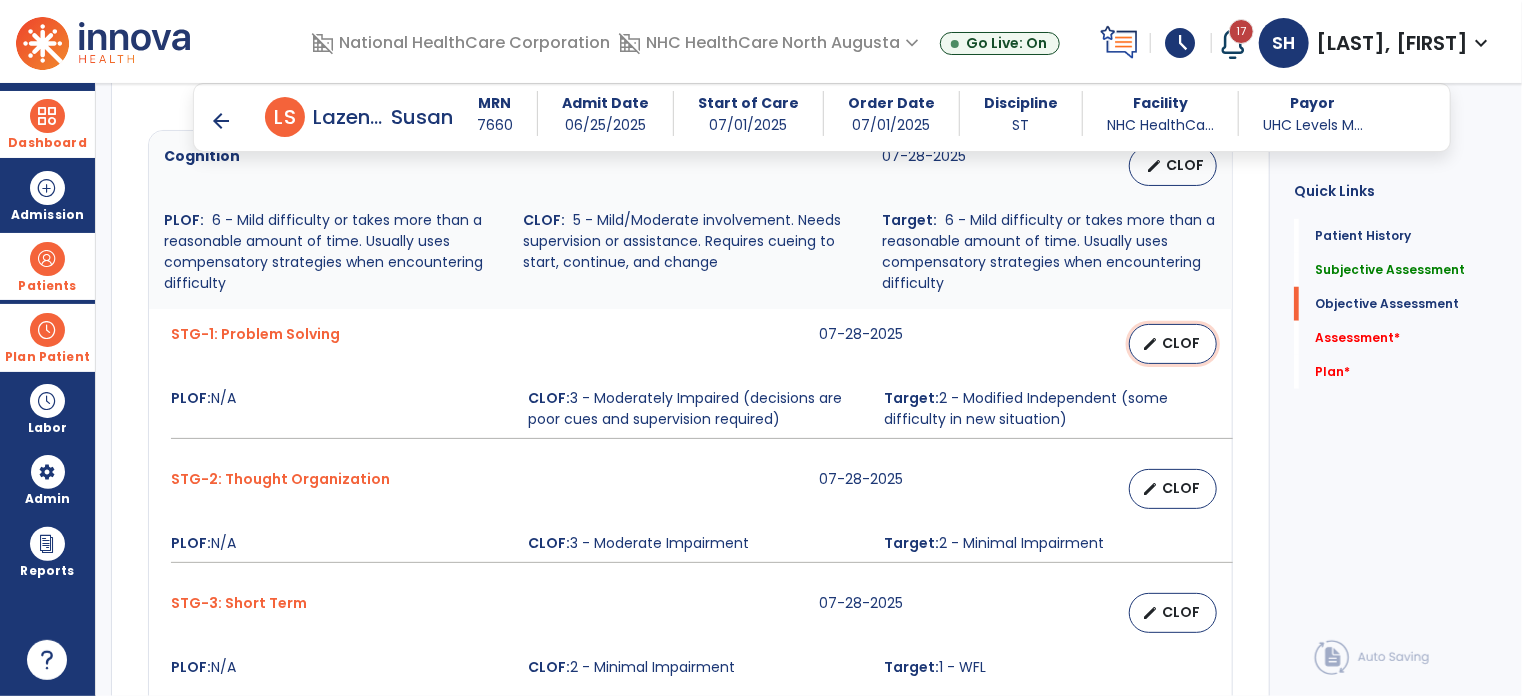 click on "CLOF" at bounding box center [1181, 343] 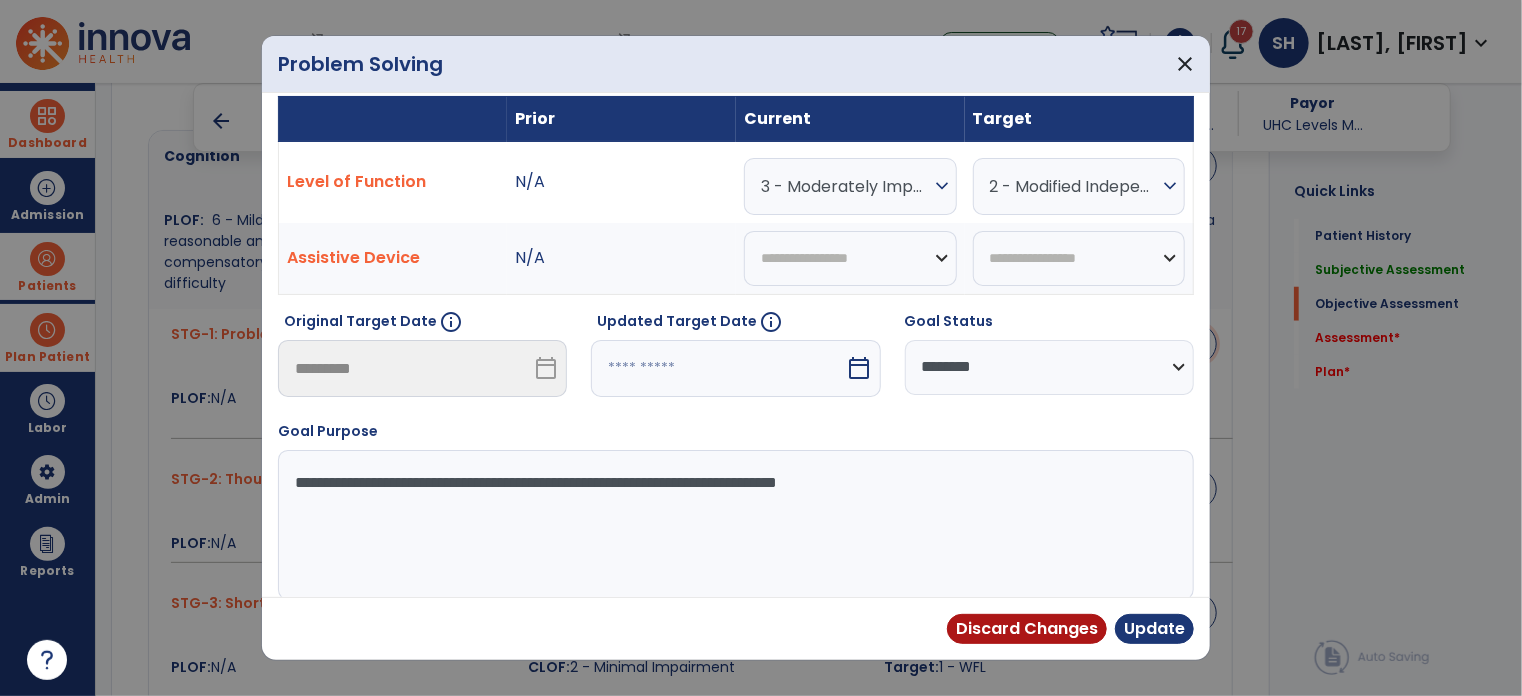 scroll, scrollTop: 149, scrollLeft: 0, axis: vertical 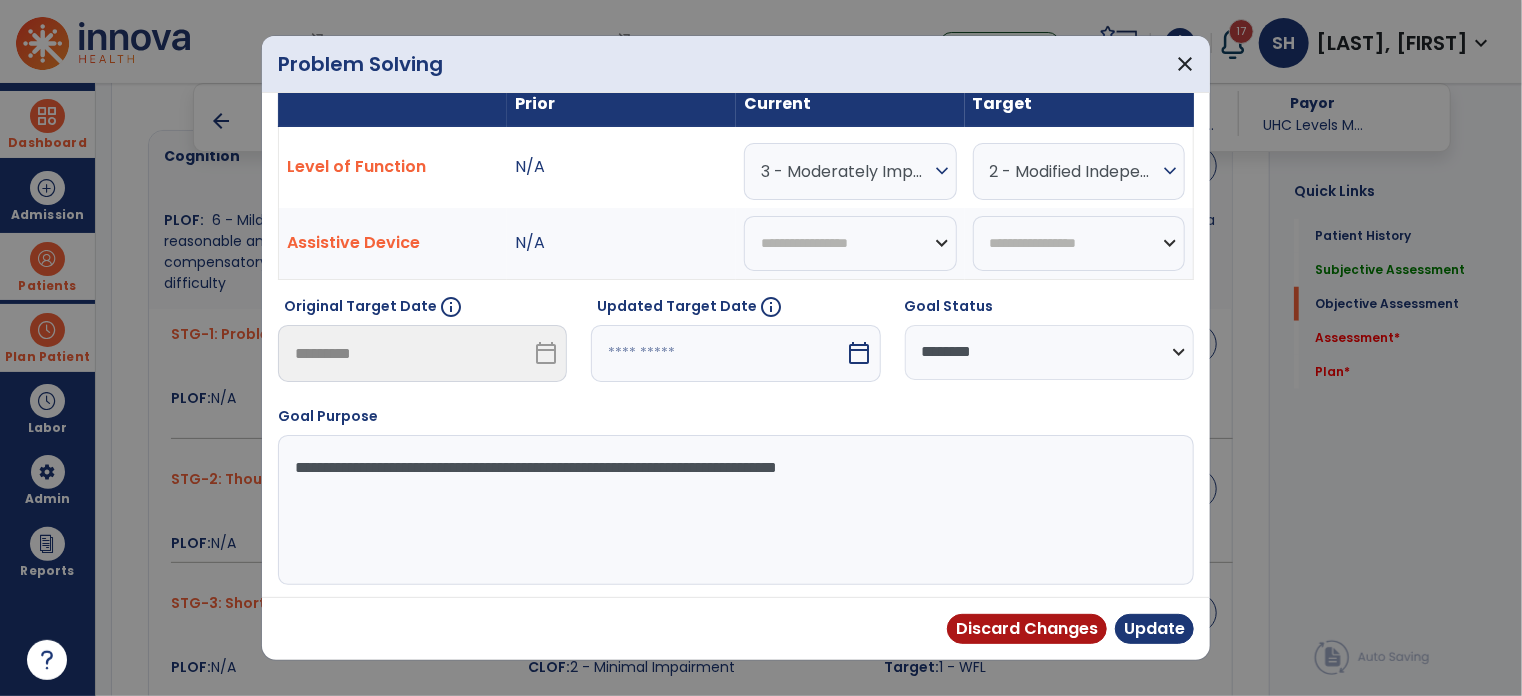 click on "**********" at bounding box center [734, 510] 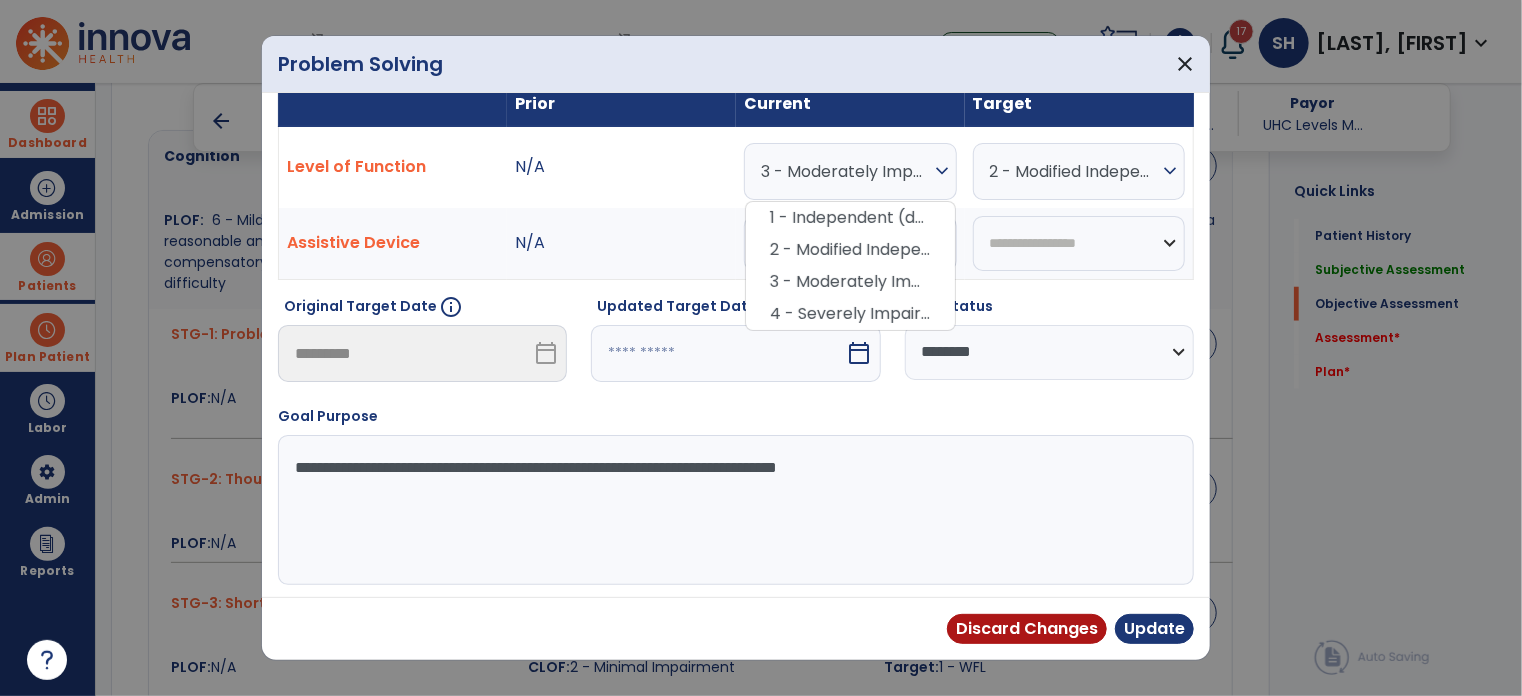 click on "expand_more" at bounding box center [942, 171] 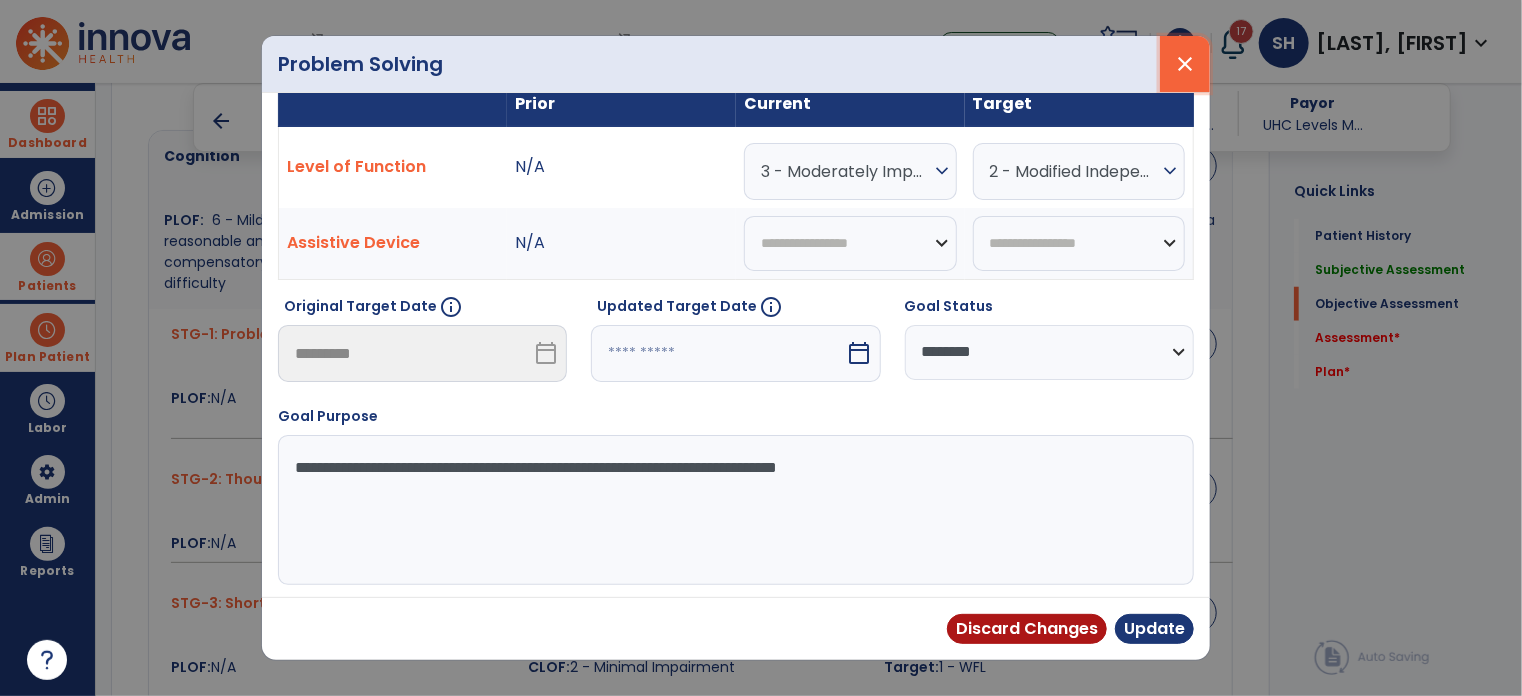 click on "close" at bounding box center [1185, 64] 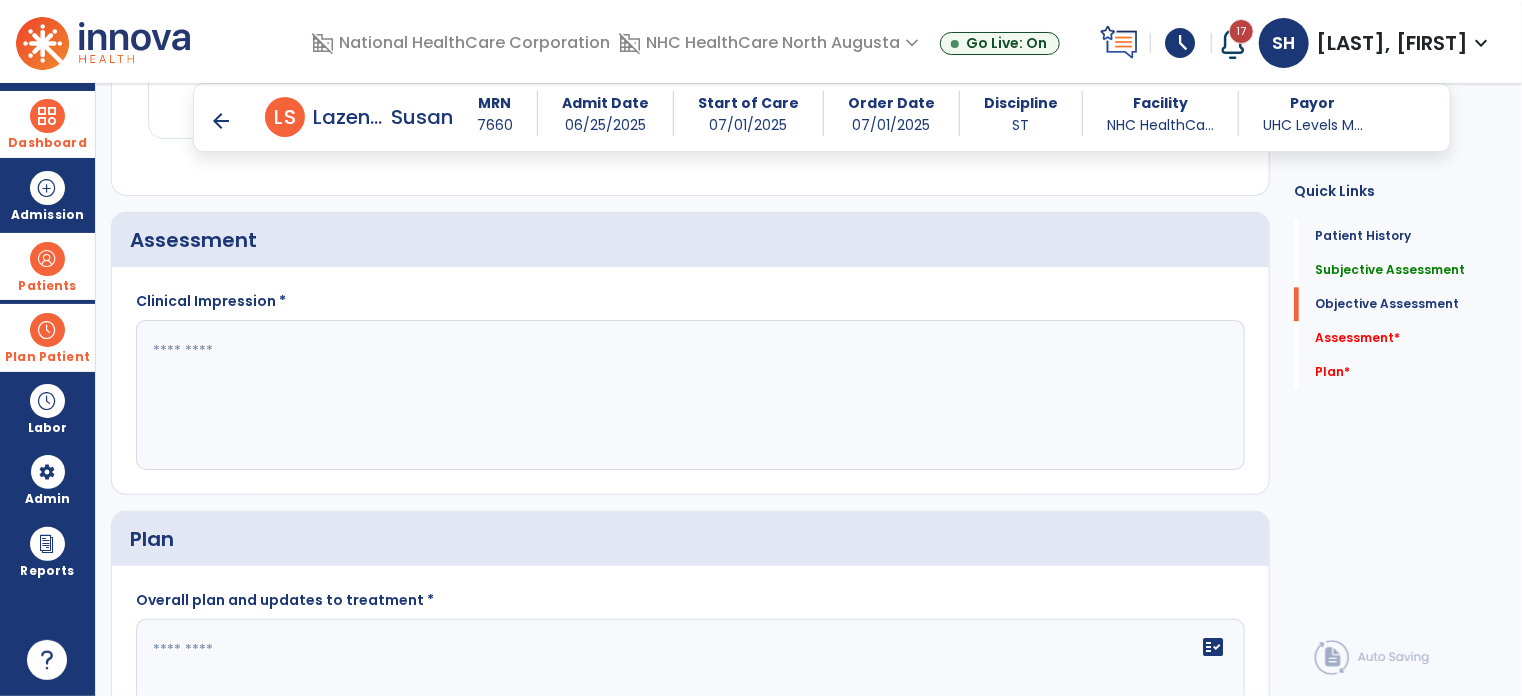 scroll, scrollTop: 2396, scrollLeft: 0, axis: vertical 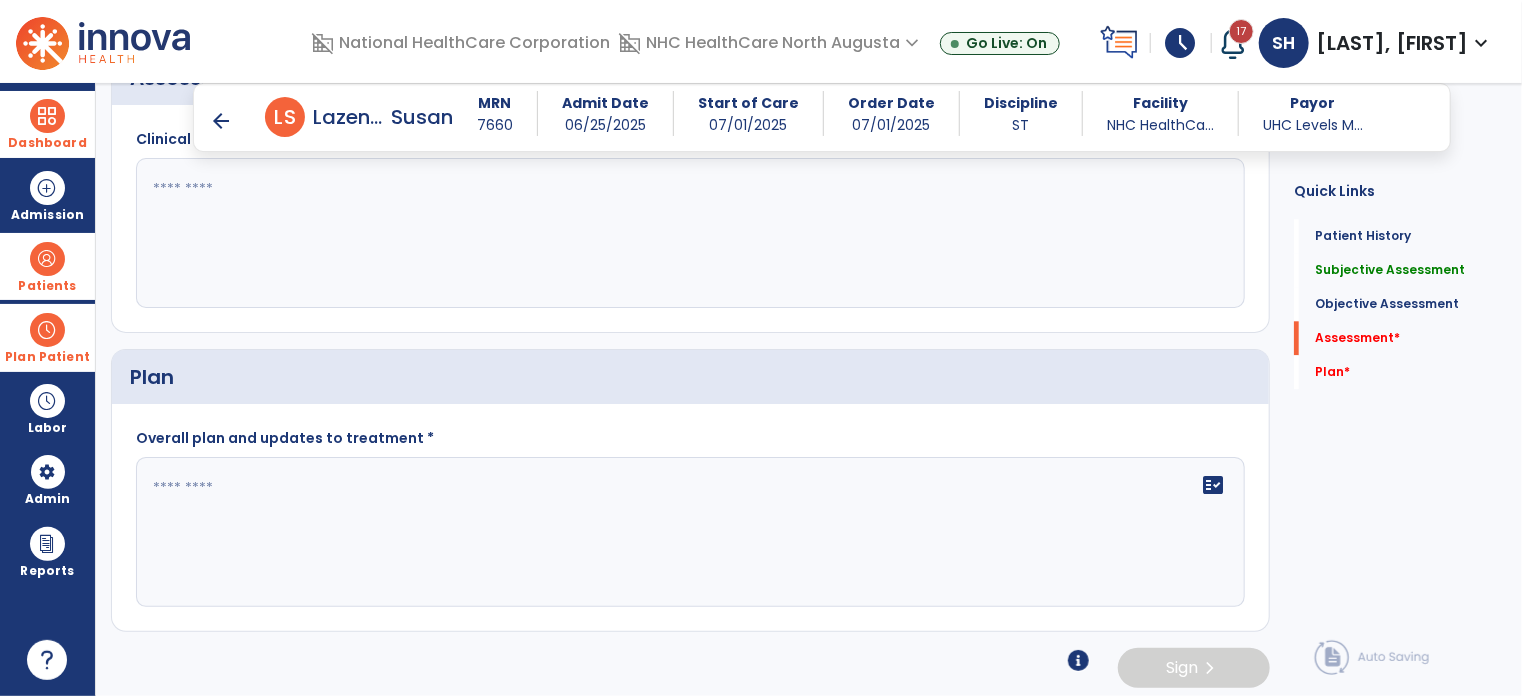 click 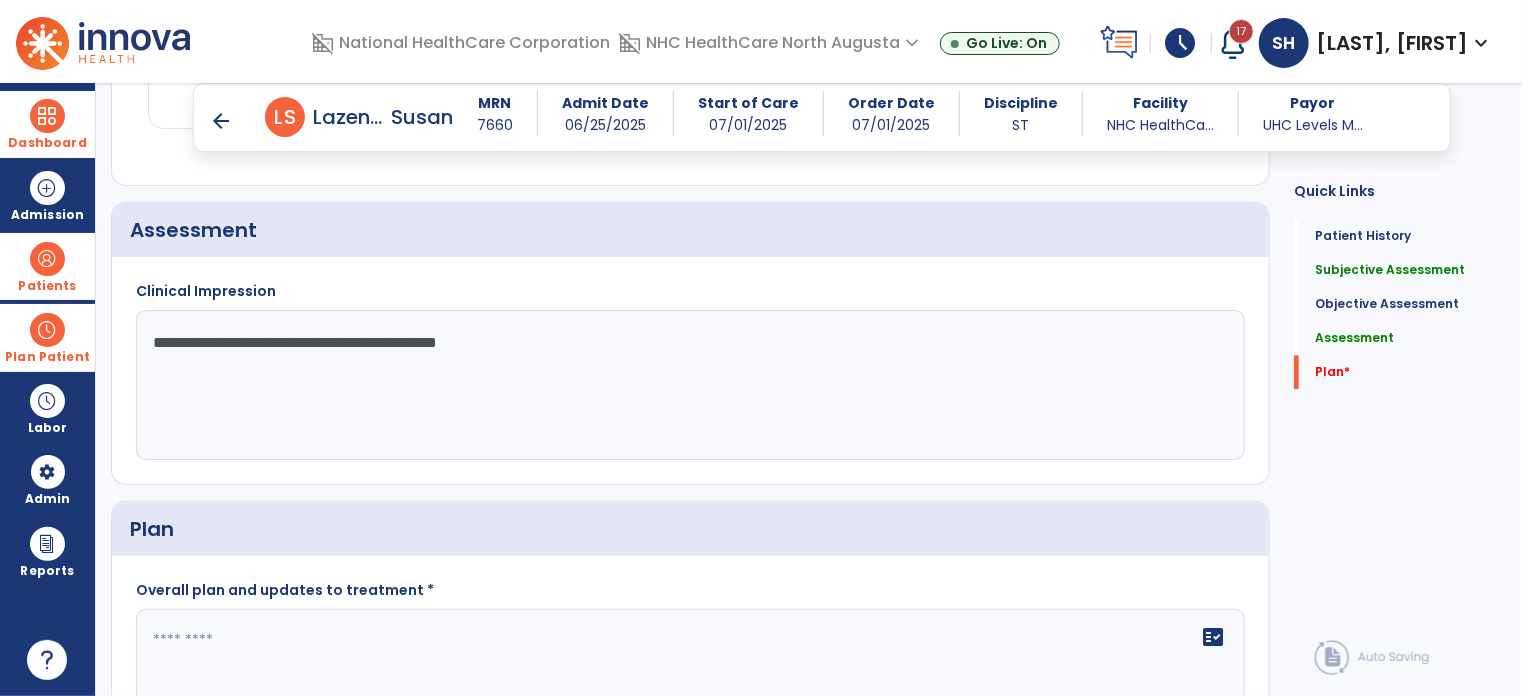 scroll, scrollTop: 2296, scrollLeft: 0, axis: vertical 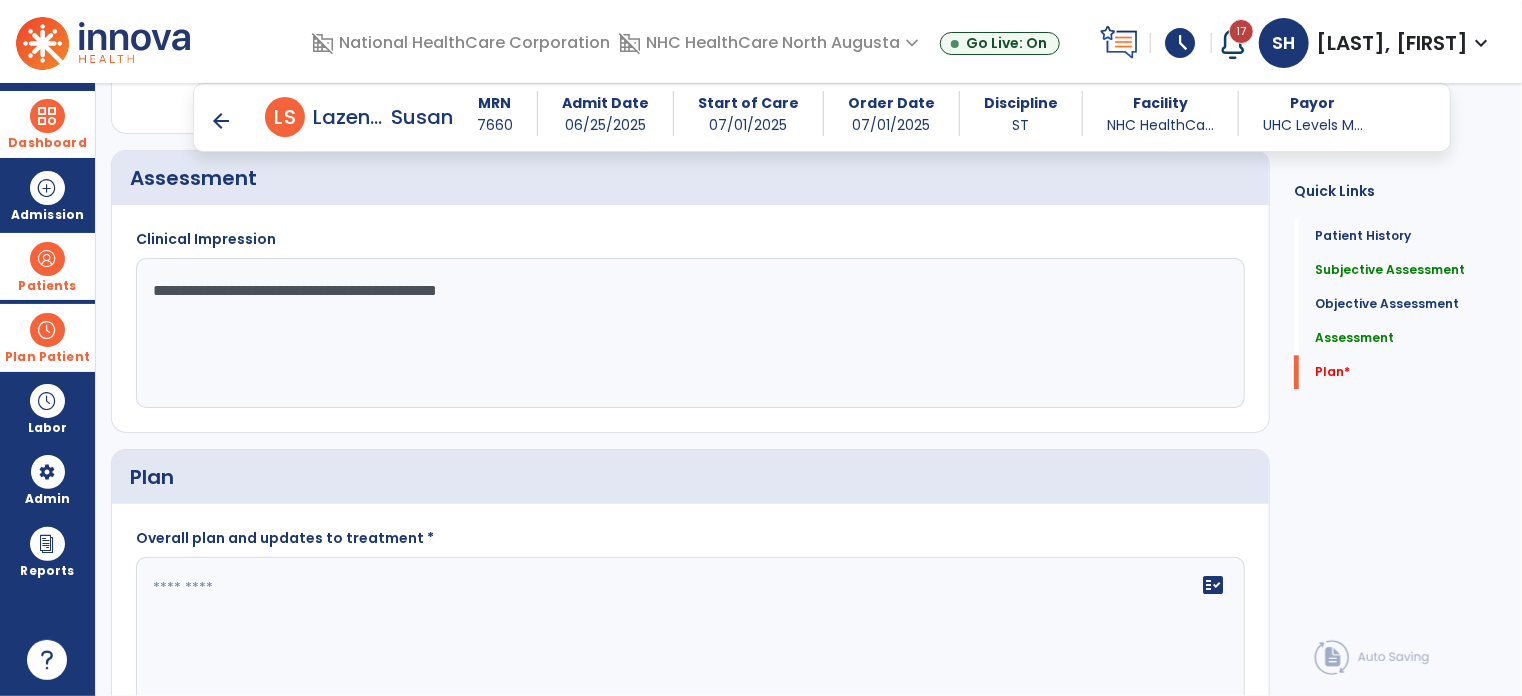 click on "Overall plan and updates to treatment *" 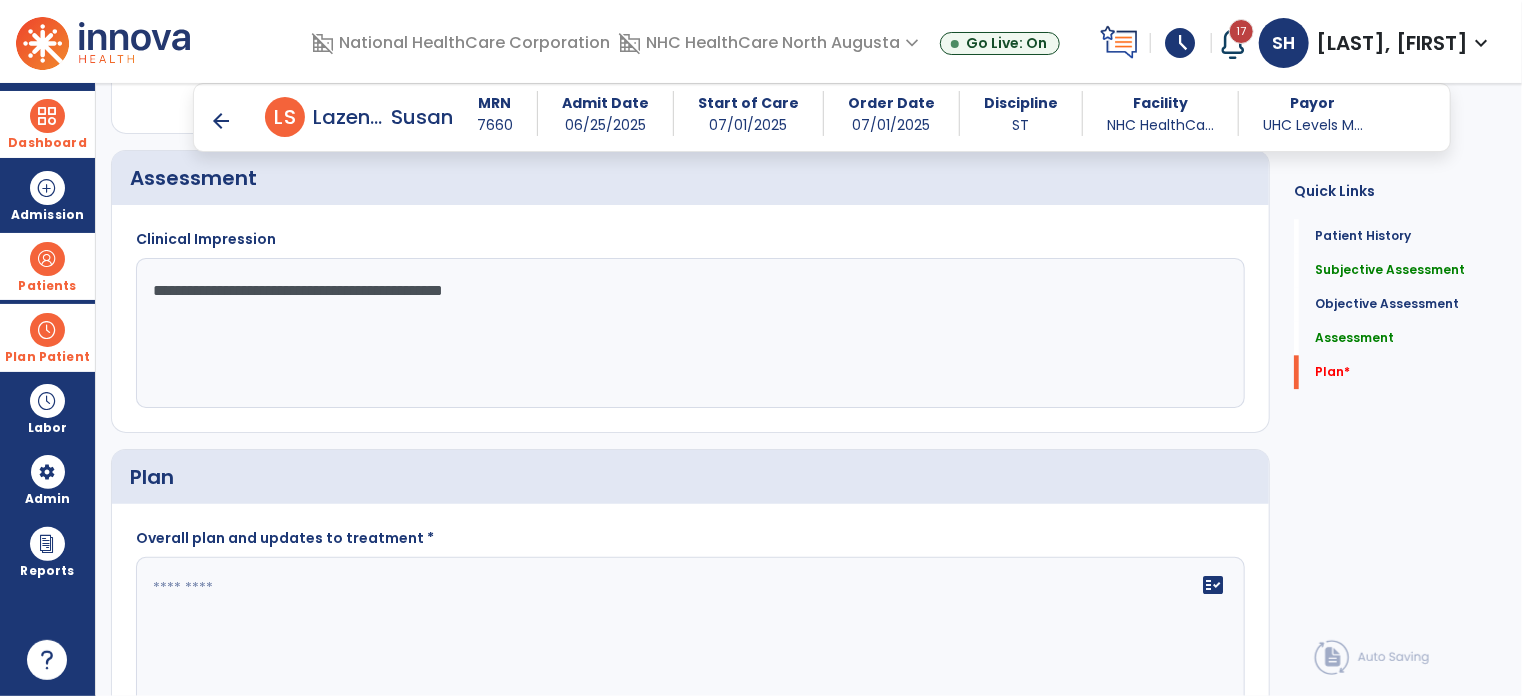 paste on "**********" 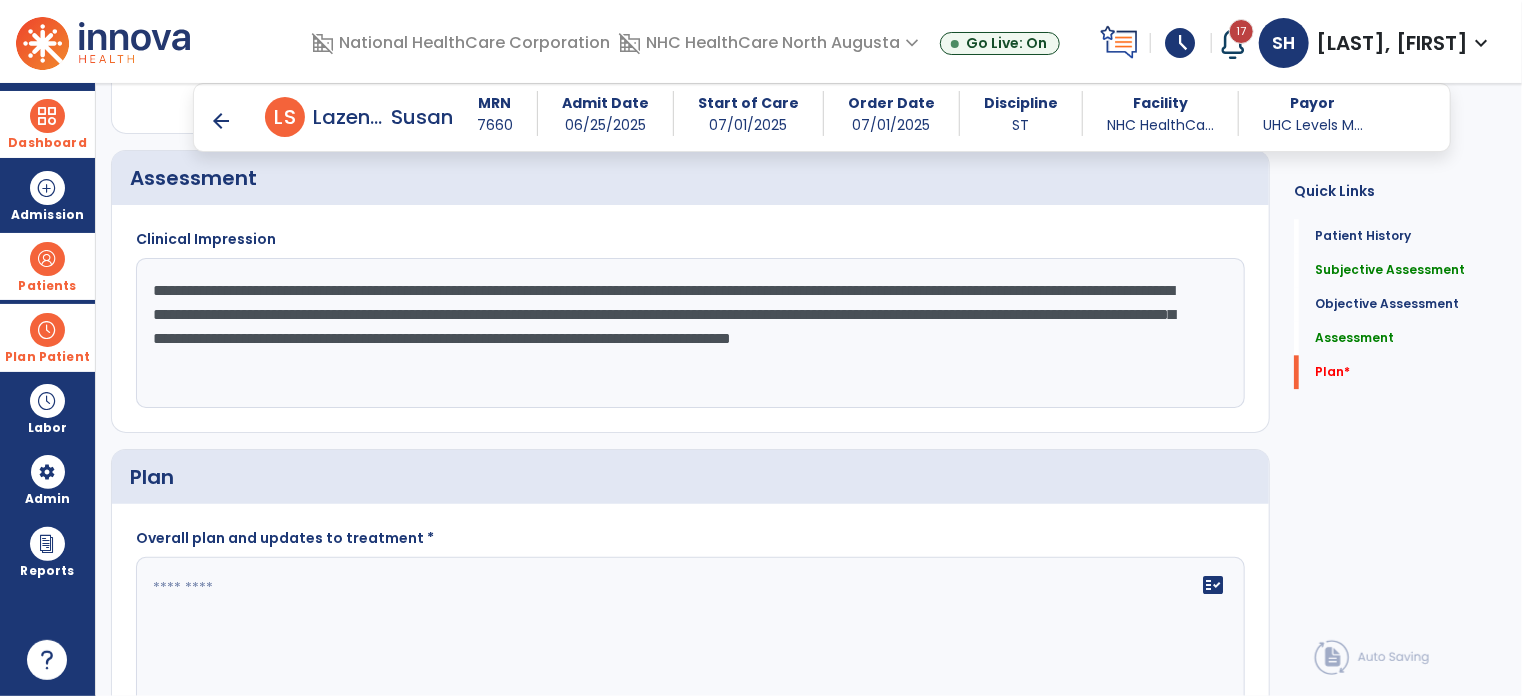 type on "**********" 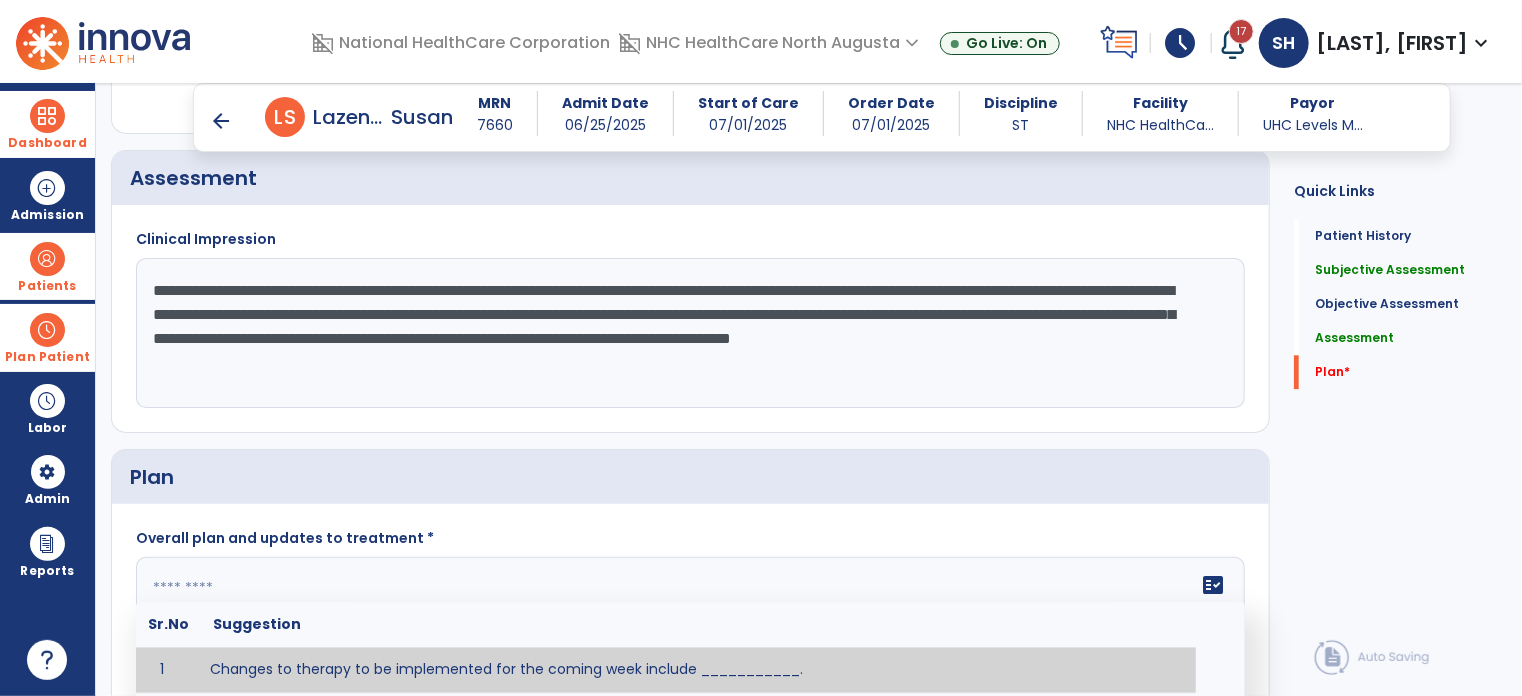 paste on "**********" 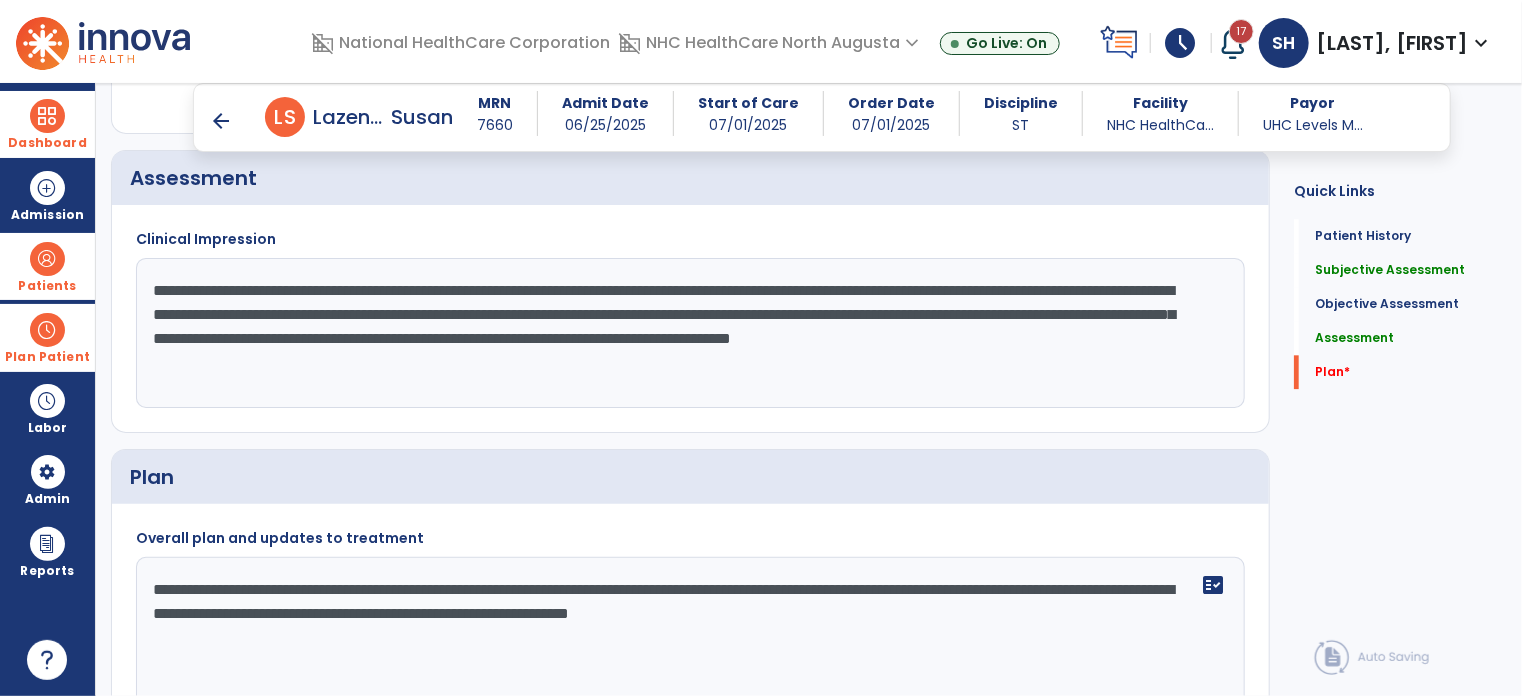 scroll, scrollTop: 2396, scrollLeft: 0, axis: vertical 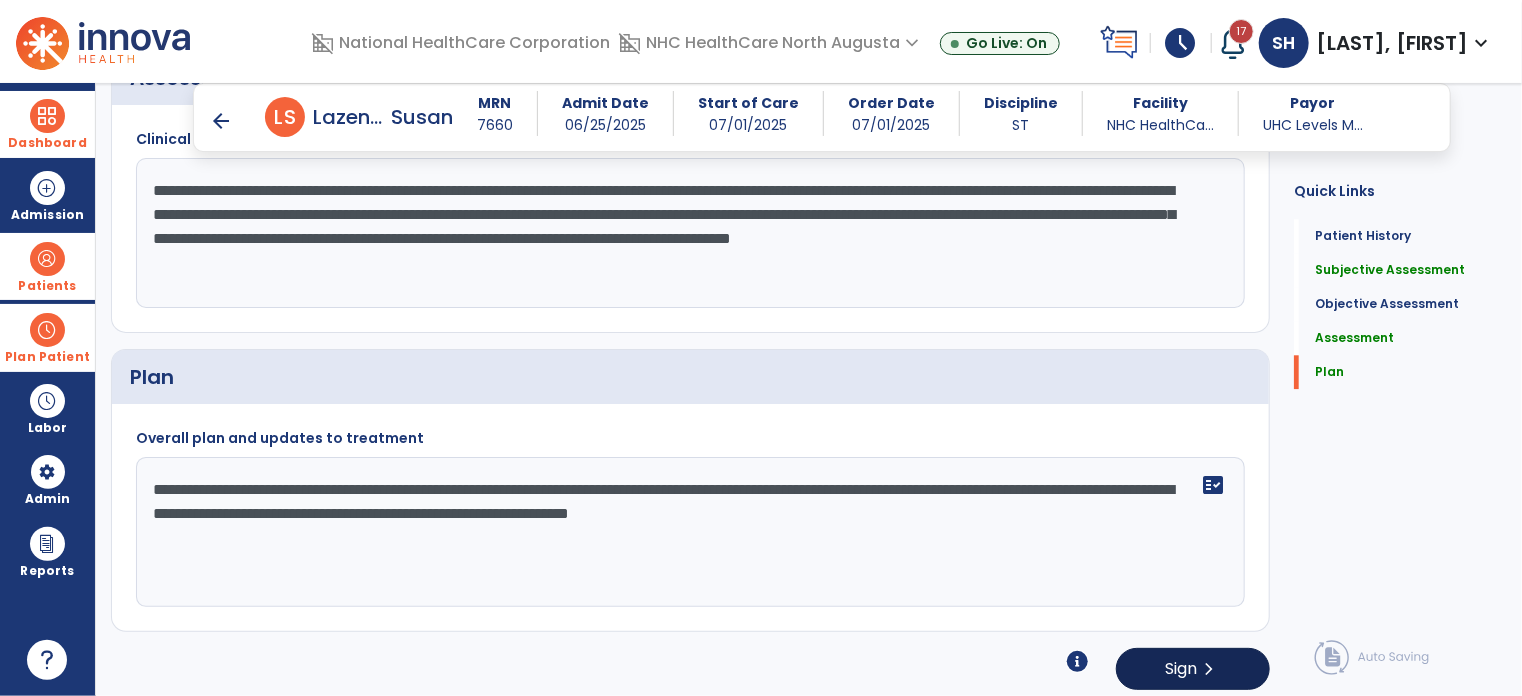 type on "**********" 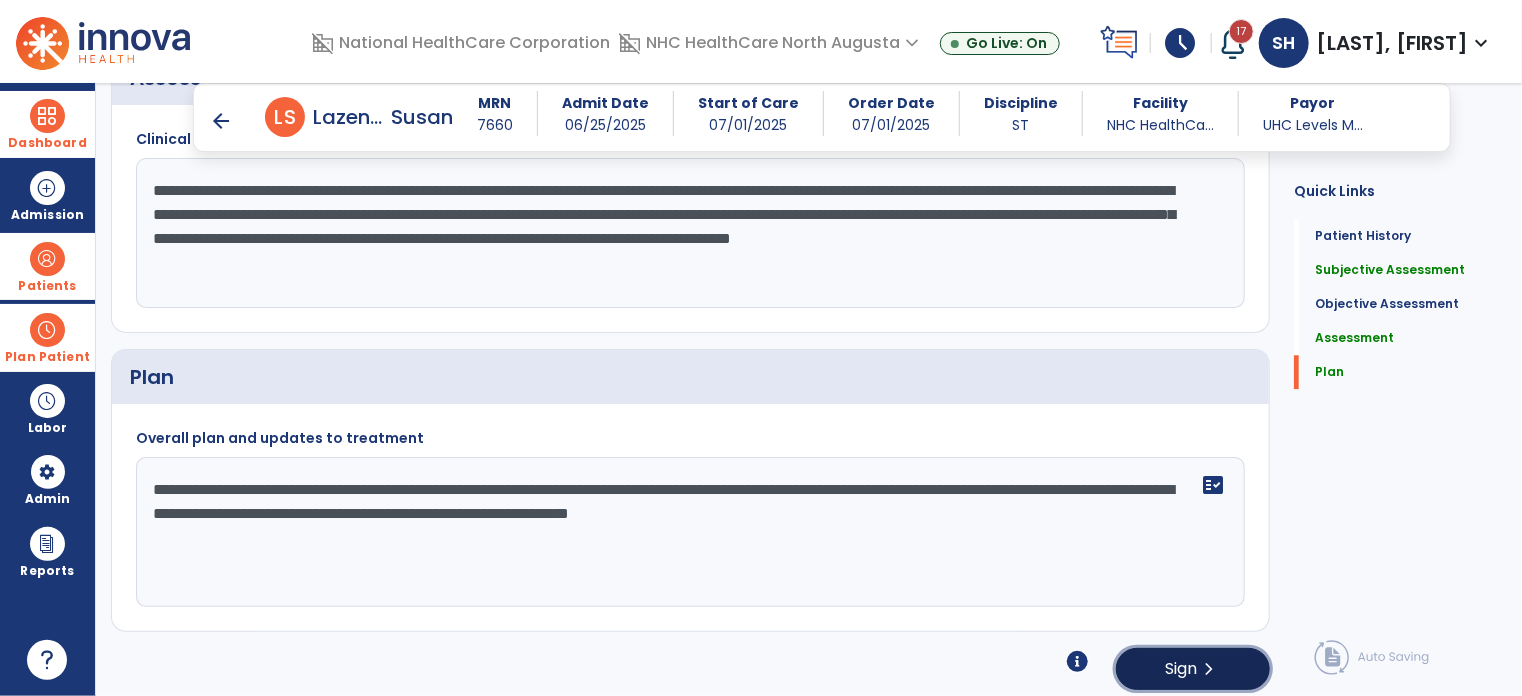 click on "chevron_right" 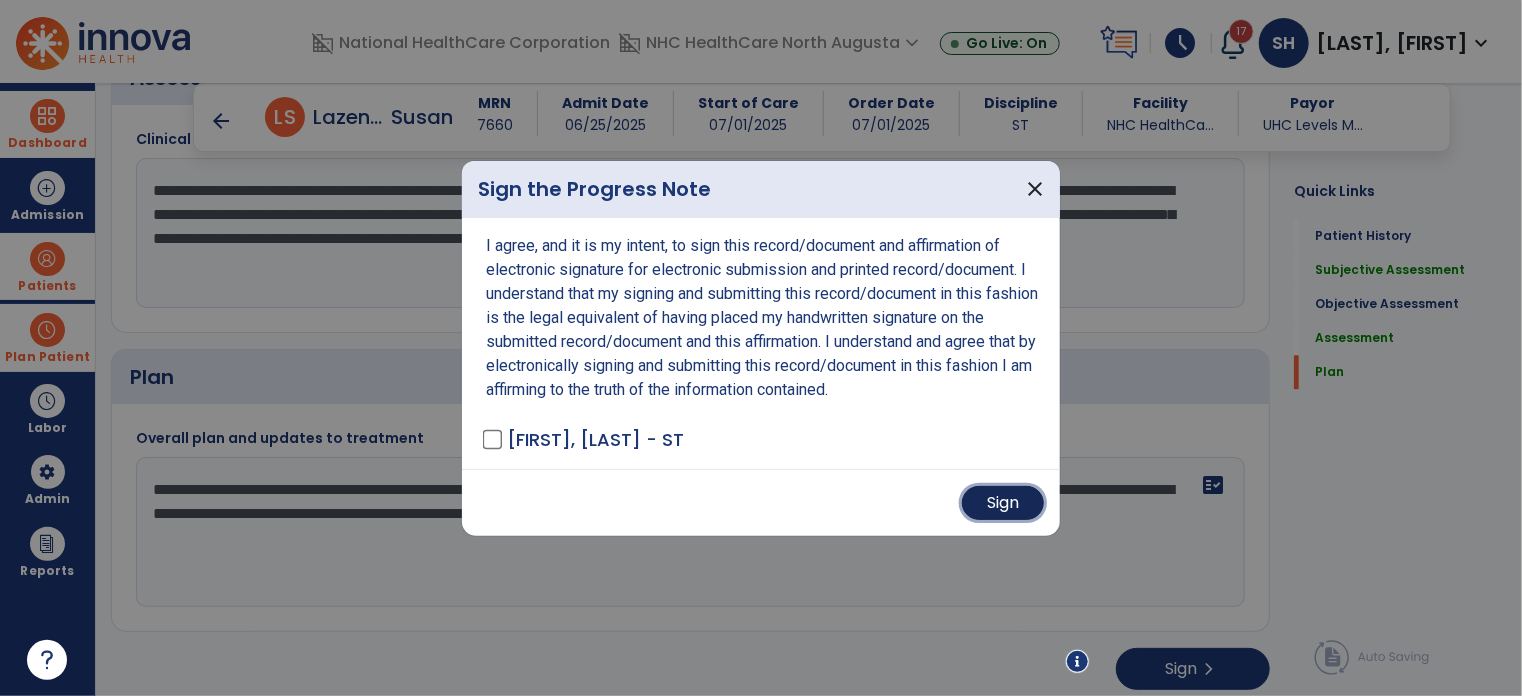 click on "Sign" at bounding box center [1003, 503] 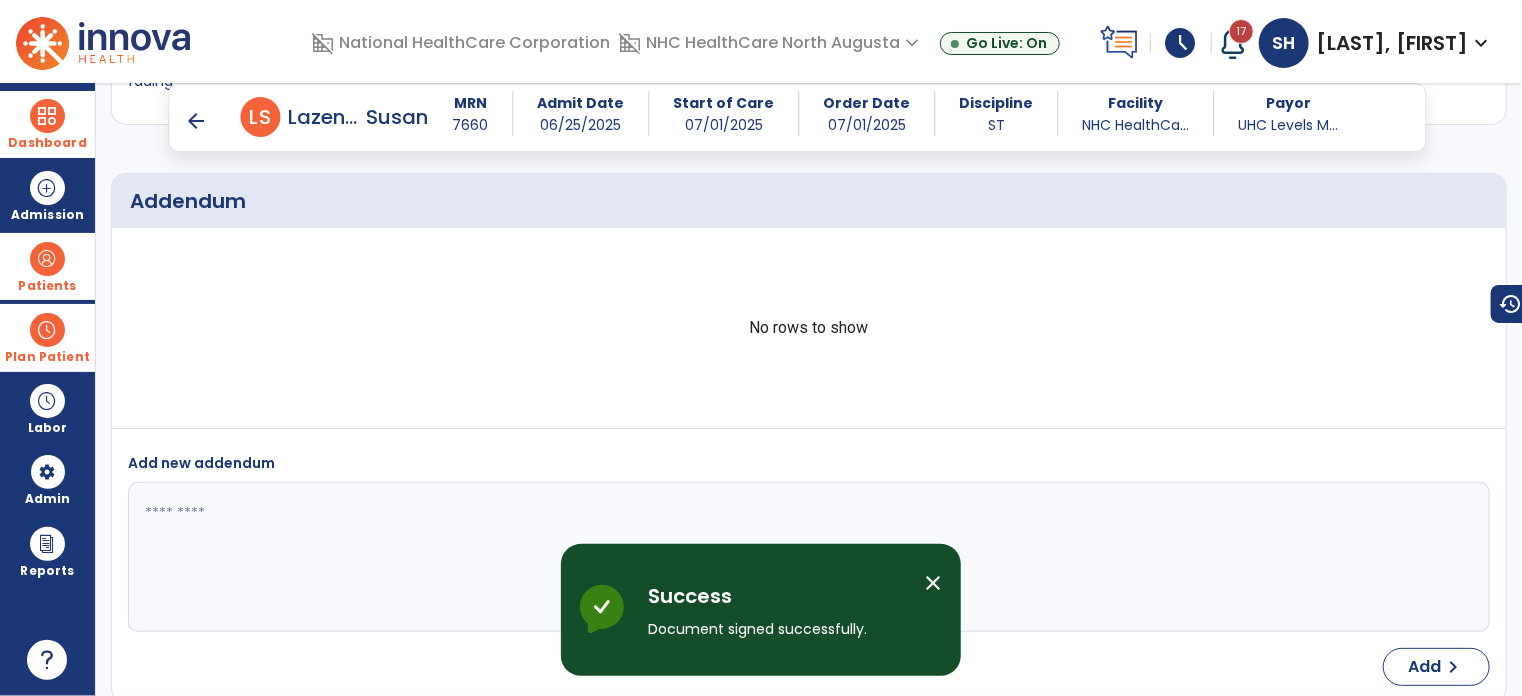 scroll, scrollTop: 3272, scrollLeft: 0, axis: vertical 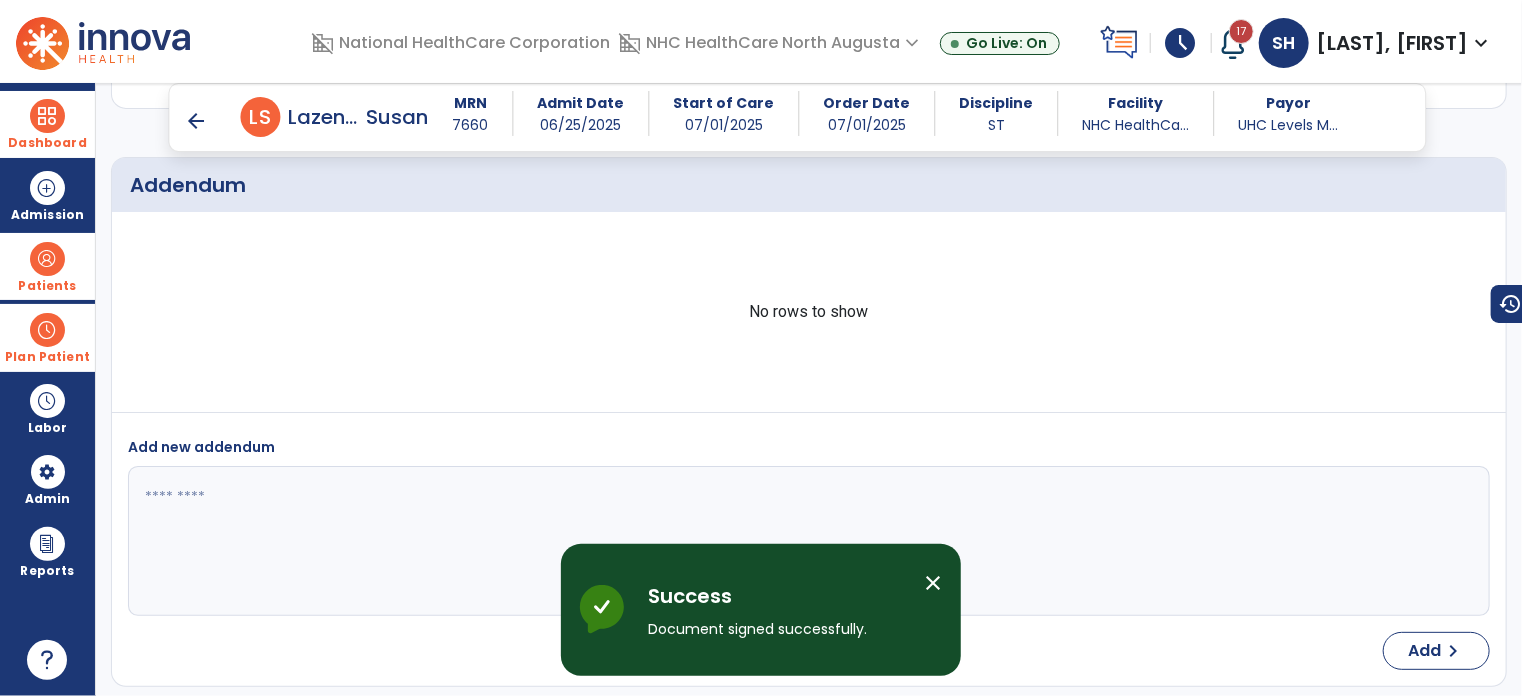 click on "arrow_back" at bounding box center [197, 121] 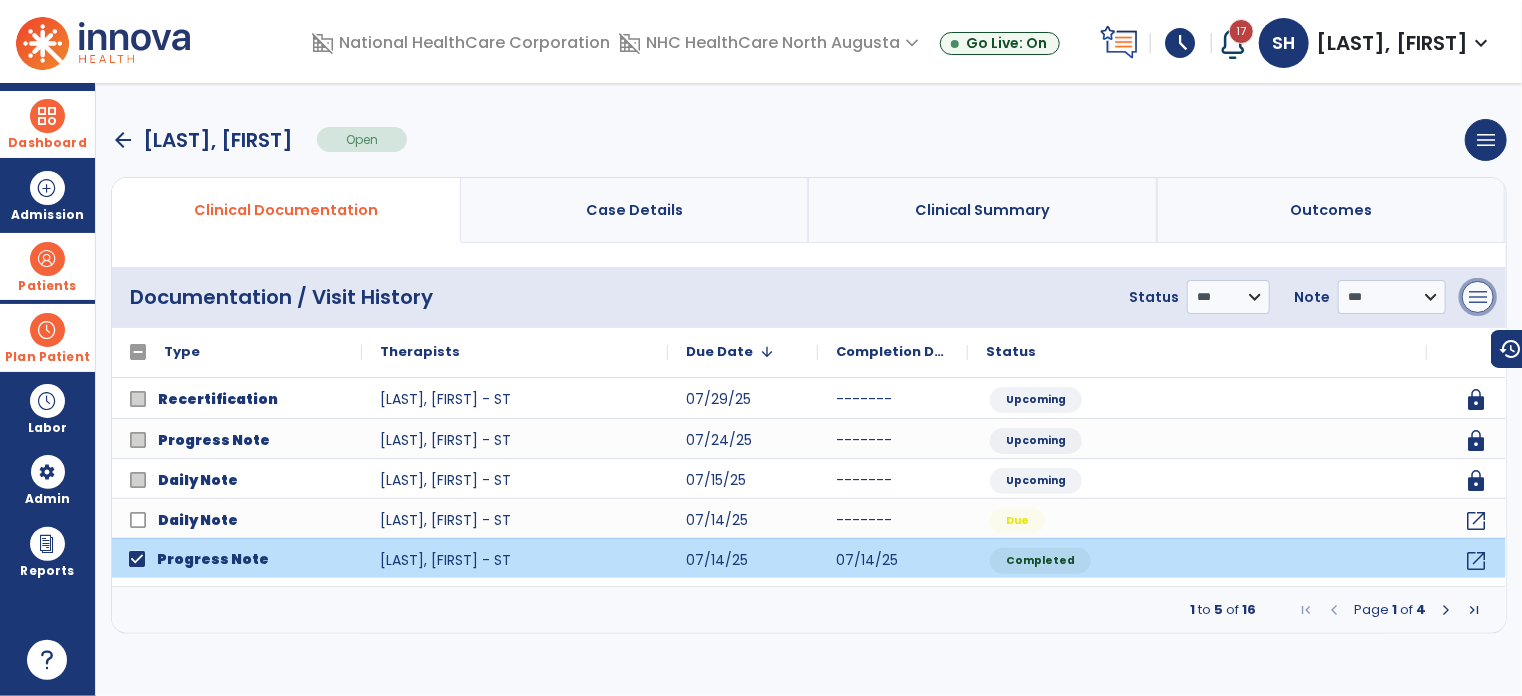 click on "menu" at bounding box center (1478, 297) 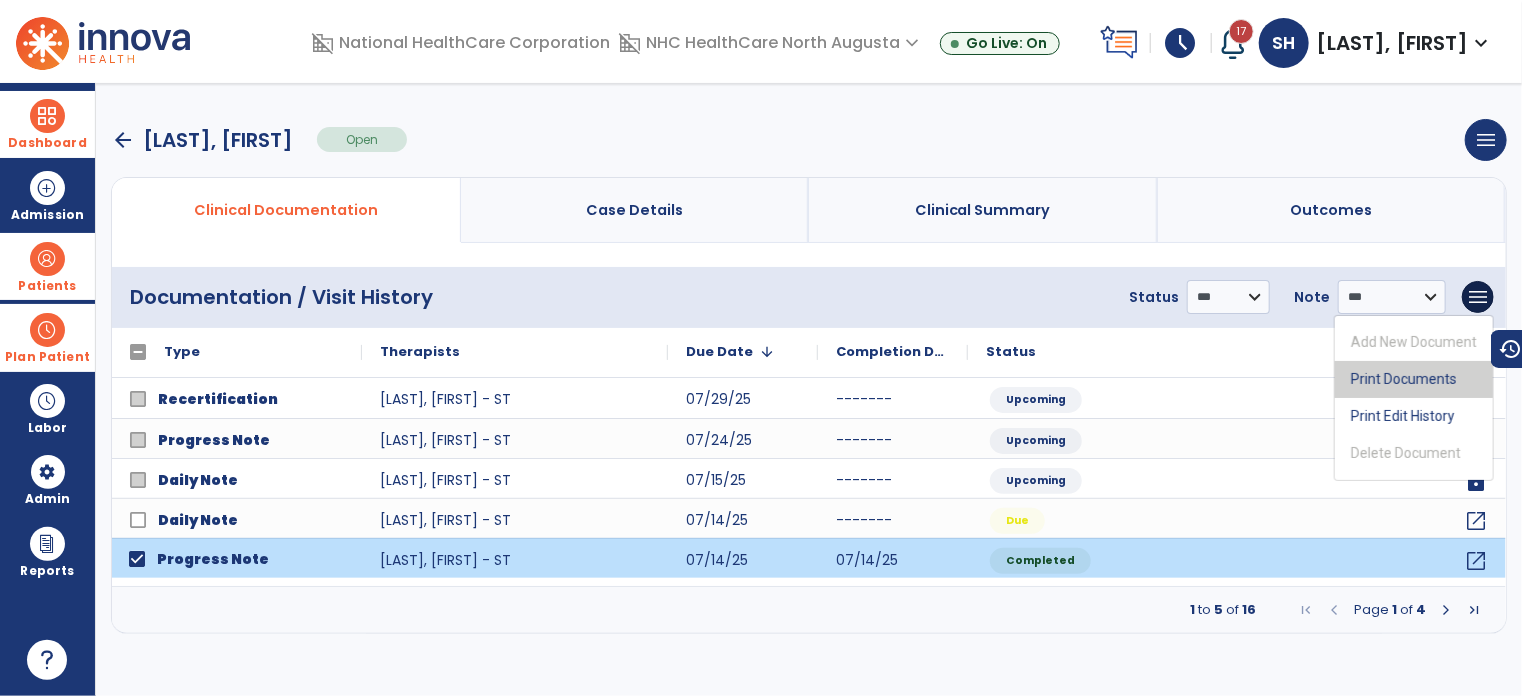 click on "Print Documents" at bounding box center (1414, 379) 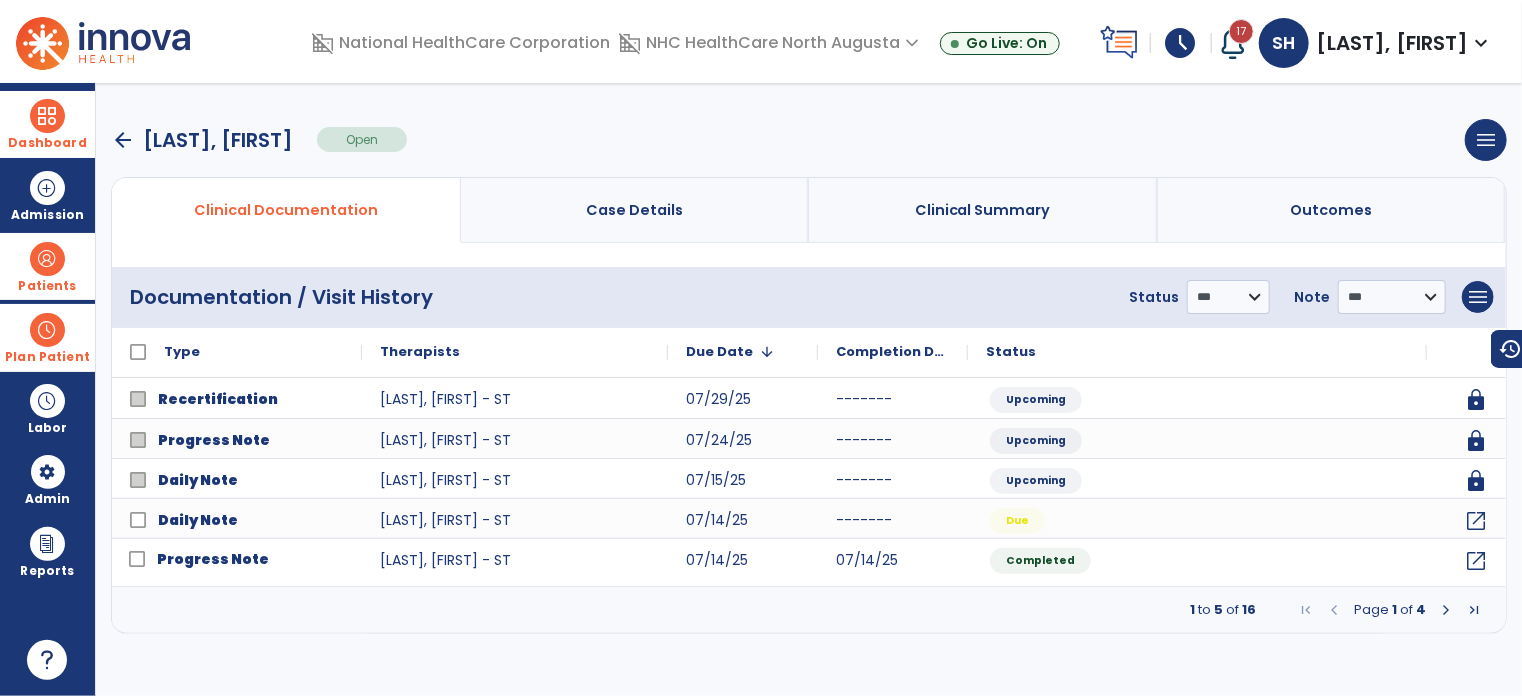 click on "arrow_back" at bounding box center (123, 140) 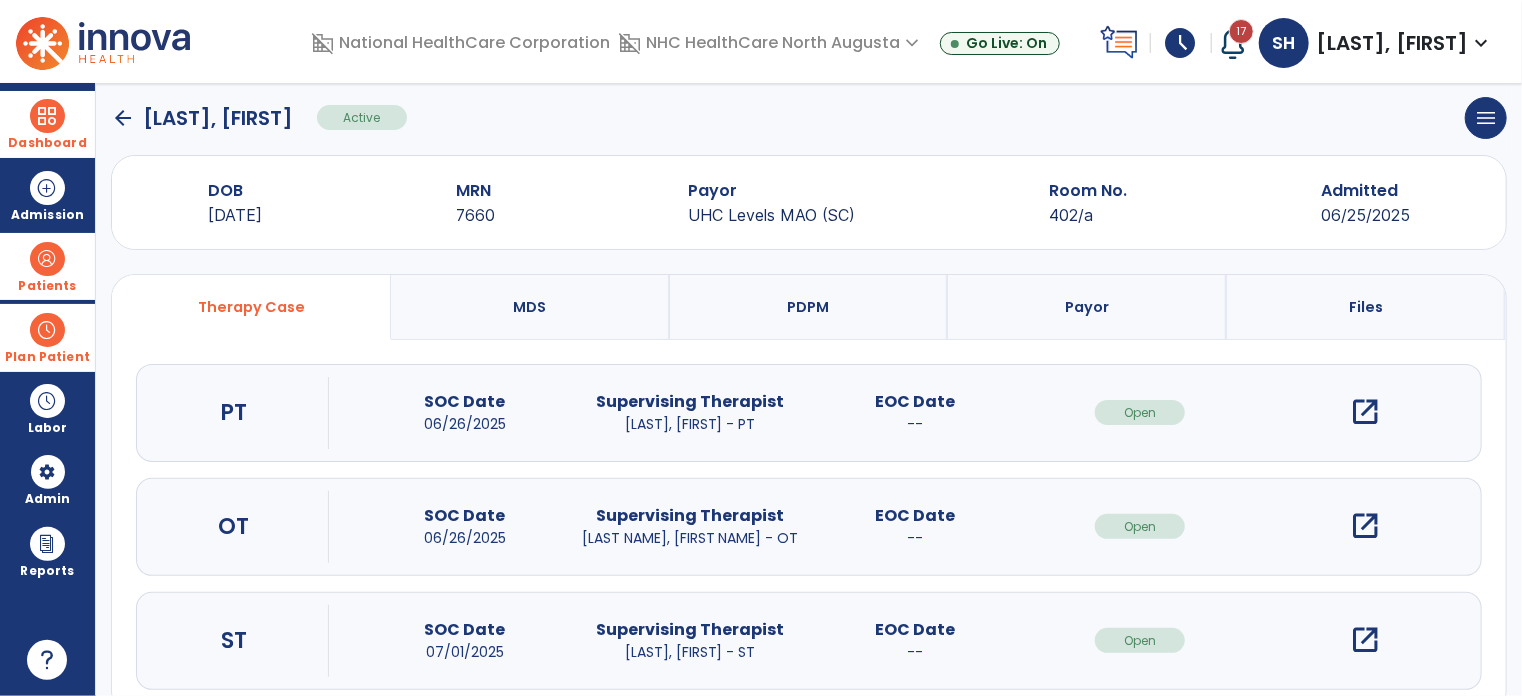 scroll, scrollTop: 61, scrollLeft: 0, axis: vertical 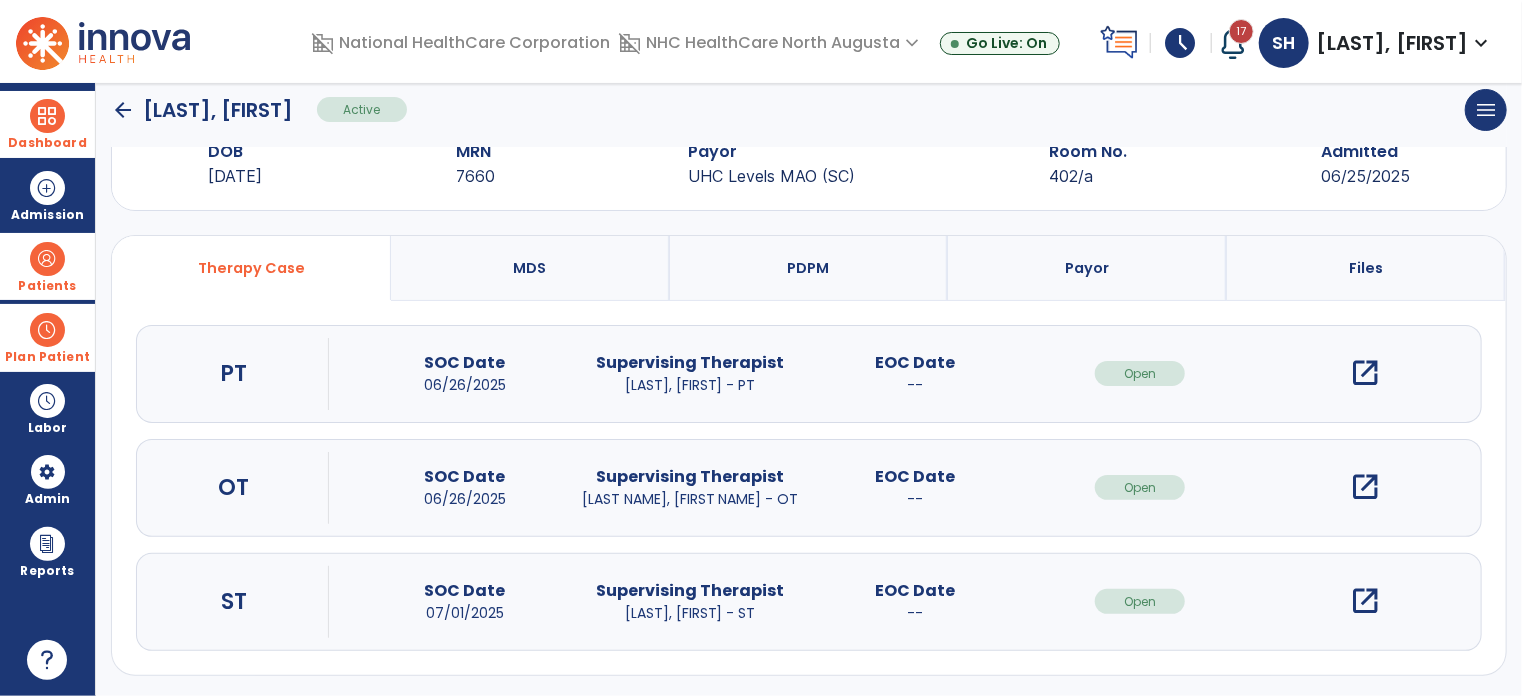 click on "arrow_back" 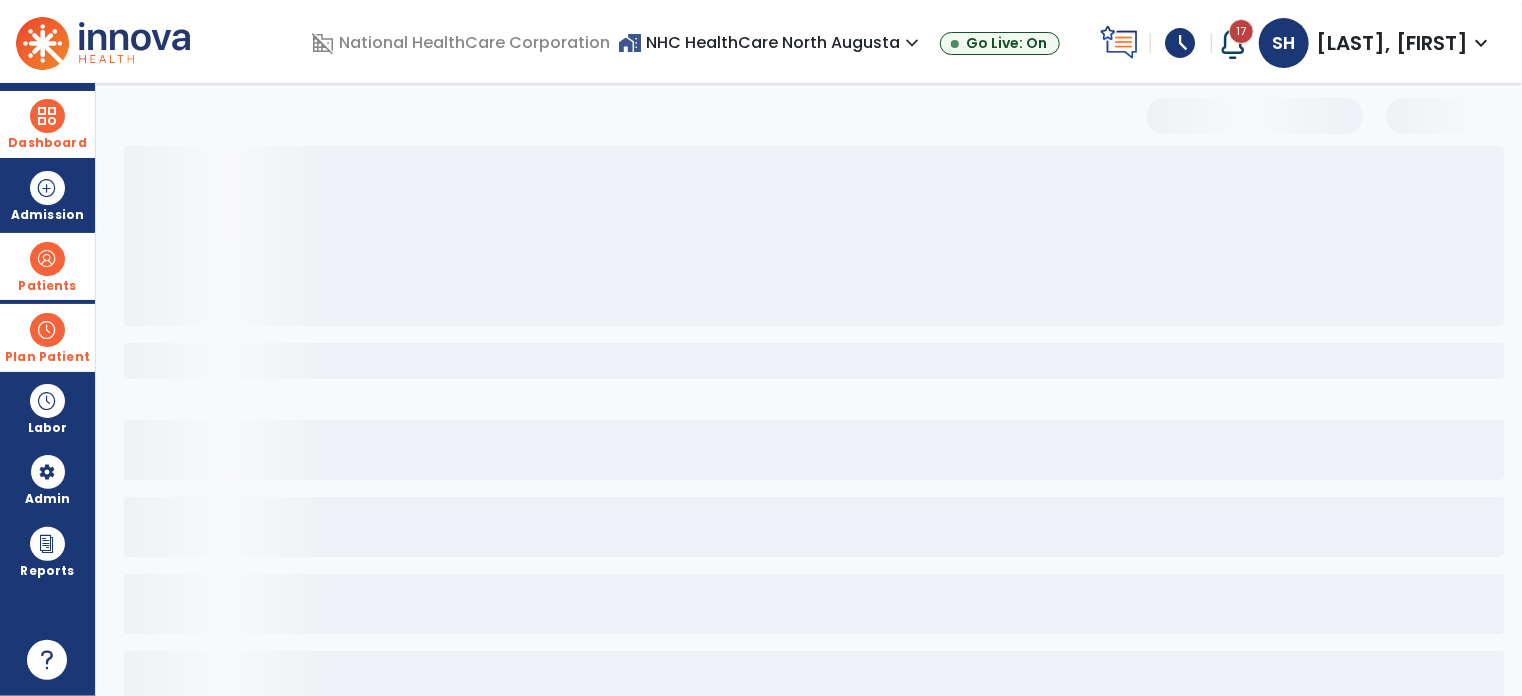 scroll, scrollTop: 45, scrollLeft: 0, axis: vertical 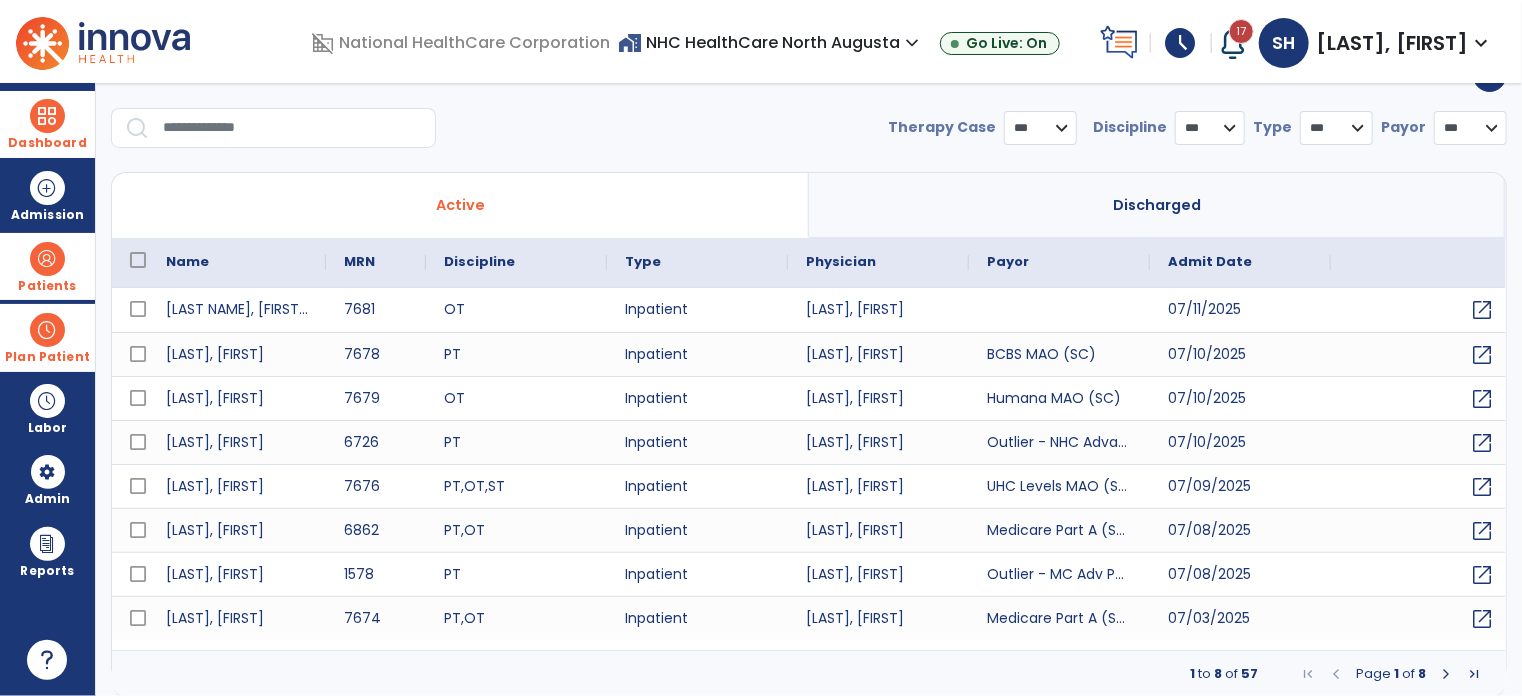 select on "***" 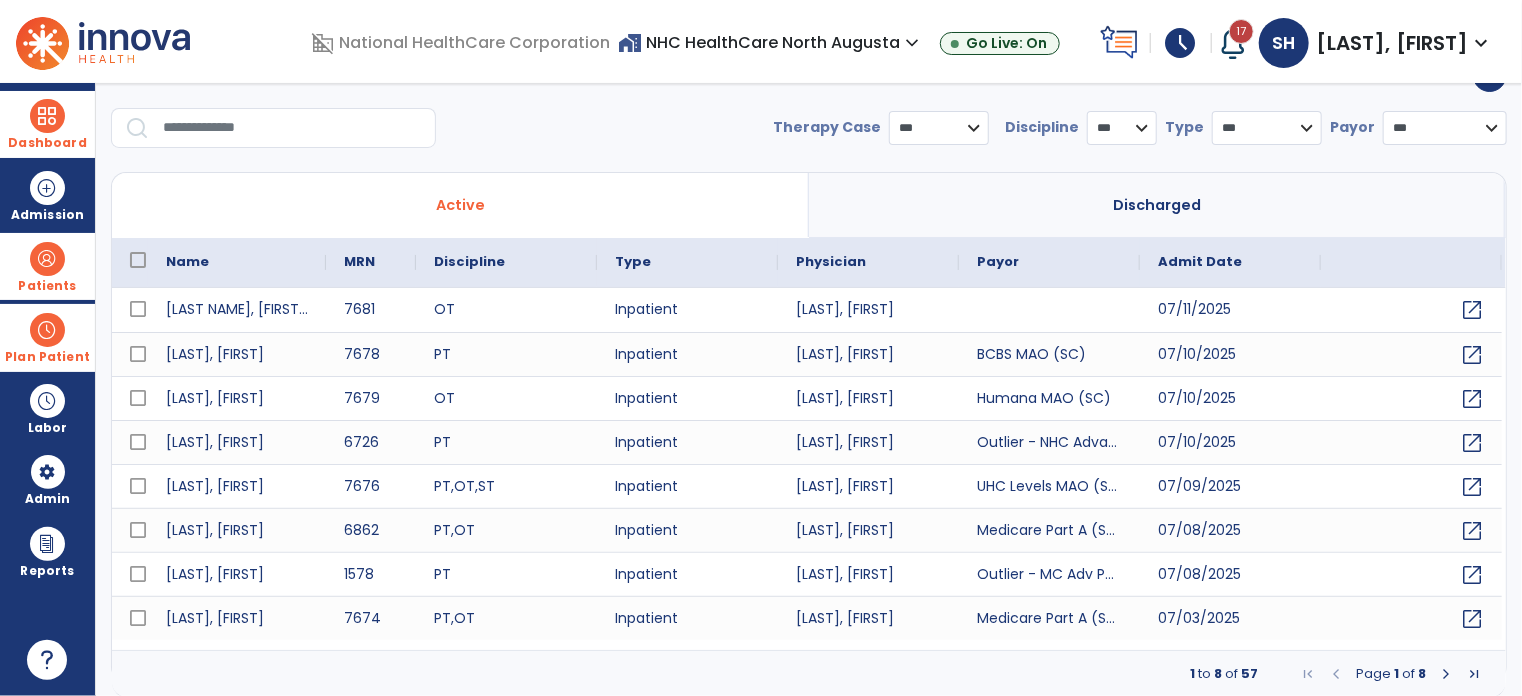 click at bounding box center [292, 128] 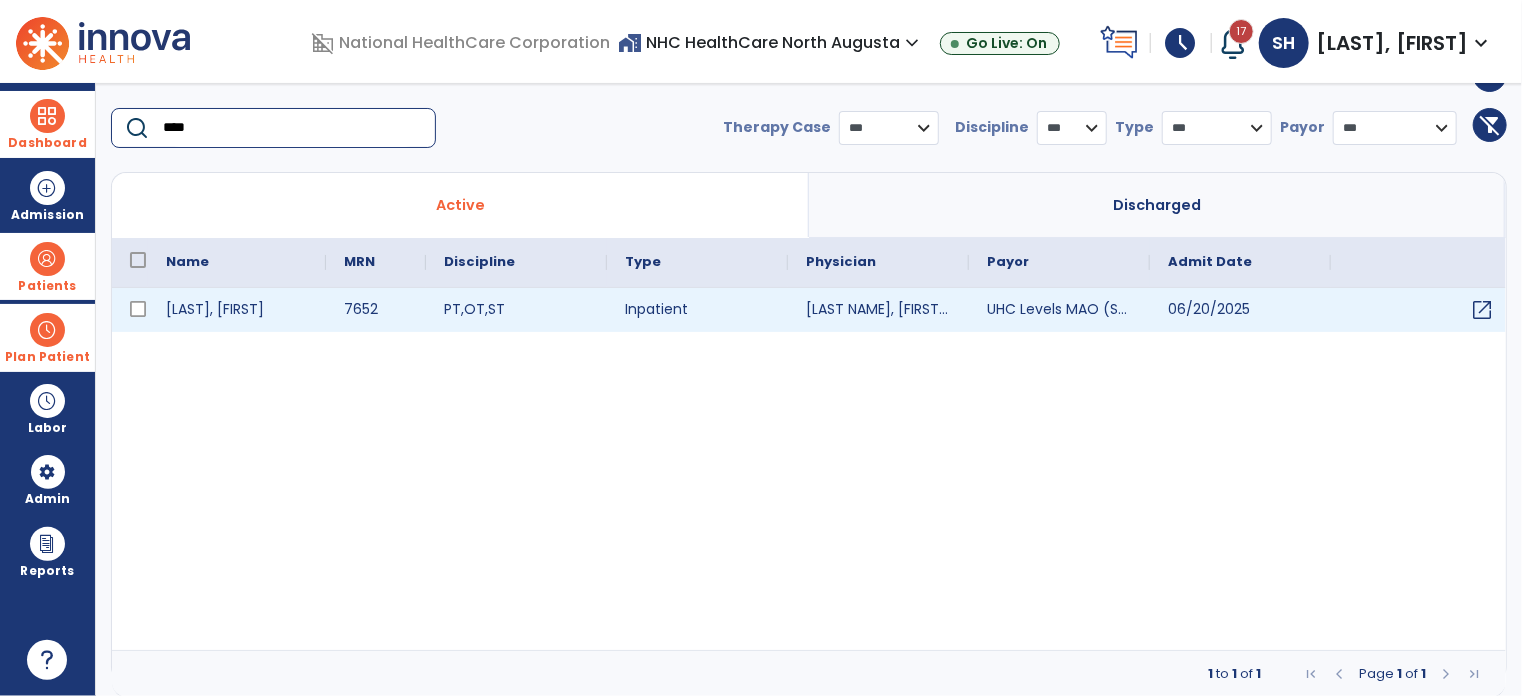 type on "****" 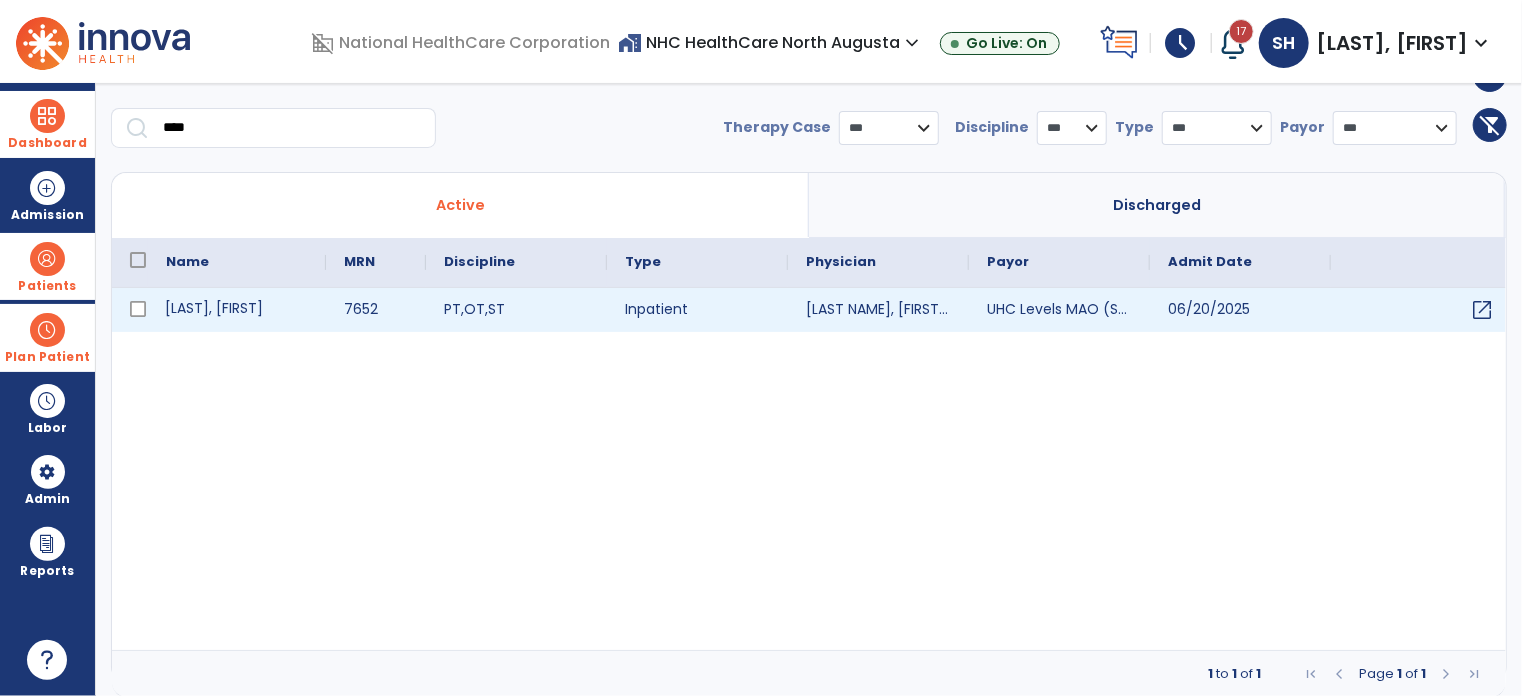 click on "[LAST], [FIRST]" at bounding box center [237, 310] 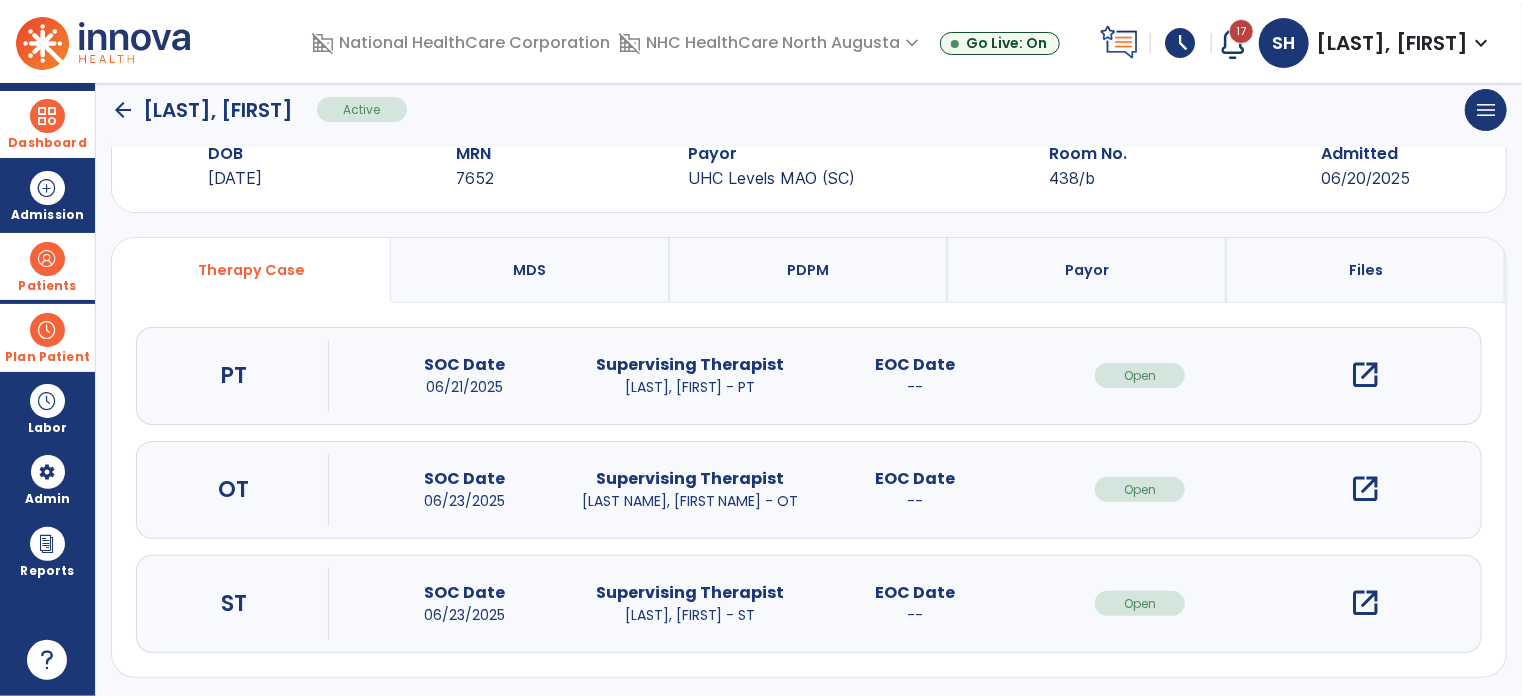 scroll, scrollTop: 61, scrollLeft: 0, axis: vertical 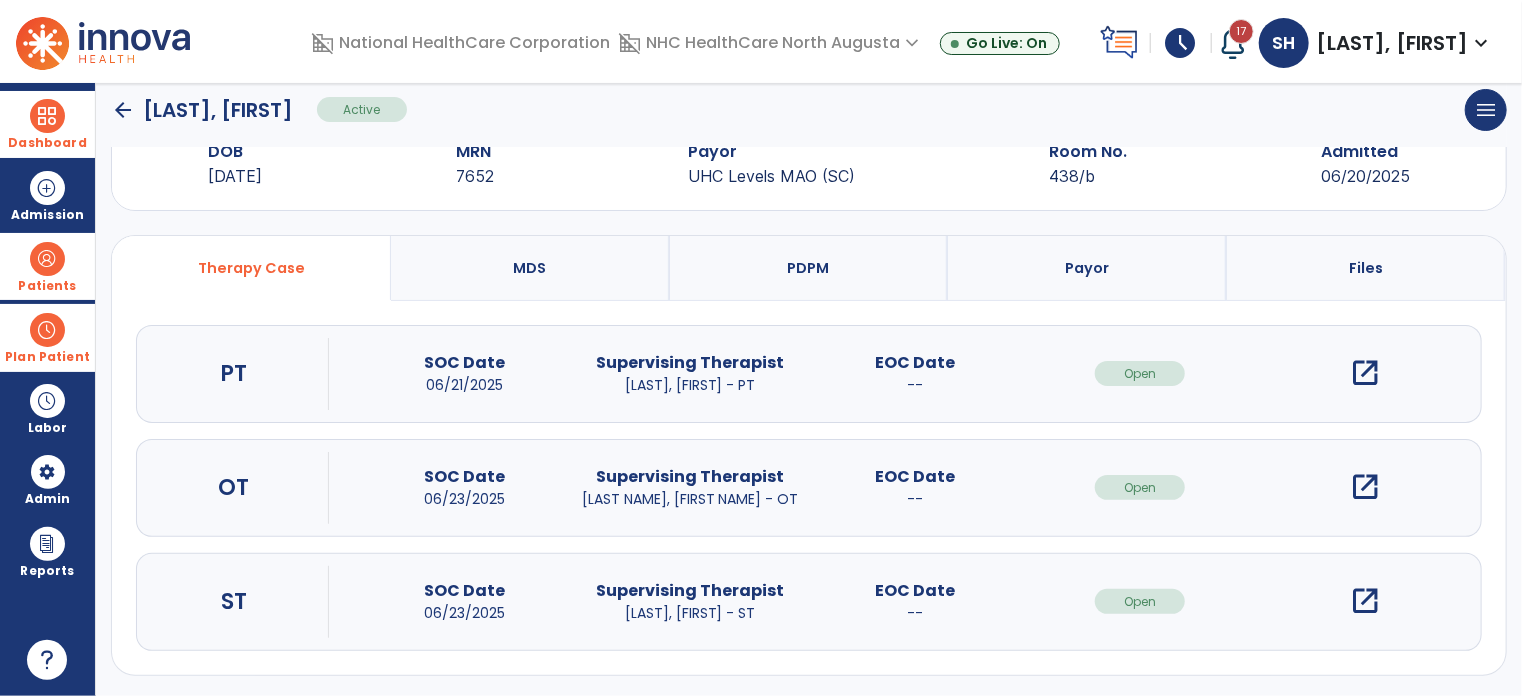 click on "open_in_new" at bounding box center (1365, 601) 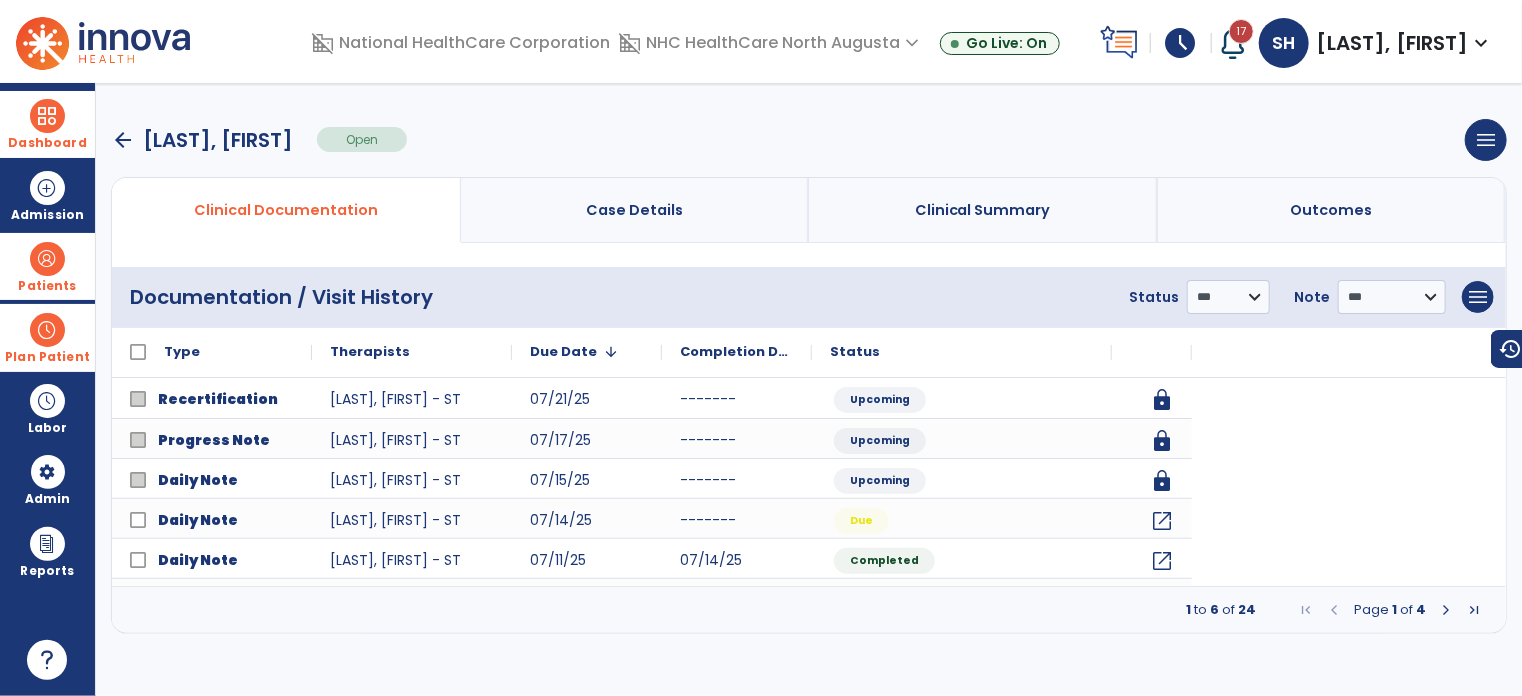 scroll, scrollTop: 0, scrollLeft: 0, axis: both 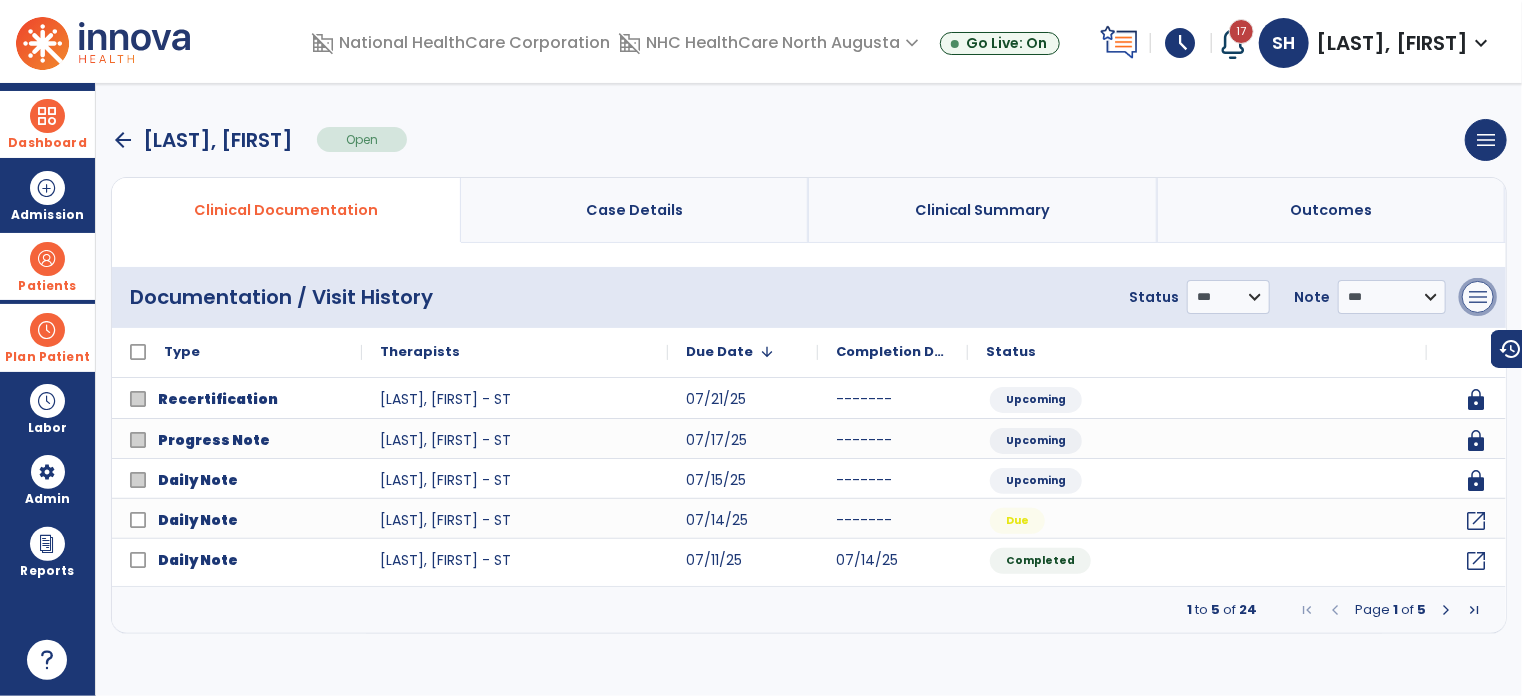 click on "menu" at bounding box center (1478, 297) 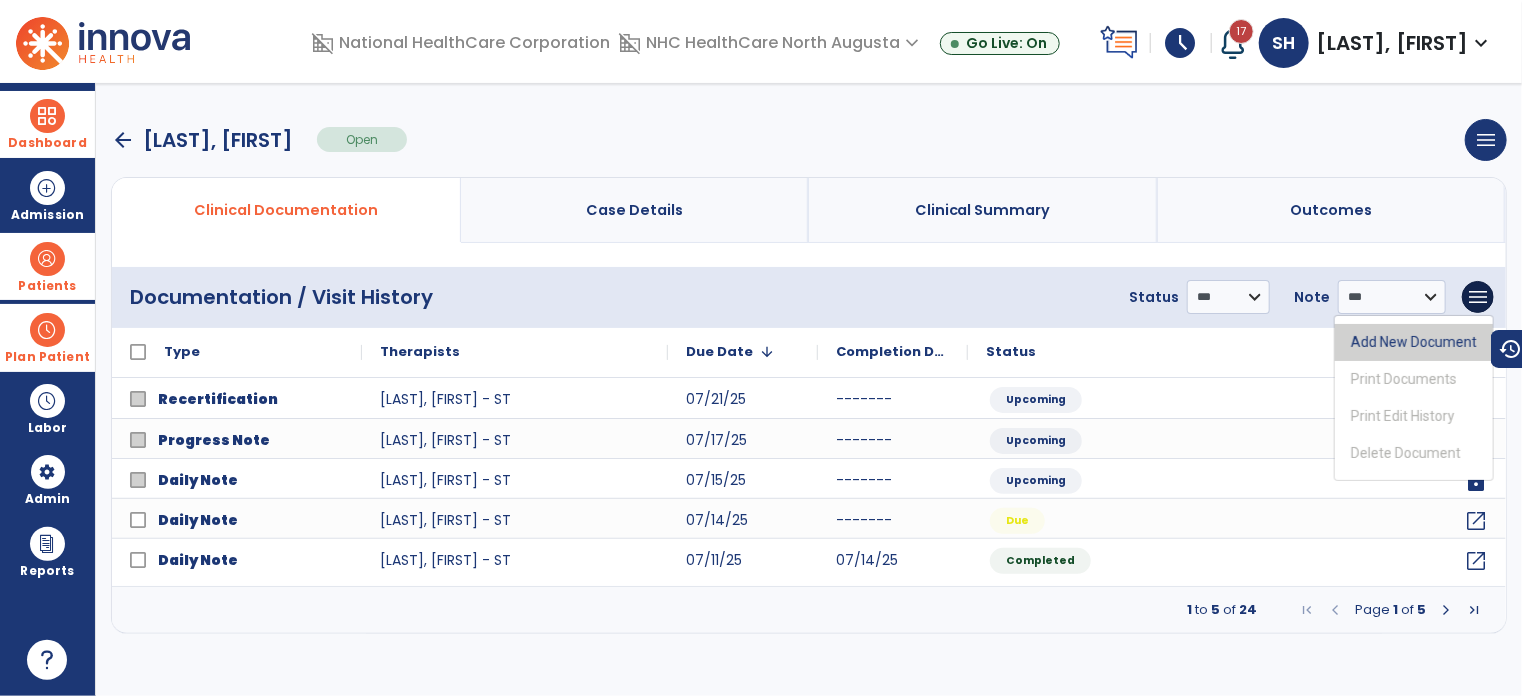 click on "Add New Document" at bounding box center [1414, 342] 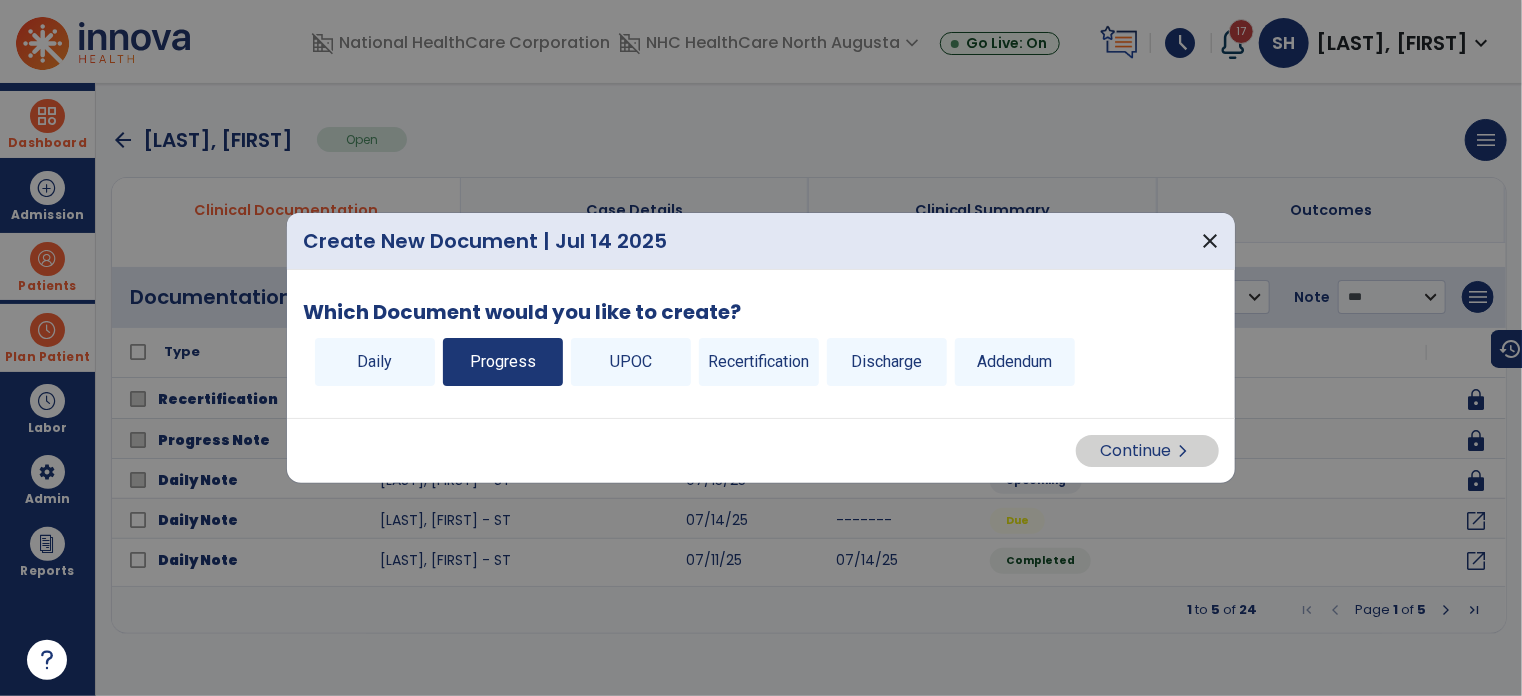click on "Progress" at bounding box center (503, 362) 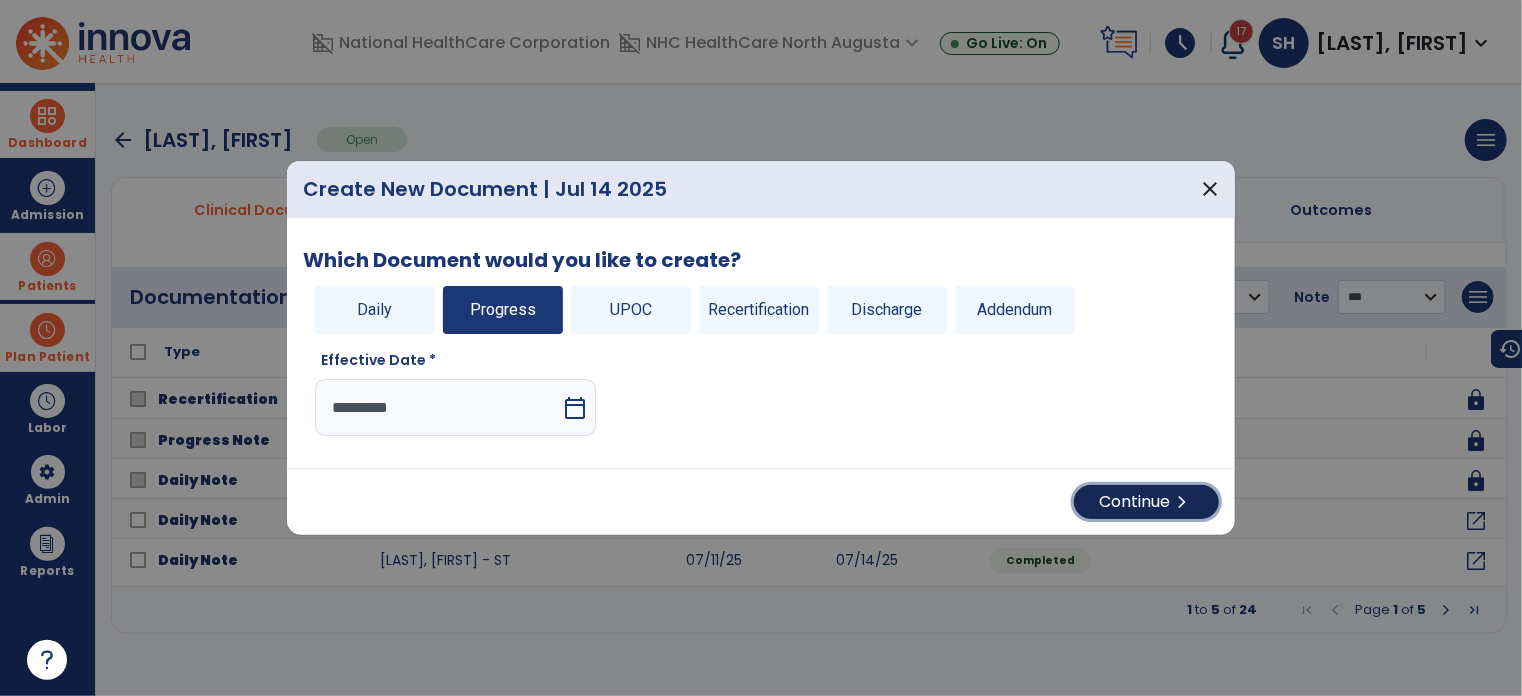 click on "Continue   chevron_right" at bounding box center (1146, 502) 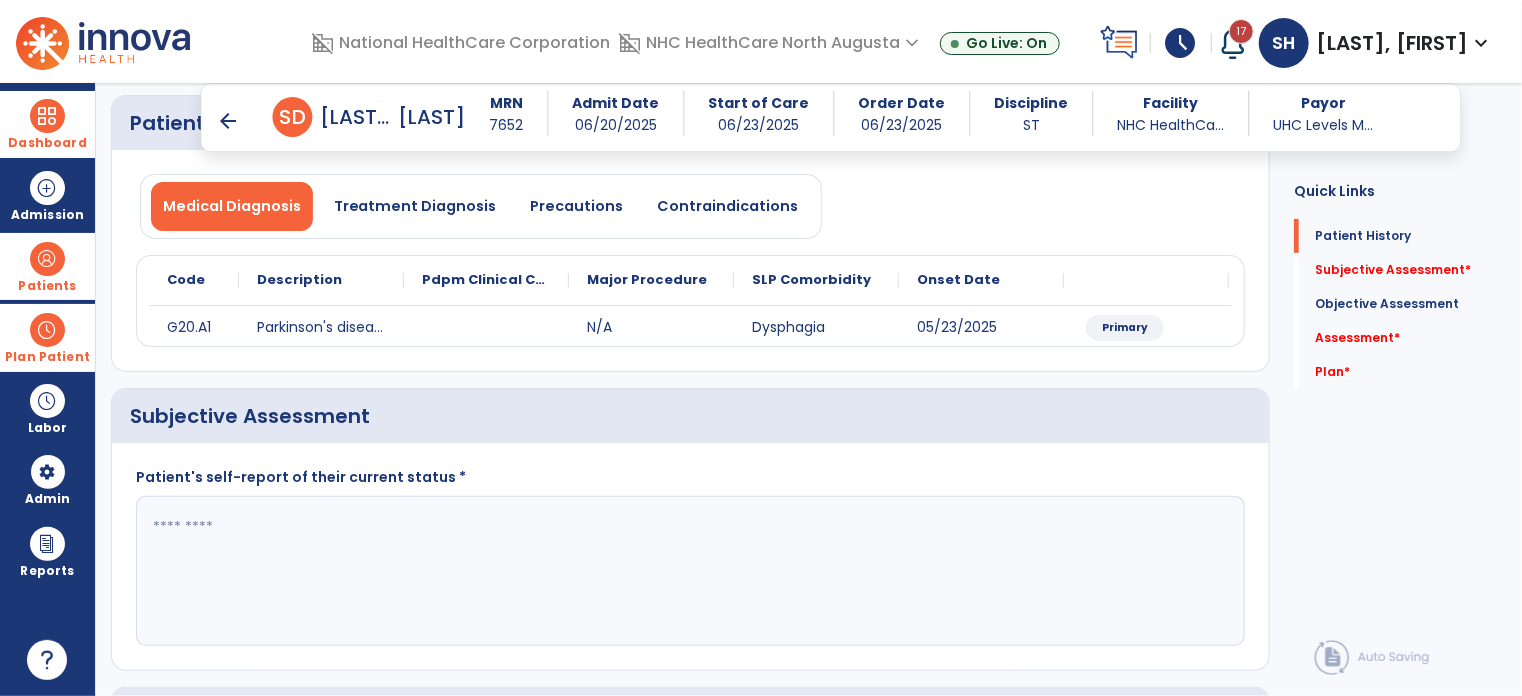 scroll, scrollTop: 200, scrollLeft: 0, axis: vertical 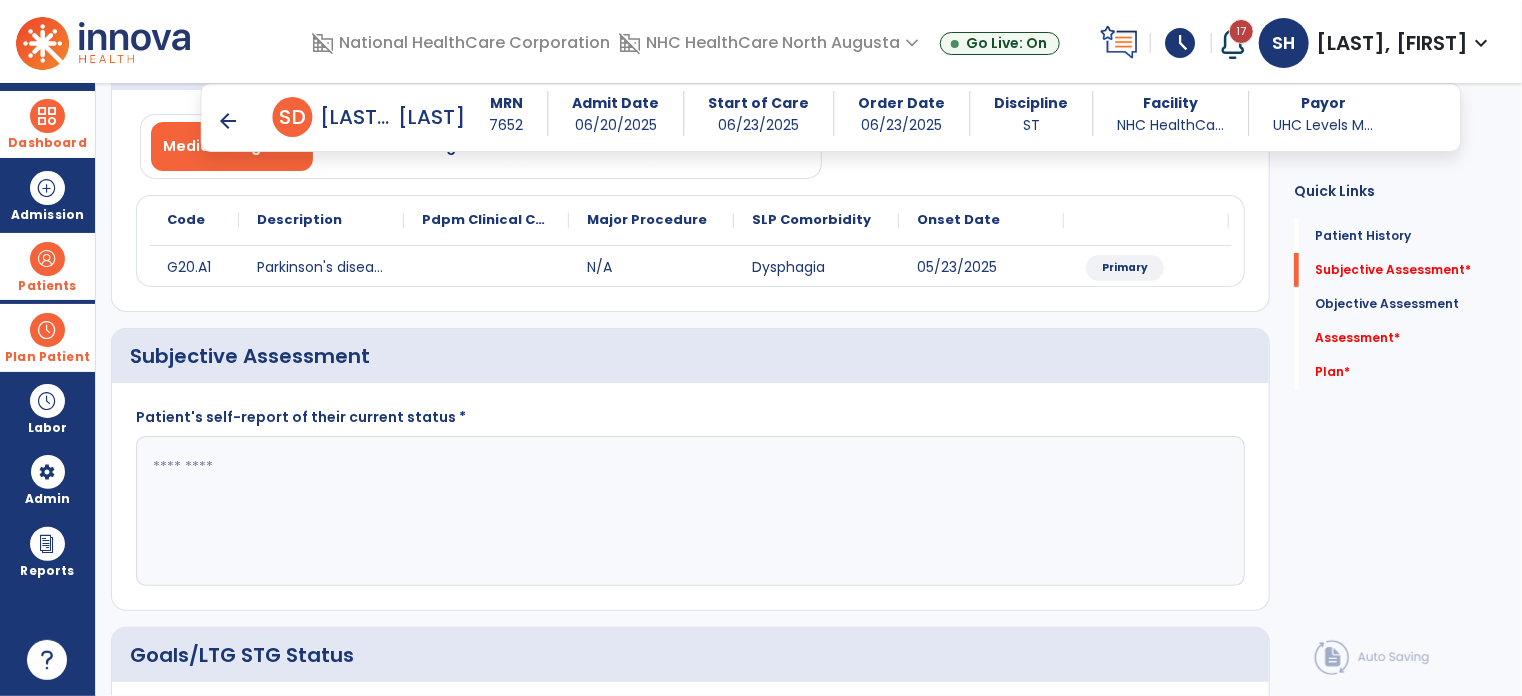 click 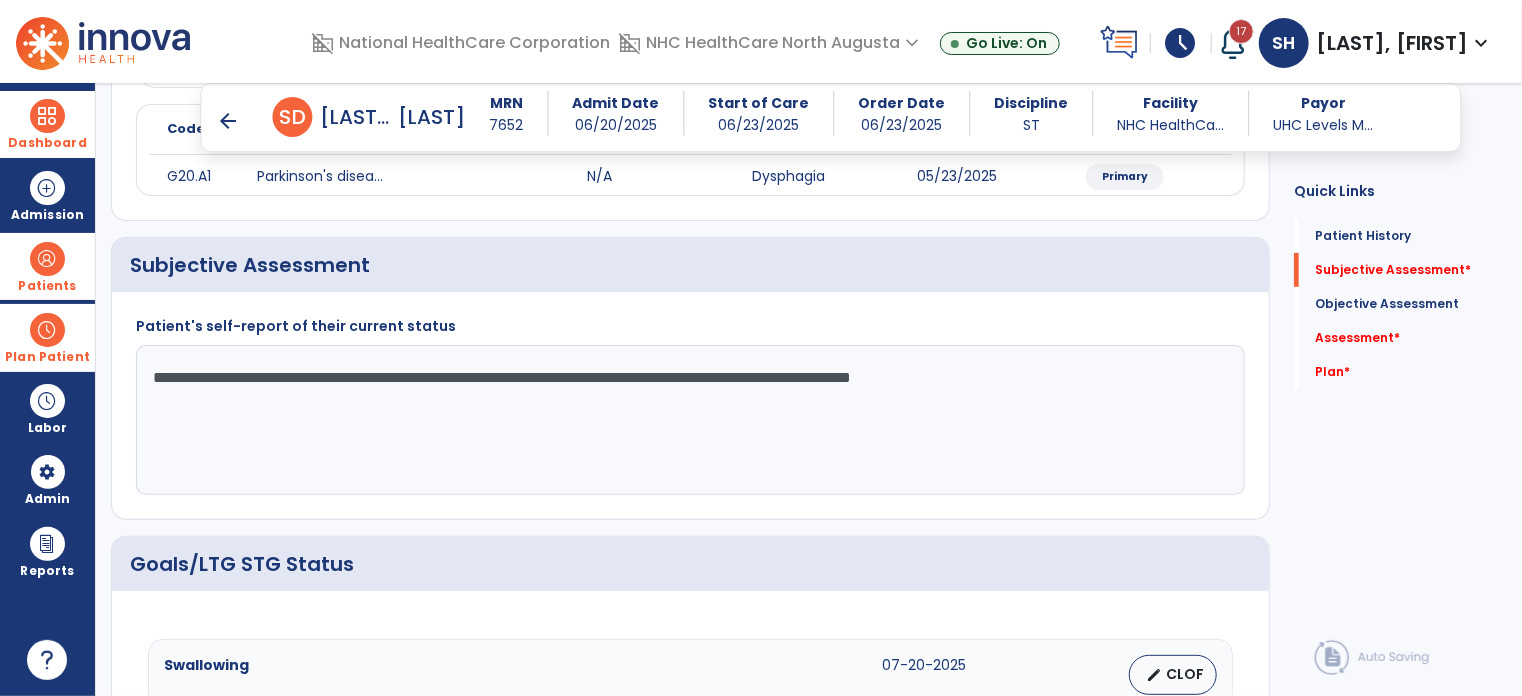 scroll, scrollTop: 600, scrollLeft: 0, axis: vertical 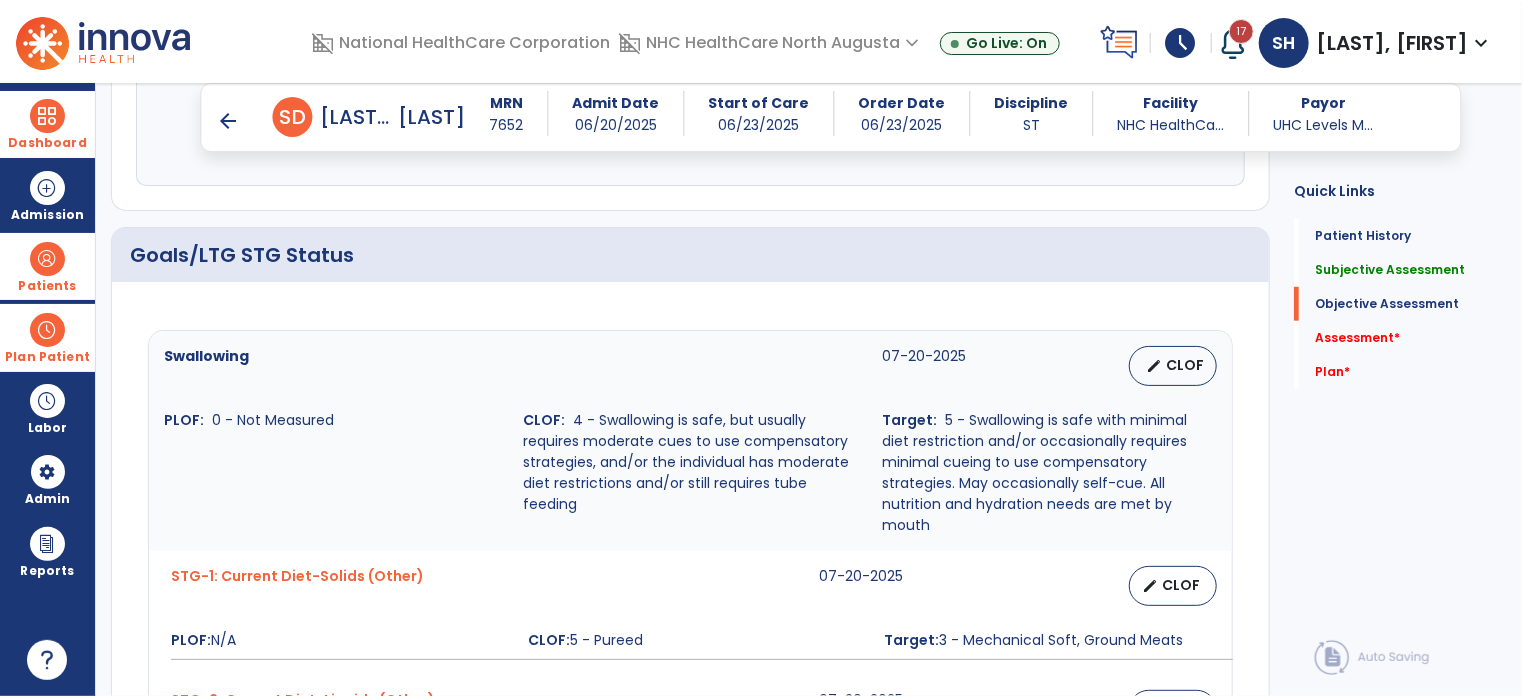 type on "**********" 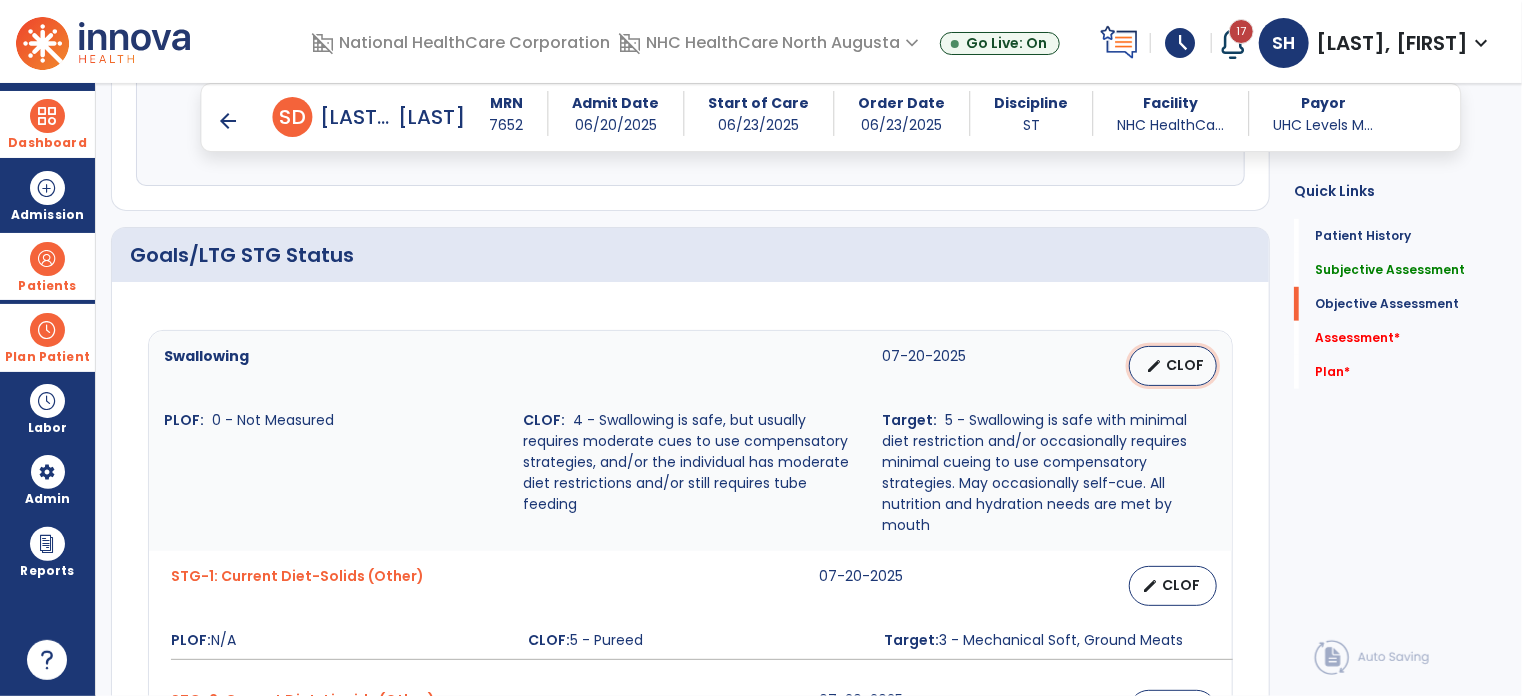 click on "CLOF" at bounding box center [1185, 365] 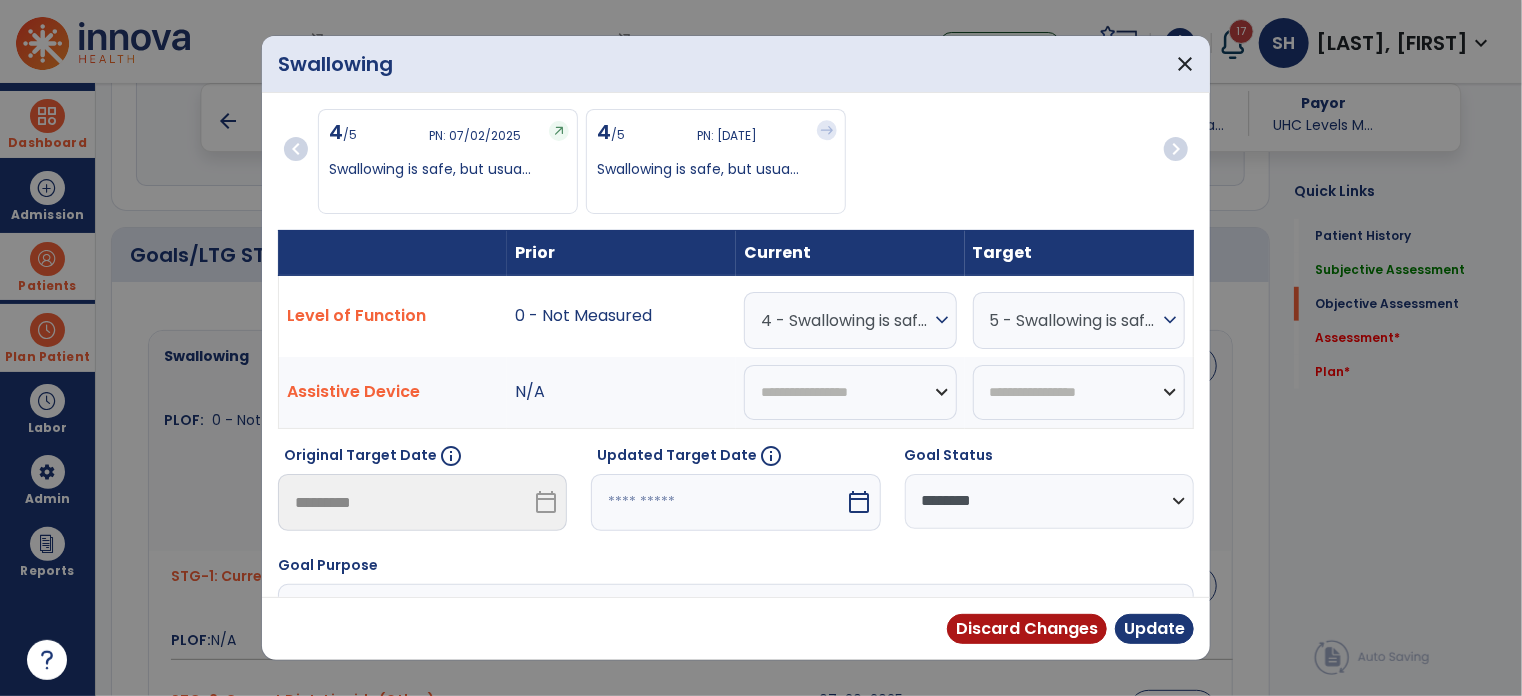 click on "expand_more" at bounding box center (942, 320) 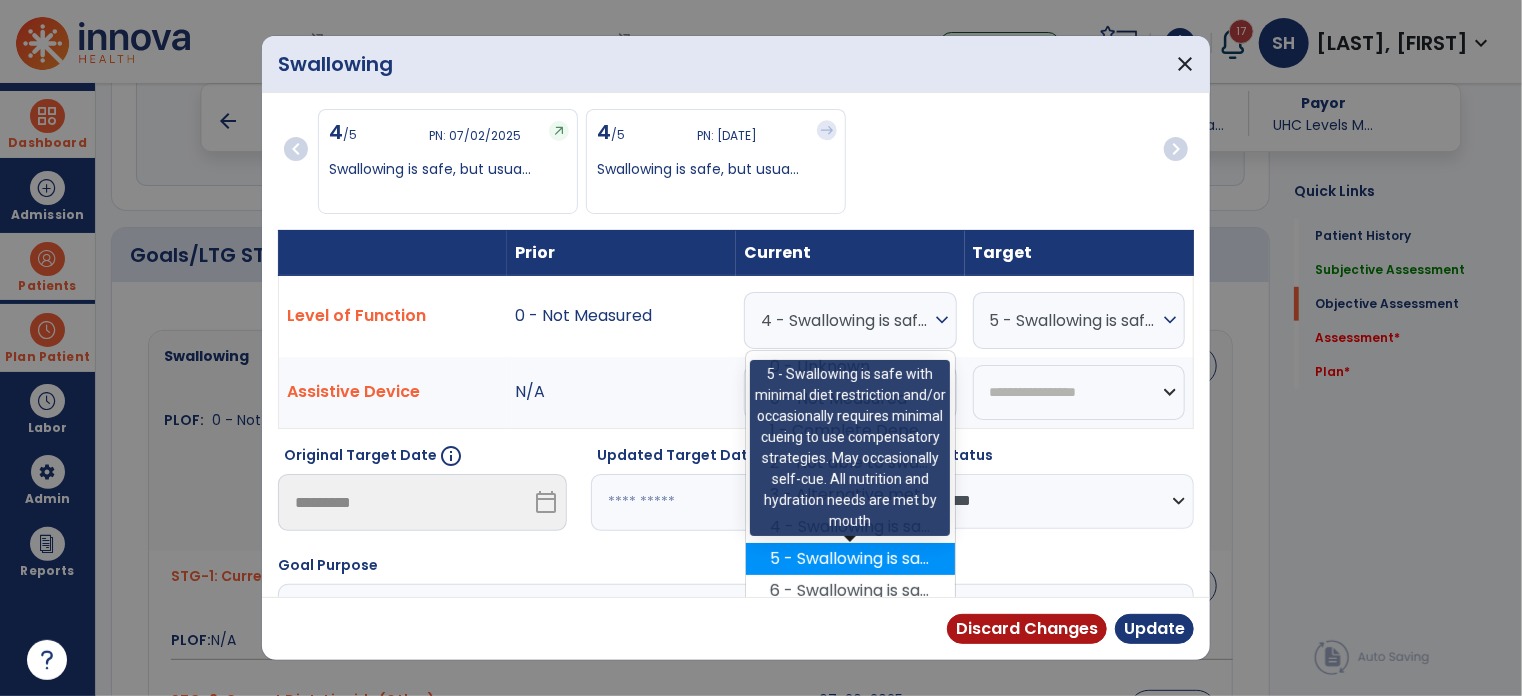 click on "5 - Swallowing is safe with minimal diet restriction and/or occasionally requires minimal cueing to use compensatory strategies. May occasionally self-cue. All nutrition and hydration needs are met by mouth" at bounding box center [850, 559] 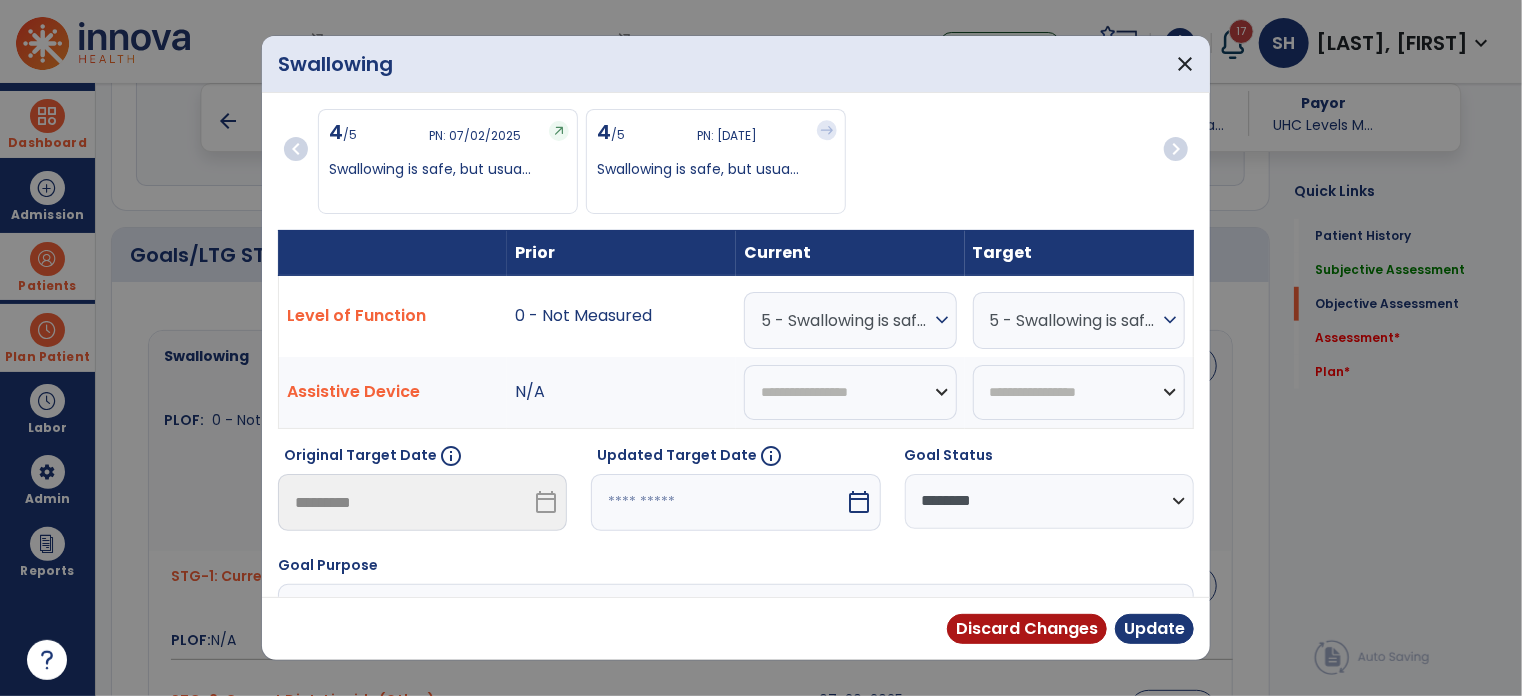click on "5 - Swallowing is safe with minimal diet restriction and/or occasionally requires minimal cueing to use compensatory strategies. May occasionally self-cue. All nutrition and hydration needs are met by mouth" at bounding box center (1074, 320) 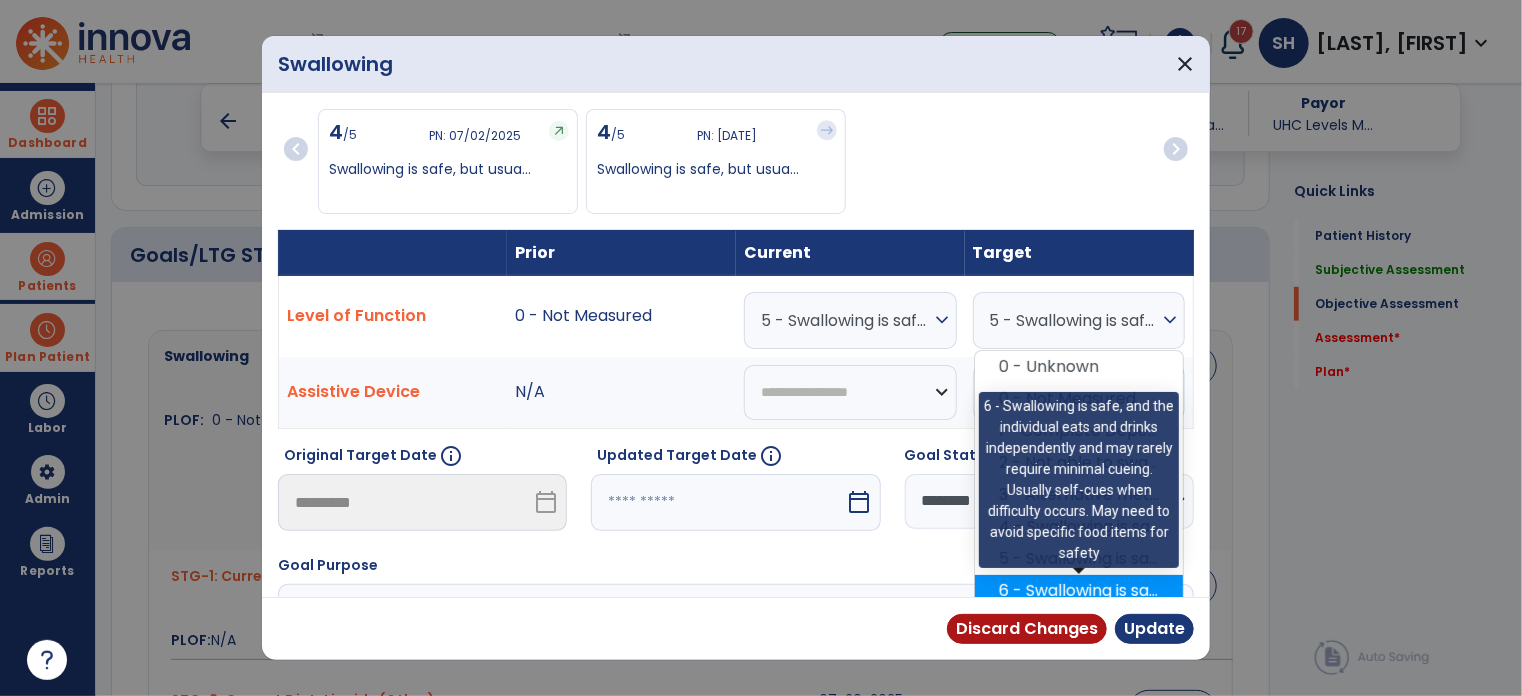 click on "6 - Swallowing is safe, and the individual eats and drinks independently and may rarely require minimal cueing. Usually self-cues when difficulty occurs. May need to avoid specific food items for safety" at bounding box center [1079, 591] 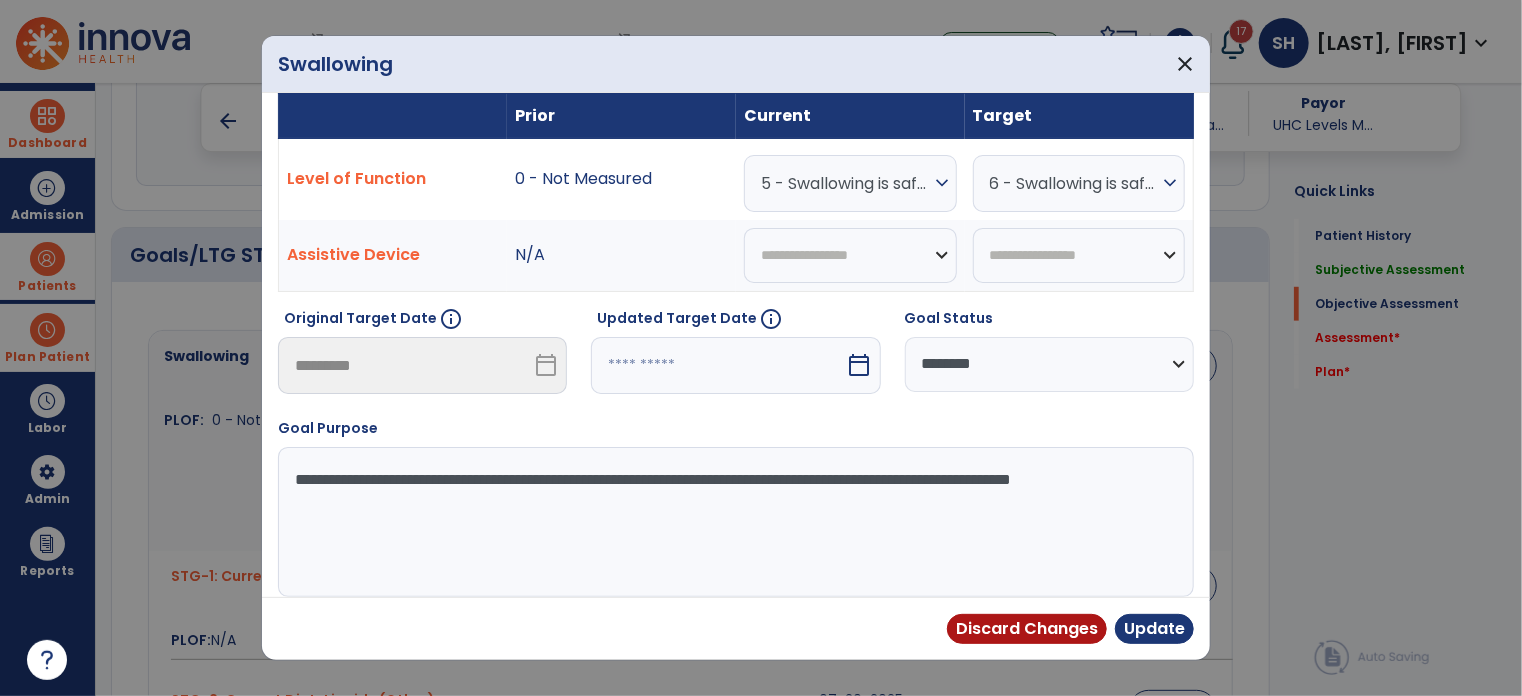 scroll, scrollTop: 149, scrollLeft: 0, axis: vertical 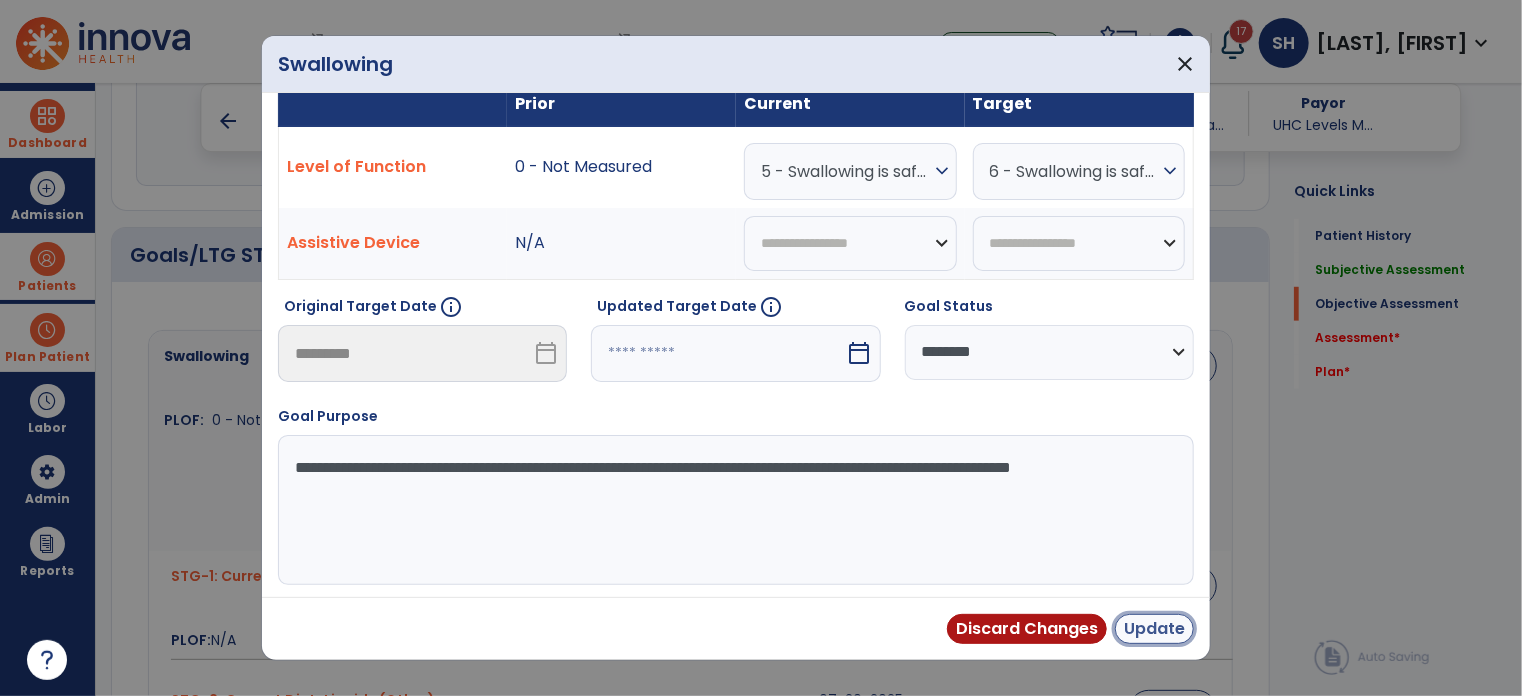 click on "Update" at bounding box center (1154, 629) 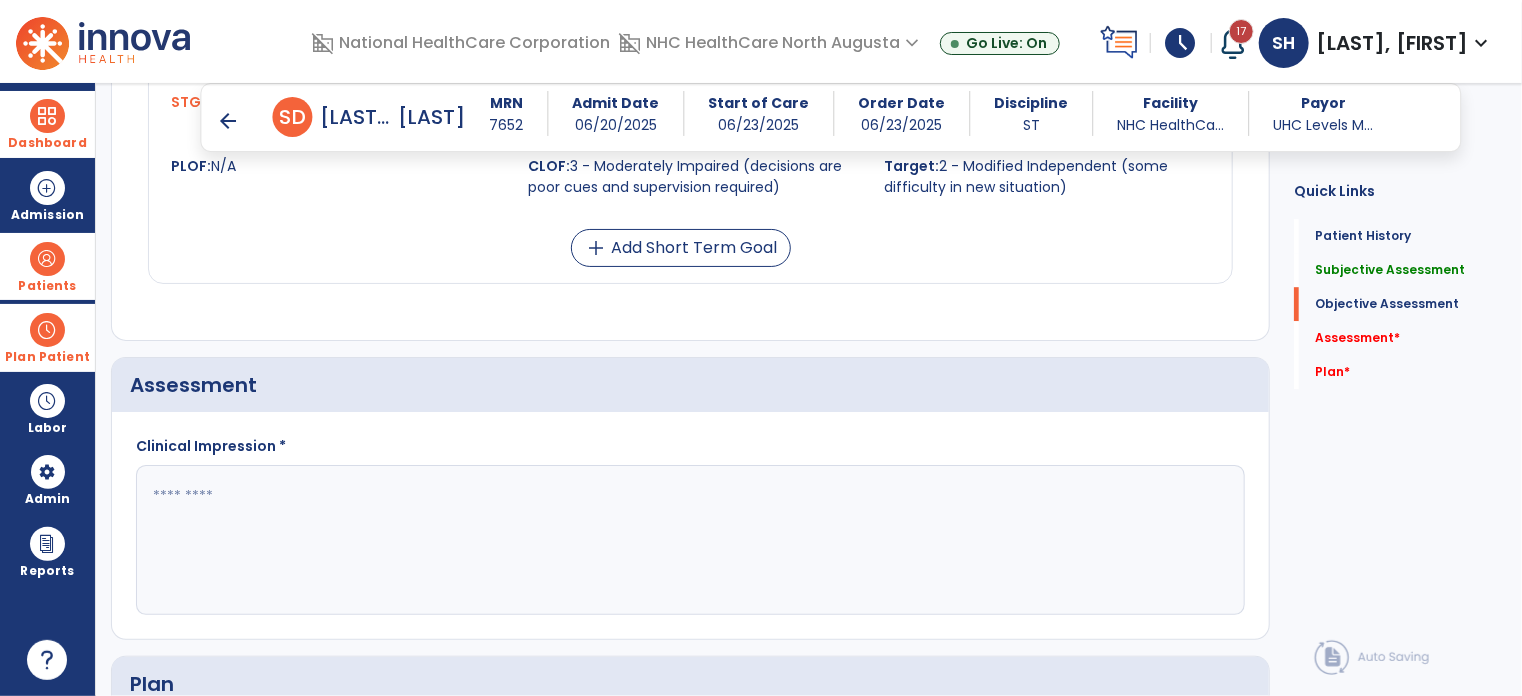 scroll, scrollTop: 3206, scrollLeft: 0, axis: vertical 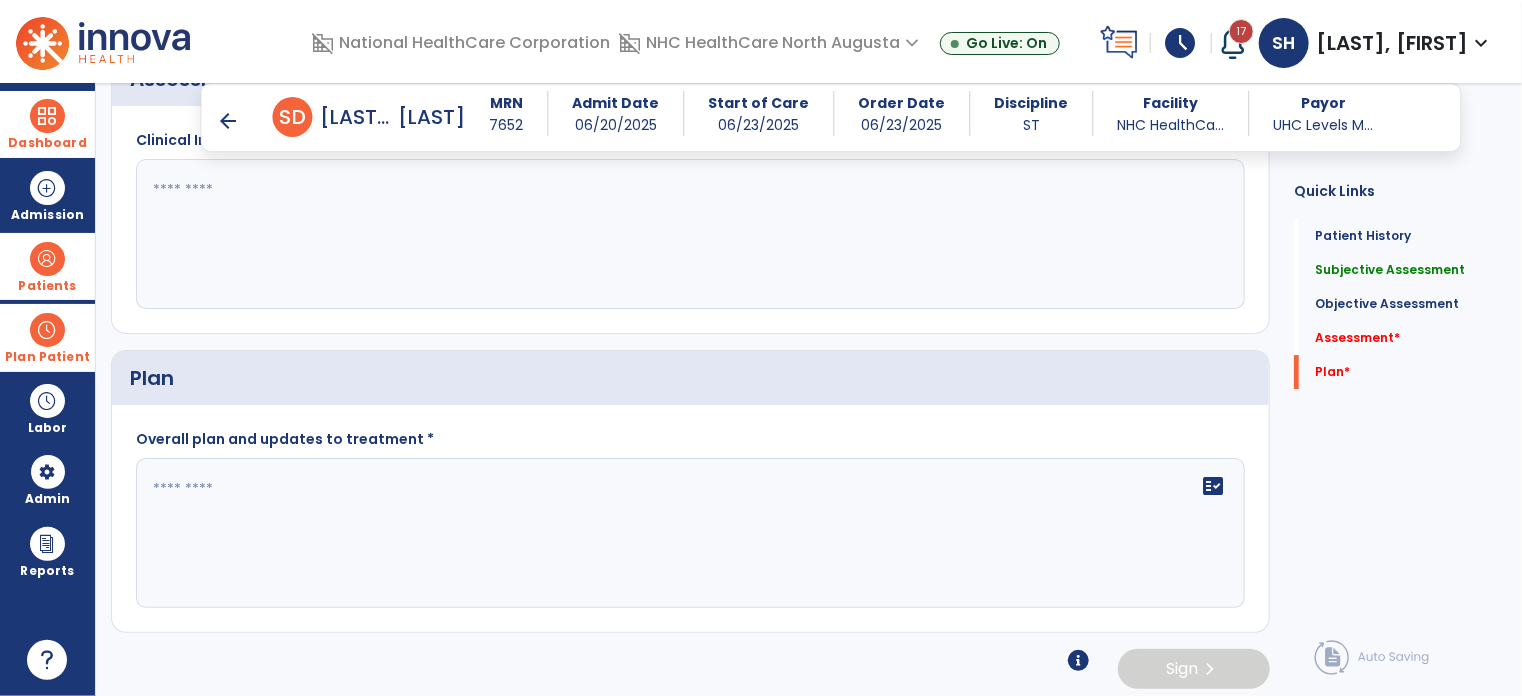 click 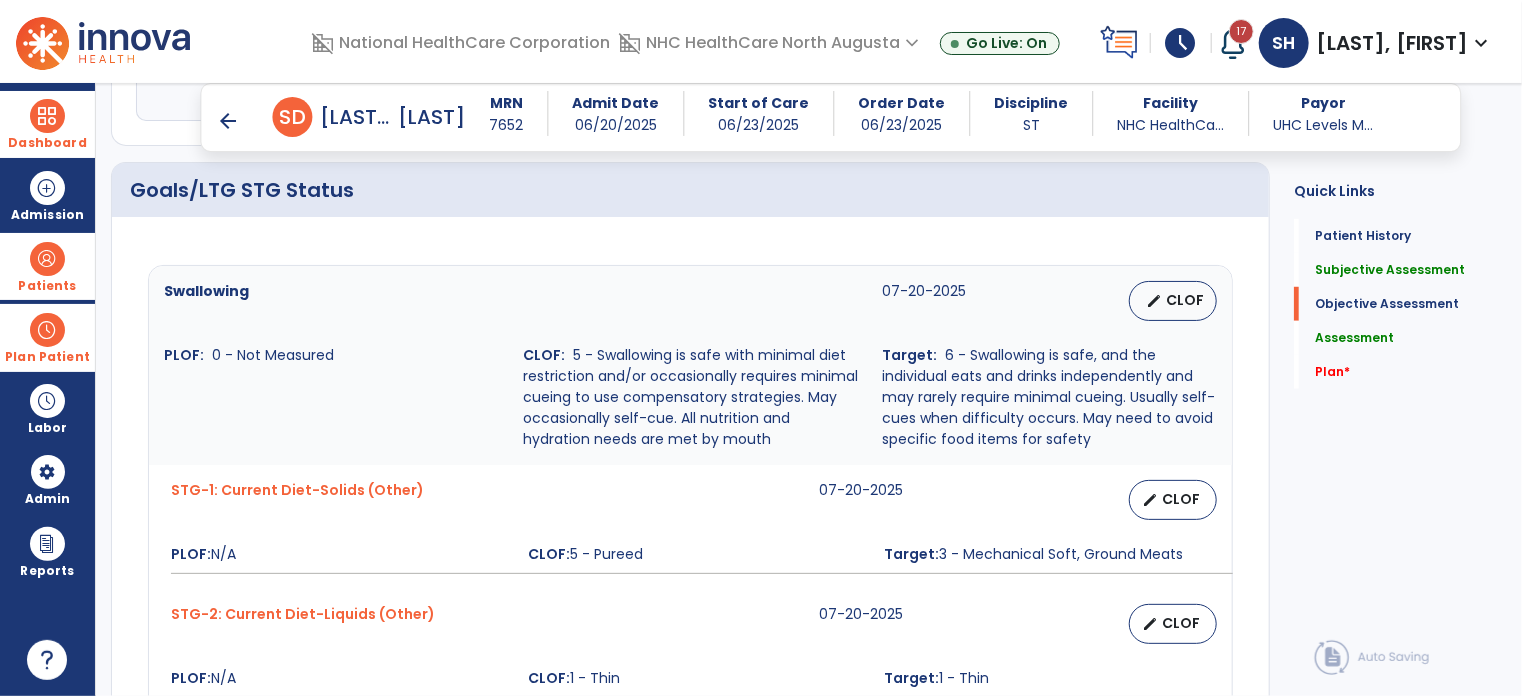 scroll, scrollTop: 606, scrollLeft: 0, axis: vertical 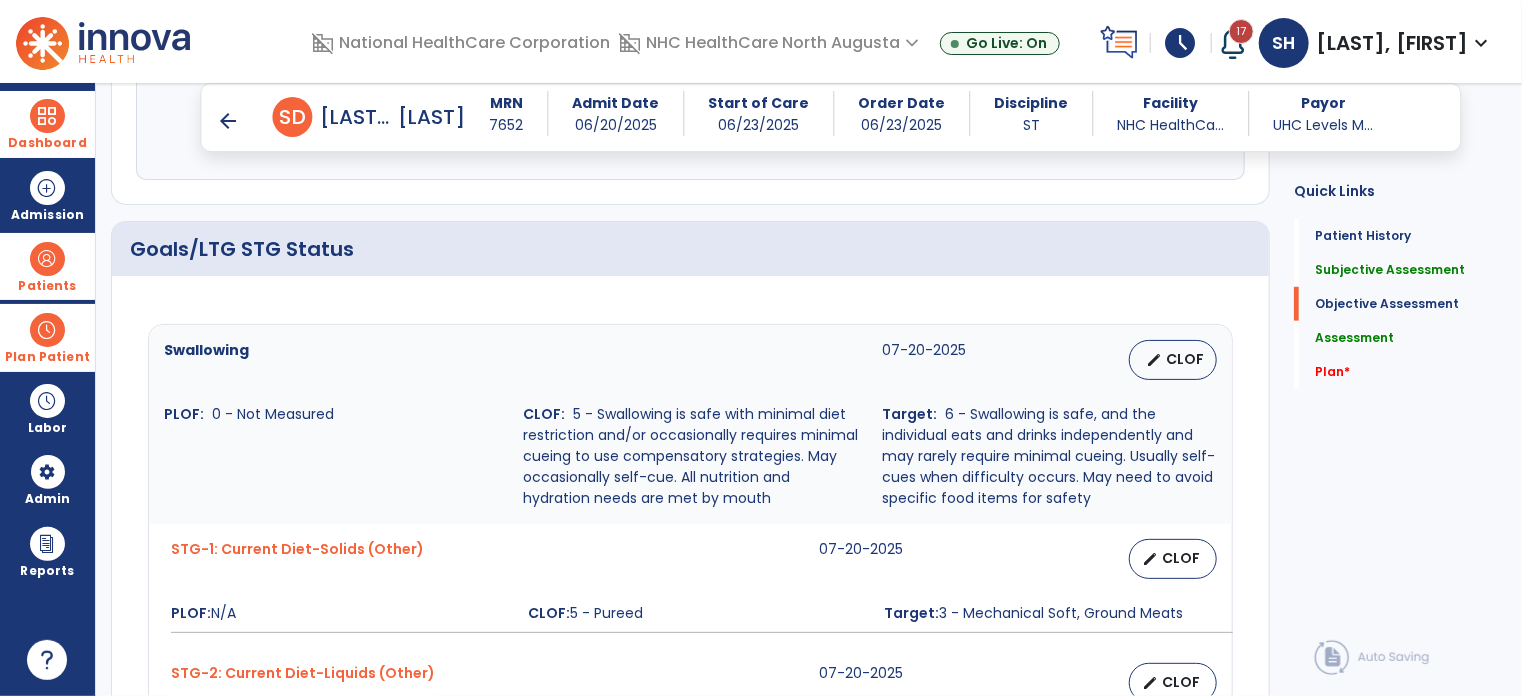 type on "**********" 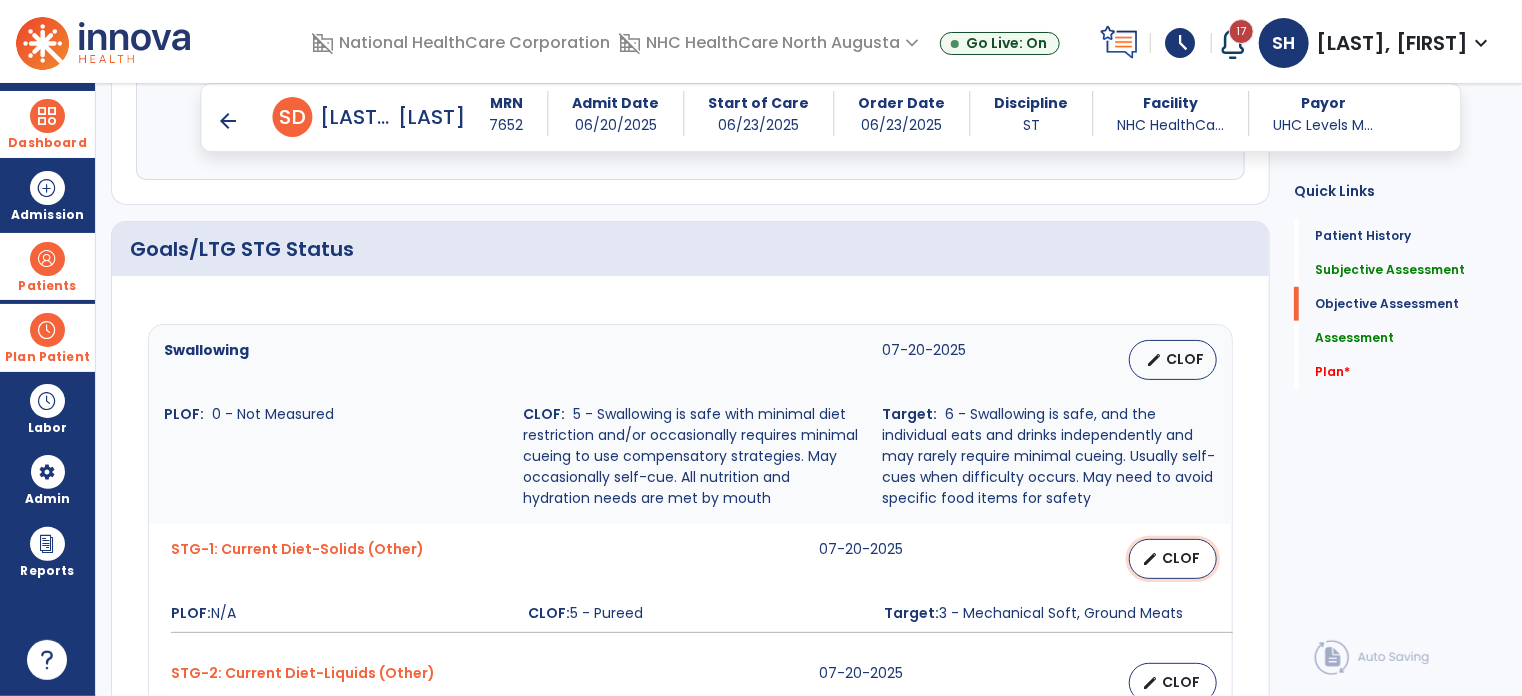 click on "edit   CLOF" at bounding box center (1173, 559) 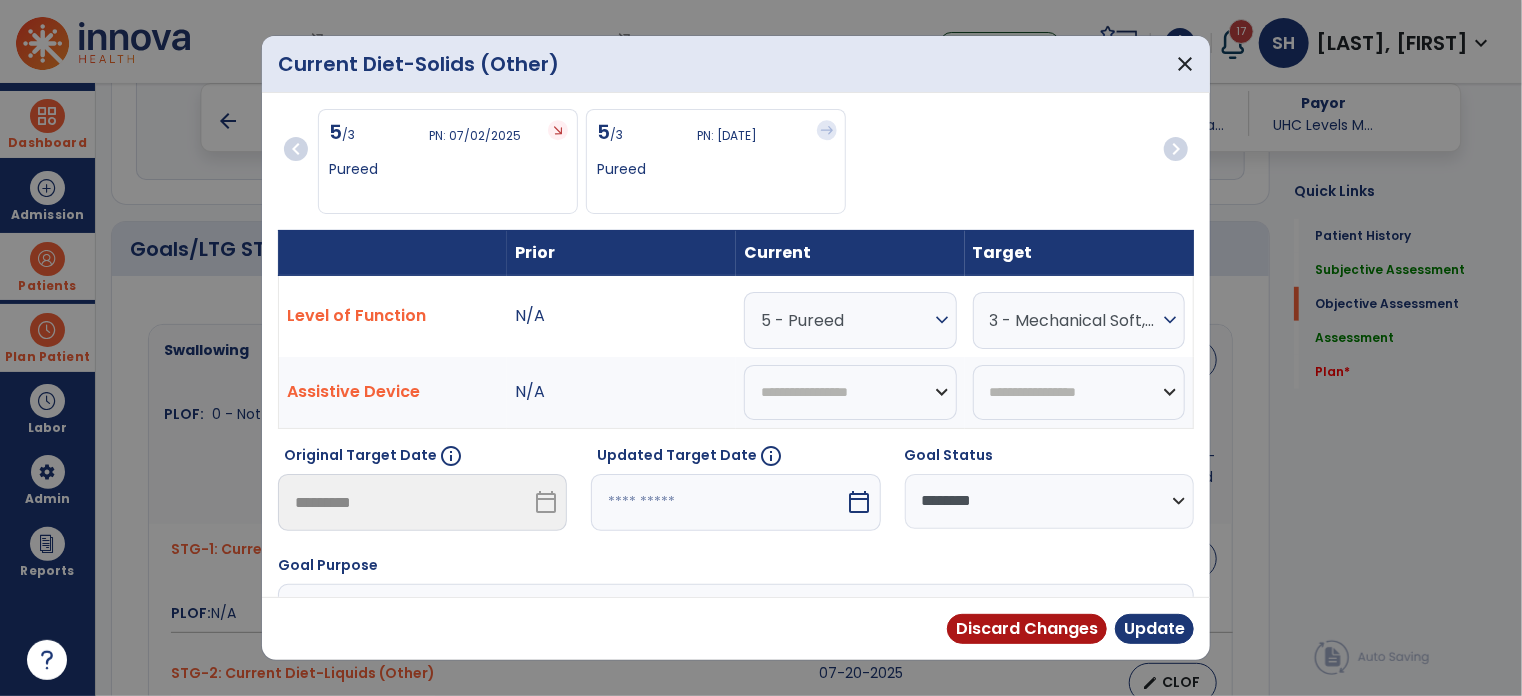 click on "expand_more" at bounding box center [942, 320] 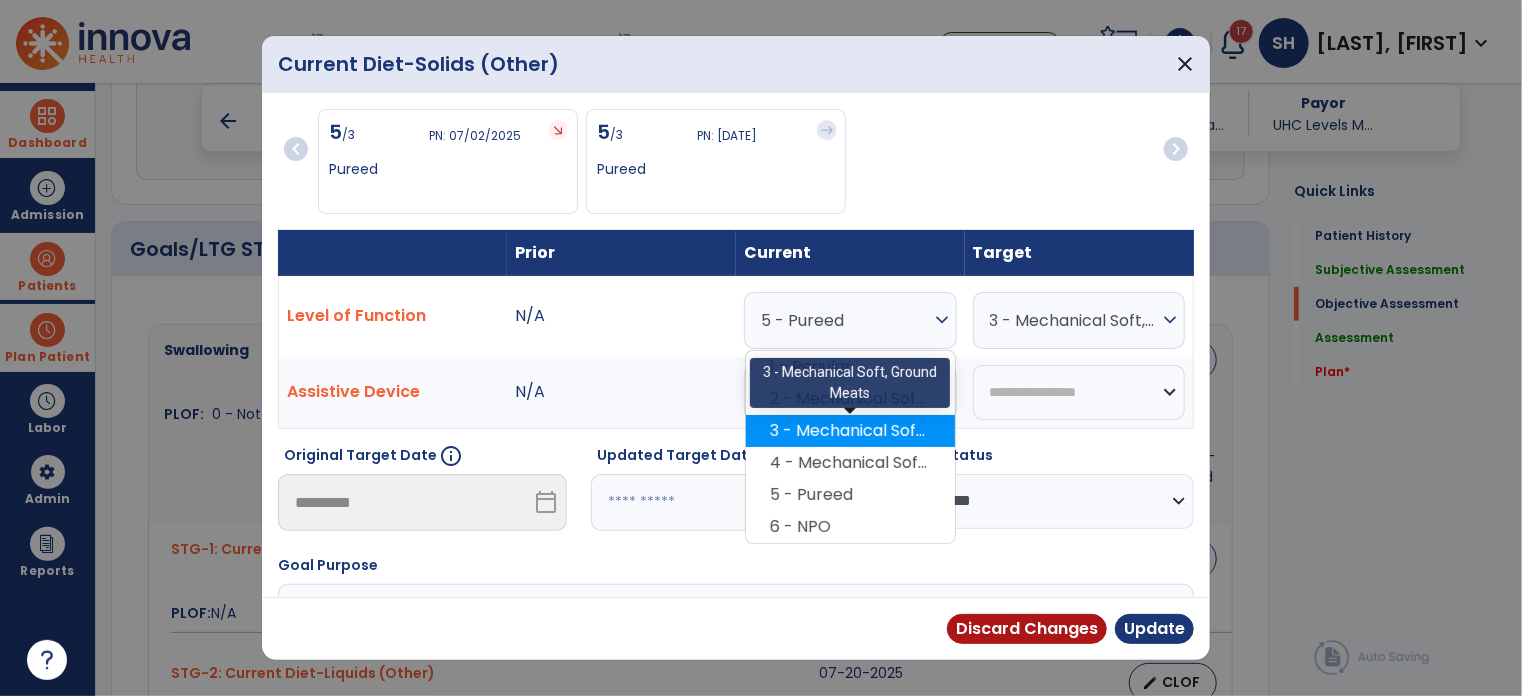 click on "3 - Mechanical Soft, Ground Meats" at bounding box center (850, 431) 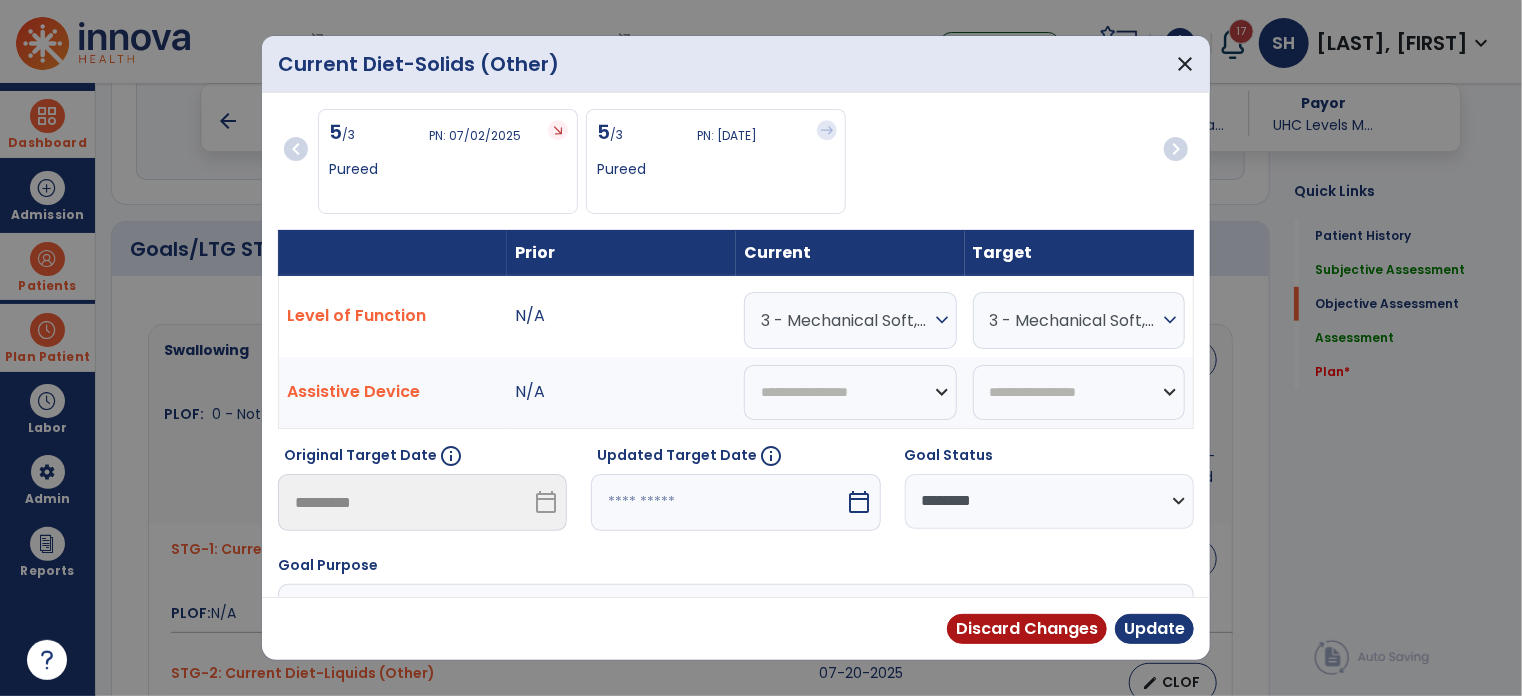 click on "3 - Mechanical Soft, Ground Meats" at bounding box center [1074, 320] 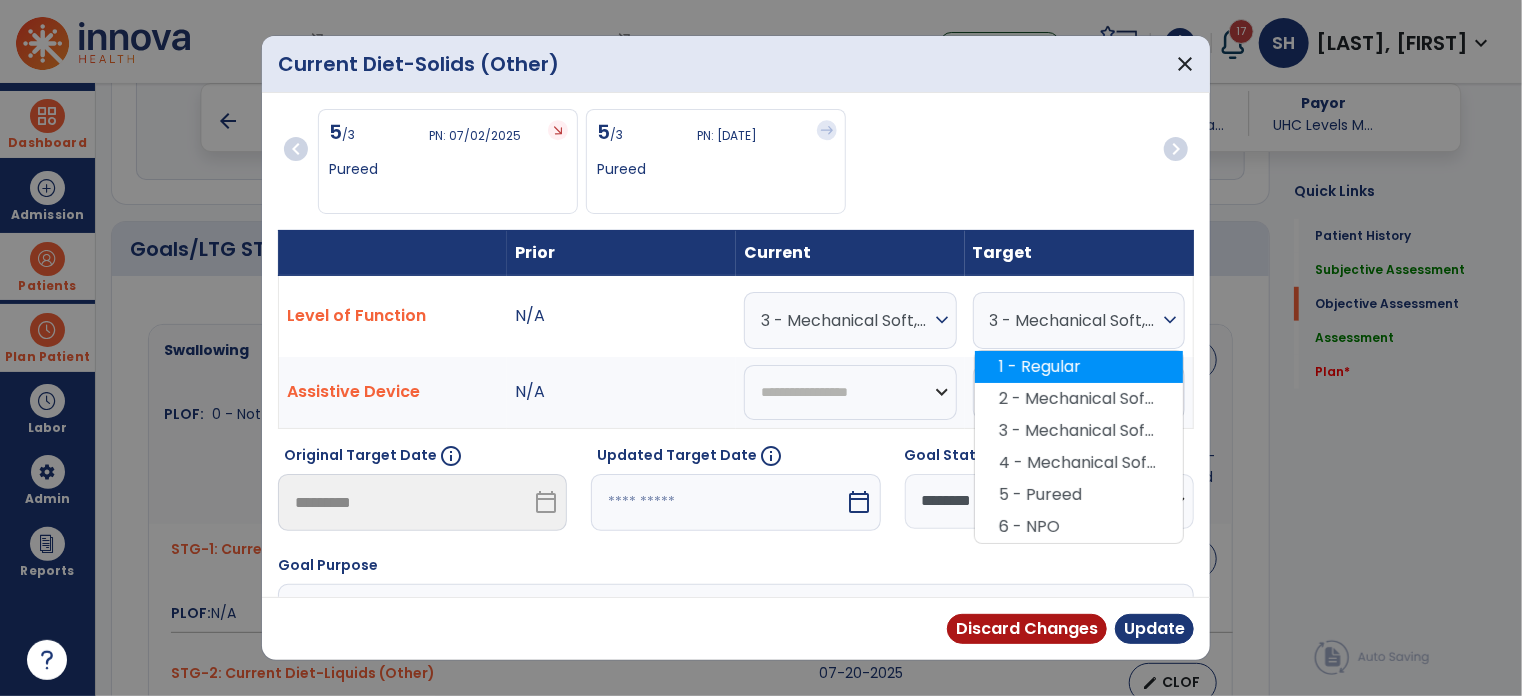 click on "1 - Regular" at bounding box center [1079, 367] 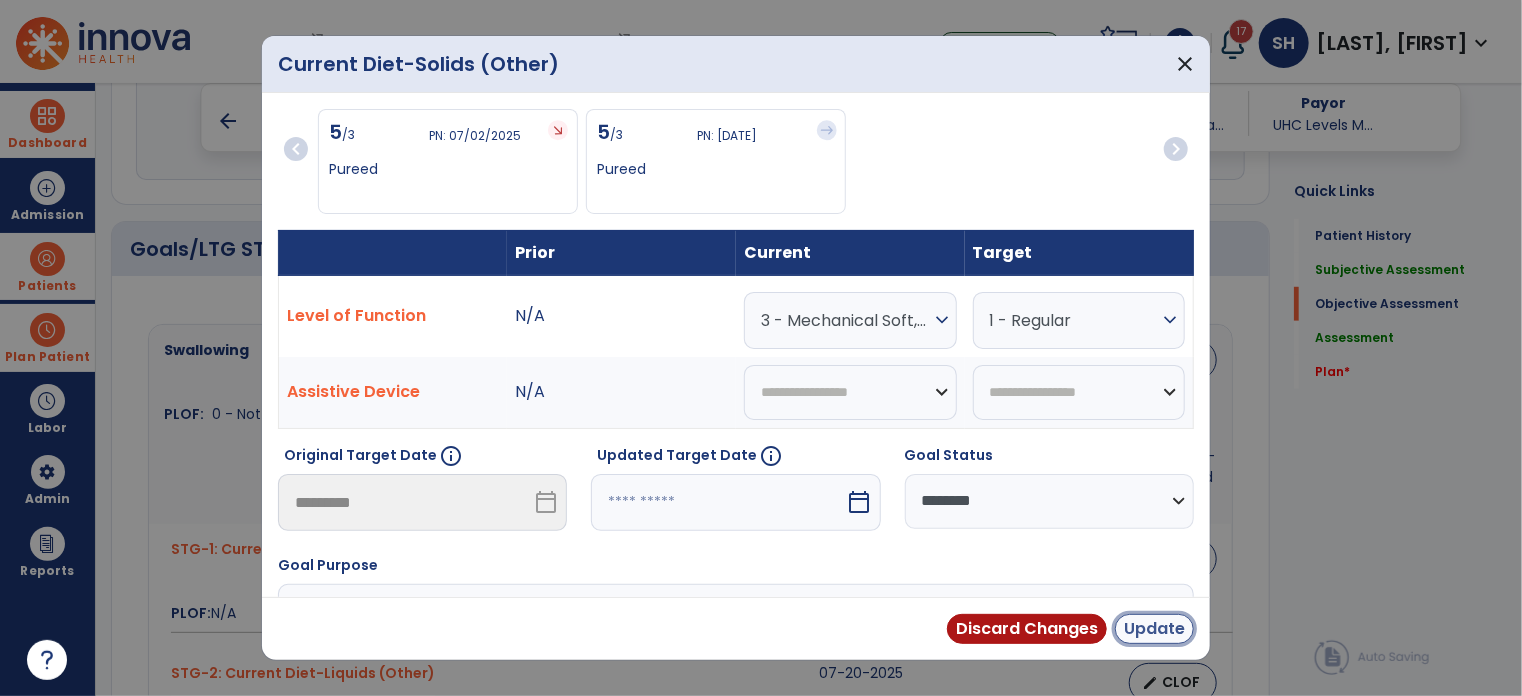 click on "Update" at bounding box center (1154, 629) 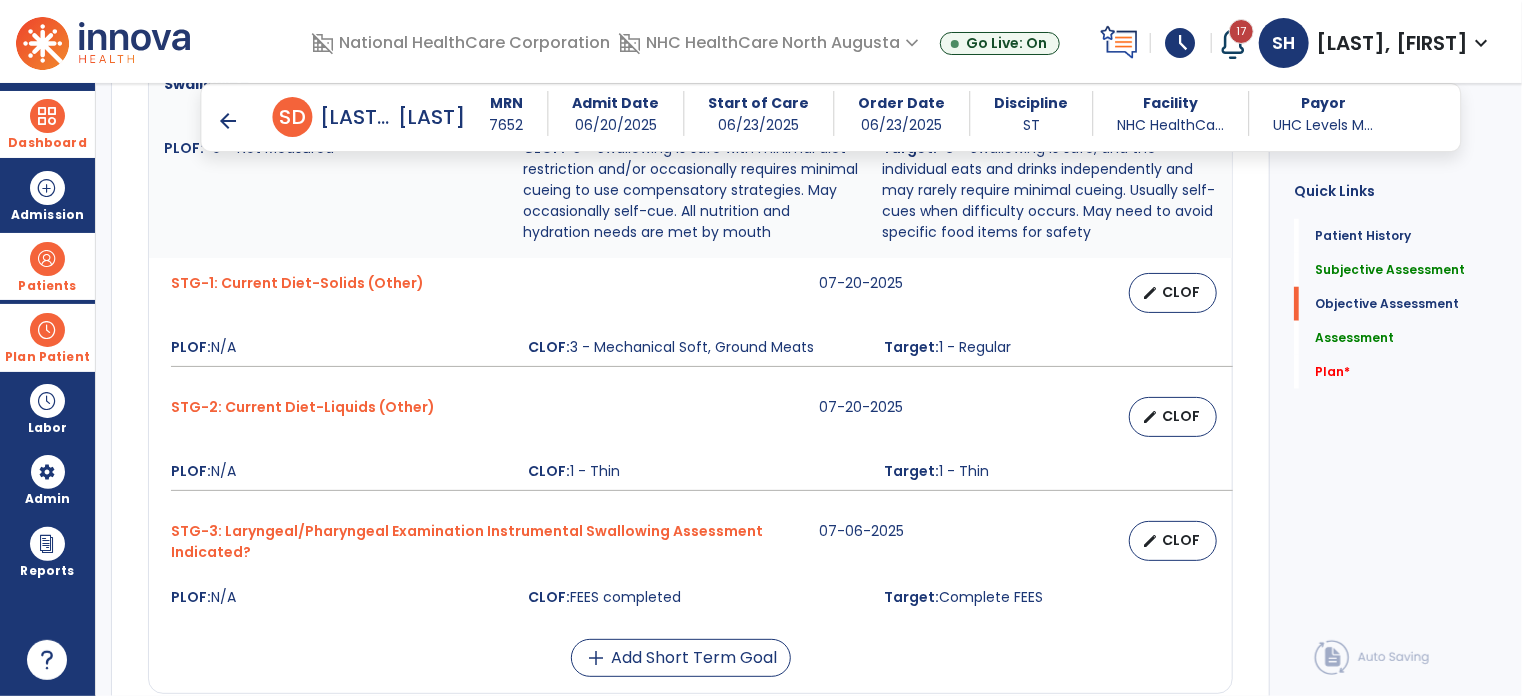 scroll, scrollTop: 906, scrollLeft: 0, axis: vertical 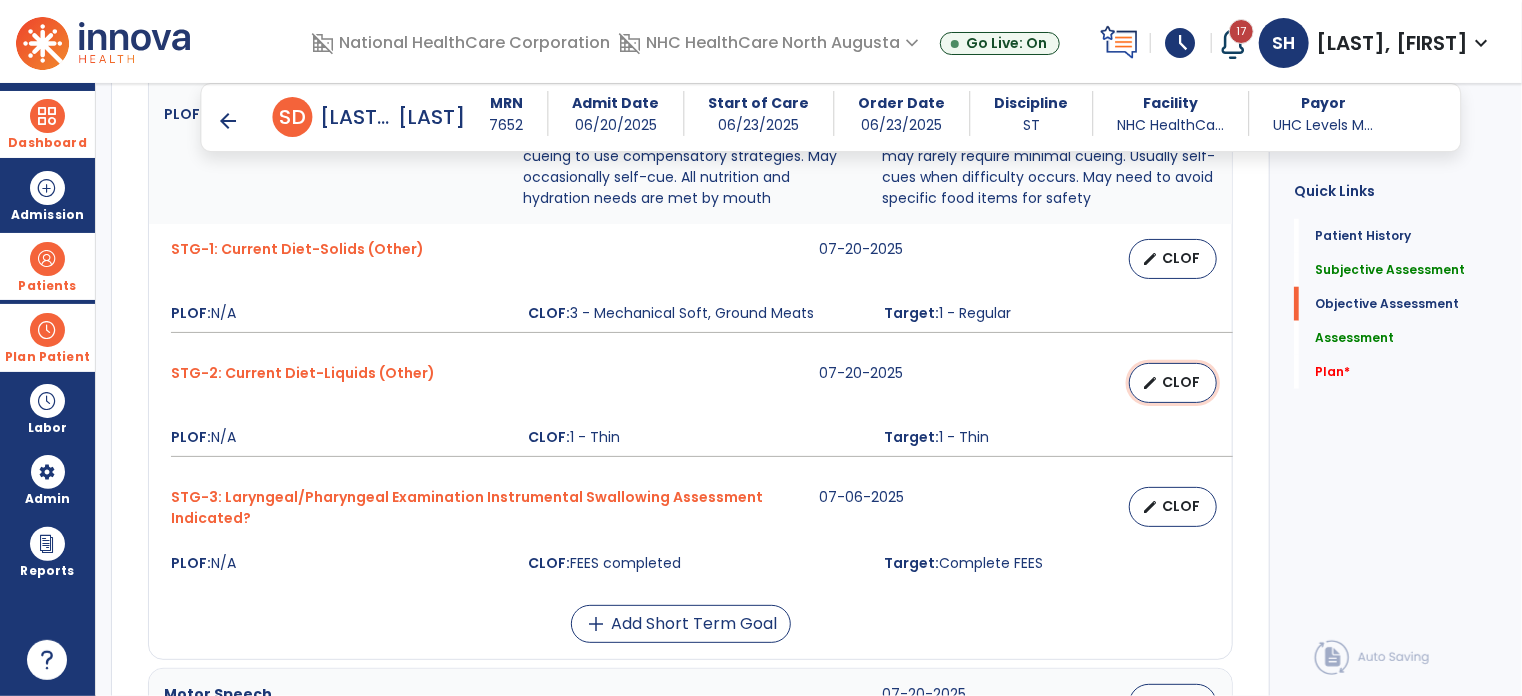 click on "CLOF" at bounding box center (1181, 382) 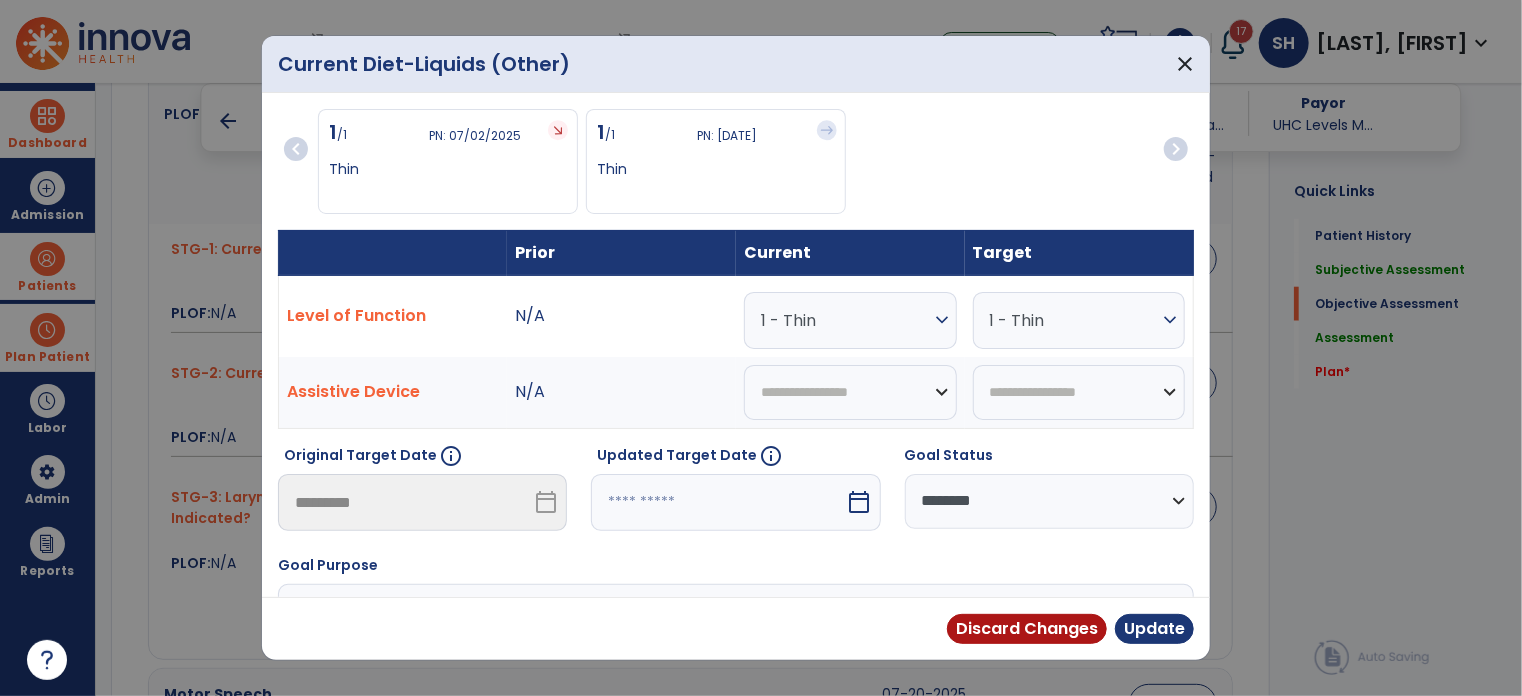 click on "**********" at bounding box center [1049, 501] 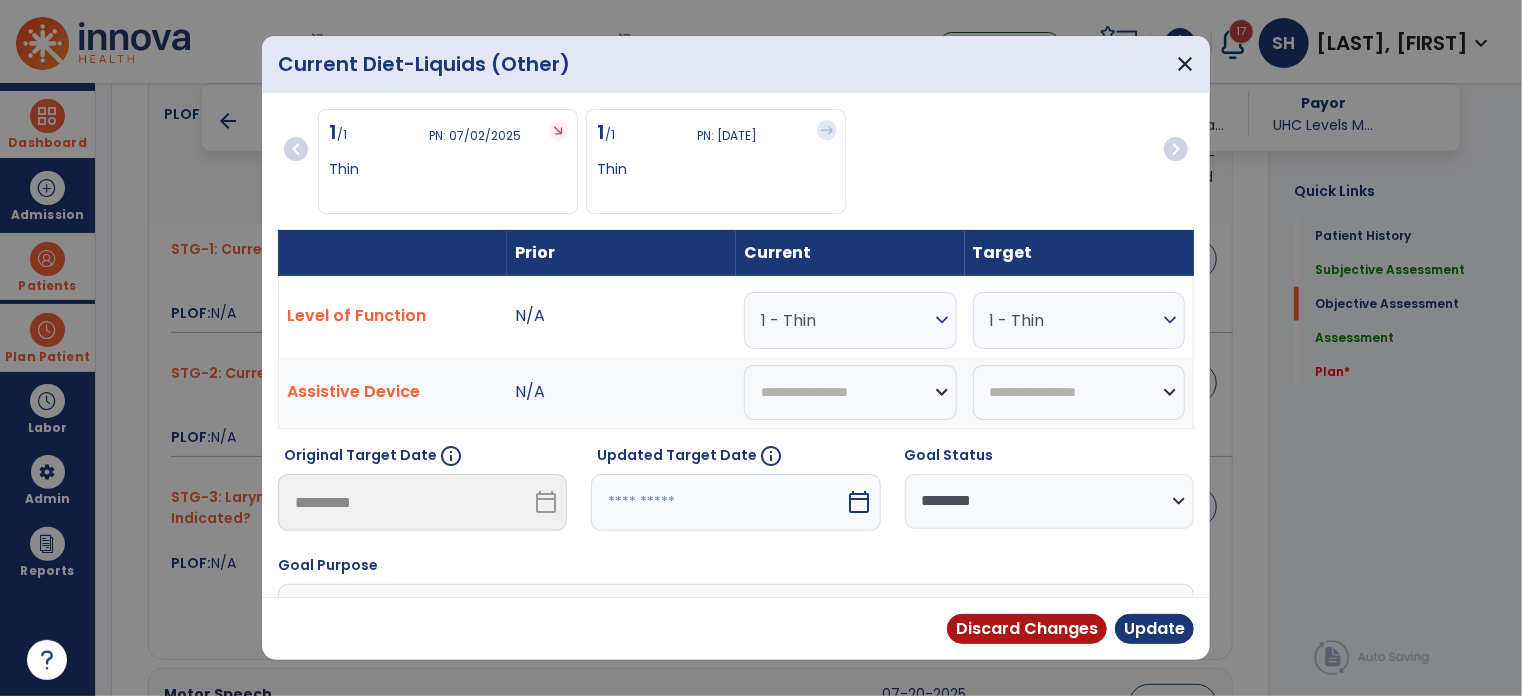 select on "********" 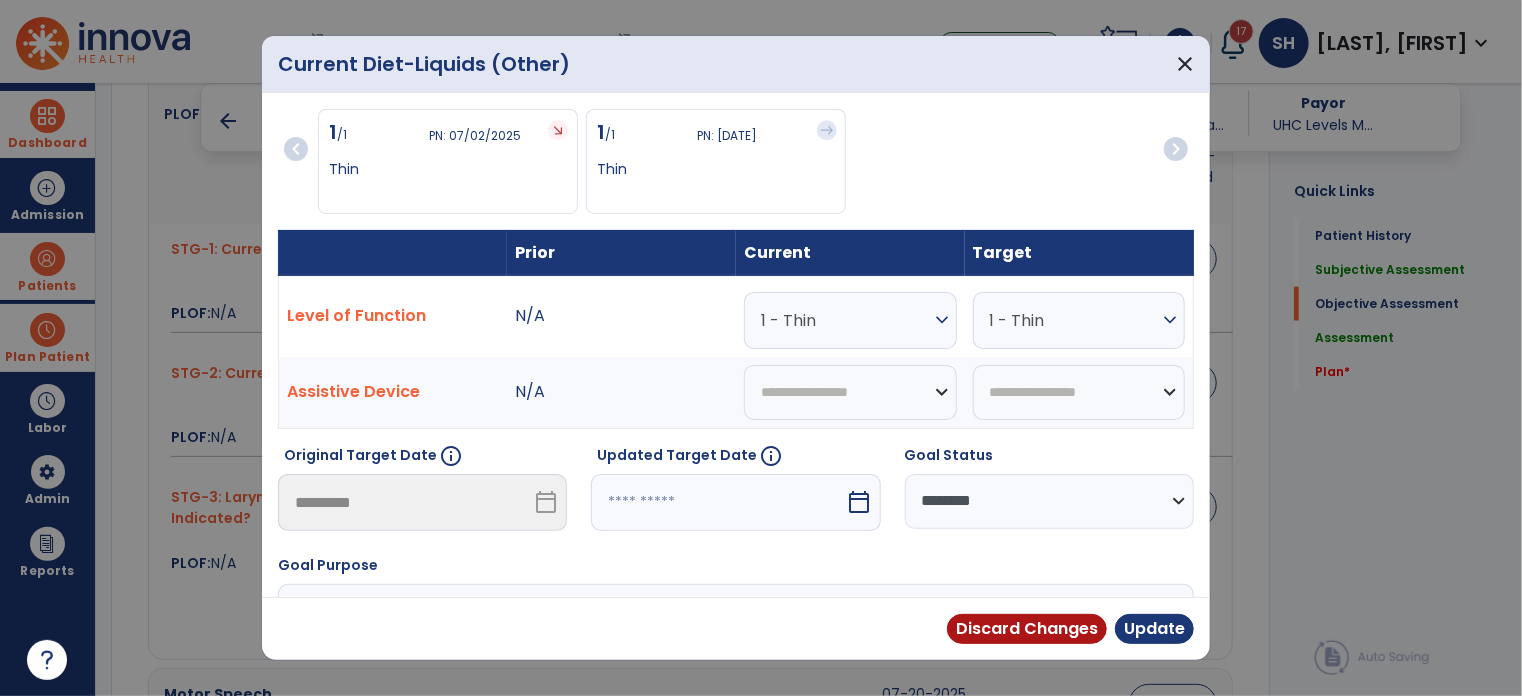 click on "**********" at bounding box center (1049, 501) 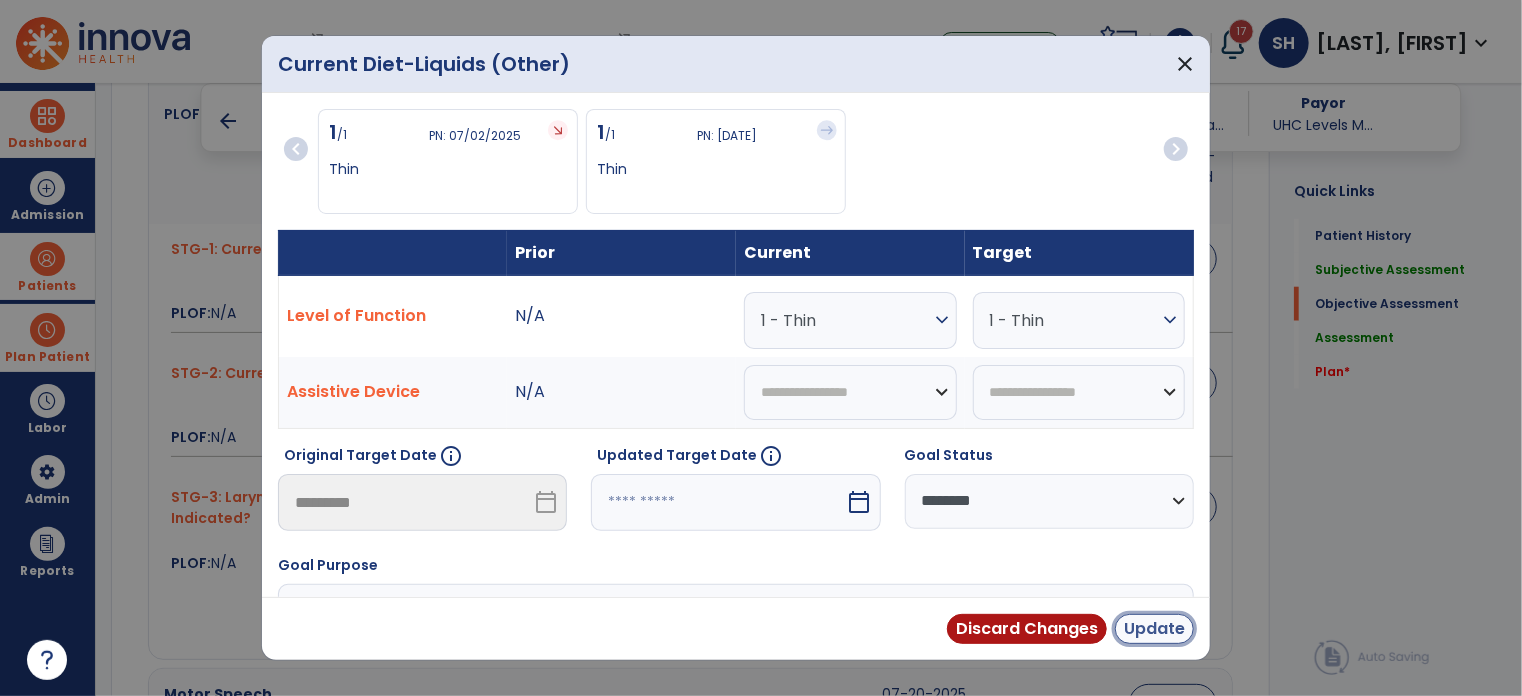 click on "Update" at bounding box center [1154, 629] 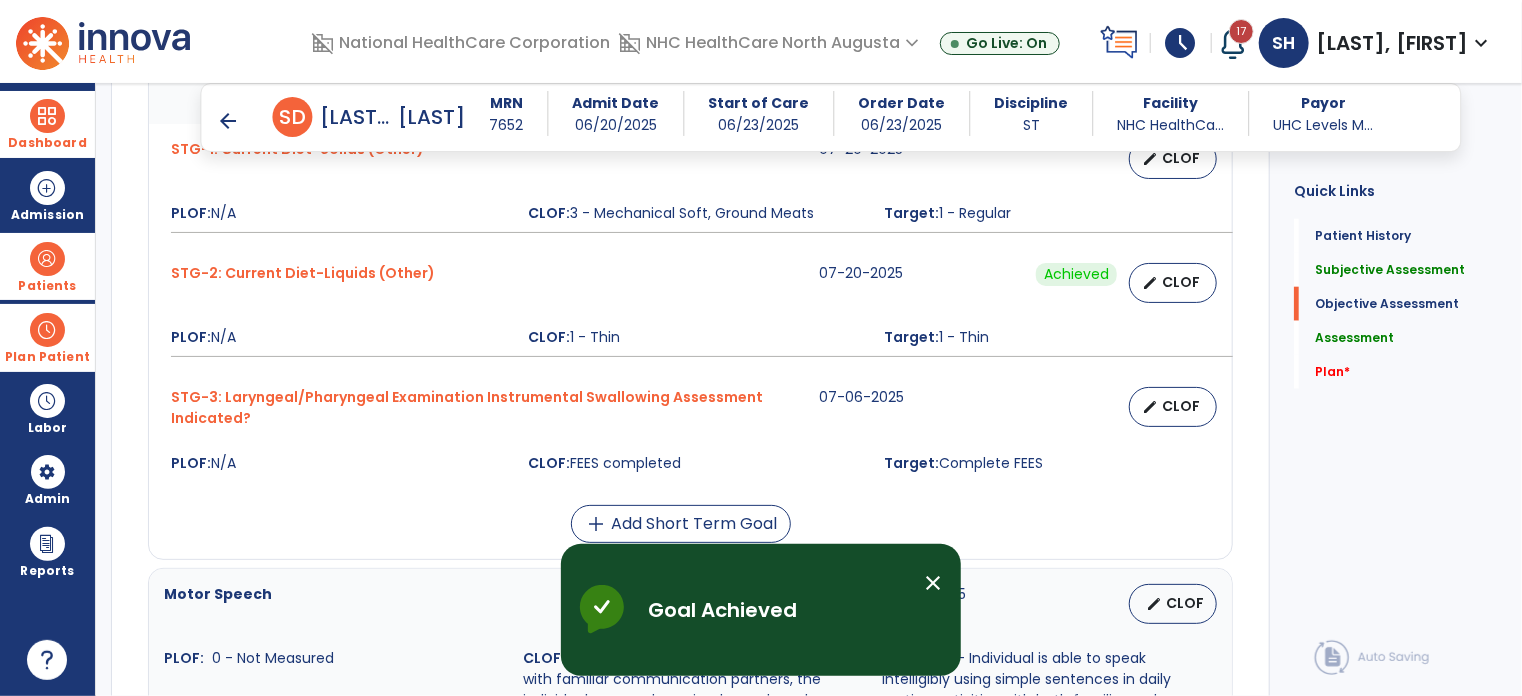 scroll, scrollTop: 1106, scrollLeft: 0, axis: vertical 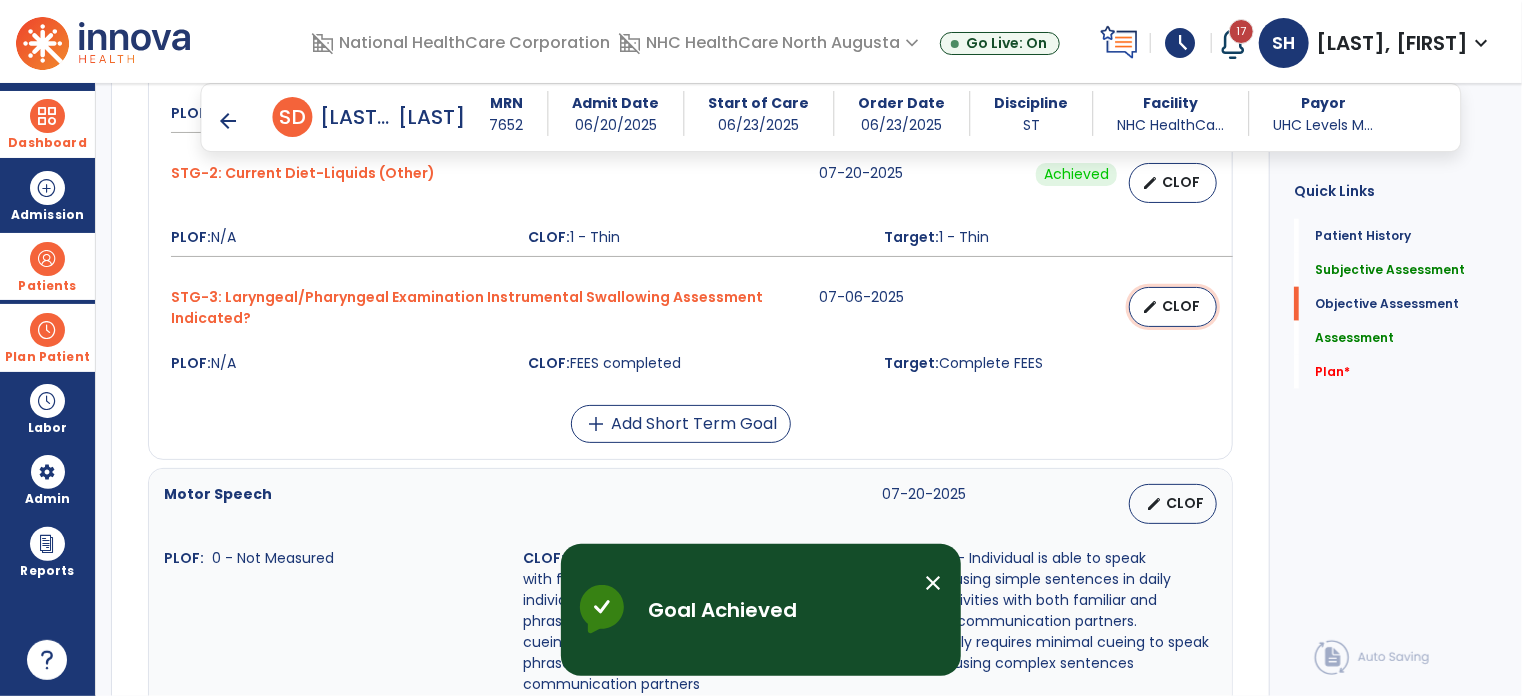 click on "CLOF" at bounding box center [1181, 306] 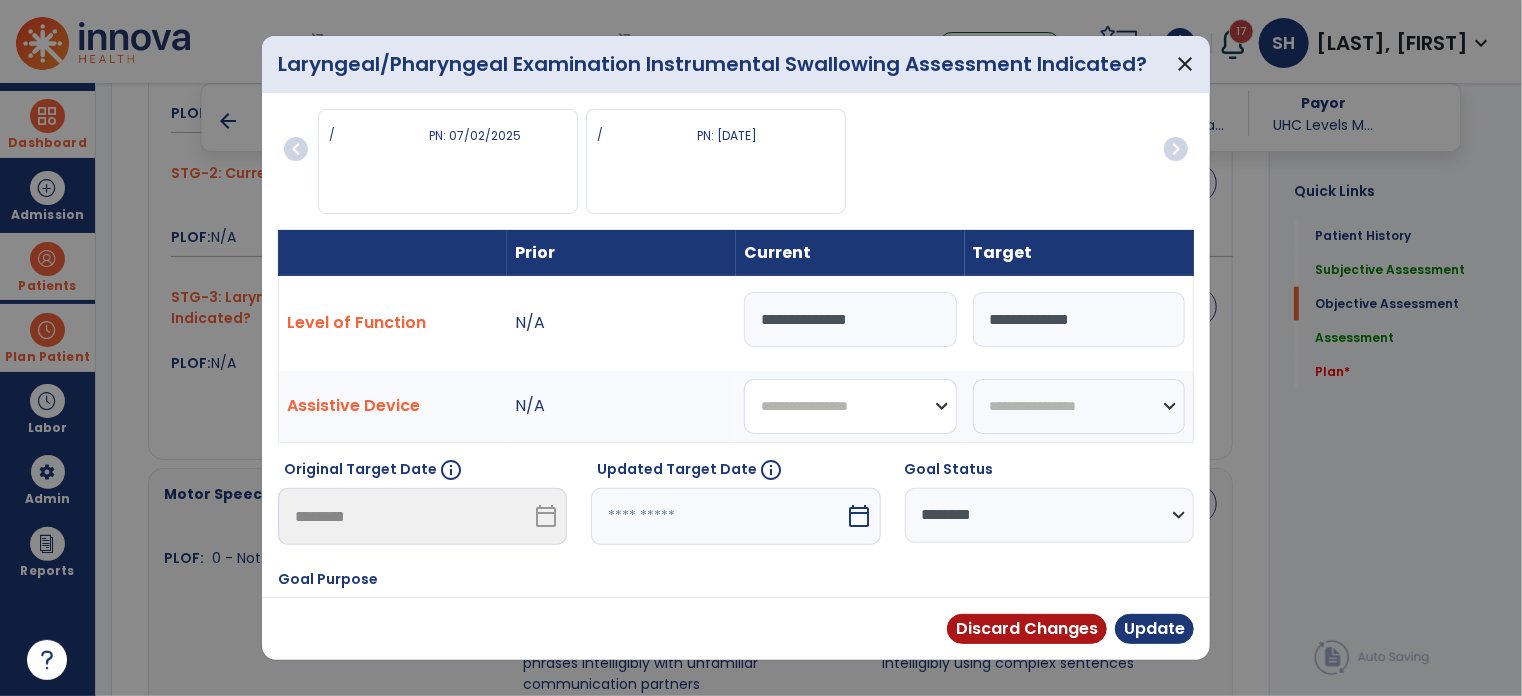 click on "**********" at bounding box center [850, 406] 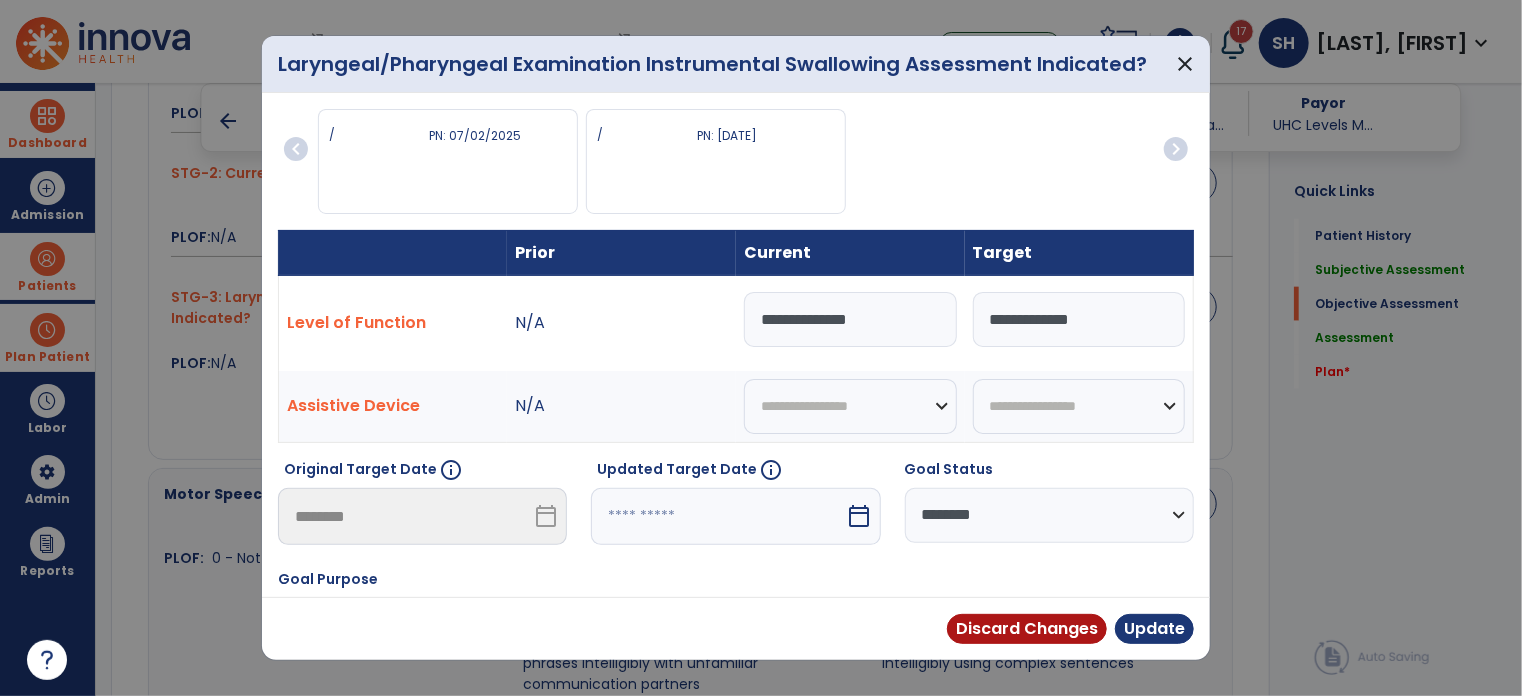 click on "**********" at bounding box center [1049, 515] 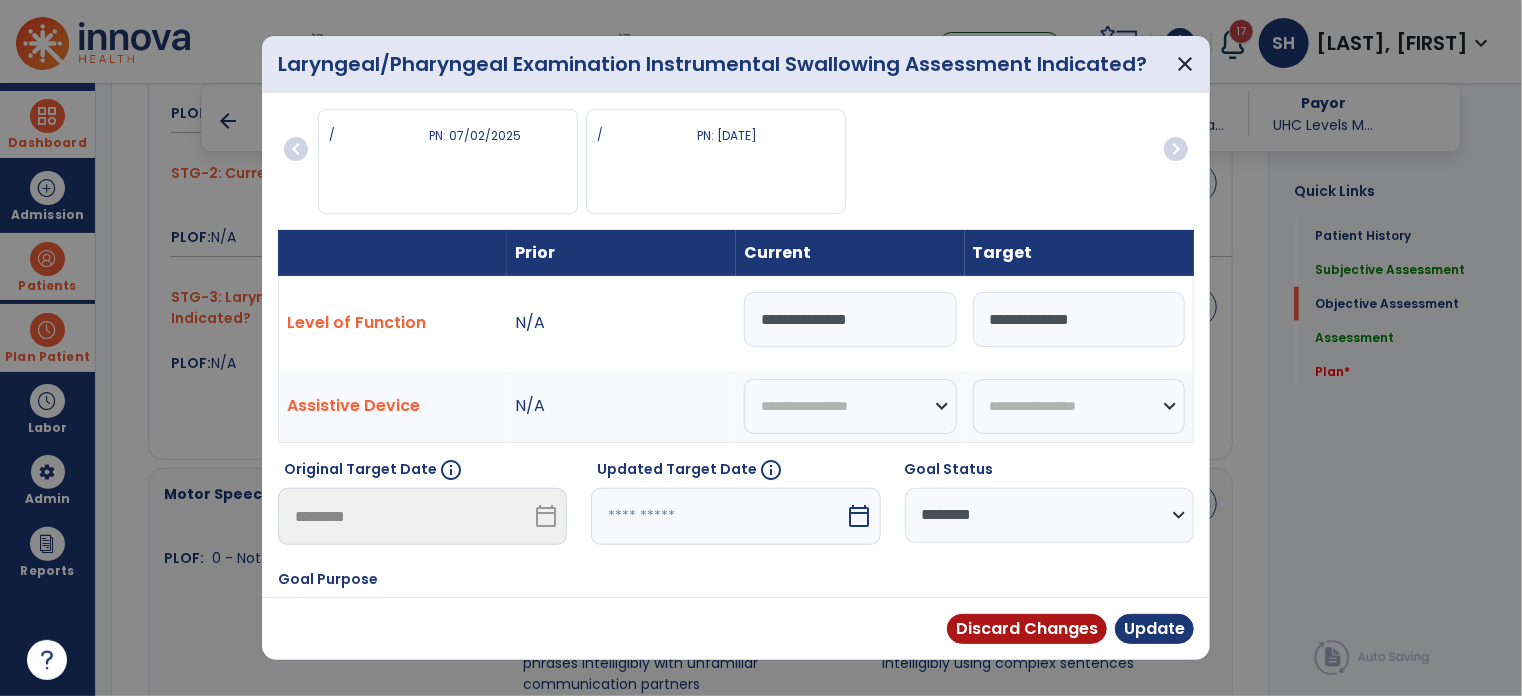 select on "********" 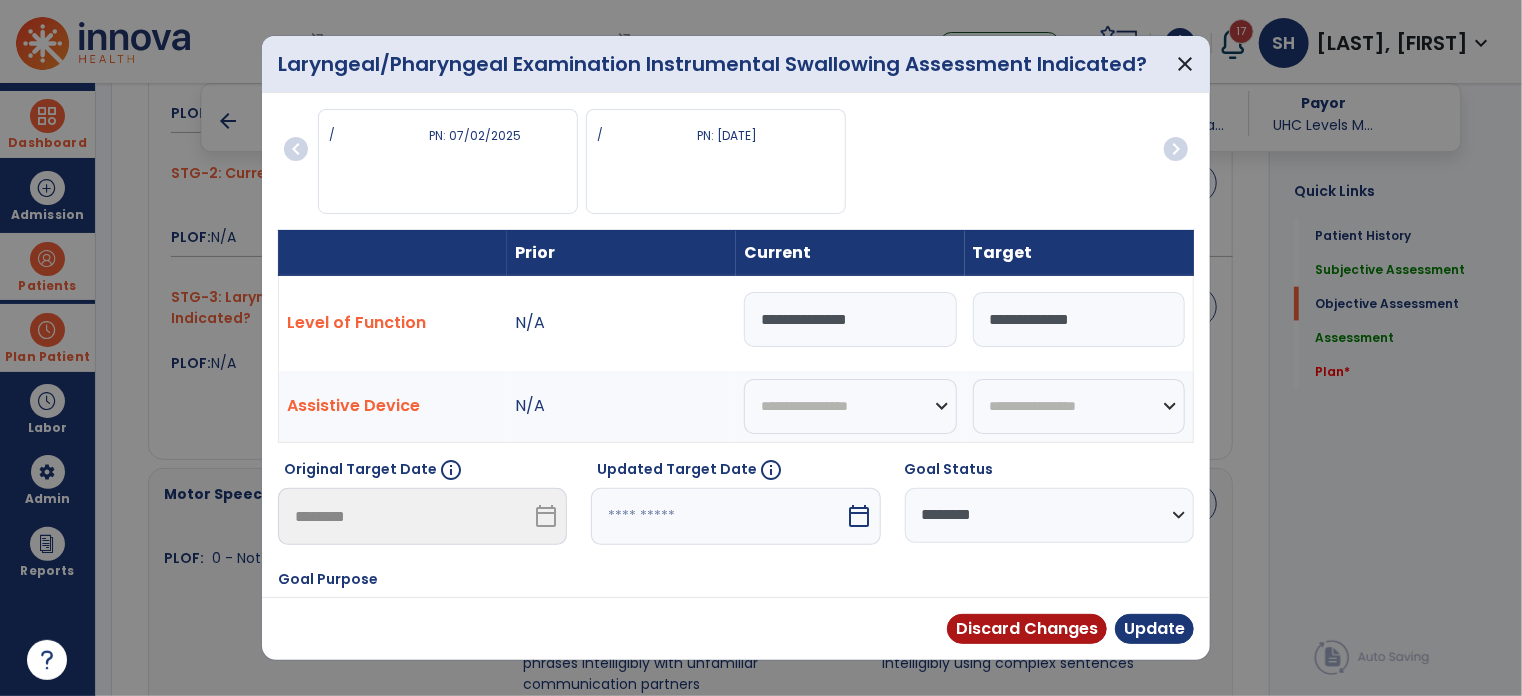 click on "**********" at bounding box center [1049, 515] 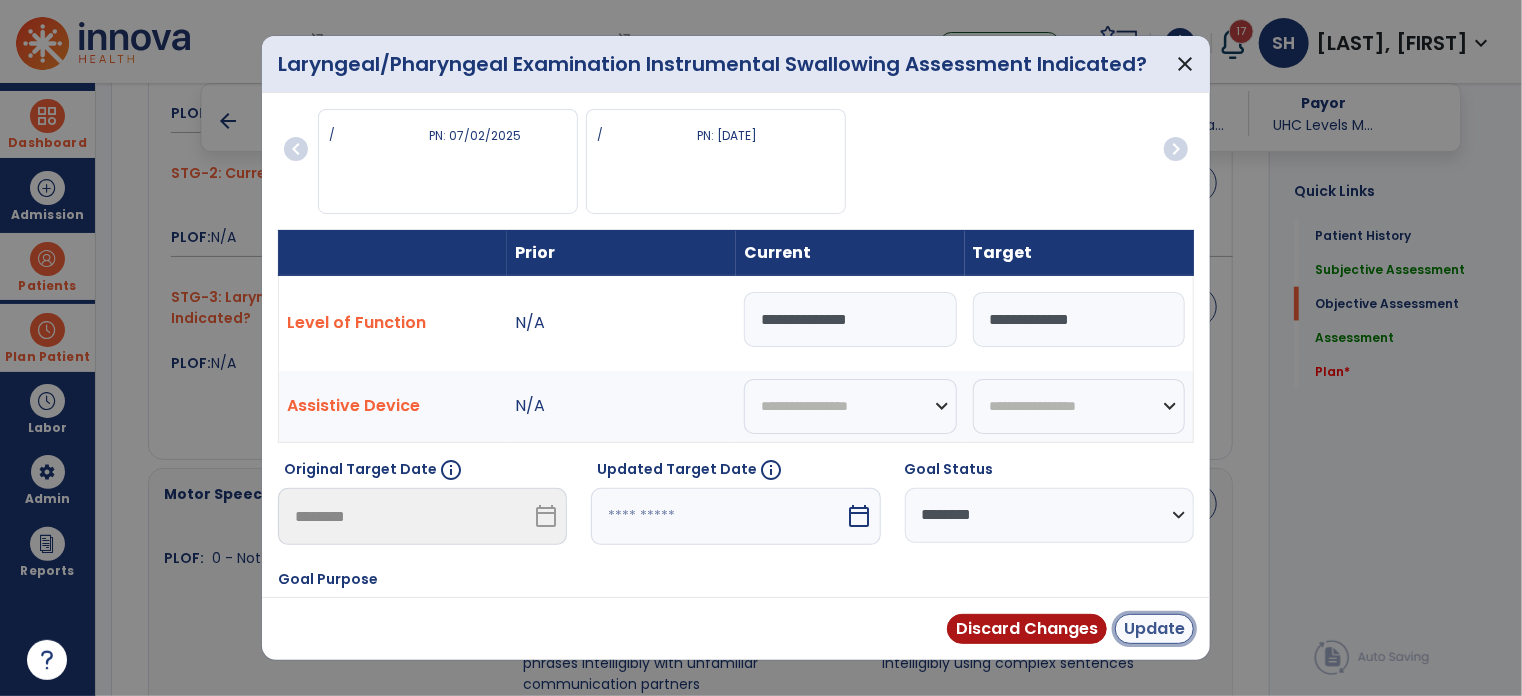click on "Update" at bounding box center (1154, 629) 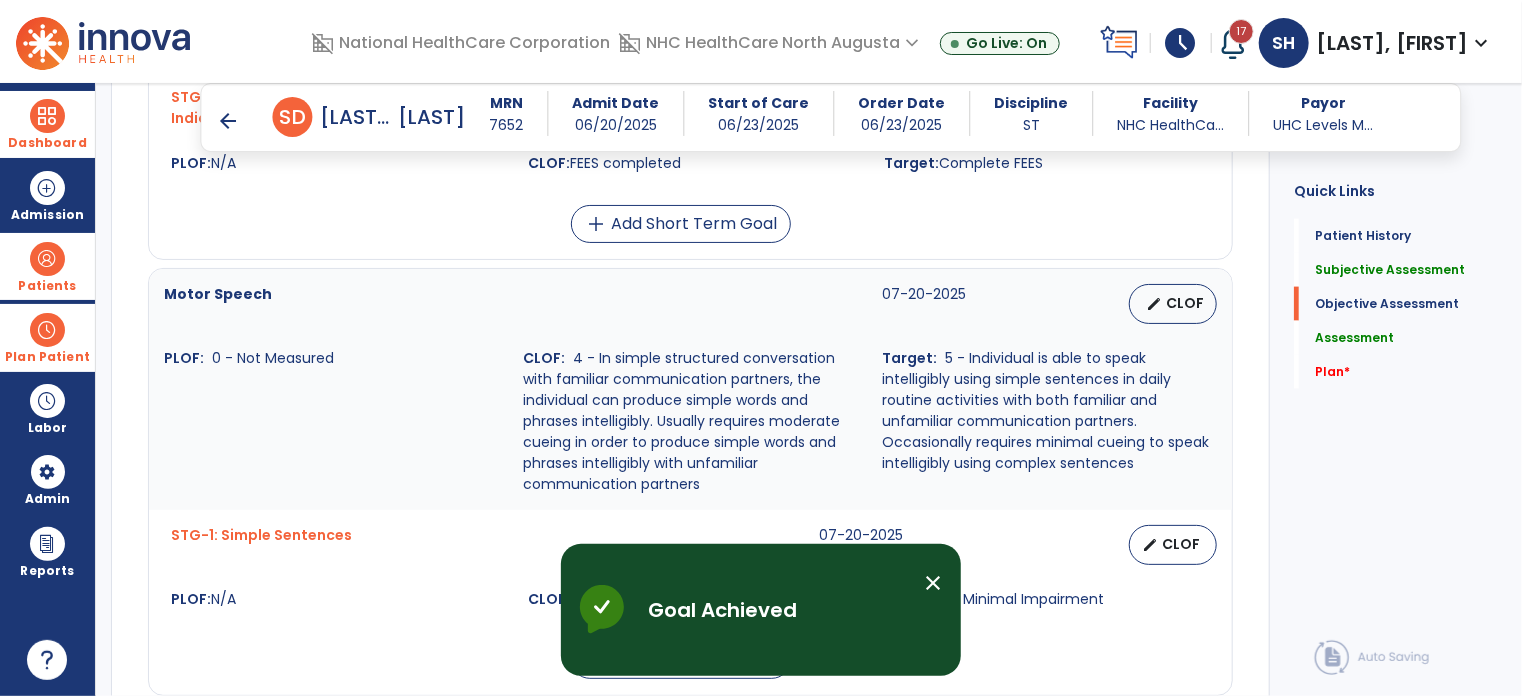 scroll, scrollTop: 1406, scrollLeft: 0, axis: vertical 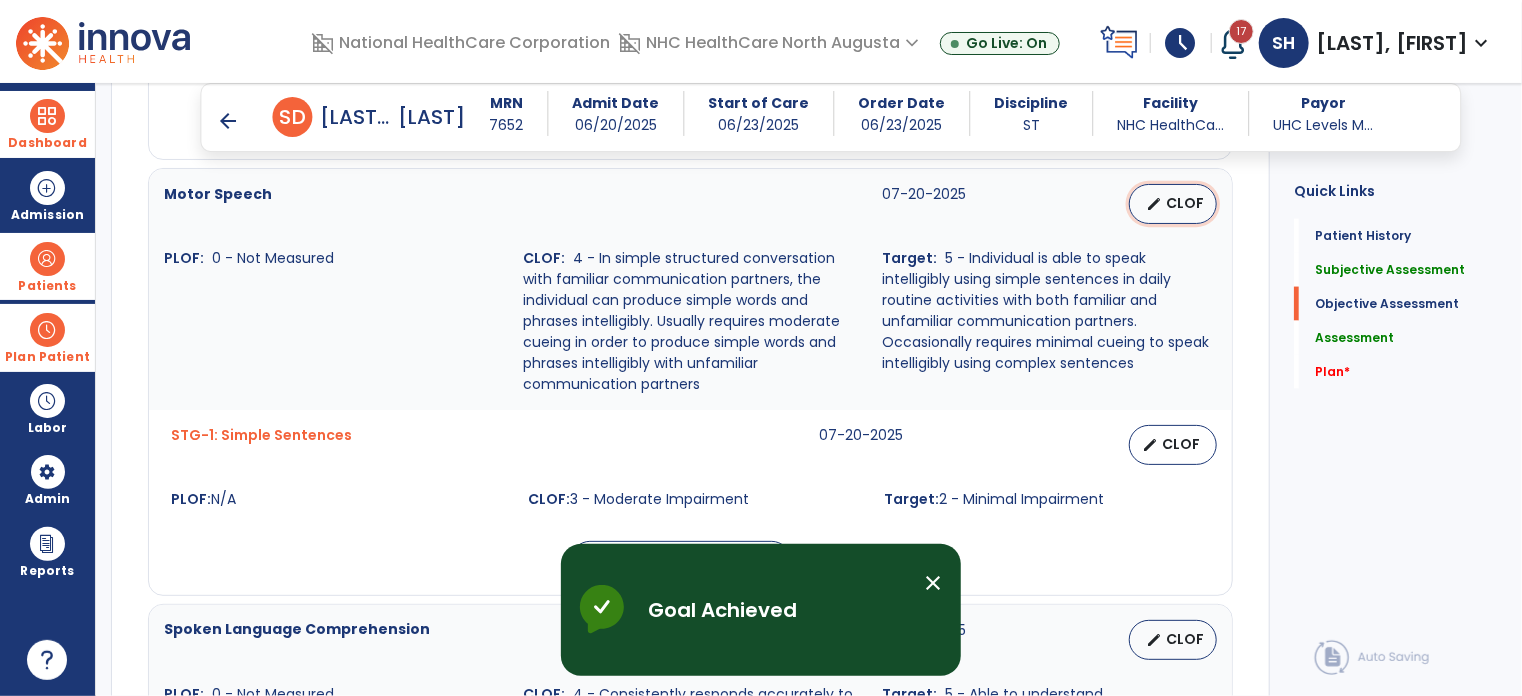 click on "CLOF" at bounding box center (1185, 203) 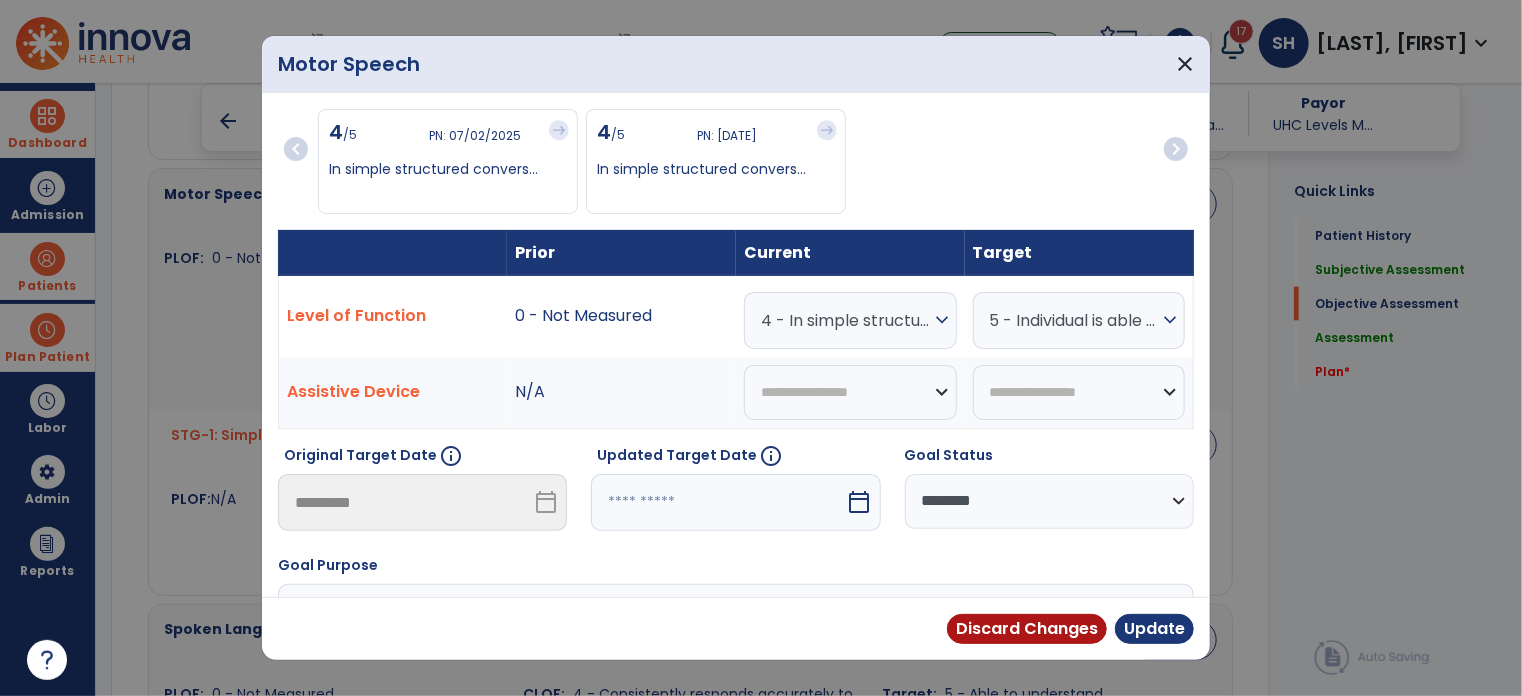 click on "4 - In simple structured conversation with familiar communication partners, the individual can produce simple words and phrases intelligibly. Usually requires moderate cueing in order to produce simple words and phrases intelligibly with unfamiliar communication partners" at bounding box center (845, 320) 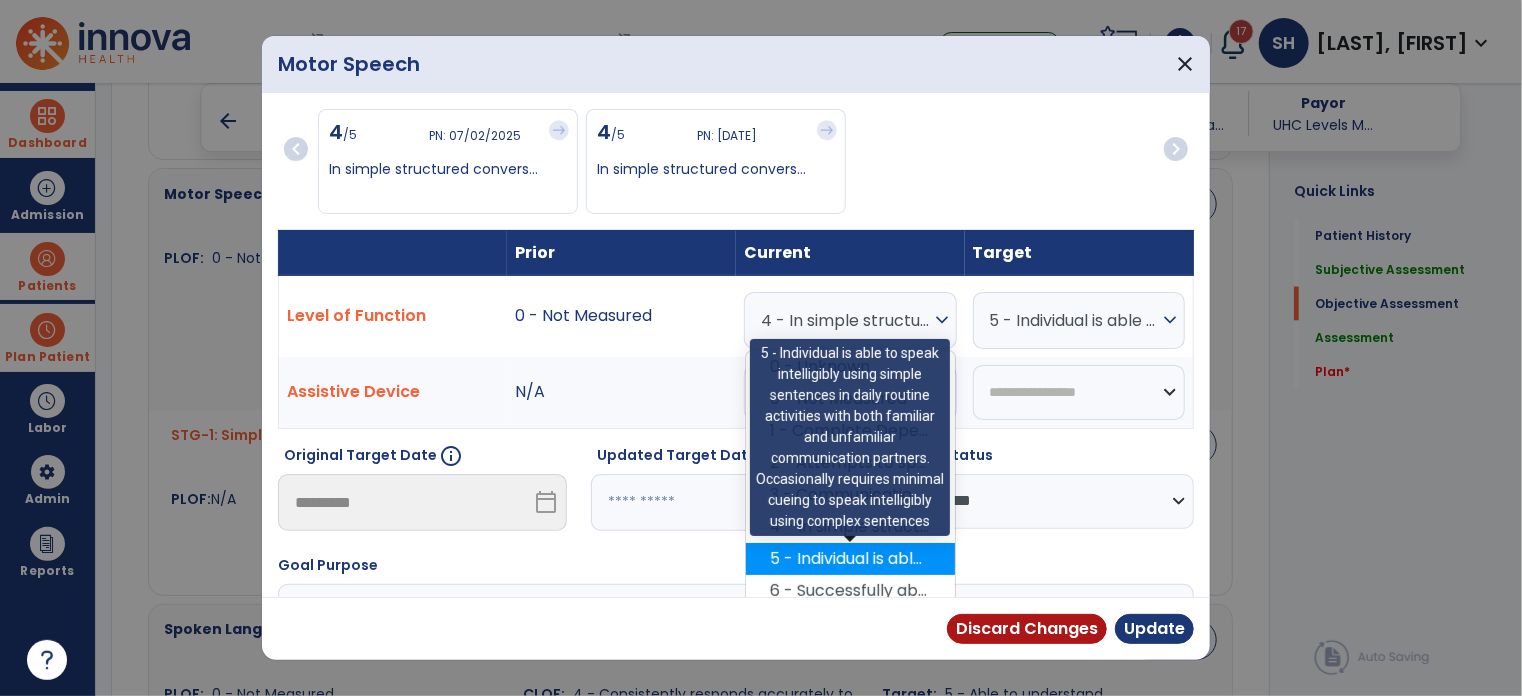 click on "5 - Individual is able to speak intelligibly using simple sentences in daily routine activities with both familiar and unfamiliar communication partners. Occasionally requires minimal cueing to speak intelligibly using complex sentences" at bounding box center [850, 559] 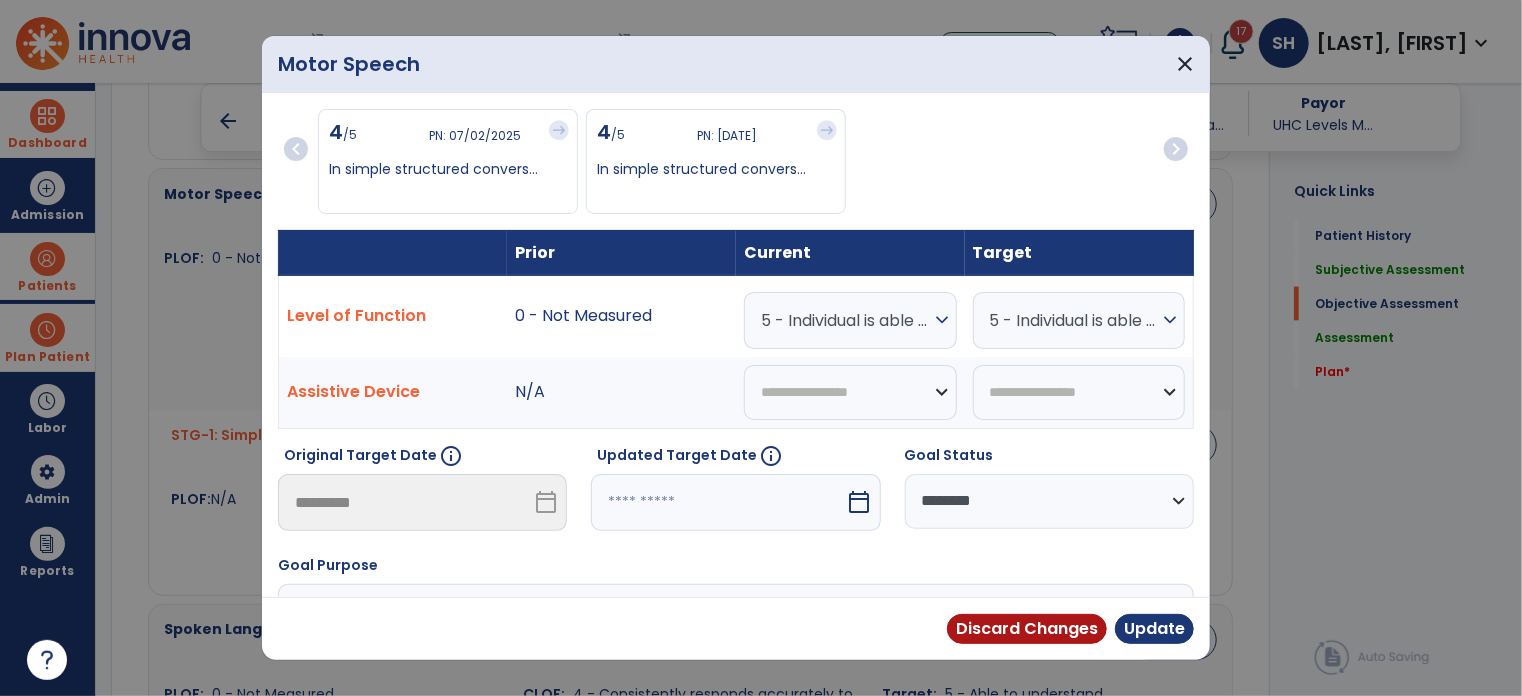 click on "5 - Individual is able to speak intelligibly using simple sentences in daily routine activities with both familiar and unfamiliar communication partners. Occasionally requires minimal cueing to speak intelligibly using complex sentences" at bounding box center [1074, 320] 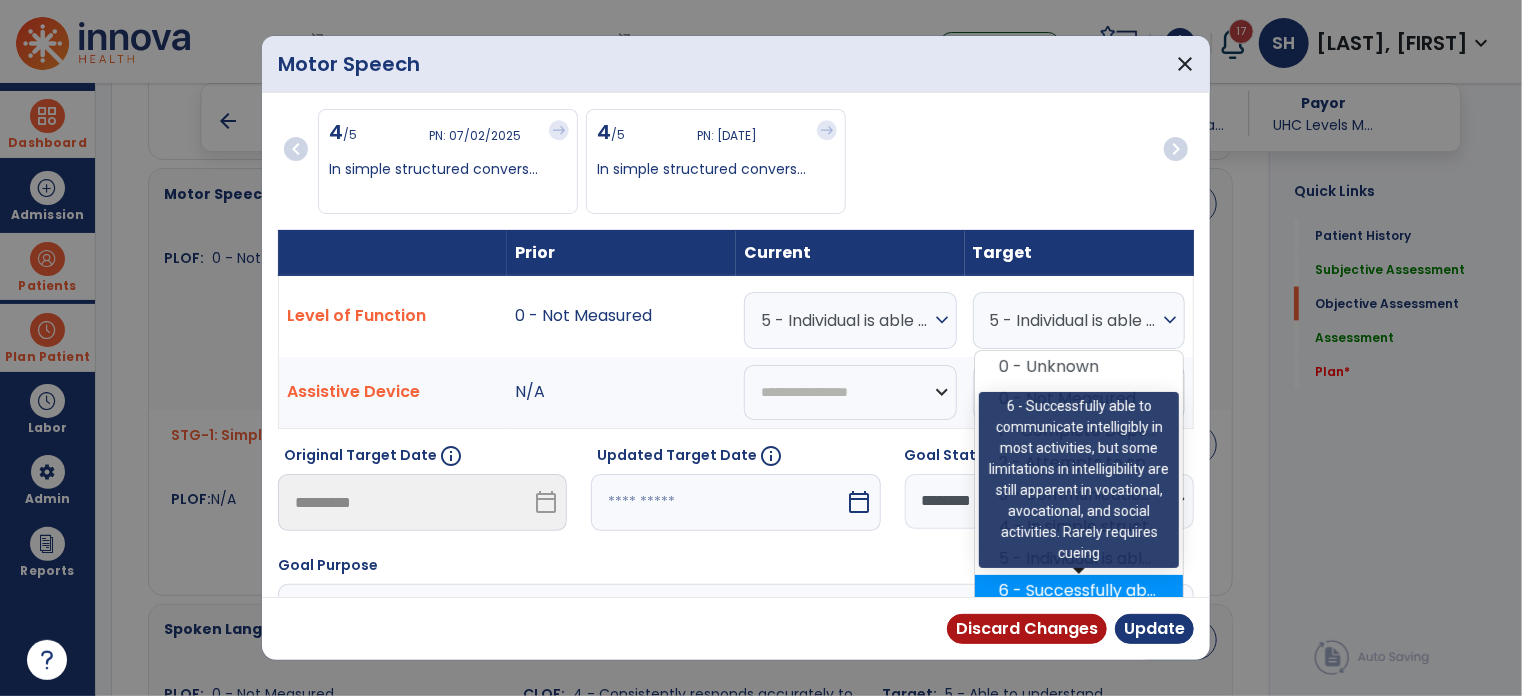click on "6 - Successfully able to communicate intelligibly in most activities, but some limitations in intelligibility are still apparent in vocational, avocational, and social activities. Rarely requires cueing" at bounding box center (1079, 591) 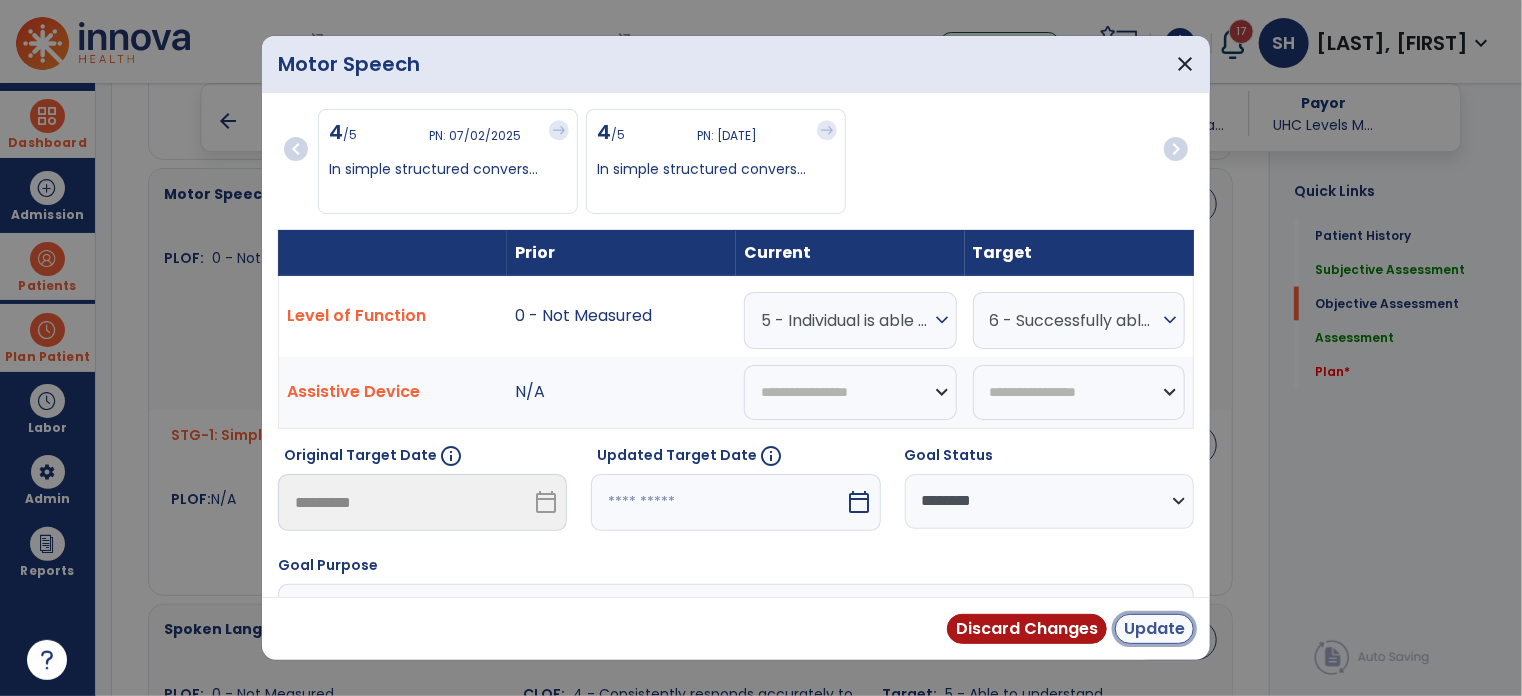 click on "Update" at bounding box center [1154, 629] 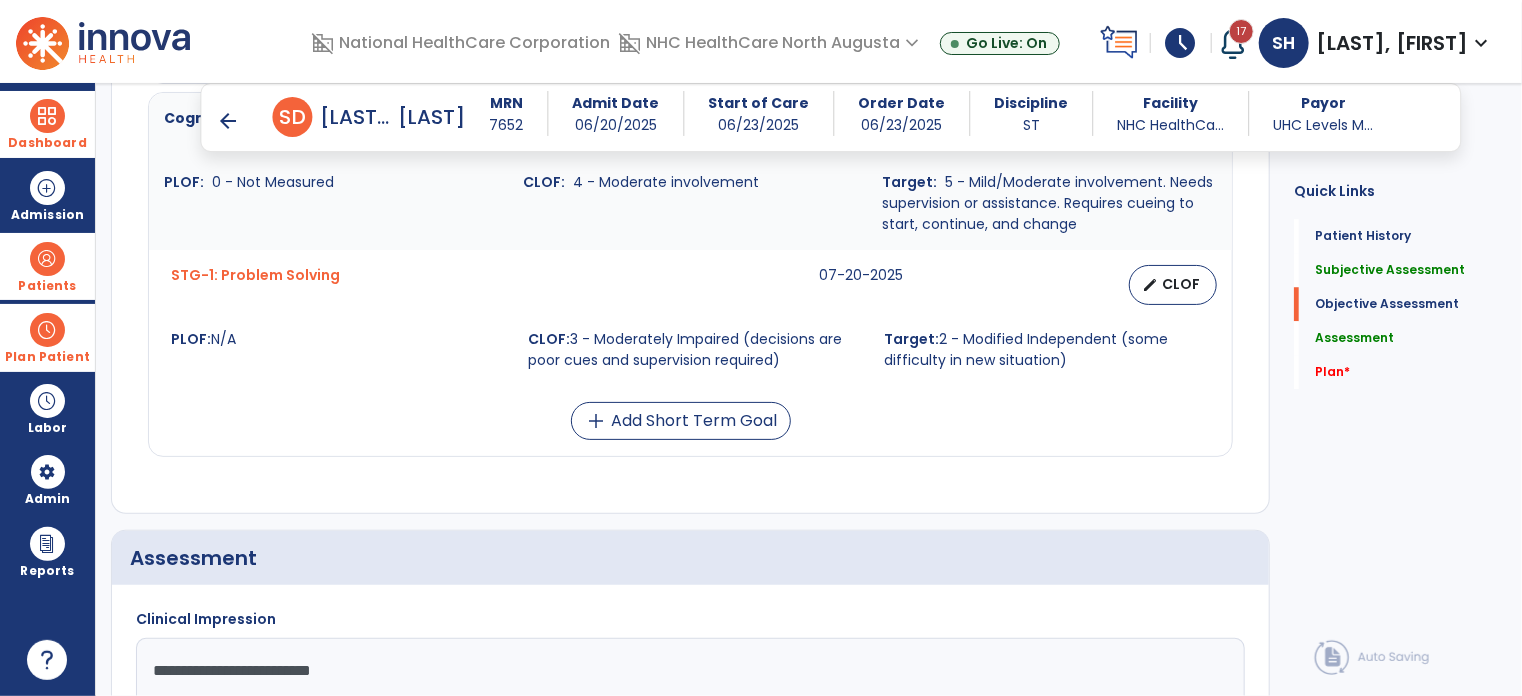scroll, scrollTop: 3185, scrollLeft: 0, axis: vertical 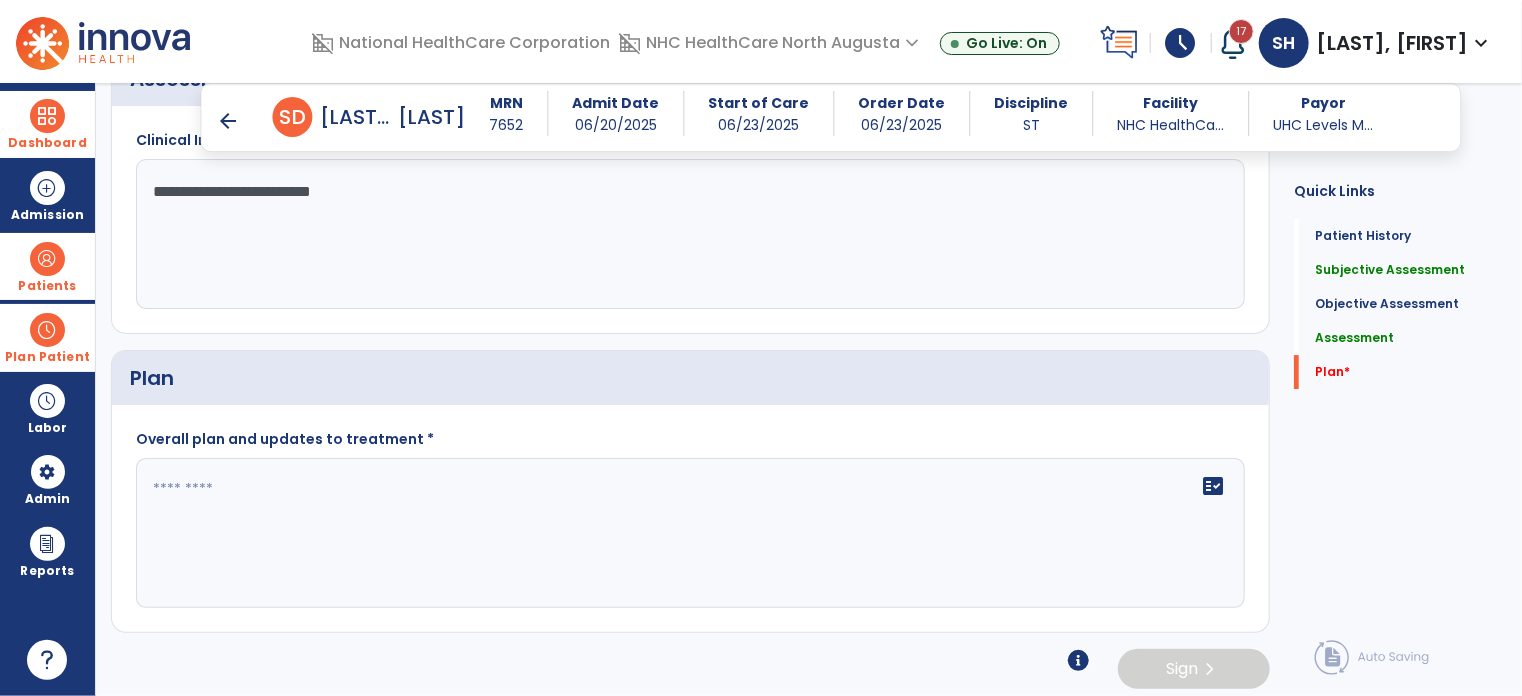 click on "**********" 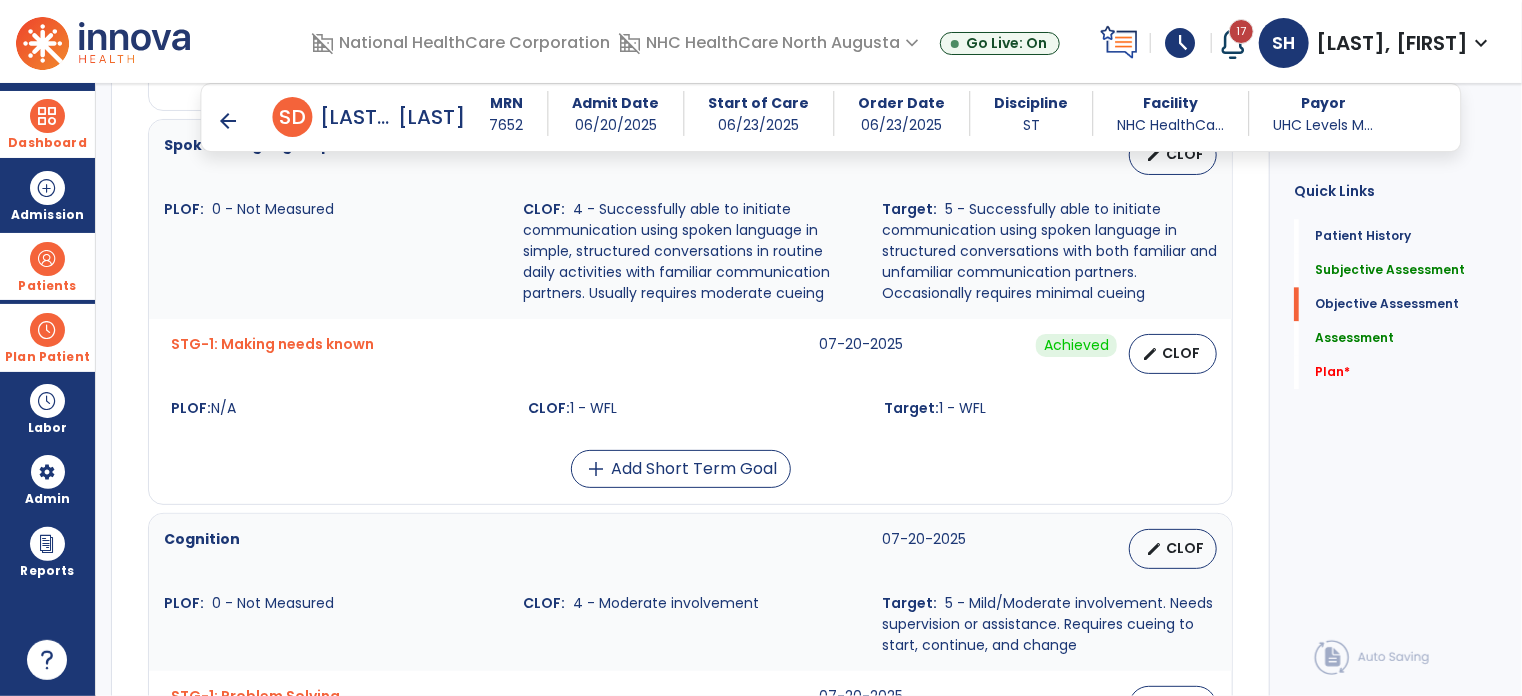scroll, scrollTop: 2185, scrollLeft: 0, axis: vertical 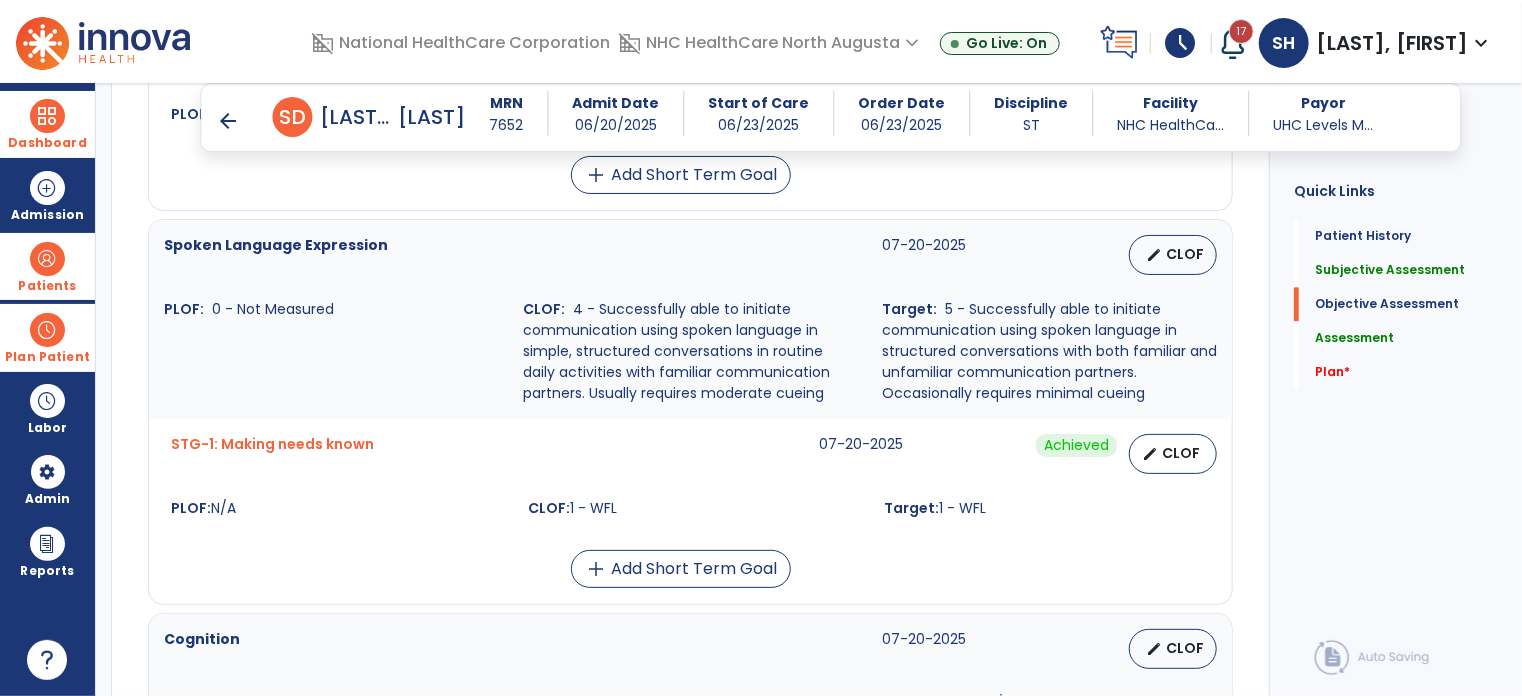 type on "**********" 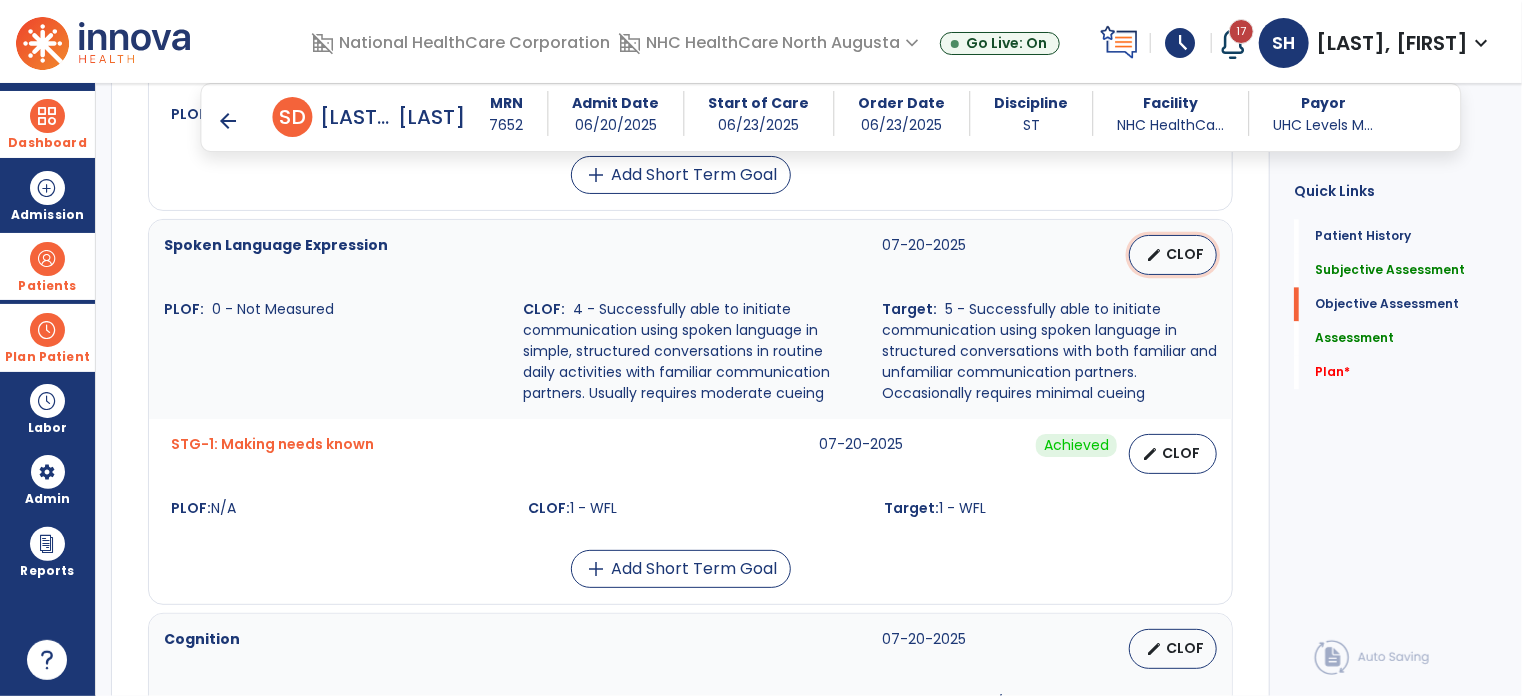 click on "CLOF" at bounding box center [1185, 254] 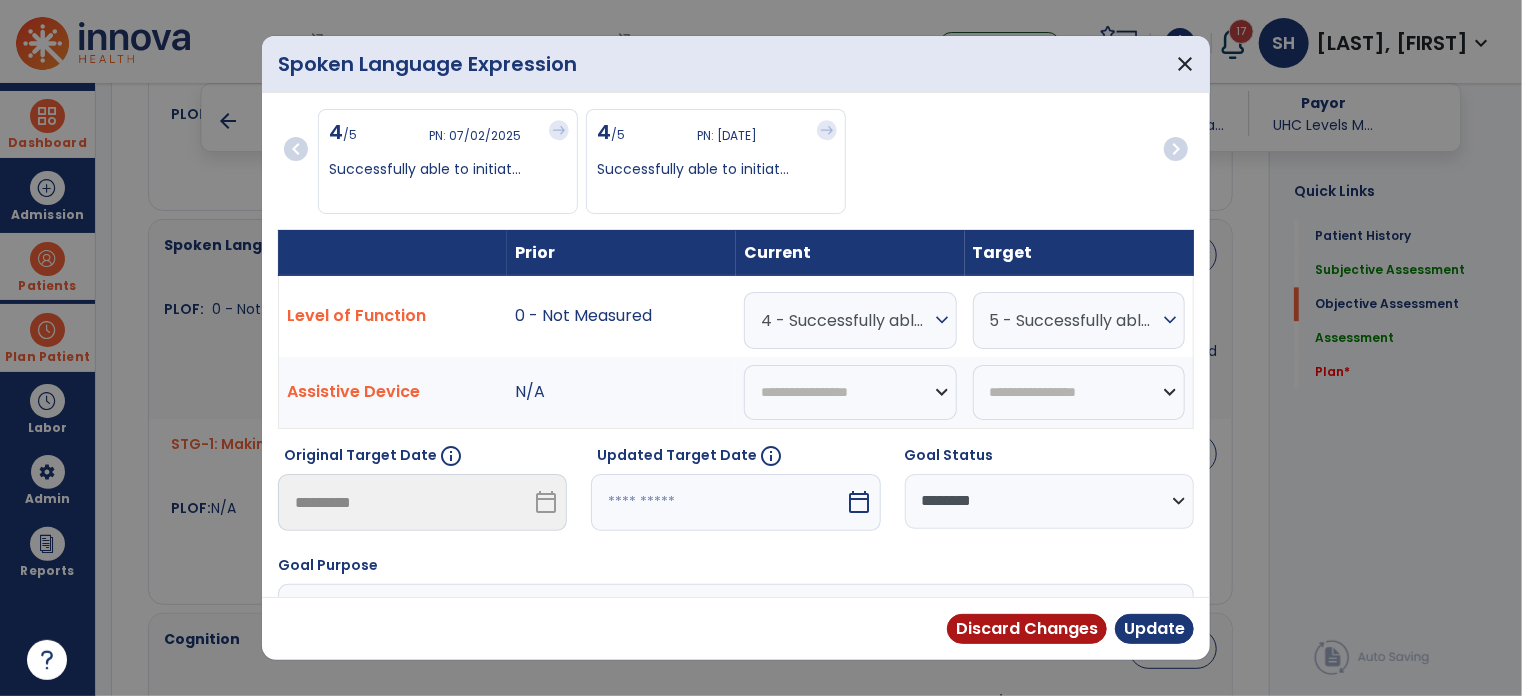 click on "4 - Successfully able to initiate communication using spoken language in simple, structured conversations in routine daily activities with familiar communication partners. Usually requires moderate cueing" at bounding box center [845, 320] 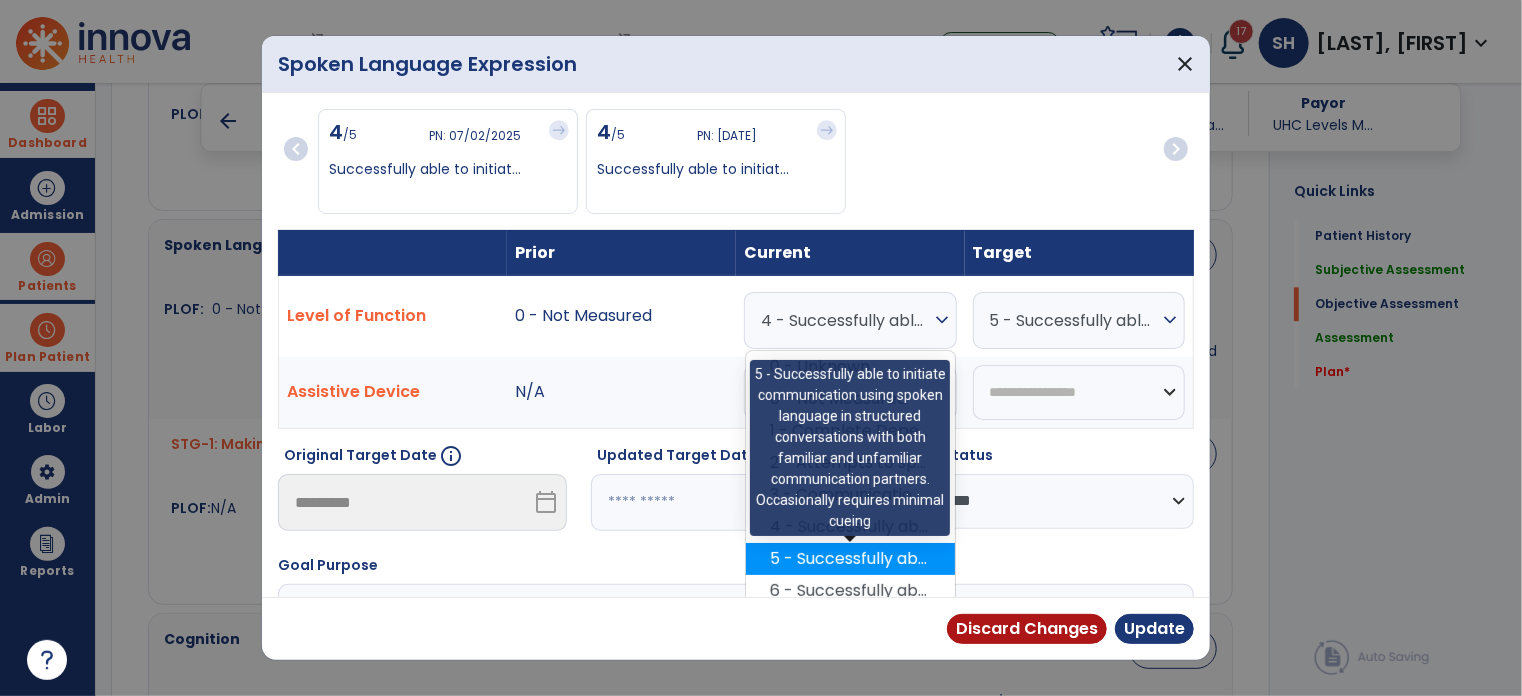 click on "5 - Successfully able to initiate communication using spoken language in structured conversations with both familiar and unfamiliar communication partners. Occasionally requires minimal cueing" at bounding box center [850, 559] 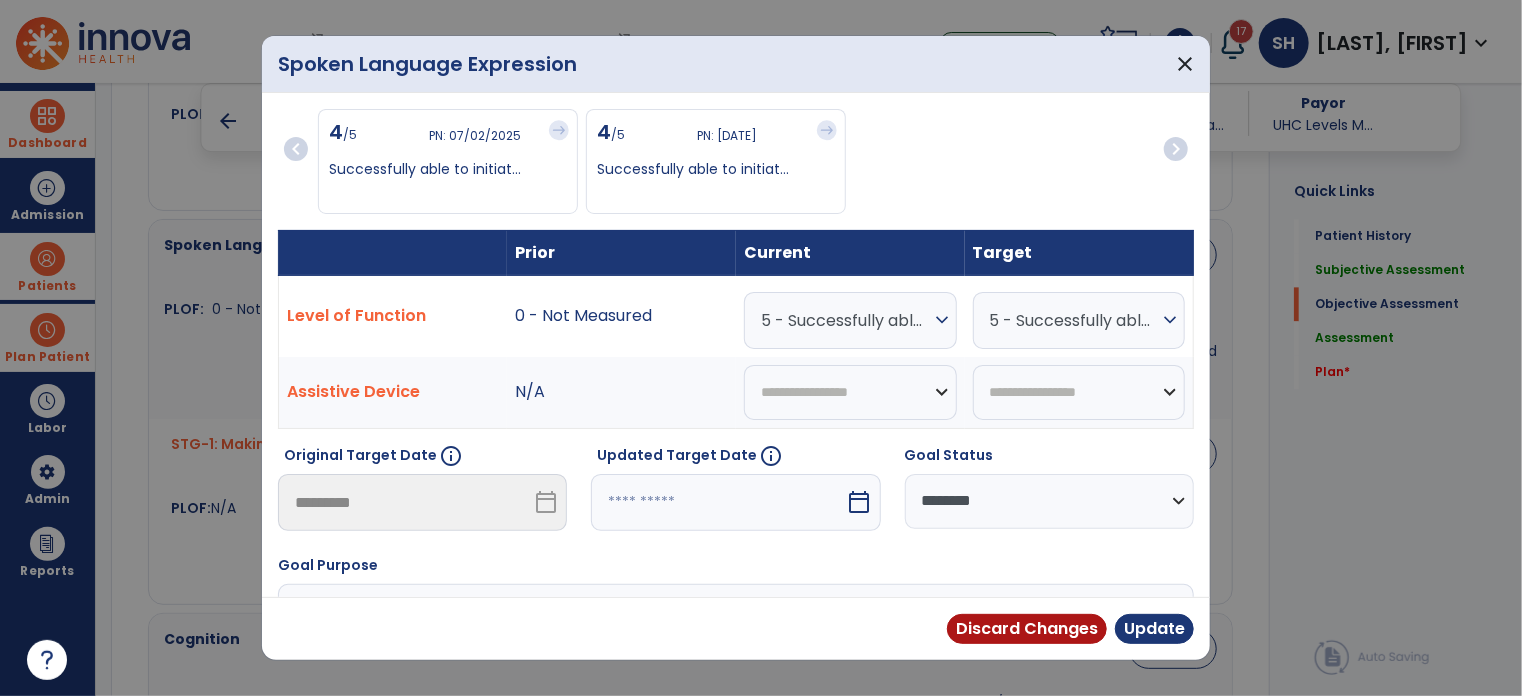 click on "5 - Successfully able to initiate communication using spoken language in structured conversations with both familiar and unfamiliar communication partners. Occasionally requires minimal cueing" at bounding box center (1074, 320) 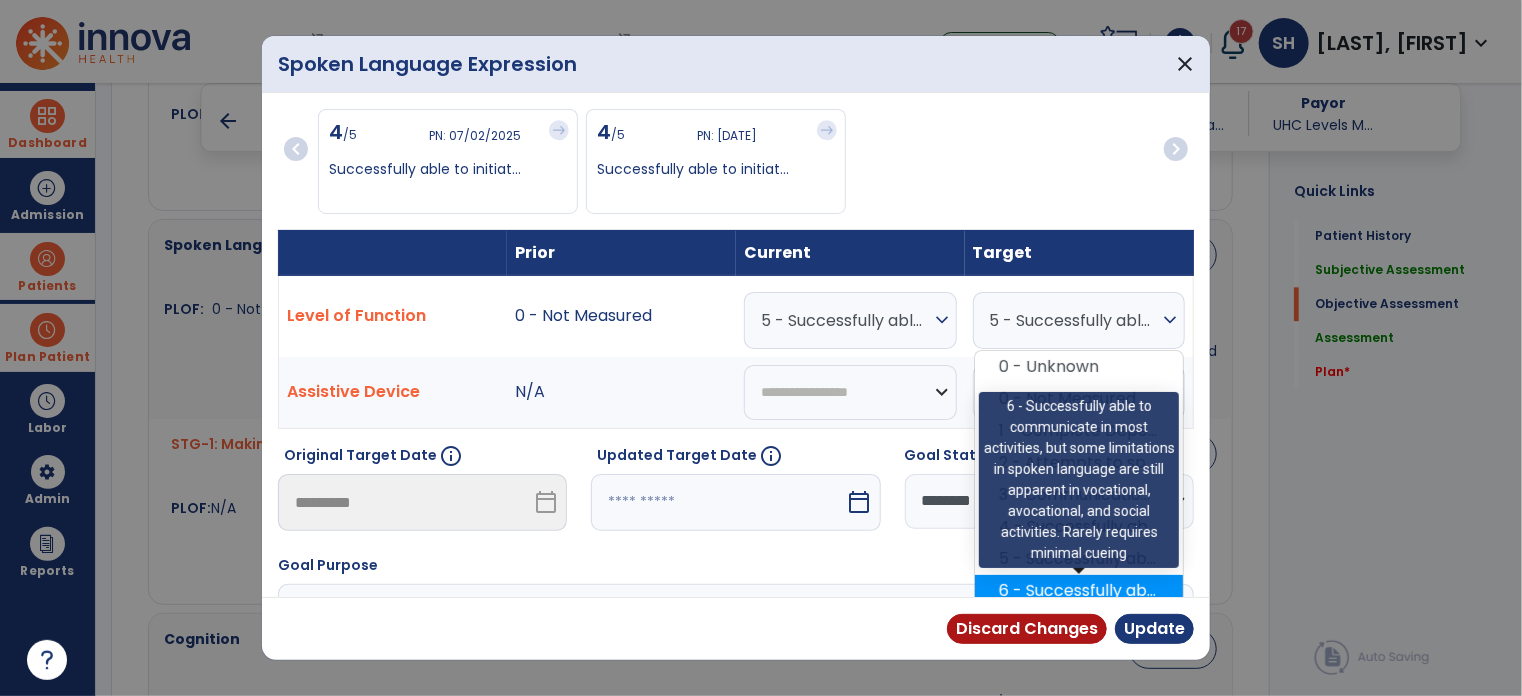 click on "6 - Successfully able to communicate in most activities, but some limitations in spoken language are still apparent in vocational, avocational, and social activities. Rarely requires minimal cueing" at bounding box center [1079, 591] 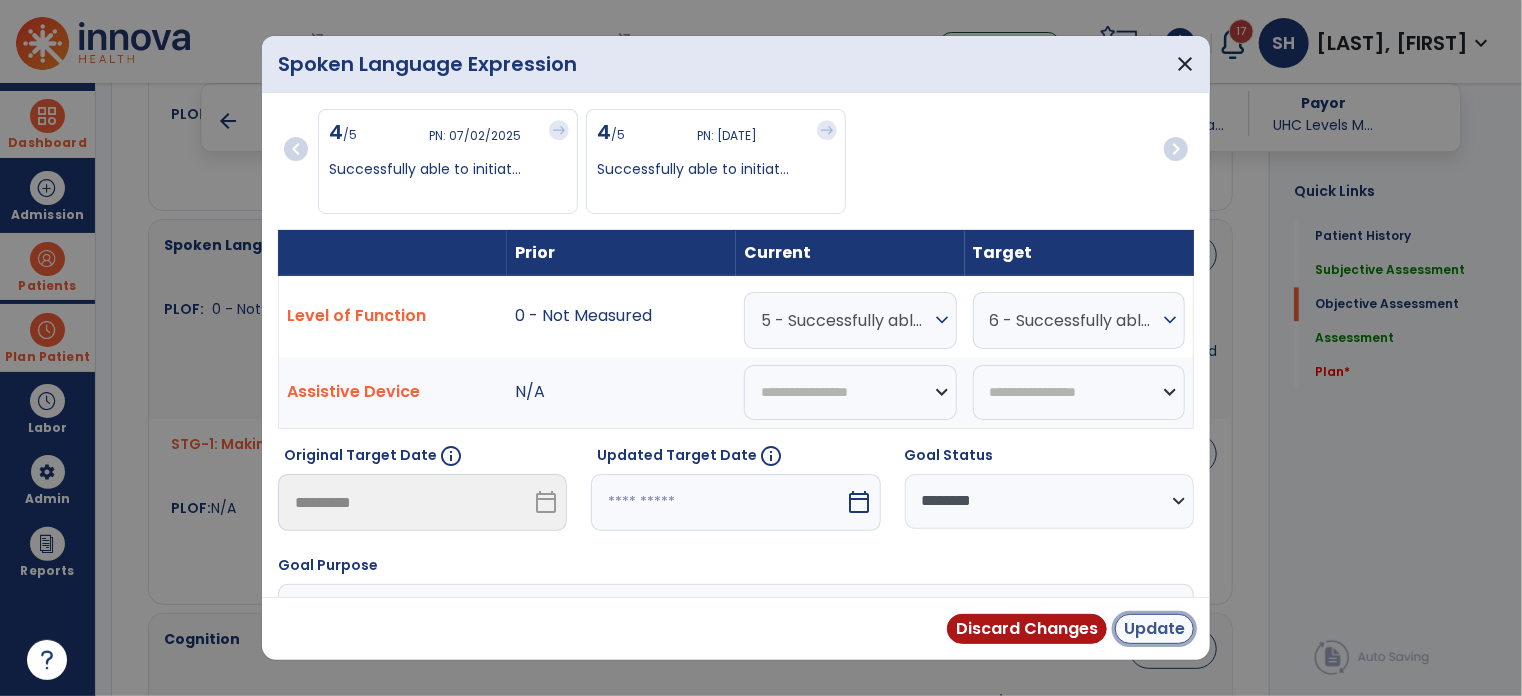 click on "Update" at bounding box center [1154, 629] 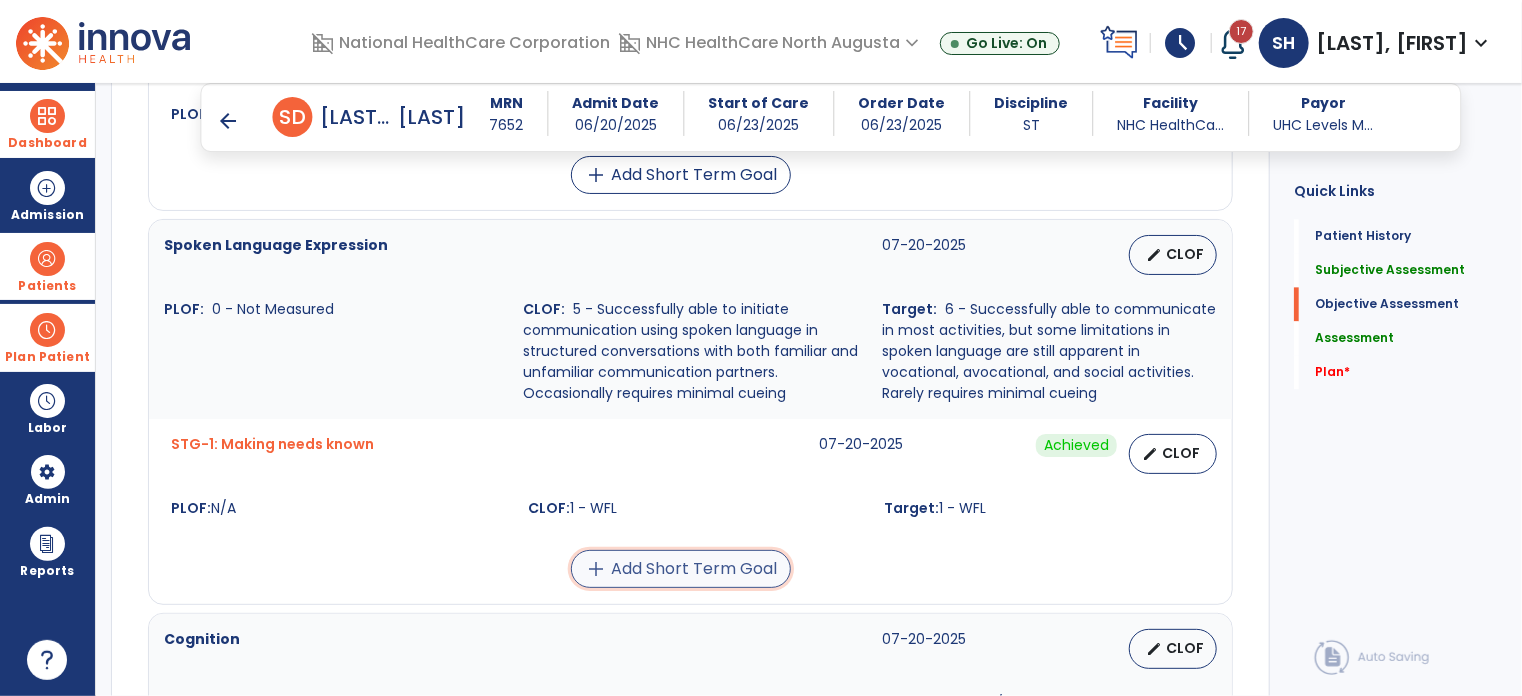 click on "add  Add Short Term Goal" at bounding box center [681, 569] 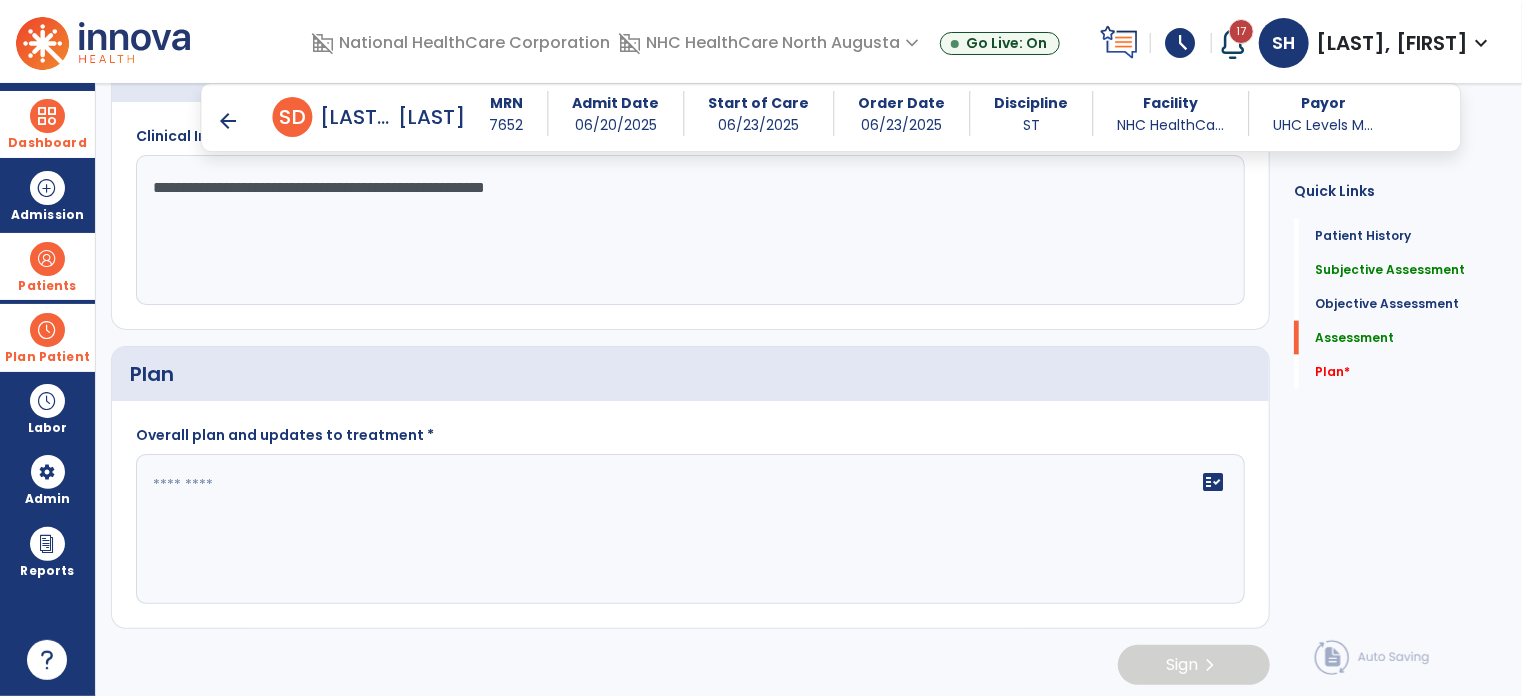 scroll, scrollTop: 624, scrollLeft: 0, axis: vertical 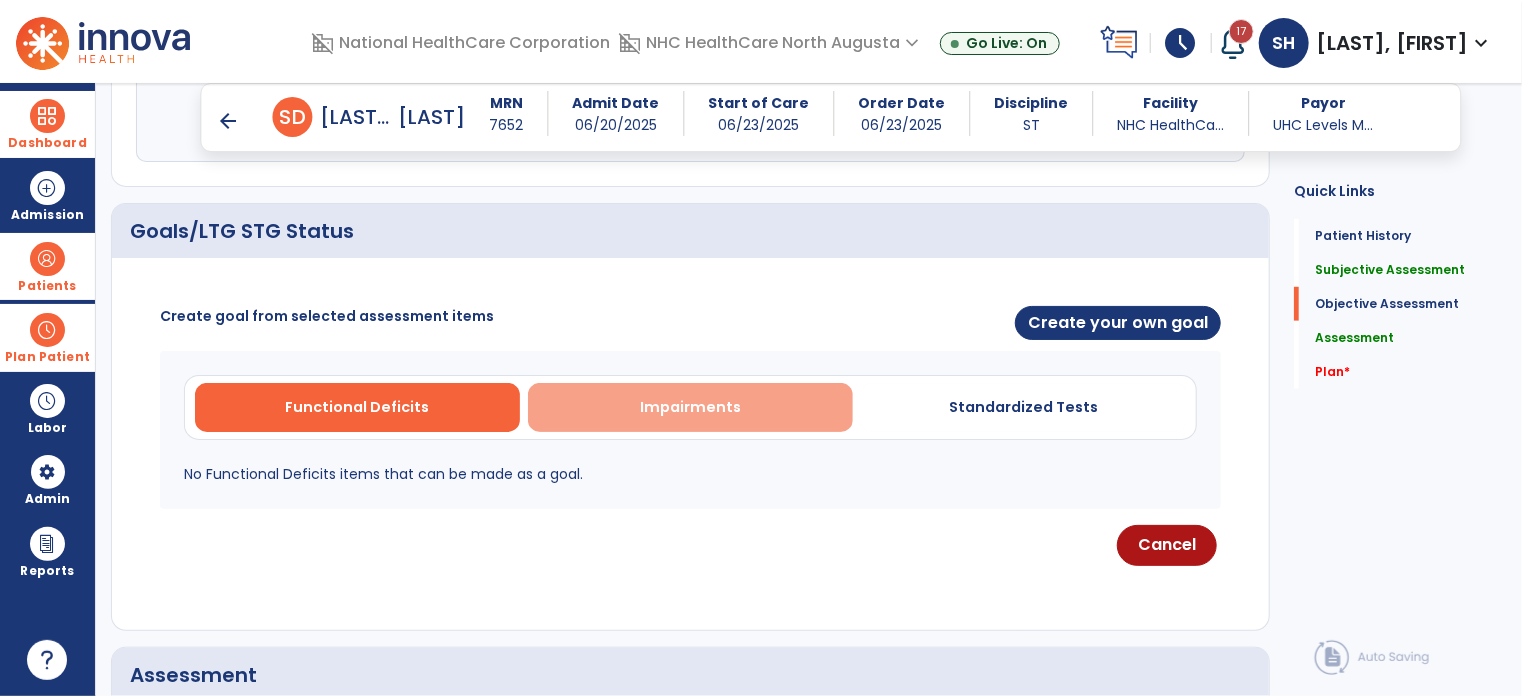 click on "Impairments" at bounding box center [690, 407] 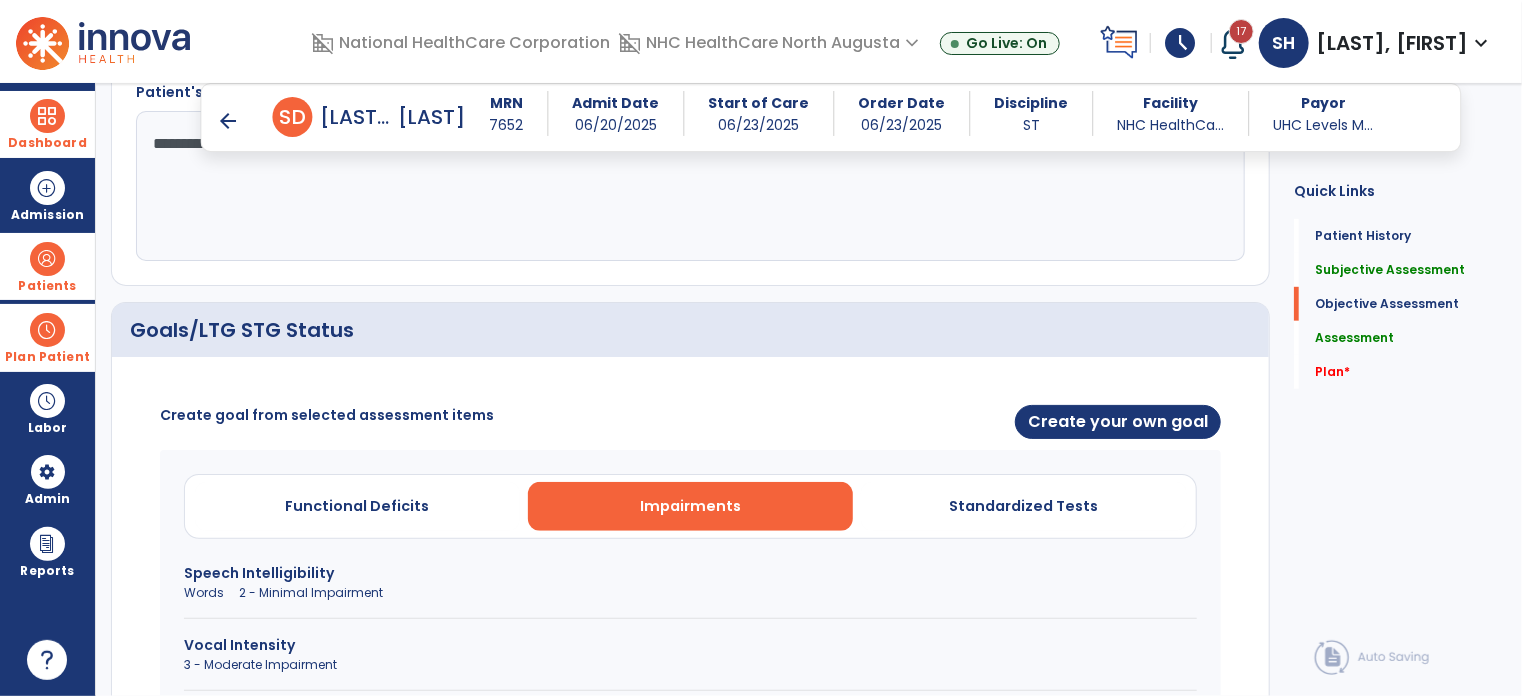scroll, scrollTop: 524, scrollLeft: 0, axis: vertical 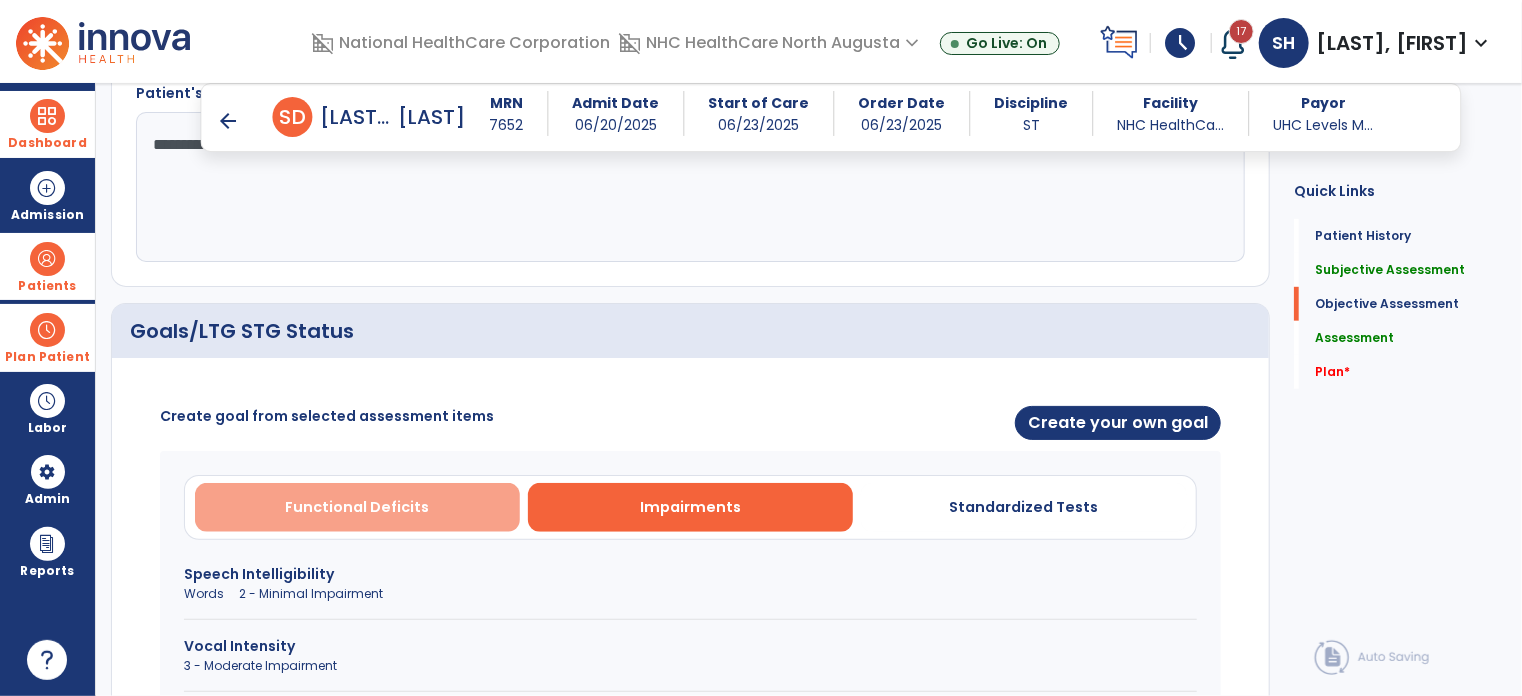 click on "Functional Deficits" at bounding box center (357, 507) 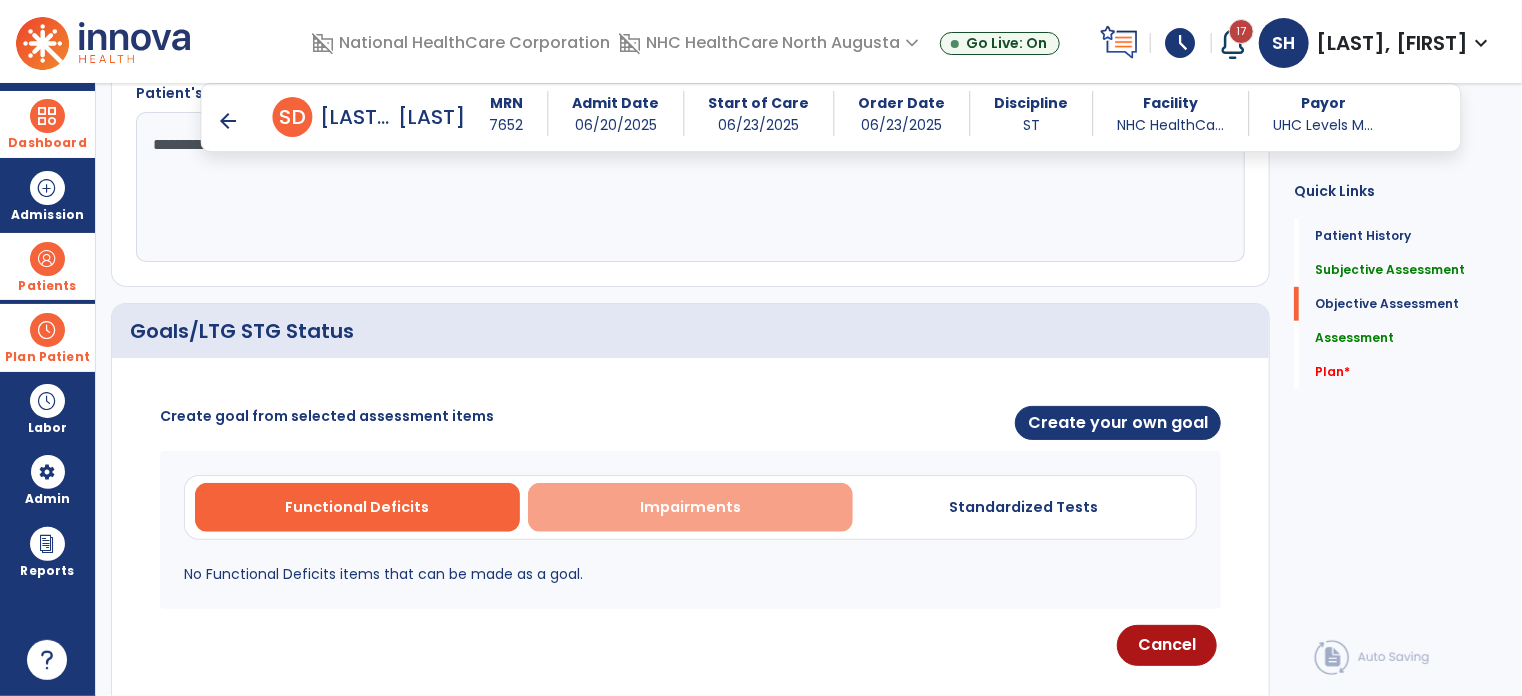 click on "Impairments" at bounding box center [690, 507] 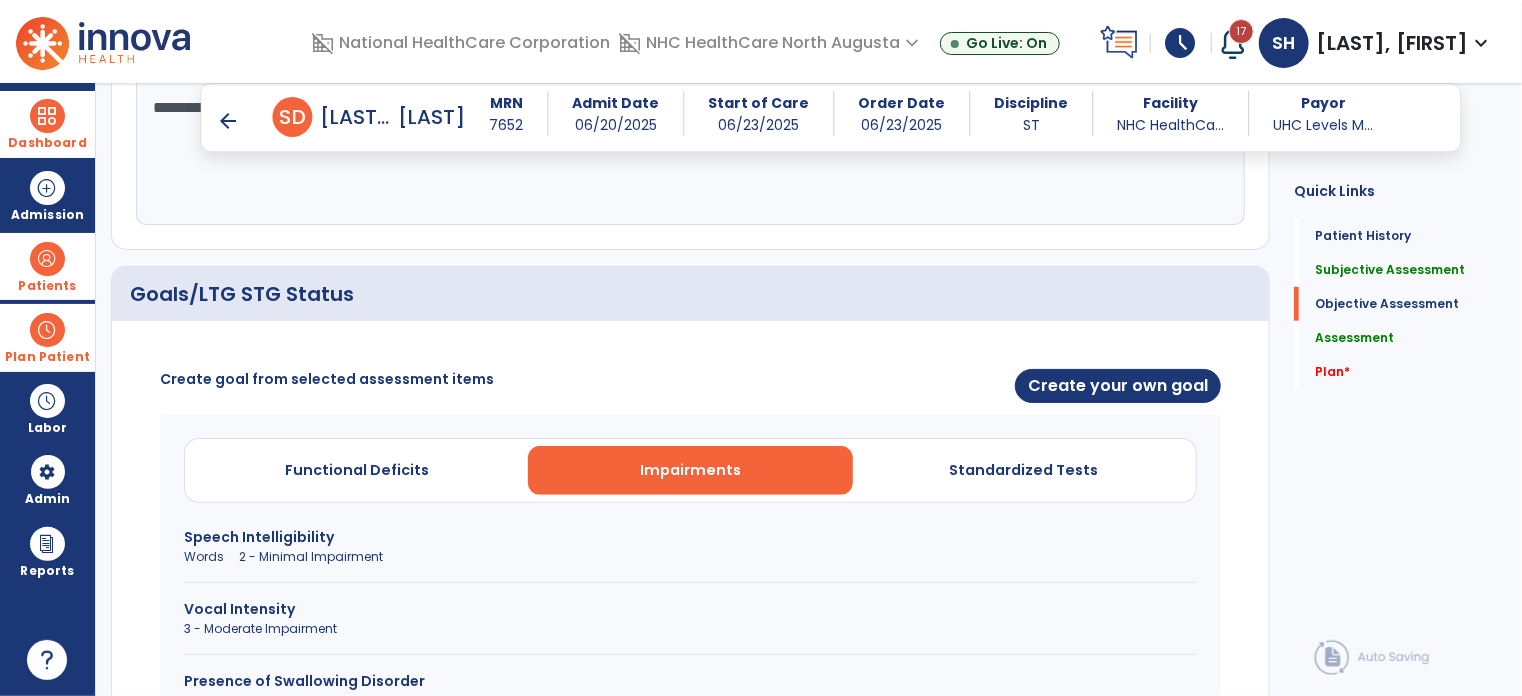 scroll, scrollTop: 524, scrollLeft: 0, axis: vertical 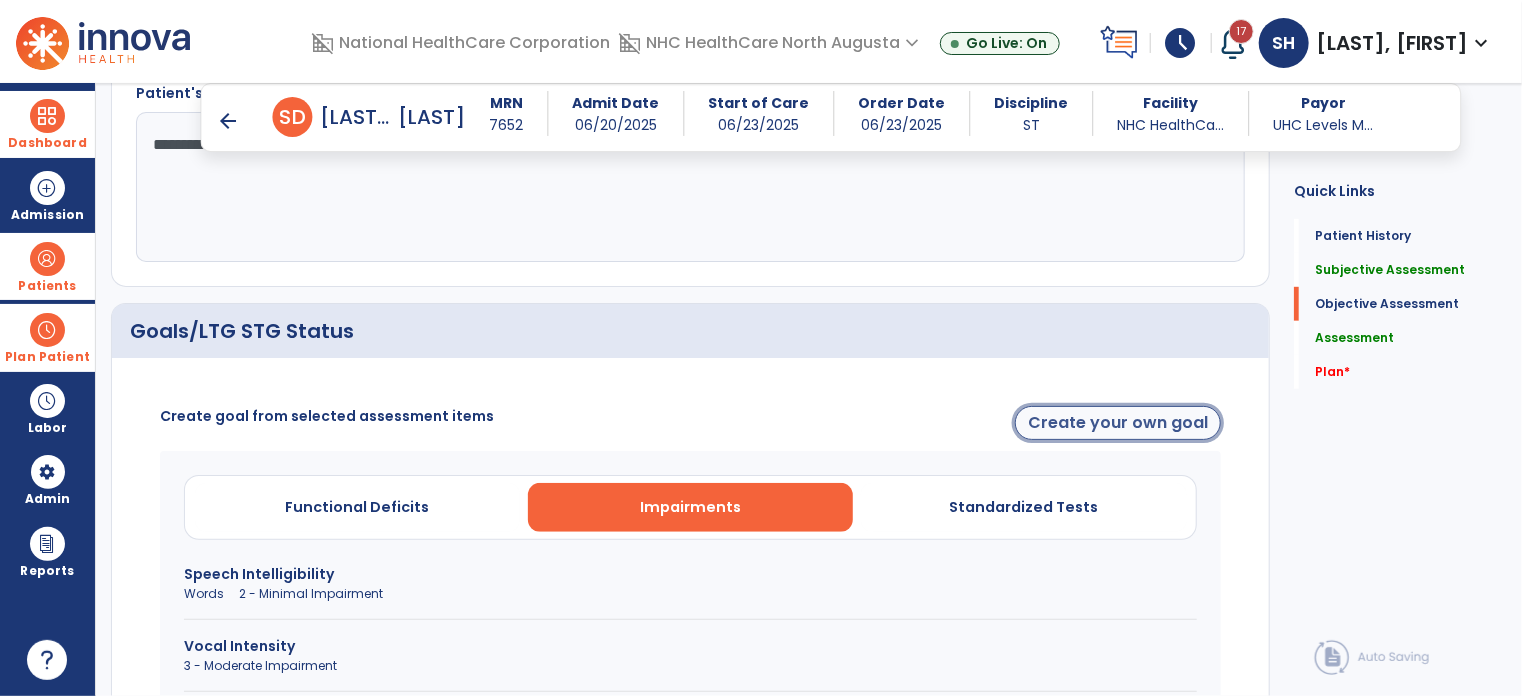 click on "Create your own goal" 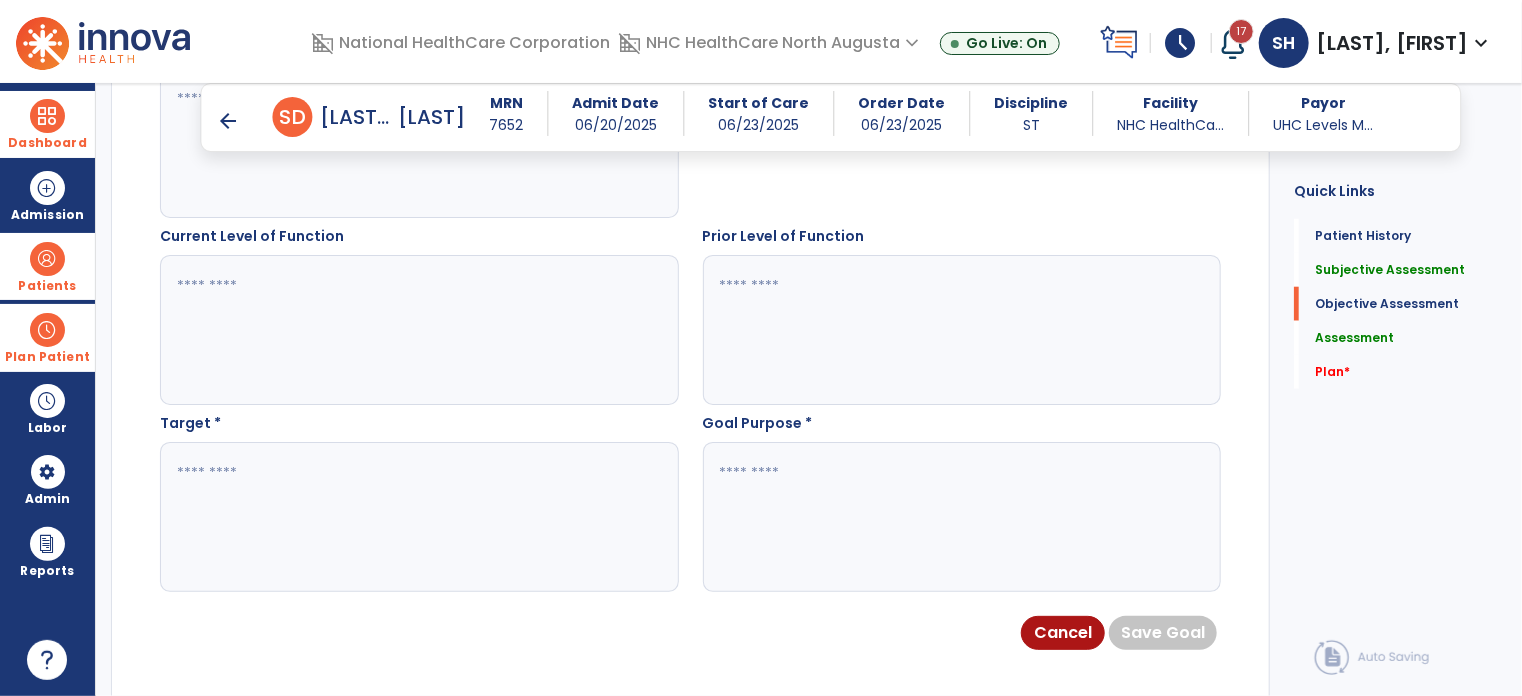 scroll, scrollTop: 924, scrollLeft: 0, axis: vertical 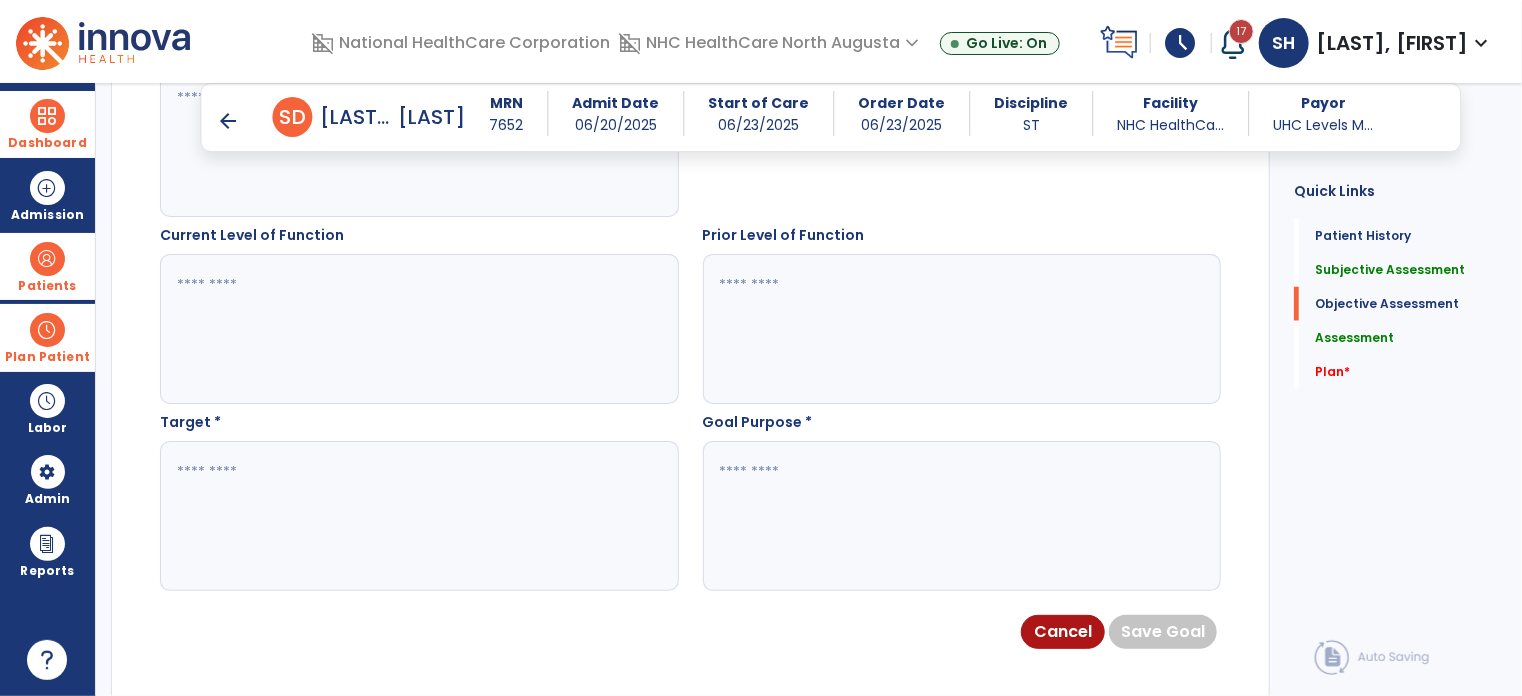 click 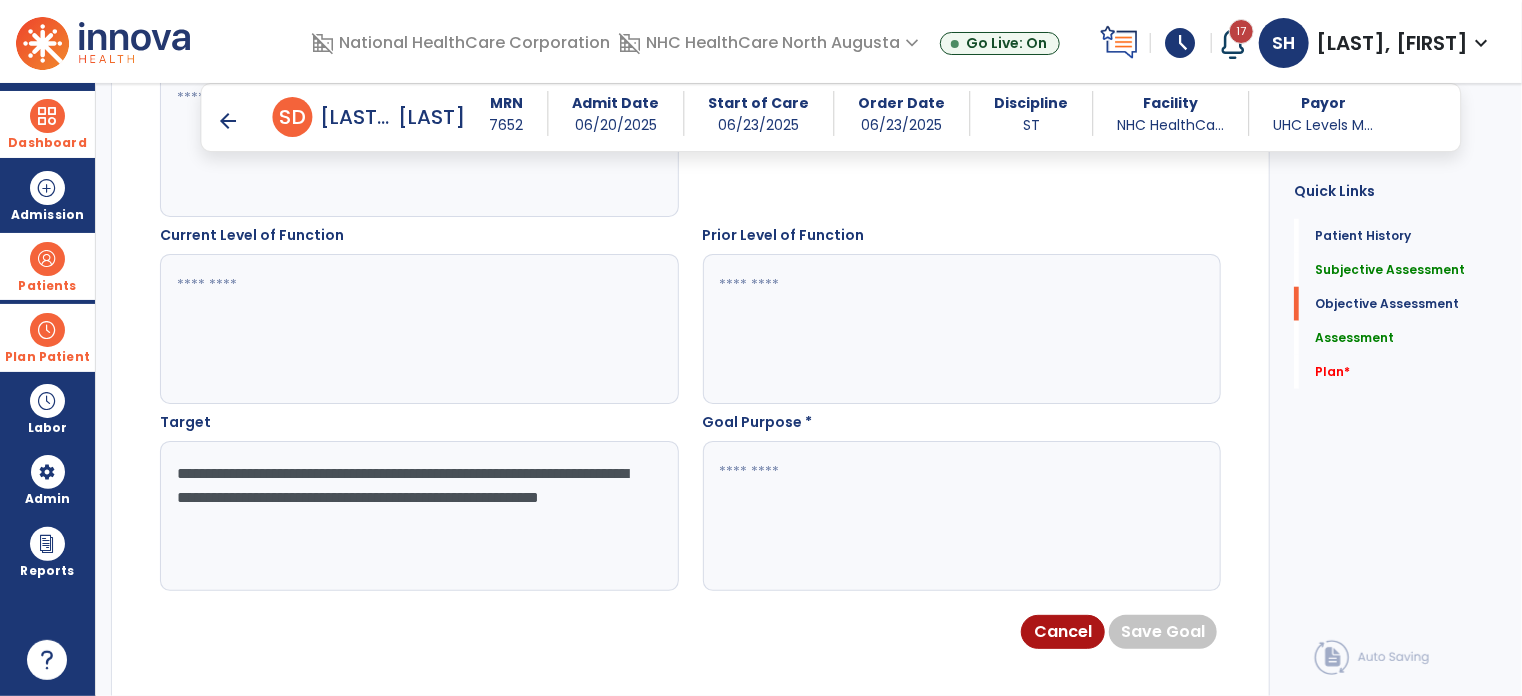 type on "**********" 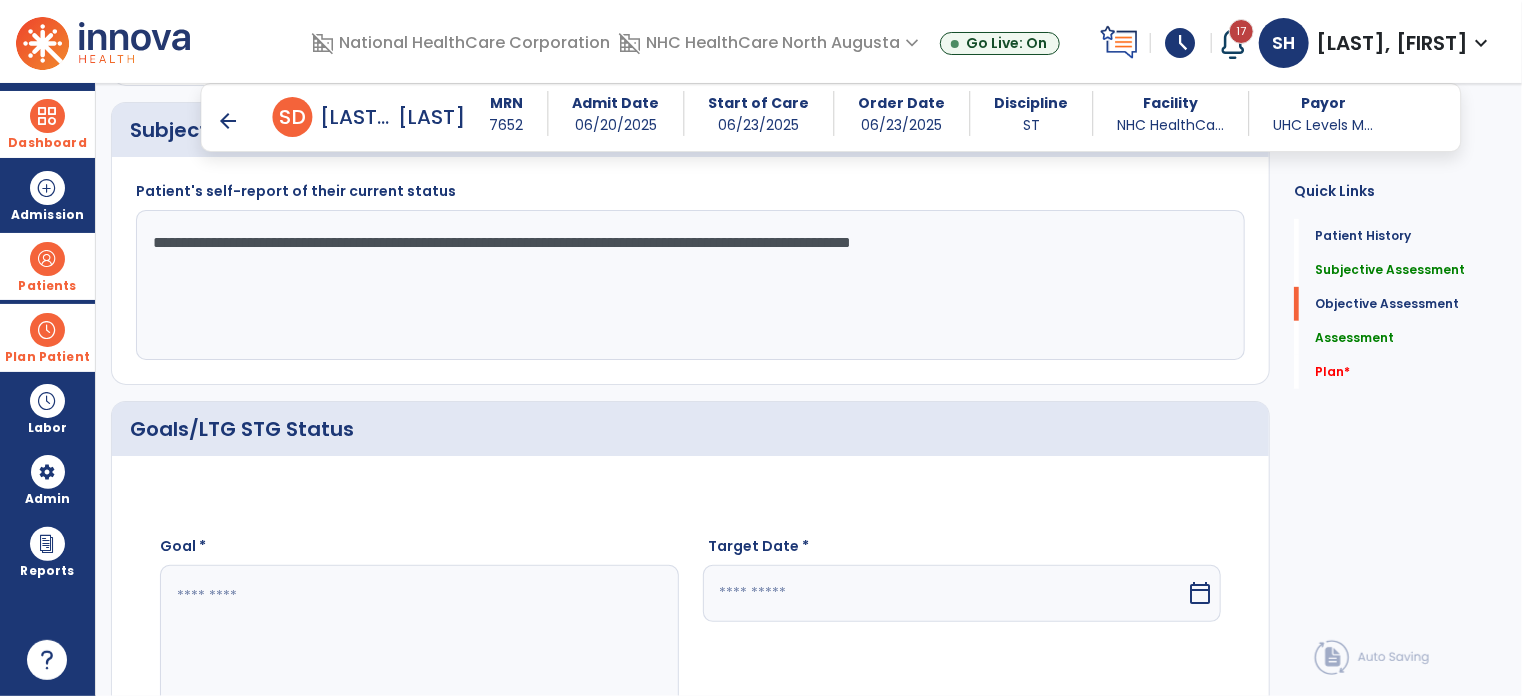 scroll, scrollTop: 524, scrollLeft: 0, axis: vertical 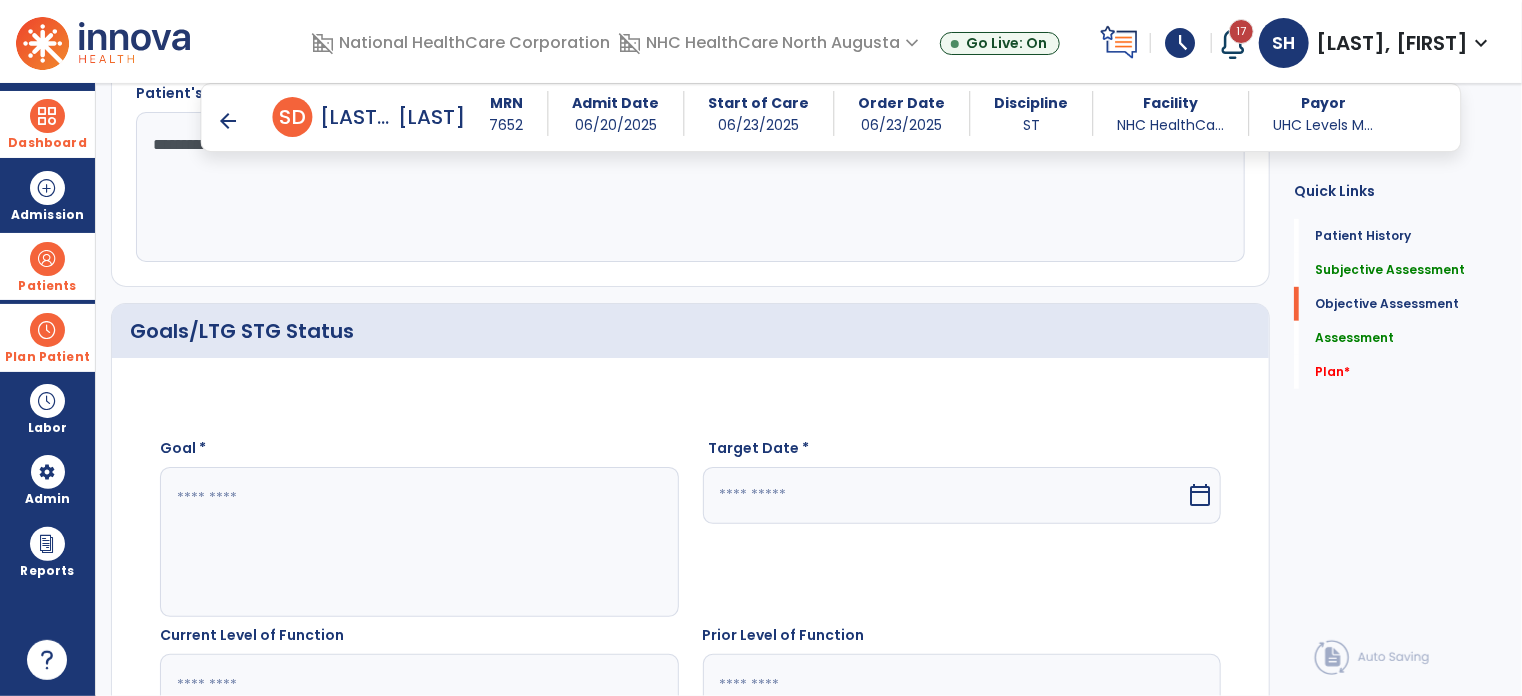 type on "**********" 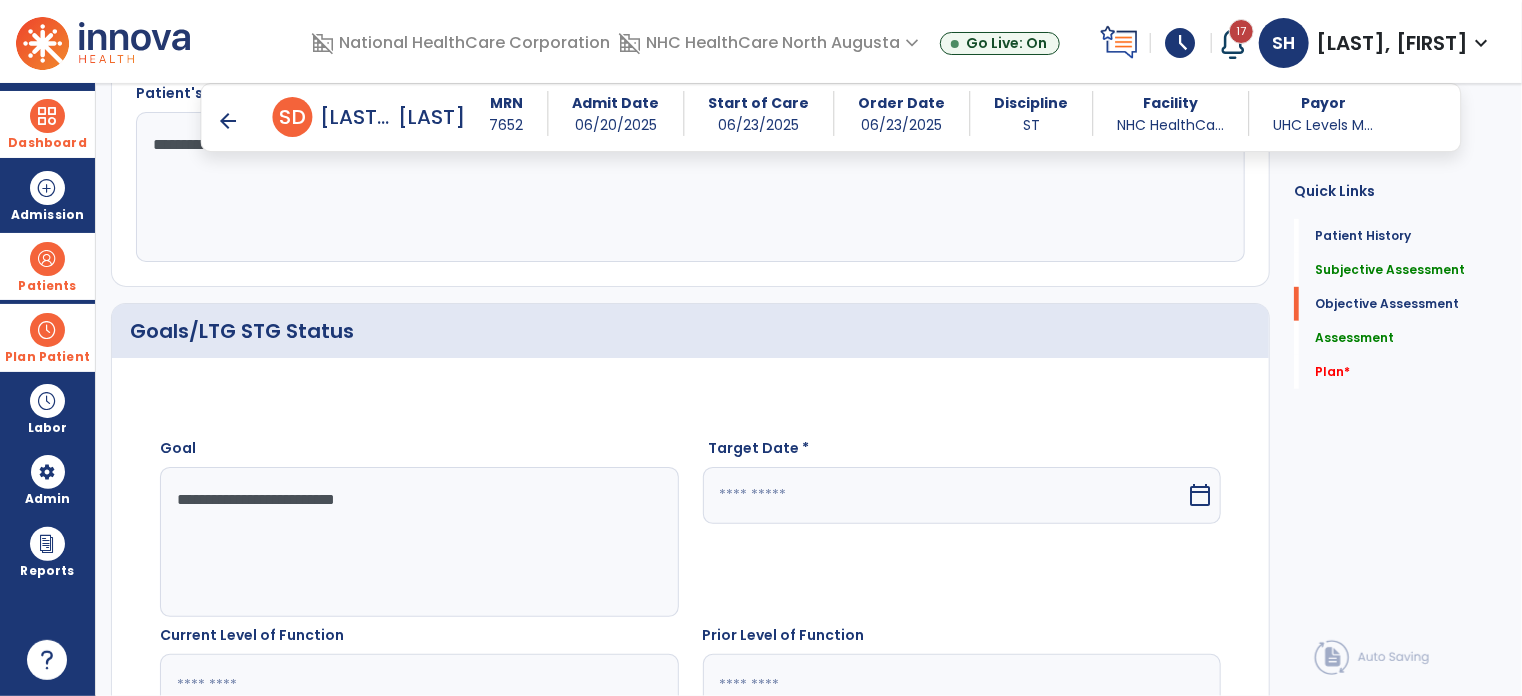 type on "**********" 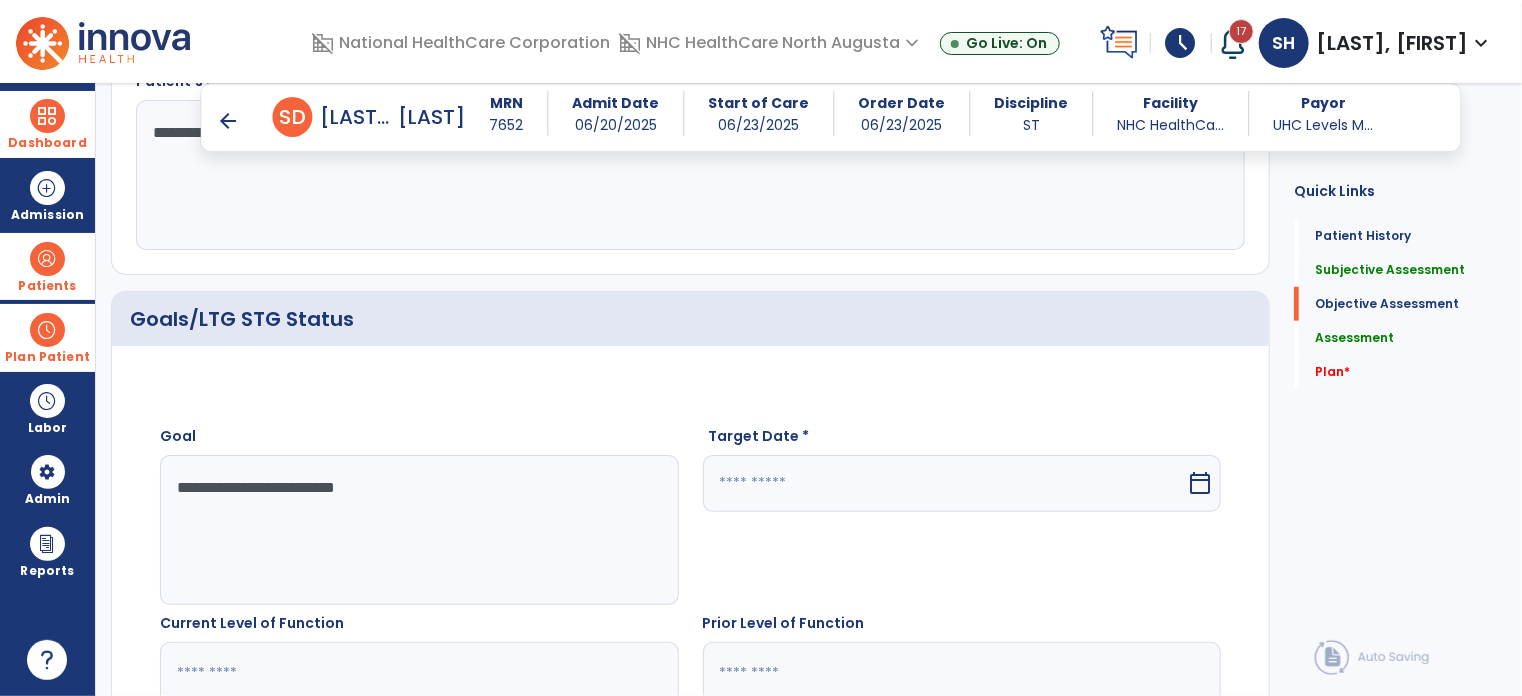 select on "*" 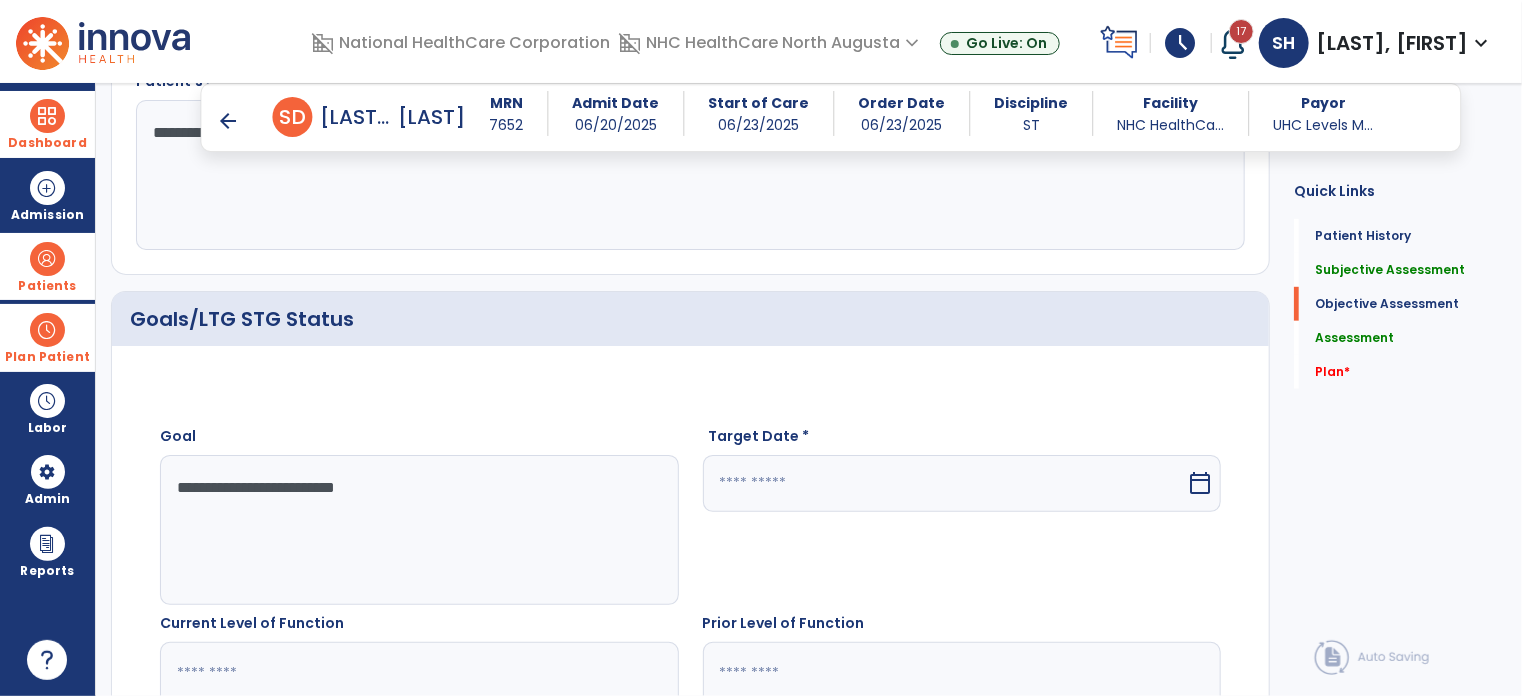 select on "****" 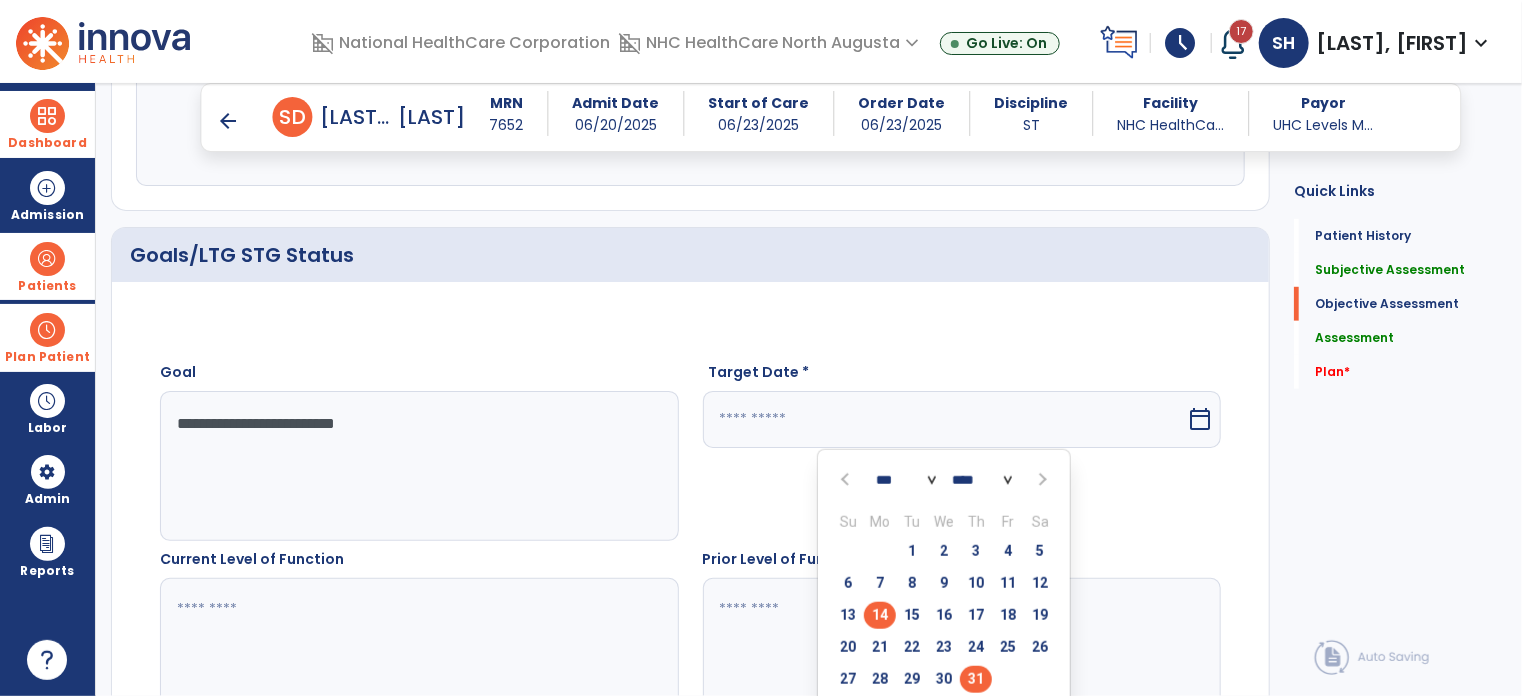 scroll, scrollTop: 636, scrollLeft: 0, axis: vertical 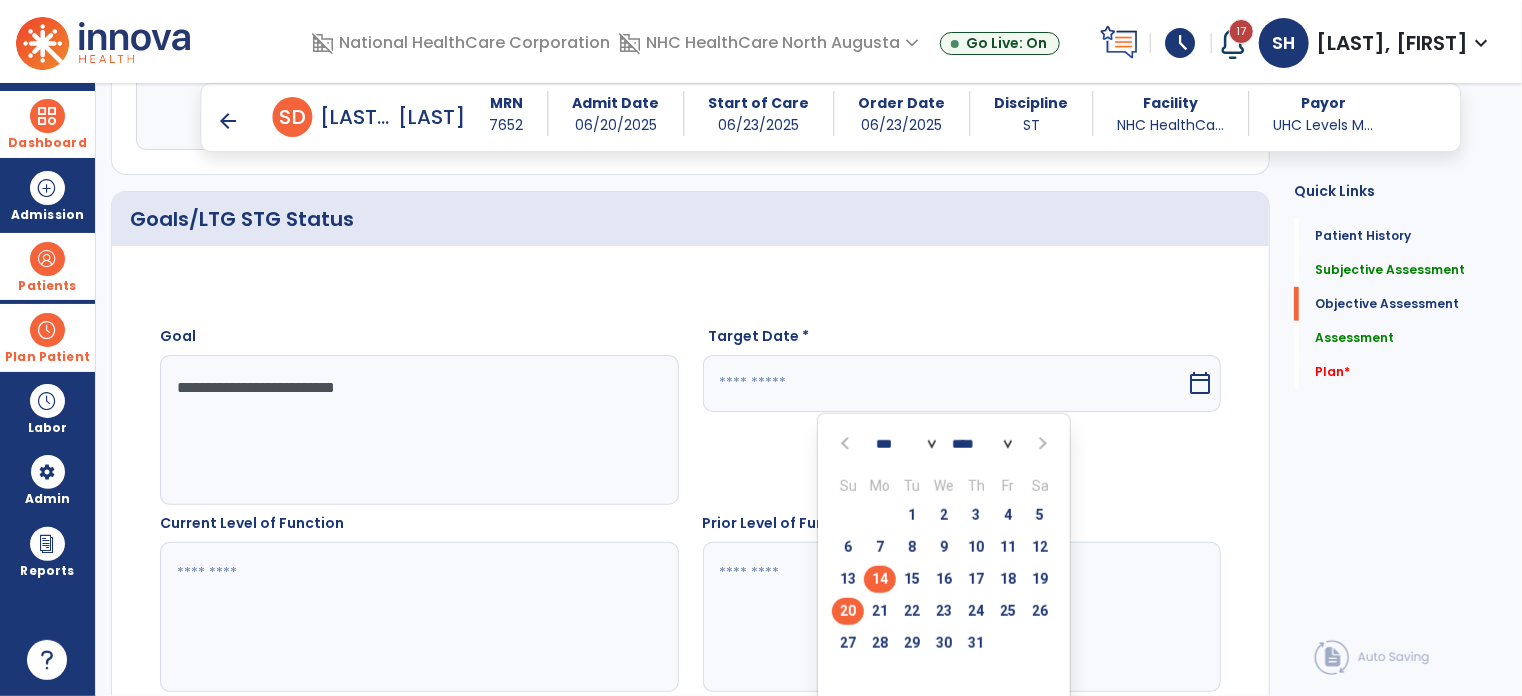 click on "20" at bounding box center [848, 611] 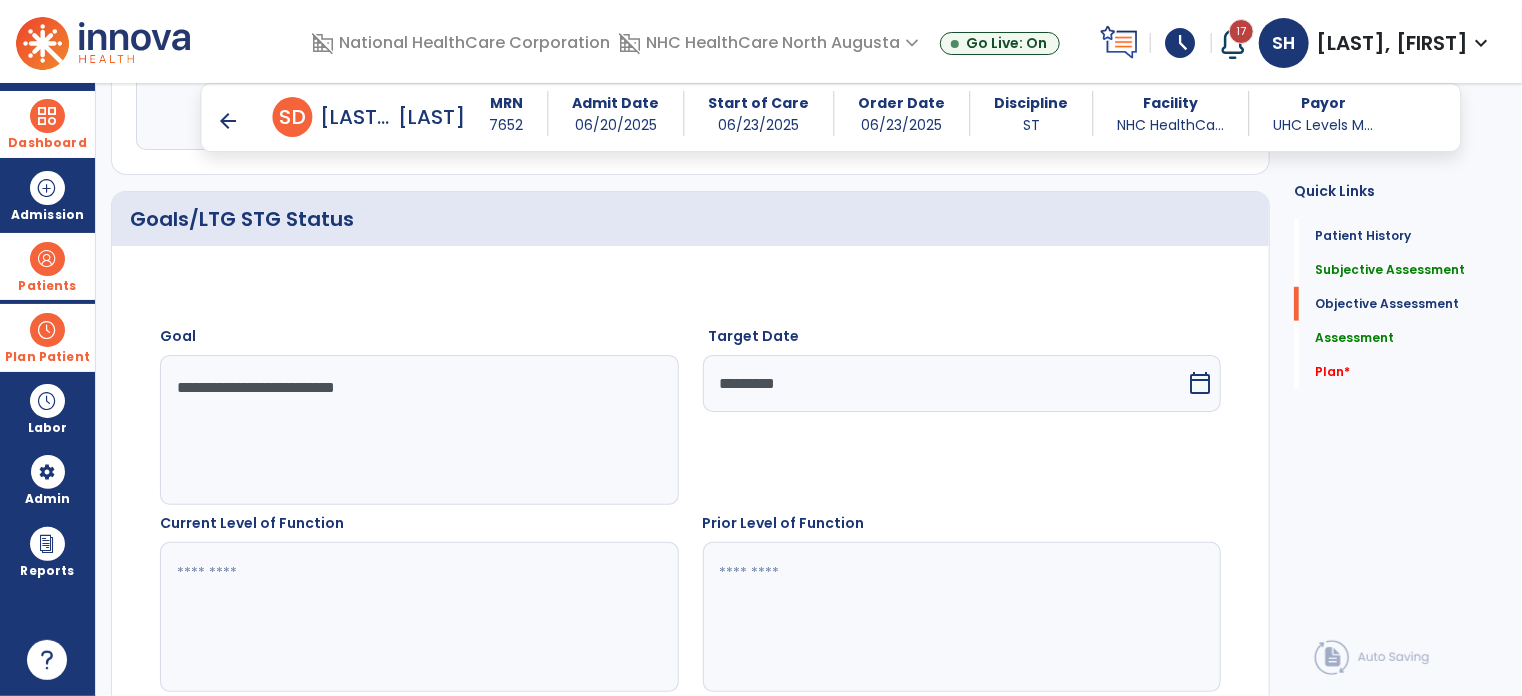 click 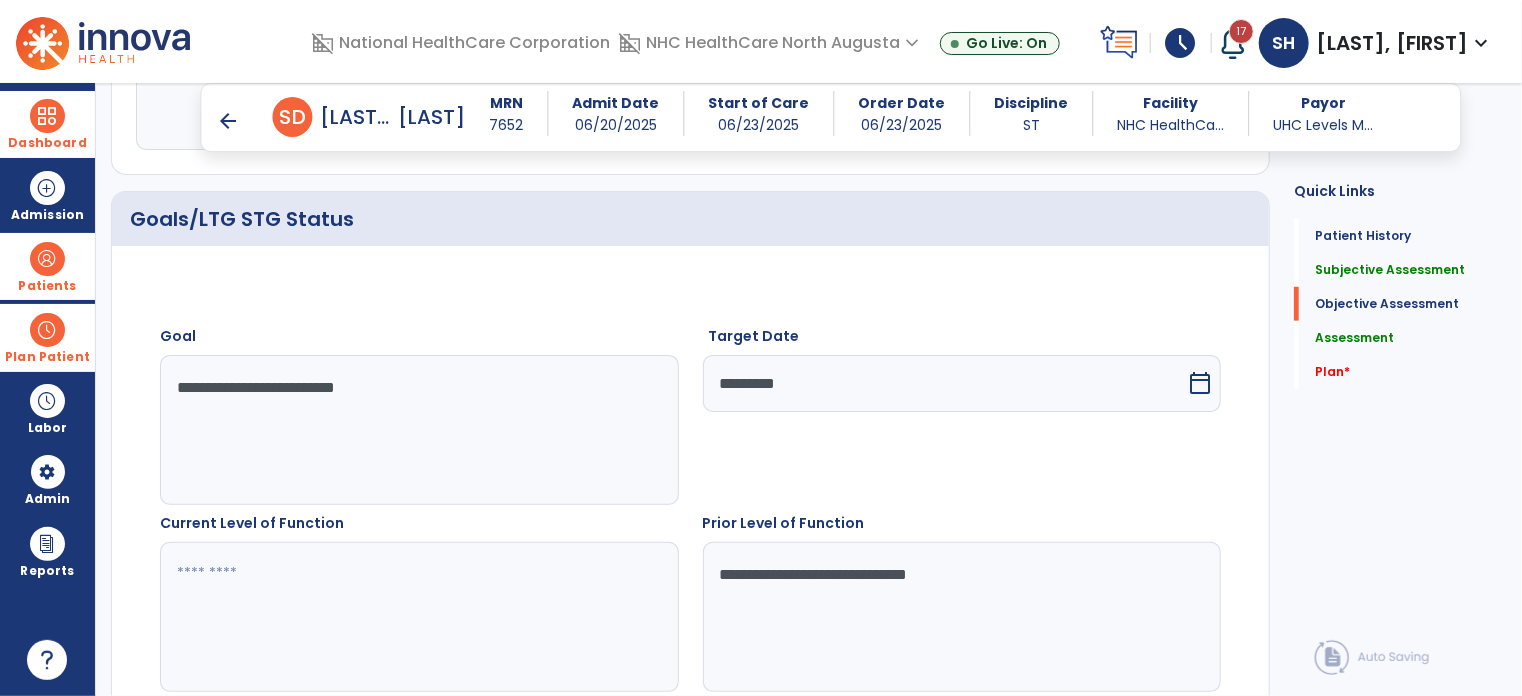 type on "**********" 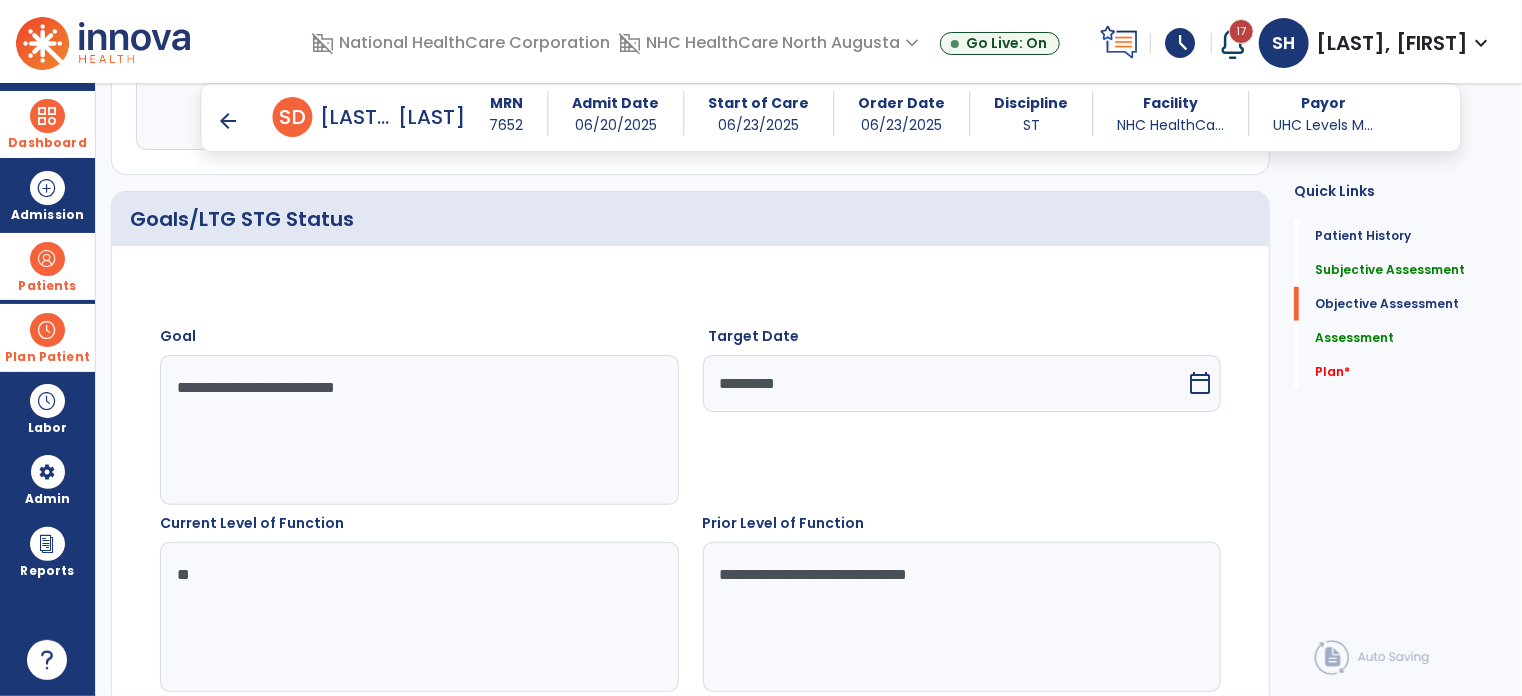 type on "*" 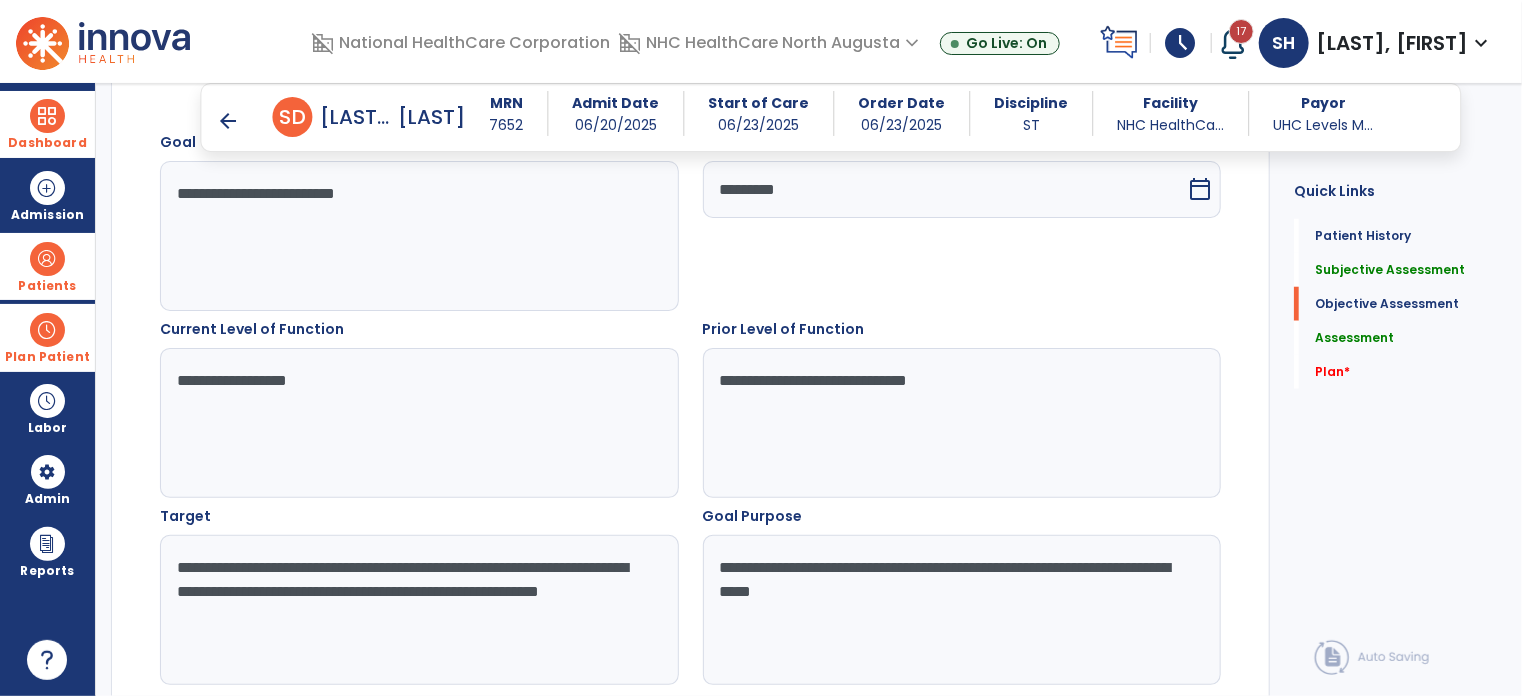 scroll, scrollTop: 1036, scrollLeft: 0, axis: vertical 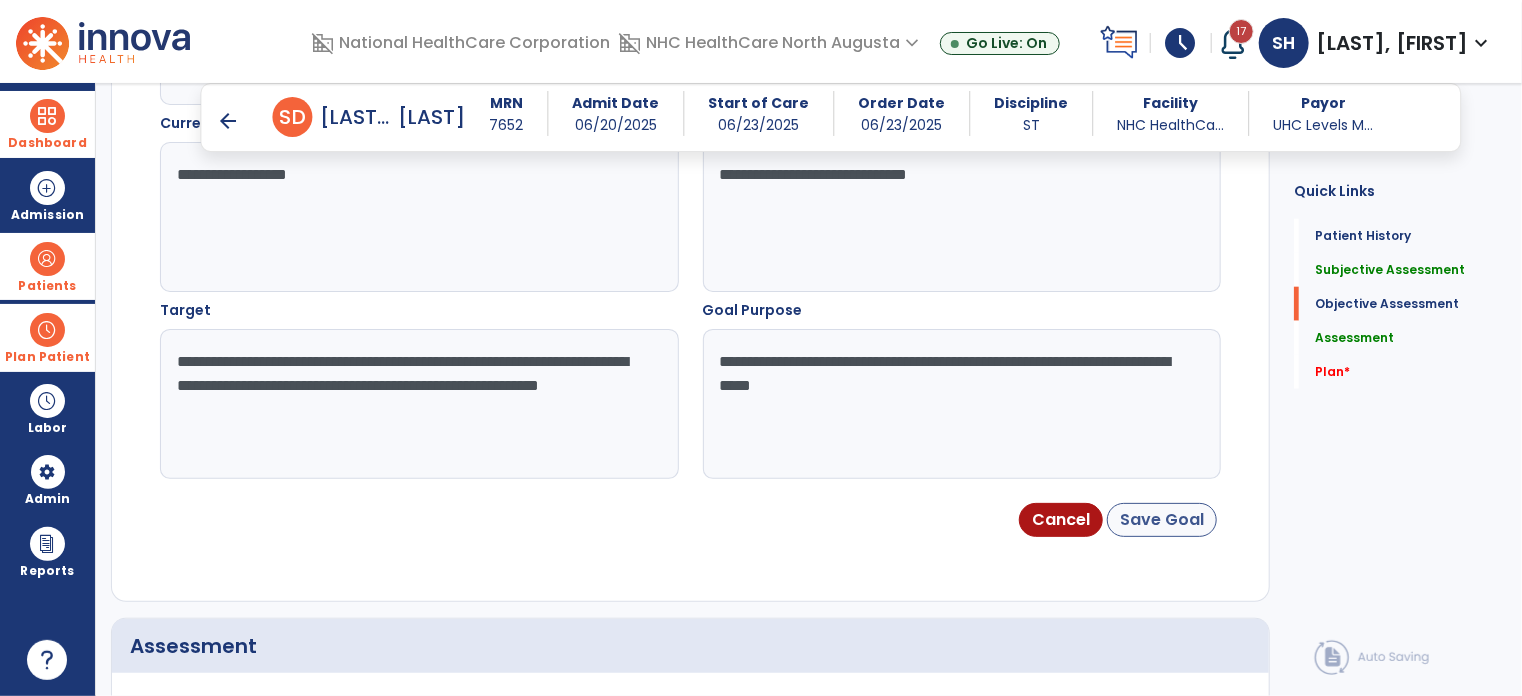 type on "**********" 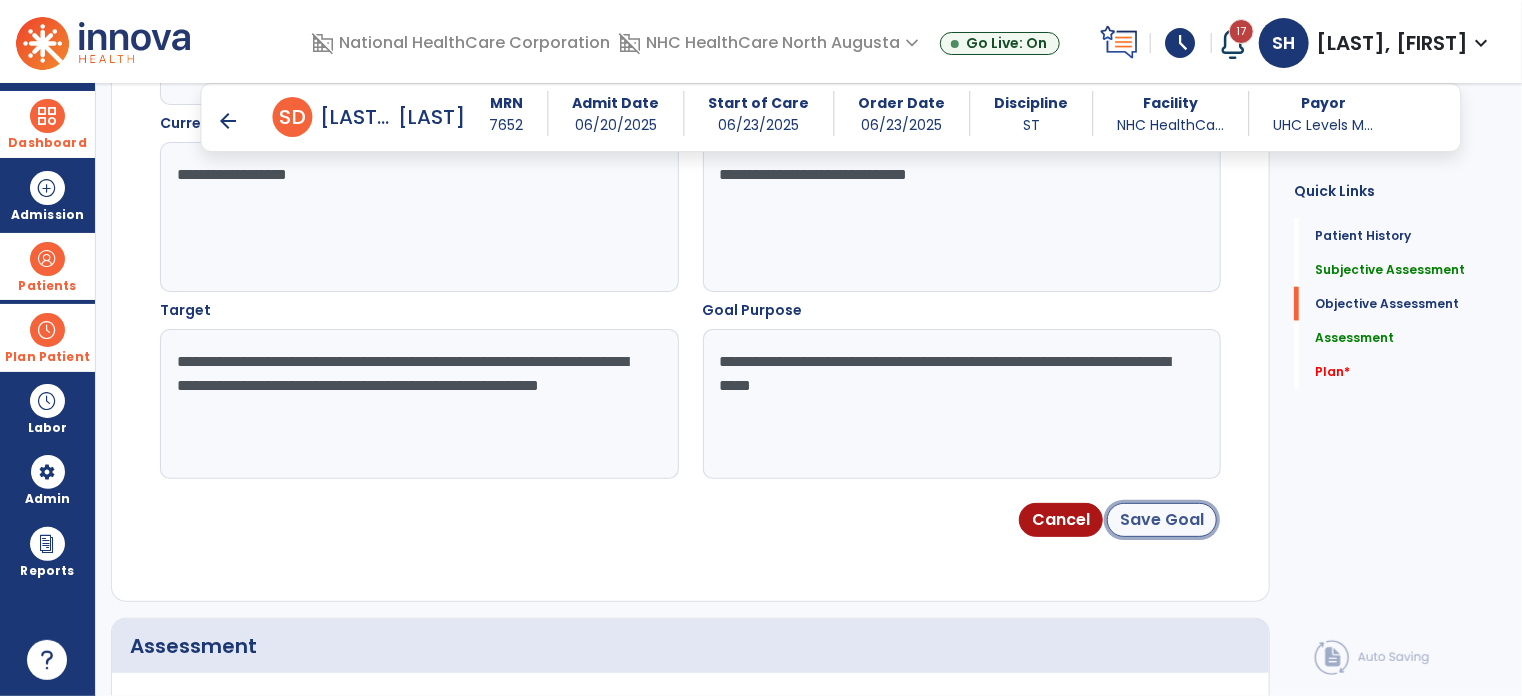 click on "Save Goal" 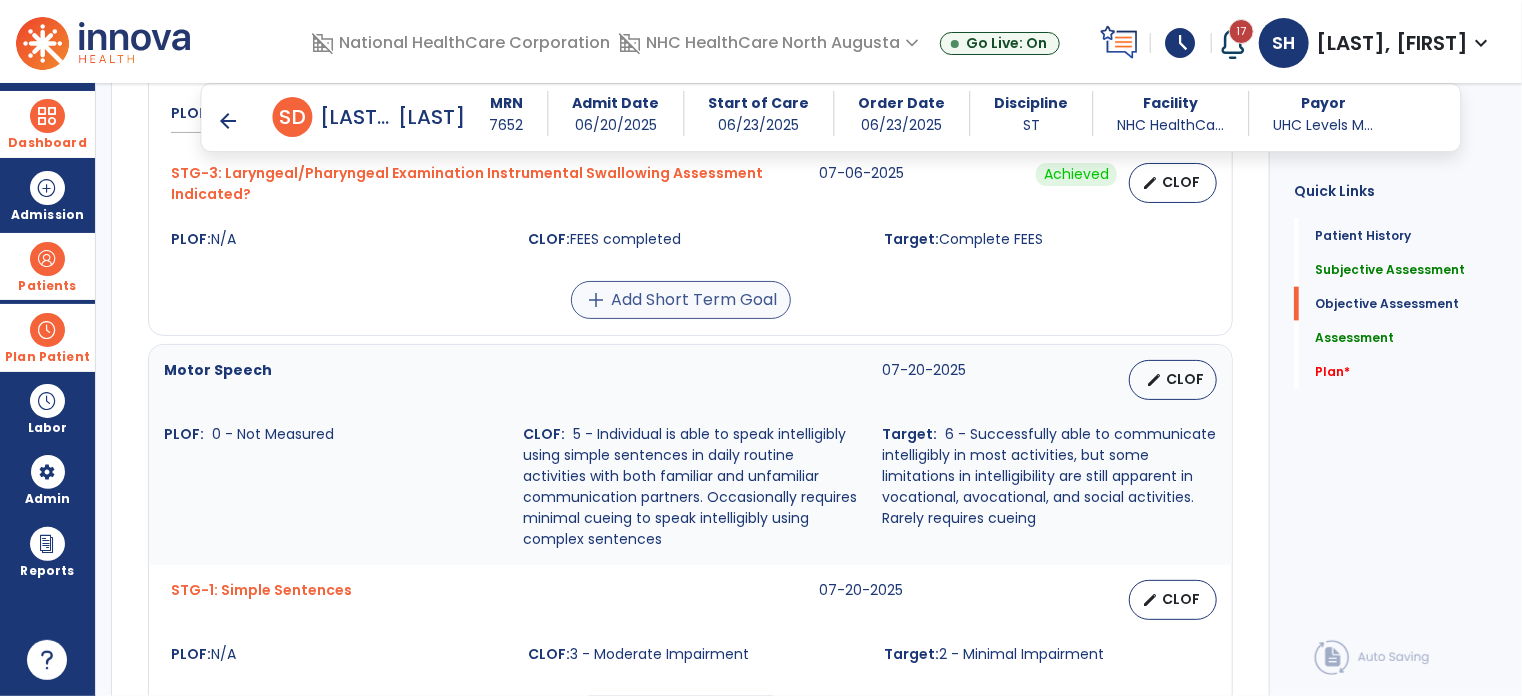 scroll, scrollTop: 1330, scrollLeft: 0, axis: vertical 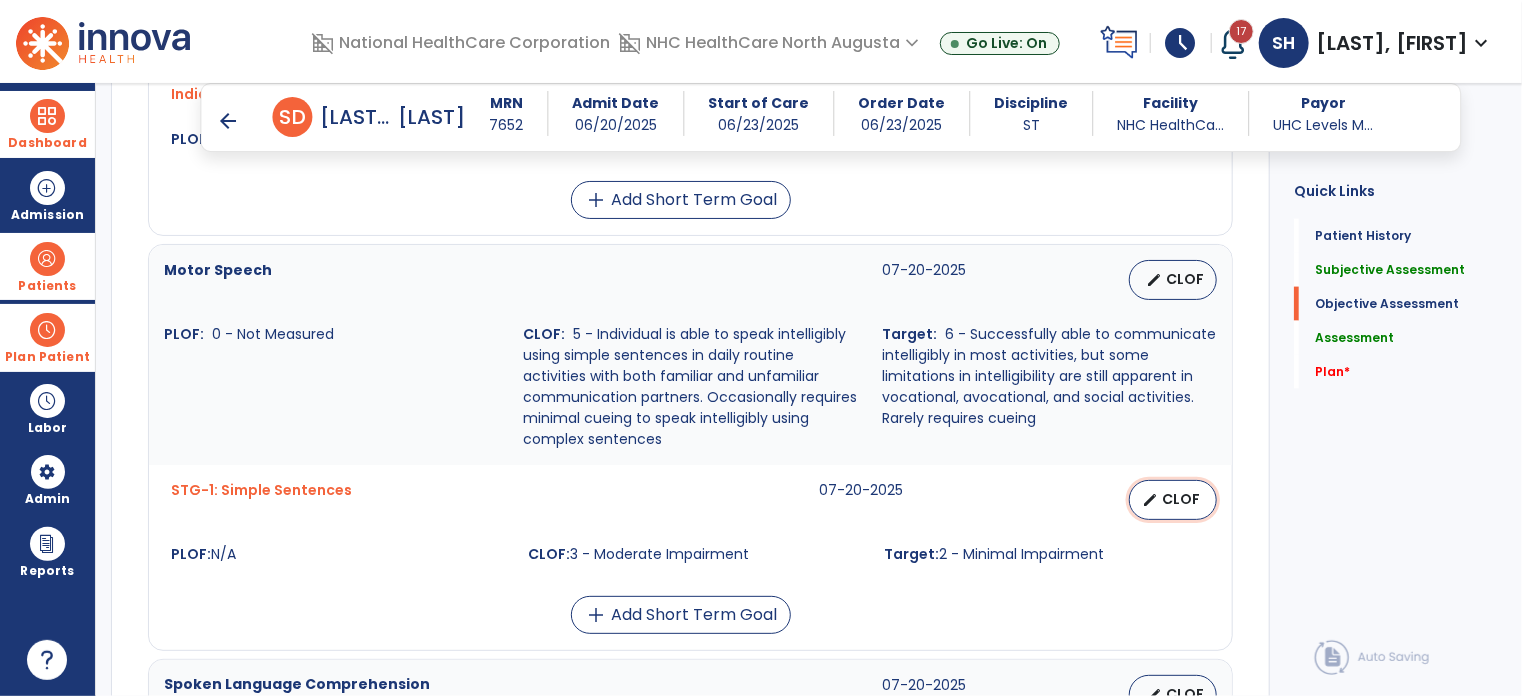 click on "CLOF" at bounding box center [1181, 499] 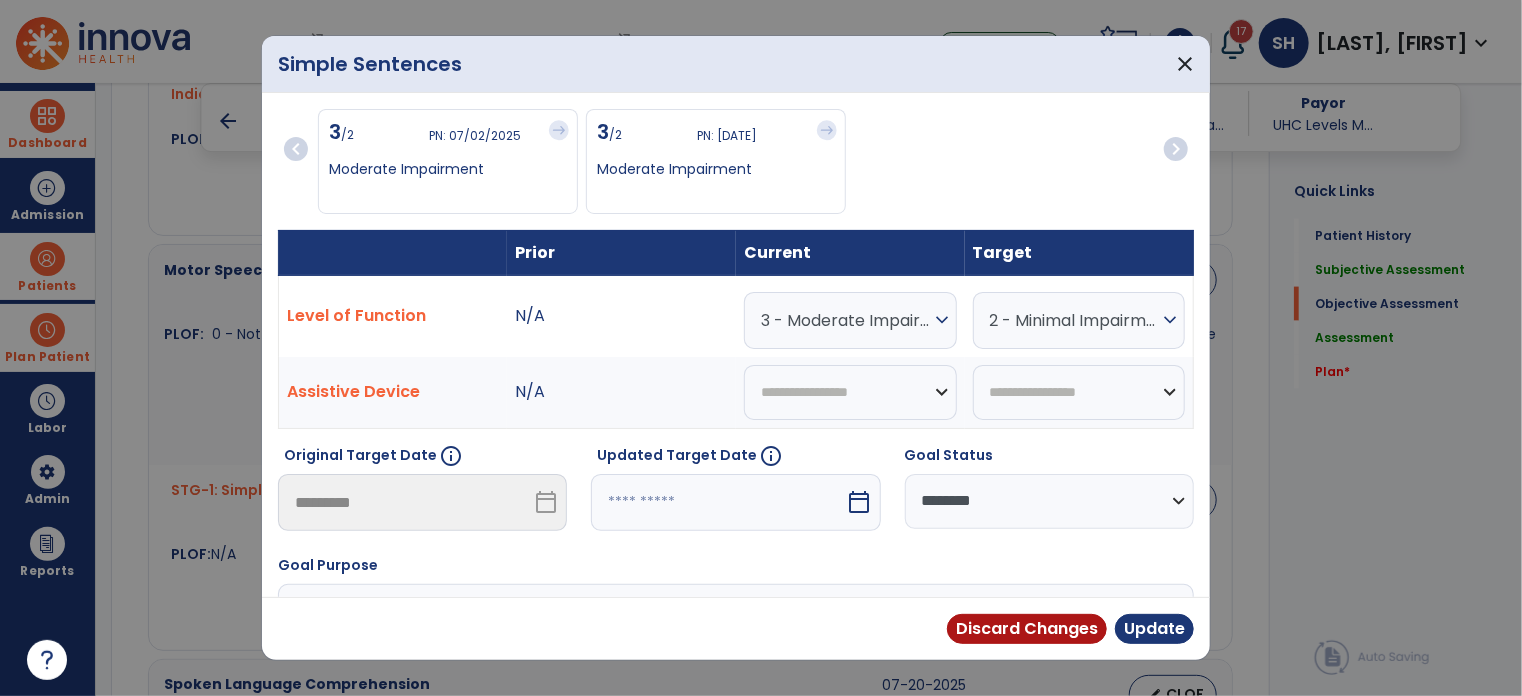 click on "3 - Moderate Impairment" at bounding box center [845, 320] 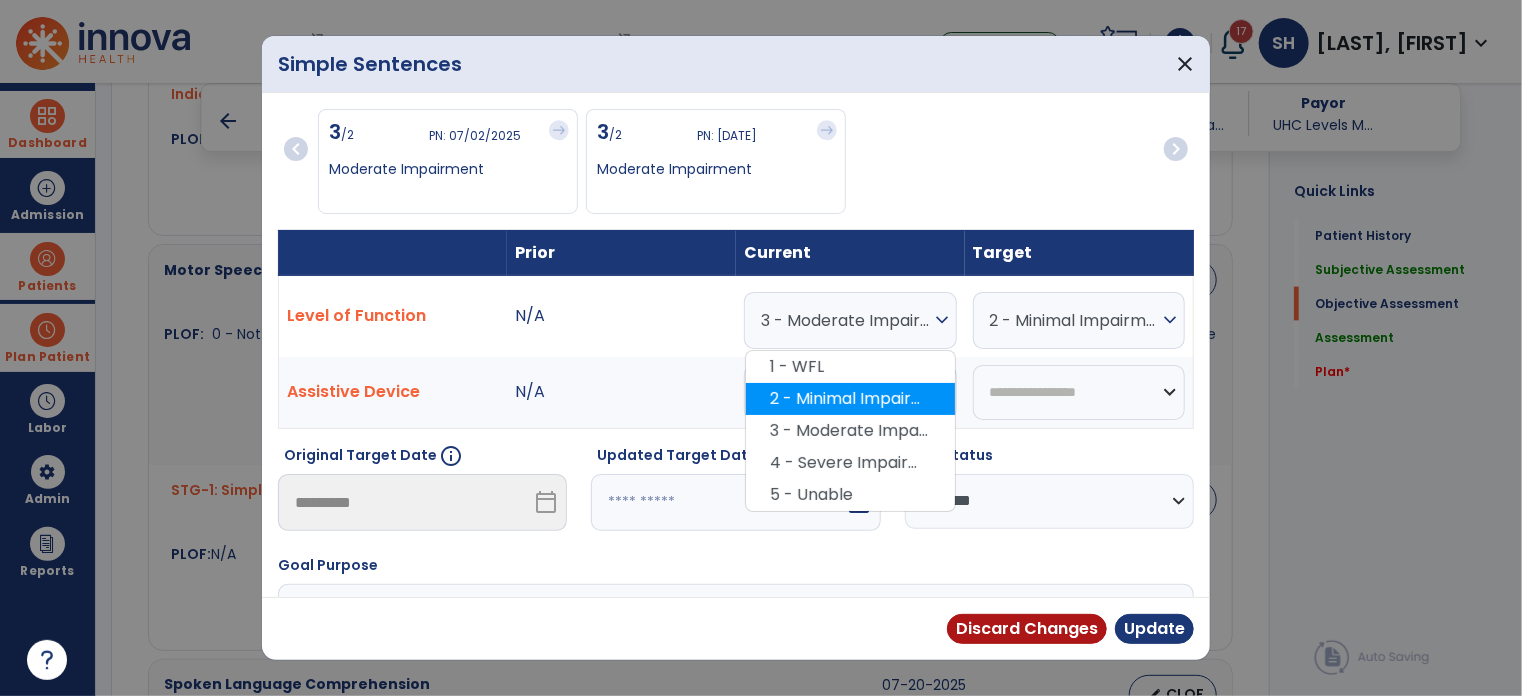click on "2 - Minimal Impairment" at bounding box center [850, 399] 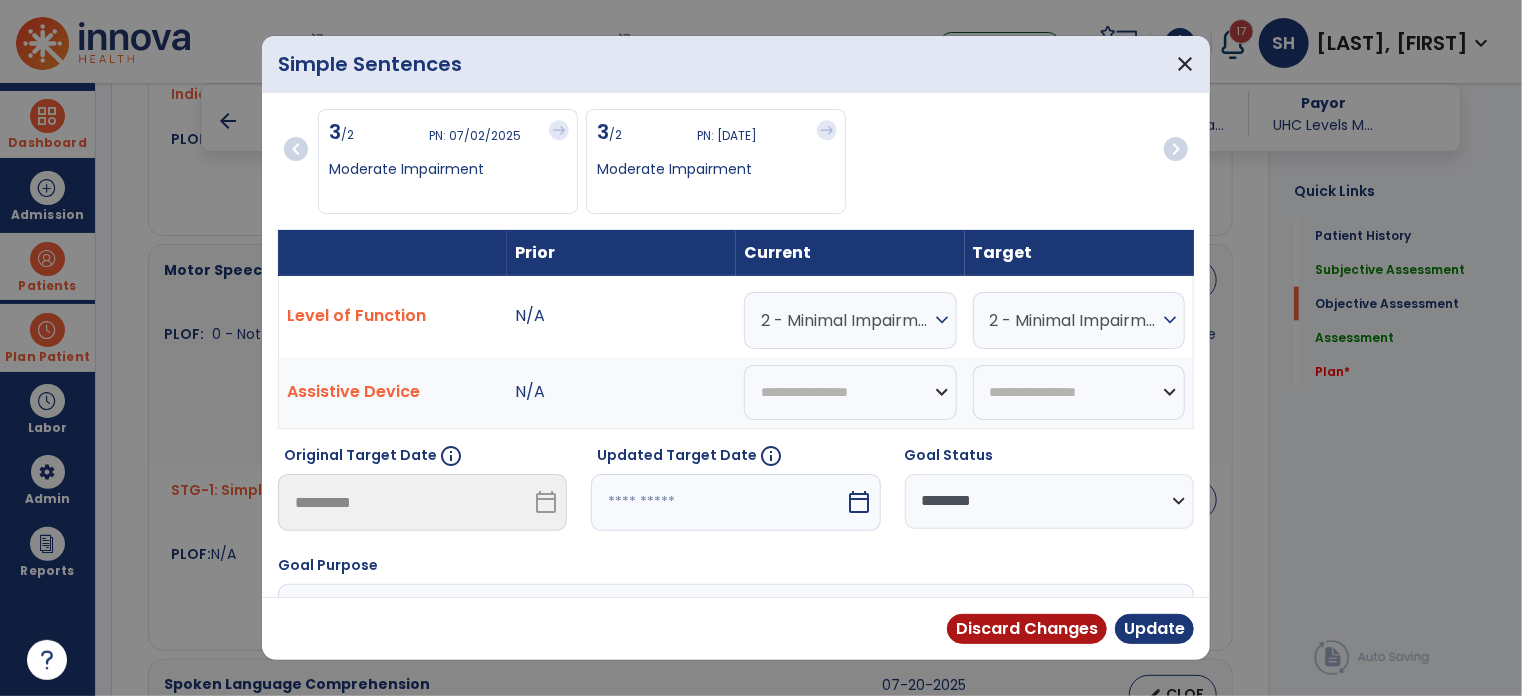 click on "2 - Minimal Impairment" at bounding box center [1074, 320] 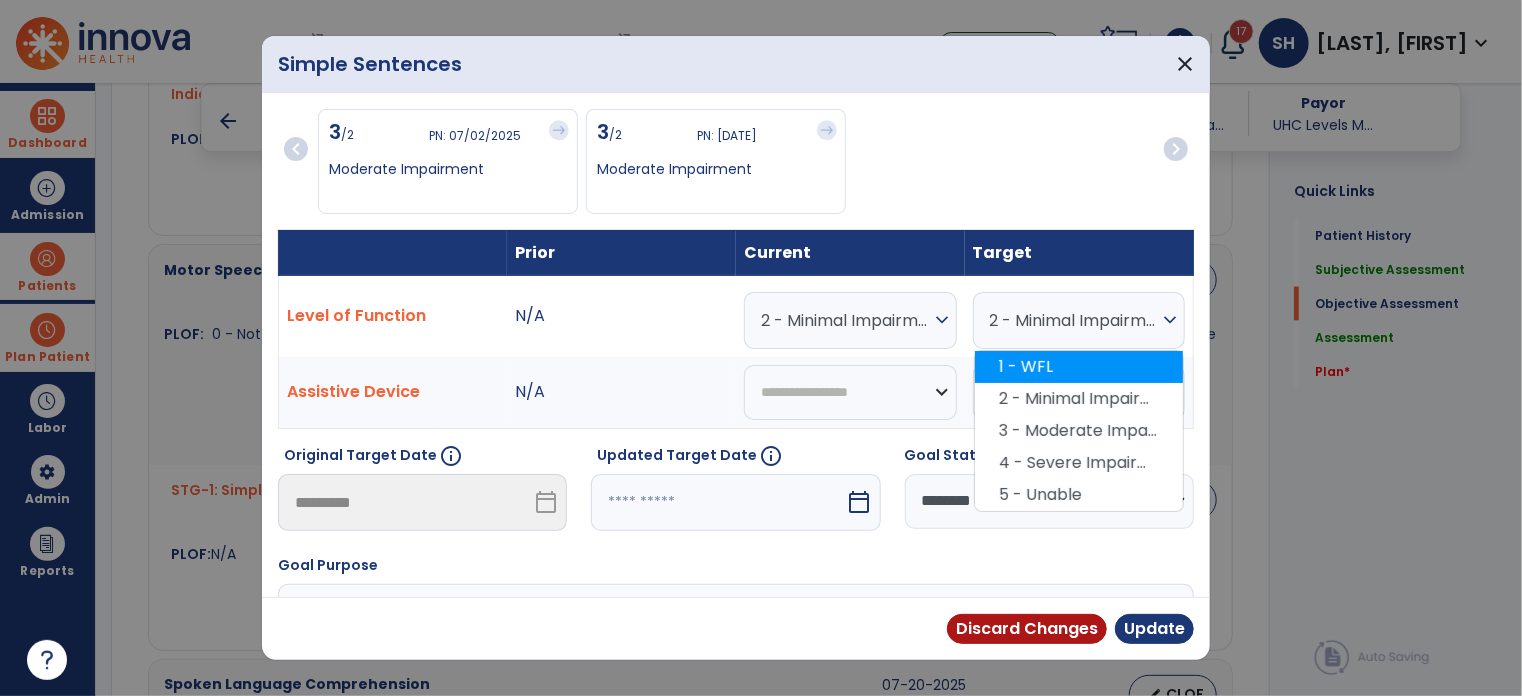 click on "1 - WFL" at bounding box center (1079, 367) 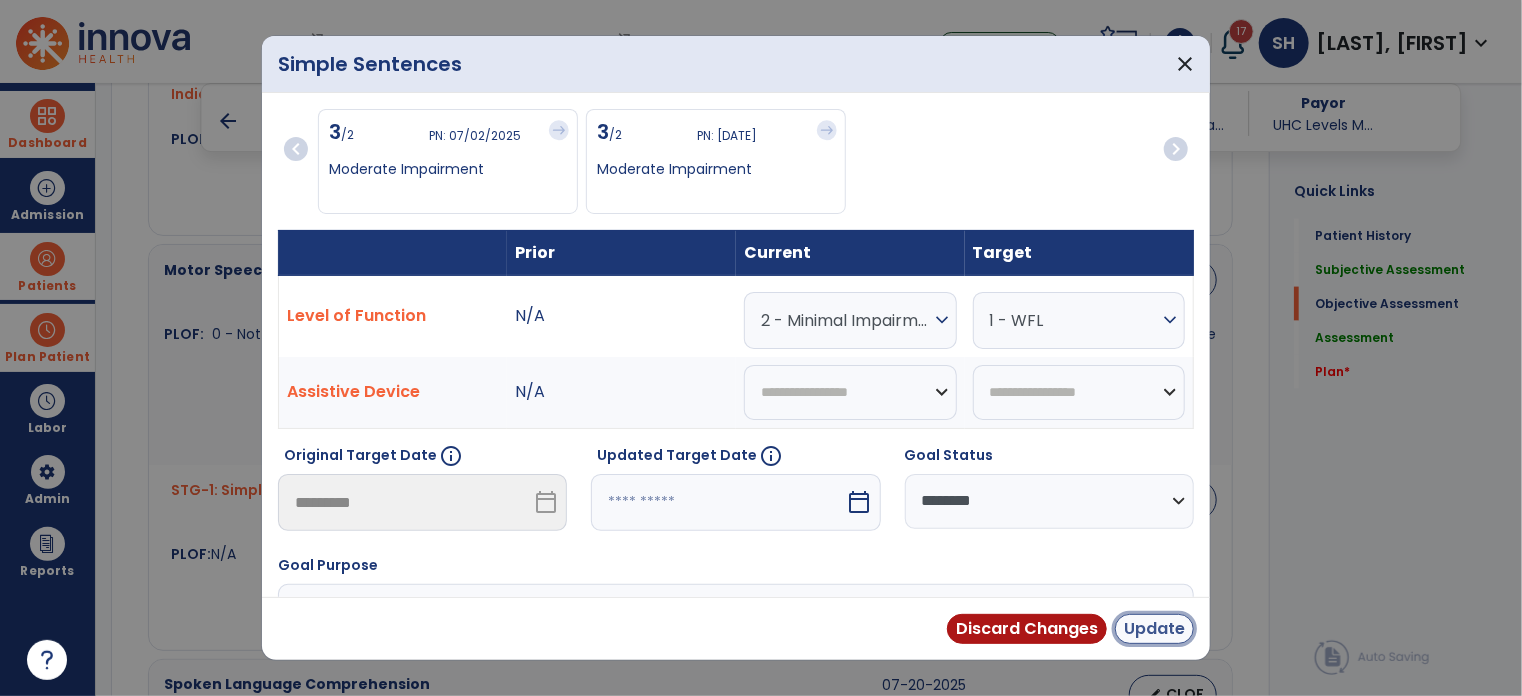 click on "Update" at bounding box center (1154, 629) 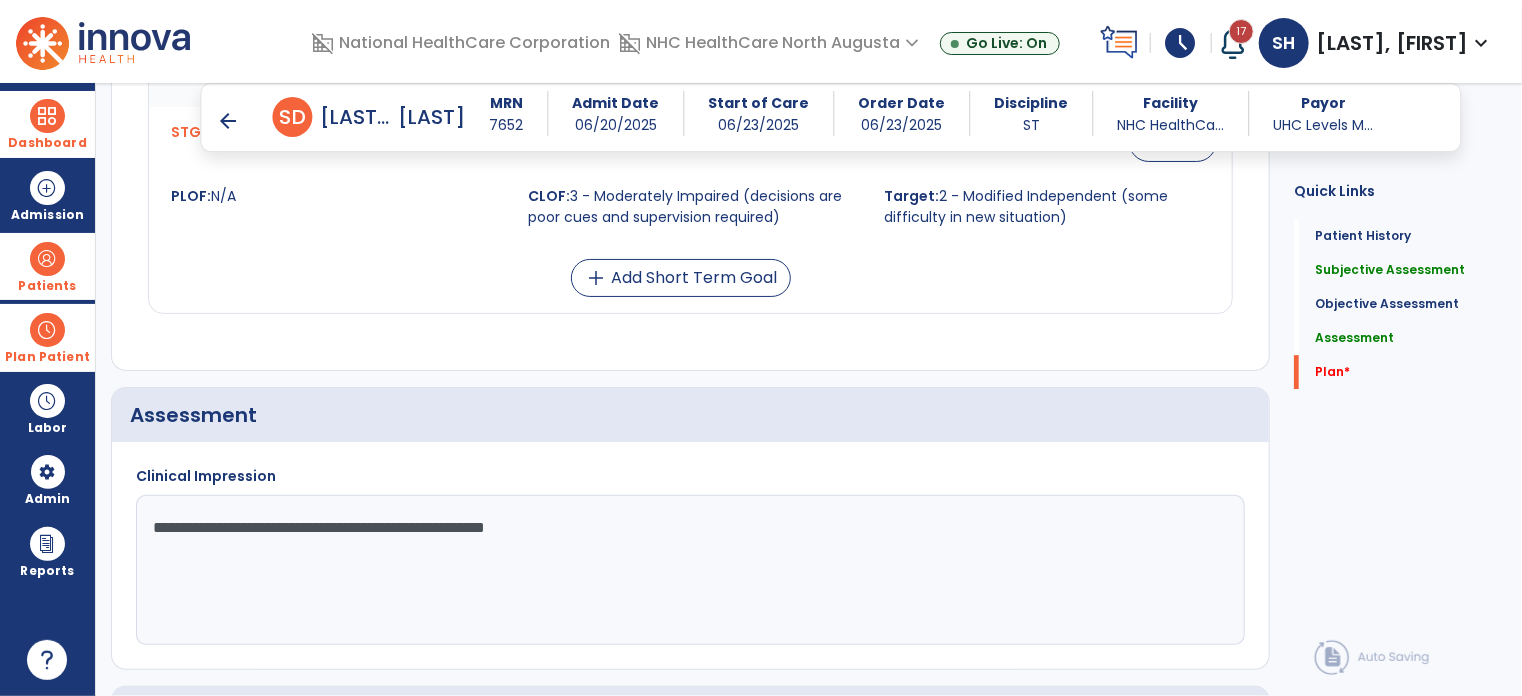scroll, scrollTop: 2930, scrollLeft: 0, axis: vertical 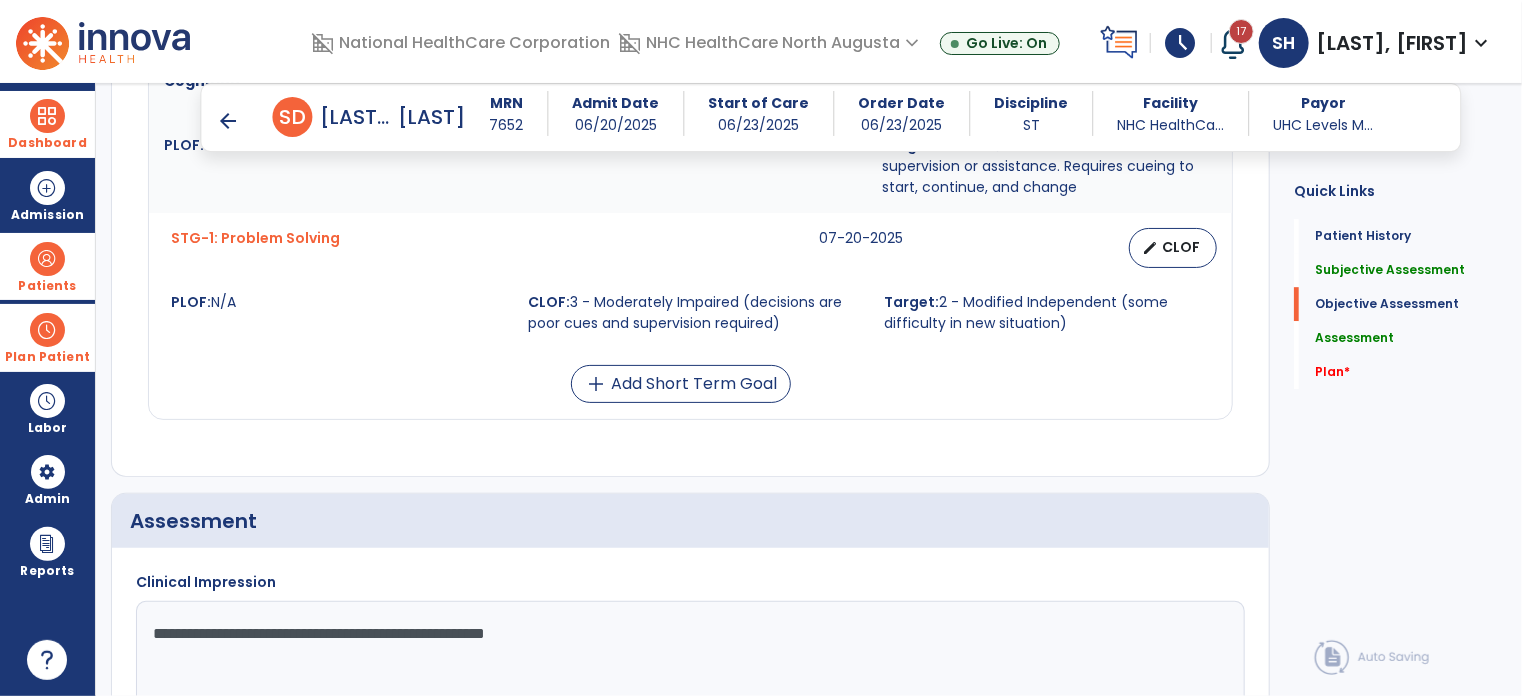 click on "**********" 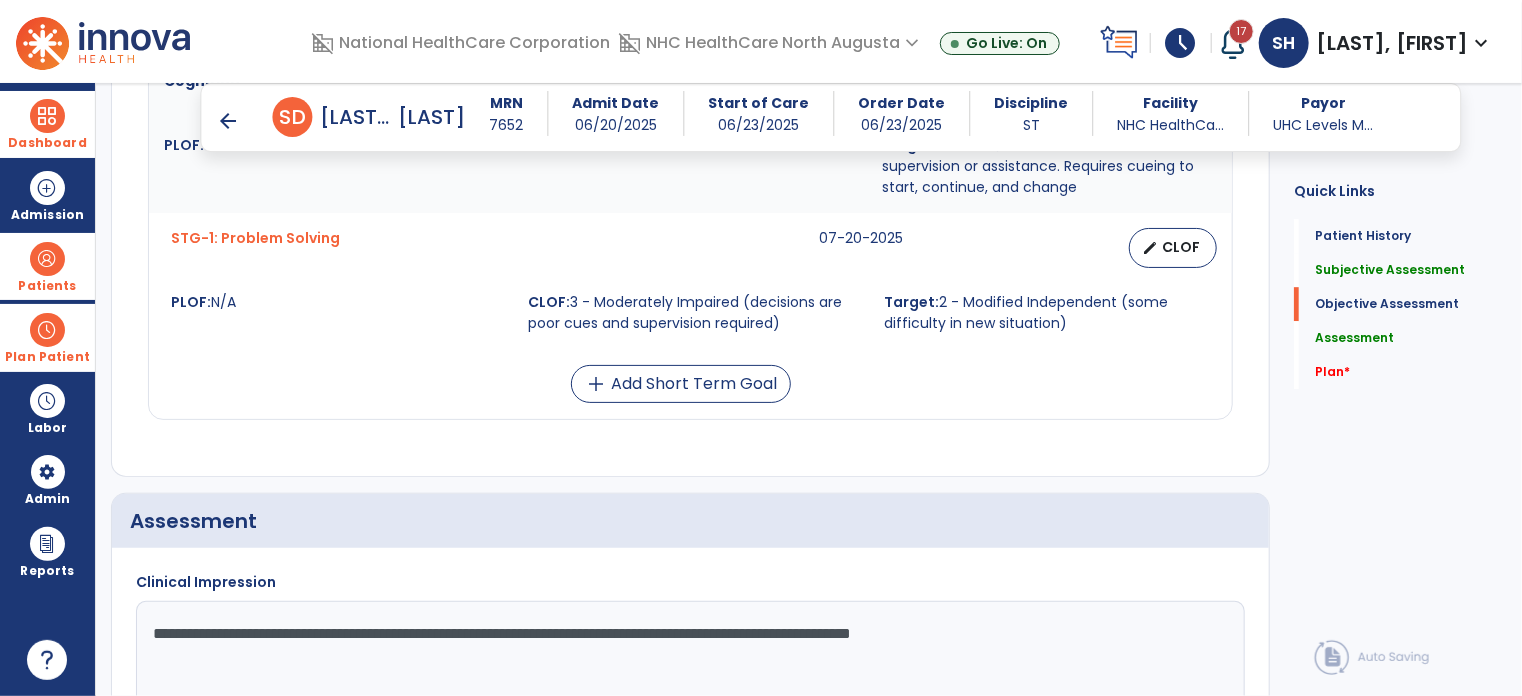paste on "**********" 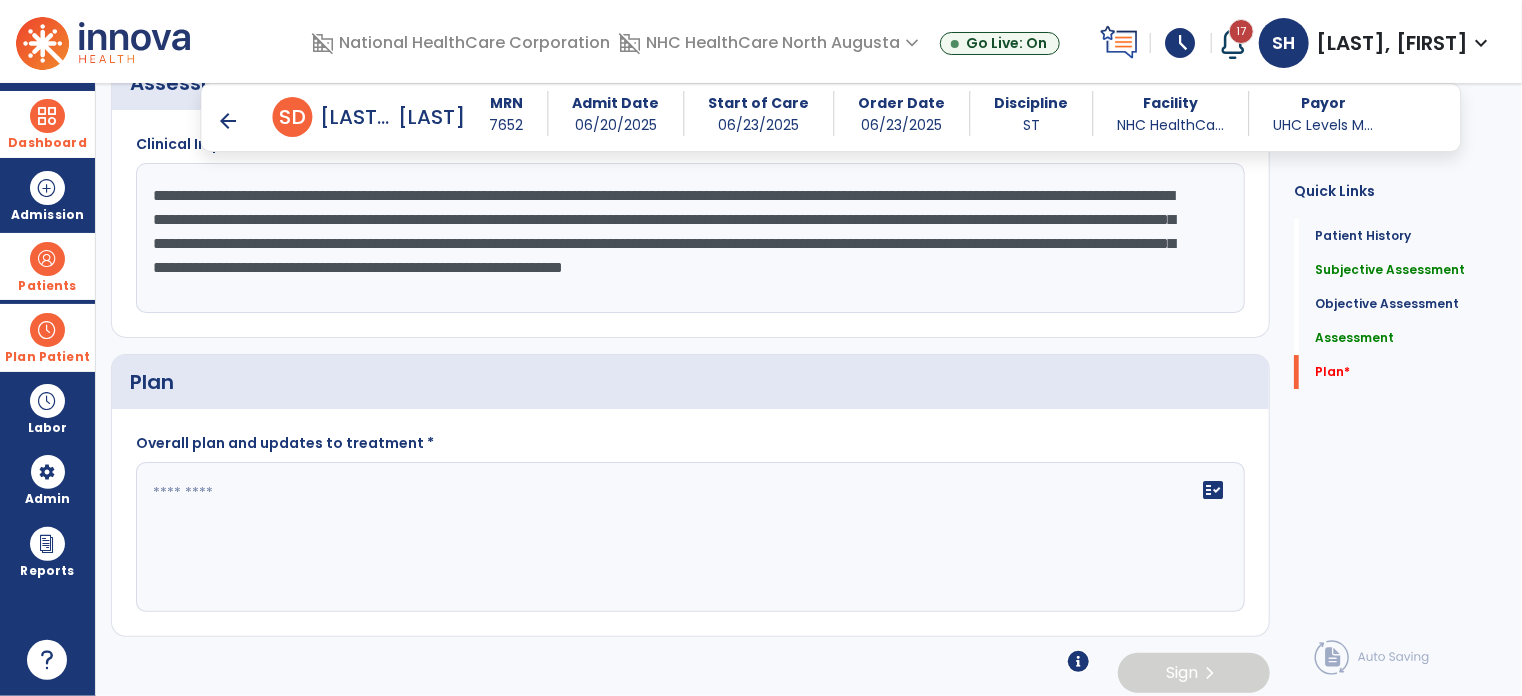 scroll, scrollTop: 3372, scrollLeft: 0, axis: vertical 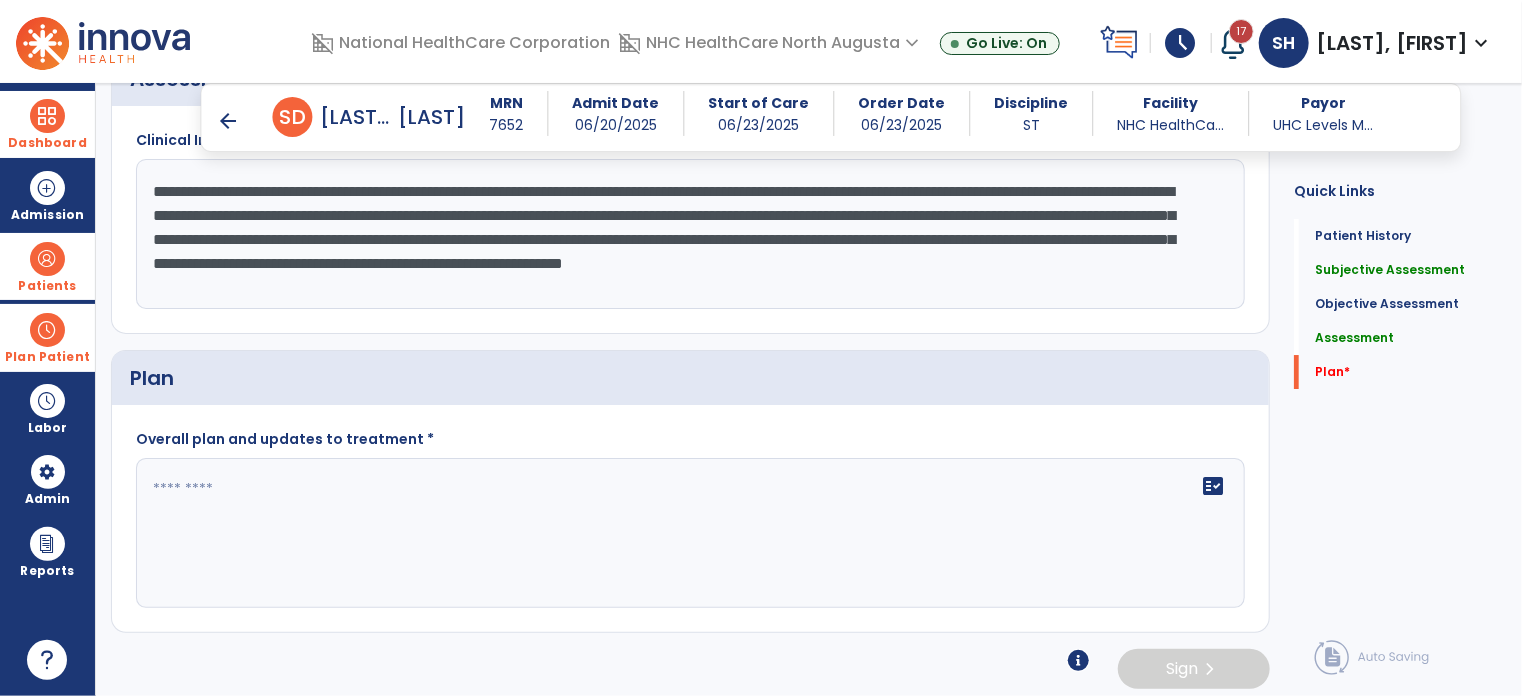 type on "**********" 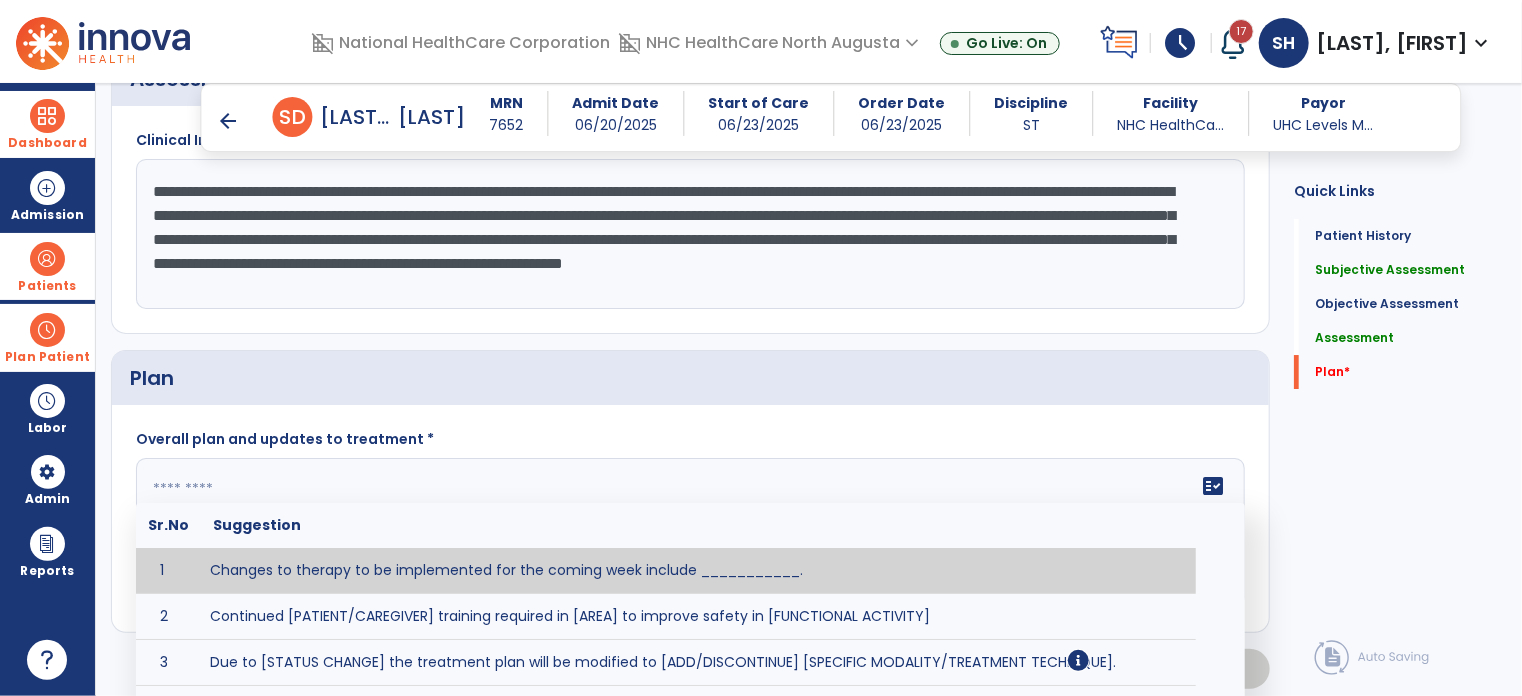 click on "fact_check  Sr.No Suggestion 1 Changes to therapy to be implemented for the coming week include ___________. 2 Continued [PATIENT/CAREGIVER] training required in [AREA] to improve safety in [FUNCTIONAL ACTIVITY] 3 Due to [STATUS CHANGE] the treatment plan will be modified to [ADD/DISCONTINUE] [SPECIFIC MODALITY/TREATMENT TECHNIQUE]. 4 Goals related to ___________ have been met.  Will add new STG's to address _______ in the upcoming week. 5 Updated precautions include ________. 6 Progress treatment to include ____________. 7 Requires further [PATIENT/CAREGIVER] training in ______ to improve safety in ________. 8 Short term goals related to _________ have been met and new short term goals to be added as appropriate for patient. 9 STGs have been met, will now focus on LTGs. 10 The plan for next week's visits include [INTERVENTIONS] with the objective of improving [IMPAIRMENTS] to continue to progress toward long term goal(s). 11 12 13 Changes to therapy to be implemented for the coming week include ___________." 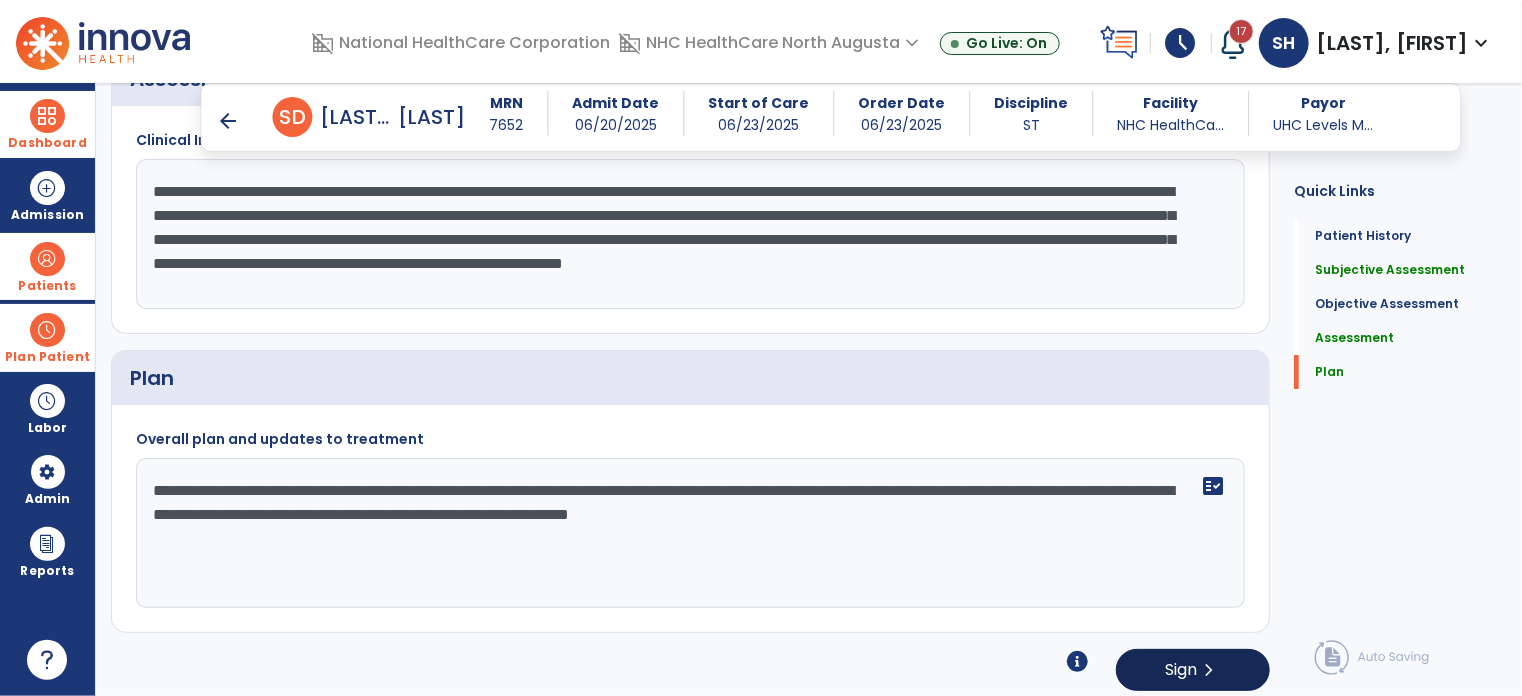 type on "**********" 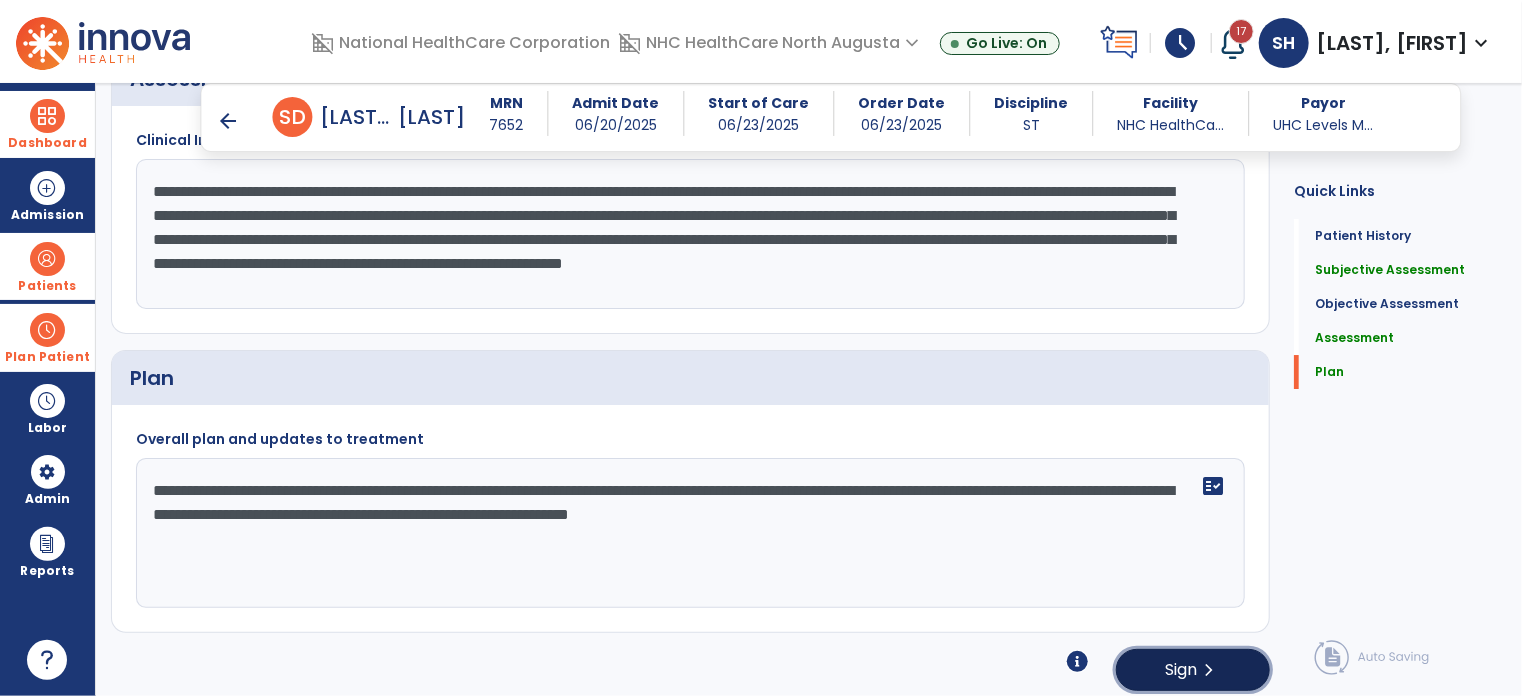 click on "Sign" 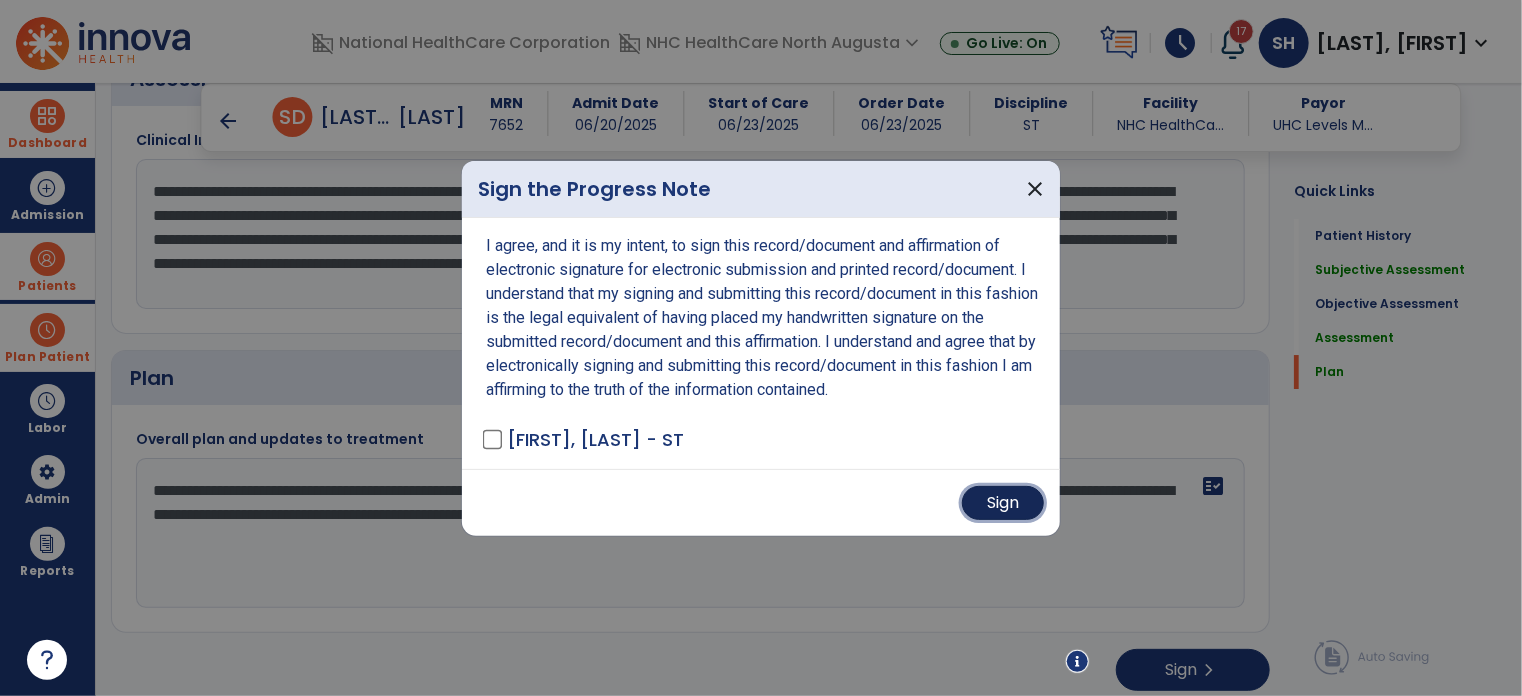 click on "Sign" at bounding box center [1003, 503] 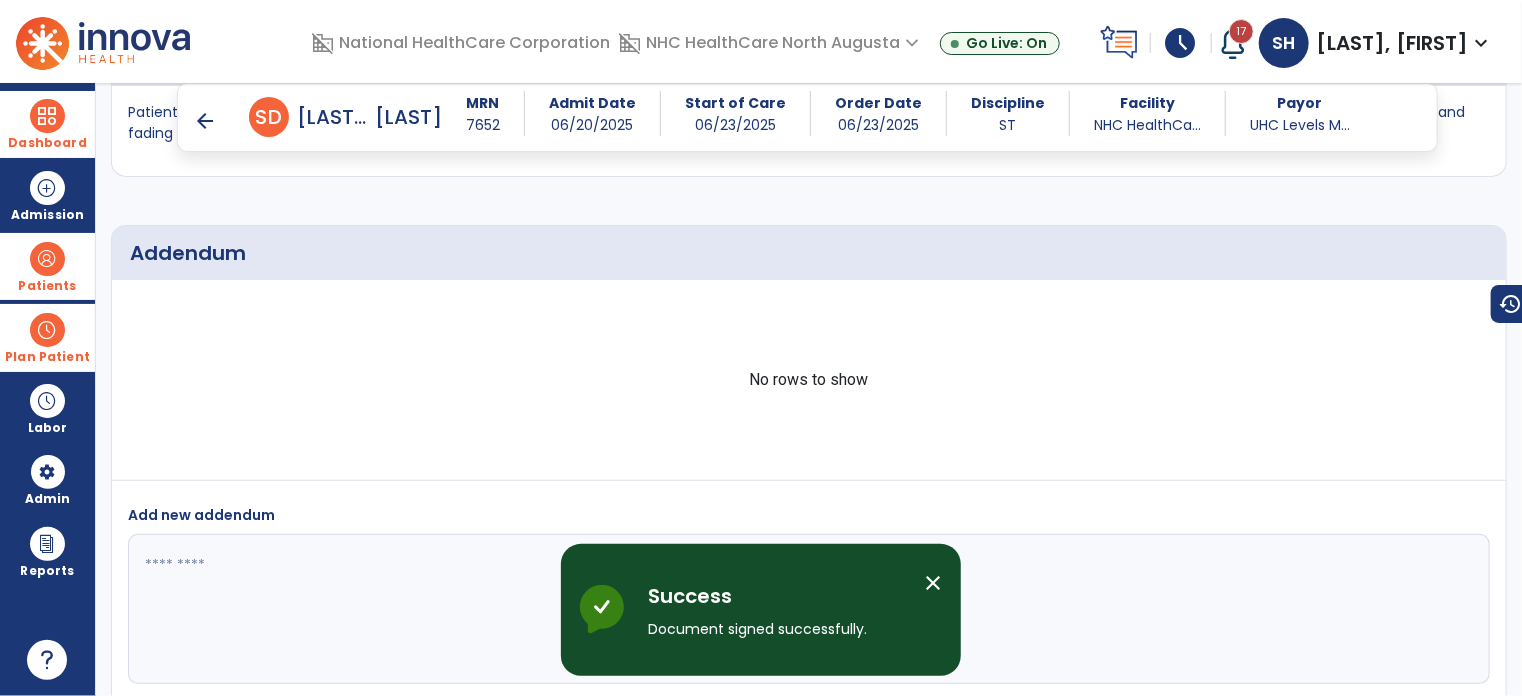 scroll, scrollTop: 4900, scrollLeft: 0, axis: vertical 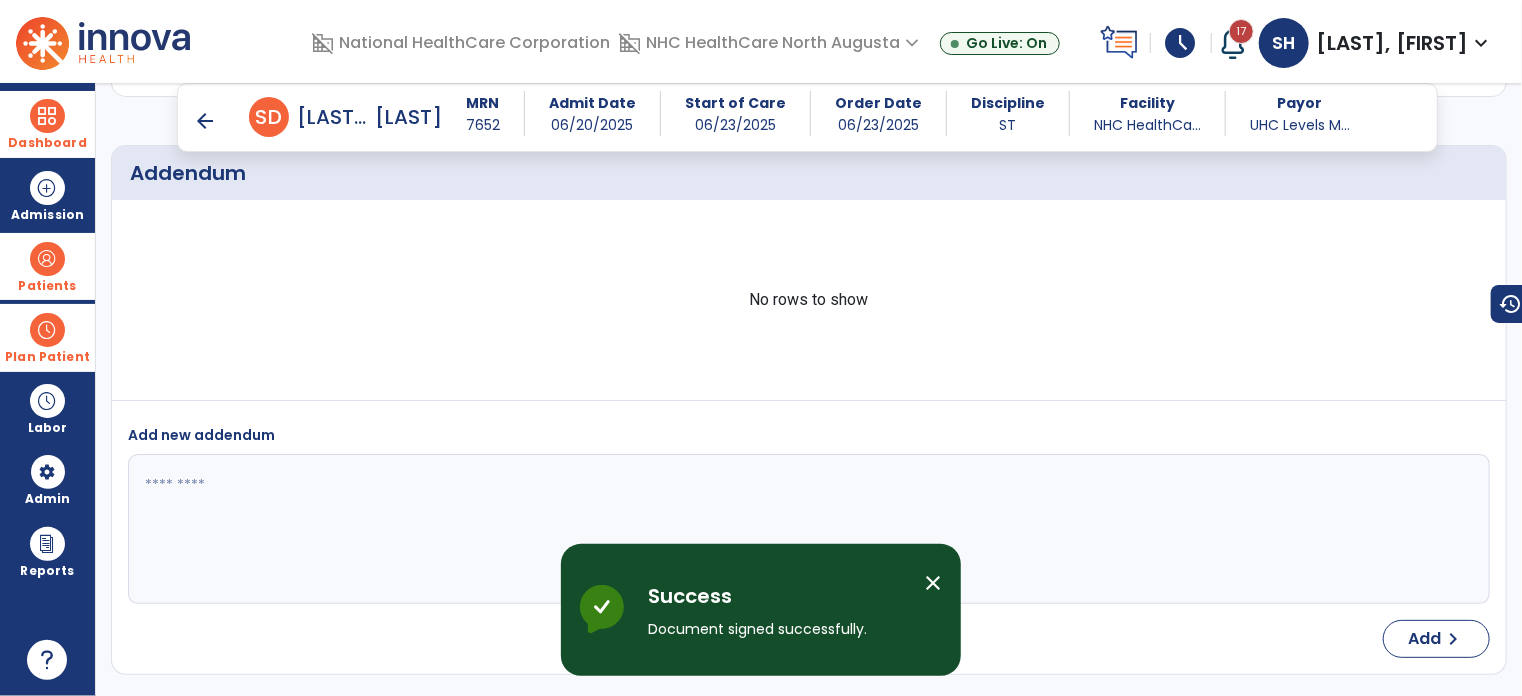 click on "arrow_back" at bounding box center (205, 121) 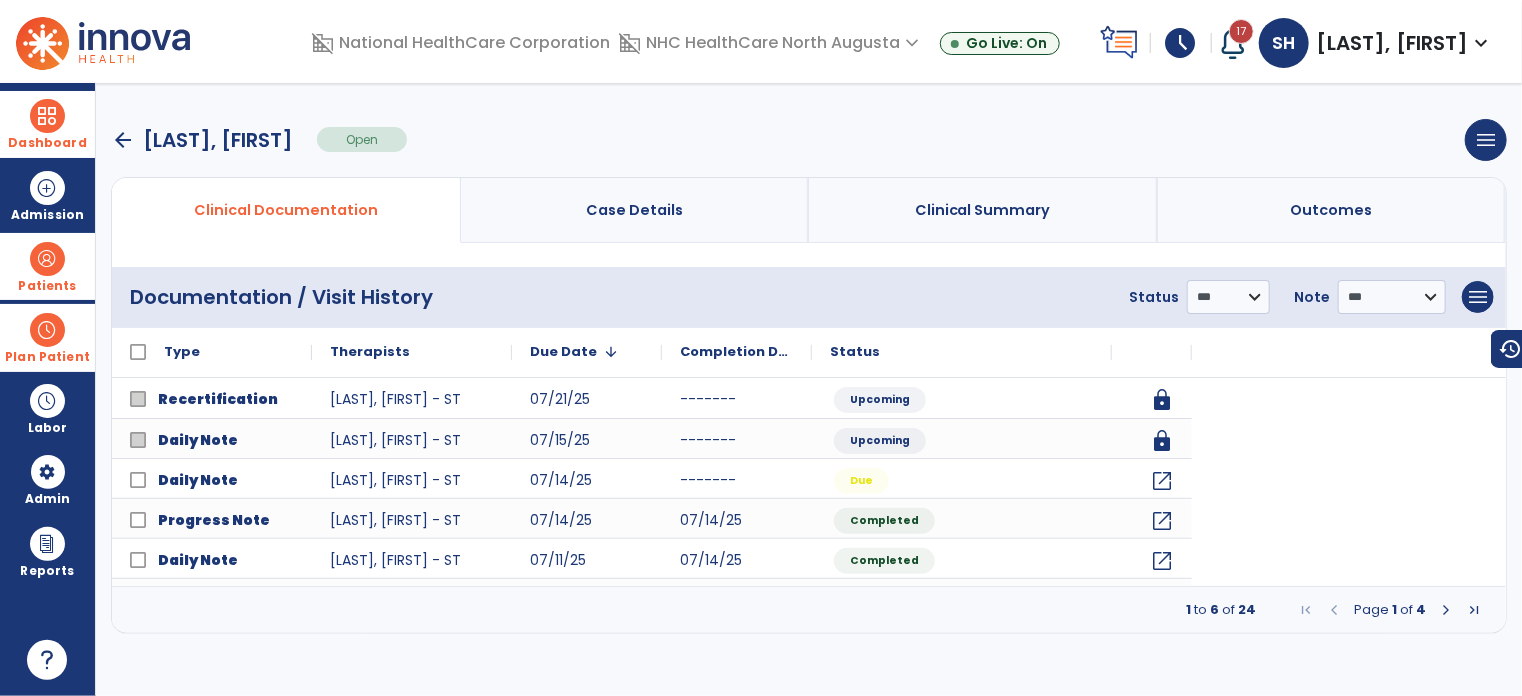 scroll, scrollTop: 0, scrollLeft: 0, axis: both 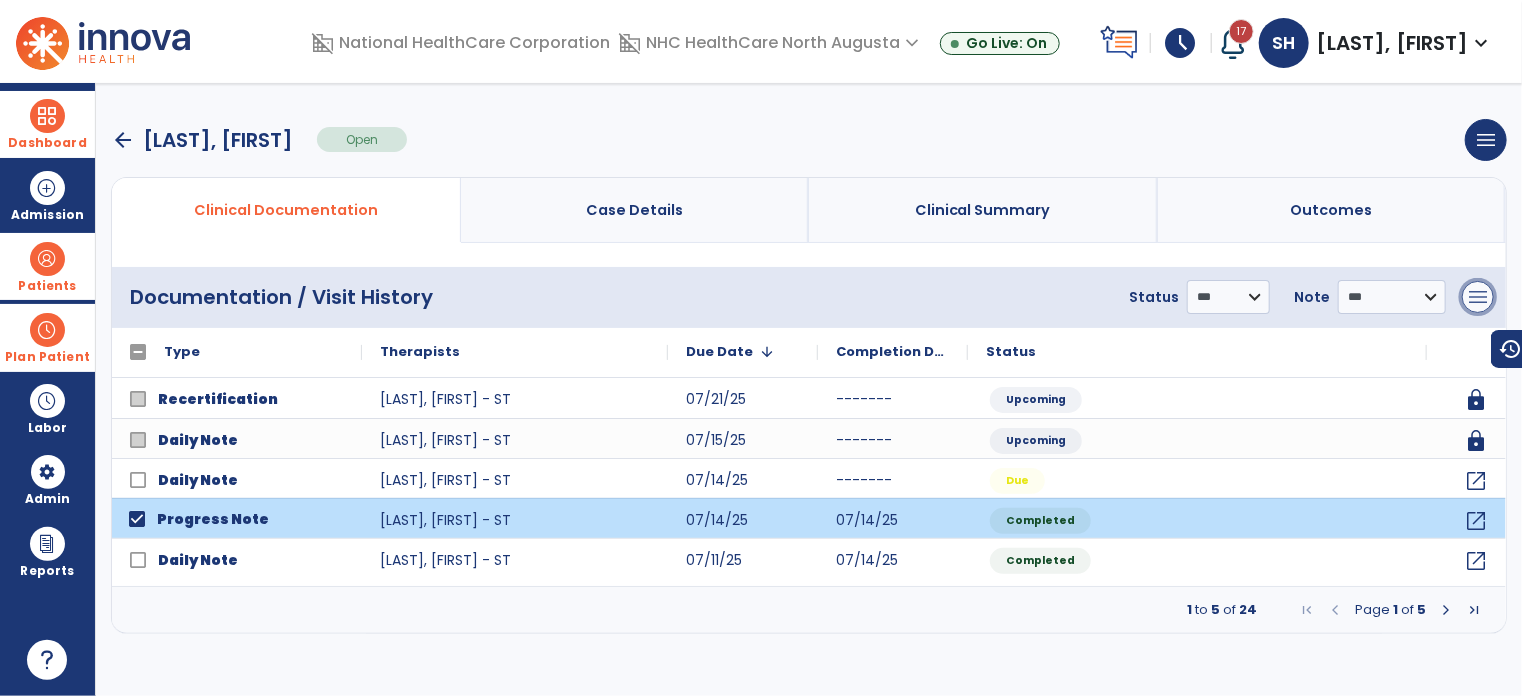 click on "menu" at bounding box center (1478, 297) 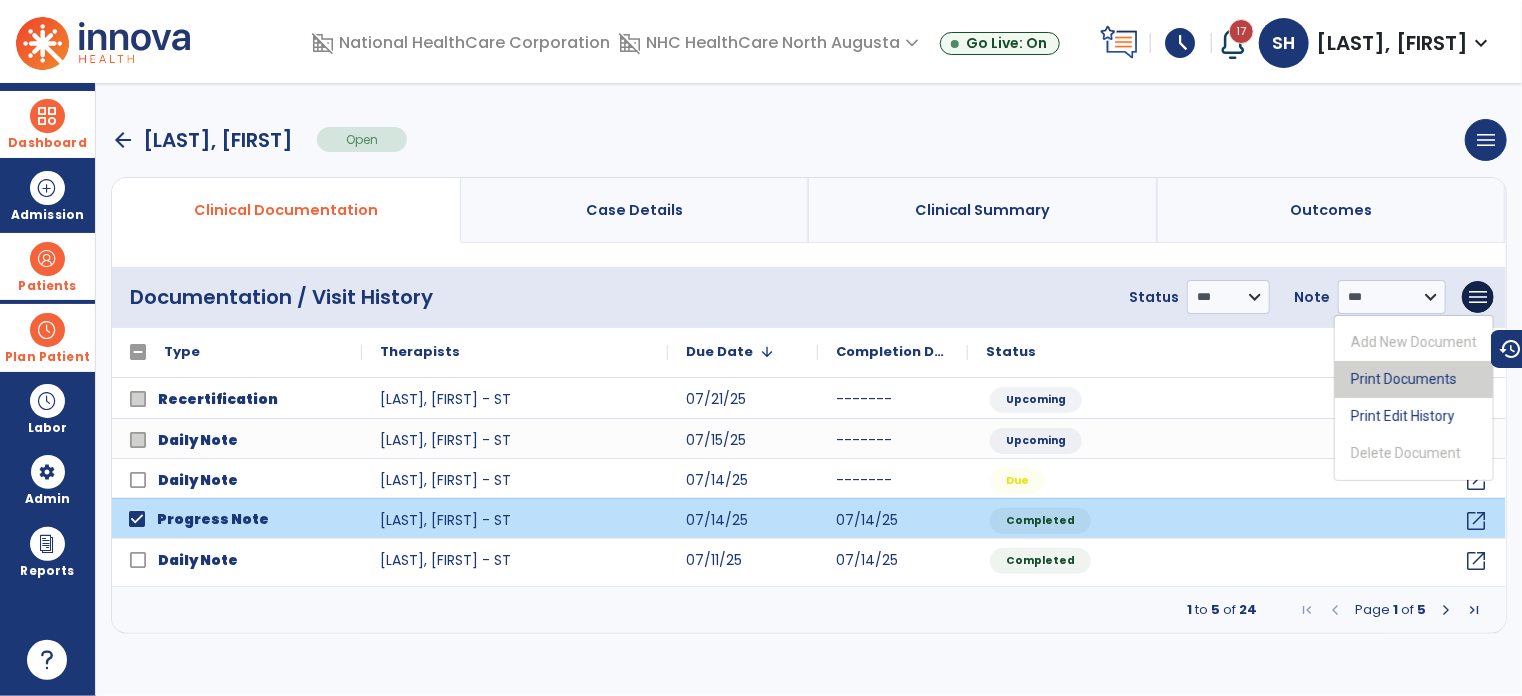 click on "Print Documents" at bounding box center [1414, 379] 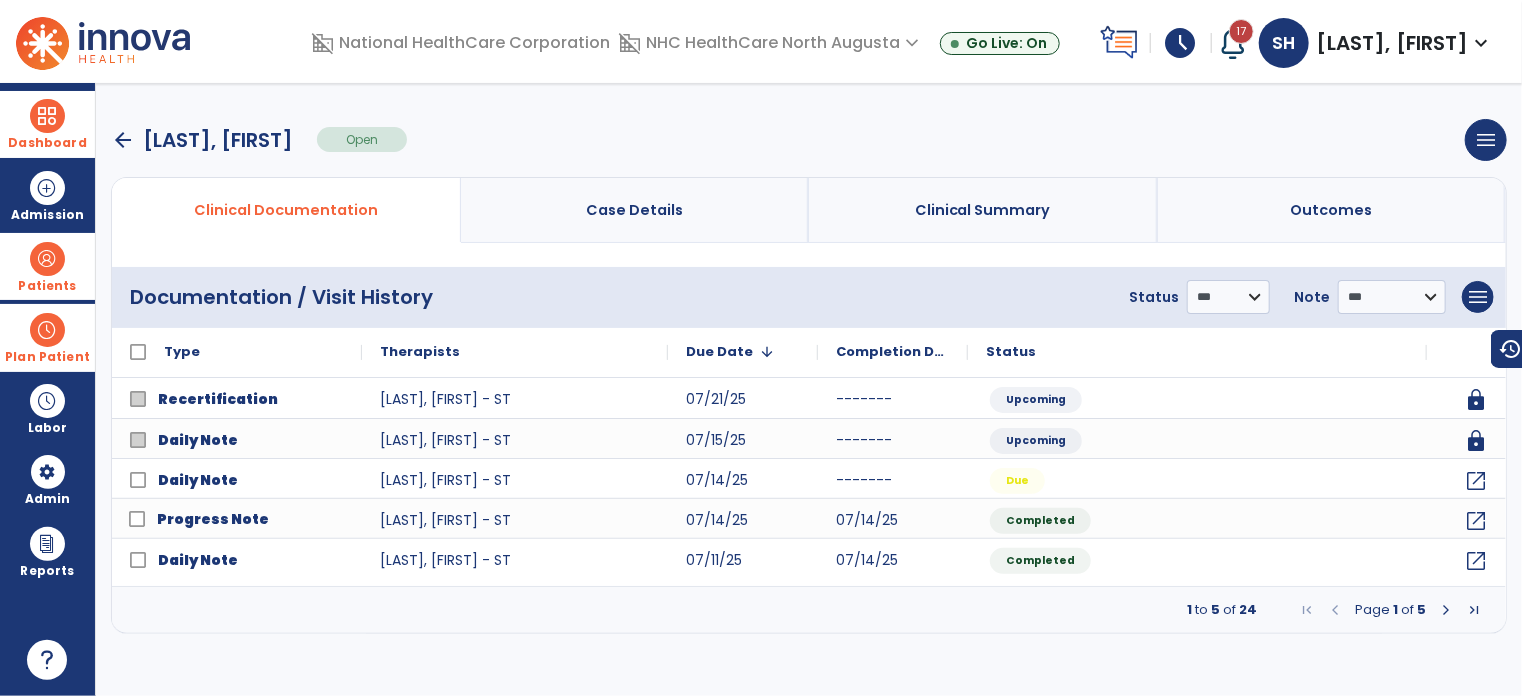 click on "arrow_back" at bounding box center [123, 140] 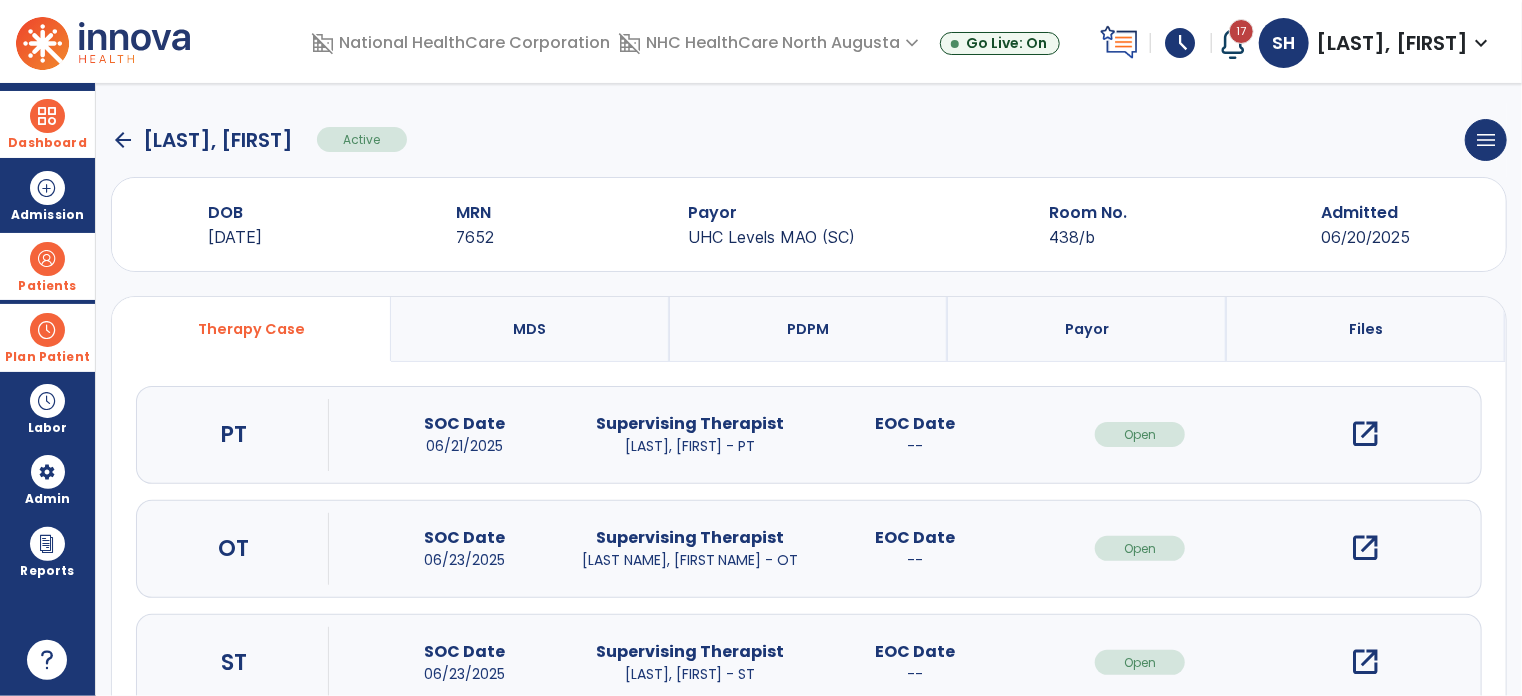 click on "arrow_back" 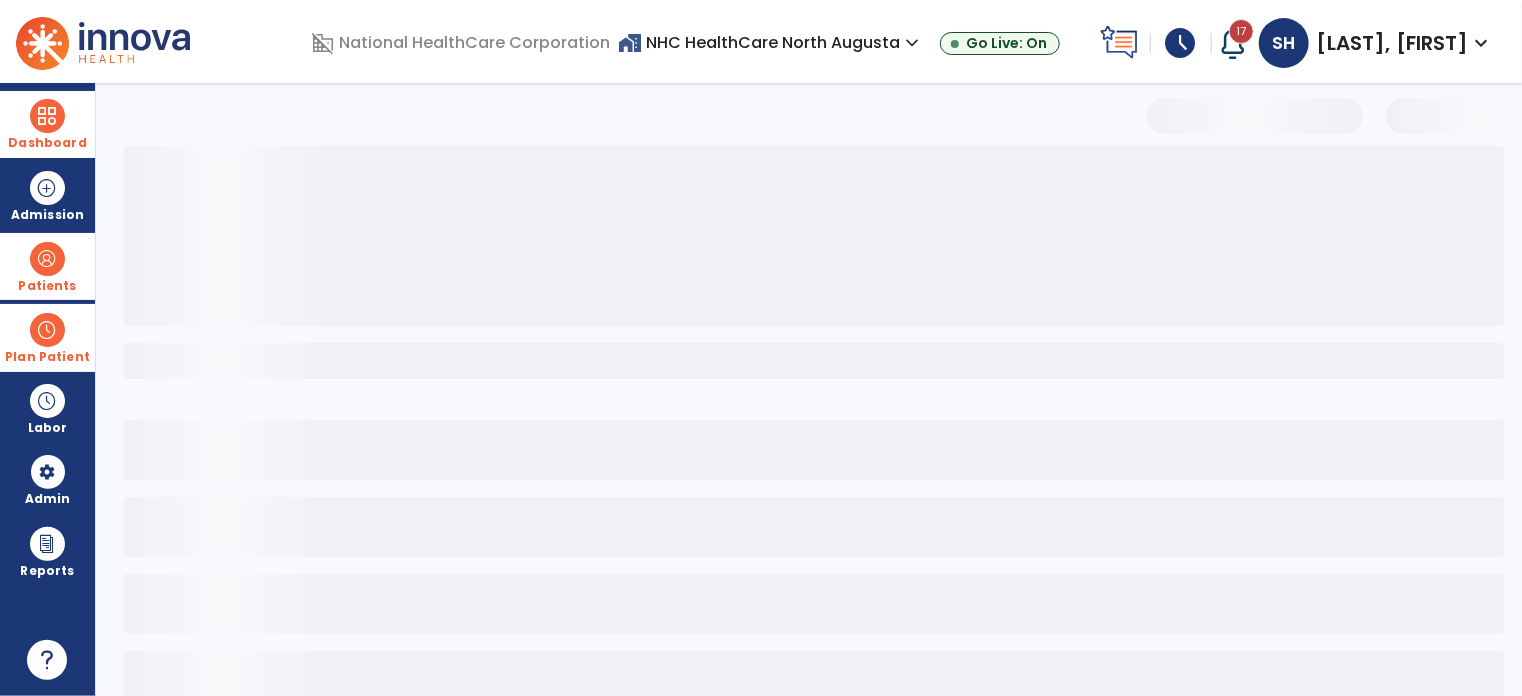 select on "***" 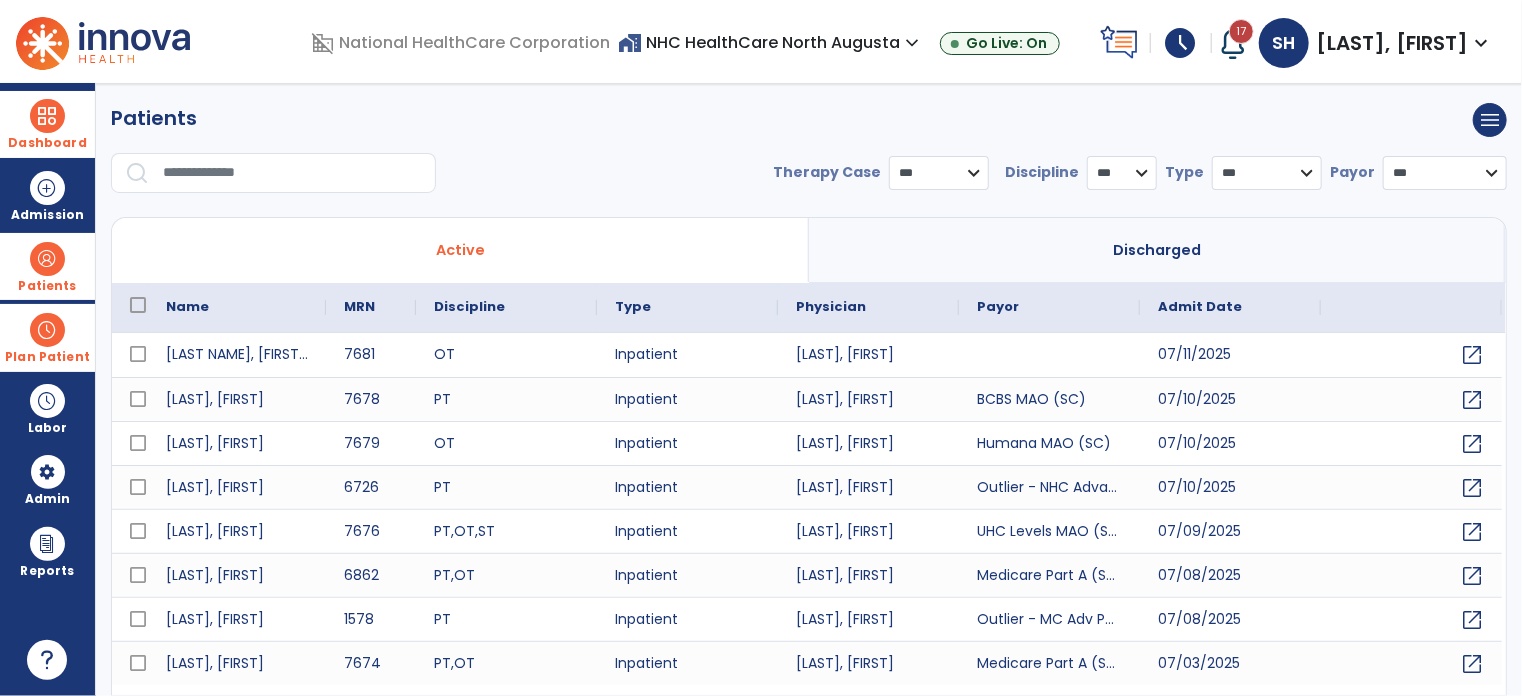 click at bounding box center (292, 173) 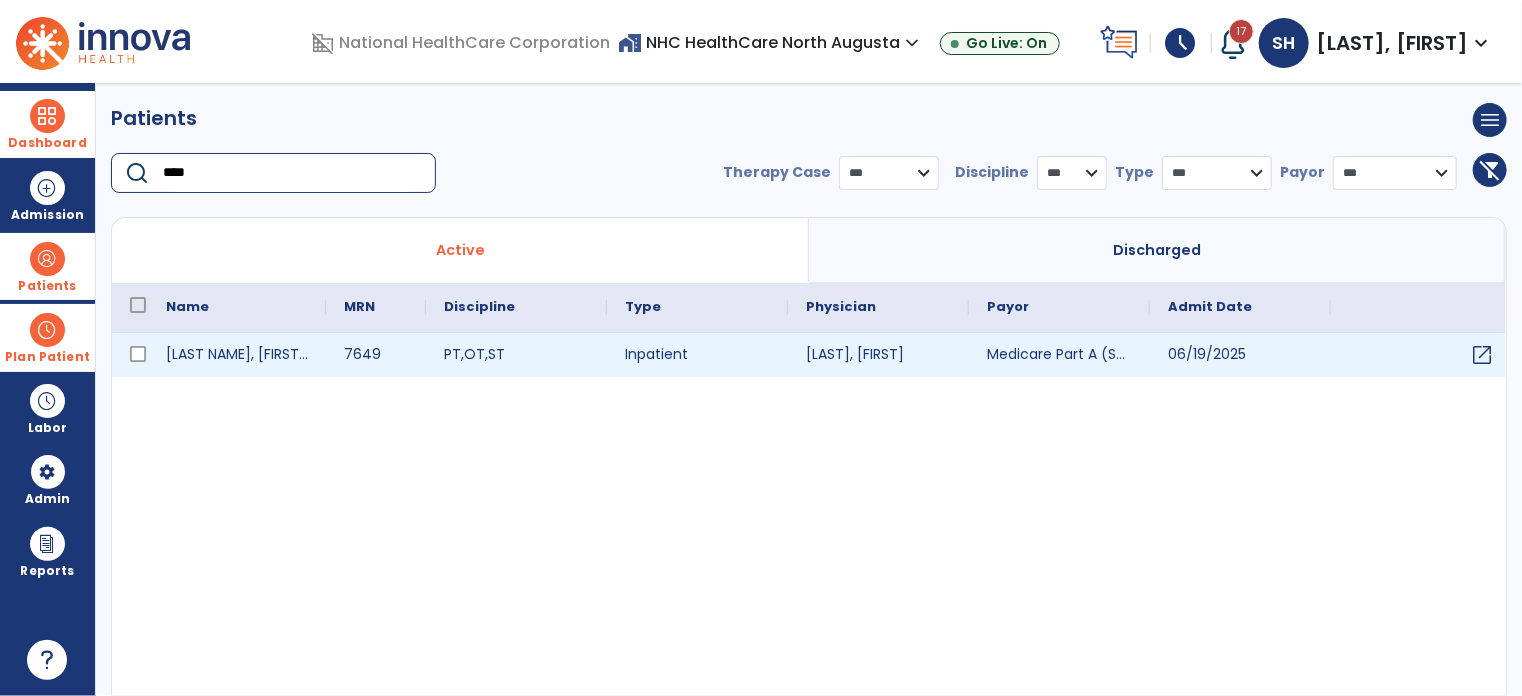 type on "****" 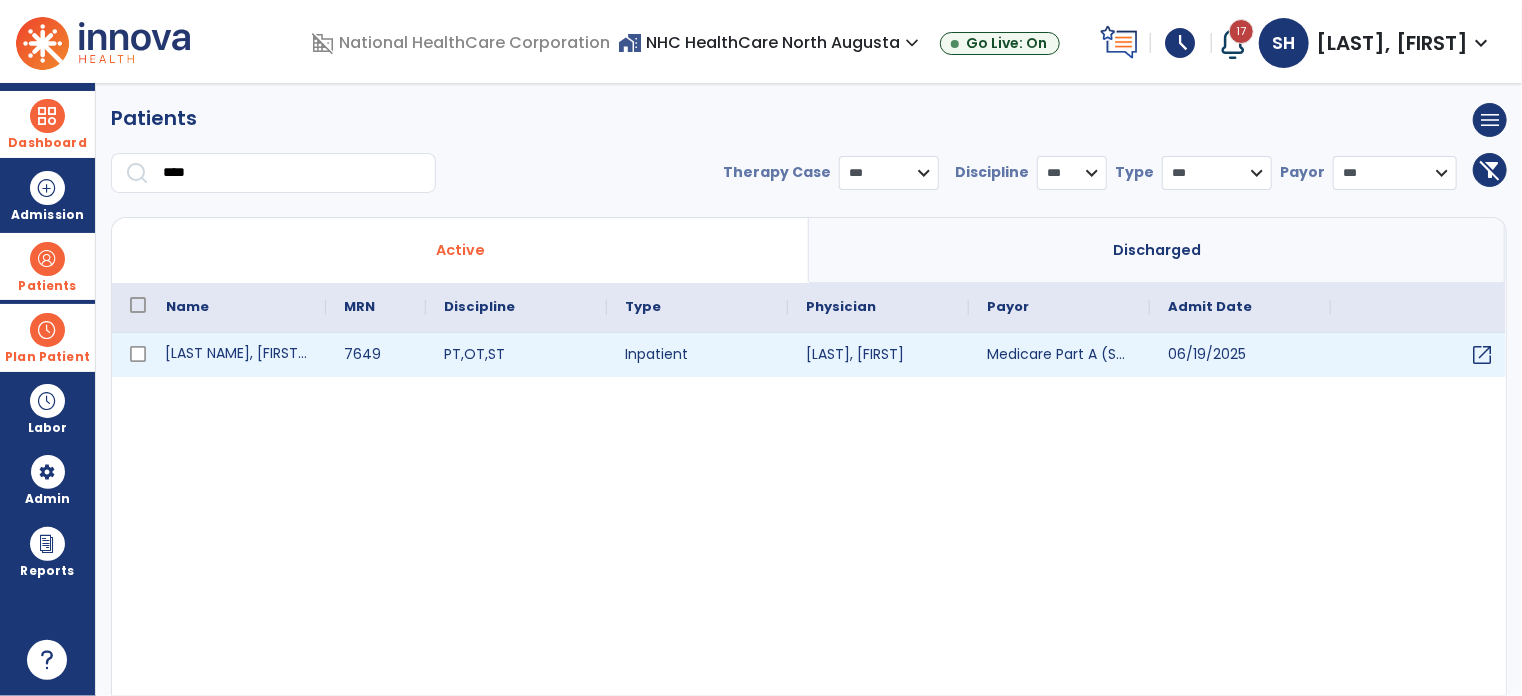 click on "[LAST NAME], [FIRST NAME]" at bounding box center [237, 355] 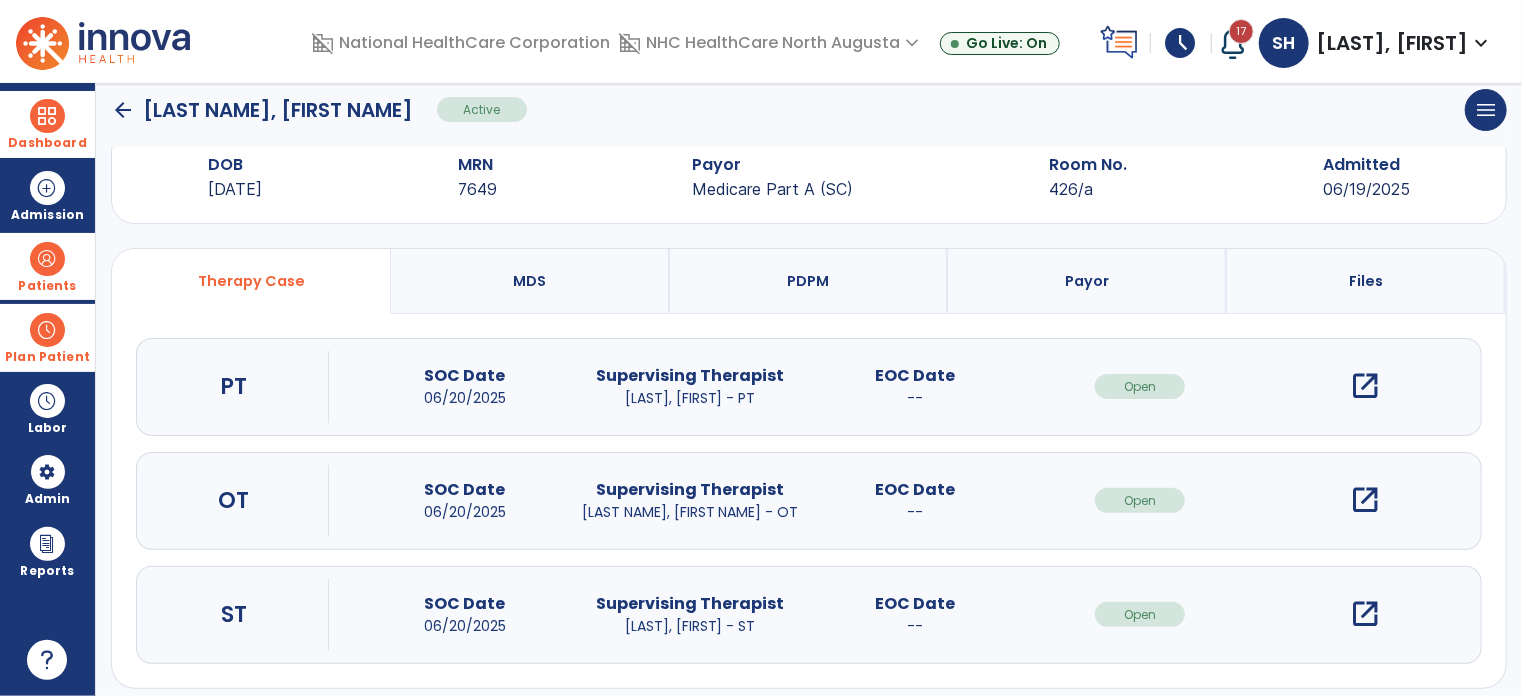scroll, scrollTop: 61, scrollLeft: 0, axis: vertical 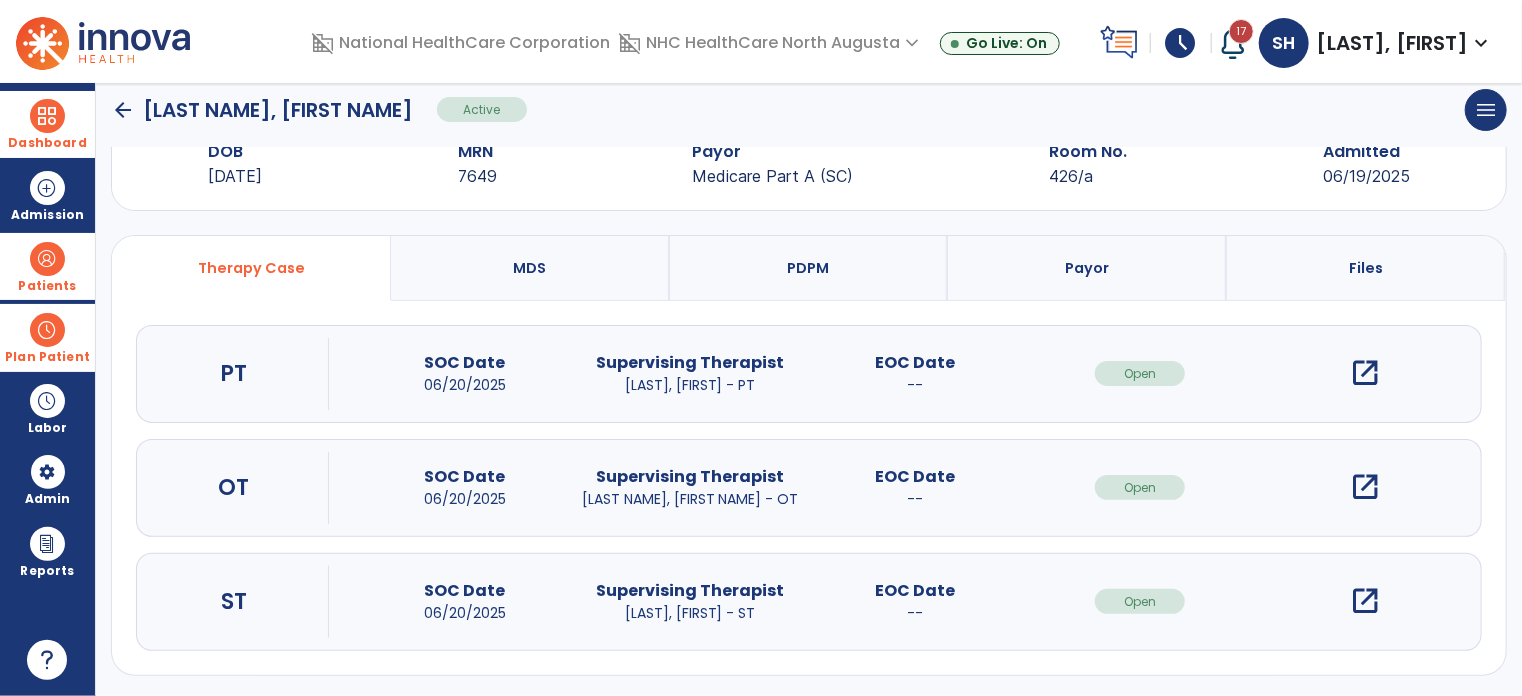 click on "open_in_new" at bounding box center [1365, 601] 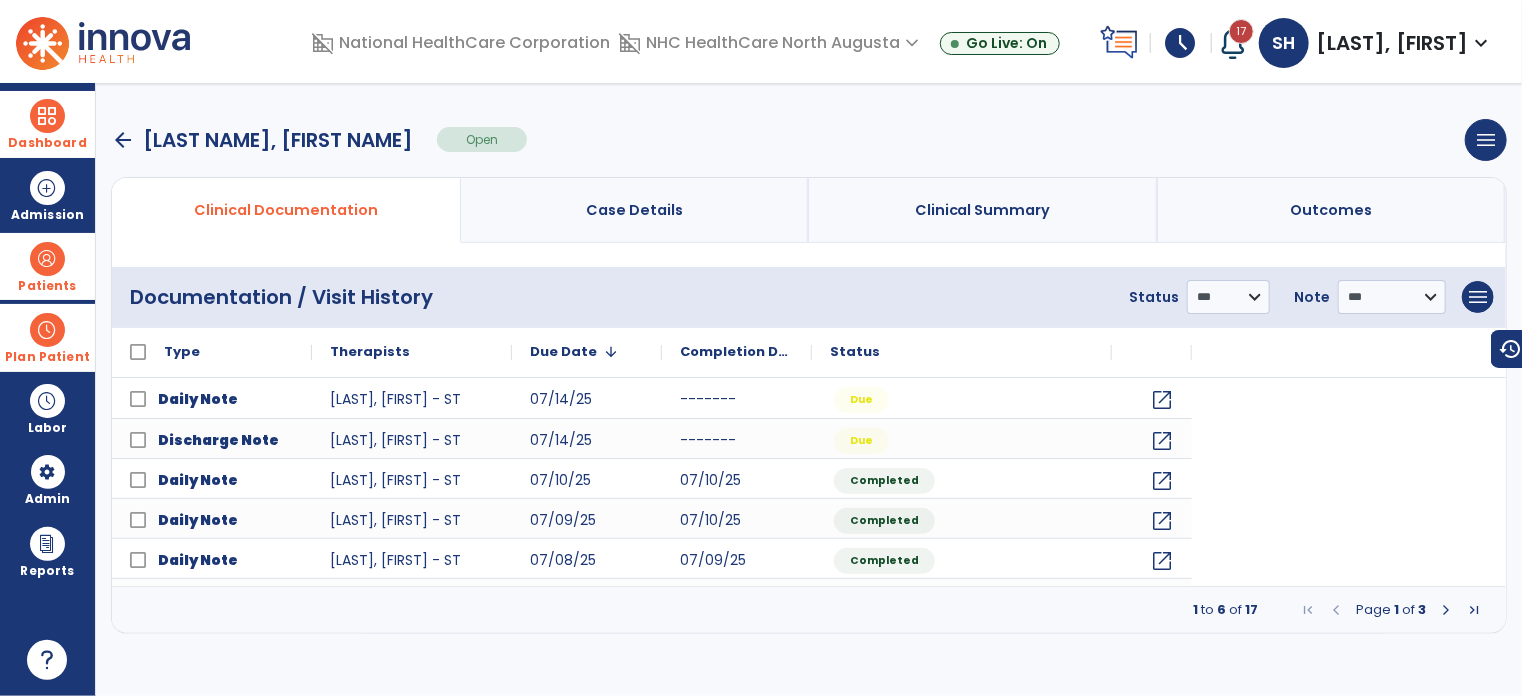 scroll, scrollTop: 0, scrollLeft: 0, axis: both 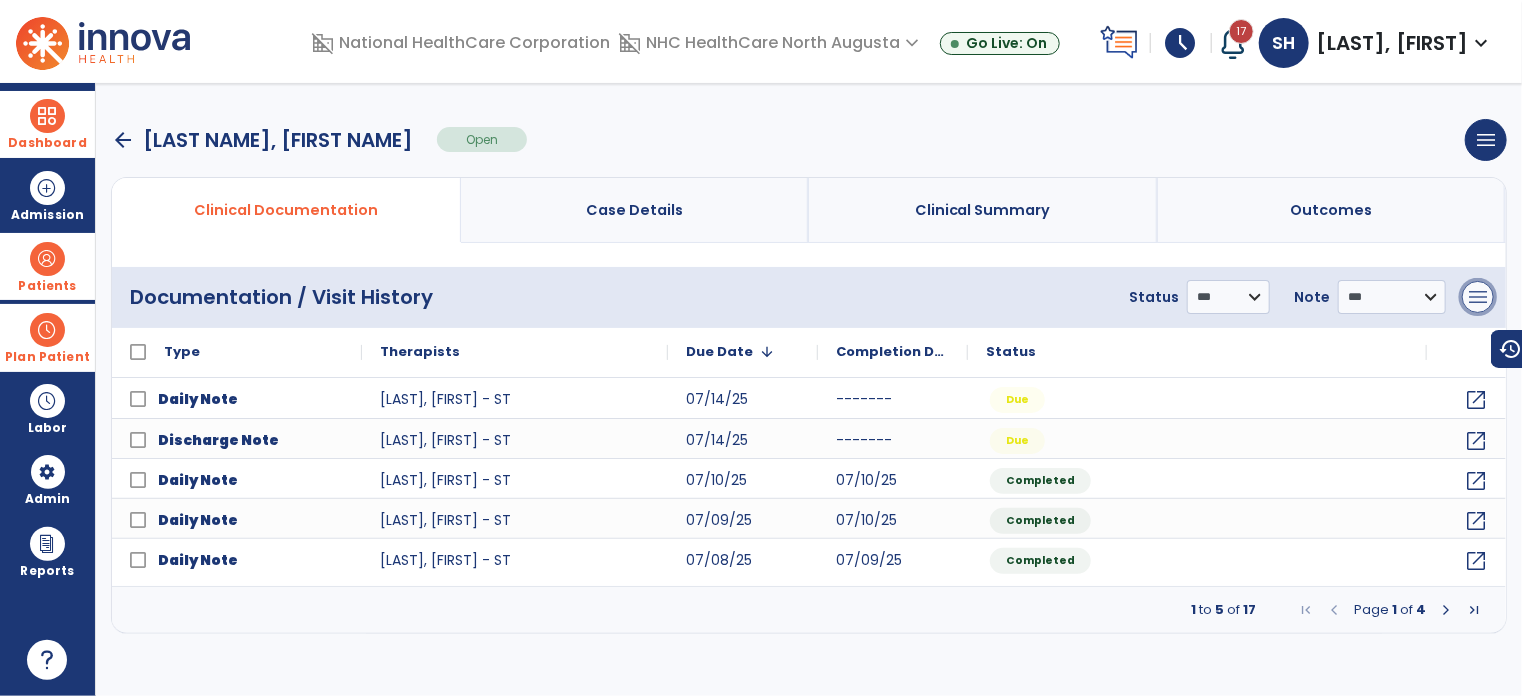 click on "menu" at bounding box center [1478, 297] 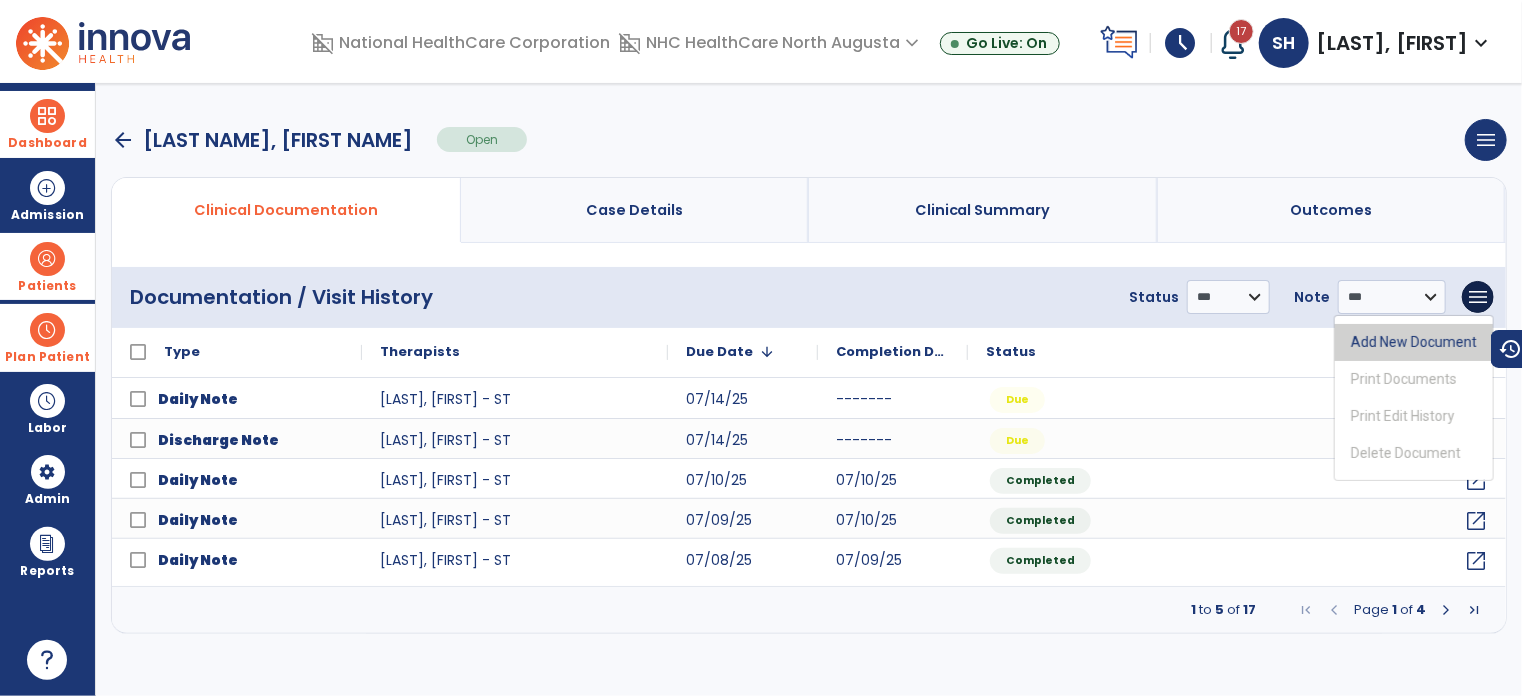 click on "Add New Document" at bounding box center [1414, 342] 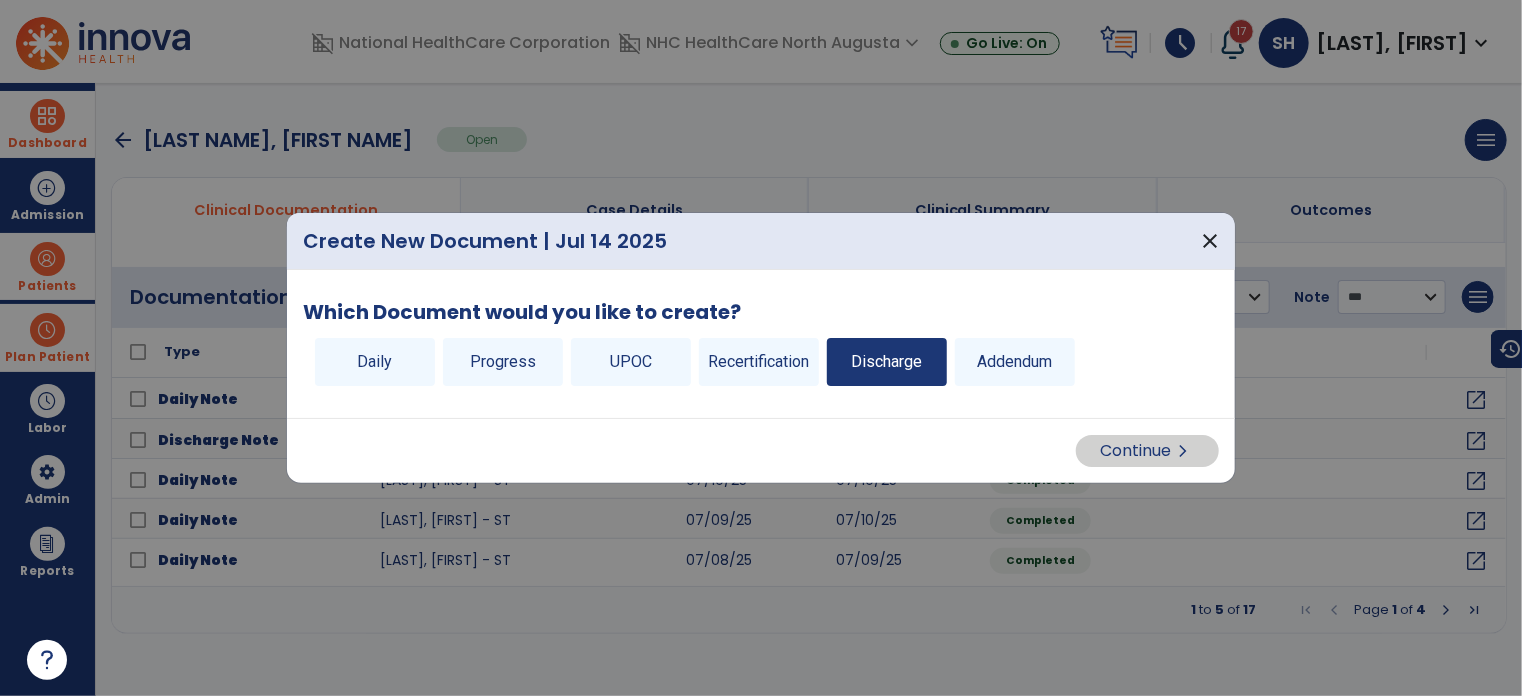 click on "Discharge" at bounding box center [887, 362] 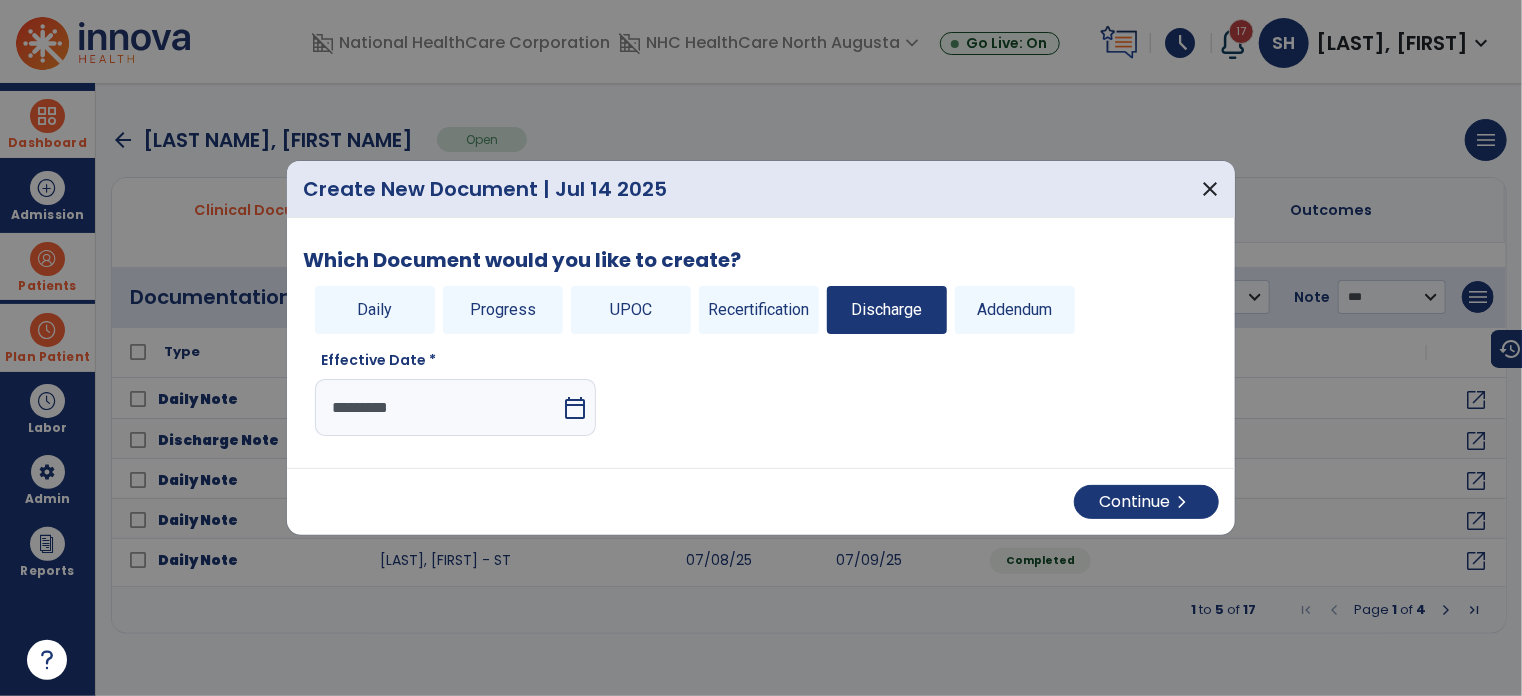 click on "calendar_today" at bounding box center [575, 408] 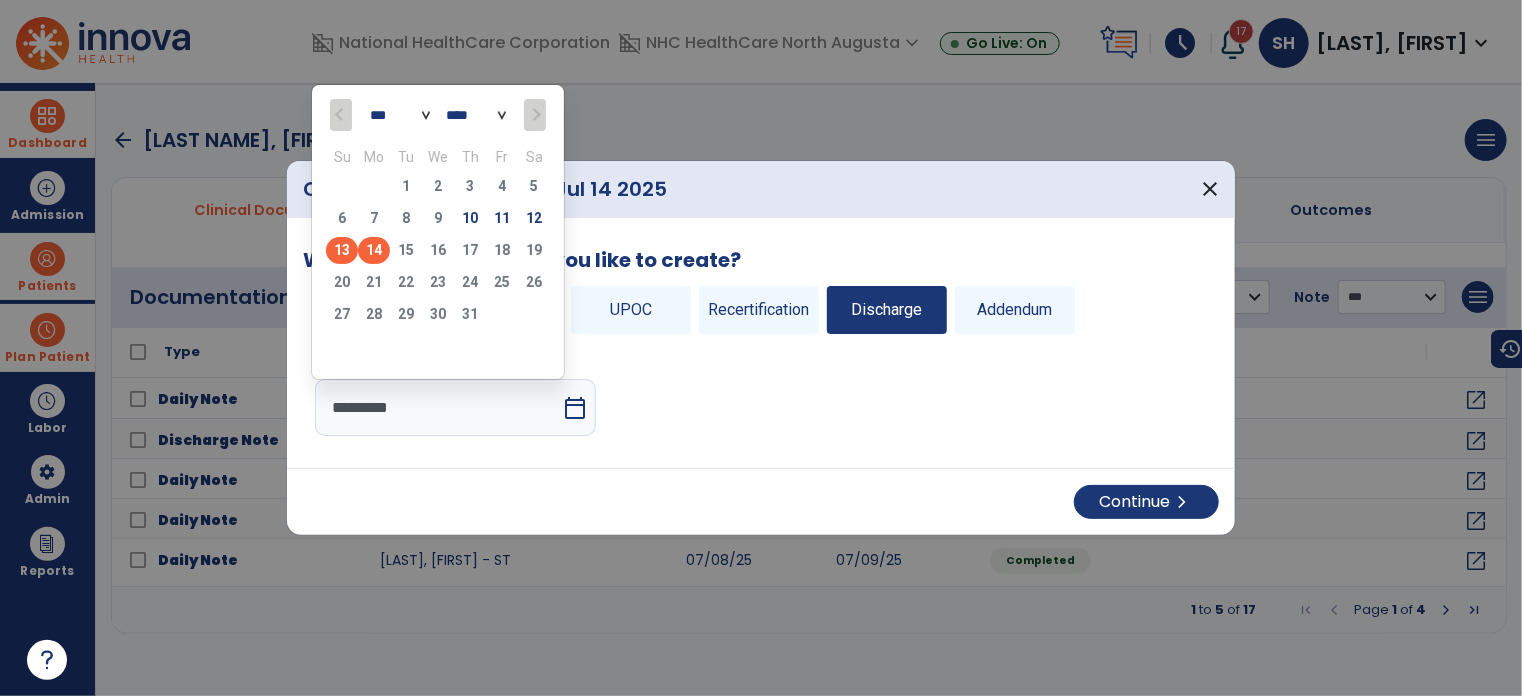 click on "13" 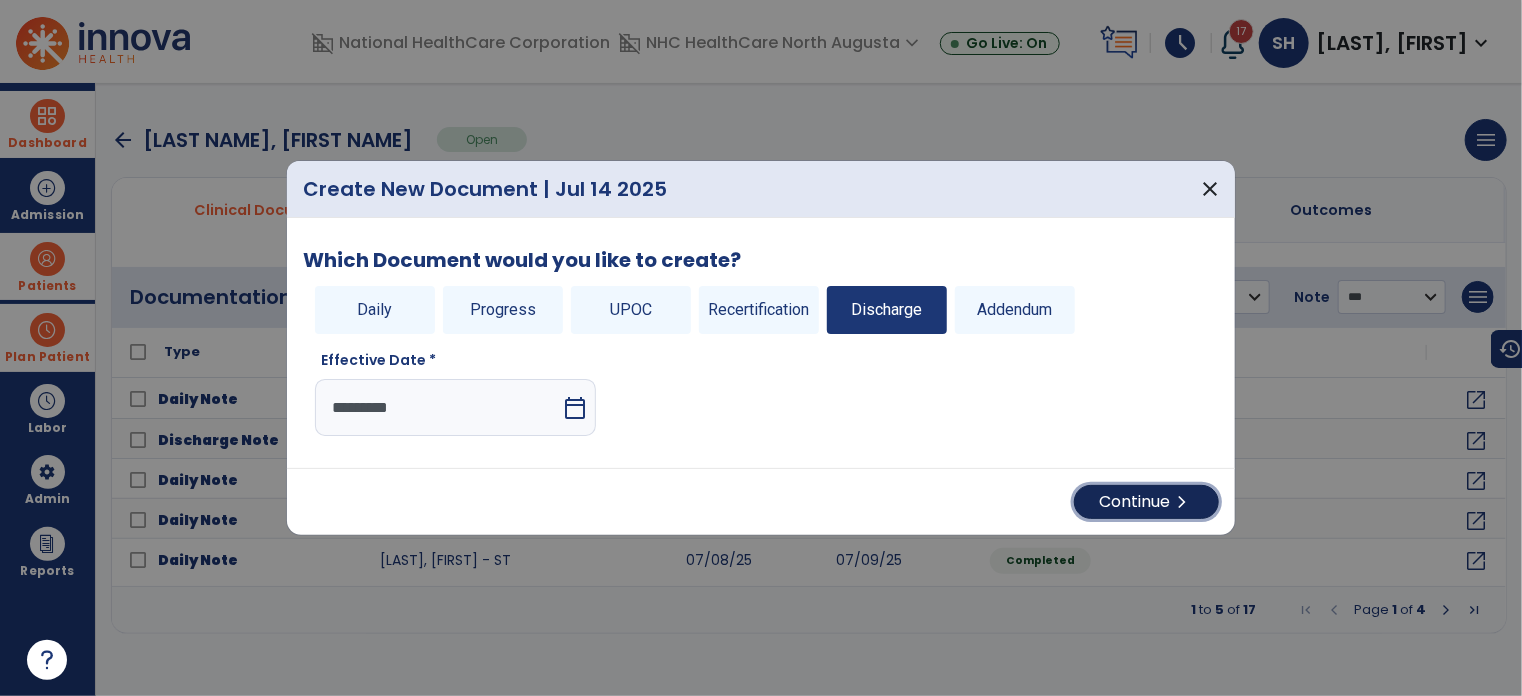 click on "Continue   chevron_right" at bounding box center [1146, 502] 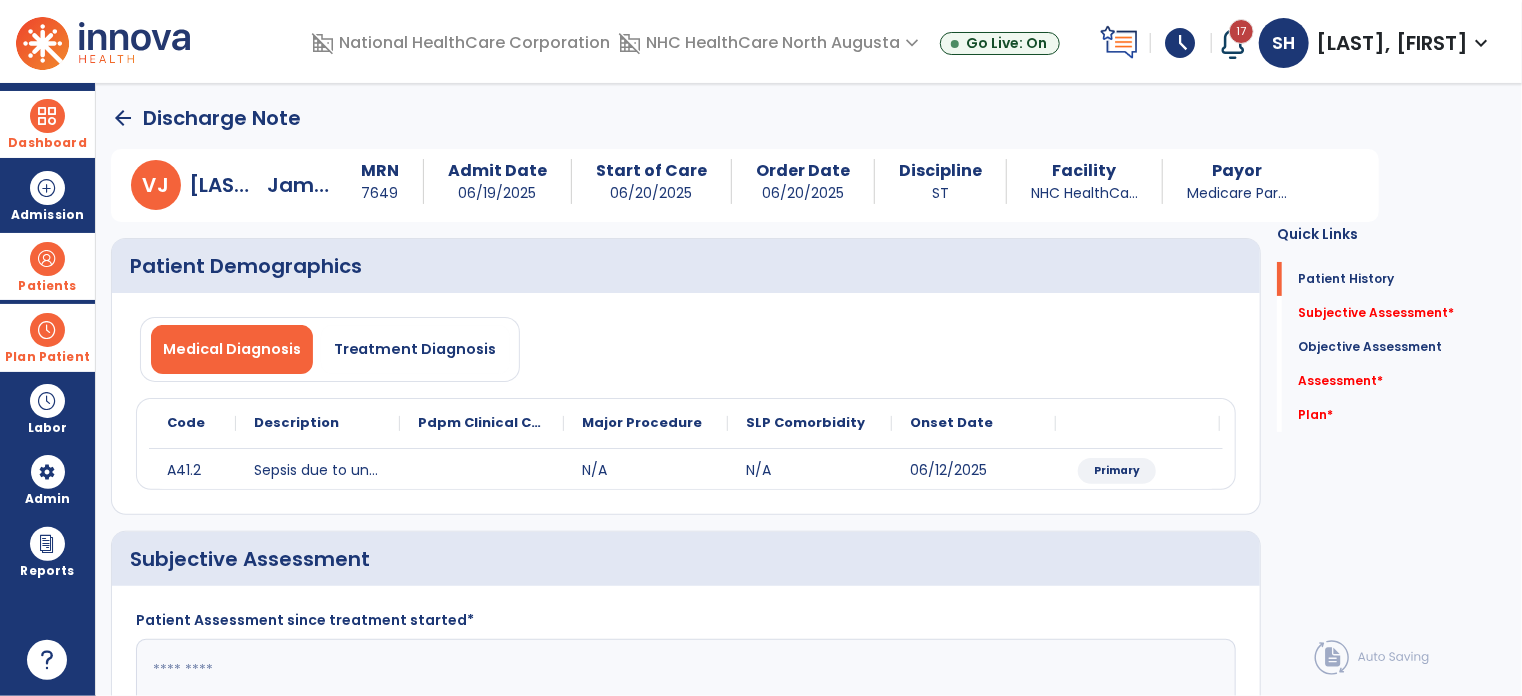 click 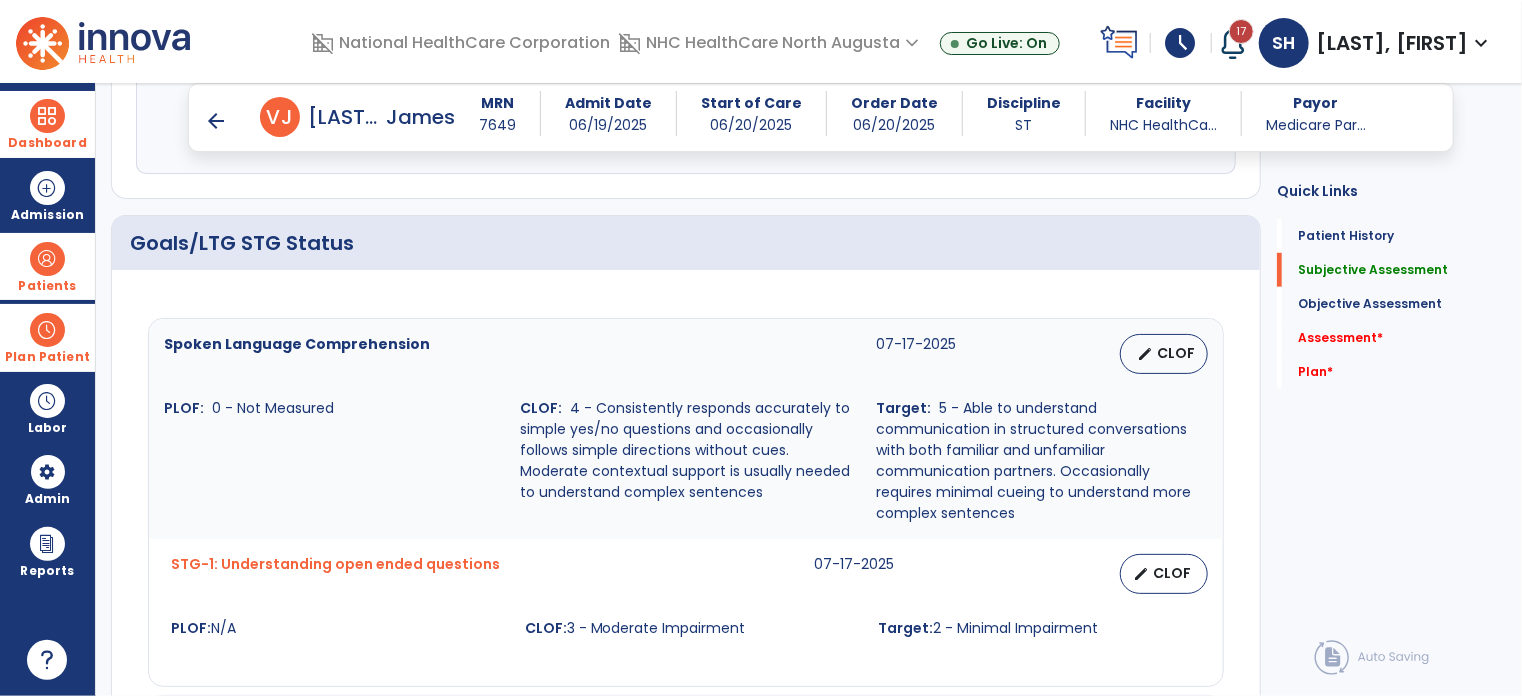 scroll, scrollTop: 600, scrollLeft: 0, axis: vertical 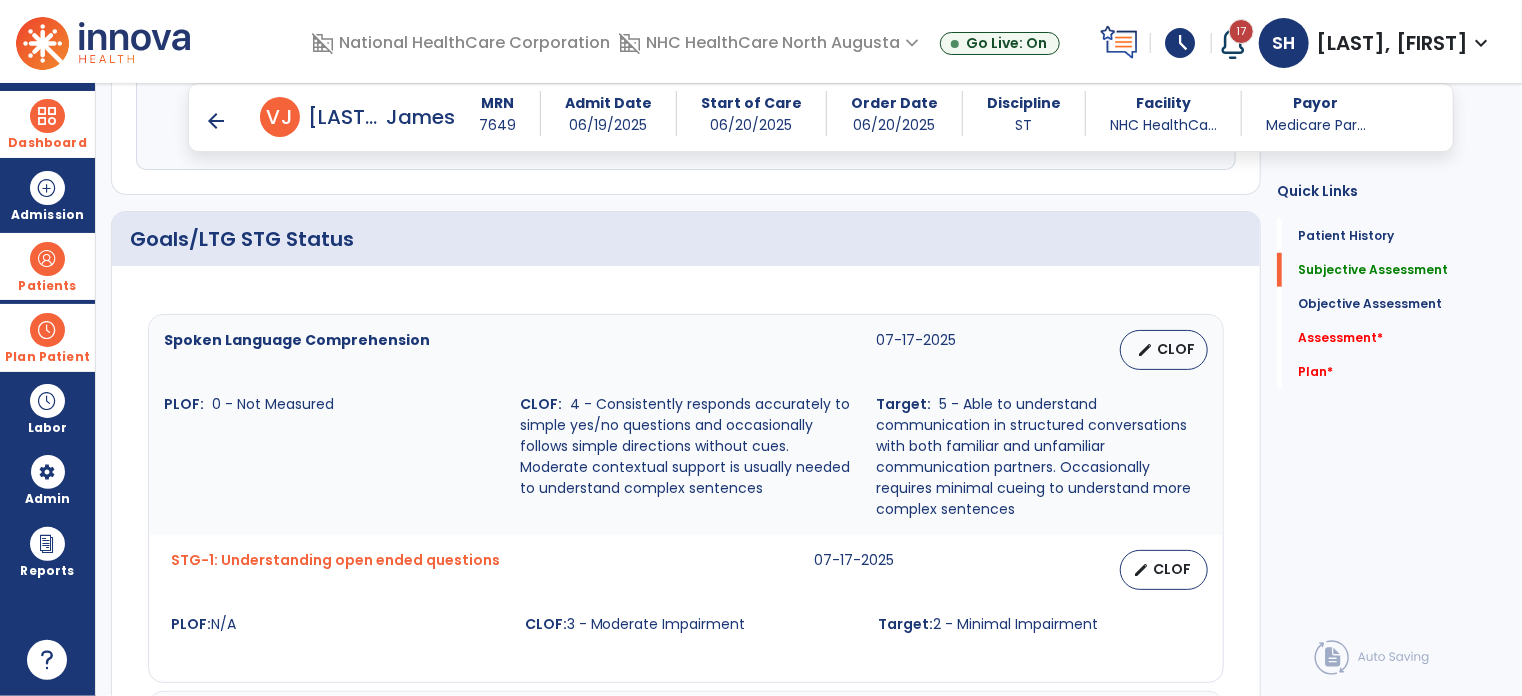 type on "**********" 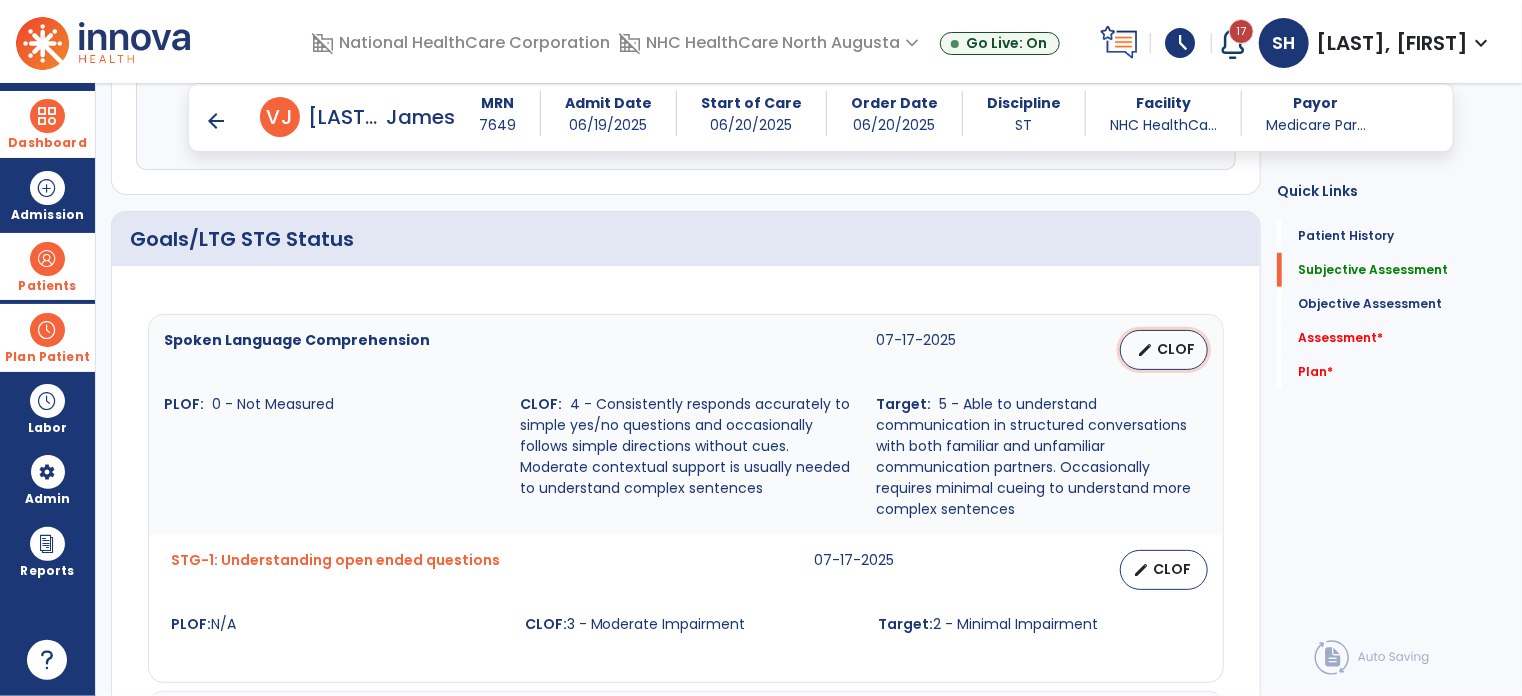click on "CLOF" at bounding box center (1176, 349) 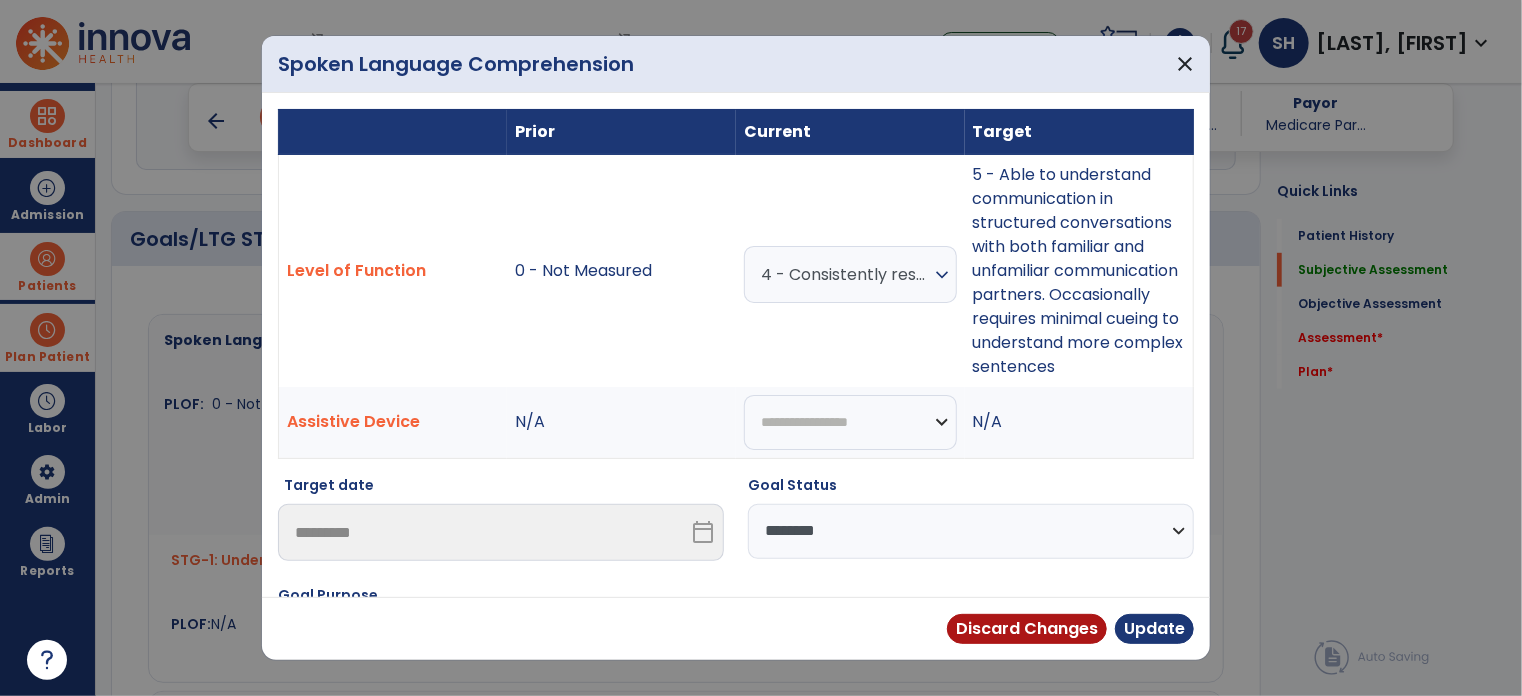 click on "**********" at bounding box center (971, 531) 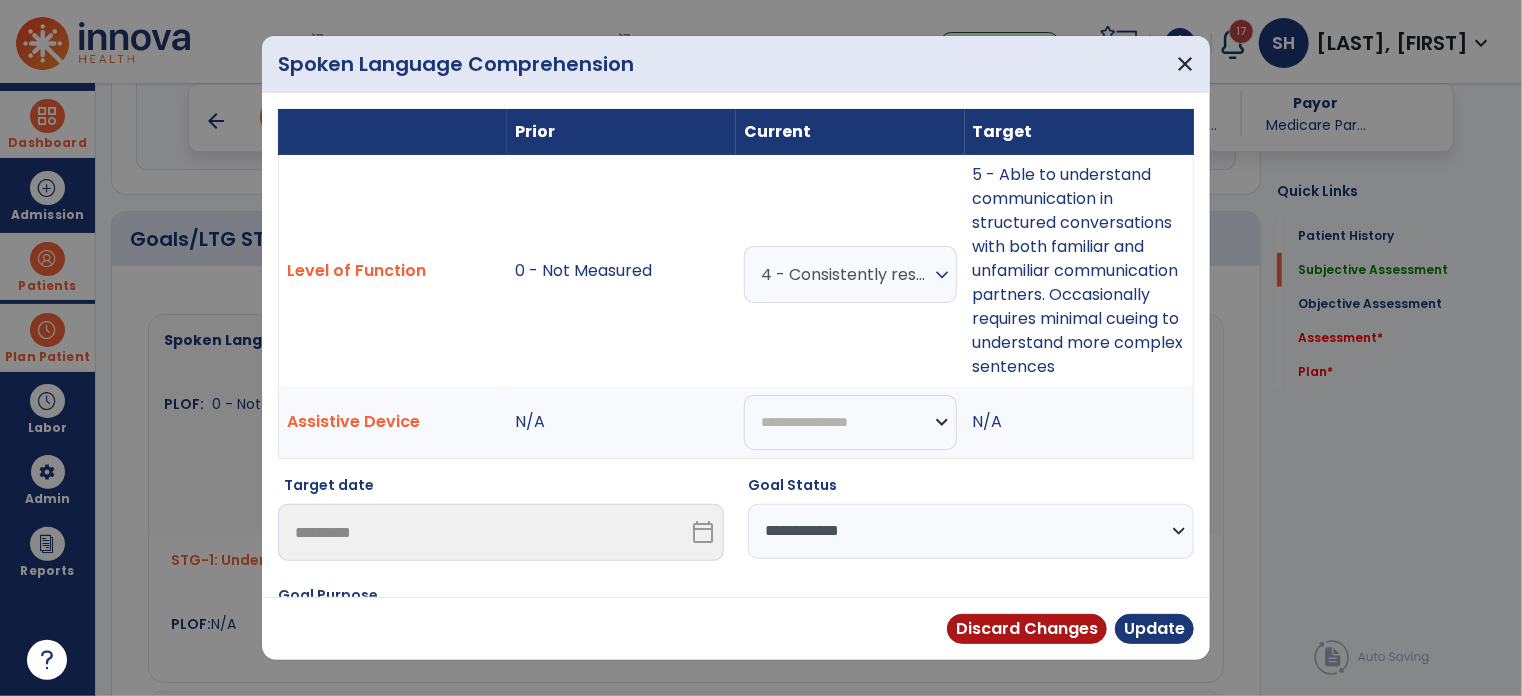 click on "**********" at bounding box center (971, 531) 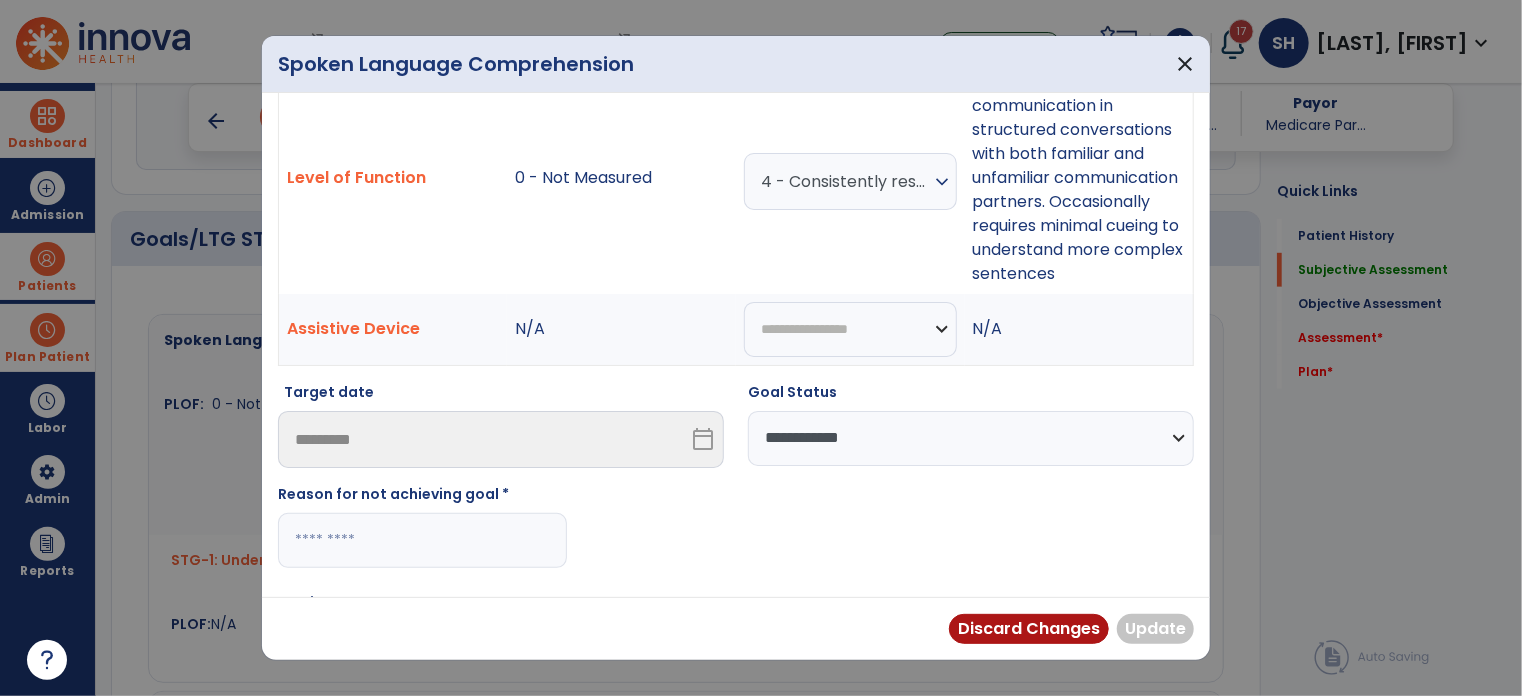 scroll, scrollTop: 200, scrollLeft: 0, axis: vertical 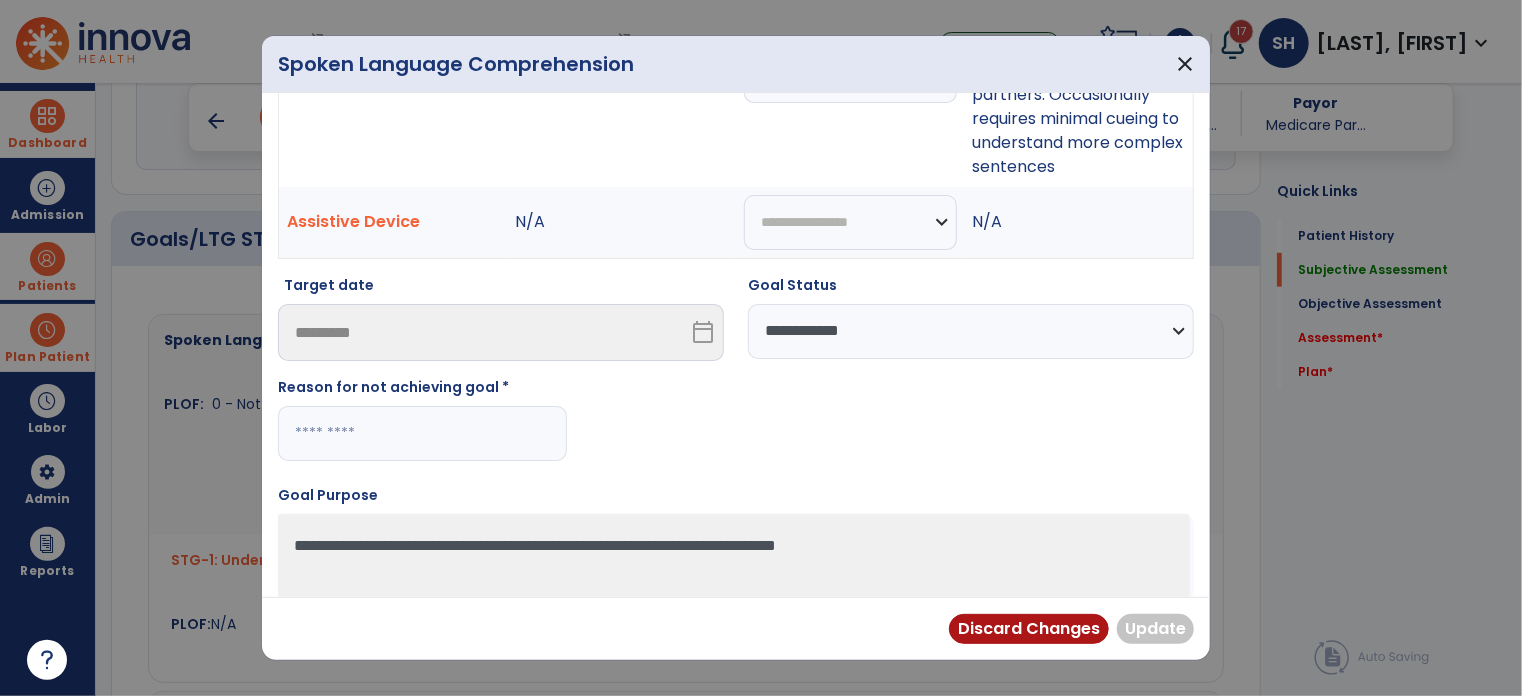 click at bounding box center (422, 433) 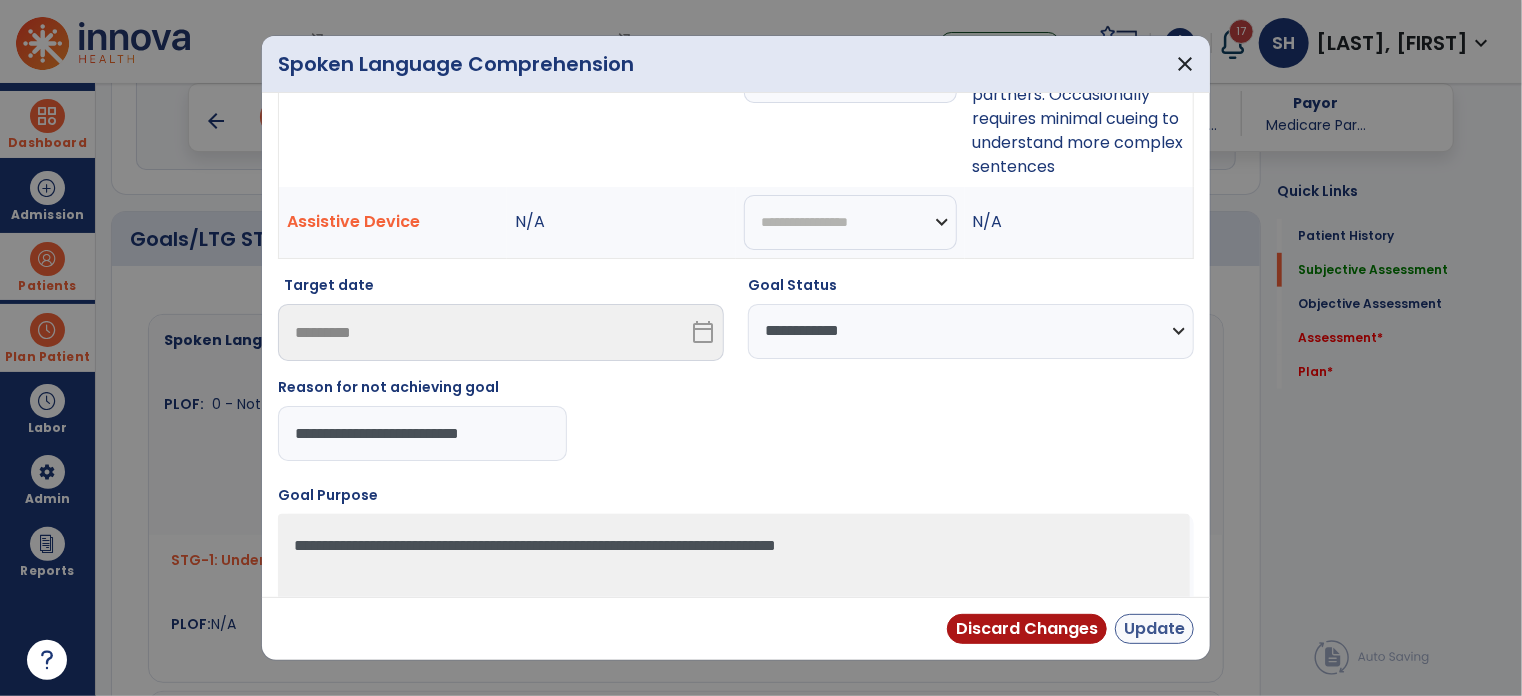 type on "**********" 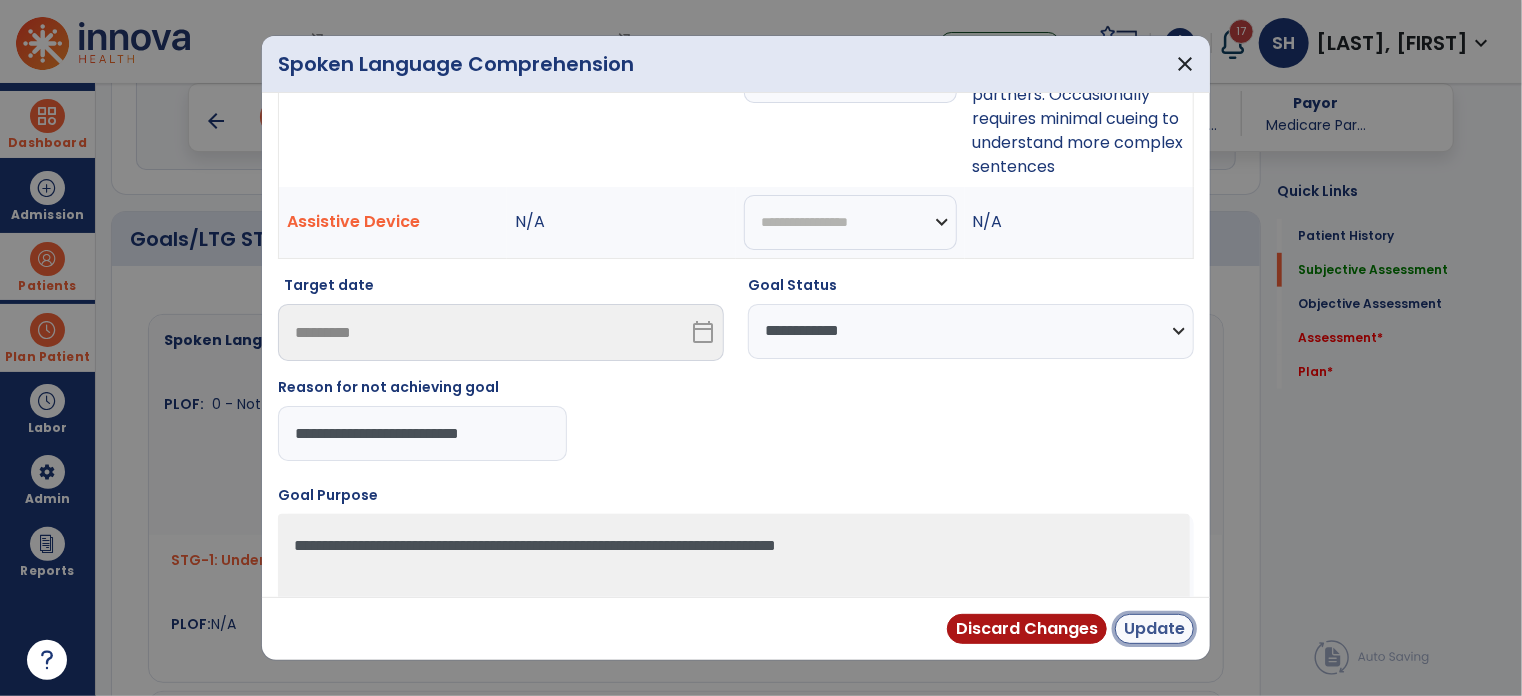 click on "Update" at bounding box center (1154, 629) 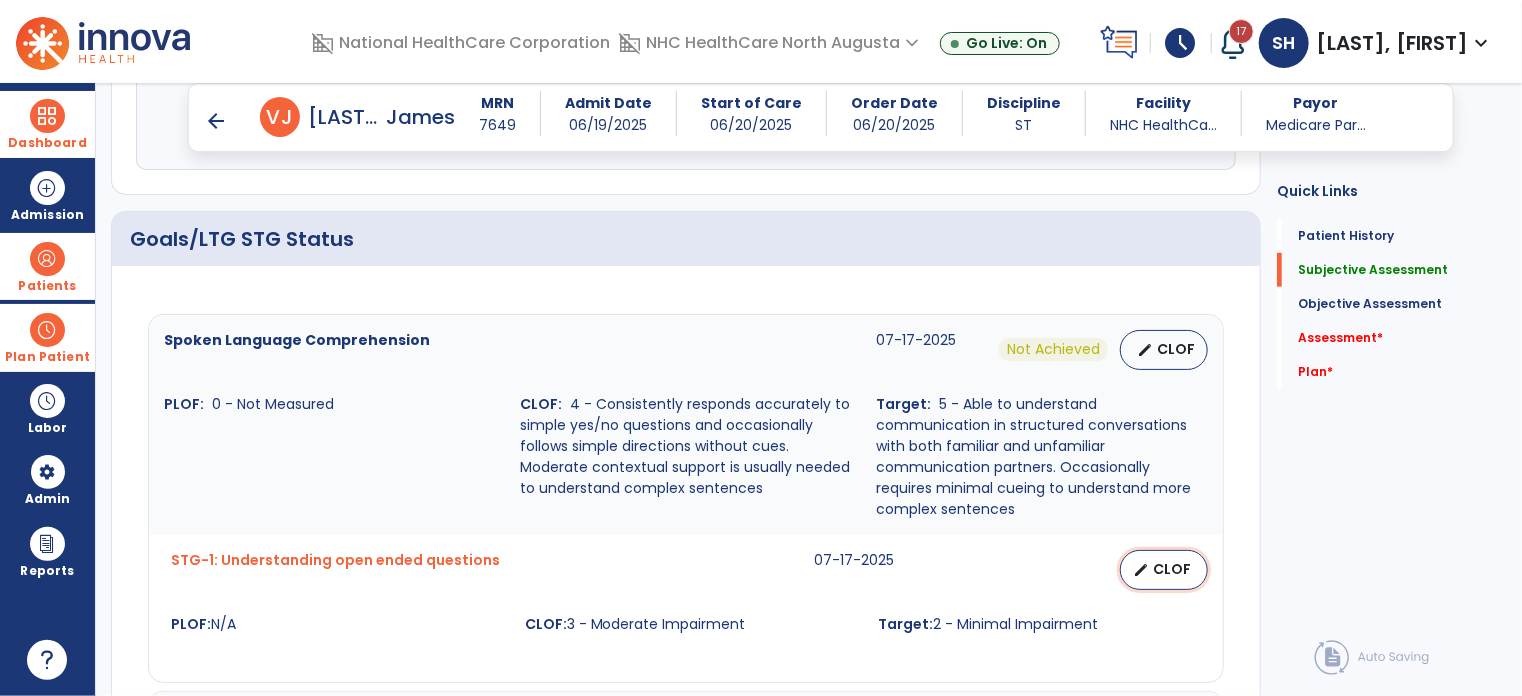 click on "edit" at bounding box center [1141, 570] 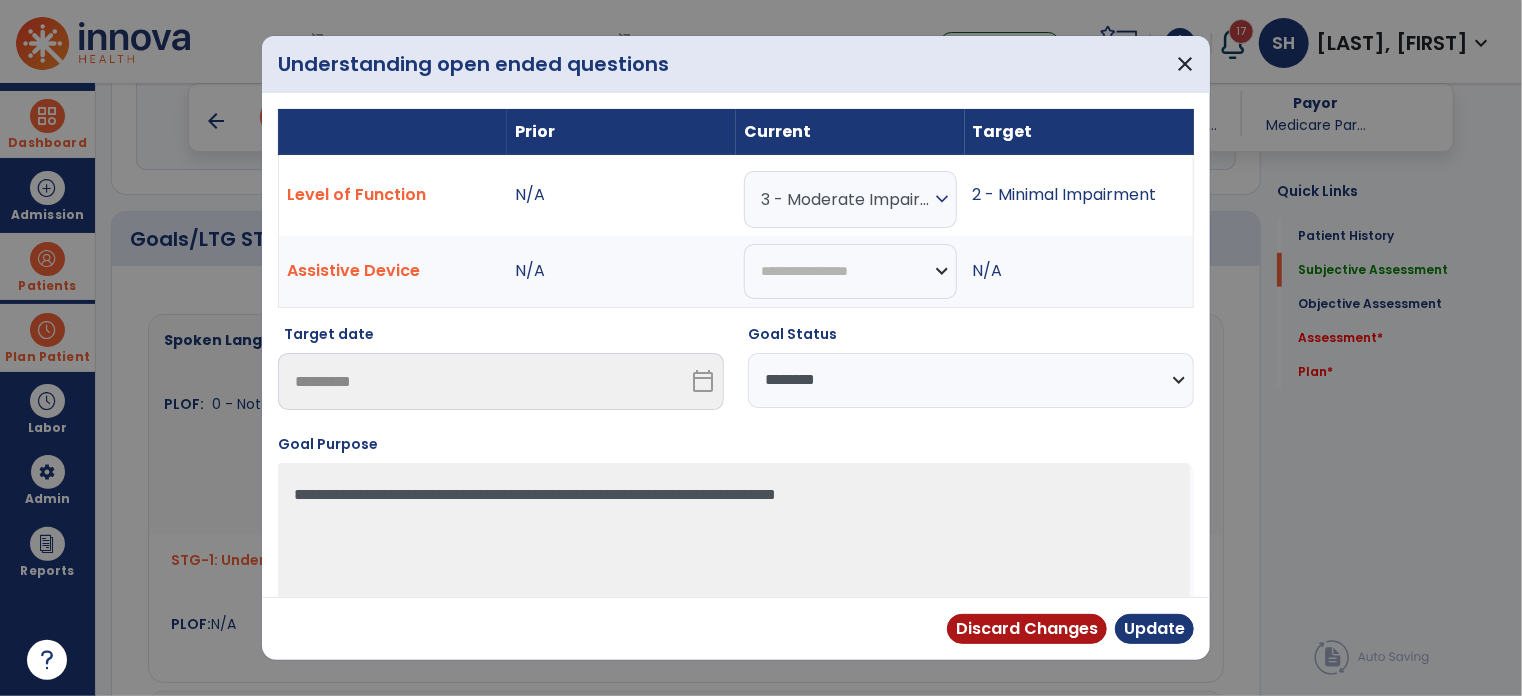 click on "**********" at bounding box center [971, 380] 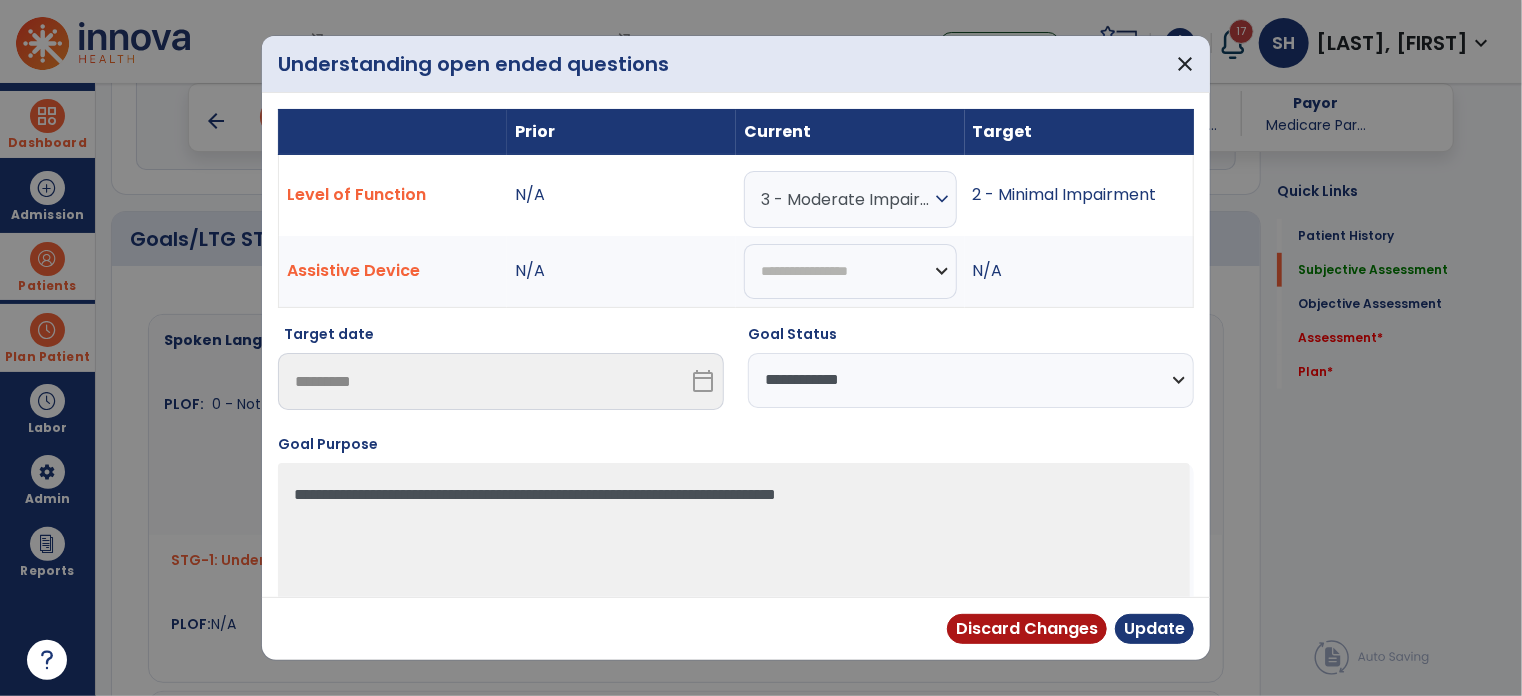 click on "**********" at bounding box center (971, 380) 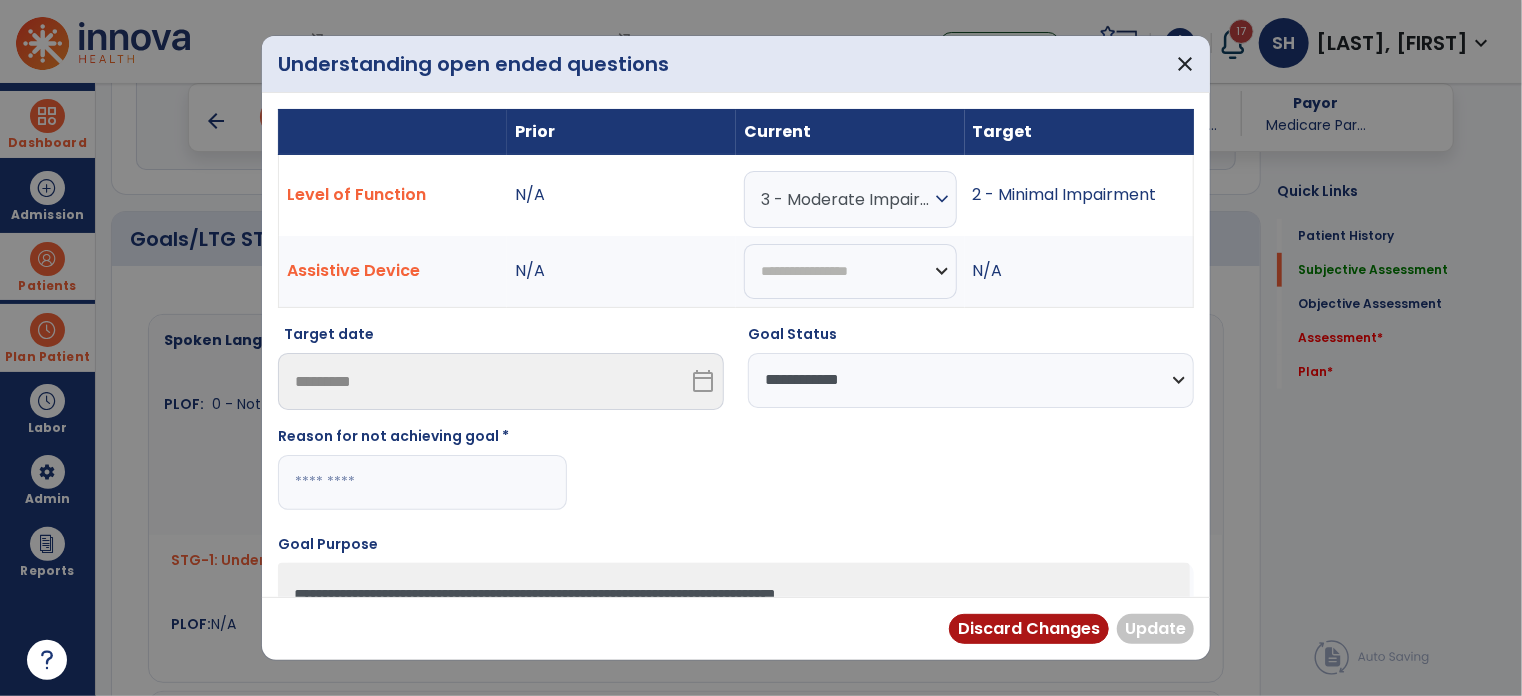 click at bounding box center (422, 482) 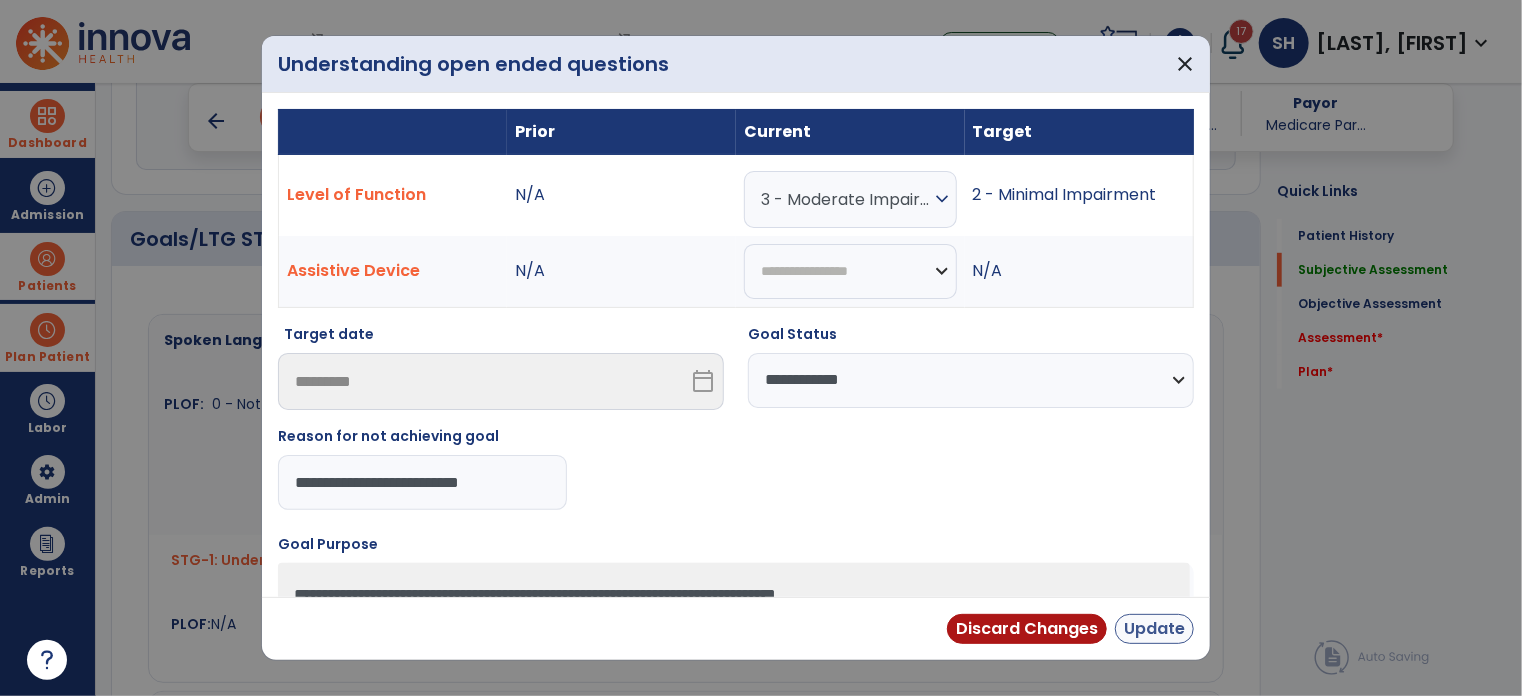 type on "**********" 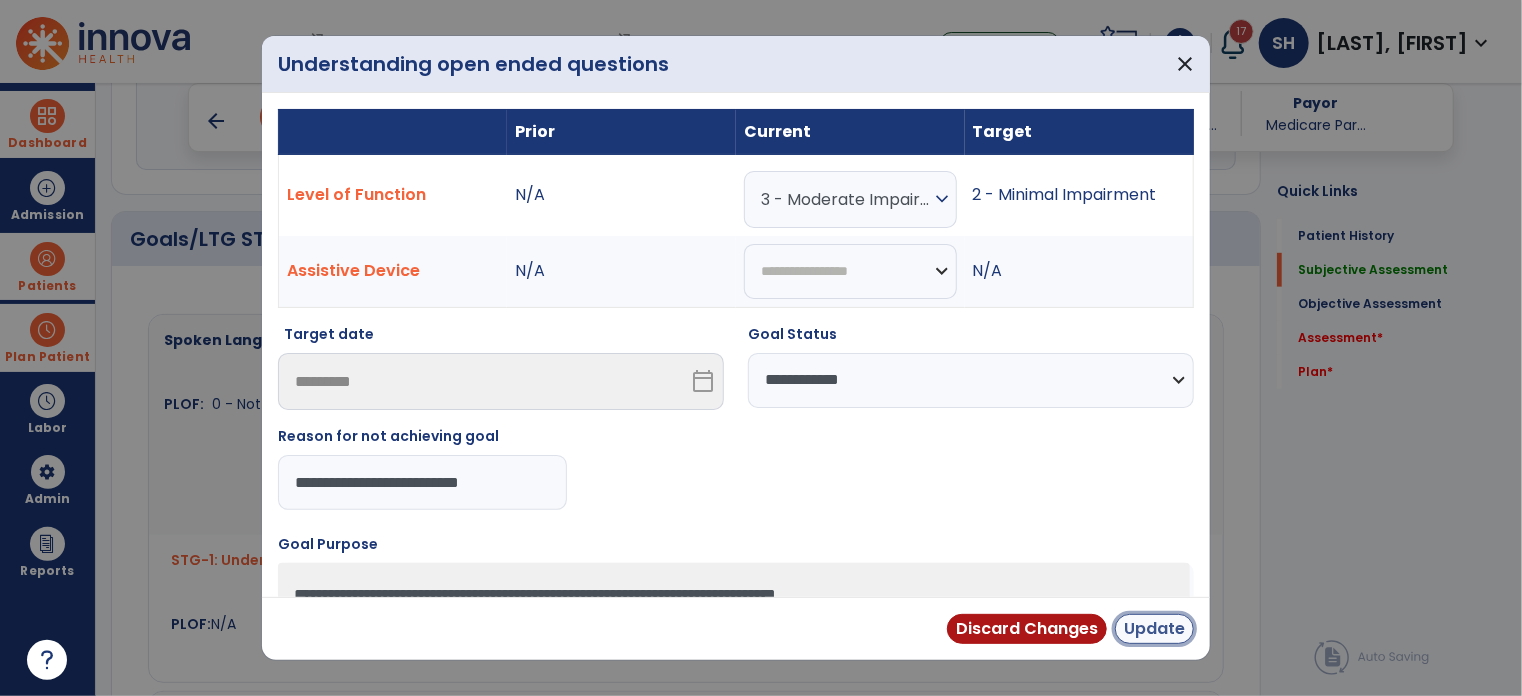 click on "Update" at bounding box center [1154, 629] 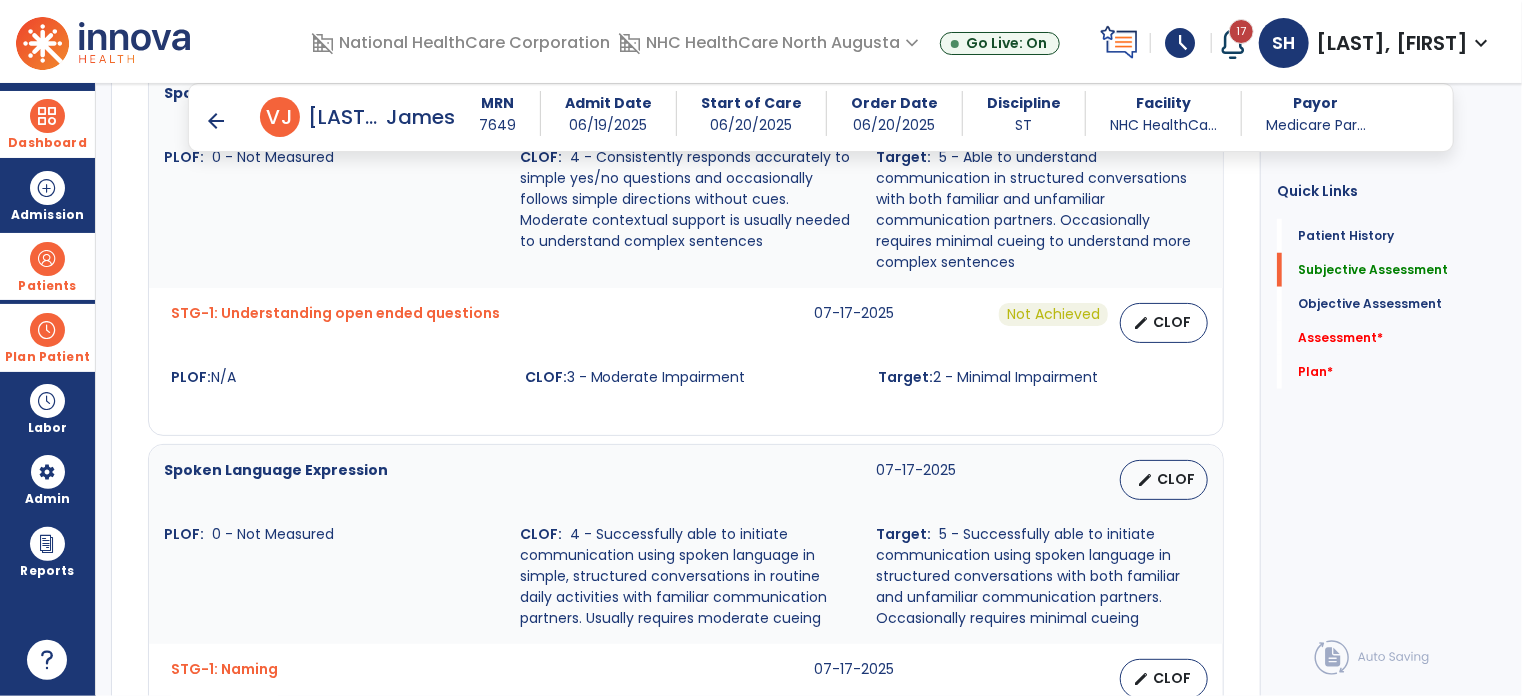 scroll, scrollTop: 900, scrollLeft: 0, axis: vertical 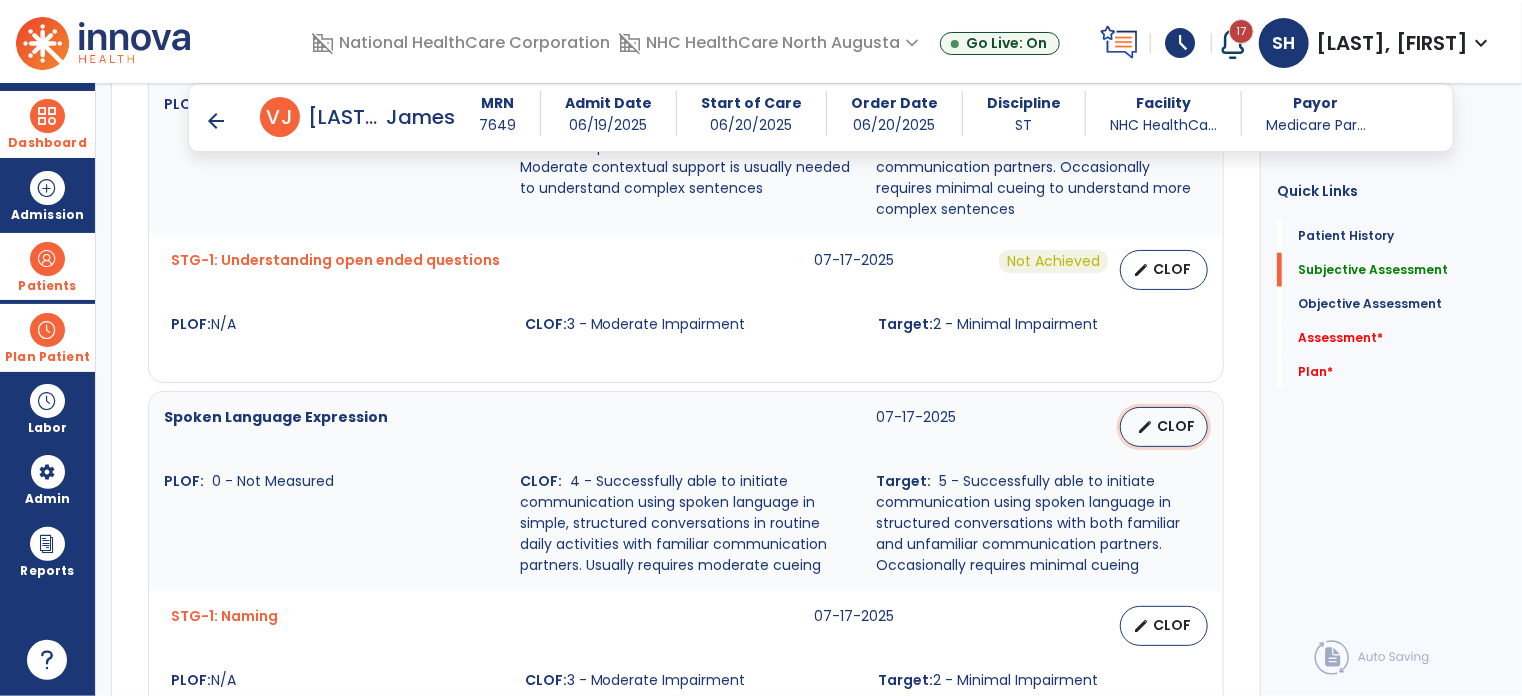 click on "edit" at bounding box center [1145, 427] 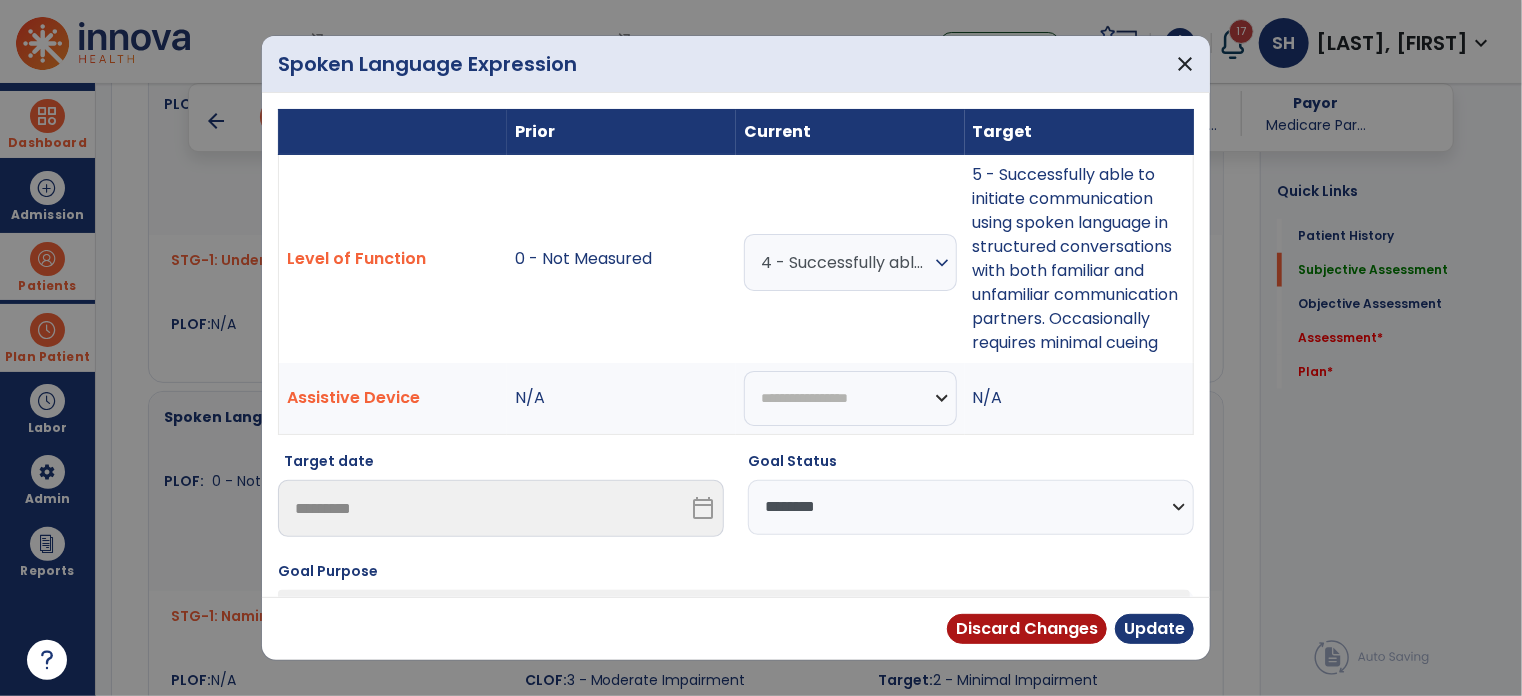click on "**********" at bounding box center (971, 507) 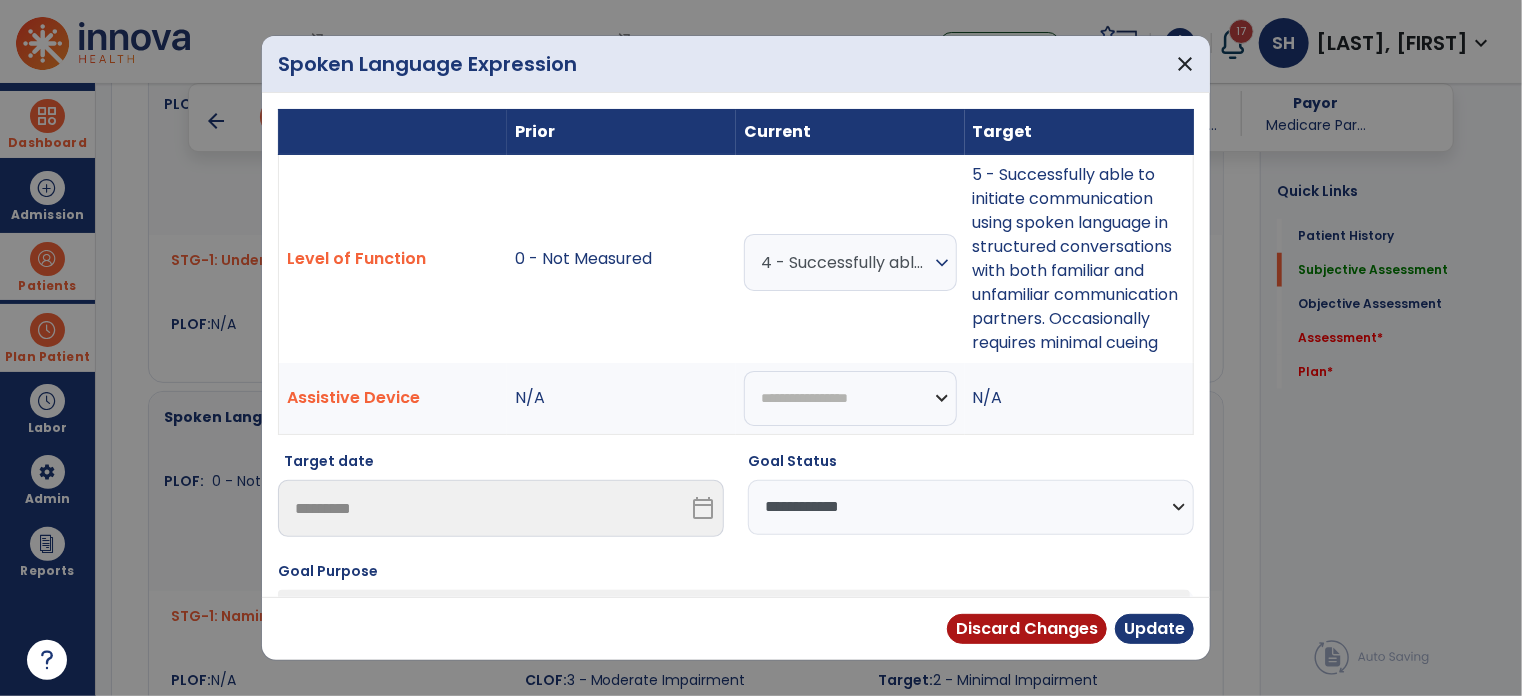 click on "**********" at bounding box center [971, 507] 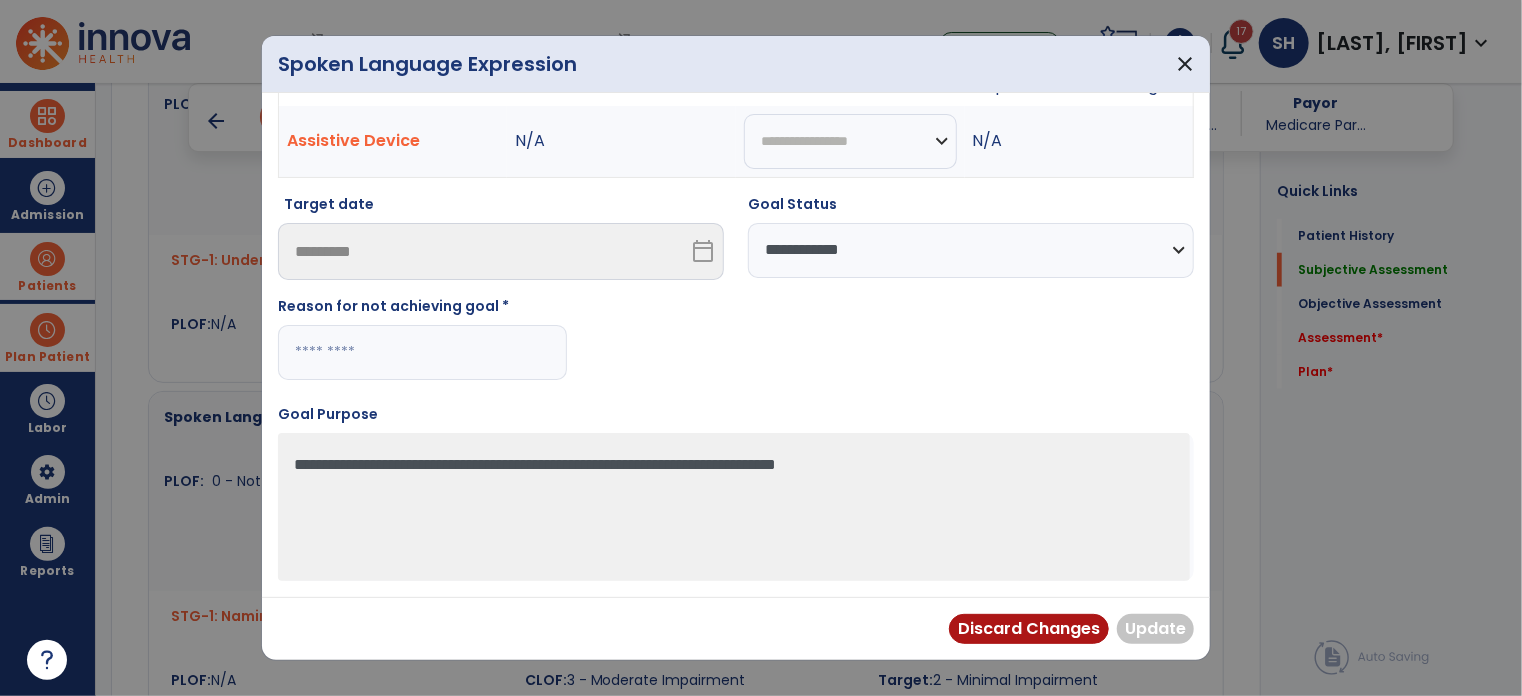scroll, scrollTop: 278, scrollLeft: 0, axis: vertical 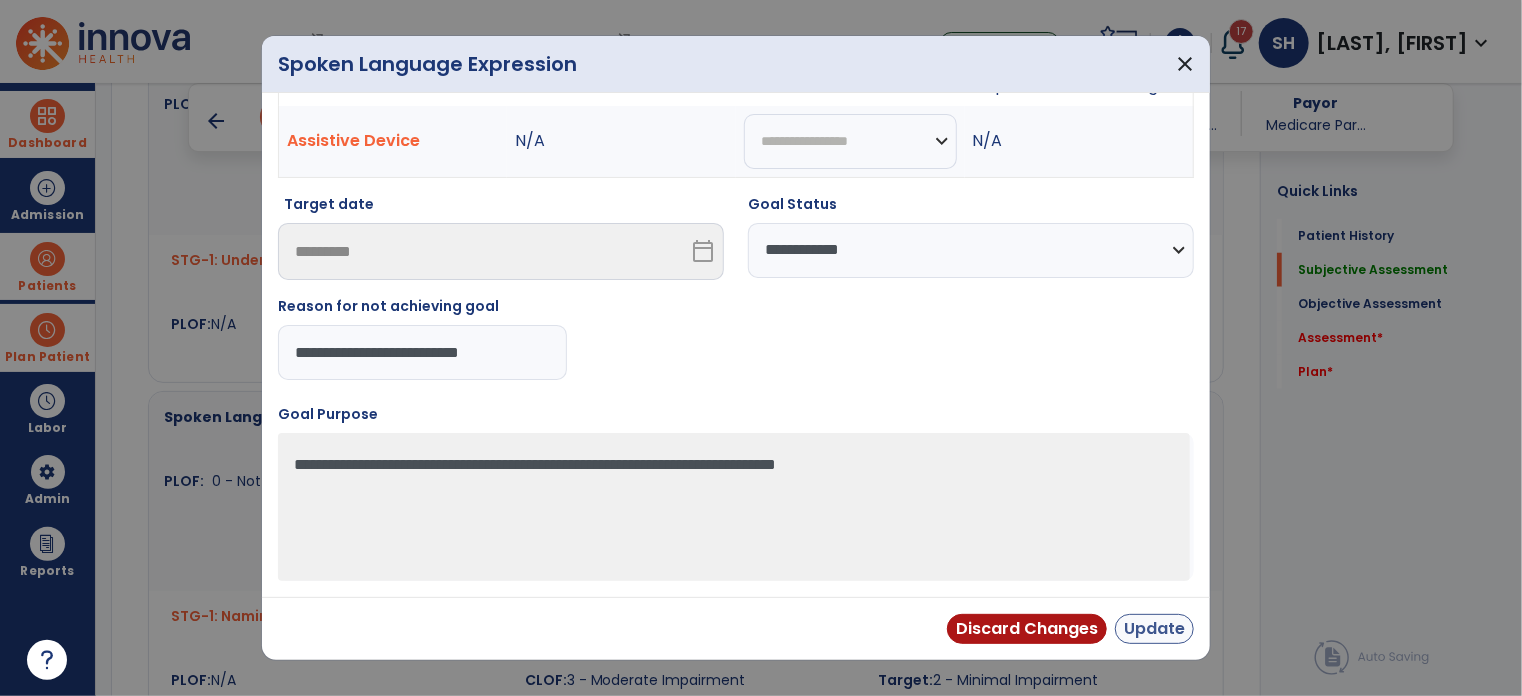 type on "**********" 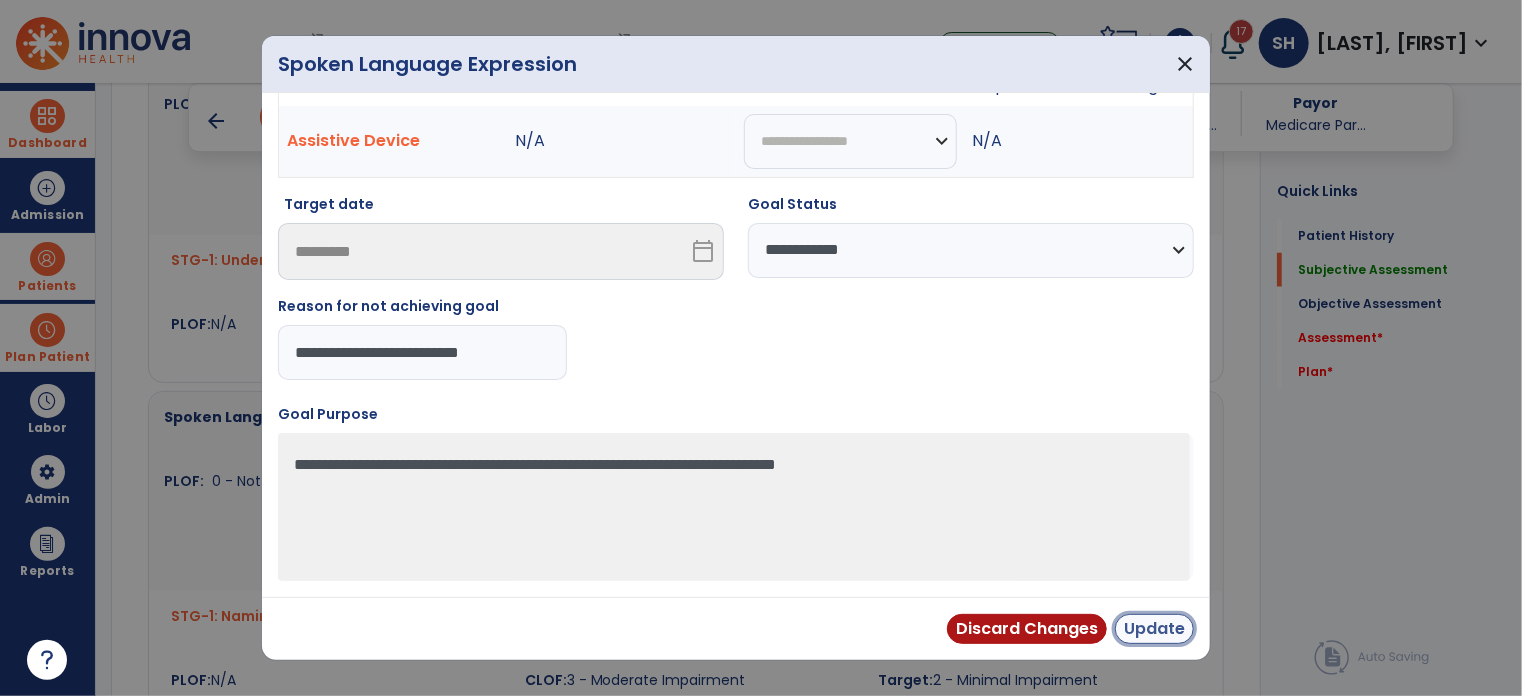 click on "Update" at bounding box center (1154, 629) 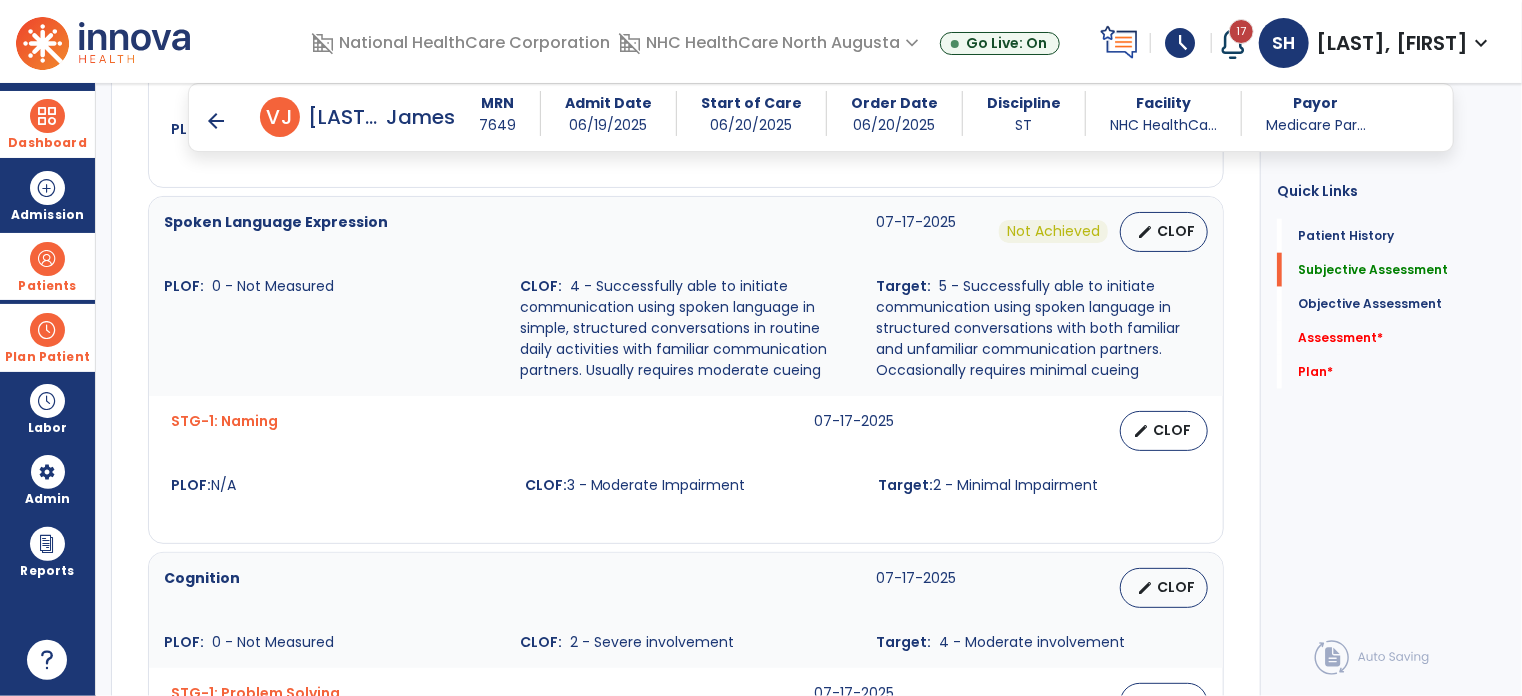 scroll, scrollTop: 1100, scrollLeft: 0, axis: vertical 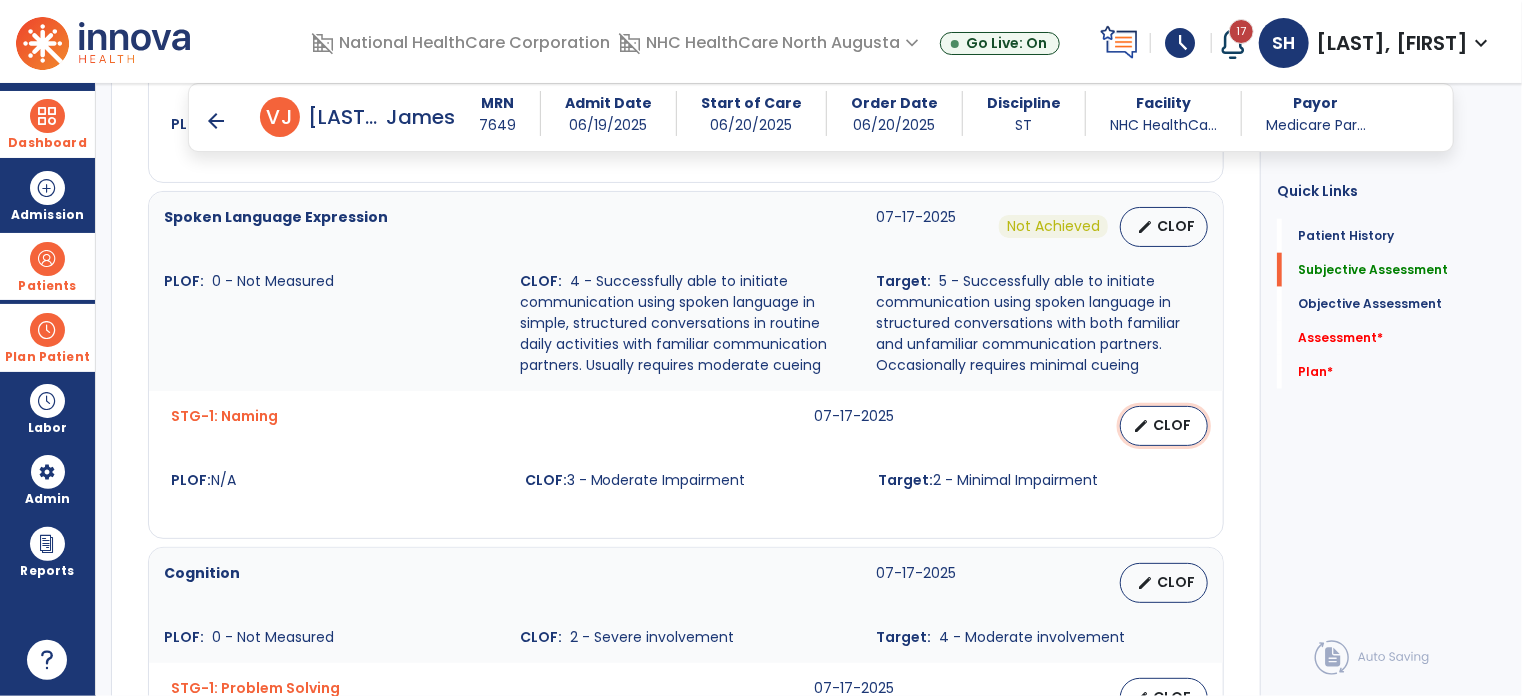 click on "CLOF" at bounding box center [1172, 425] 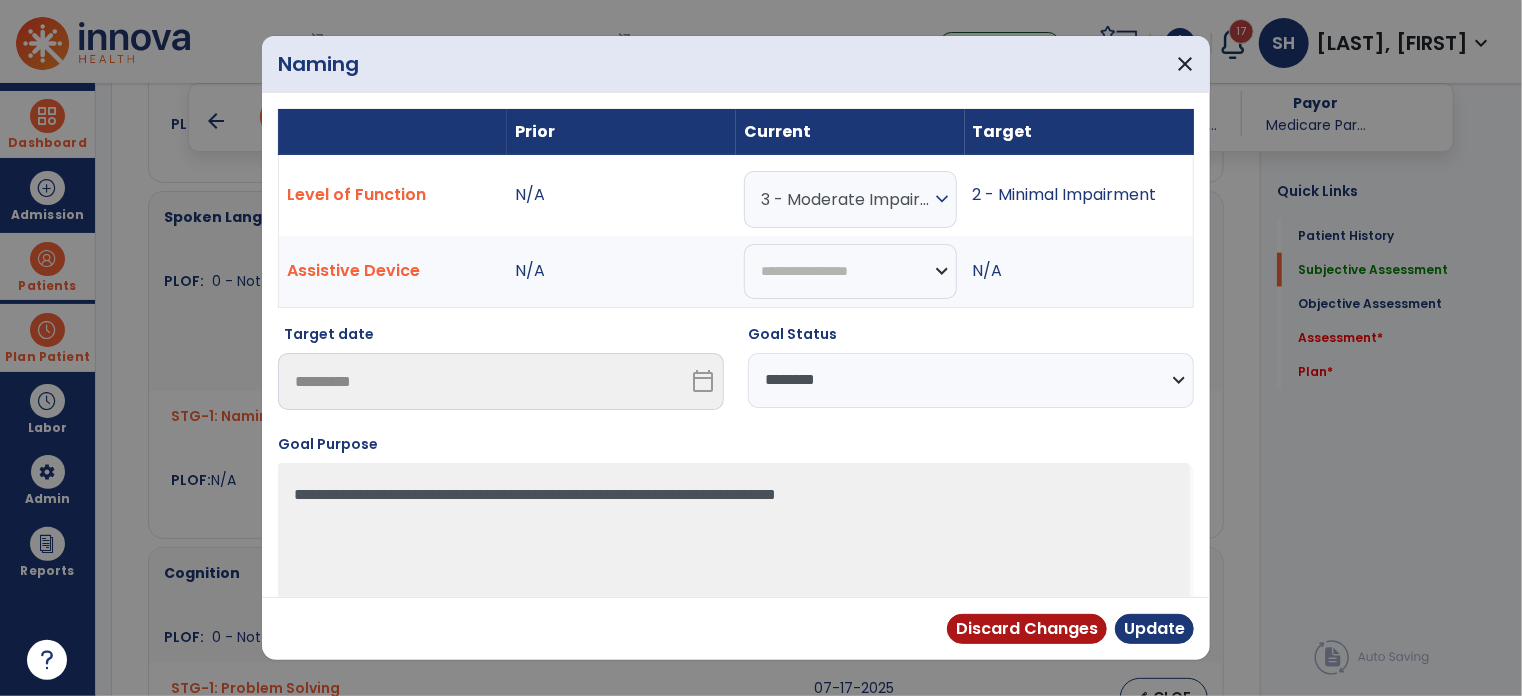 click on "**********" at bounding box center [971, 380] 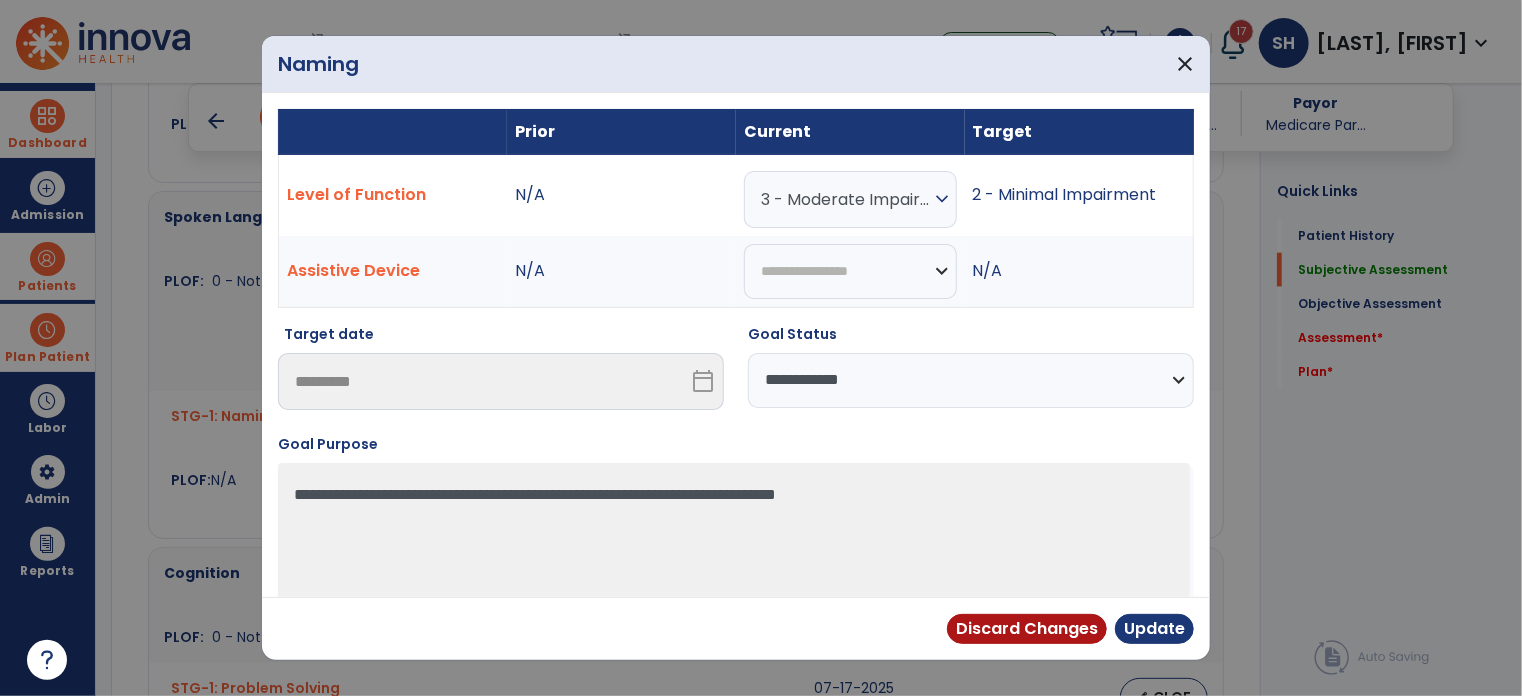 click on "**********" at bounding box center (971, 380) 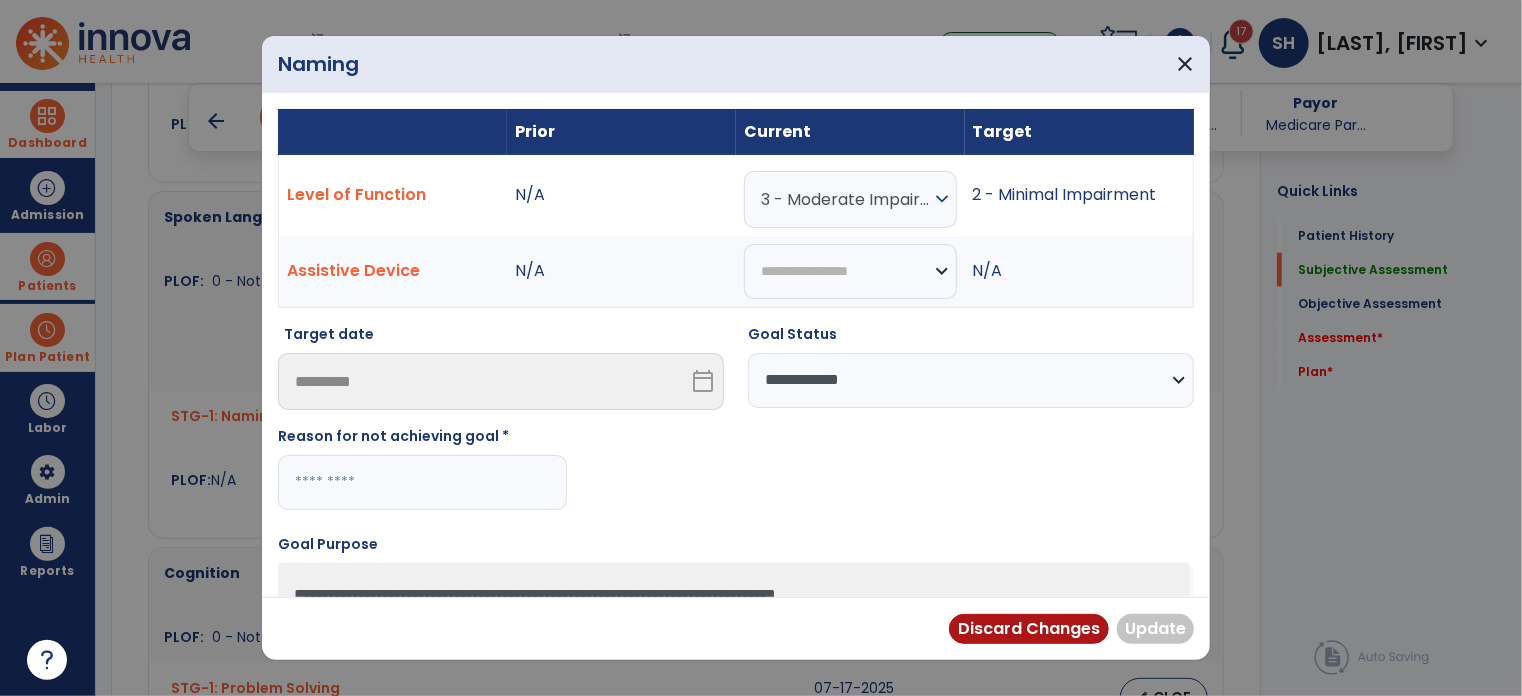 click at bounding box center [422, 482] 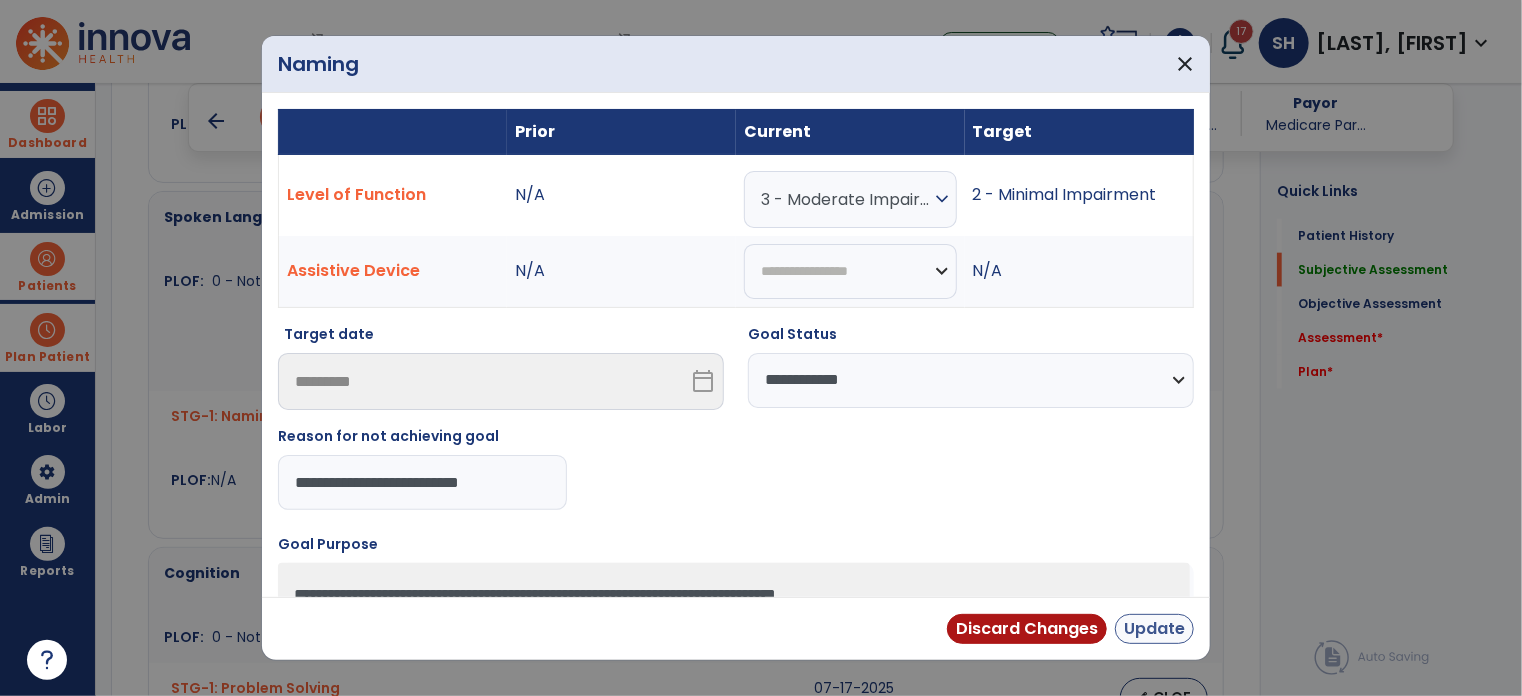 type on "**********" 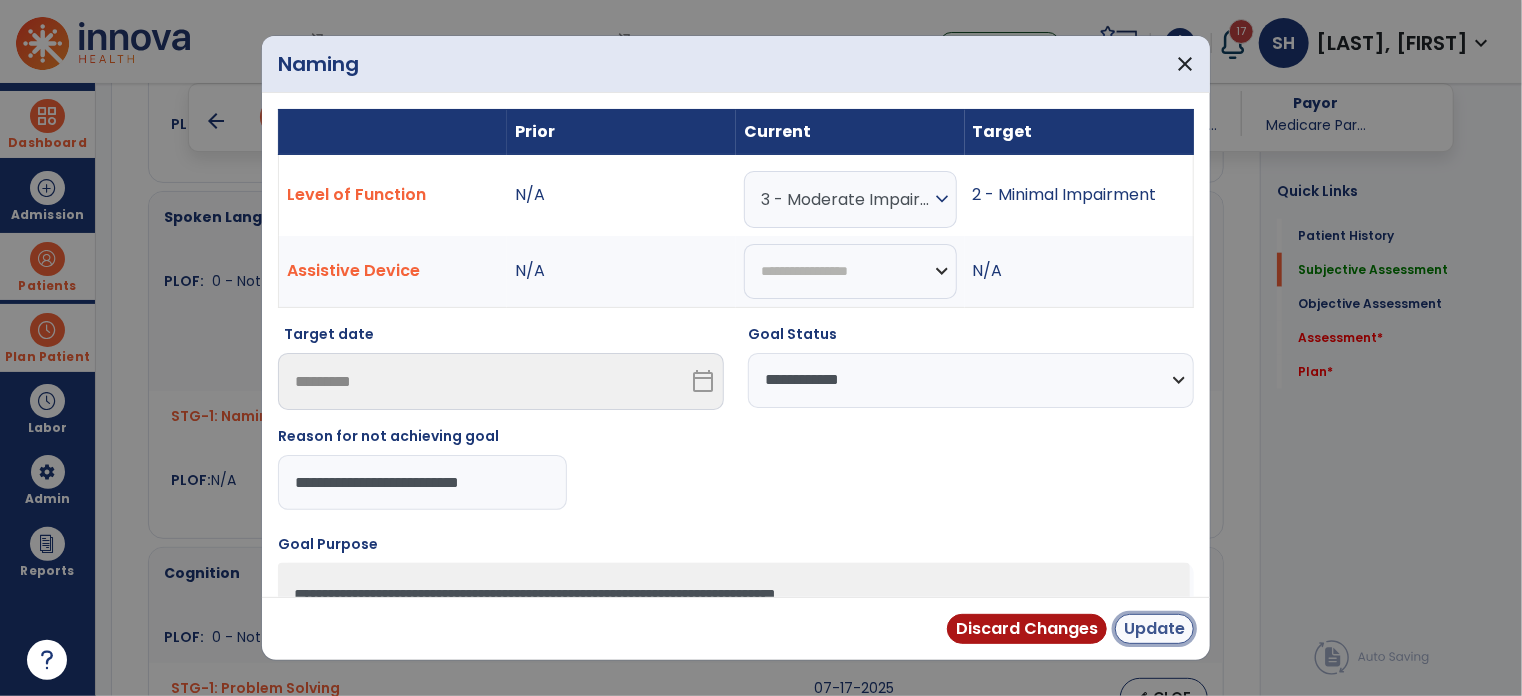 click on "Update" at bounding box center (1154, 629) 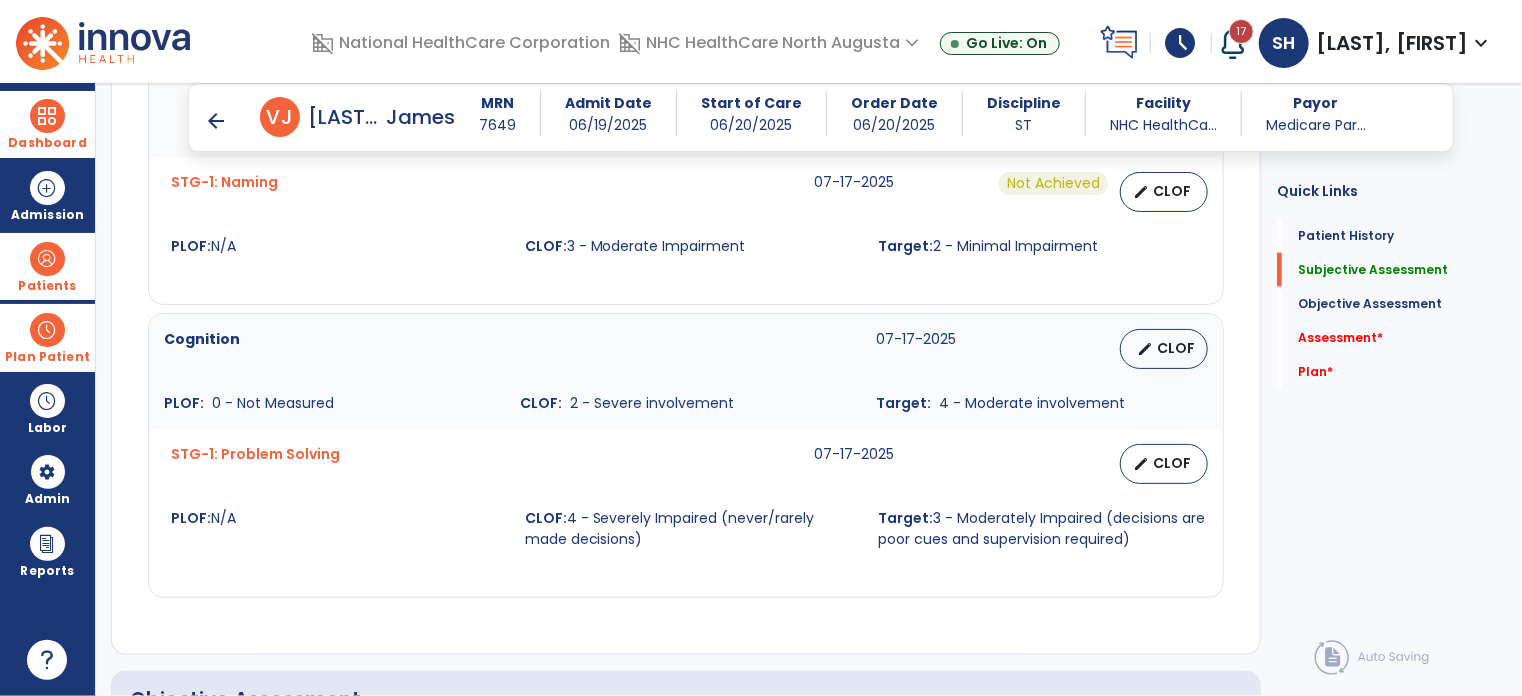 scroll, scrollTop: 1400, scrollLeft: 0, axis: vertical 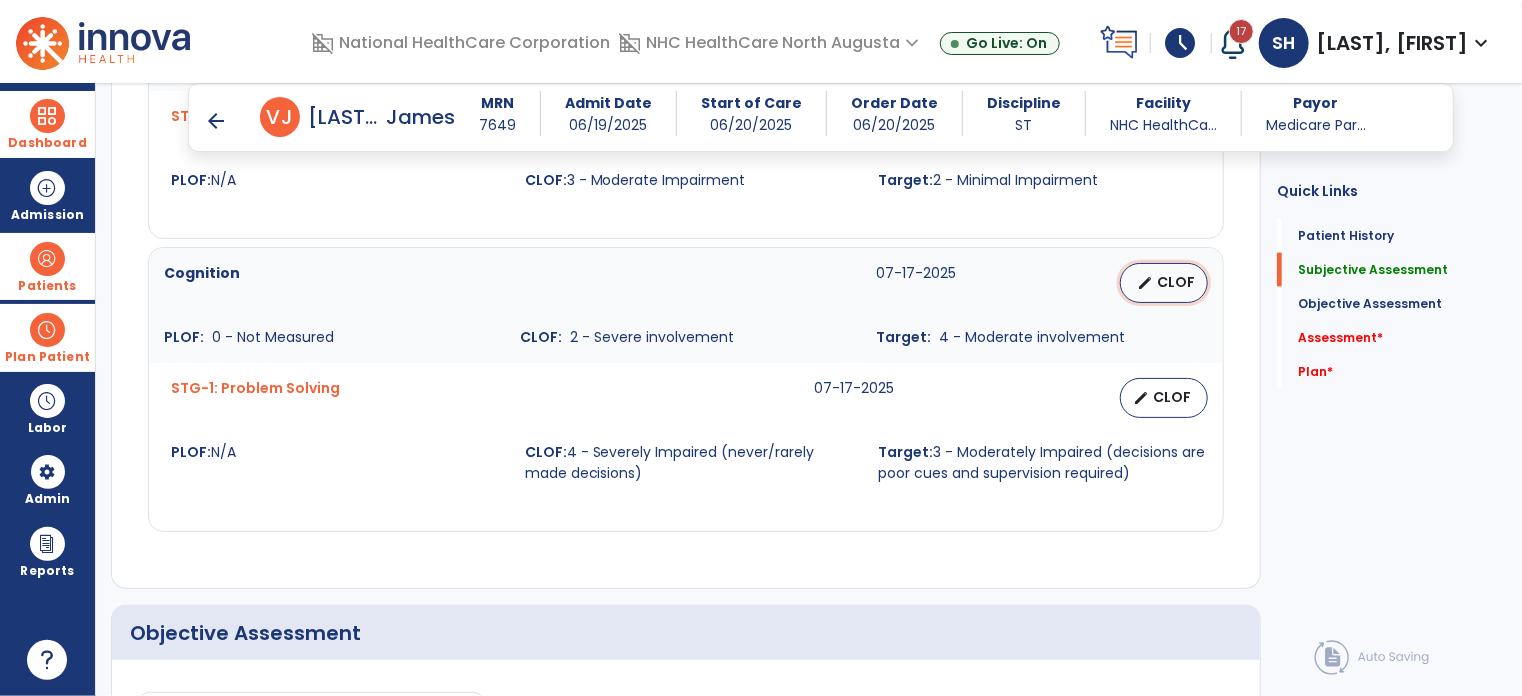 click on "CLOF" at bounding box center (1176, 282) 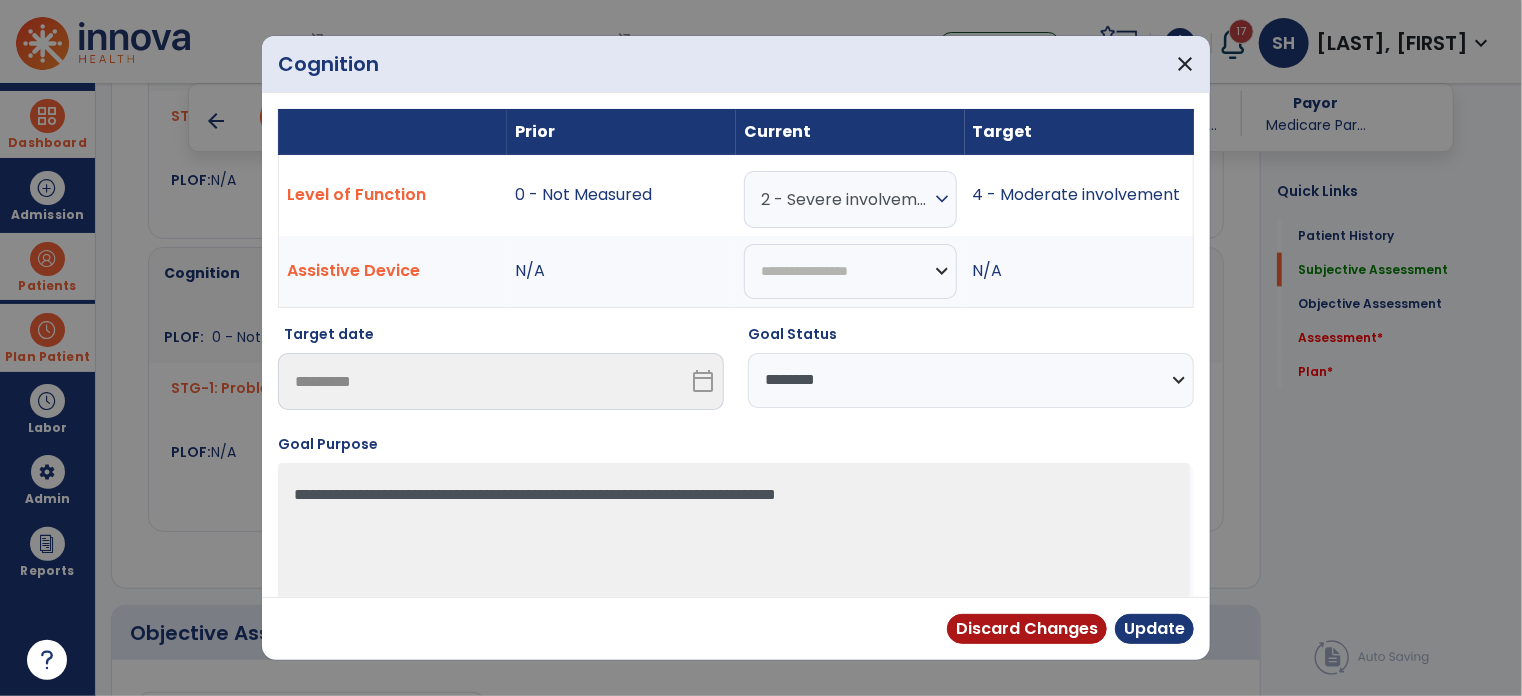 drag, startPoint x: 825, startPoint y: 372, endPoint x: 825, endPoint y: 388, distance: 16 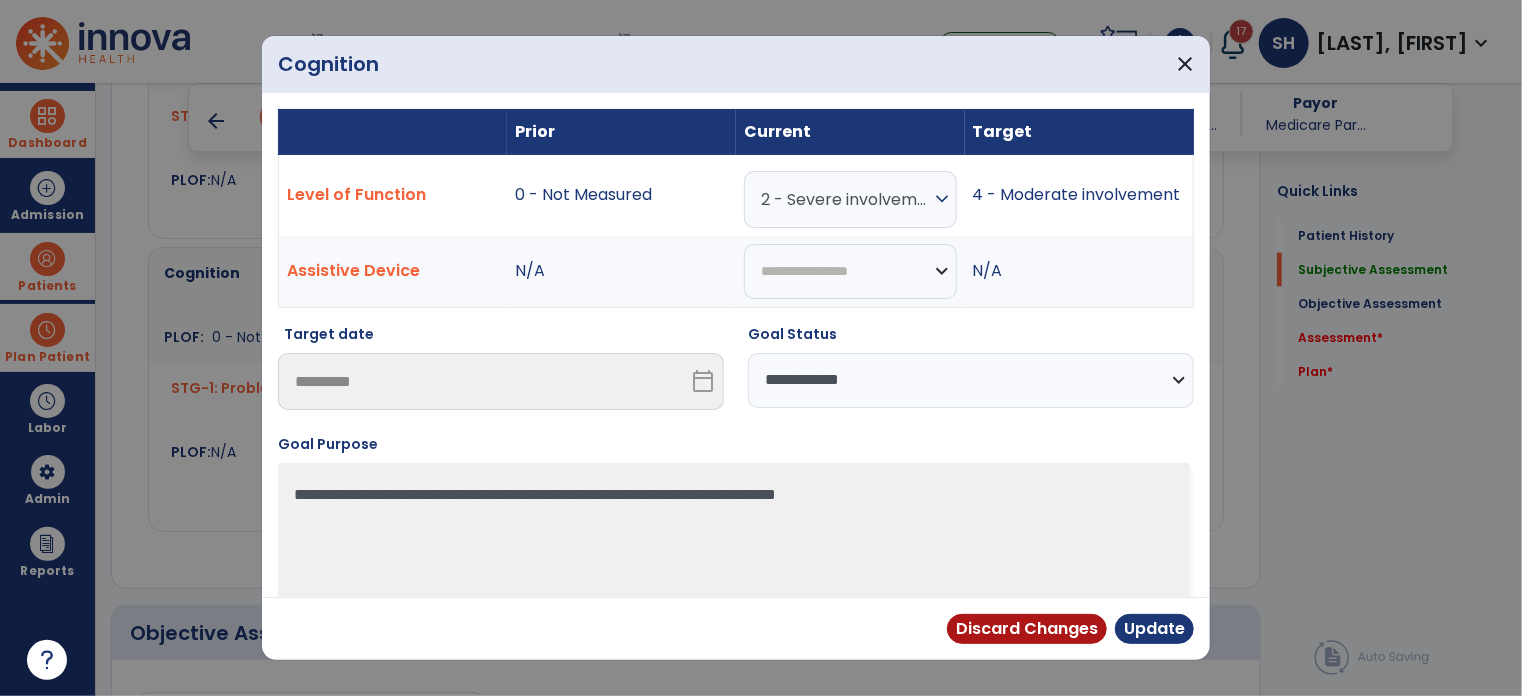 click on "**********" at bounding box center (971, 380) 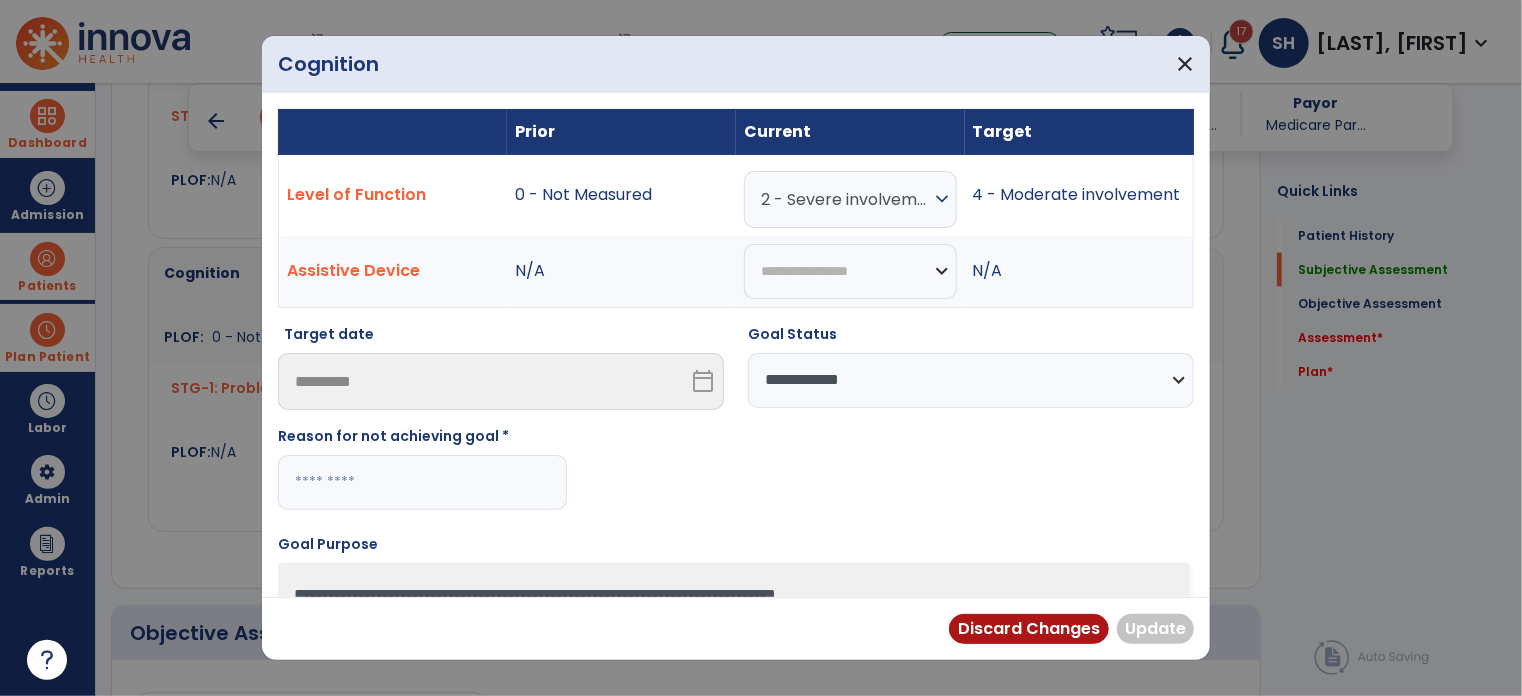 click at bounding box center [422, 482] 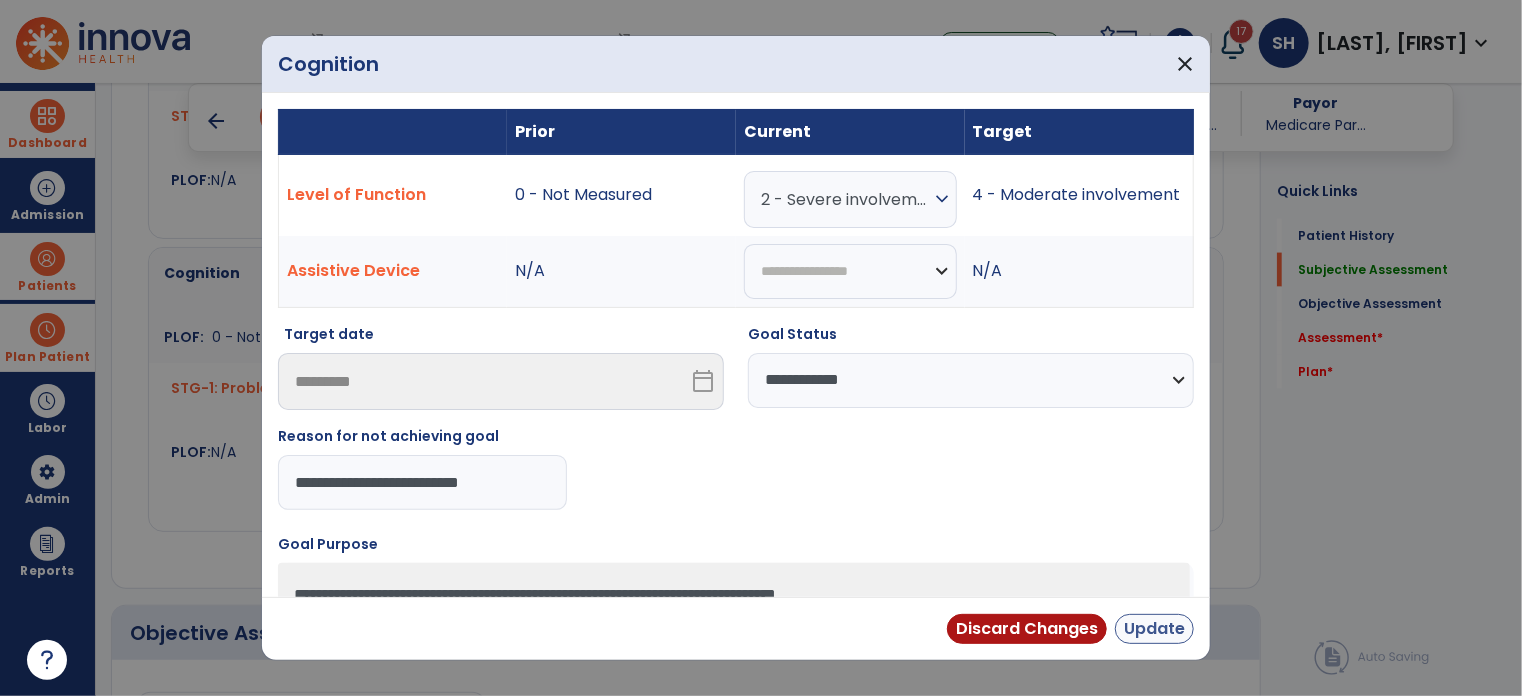 type on "**********" 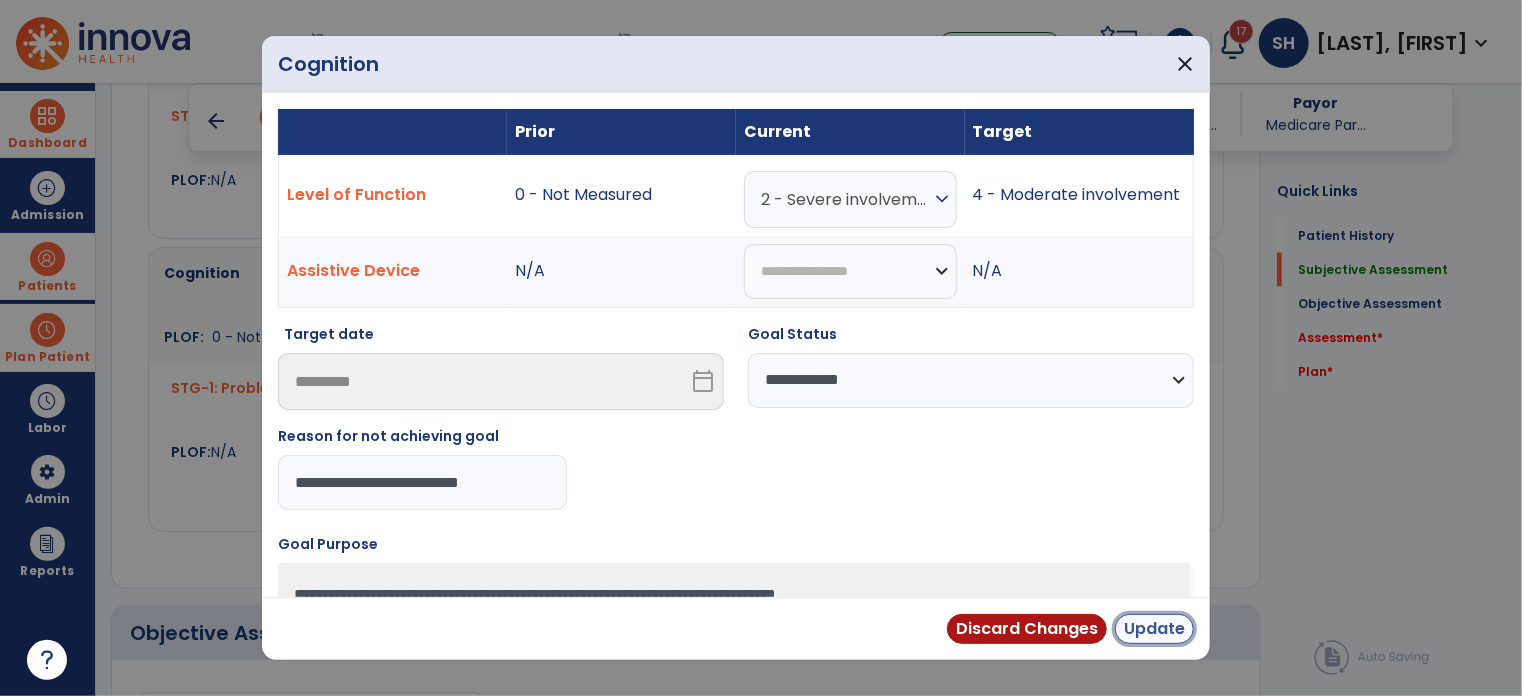 click on "Update" at bounding box center (1154, 629) 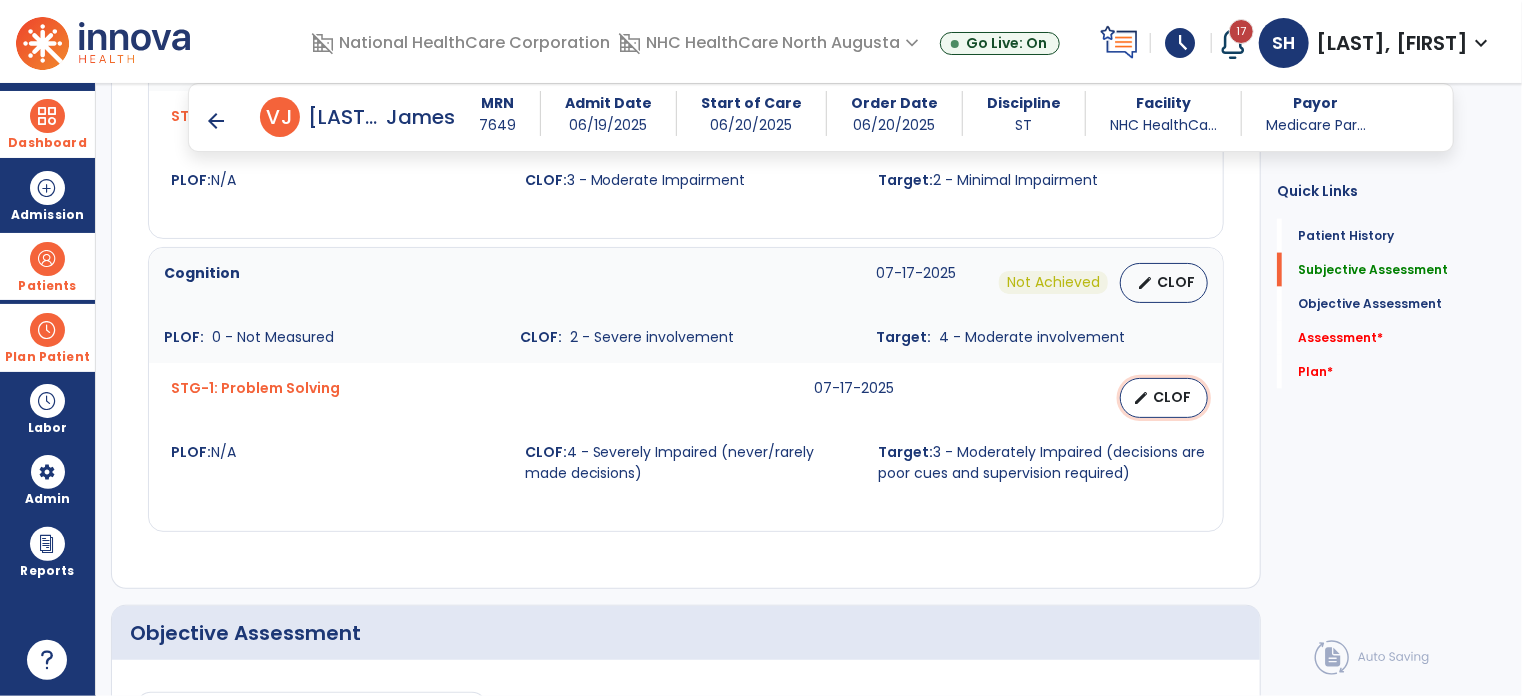 click on "CLOF" at bounding box center (1172, 397) 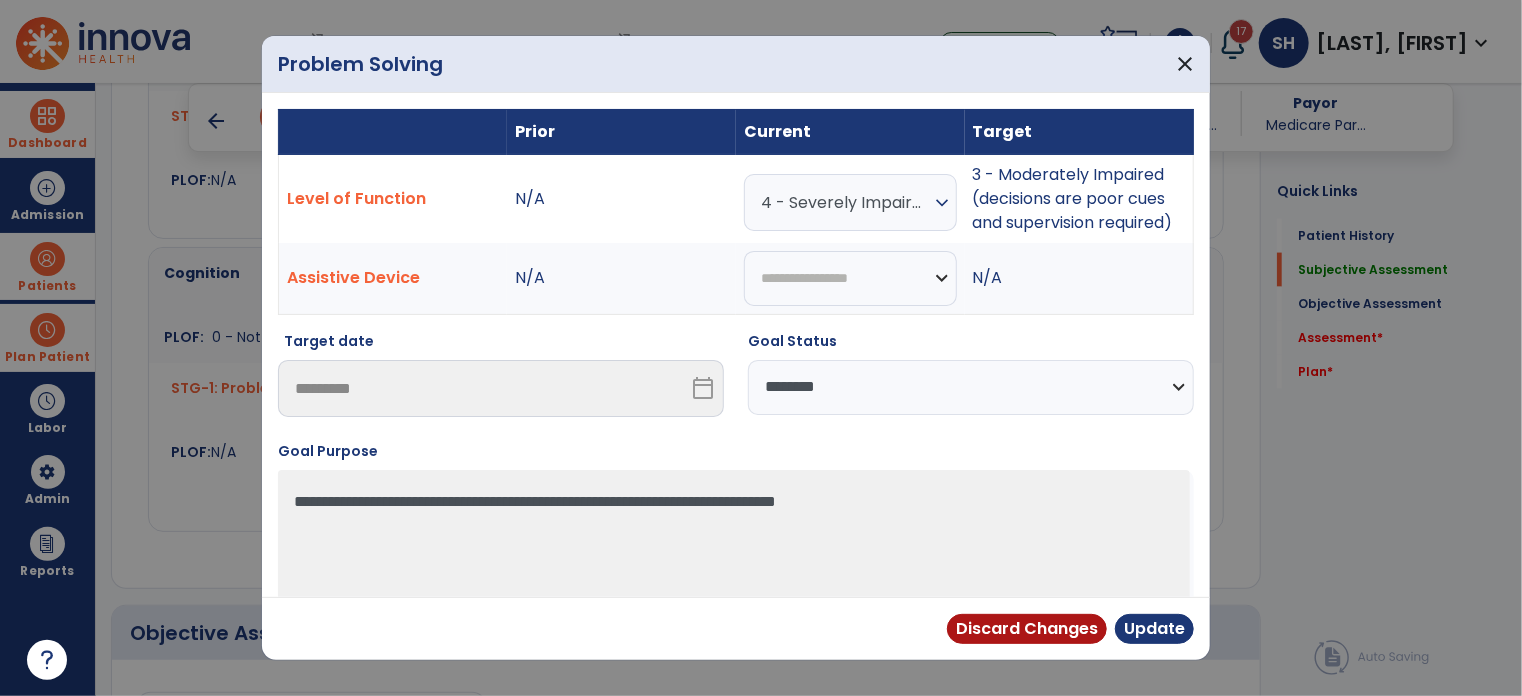 drag, startPoint x: 867, startPoint y: 379, endPoint x: 860, endPoint y: 396, distance: 18.384777 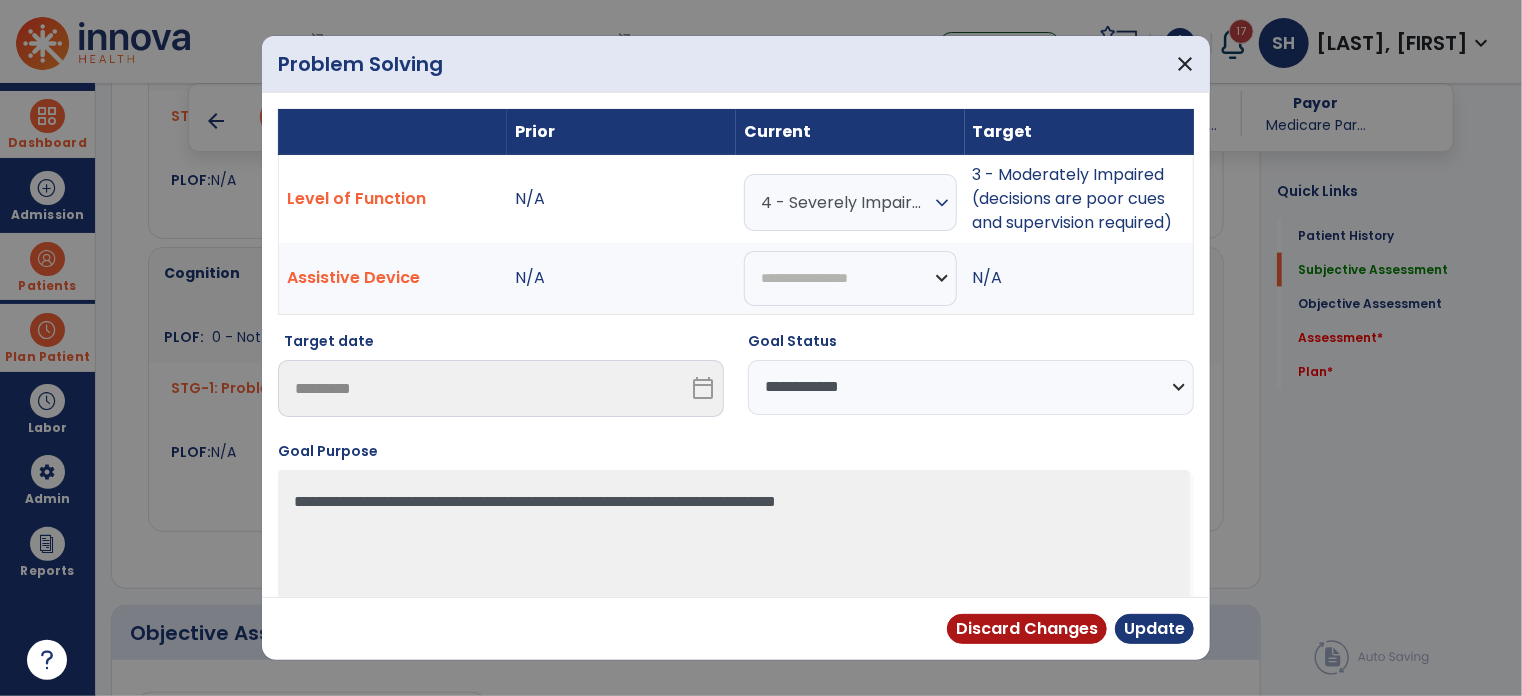 click on "**********" at bounding box center (971, 387) 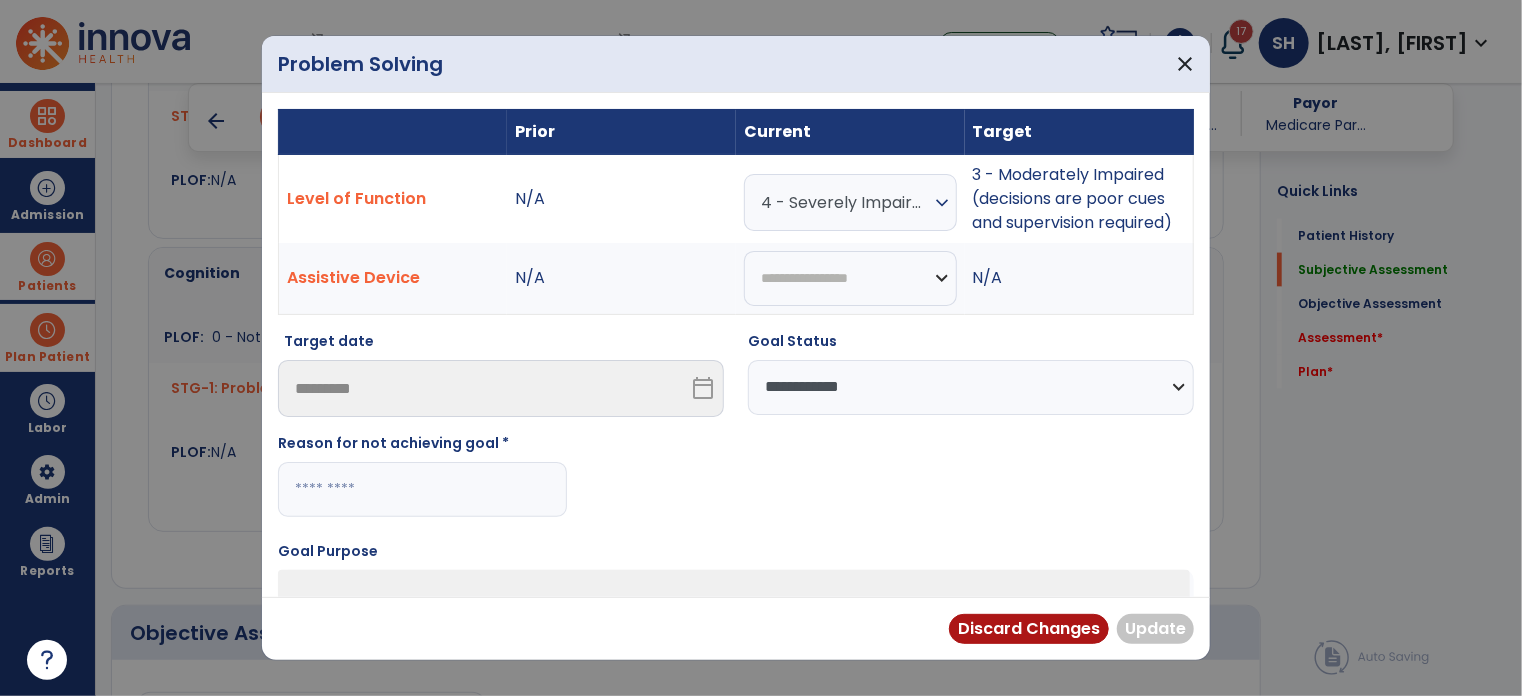 click at bounding box center [422, 489] 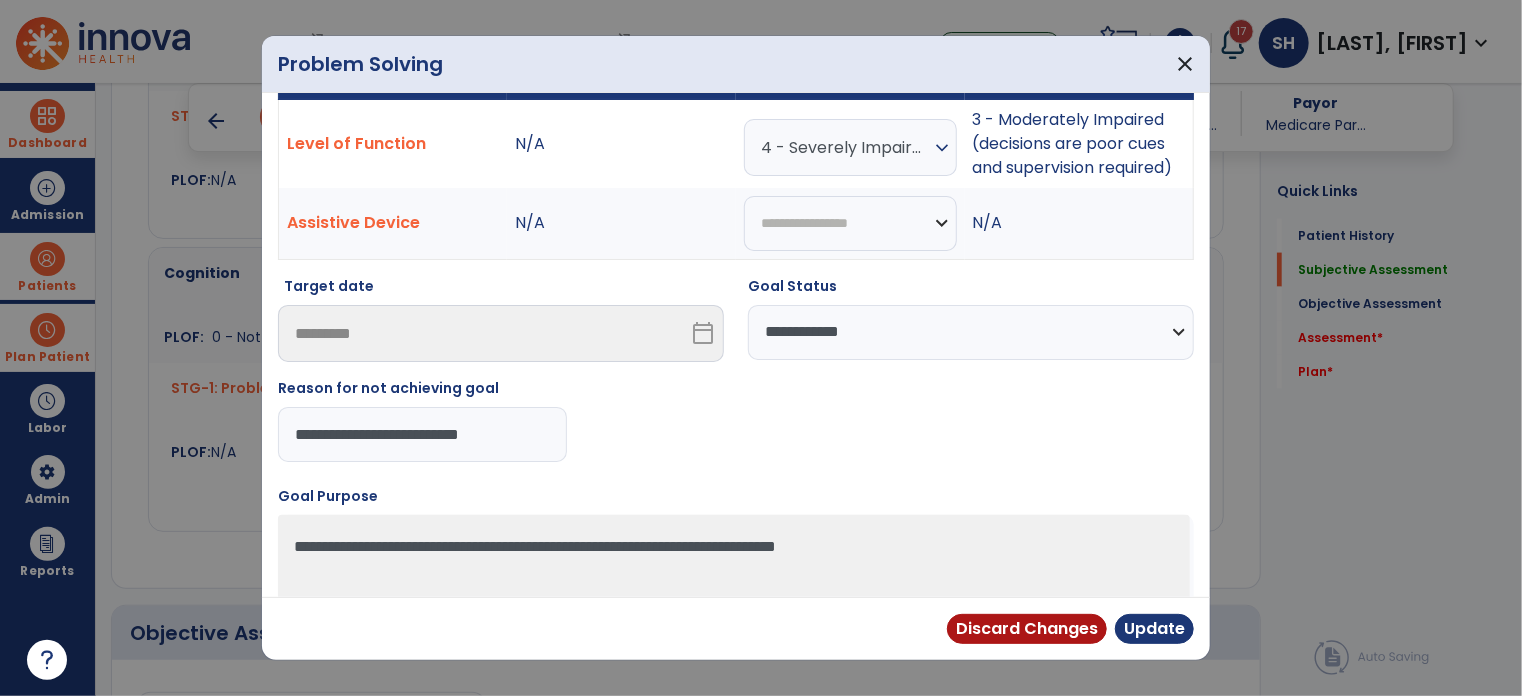 scroll, scrollTop: 100, scrollLeft: 0, axis: vertical 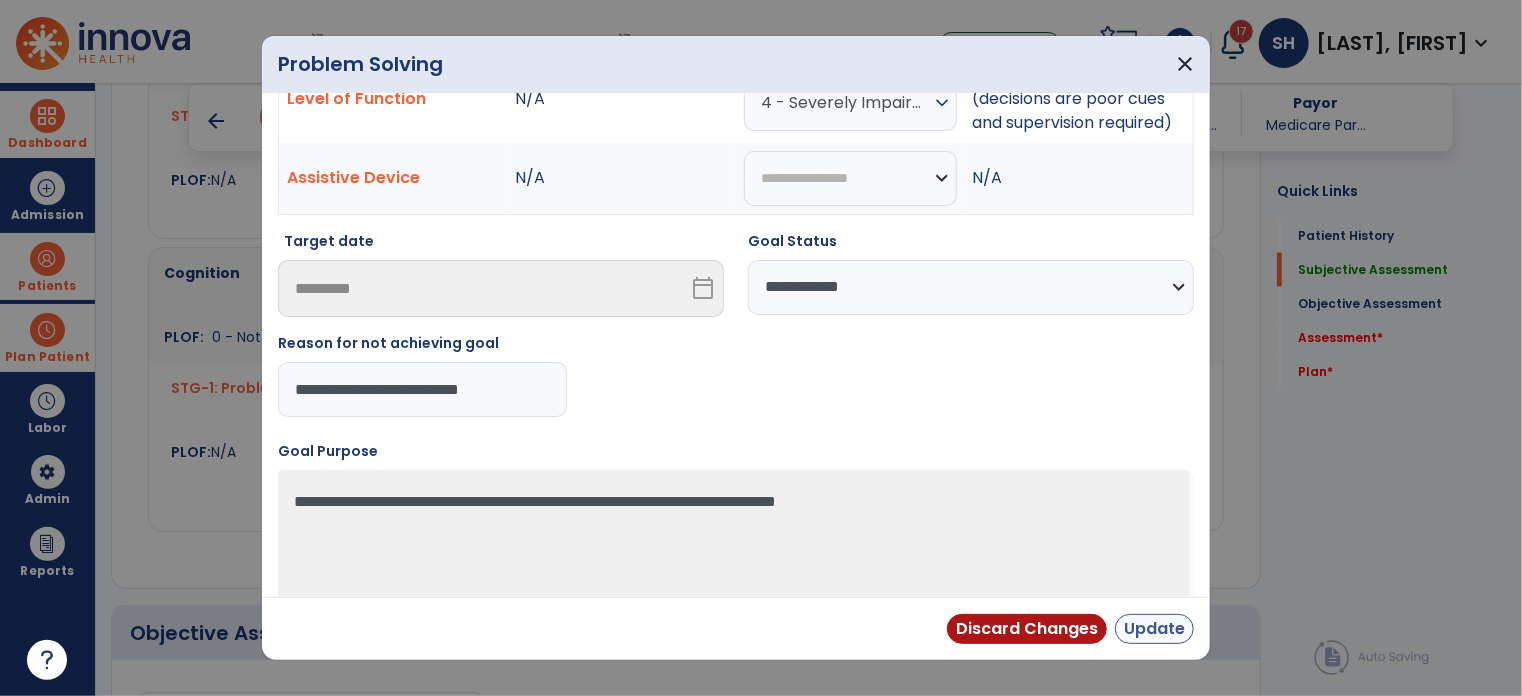 type on "**********" 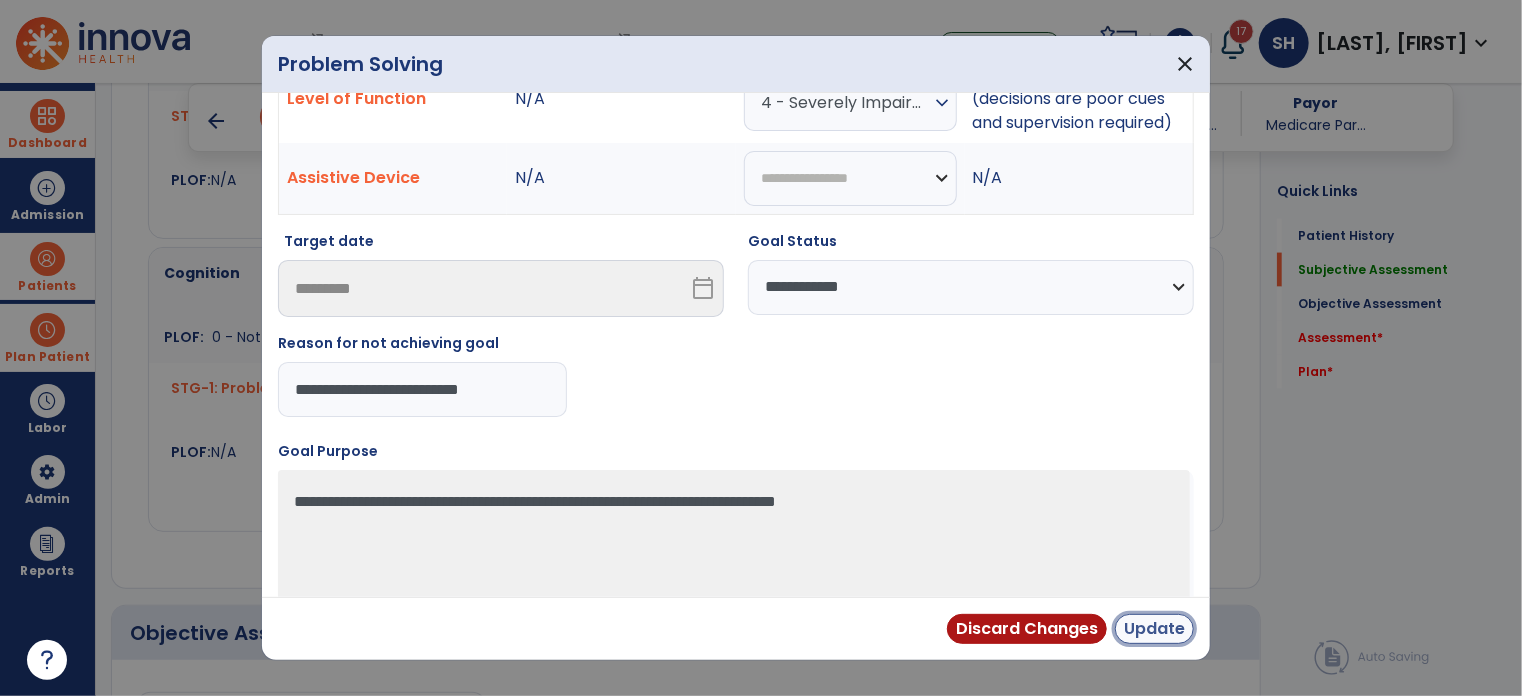 click on "Update" at bounding box center (1154, 629) 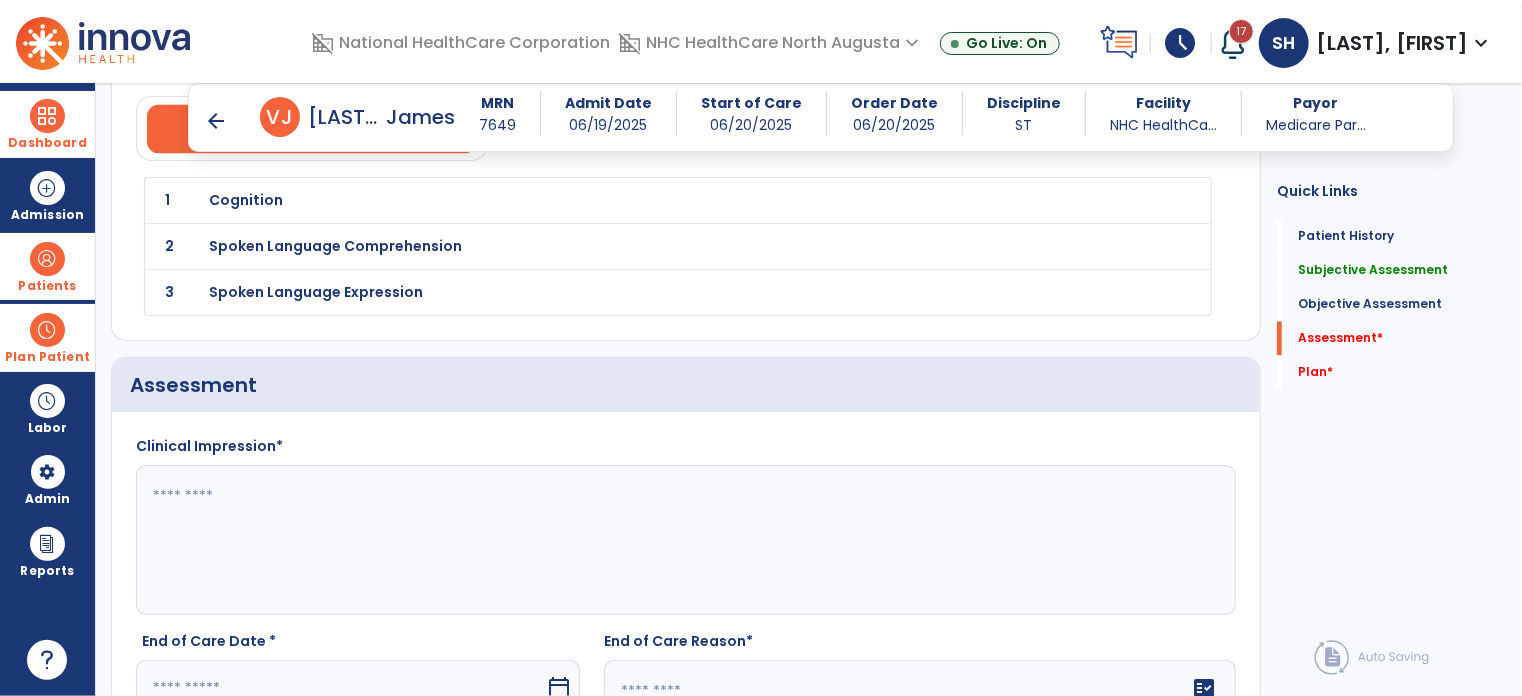 scroll, scrollTop: 2200, scrollLeft: 0, axis: vertical 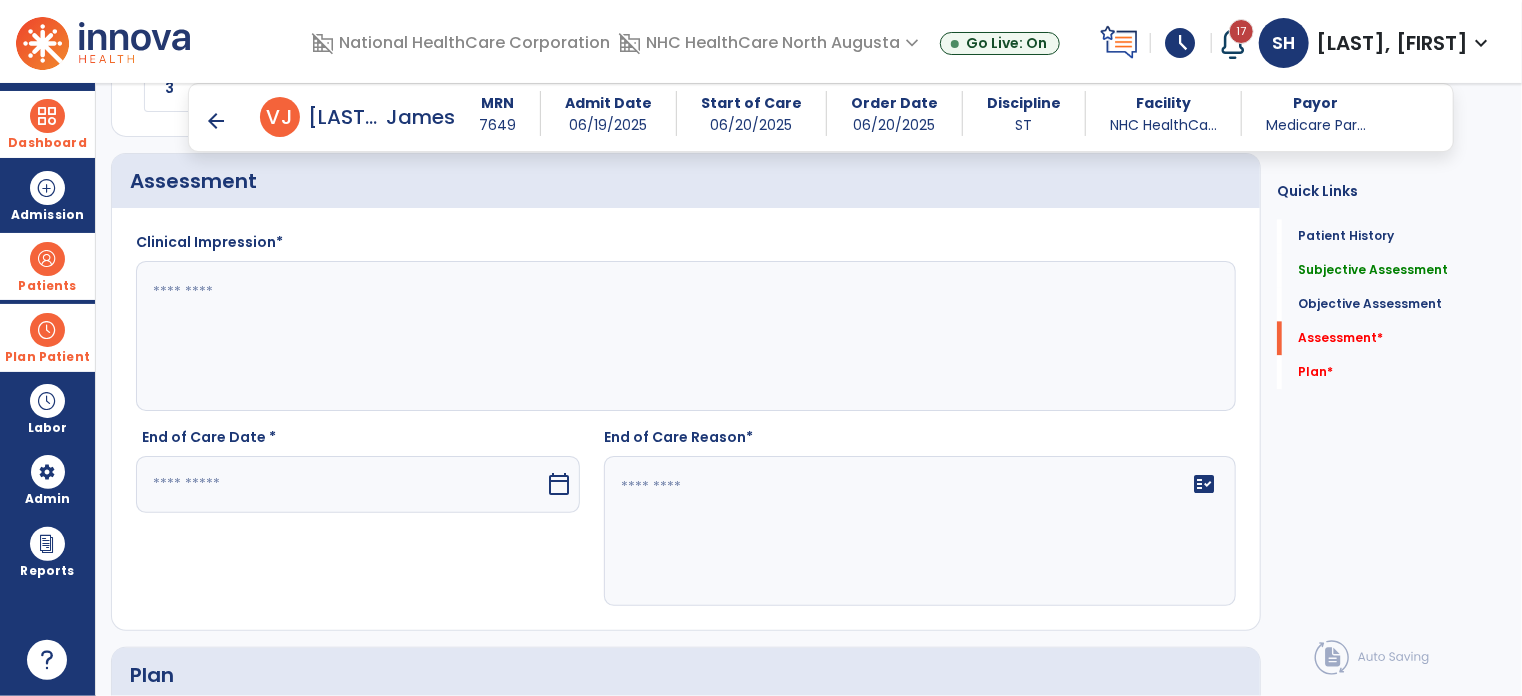 click 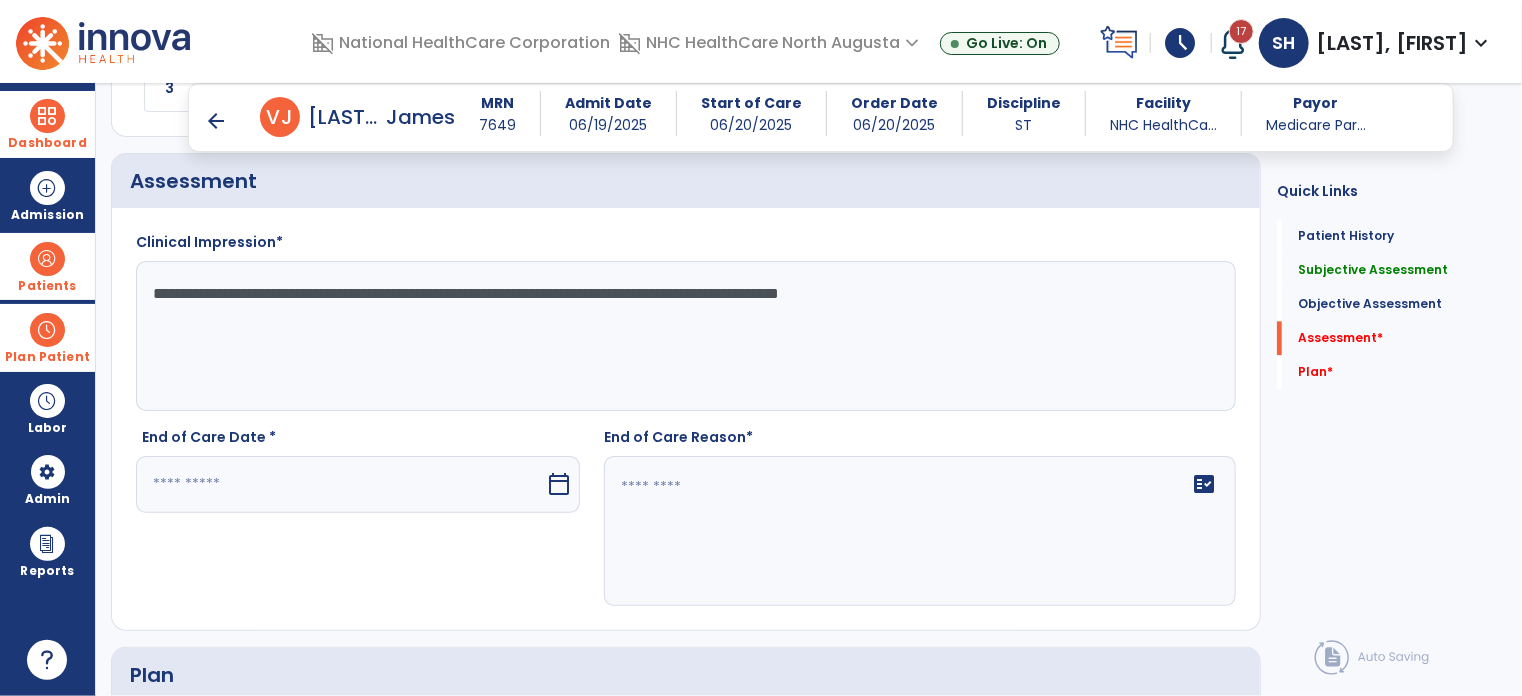 click on "**********" 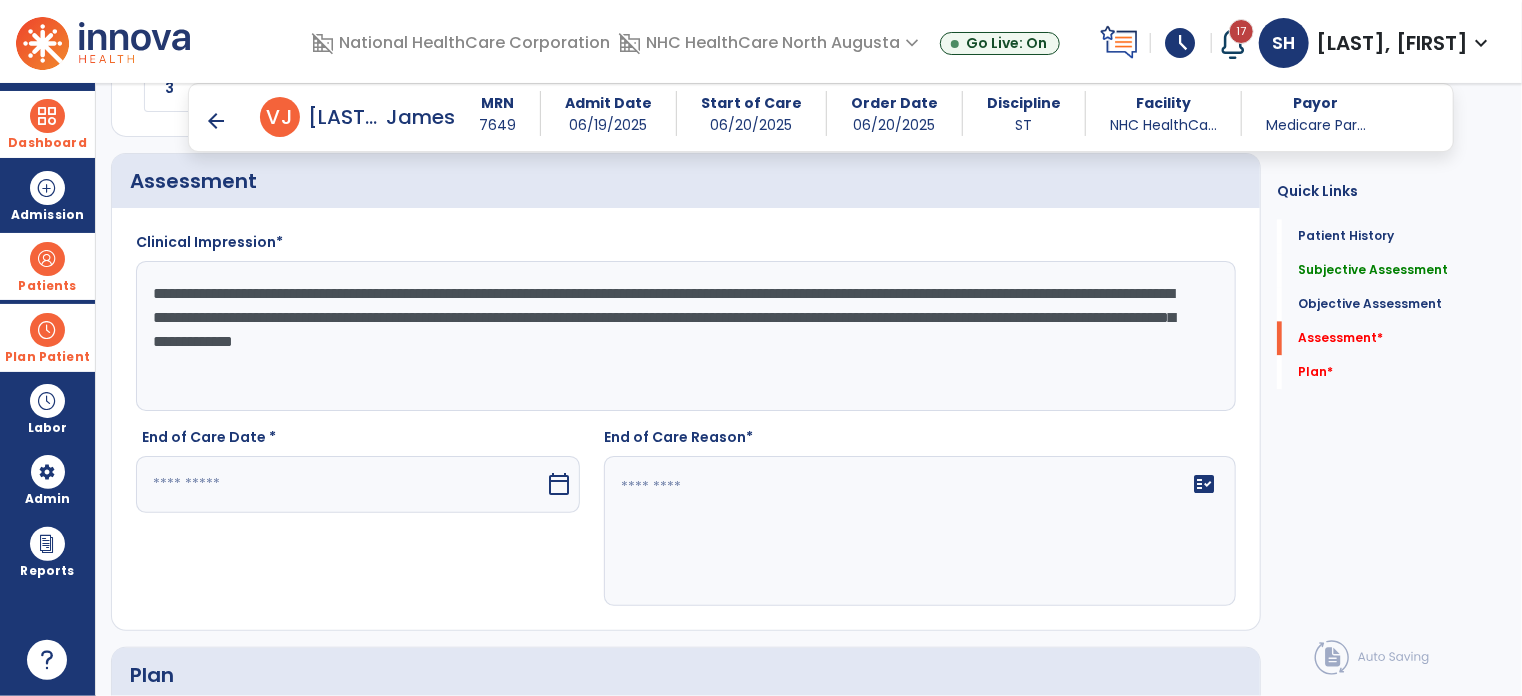 type on "**********" 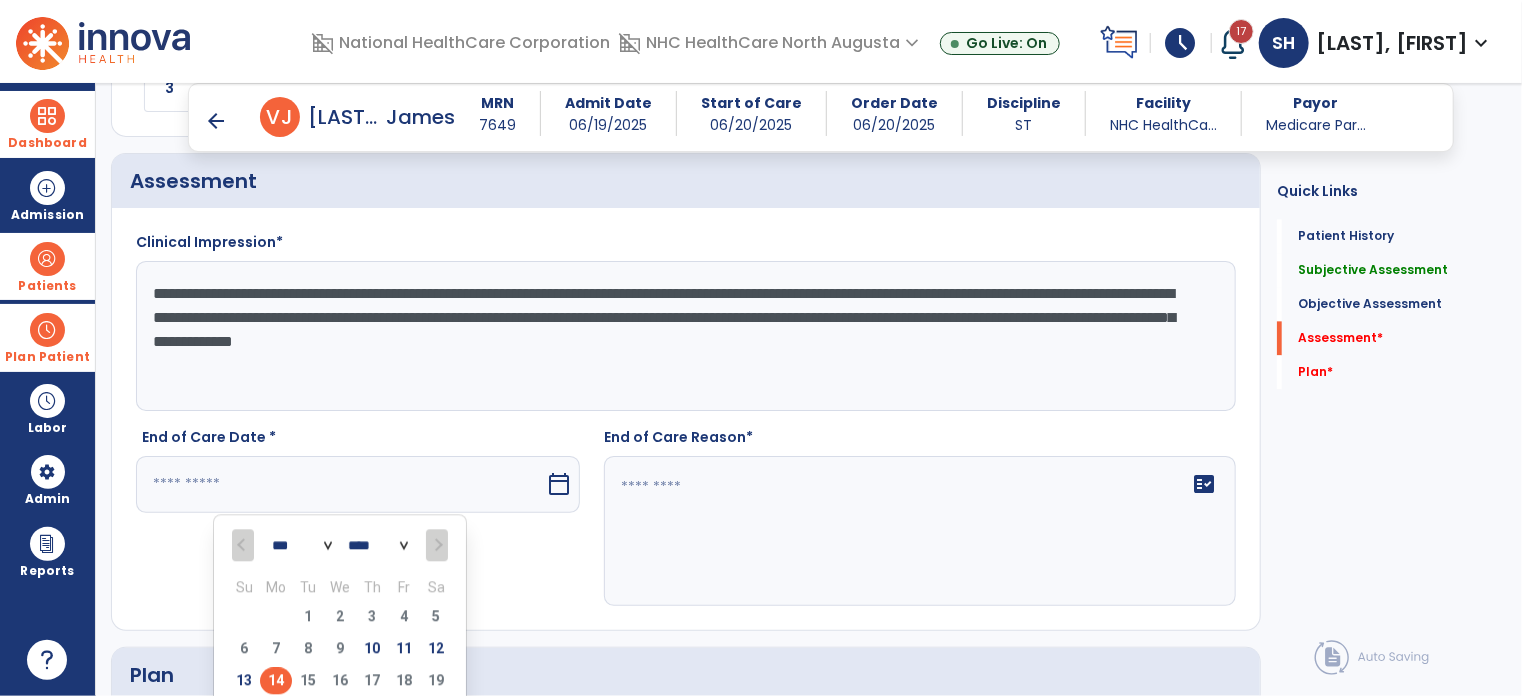 drag, startPoint x: 236, startPoint y: 674, endPoint x: 605, endPoint y: 555, distance: 387.7138 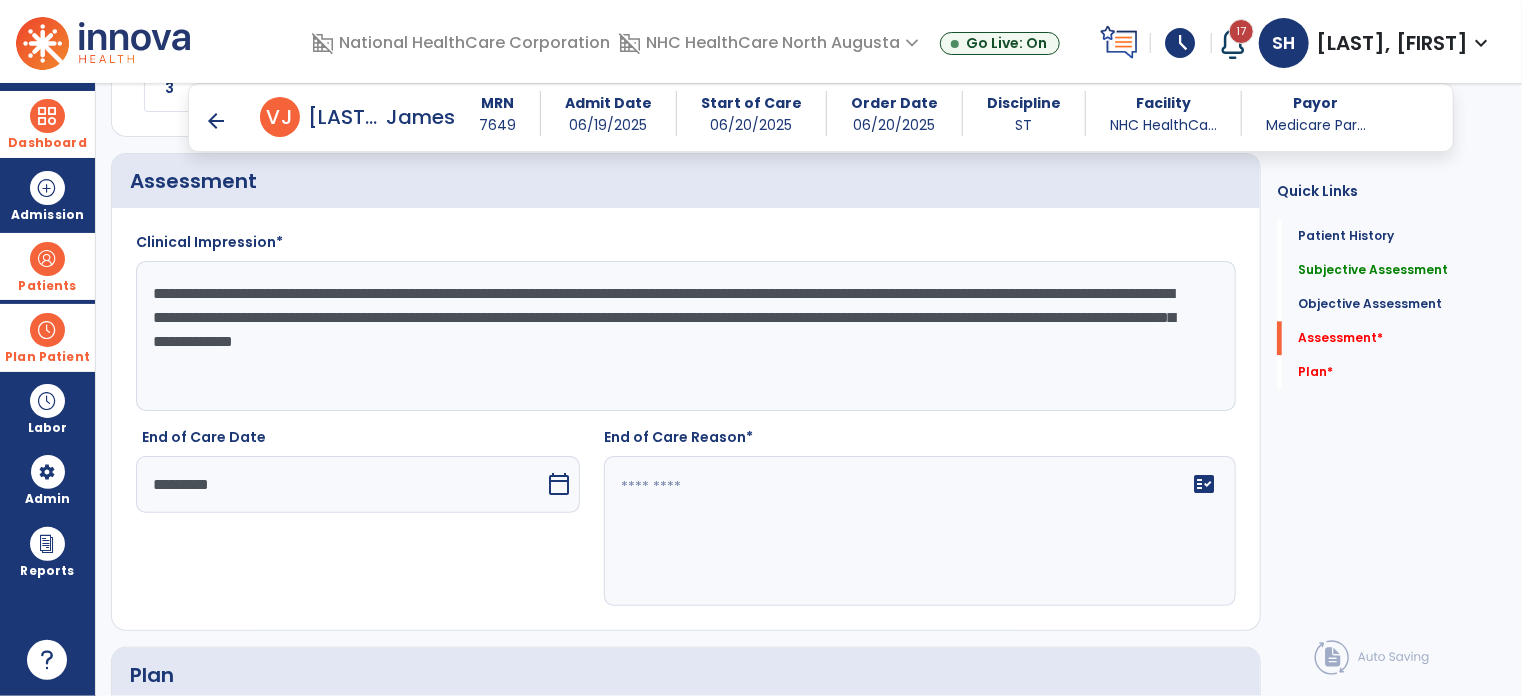 click 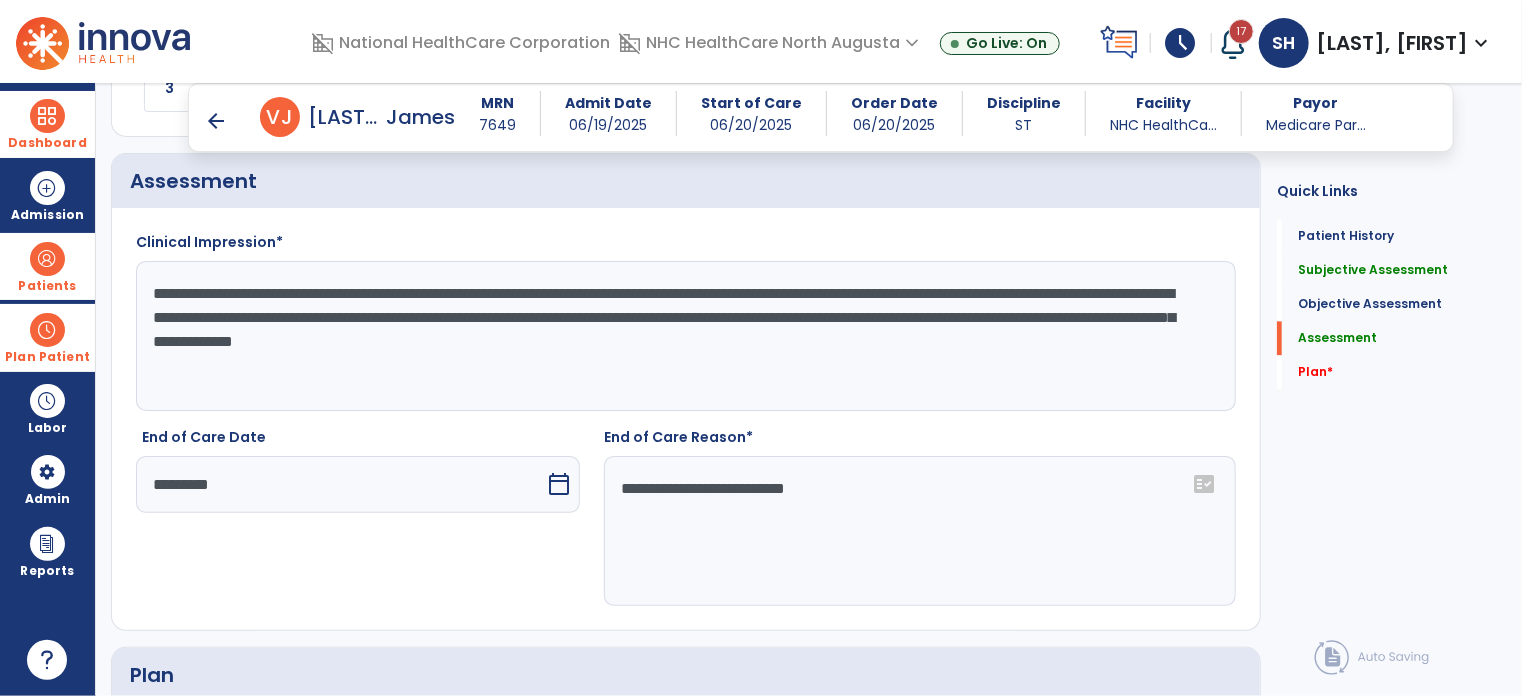 click on "**********" 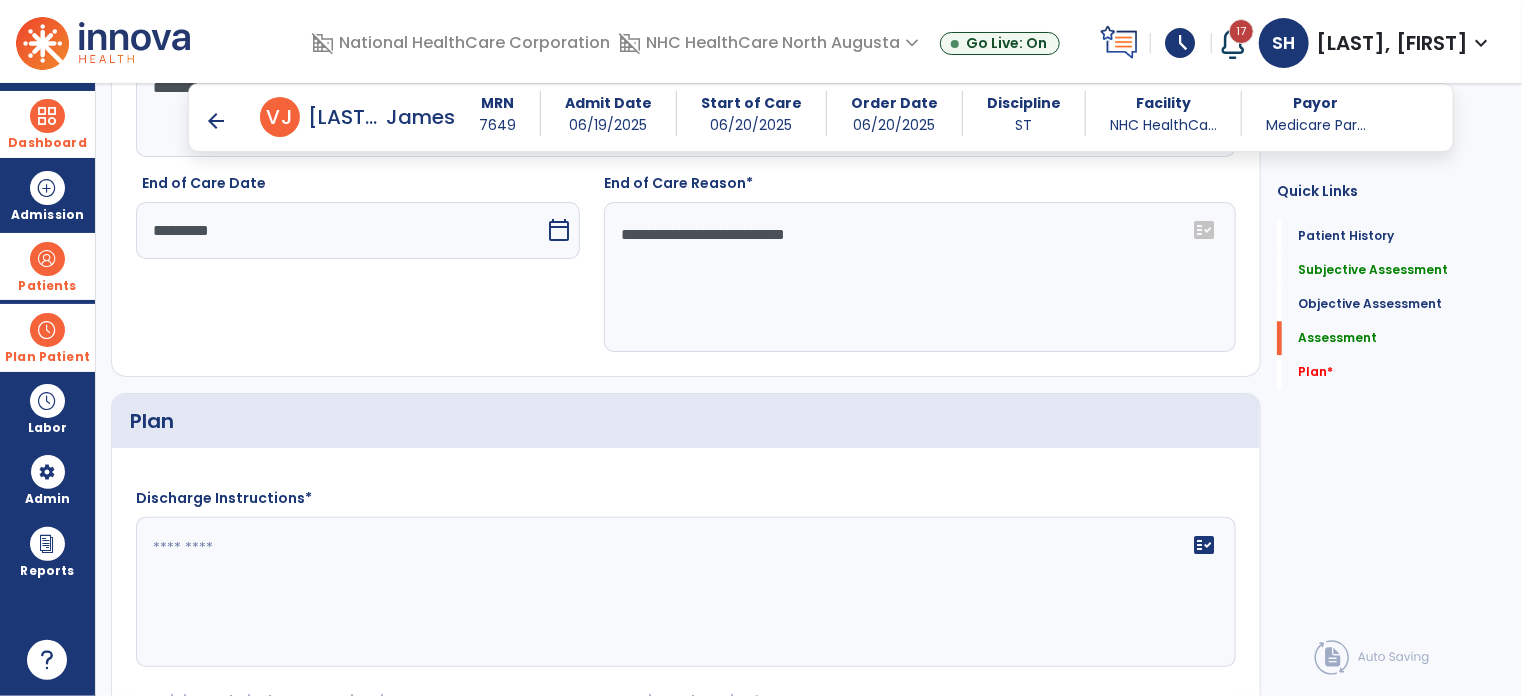scroll, scrollTop: 2500, scrollLeft: 0, axis: vertical 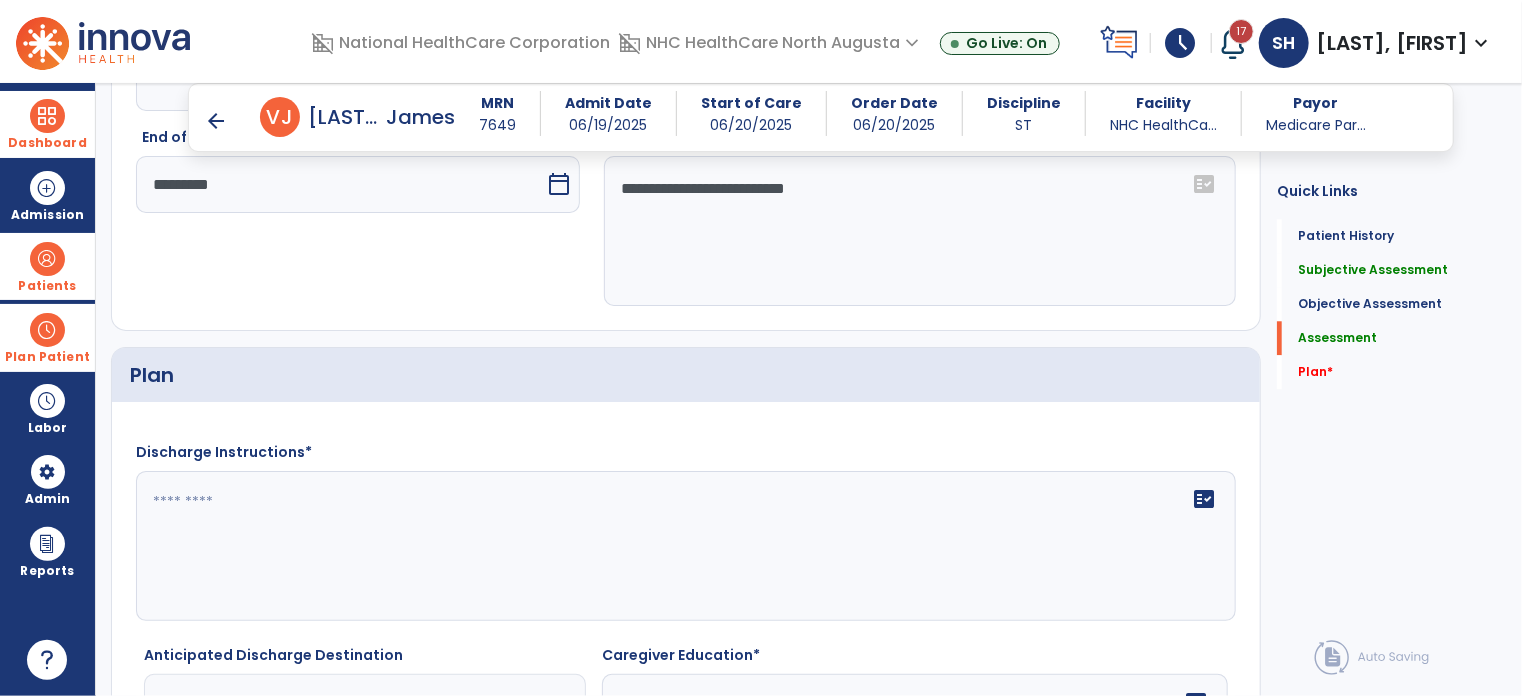 type on "**********" 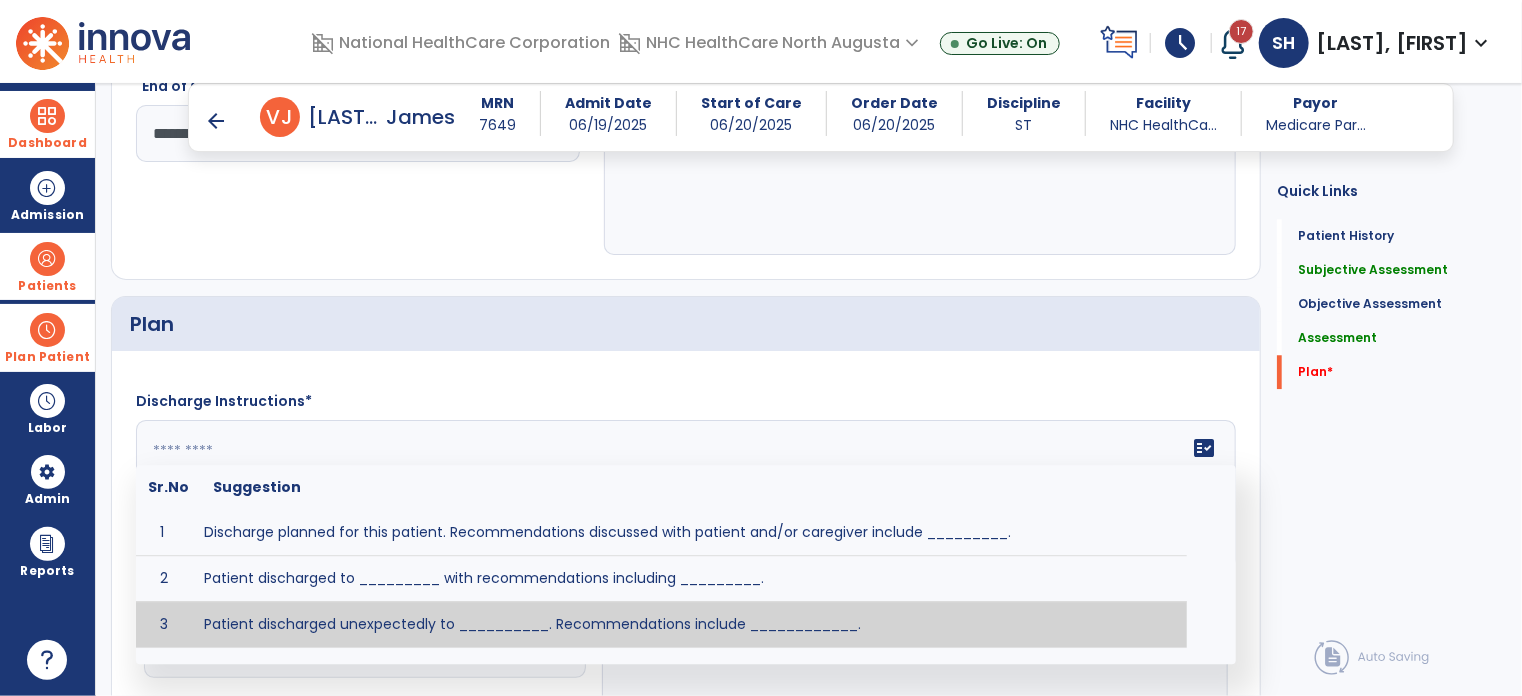 scroll, scrollTop: 2600, scrollLeft: 0, axis: vertical 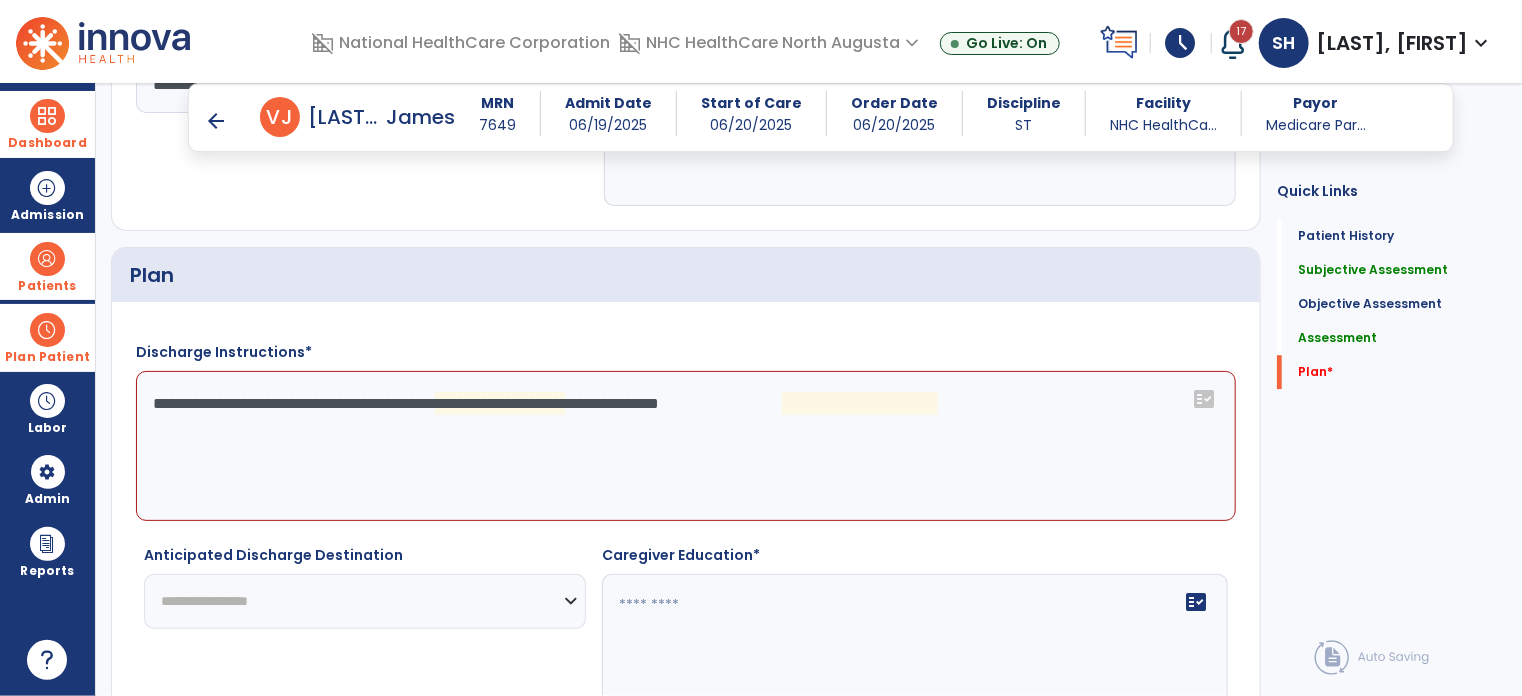 click on "**********" 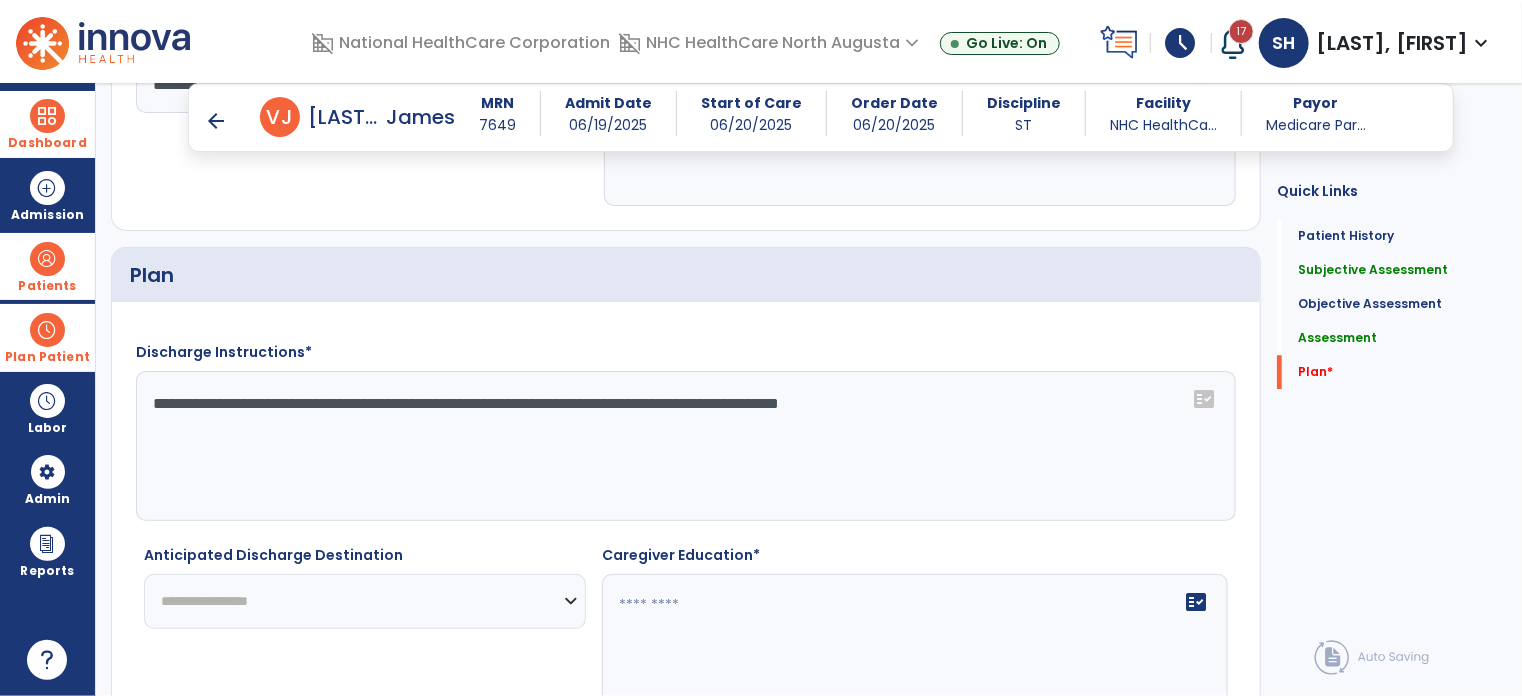 type on "**********" 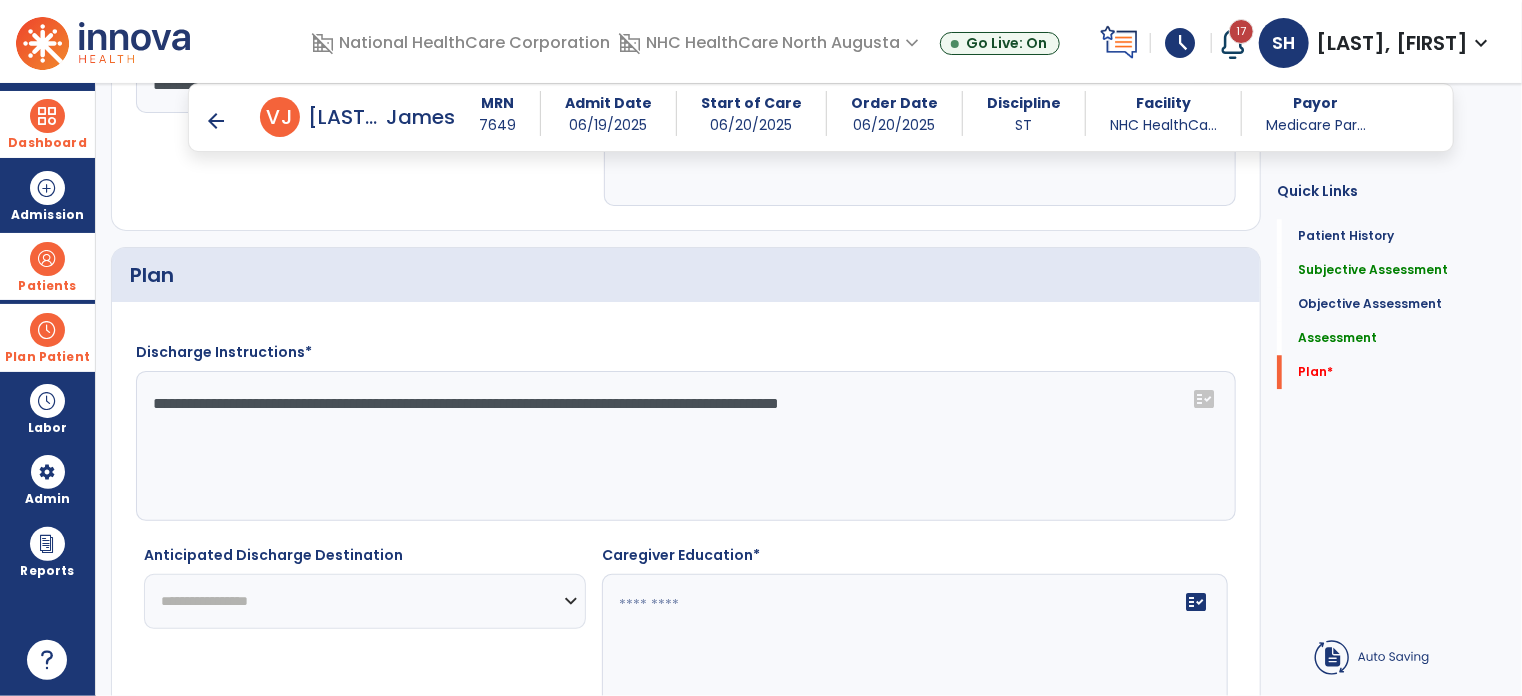 click on "**********" 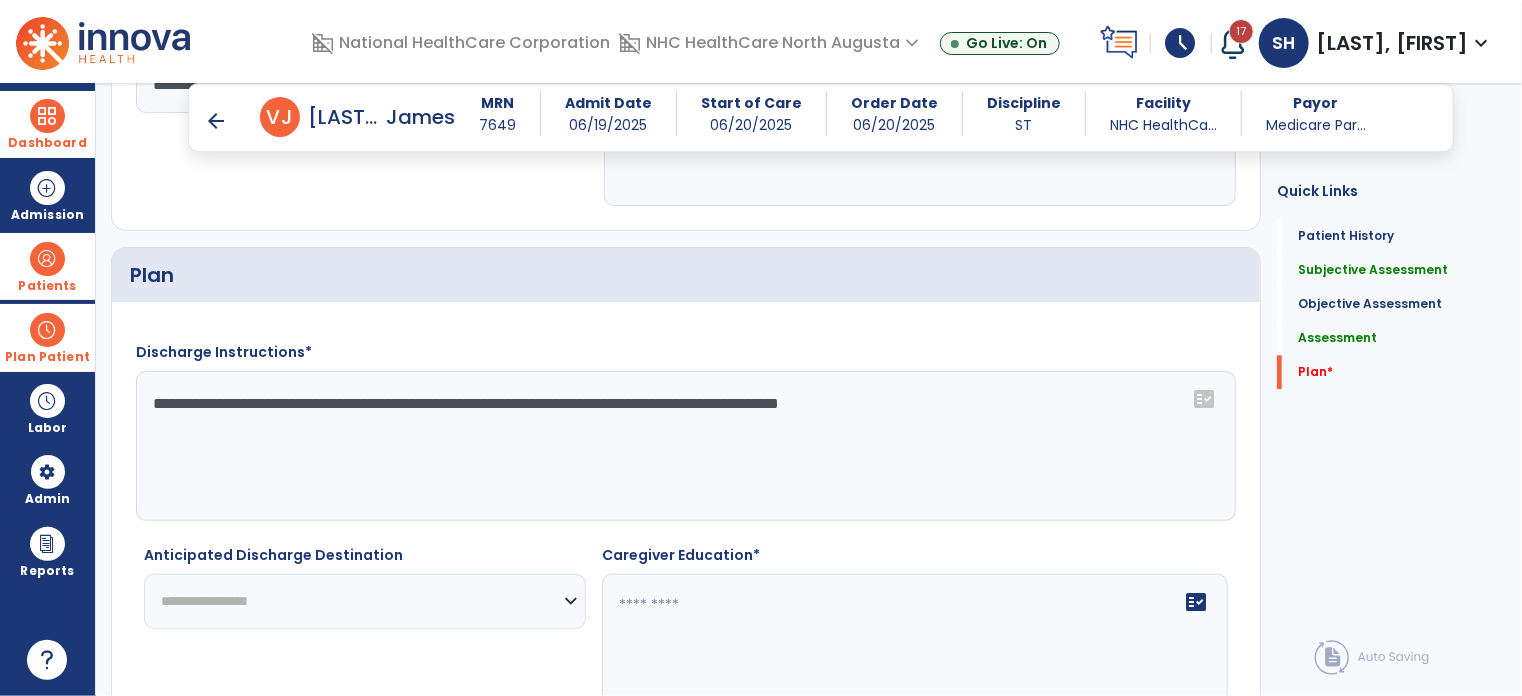 select on "********" 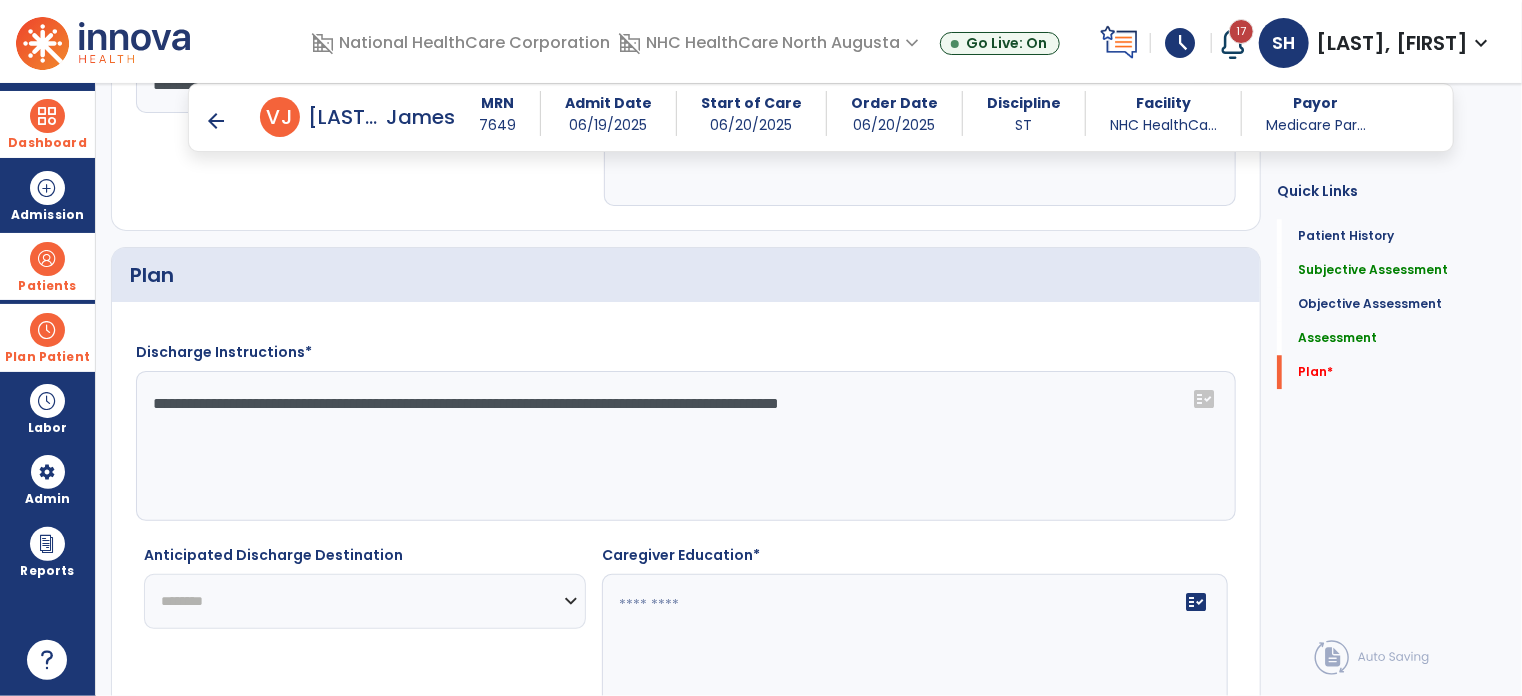 click on "**********" 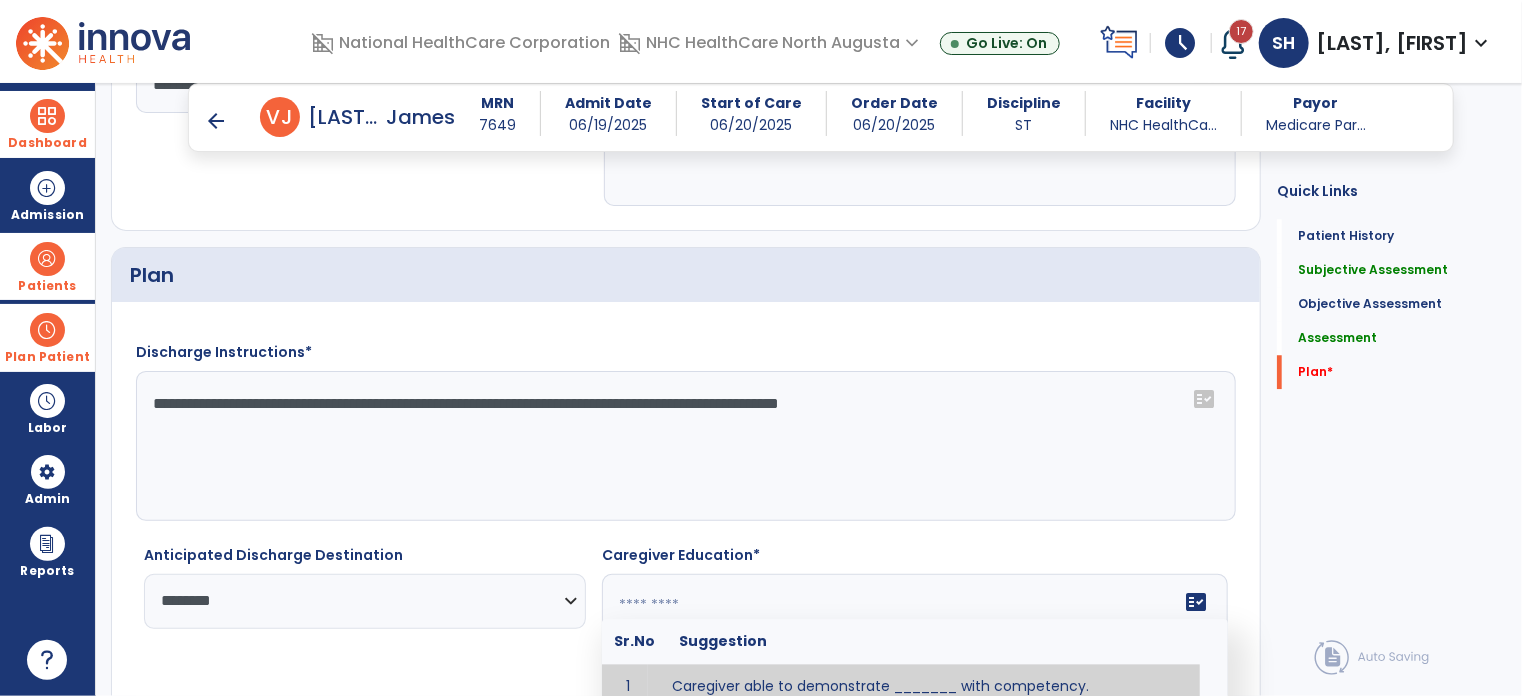 click 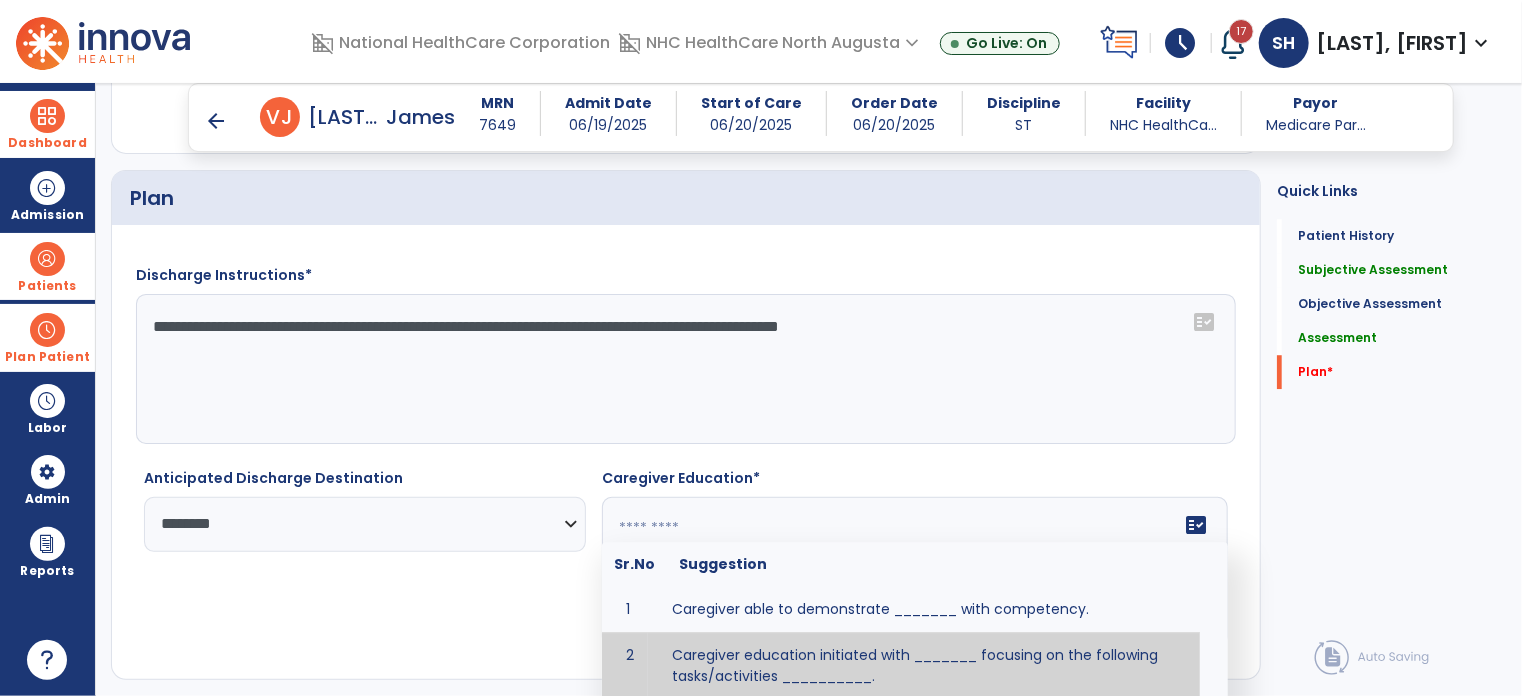 scroll, scrollTop: 2700, scrollLeft: 0, axis: vertical 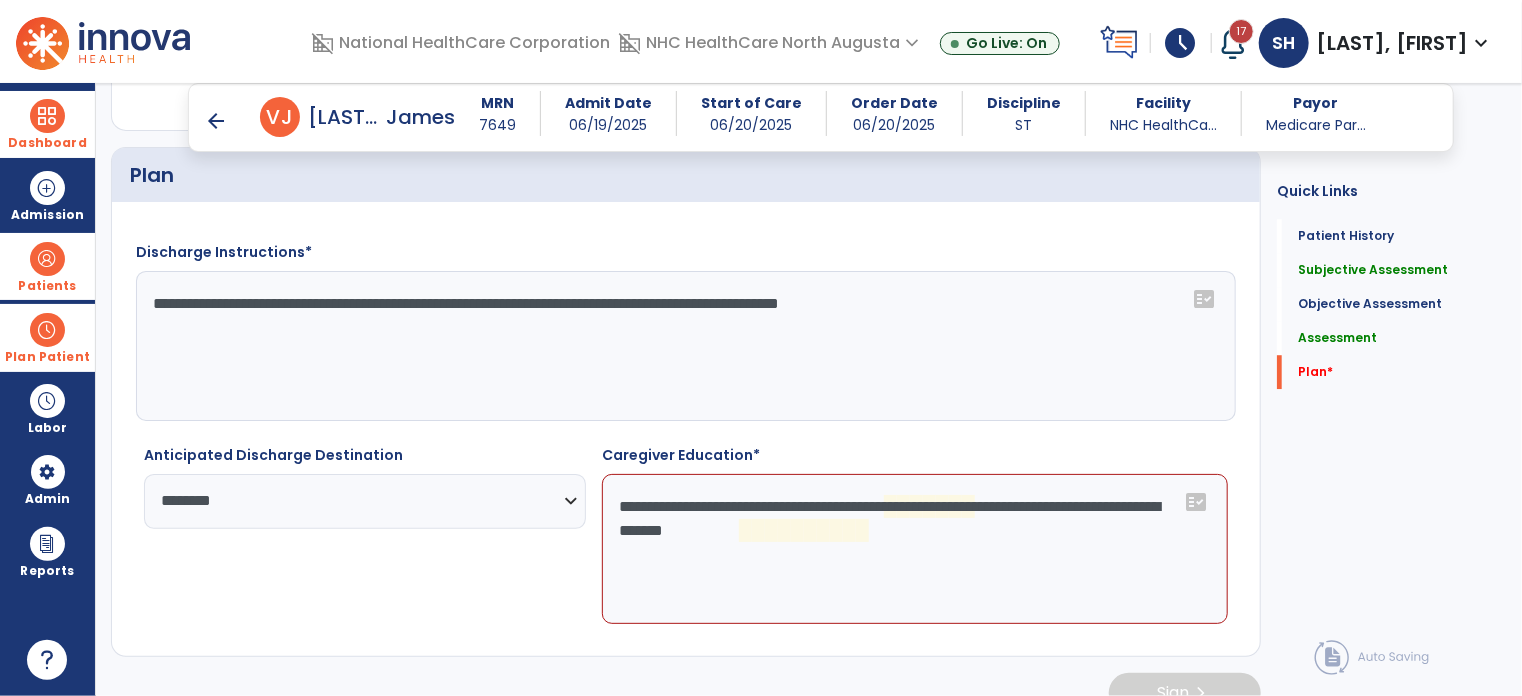 click on "**********" 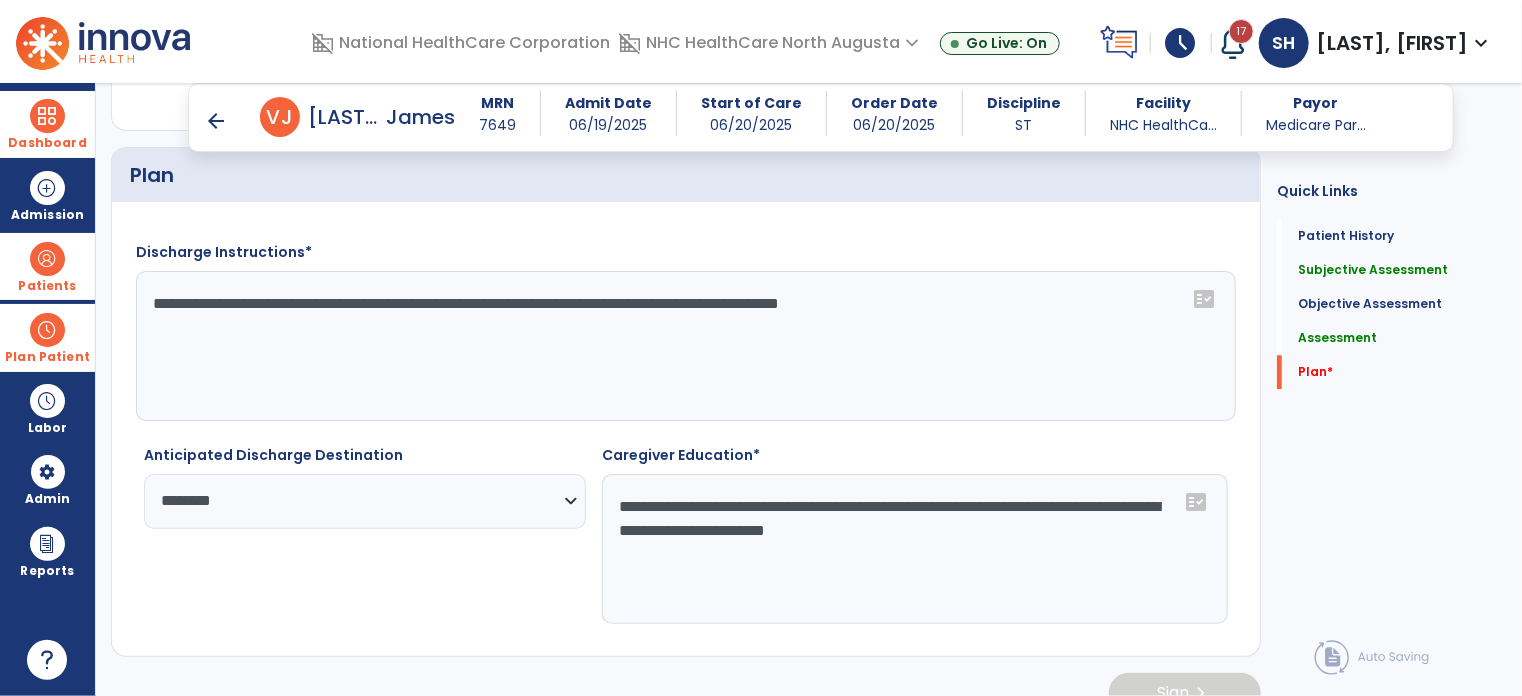 click on "**********" 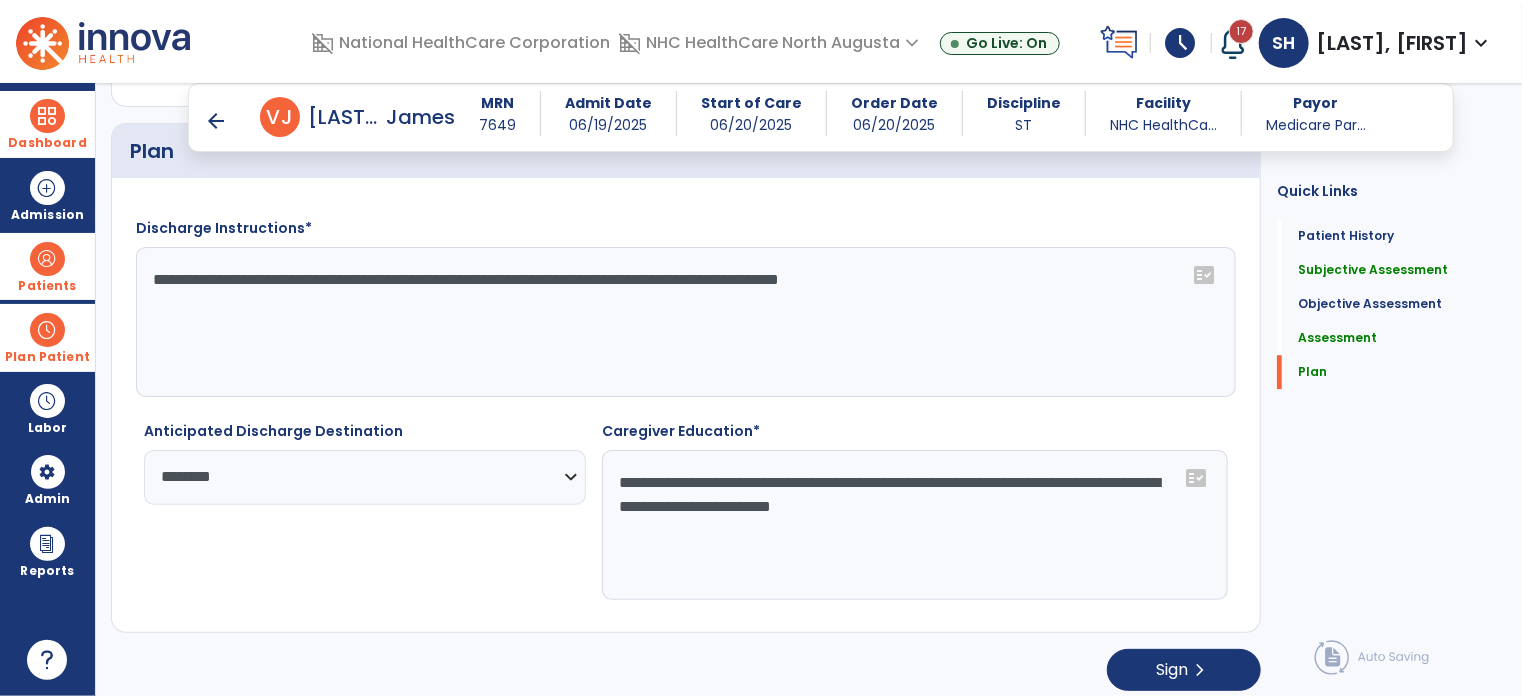 scroll, scrollTop: 2727, scrollLeft: 0, axis: vertical 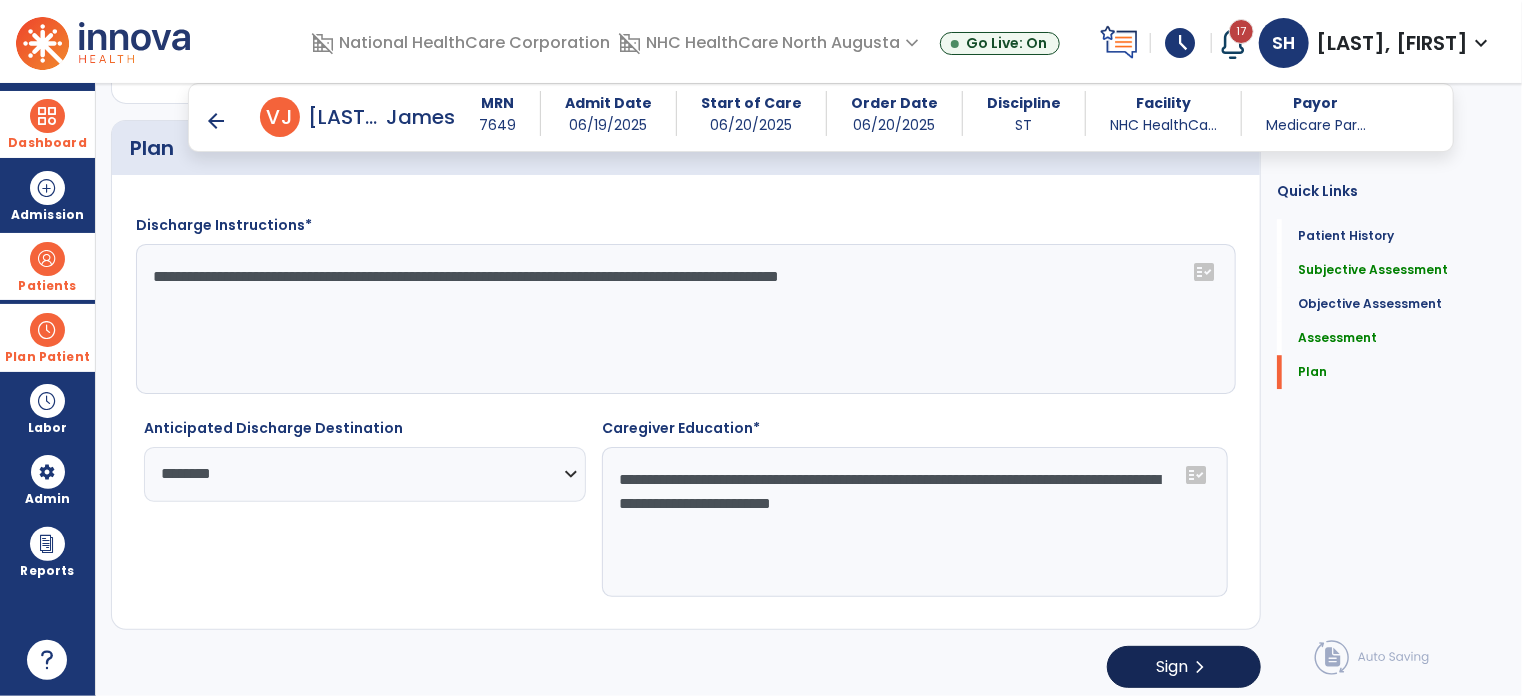 type on "**********" 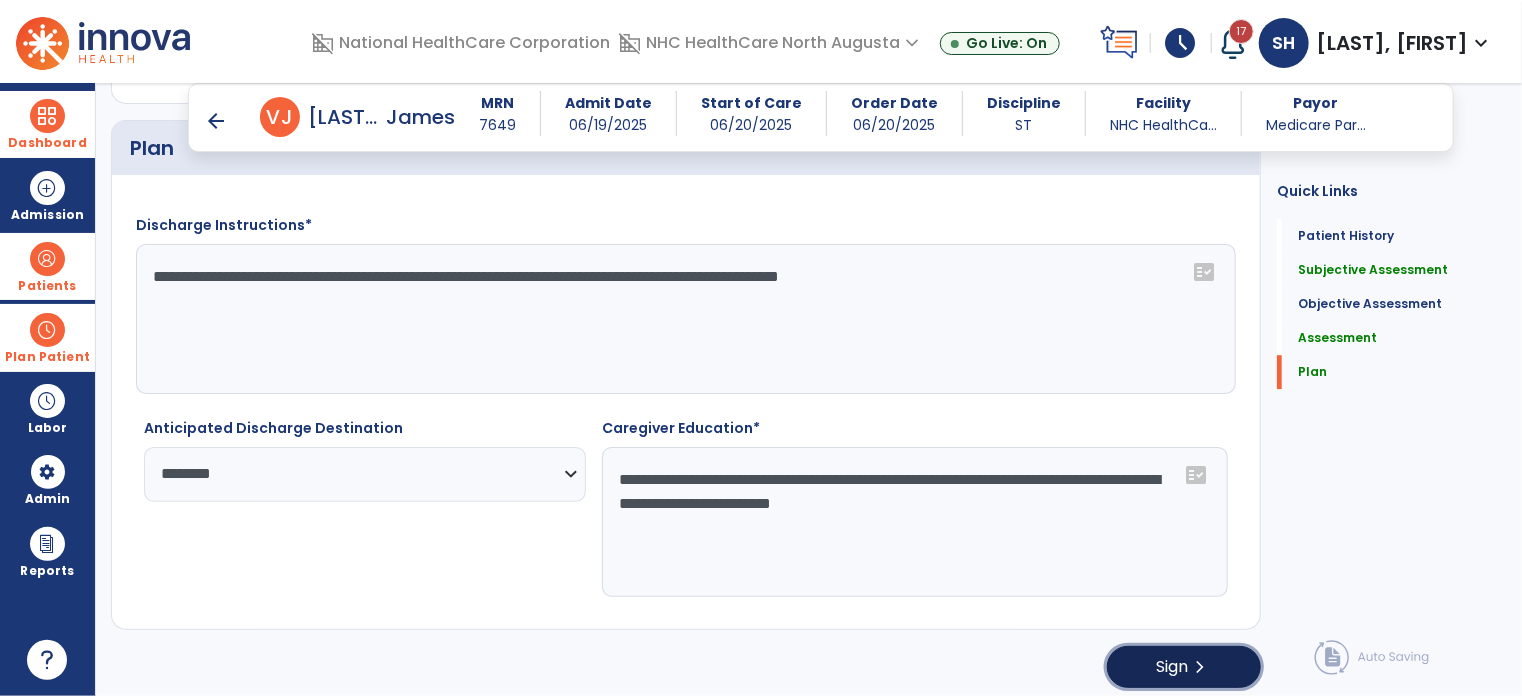 click on "chevron_right" 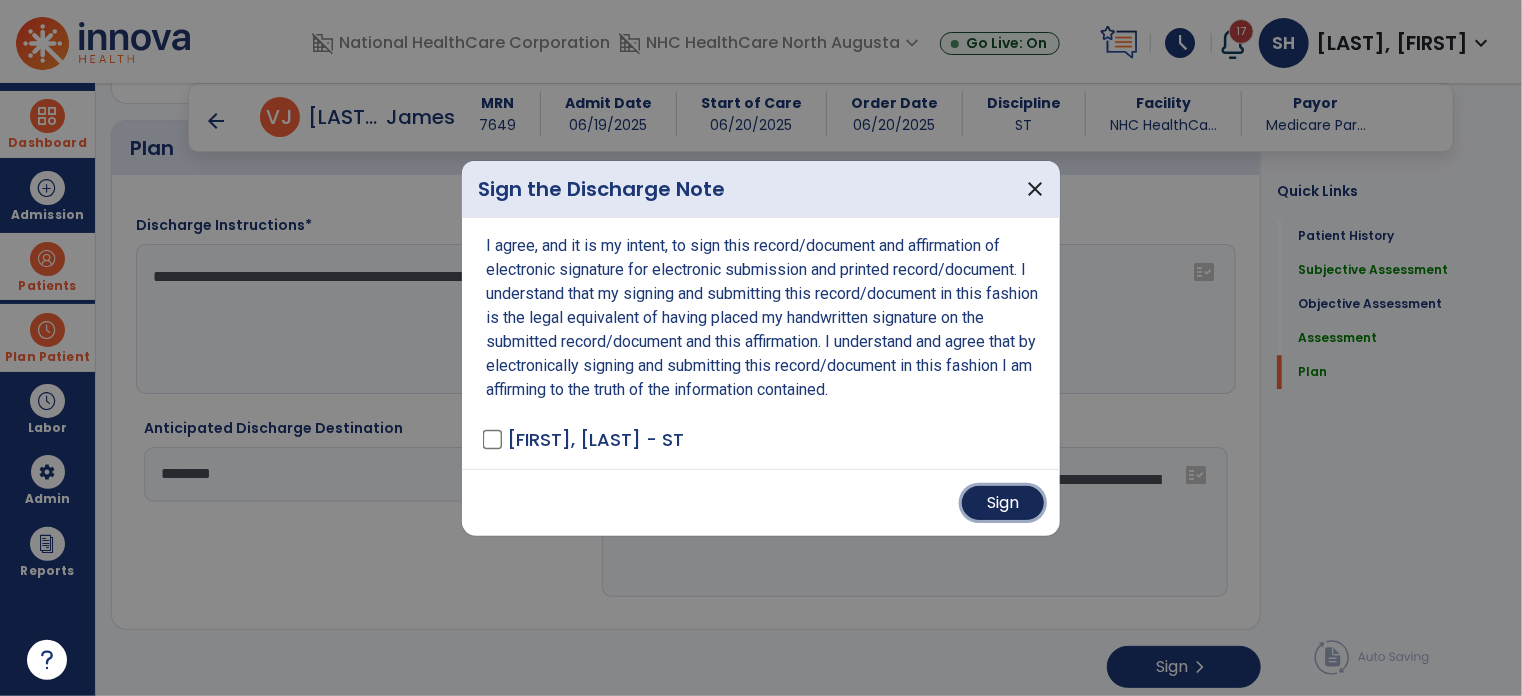 click on "Sign" at bounding box center [1003, 503] 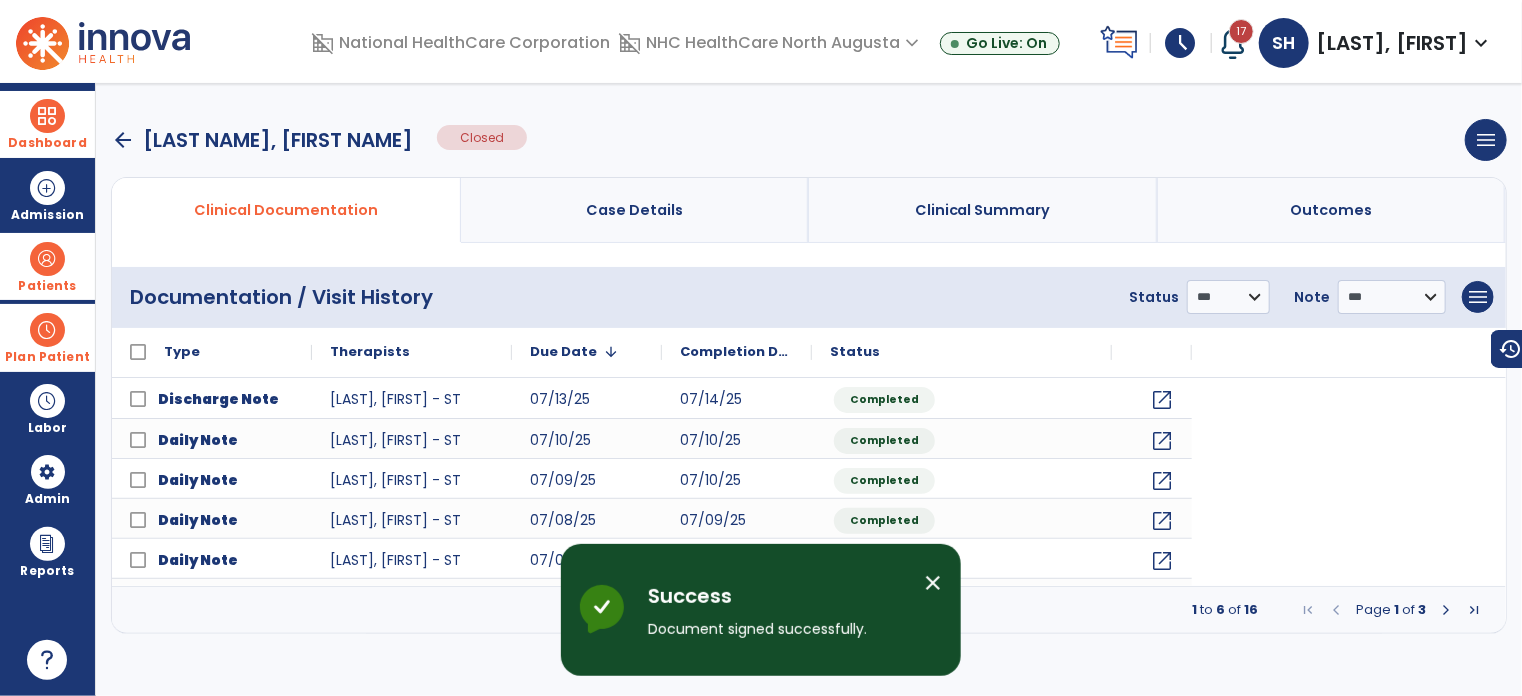 scroll, scrollTop: 0, scrollLeft: 0, axis: both 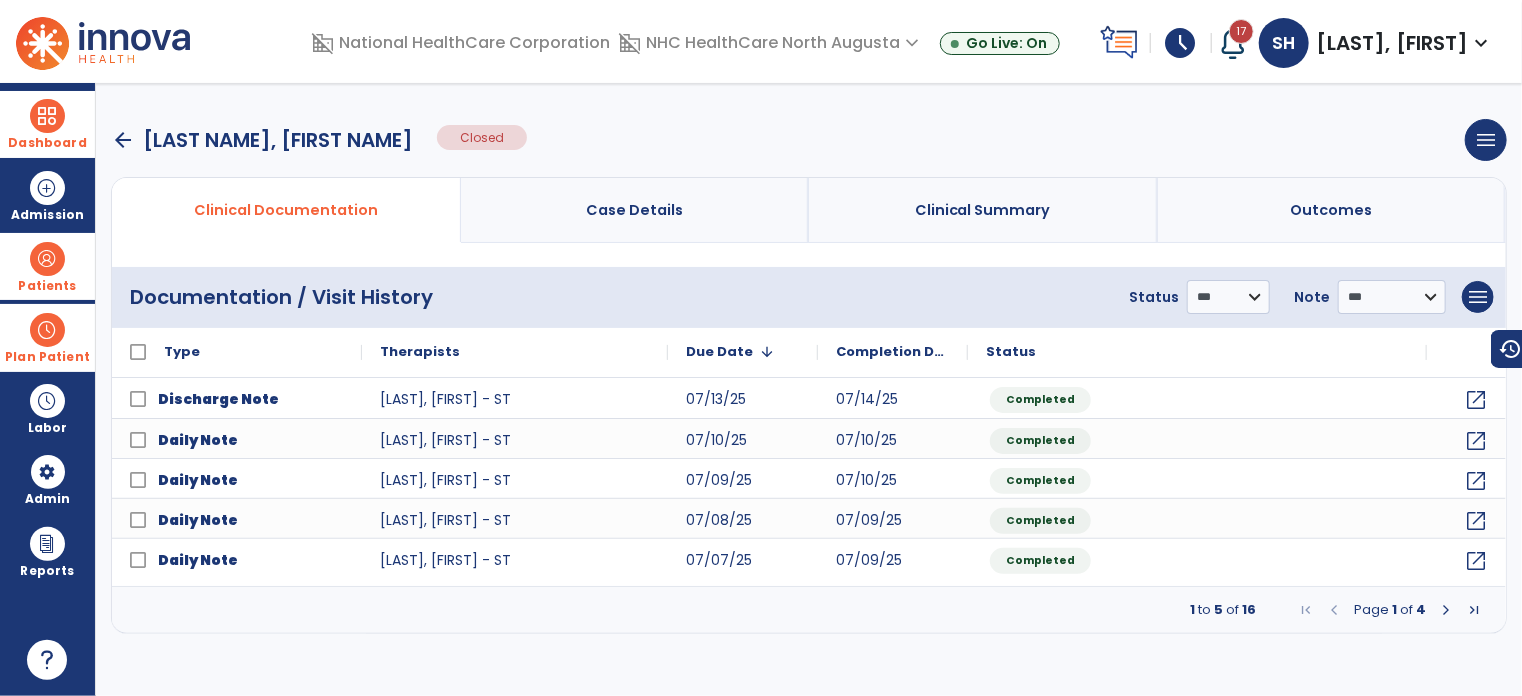 click at bounding box center (47, 330) 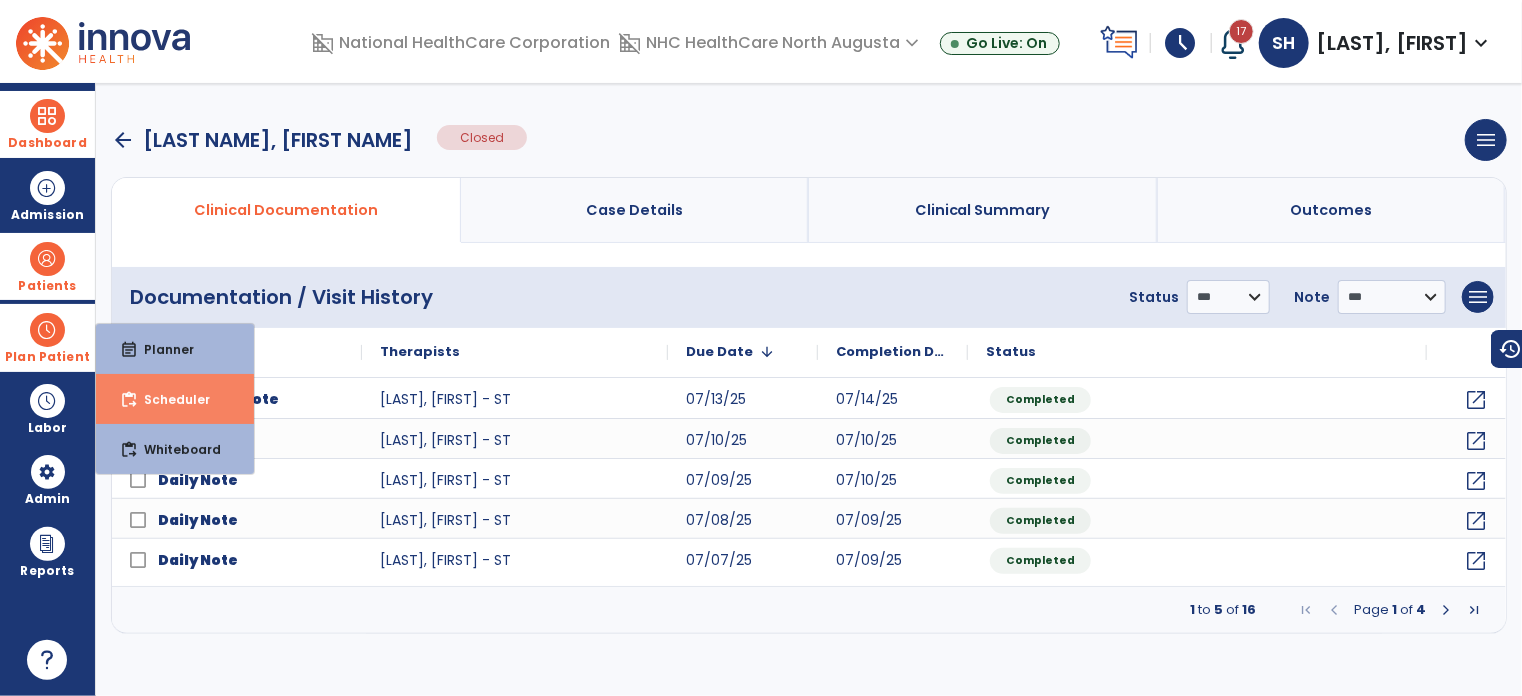 click on "content_paste_go  Scheduler" at bounding box center (175, 399) 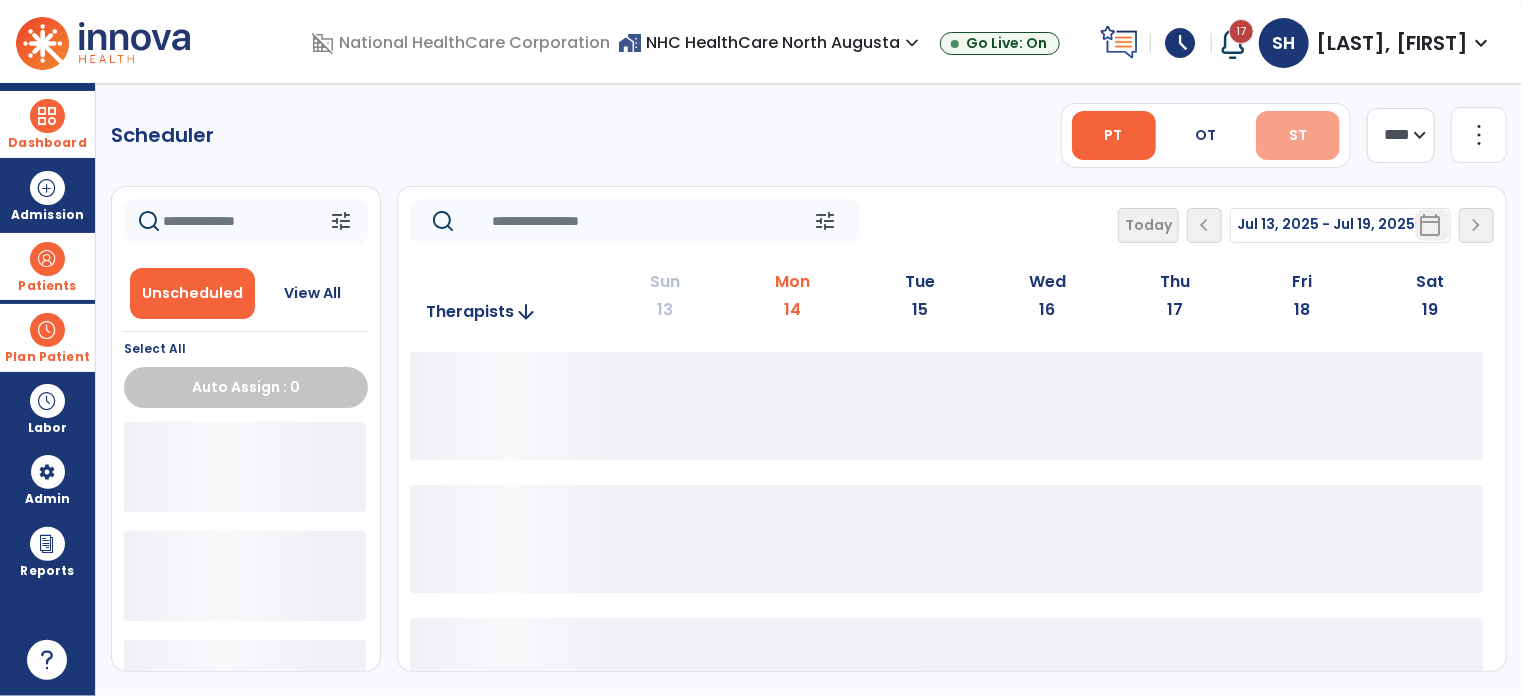 click on "ST" at bounding box center [1298, 135] 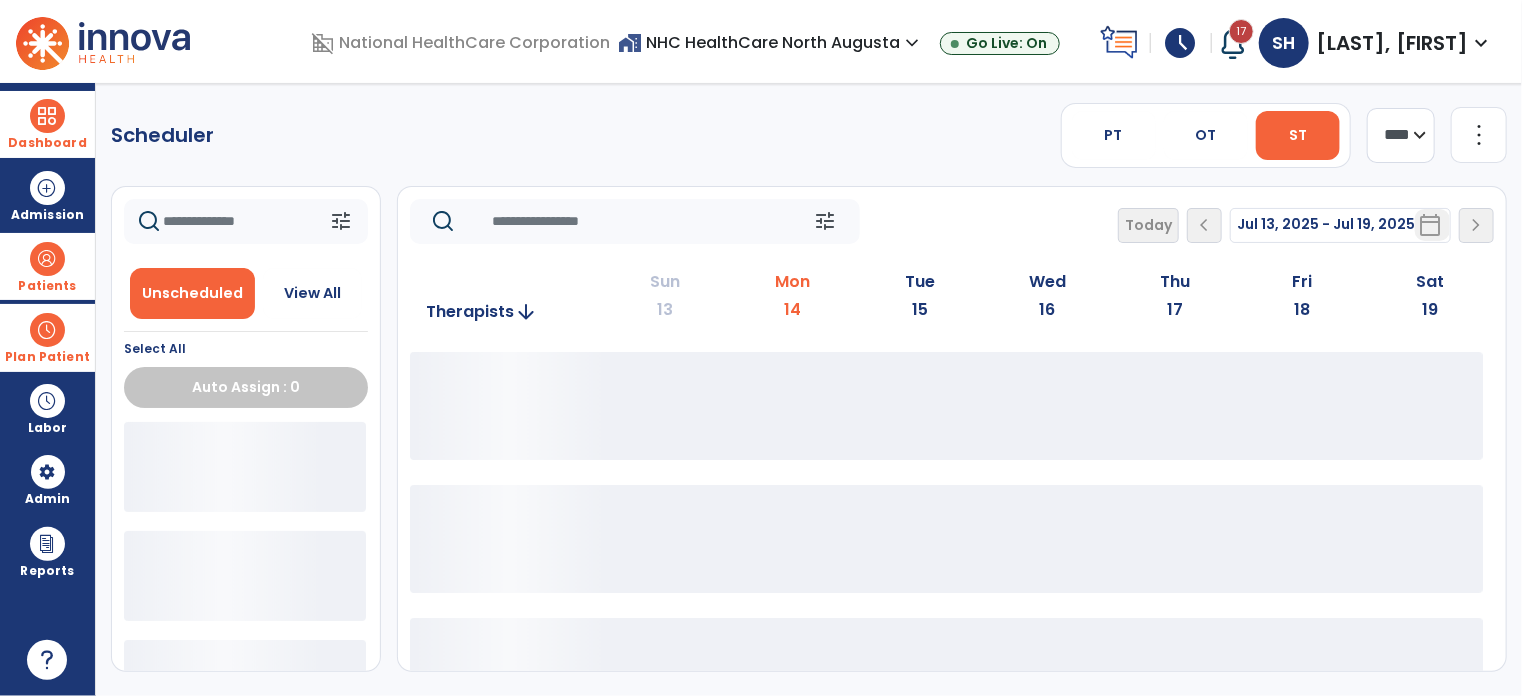 click on "14" 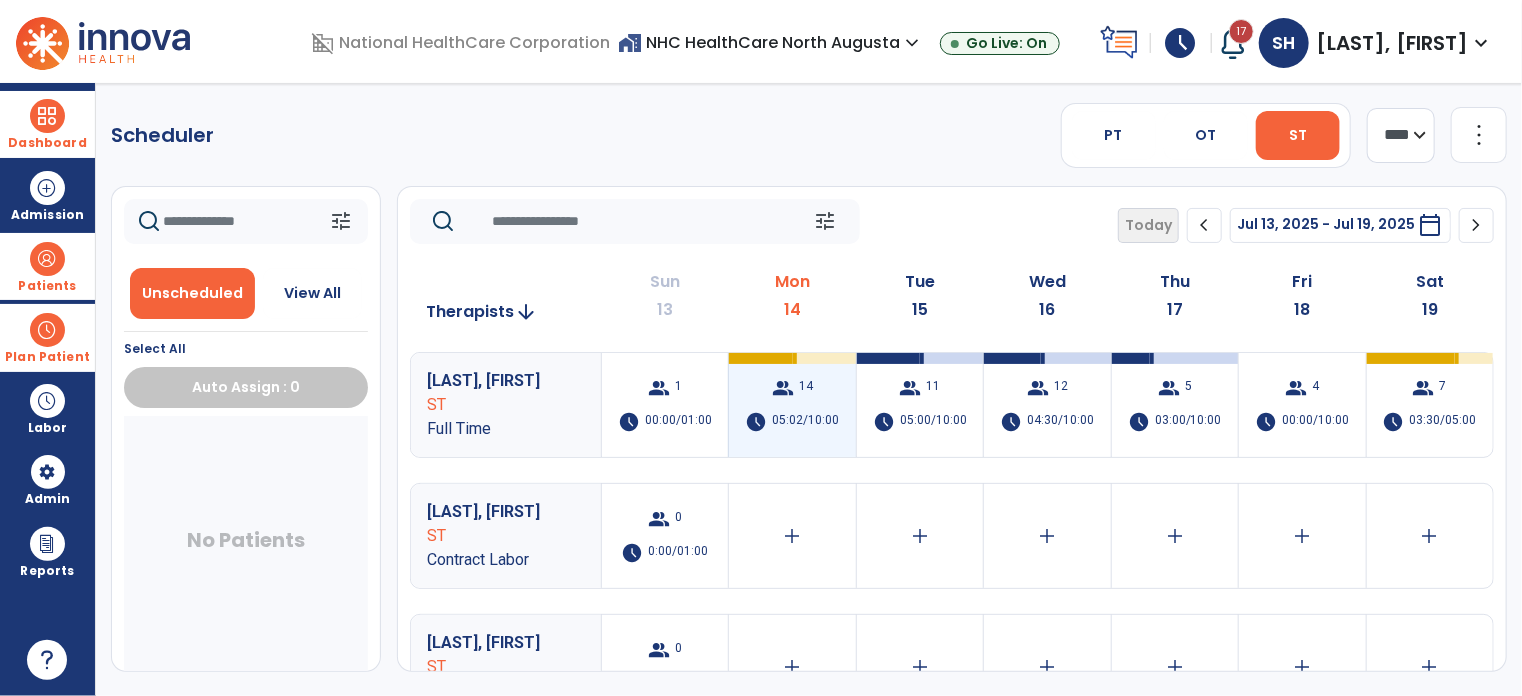 click on "05:02/10:00" at bounding box center [805, 422] 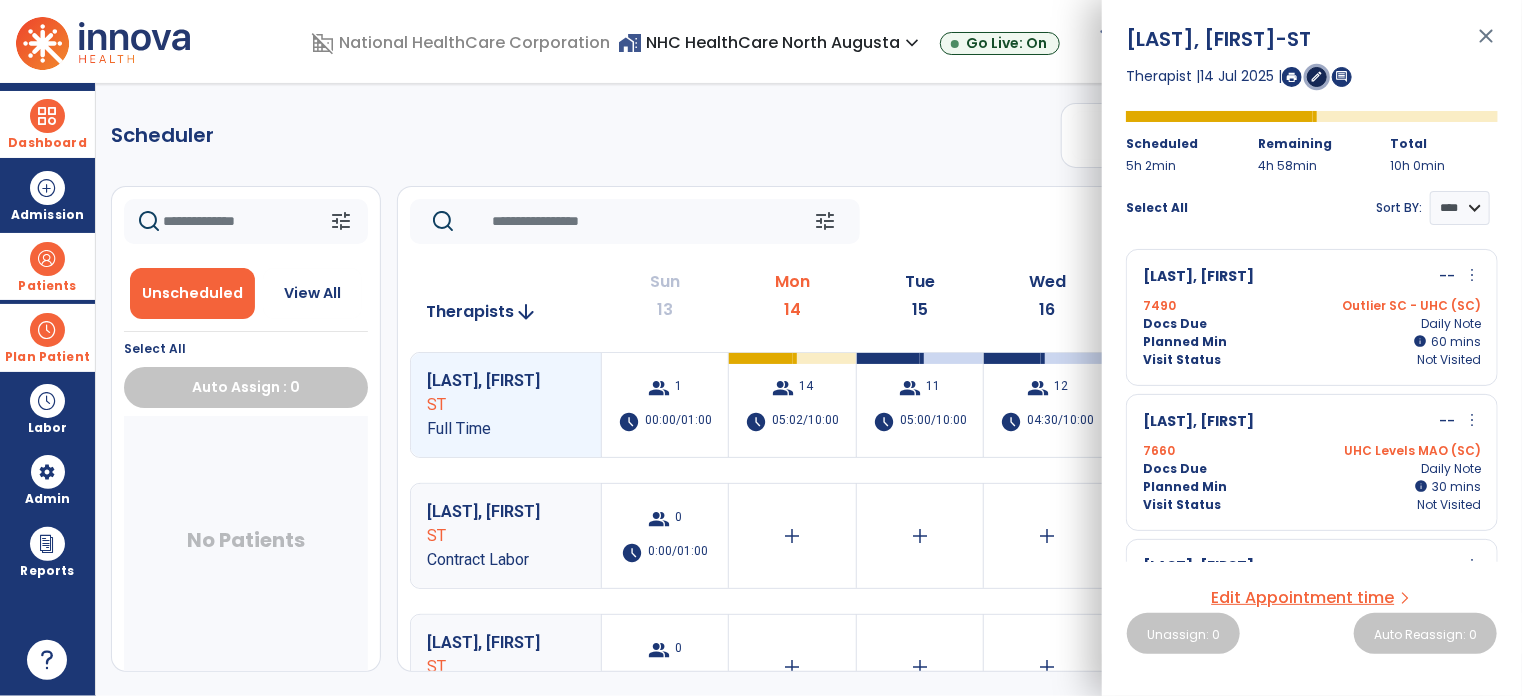 click on "edit" at bounding box center [1317, 76] 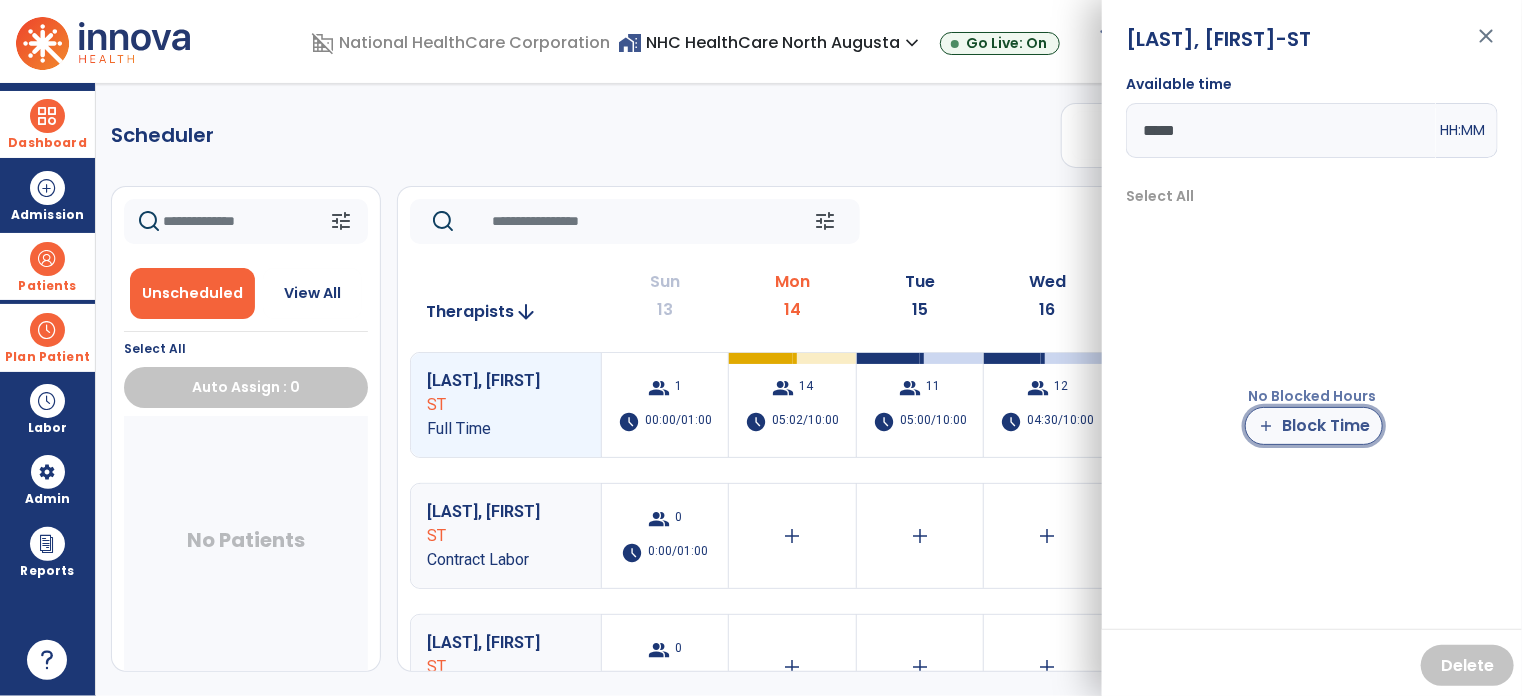 click on "add   Block Time" at bounding box center (1314, 426) 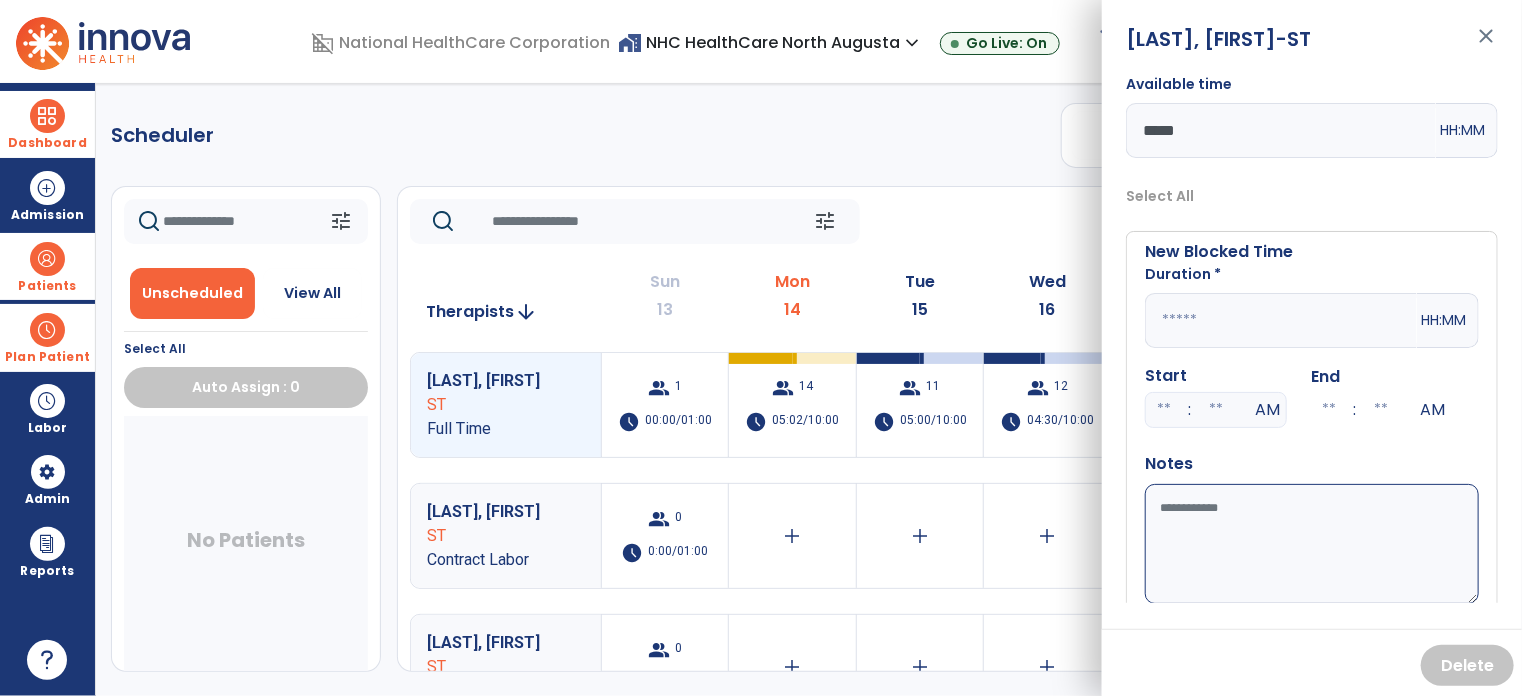 click on "Available time" at bounding box center (1312, 544) 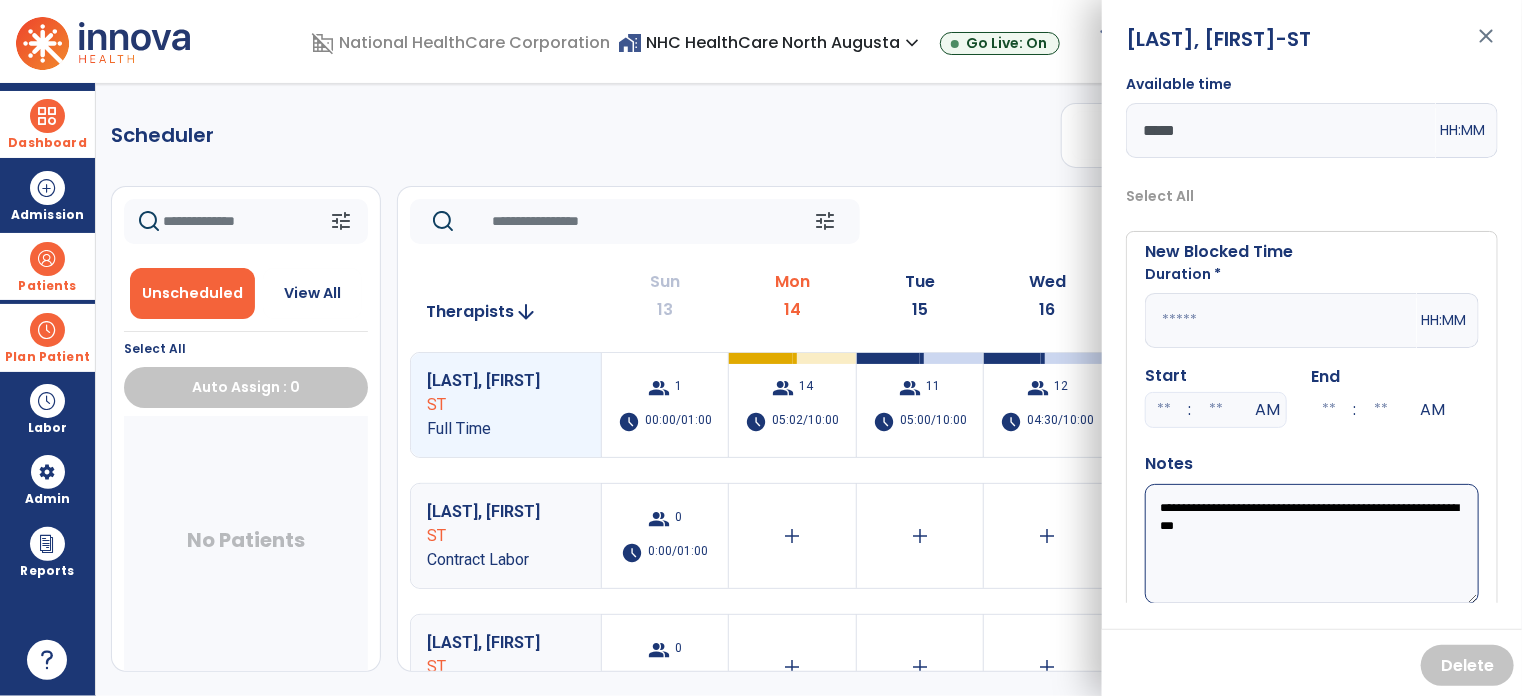 type on "**********" 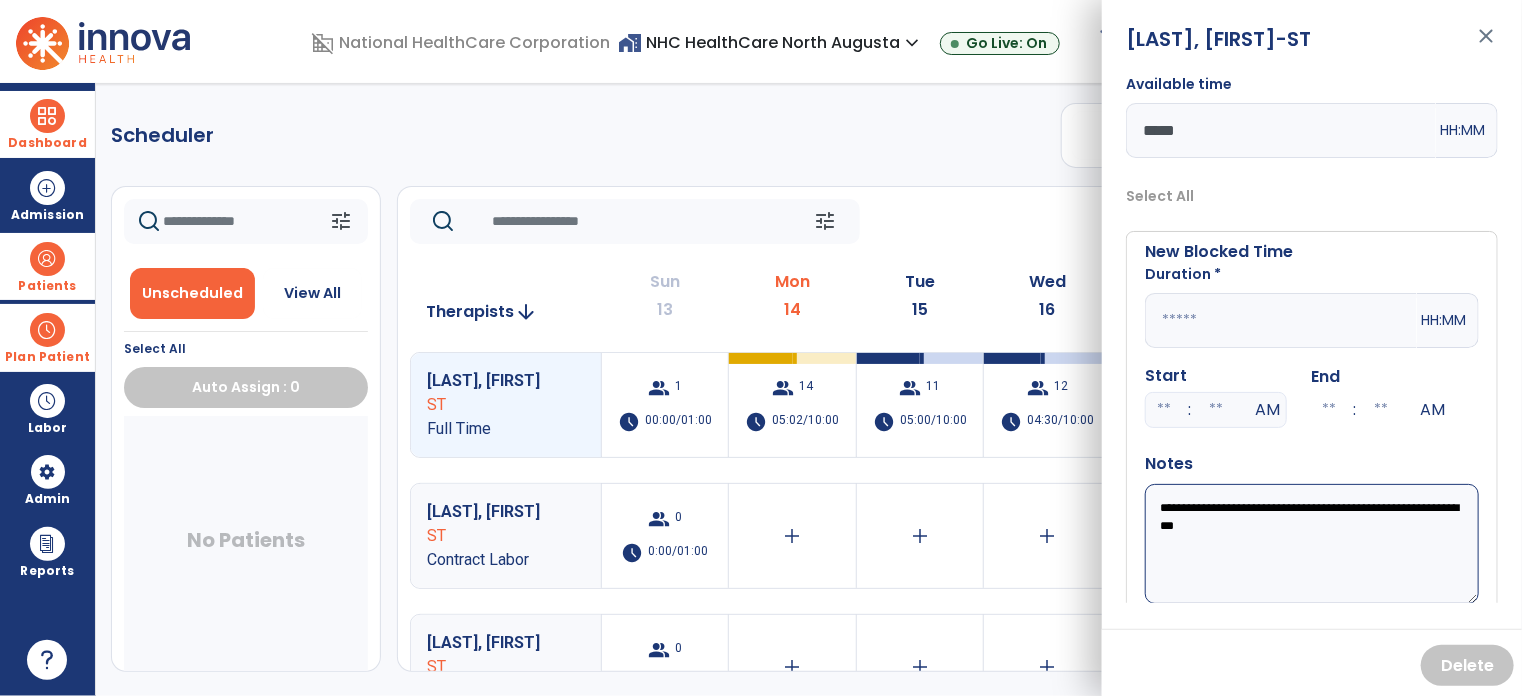 click at bounding box center [1281, 320] 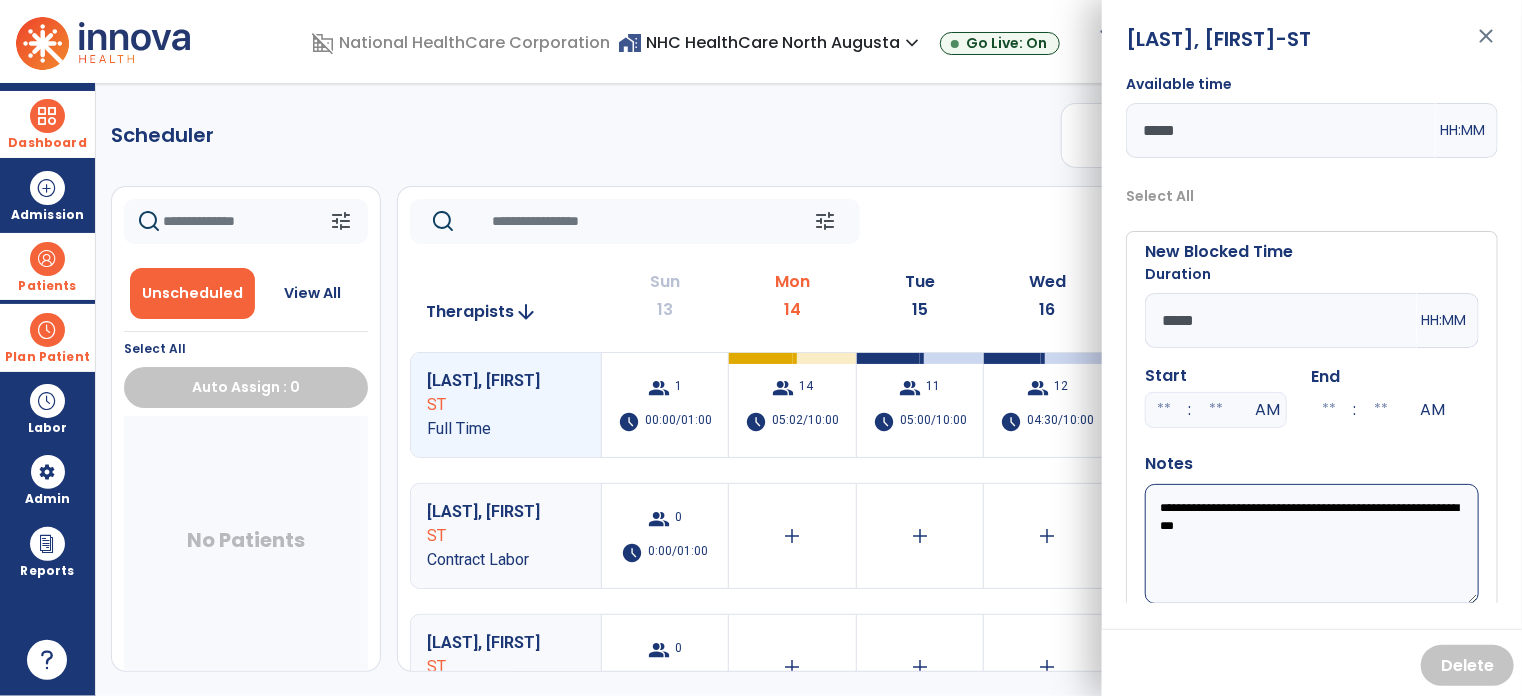 scroll, scrollTop: 55, scrollLeft: 0, axis: vertical 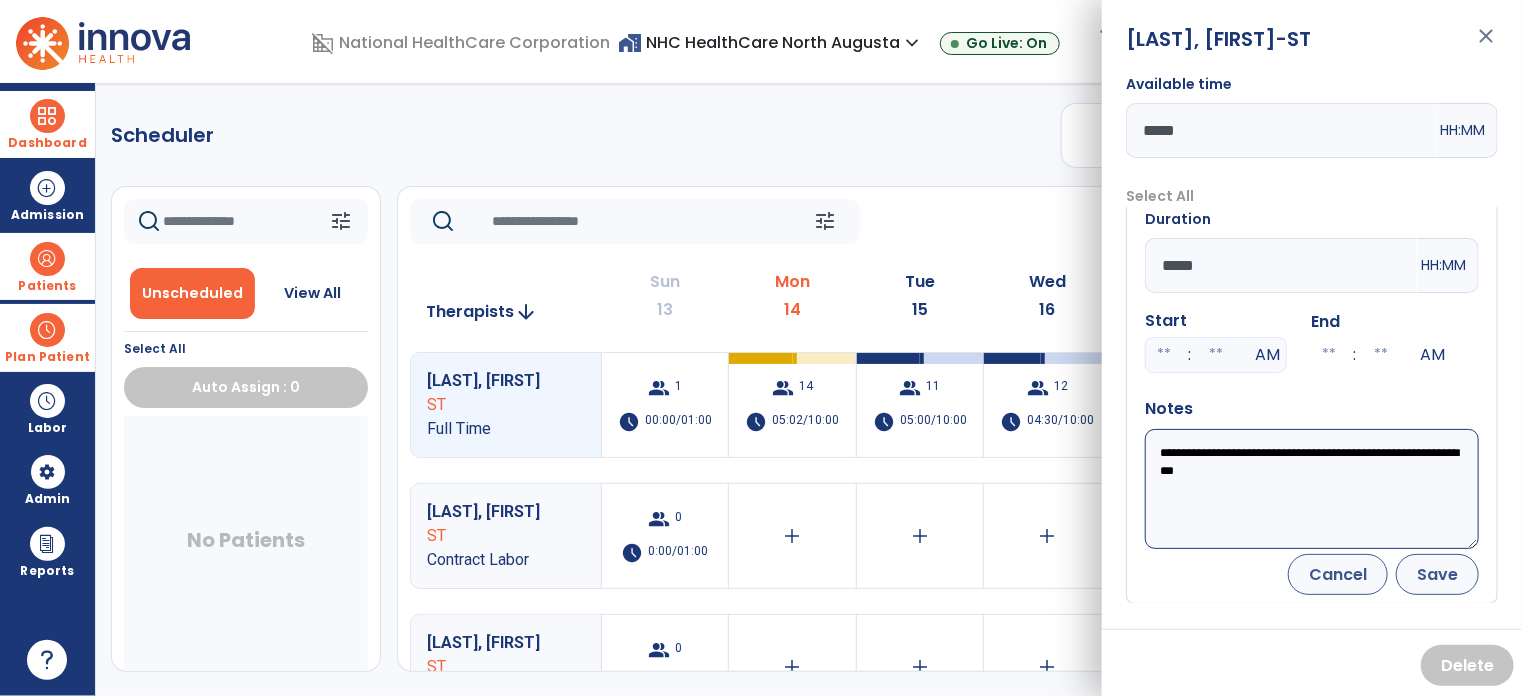 type on "*****" 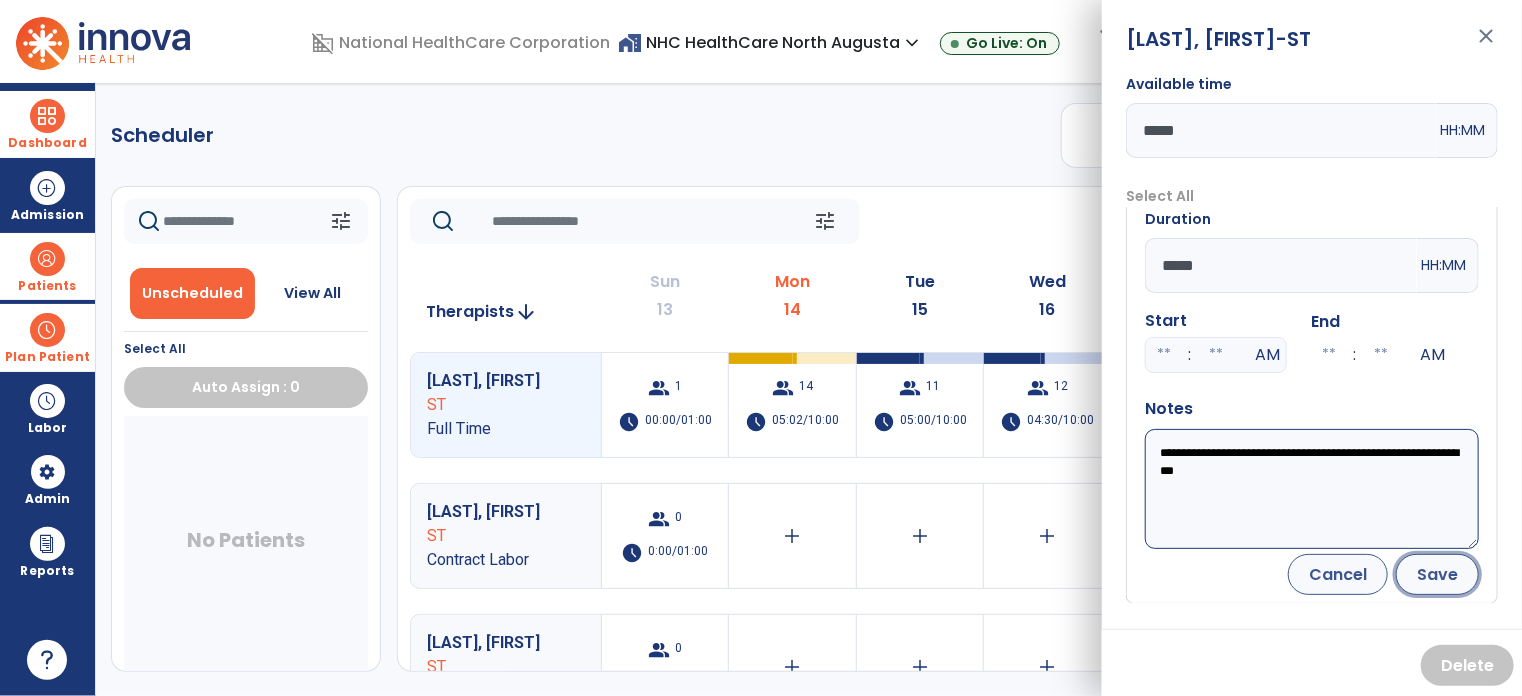 click on "Save" at bounding box center (1437, 574) 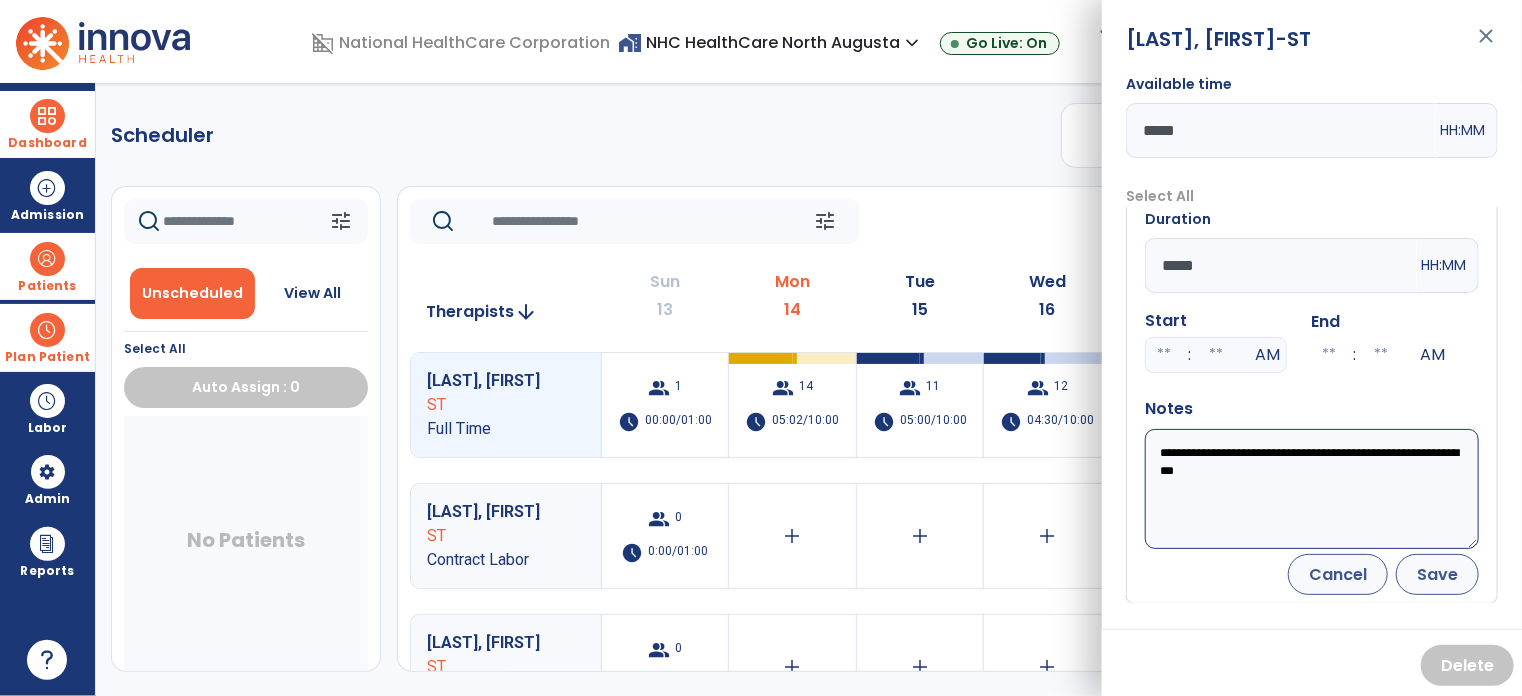 scroll, scrollTop: 0, scrollLeft: 0, axis: both 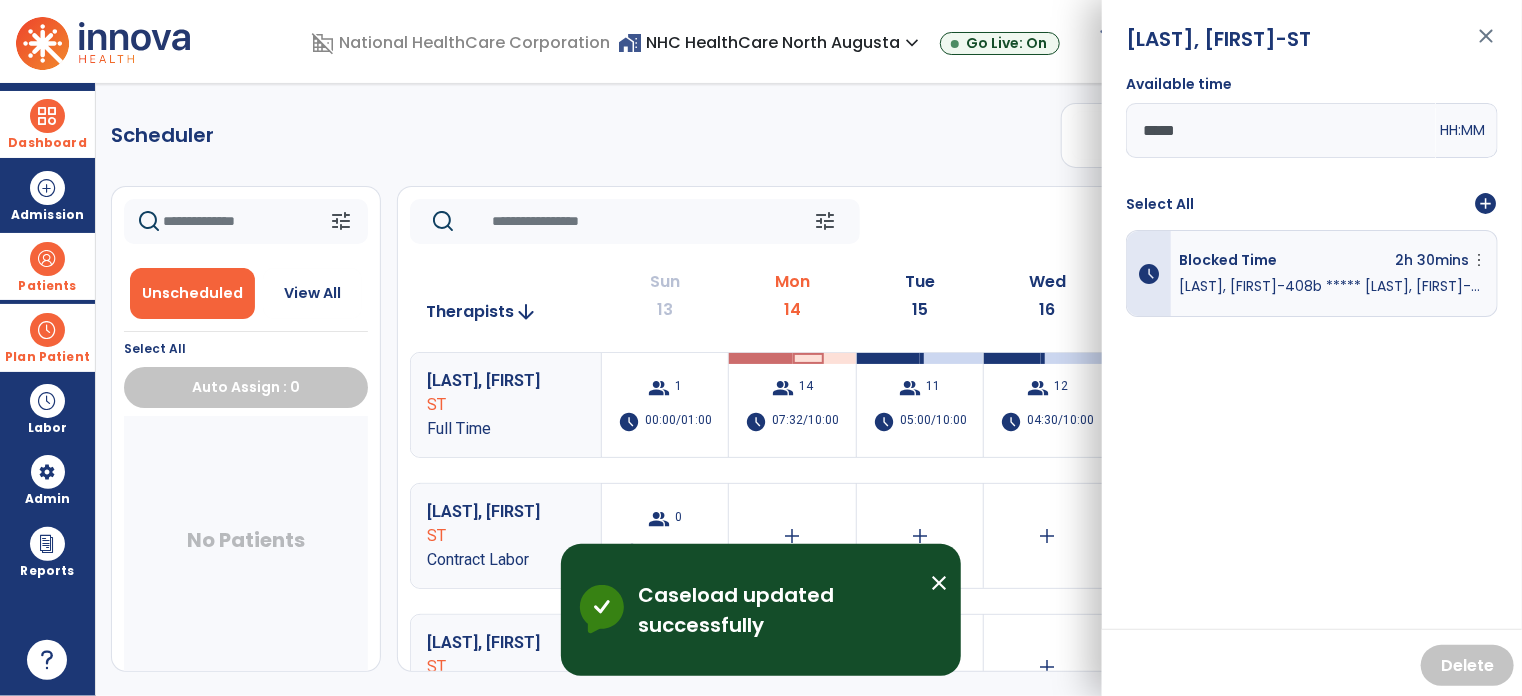 click on "close" at bounding box center [944, 610] 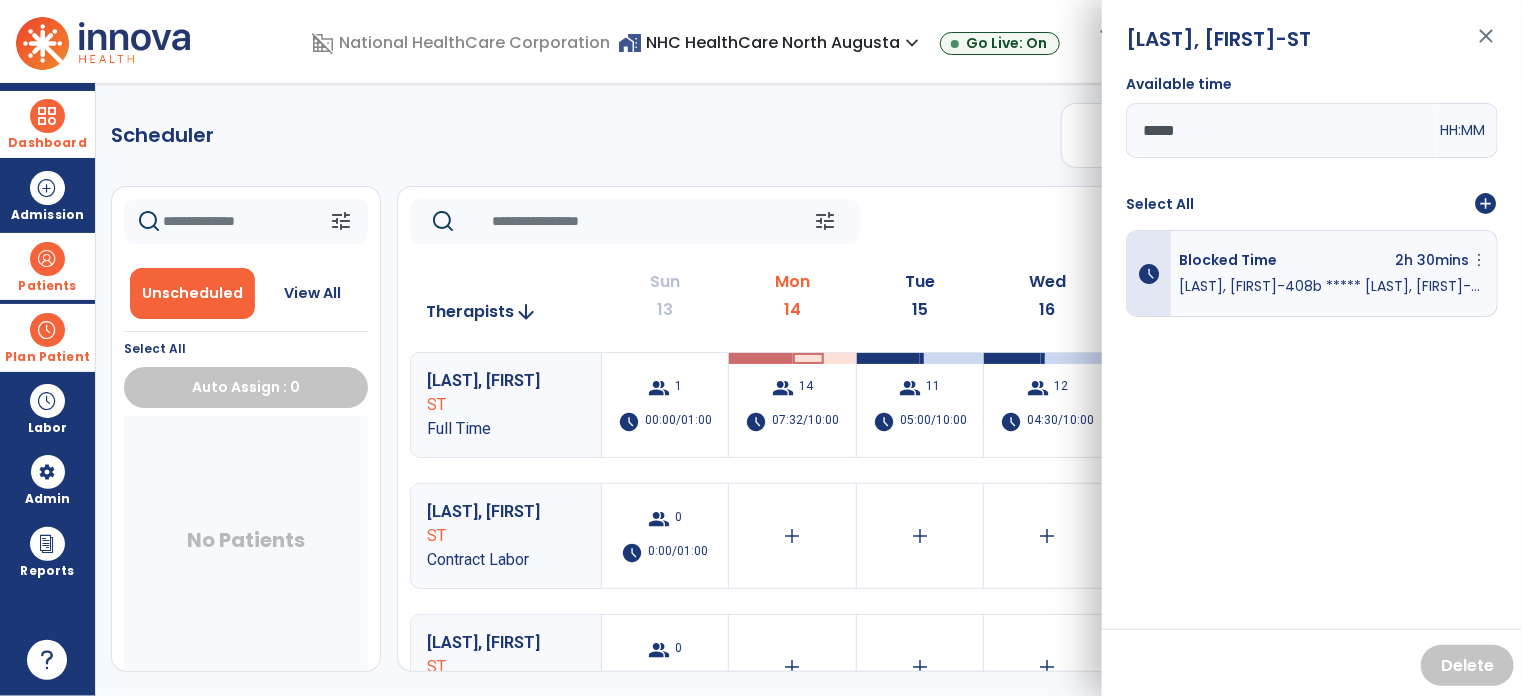click on "close" at bounding box center (1486, 45) 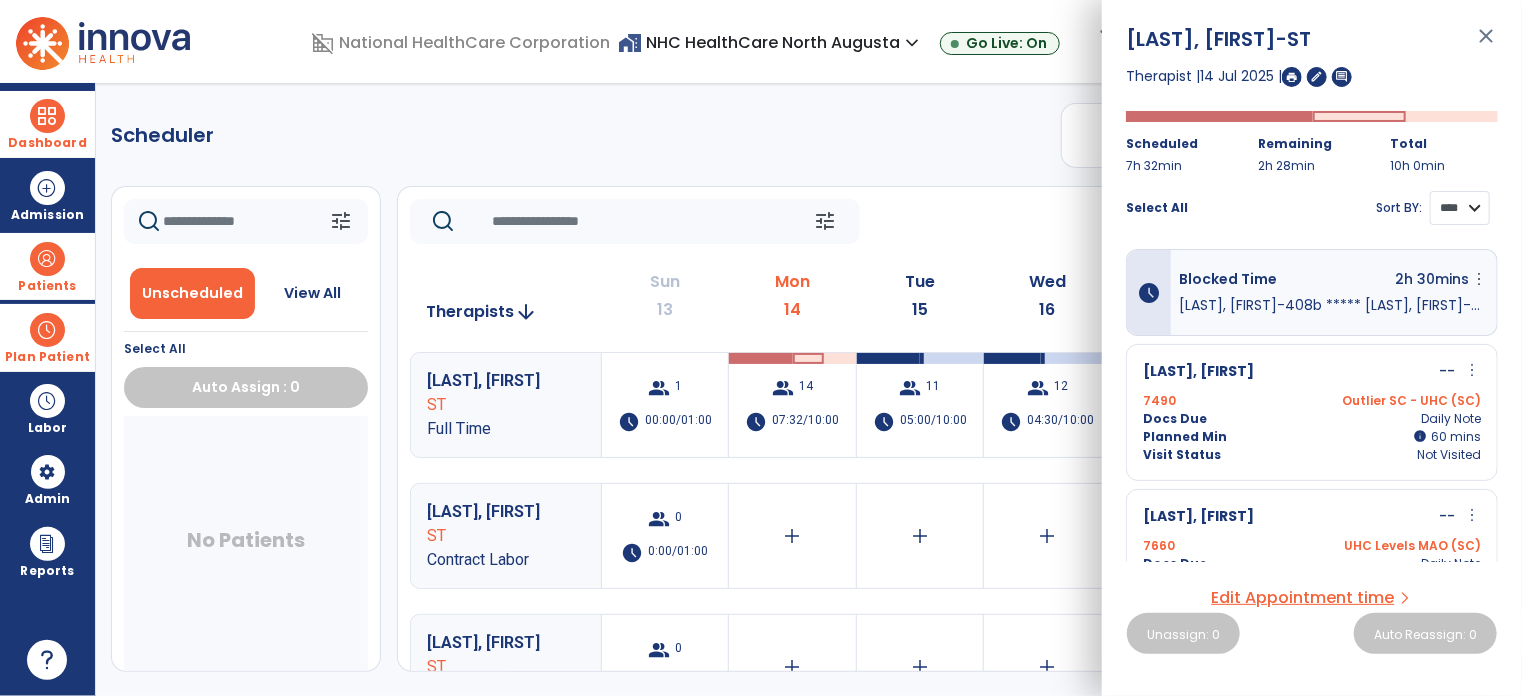 click on "**** ****" at bounding box center (1460, 208) 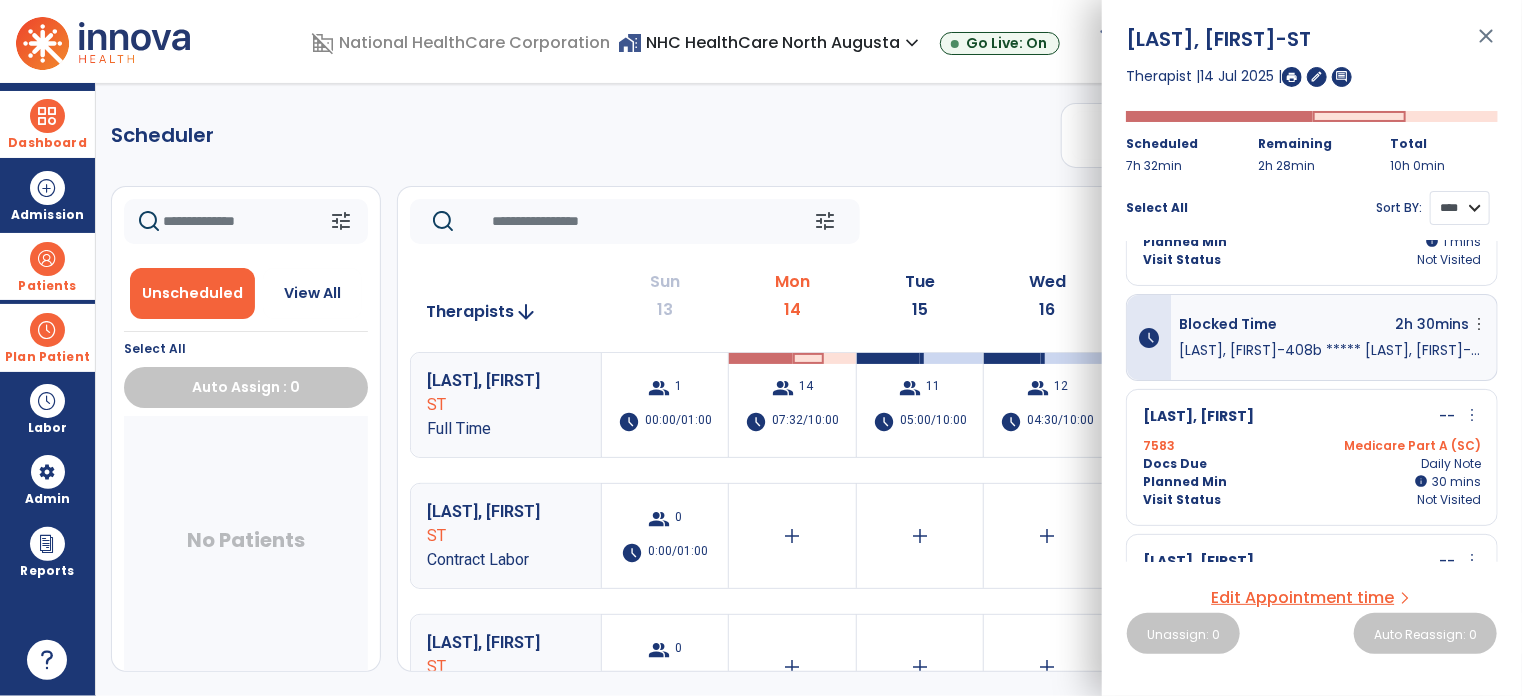scroll, scrollTop: 0, scrollLeft: 0, axis: both 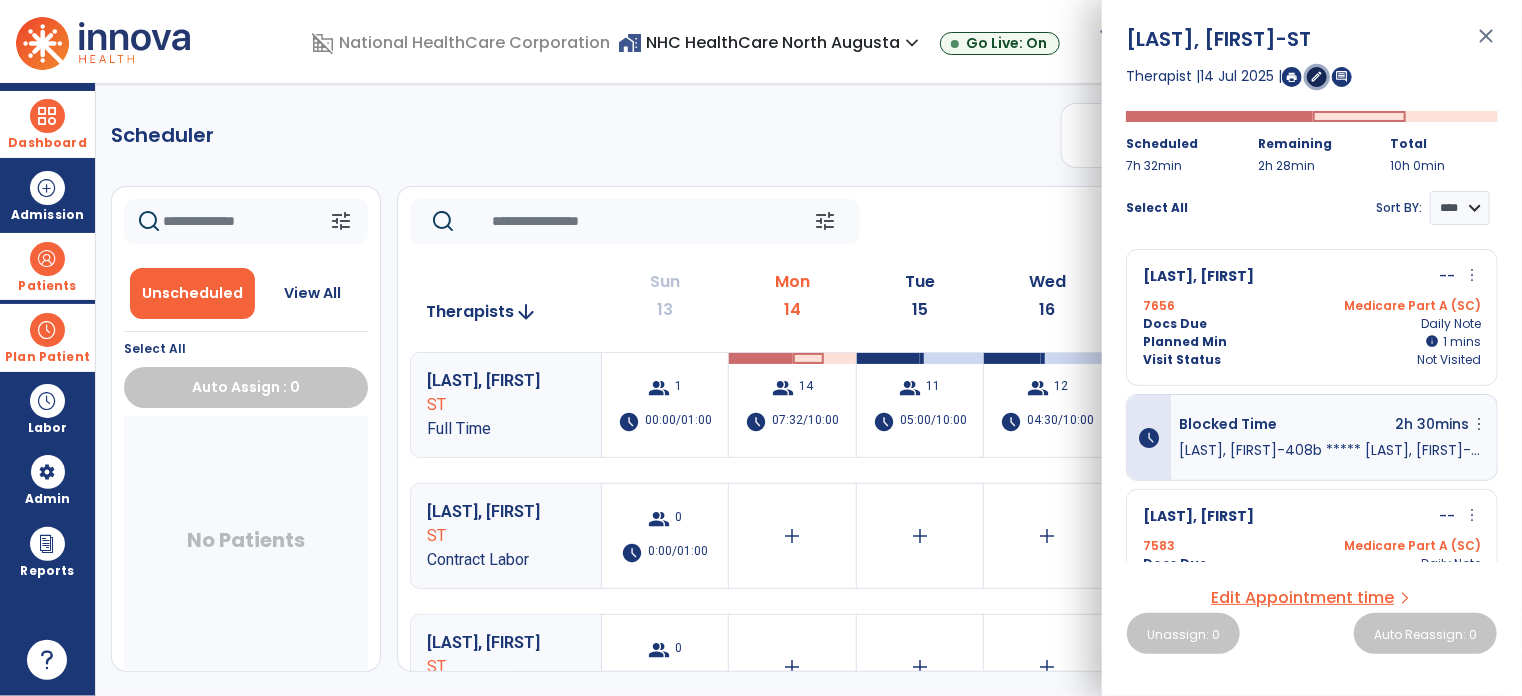 click on "edit" at bounding box center [1317, 76] 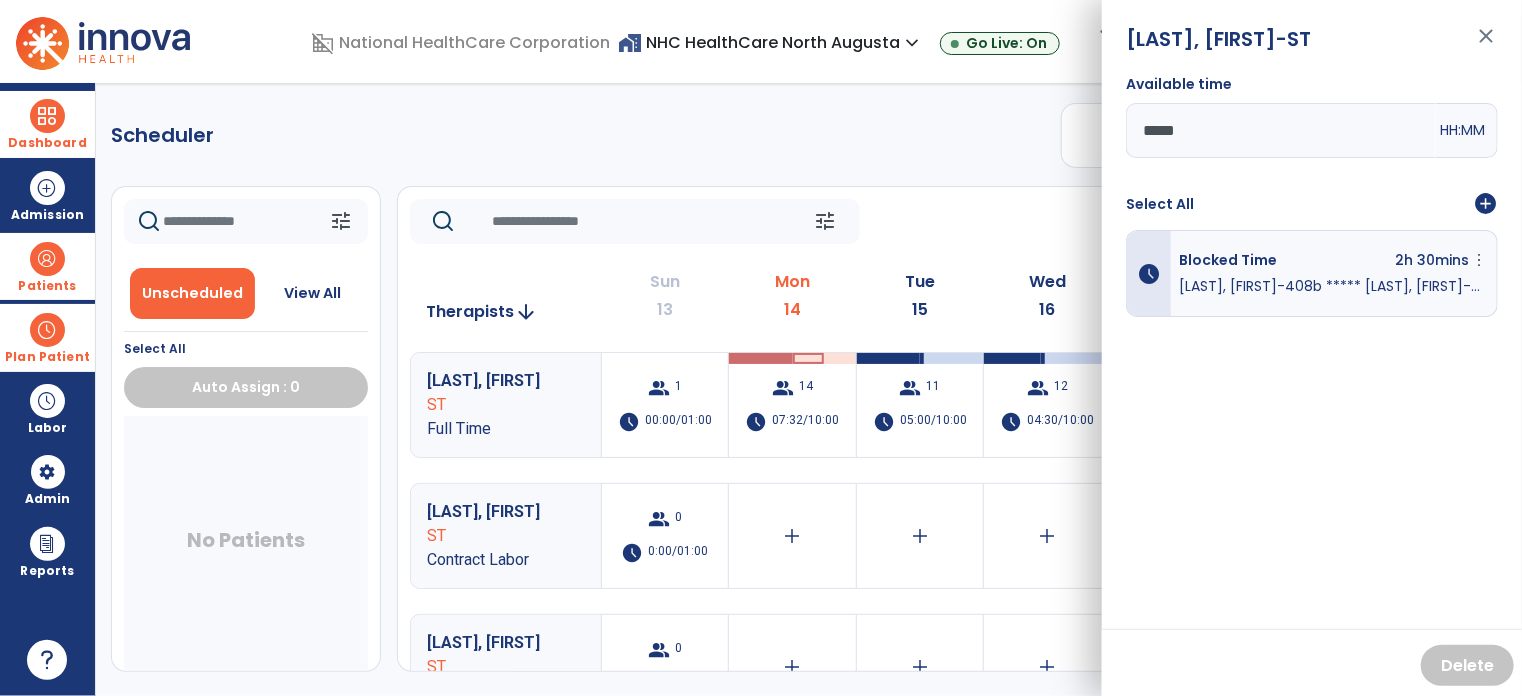 click on "close" at bounding box center [1486, 45] 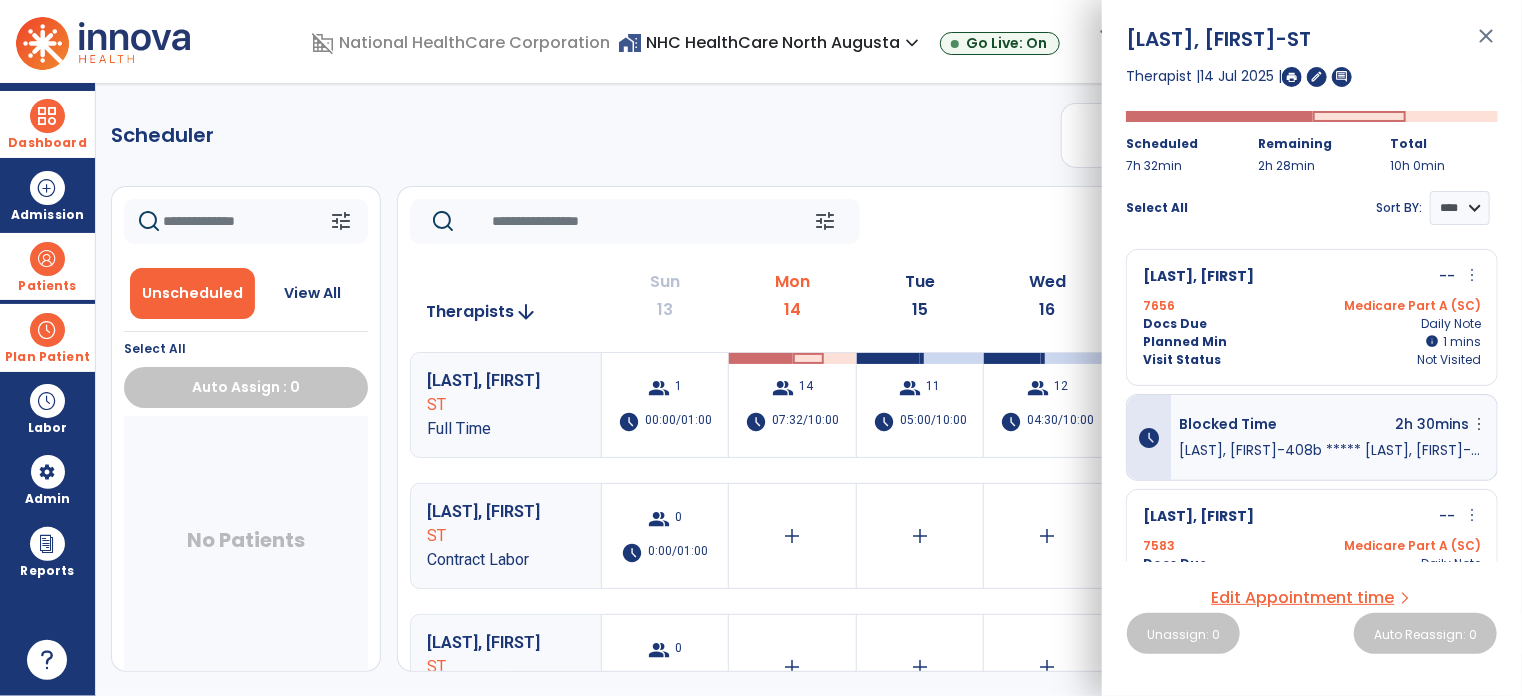 click at bounding box center (1292, 77) 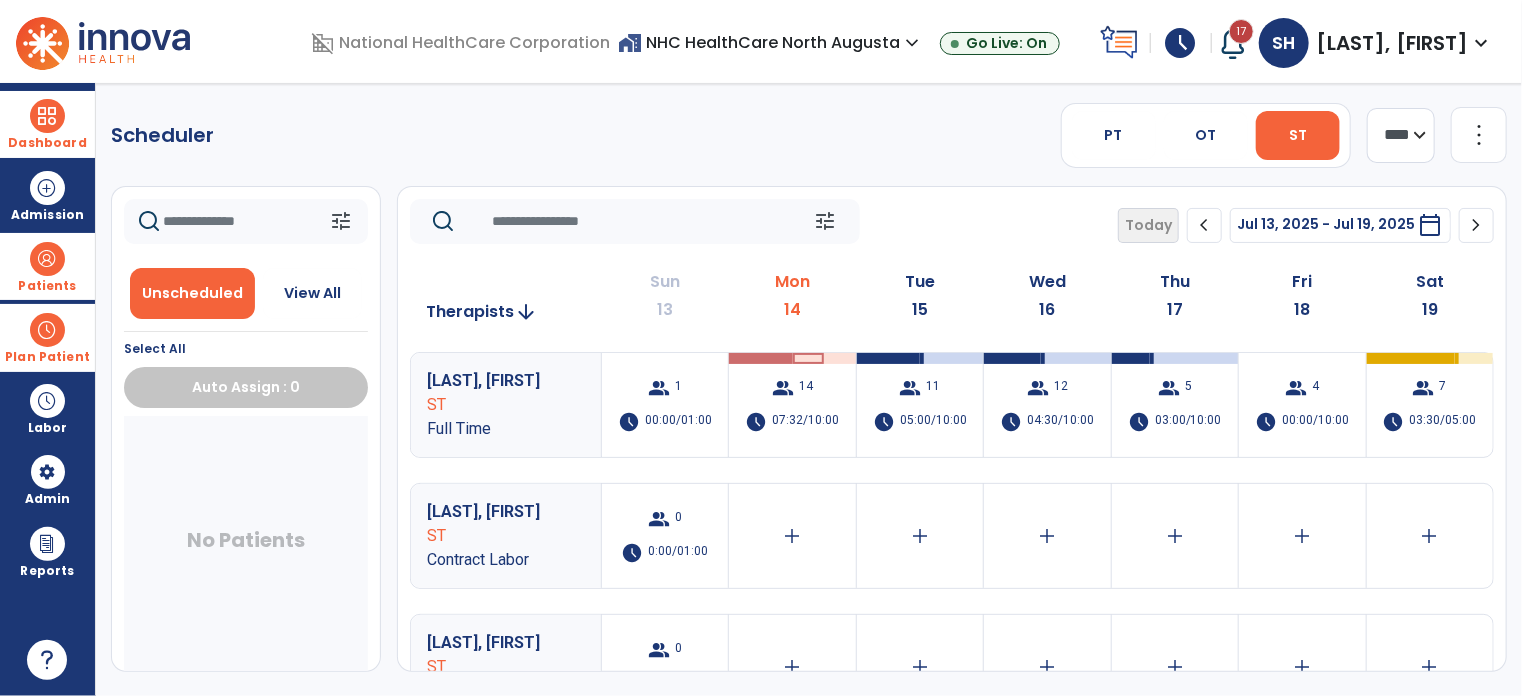 click on "17" at bounding box center (1241, 31) 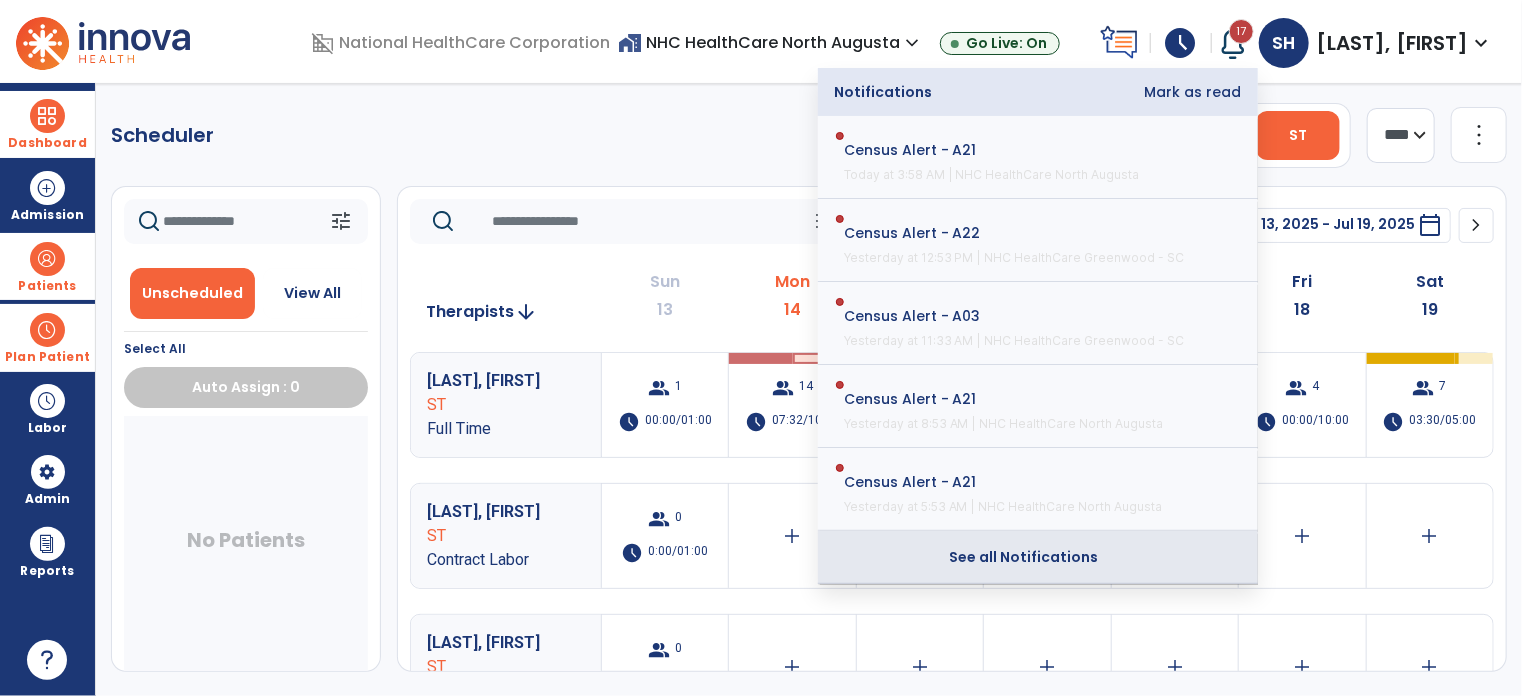 click on "See all Notifications" at bounding box center [1024, 557] 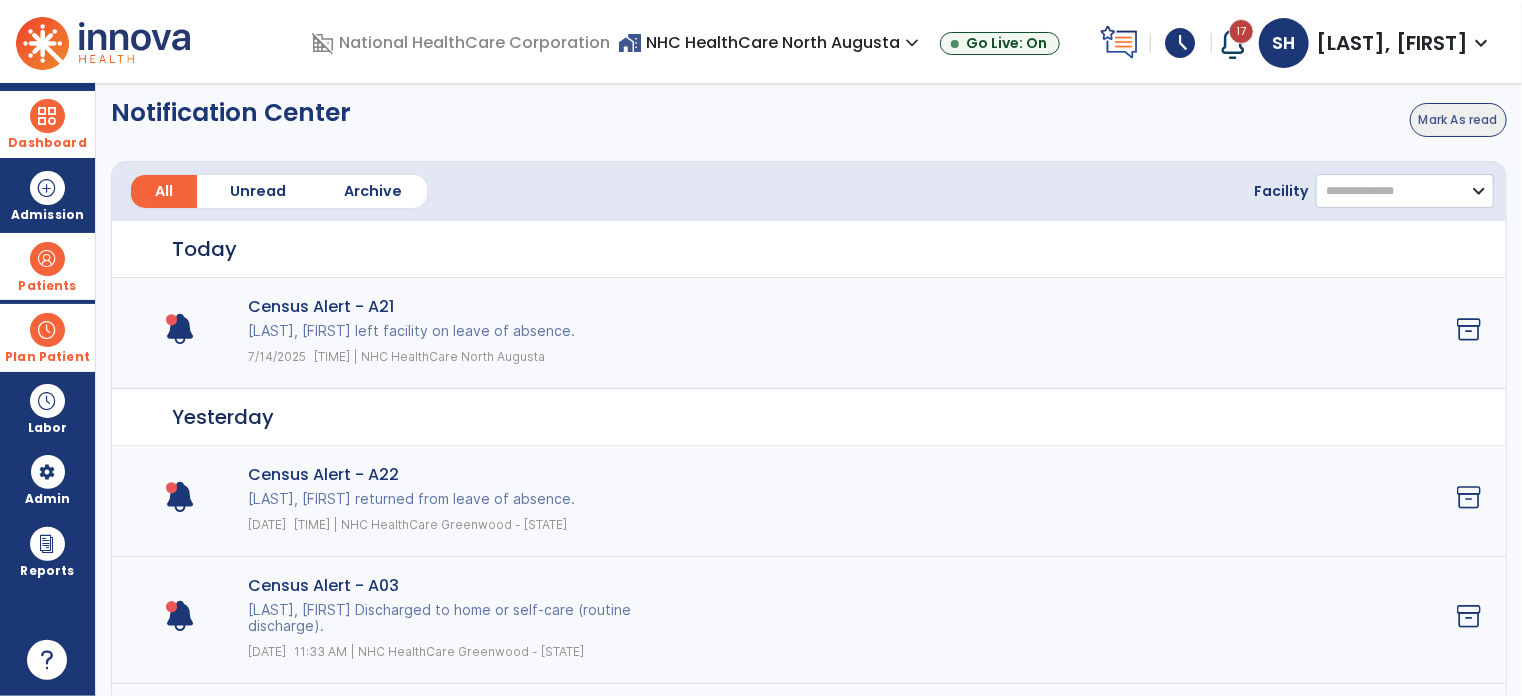 click on "**********" 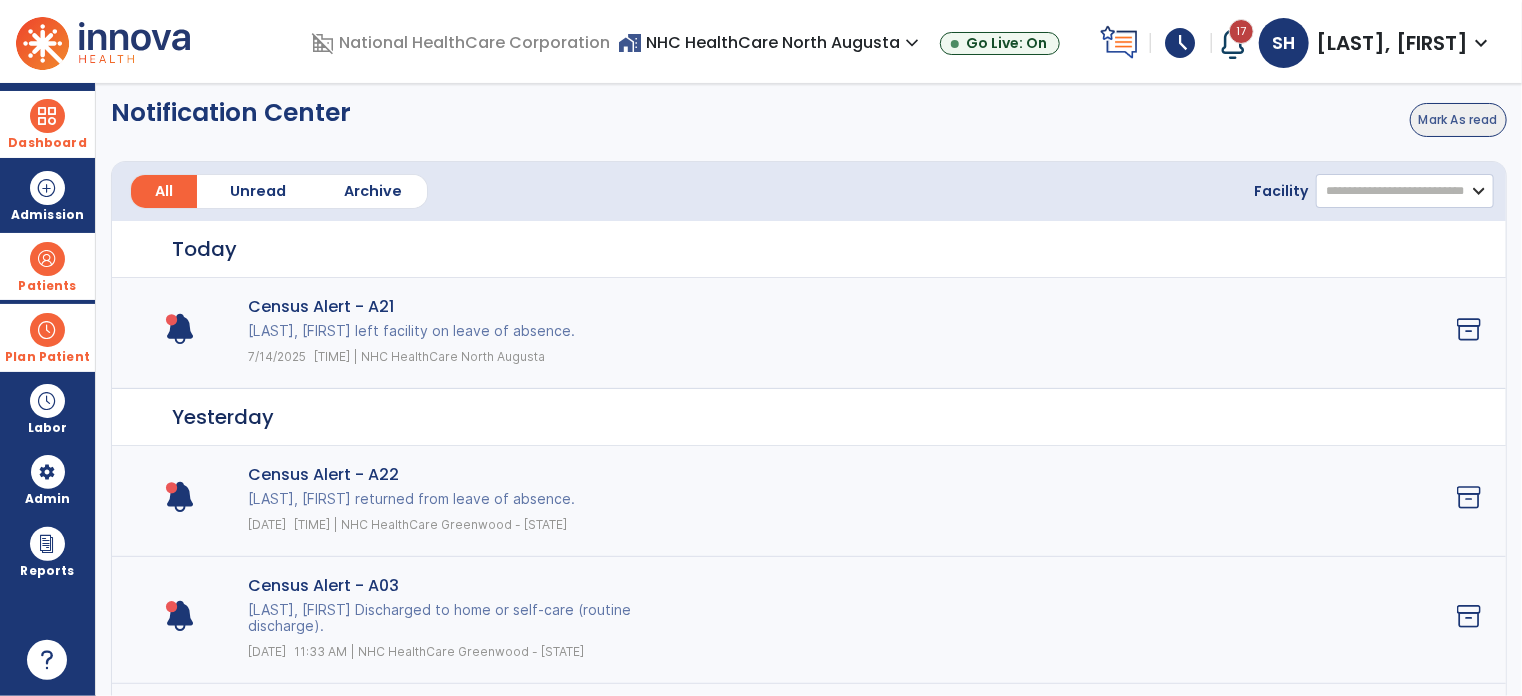 click on "**********" 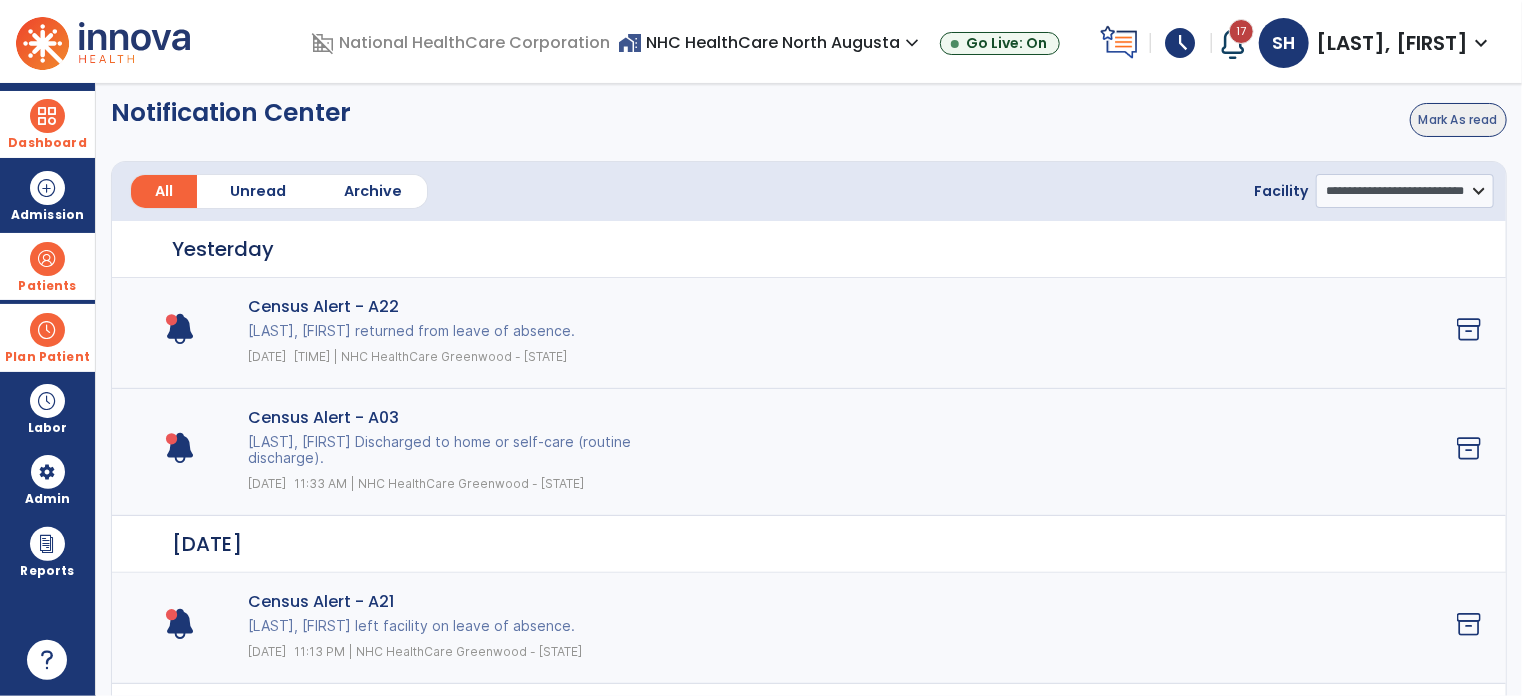 click on "Mark As read" 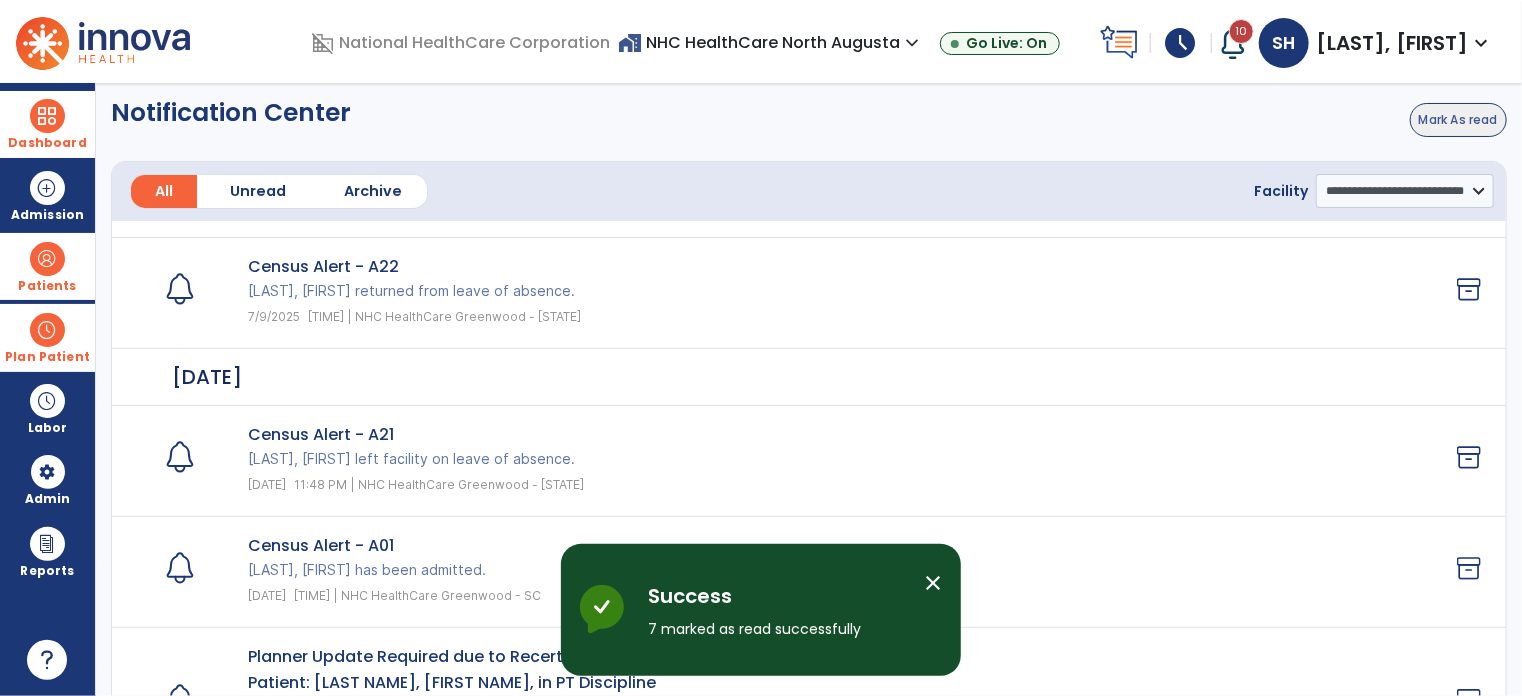 scroll, scrollTop: 2238, scrollLeft: 0, axis: vertical 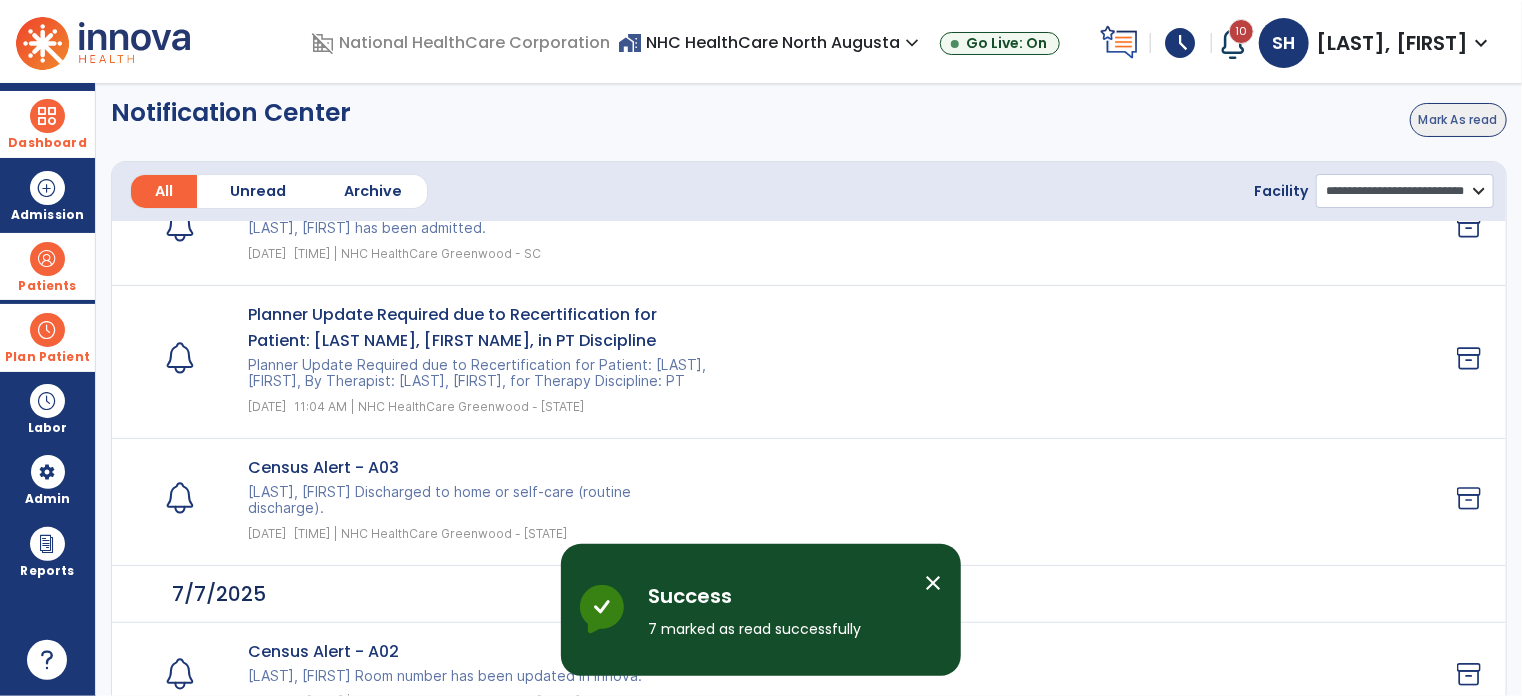 click on "**********" 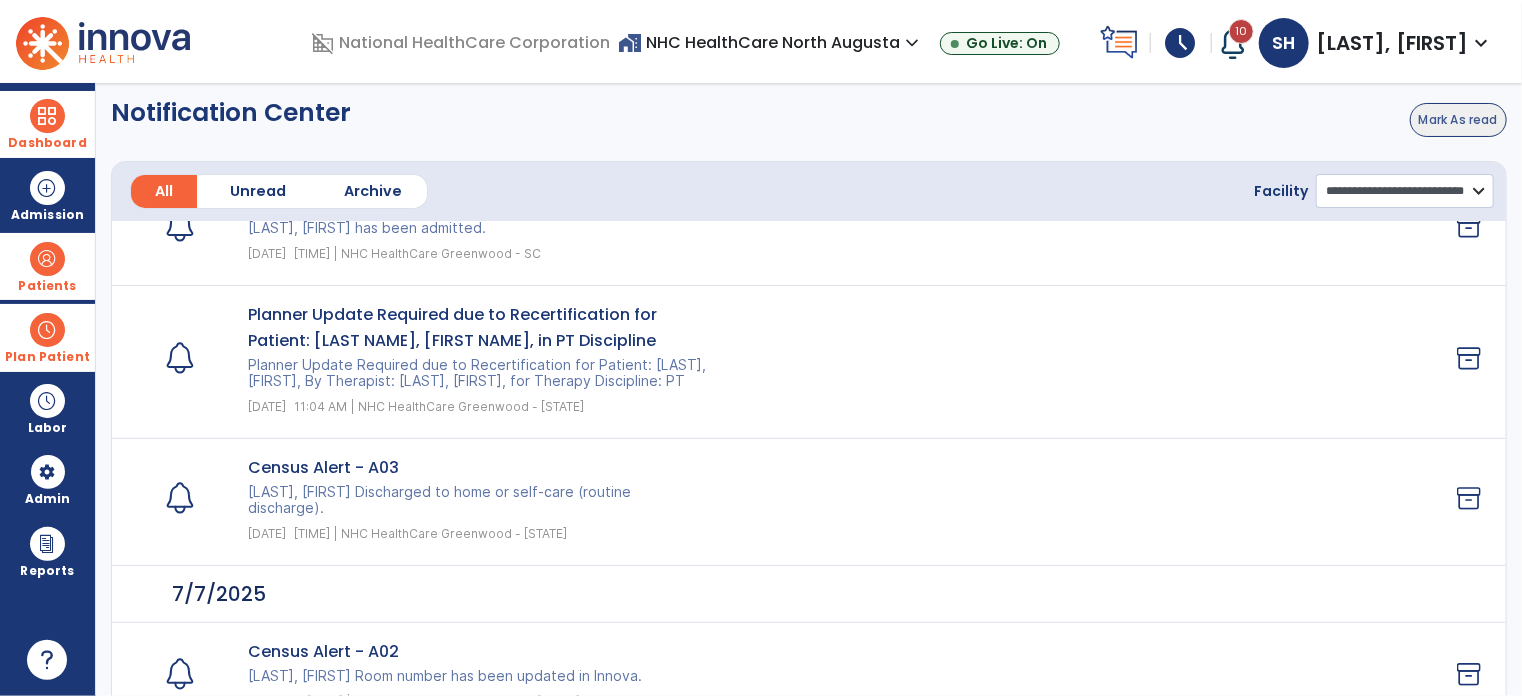 select on "**********" 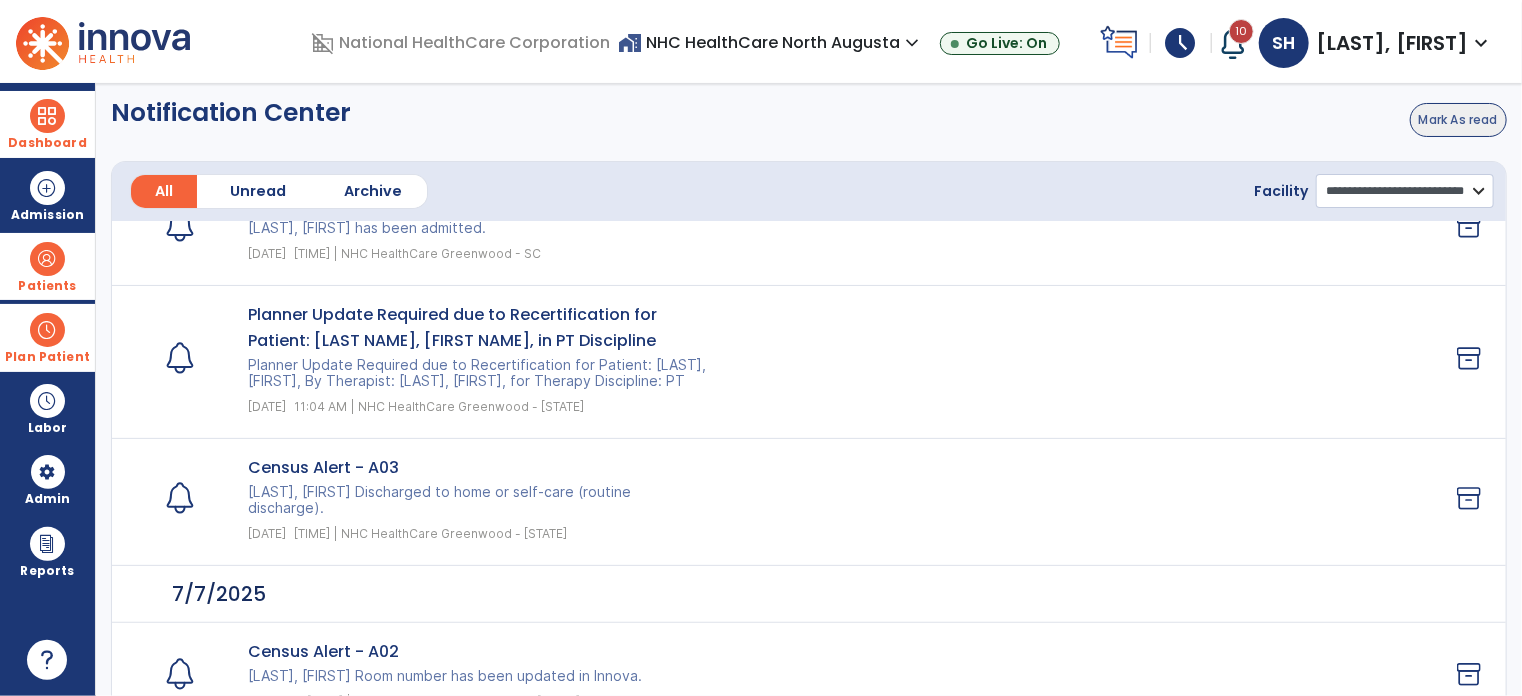 scroll, scrollTop: 0, scrollLeft: 0, axis: both 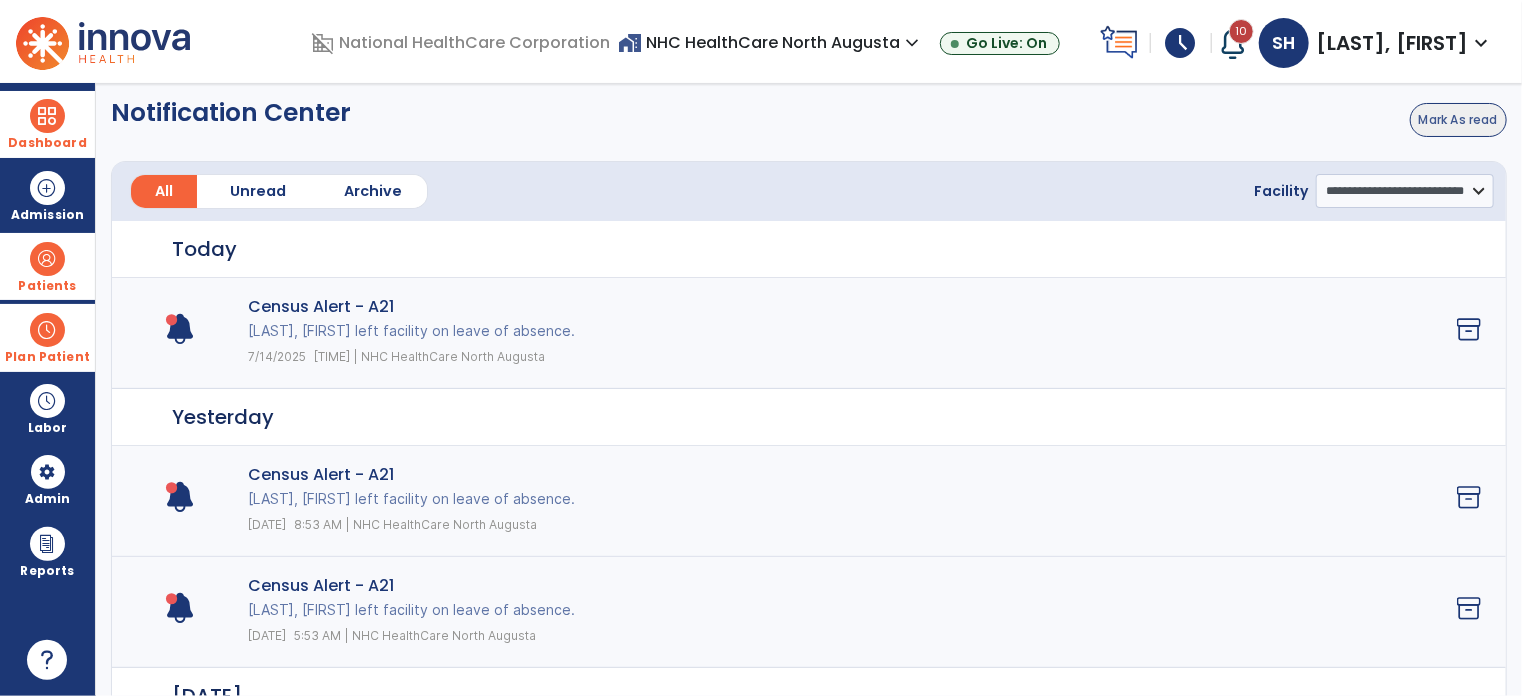 click on "Mark As read" 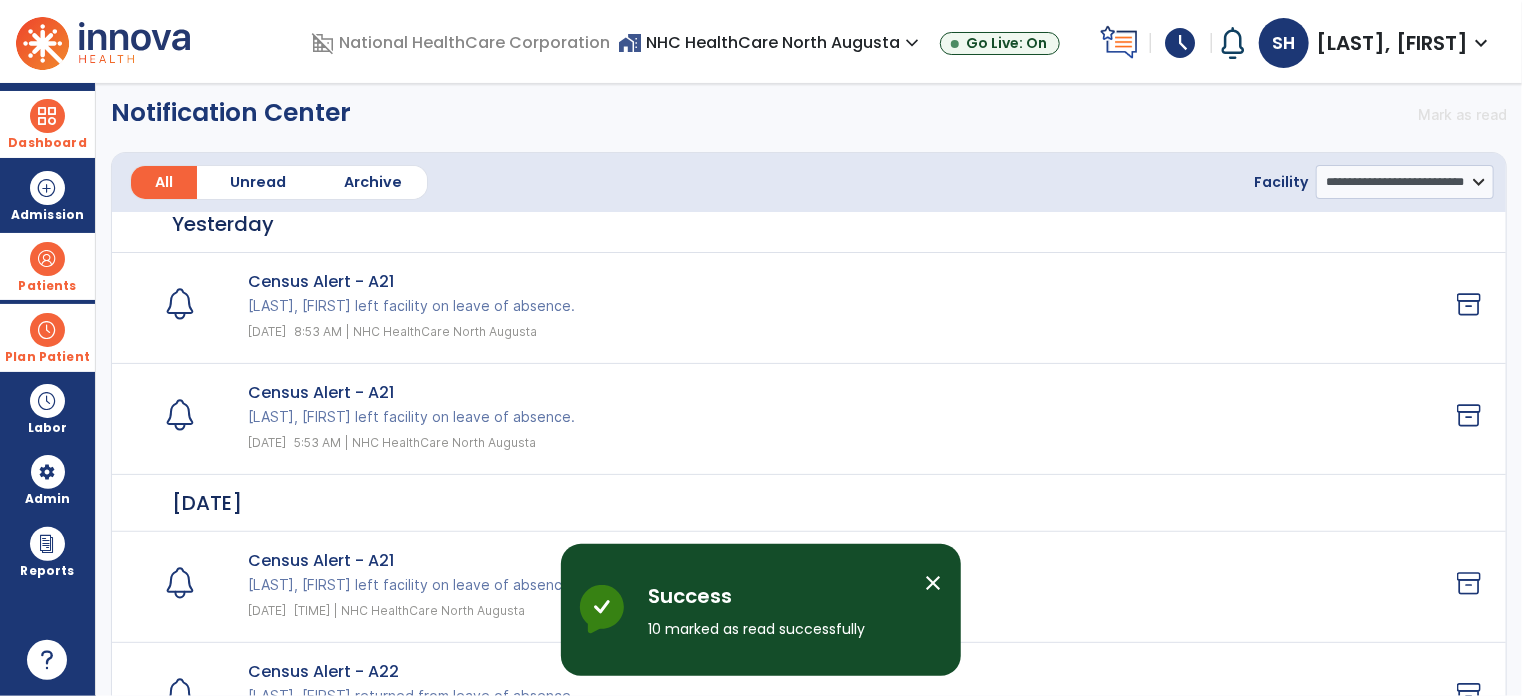 scroll, scrollTop: 0, scrollLeft: 0, axis: both 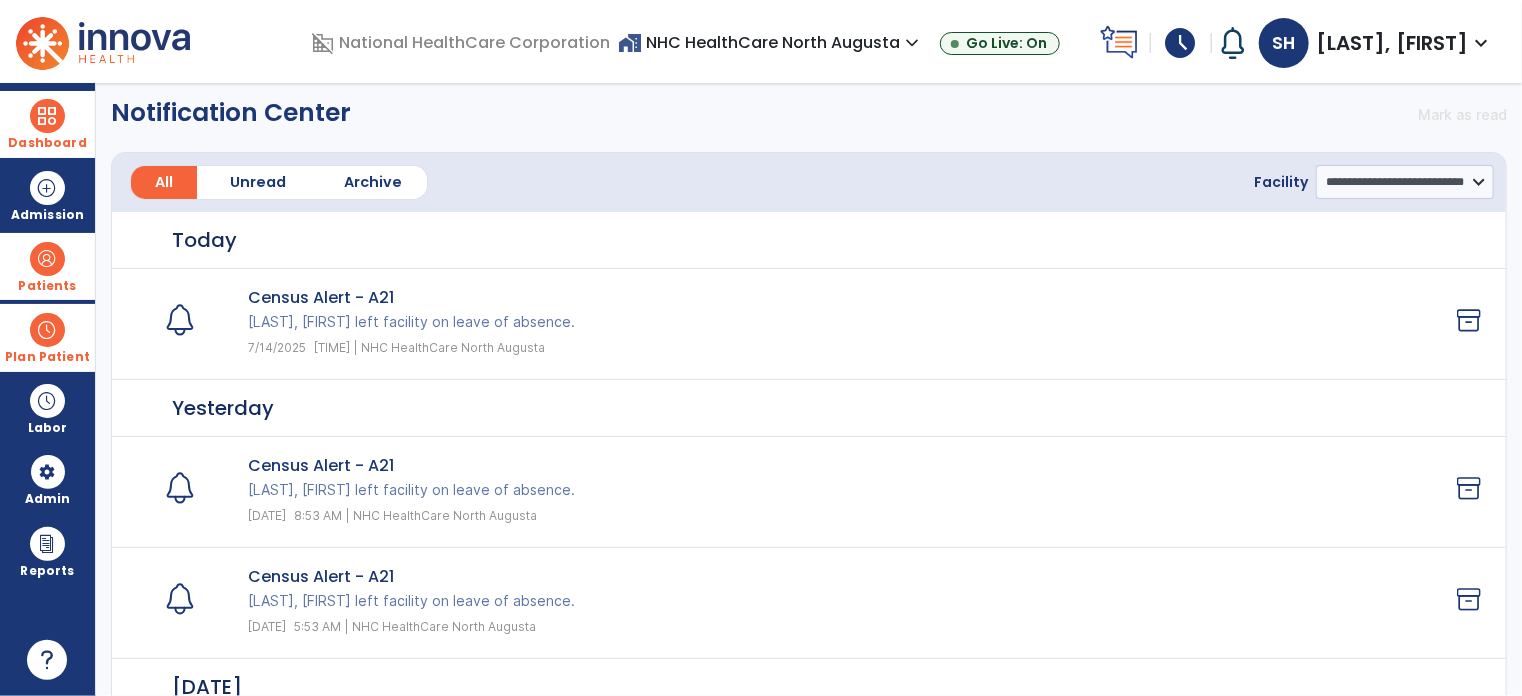 drag, startPoint x: 45, startPoint y: 110, endPoint x: 180, endPoint y: 131, distance: 136.62357 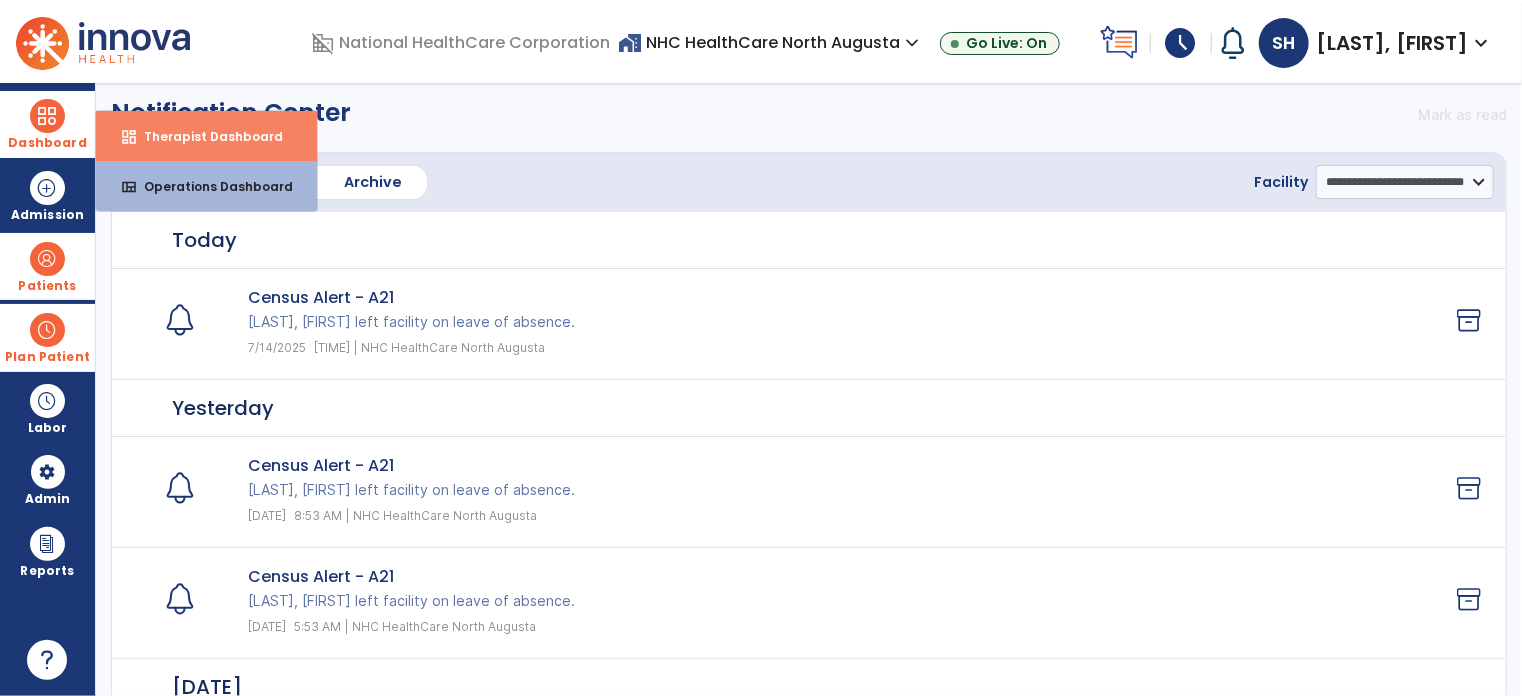 click on "Therapist Dashboard" at bounding box center (205, 136) 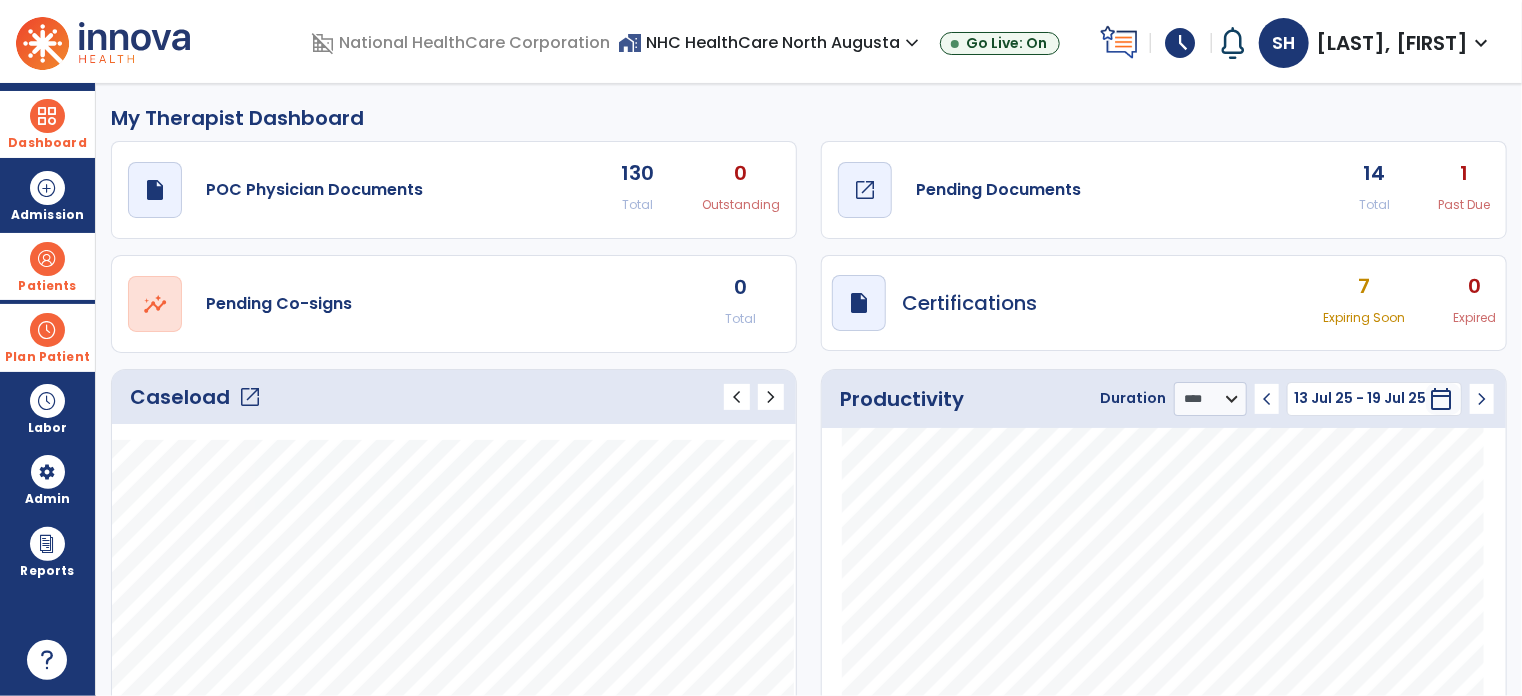 click on "Pending Documents" 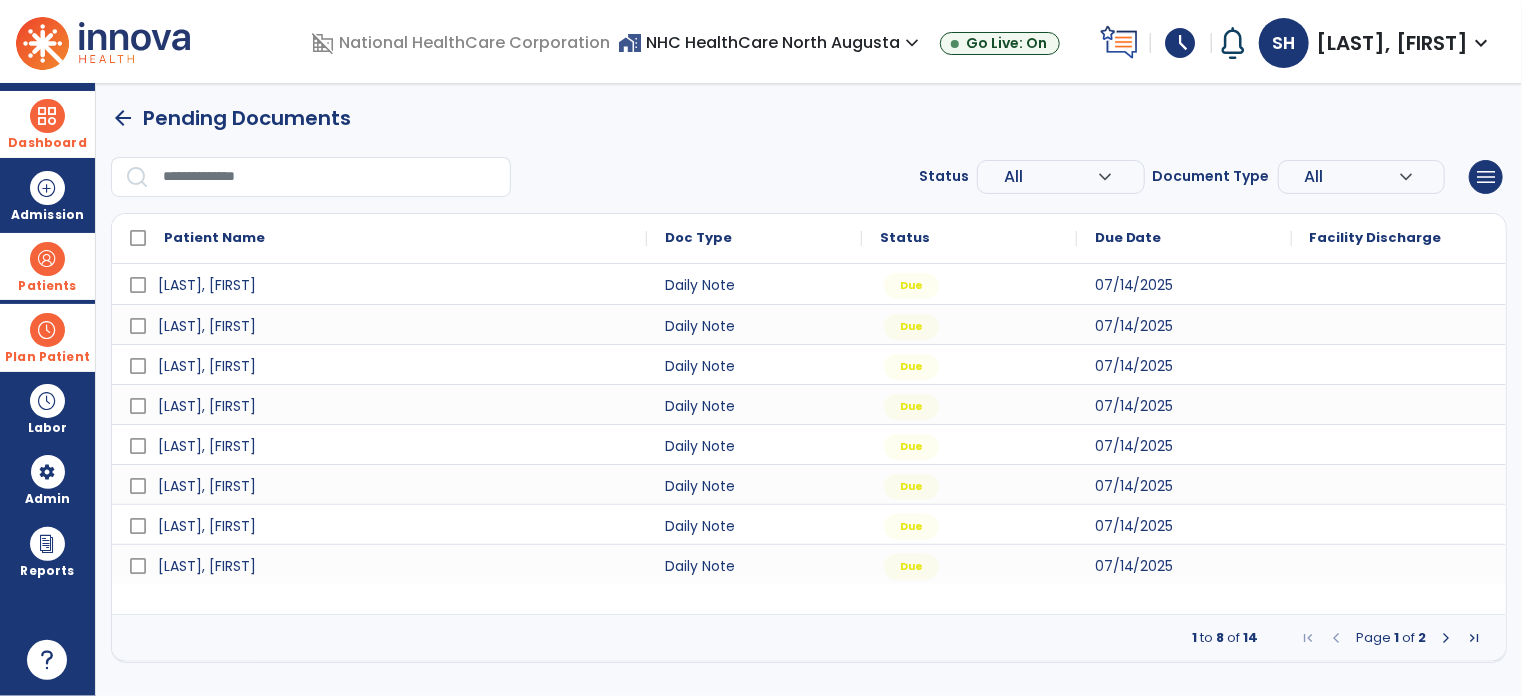 click at bounding box center [1446, 638] 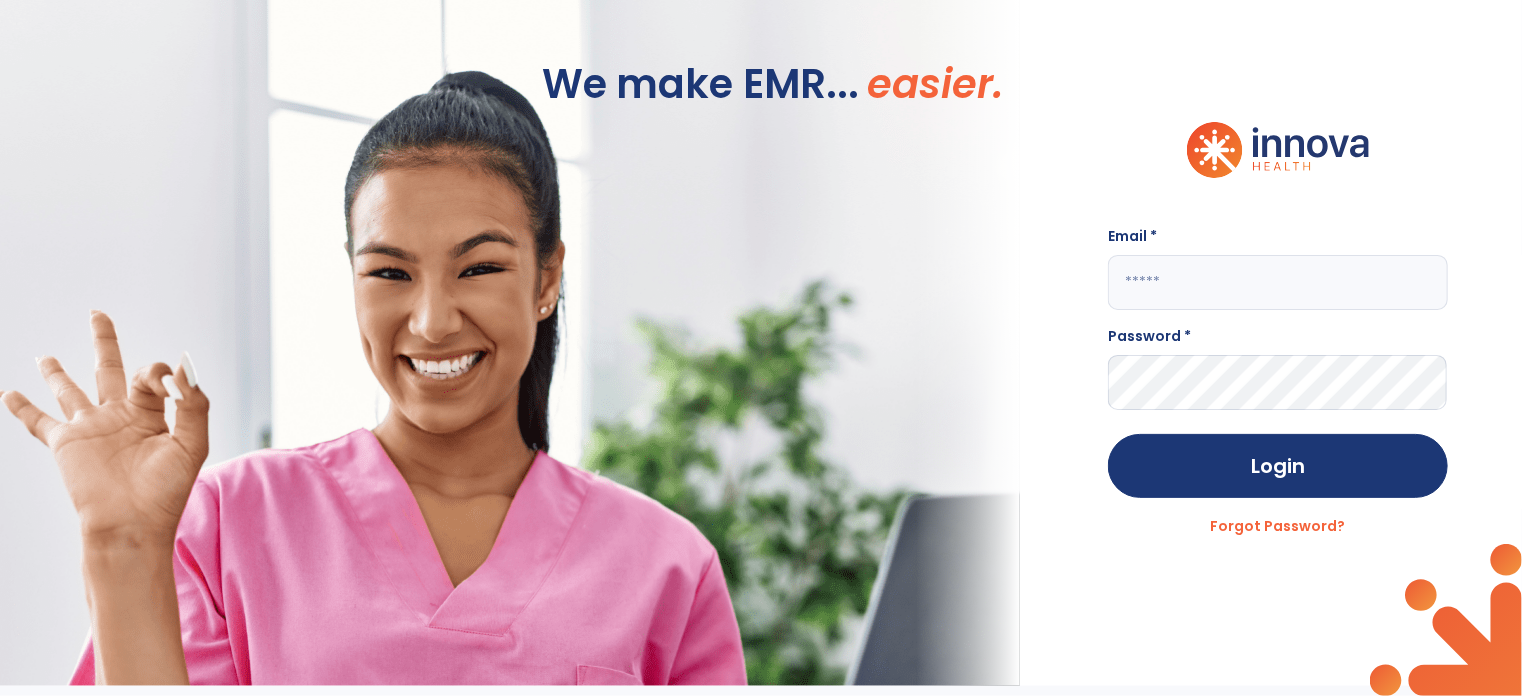 type on "**********" 